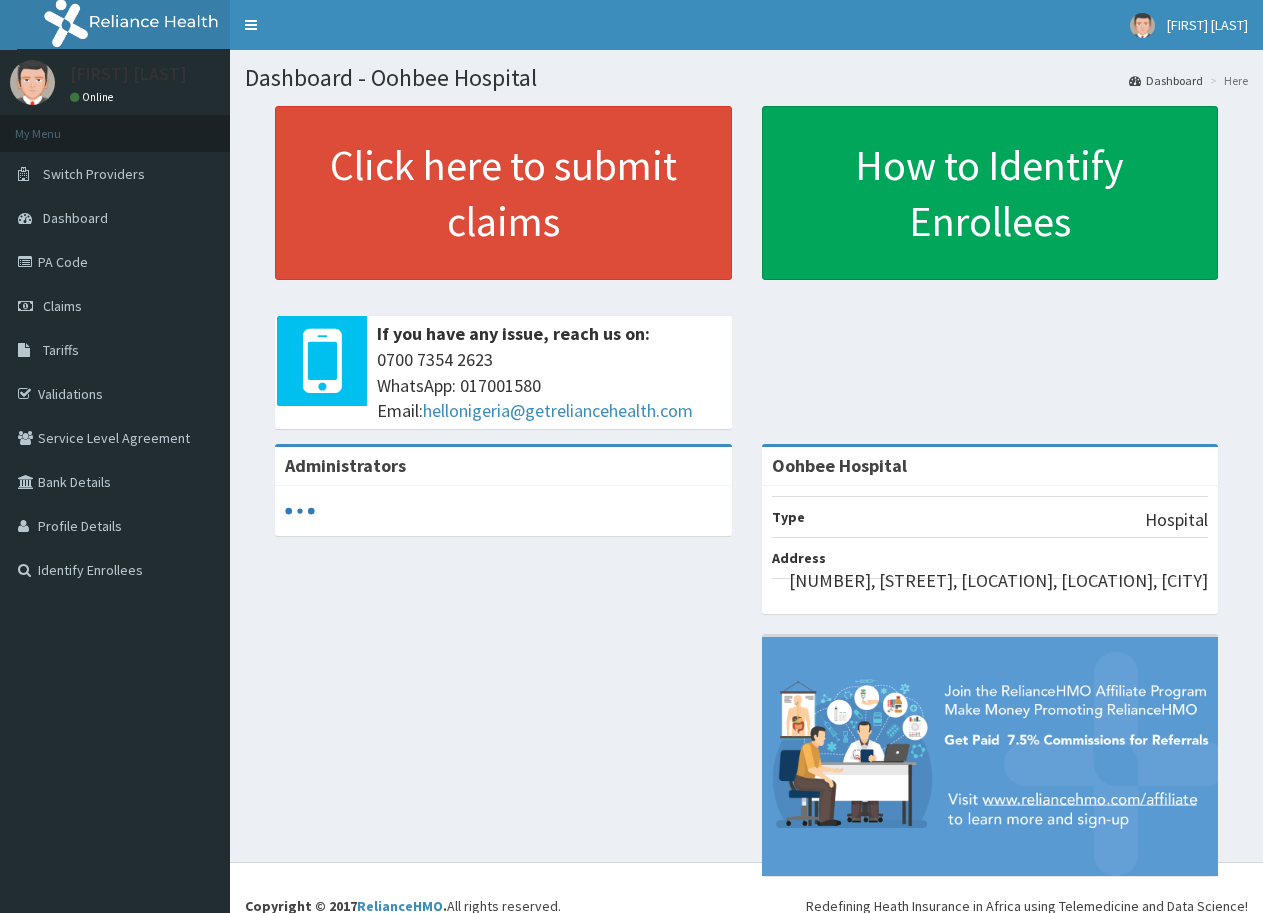 scroll, scrollTop: 0, scrollLeft: 0, axis: both 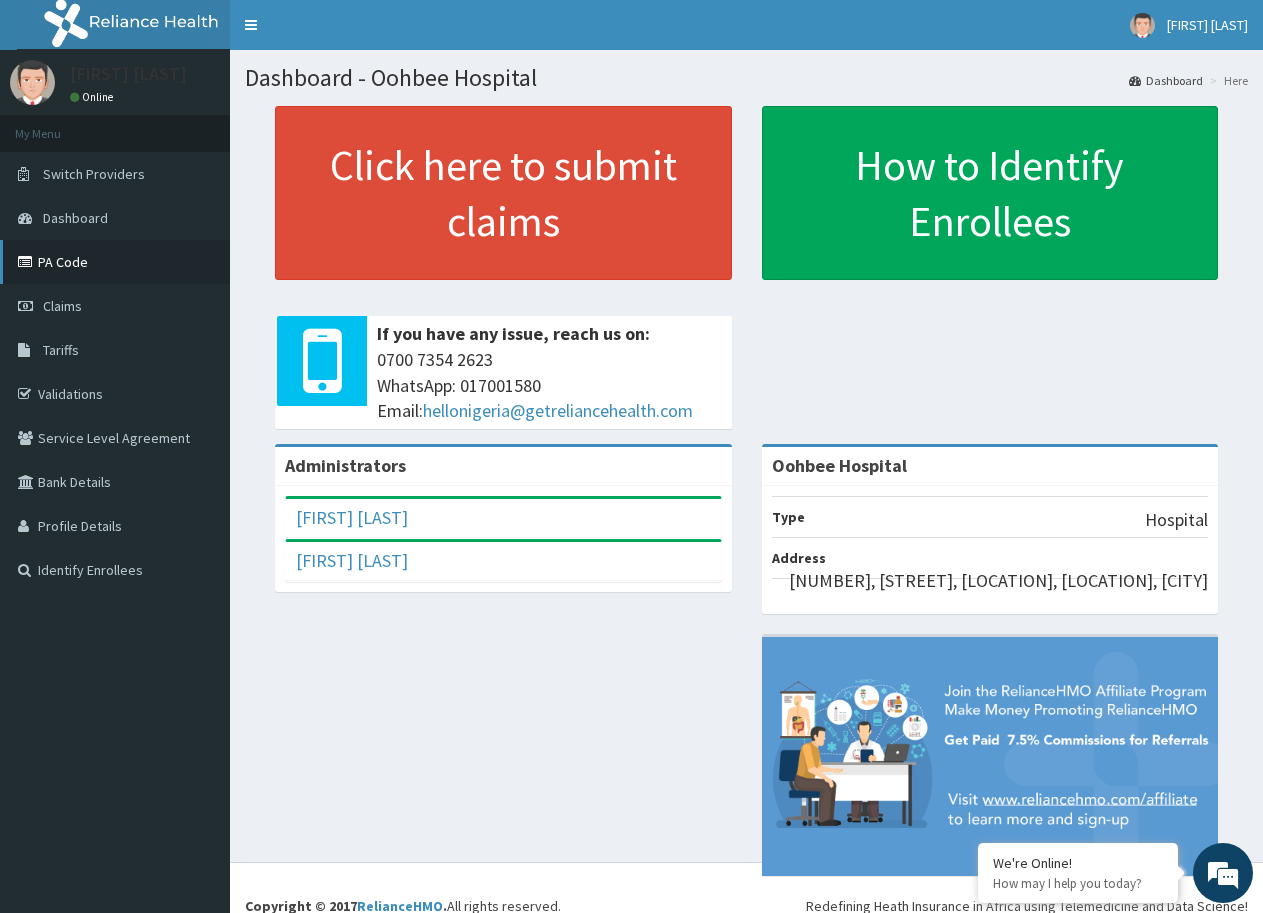 click on "PA Code" at bounding box center (115, 262) 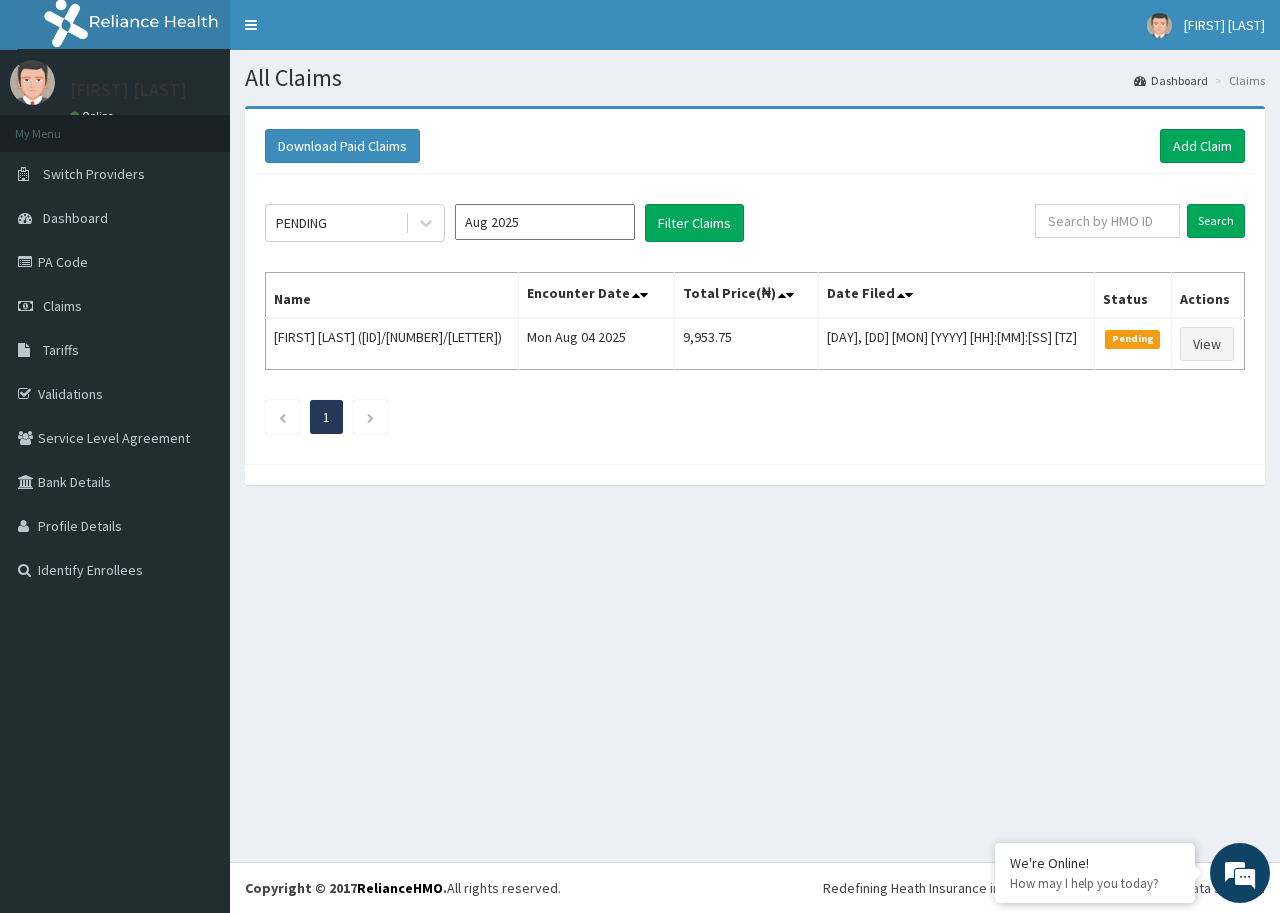 scroll, scrollTop: 0, scrollLeft: 0, axis: both 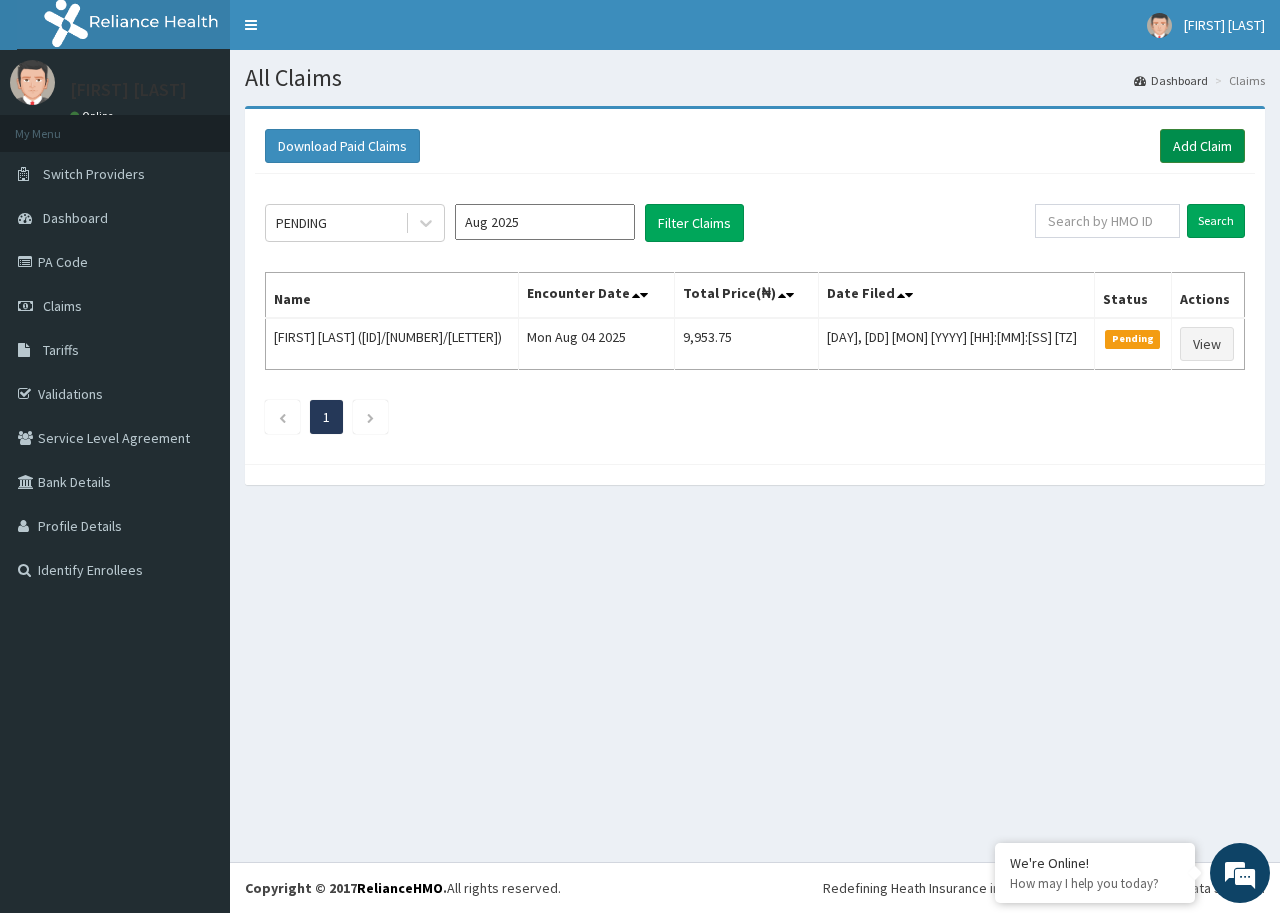 click on "Add Claim" at bounding box center [1202, 146] 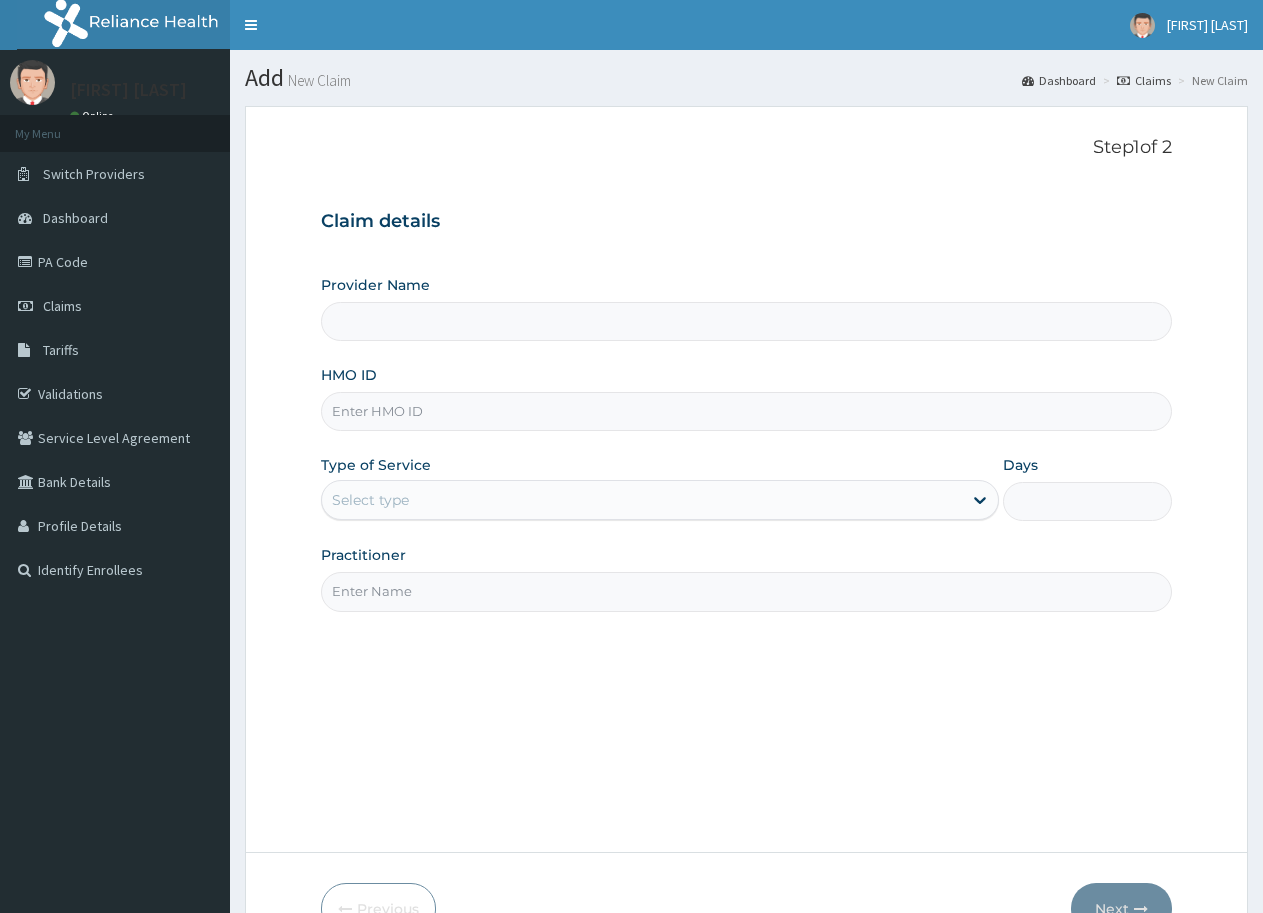 scroll, scrollTop: 0, scrollLeft: 0, axis: both 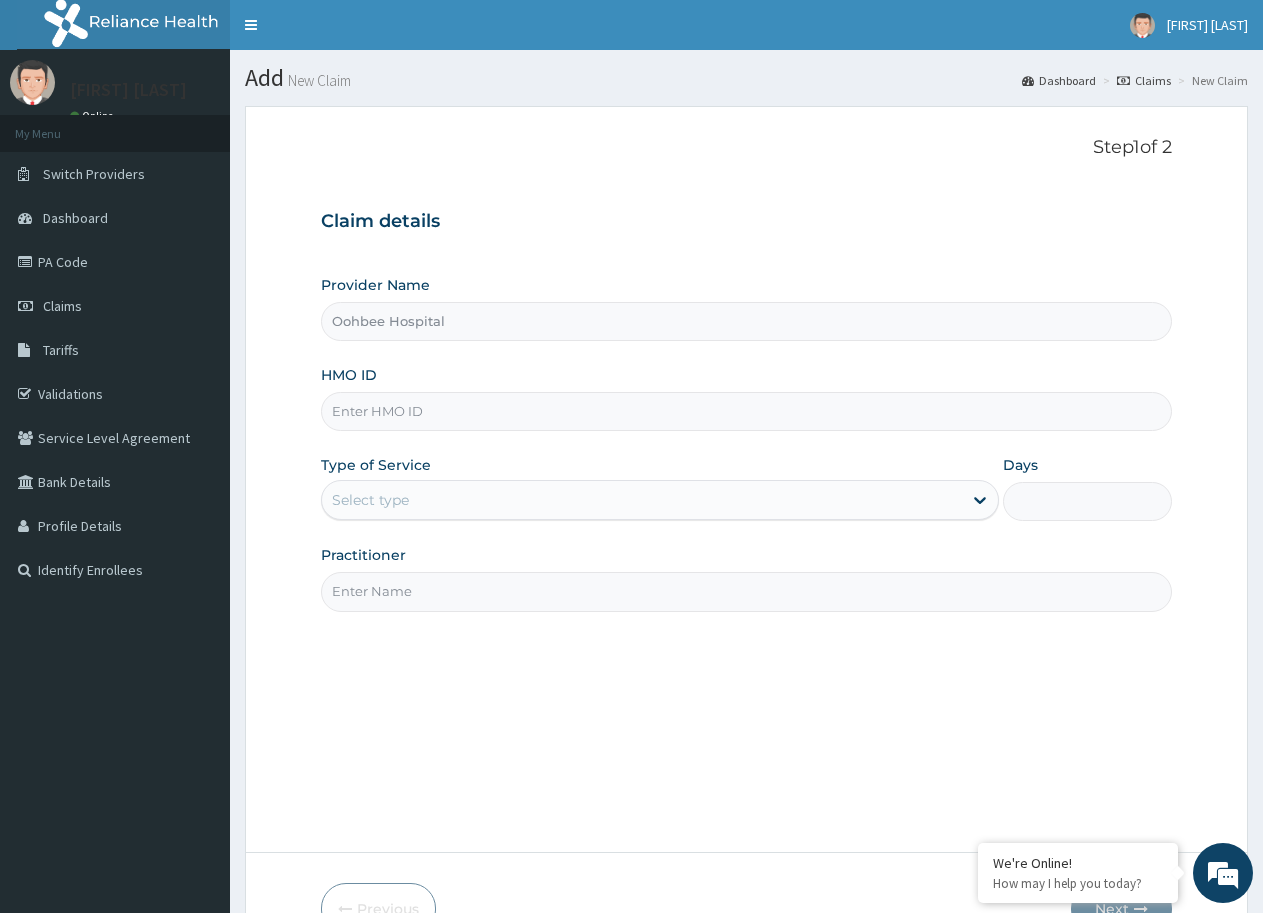 click on "HMO ID" at bounding box center (746, 411) 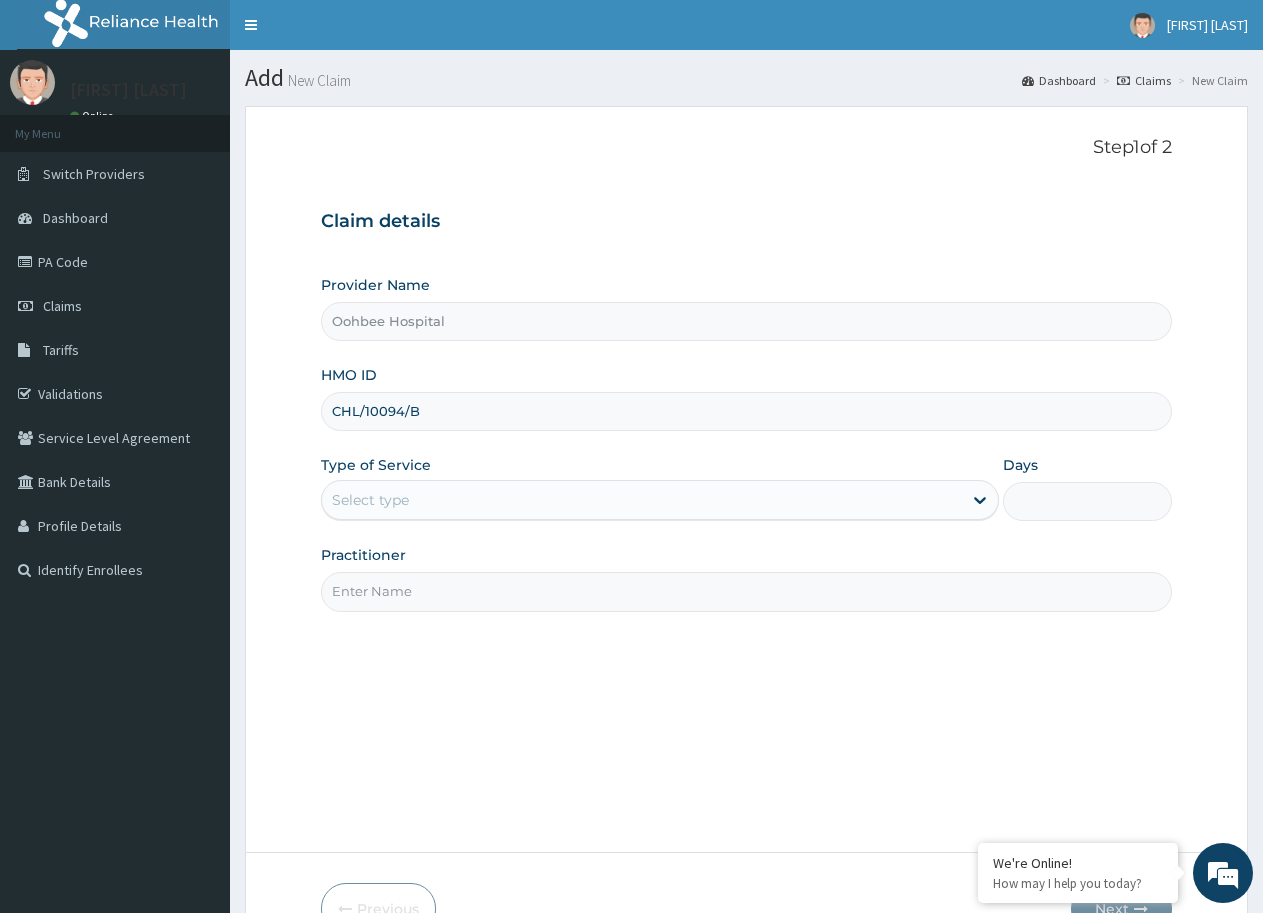 click on "CHL/10094/B" at bounding box center (746, 411) 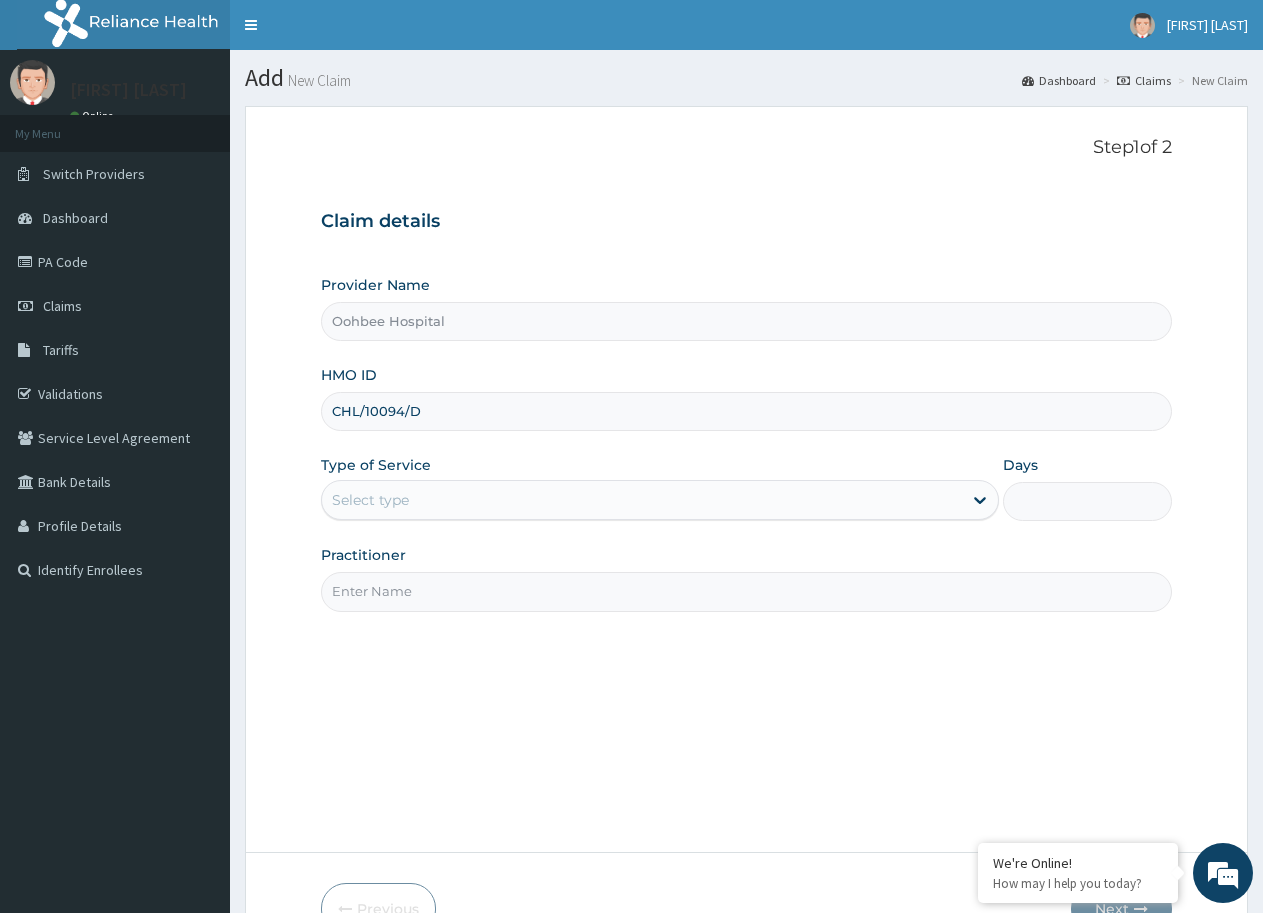 type on "CHL/10094/D" 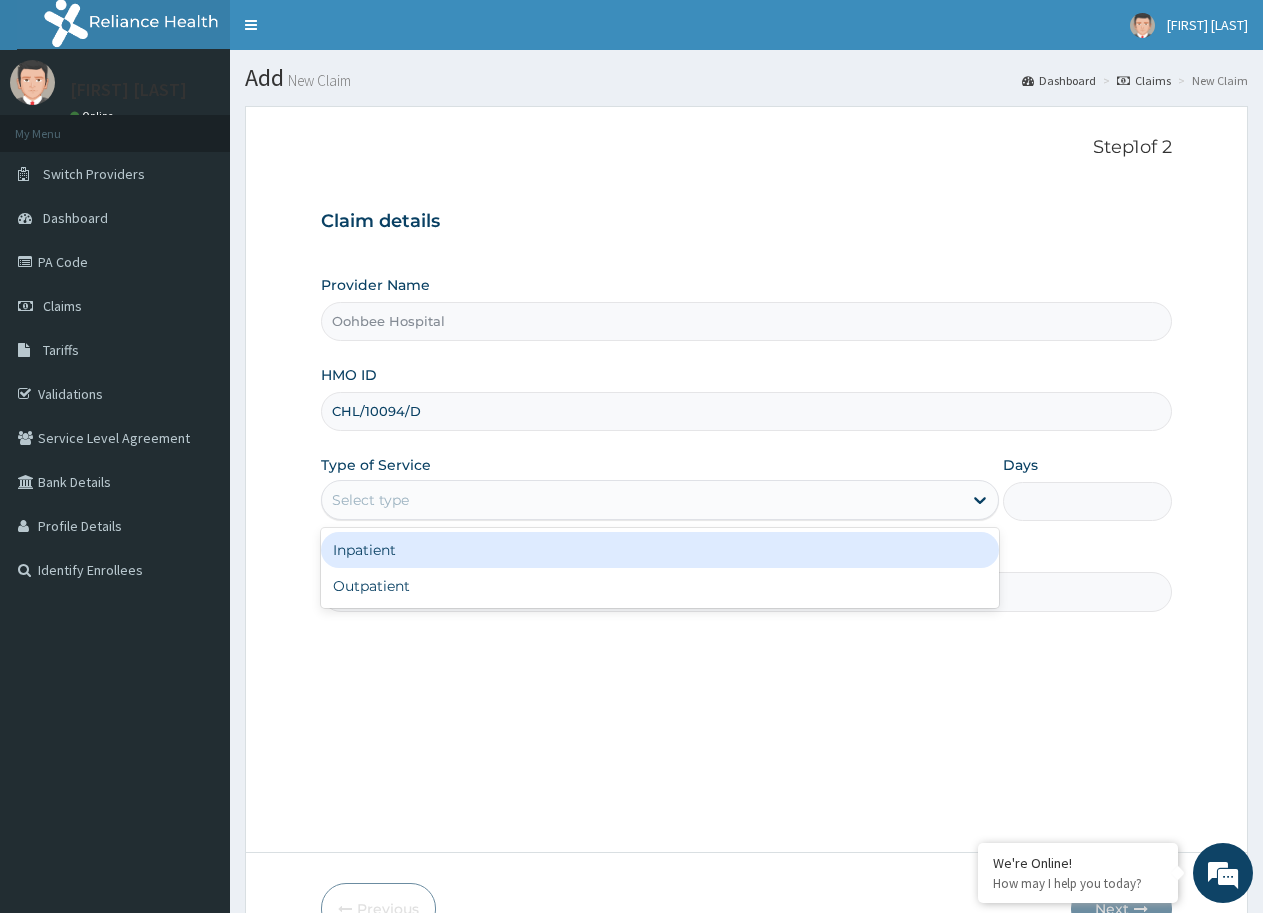 click on "Select type" at bounding box center [641, 500] 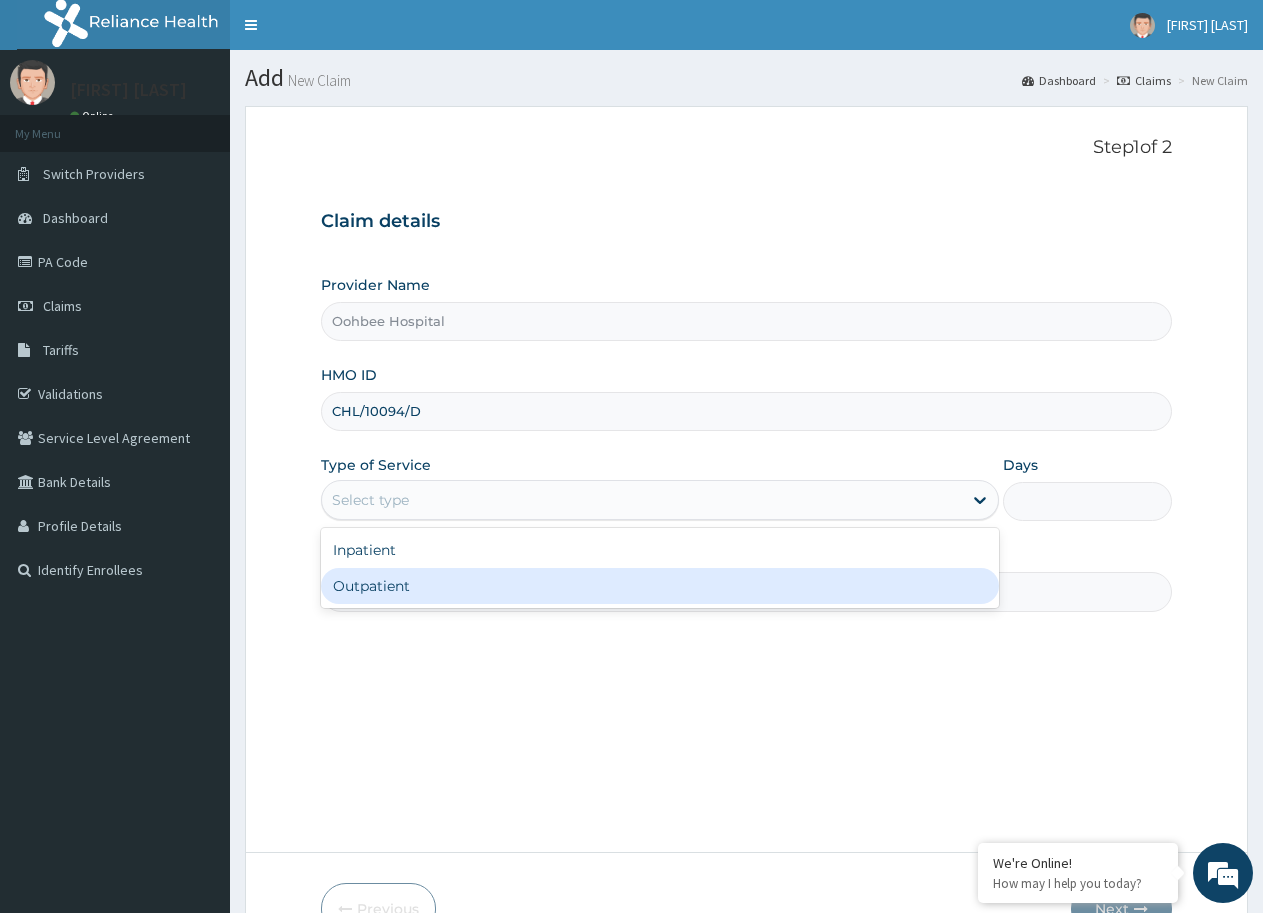 click on "Outpatient" at bounding box center (659, 586) 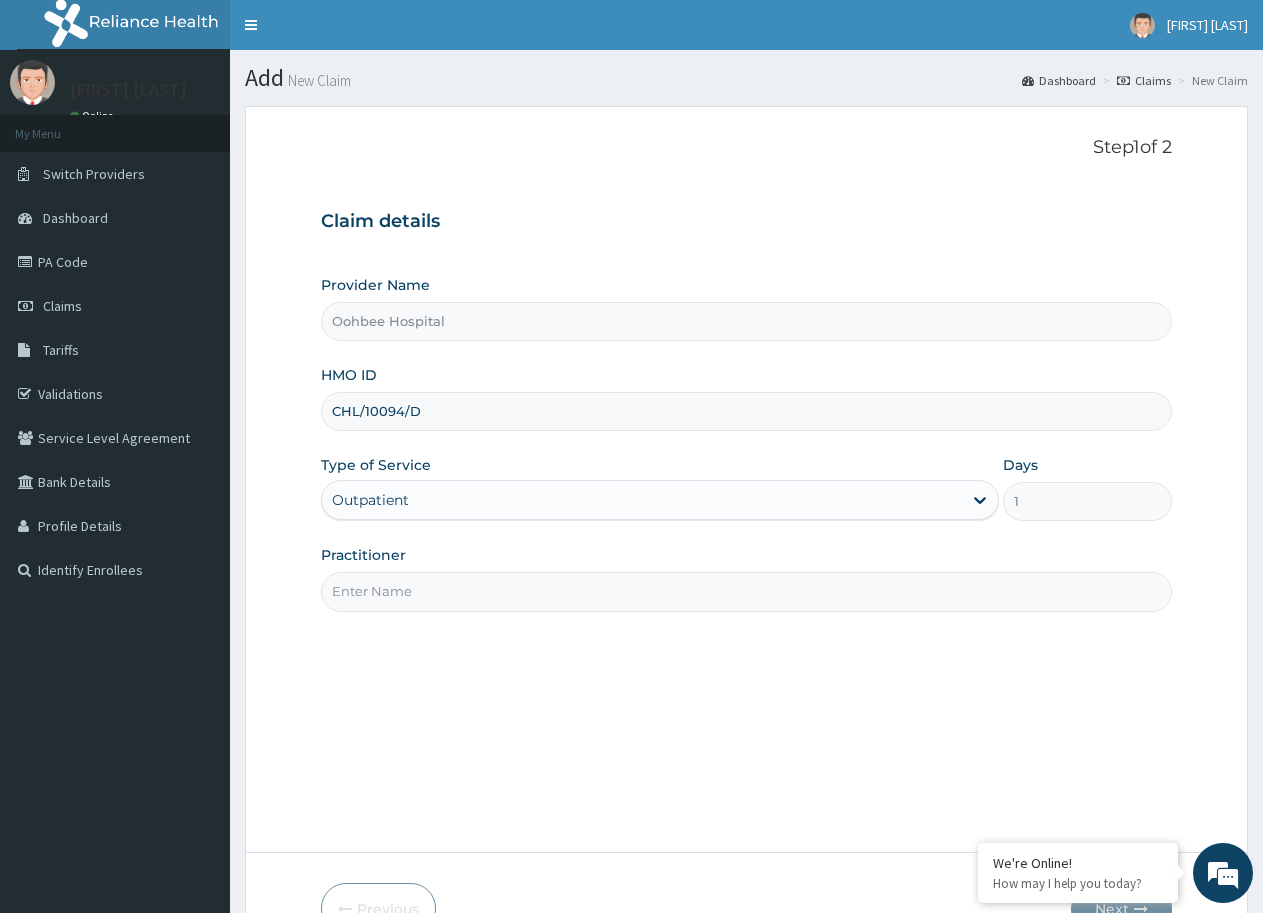 click on "Practitioner" at bounding box center [746, 591] 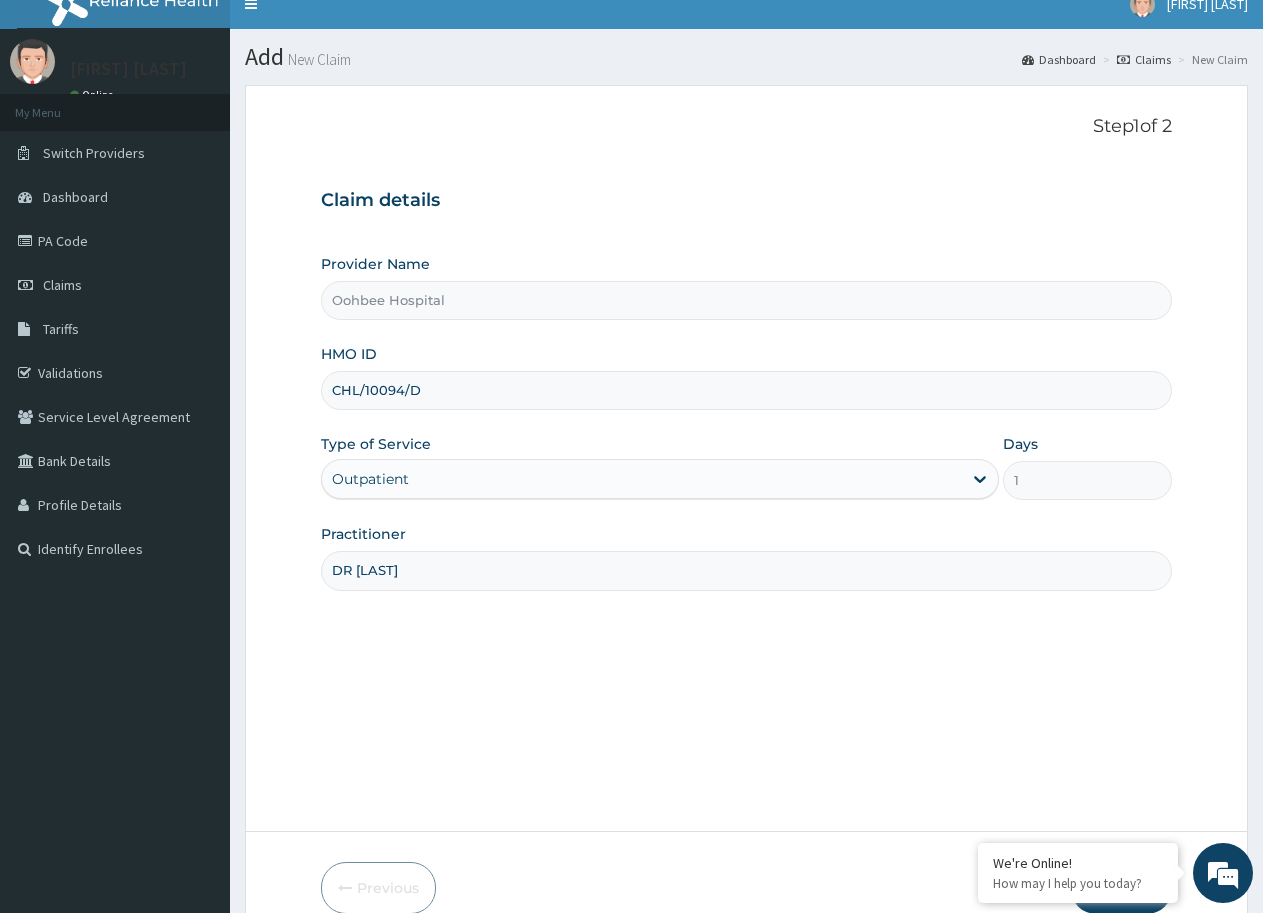 scroll, scrollTop: 119, scrollLeft: 0, axis: vertical 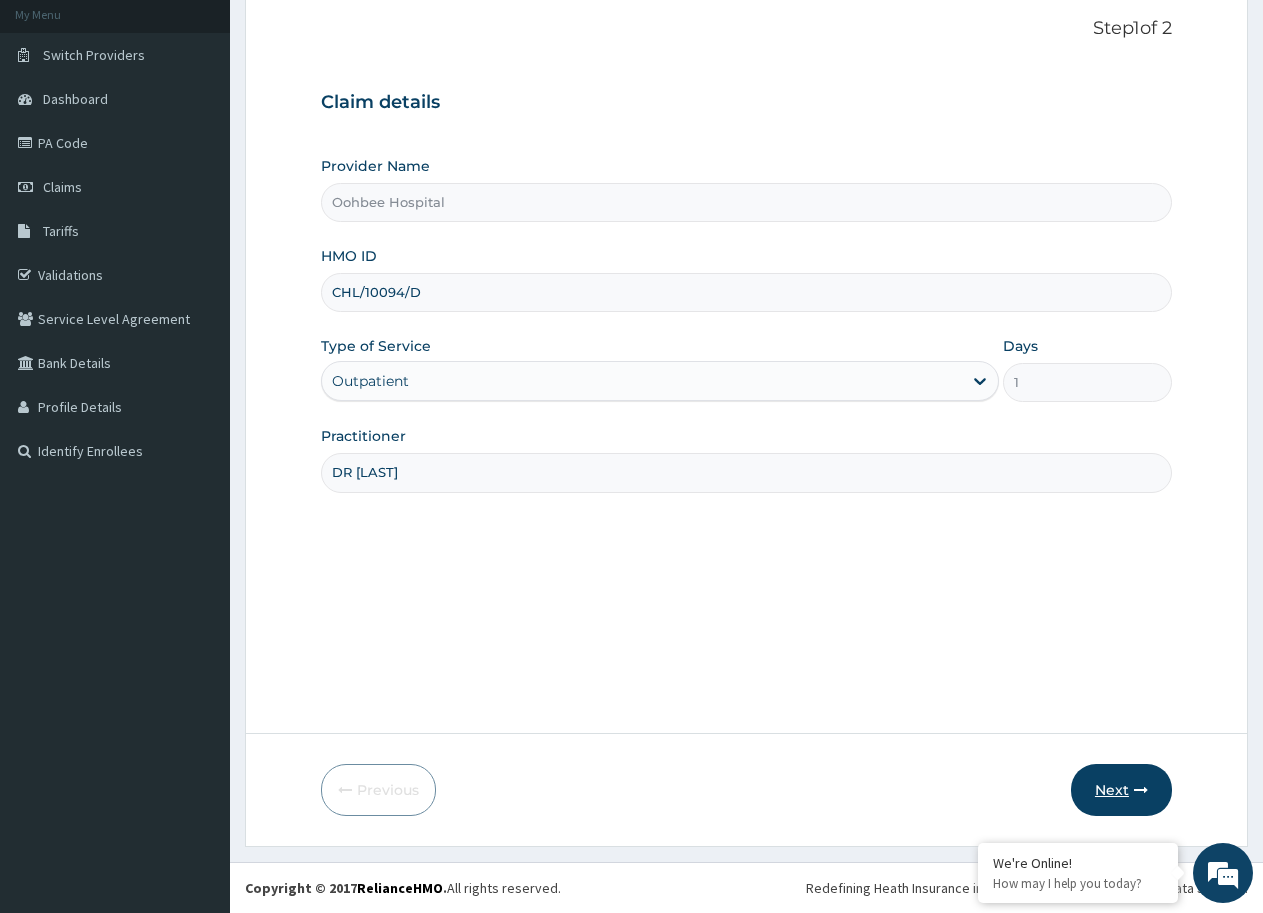 type on "DR CHUKS" 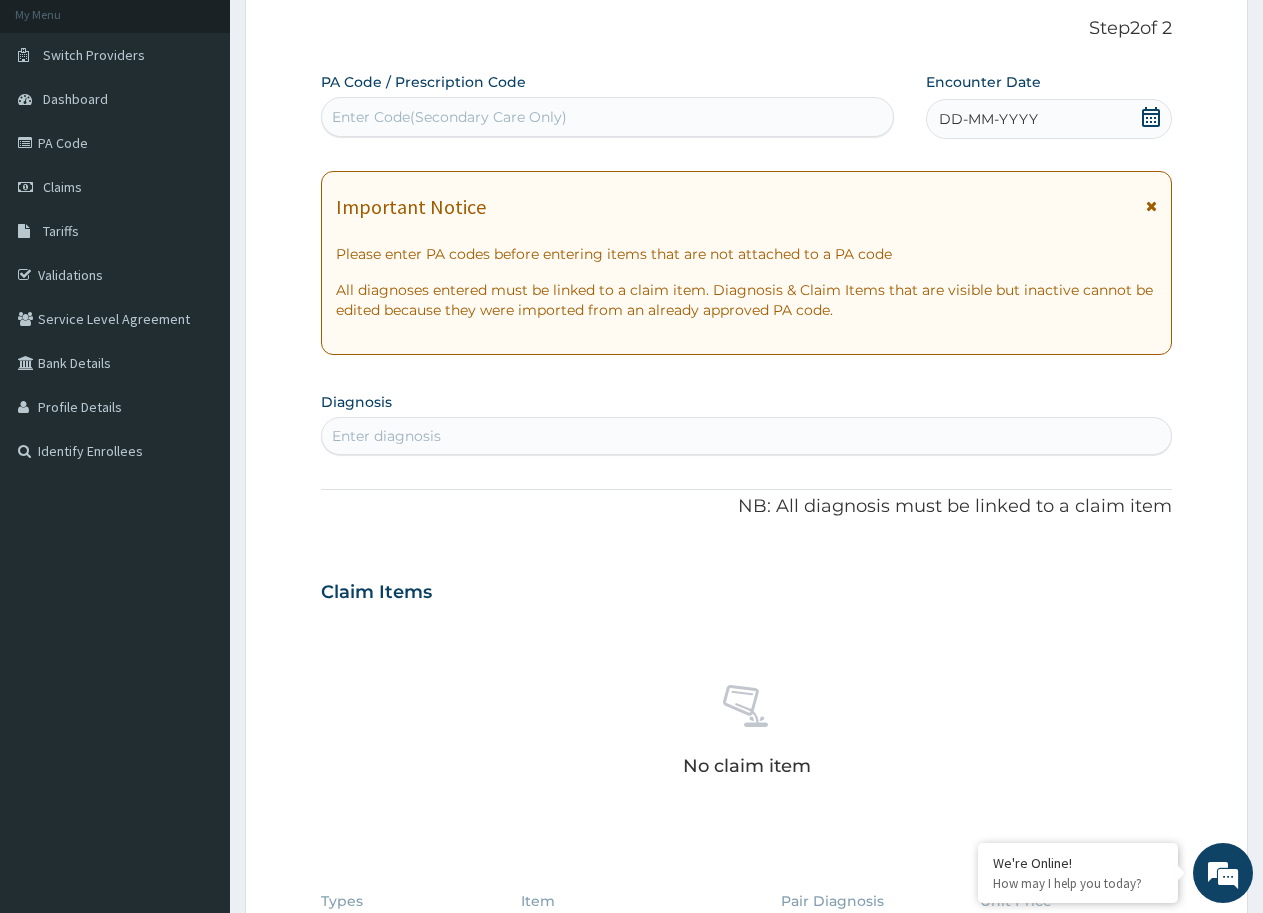 click on "Enter Code(Secondary Care Only)" at bounding box center (607, 117) 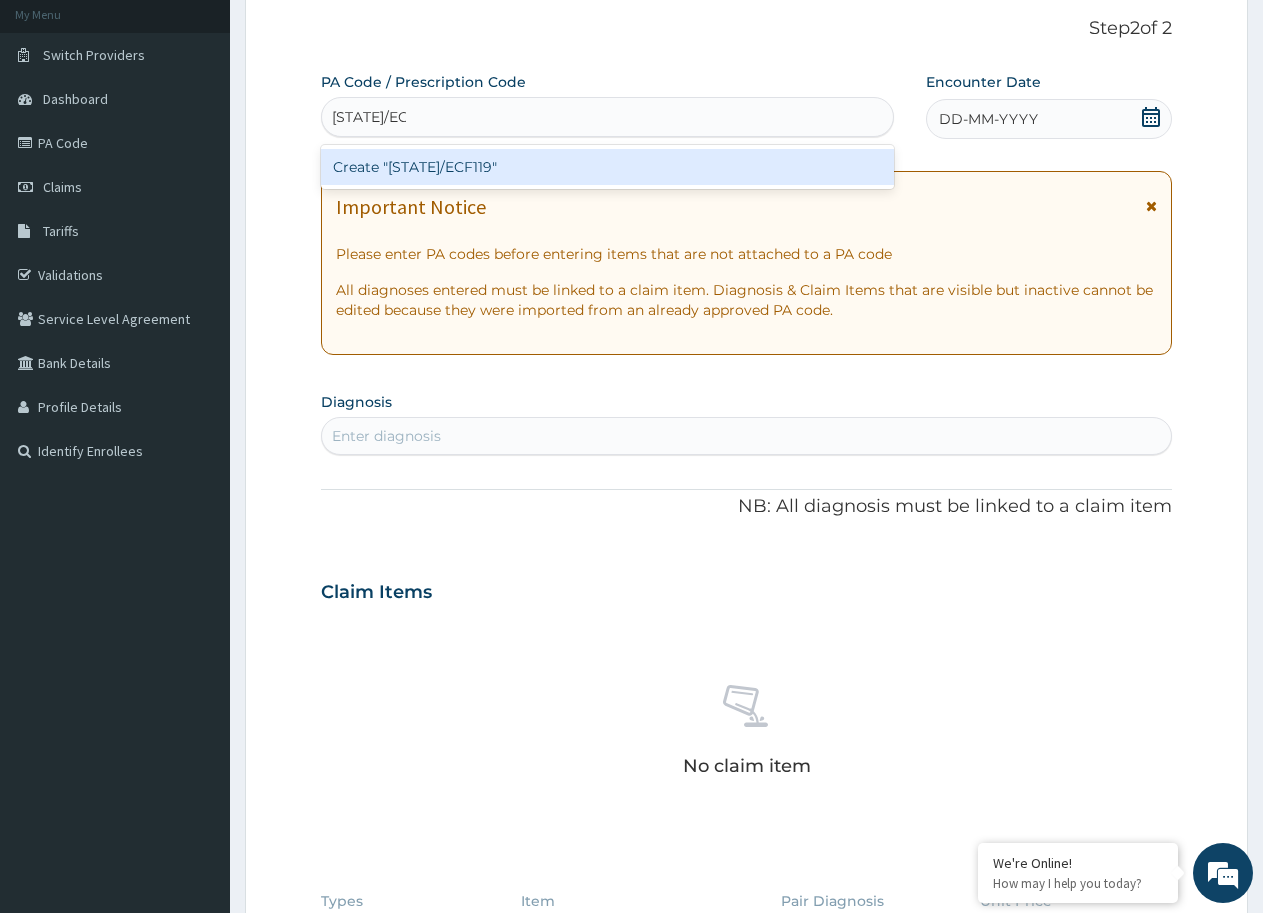 click on "Create "PA/ECF119"" at bounding box center [607, 167] 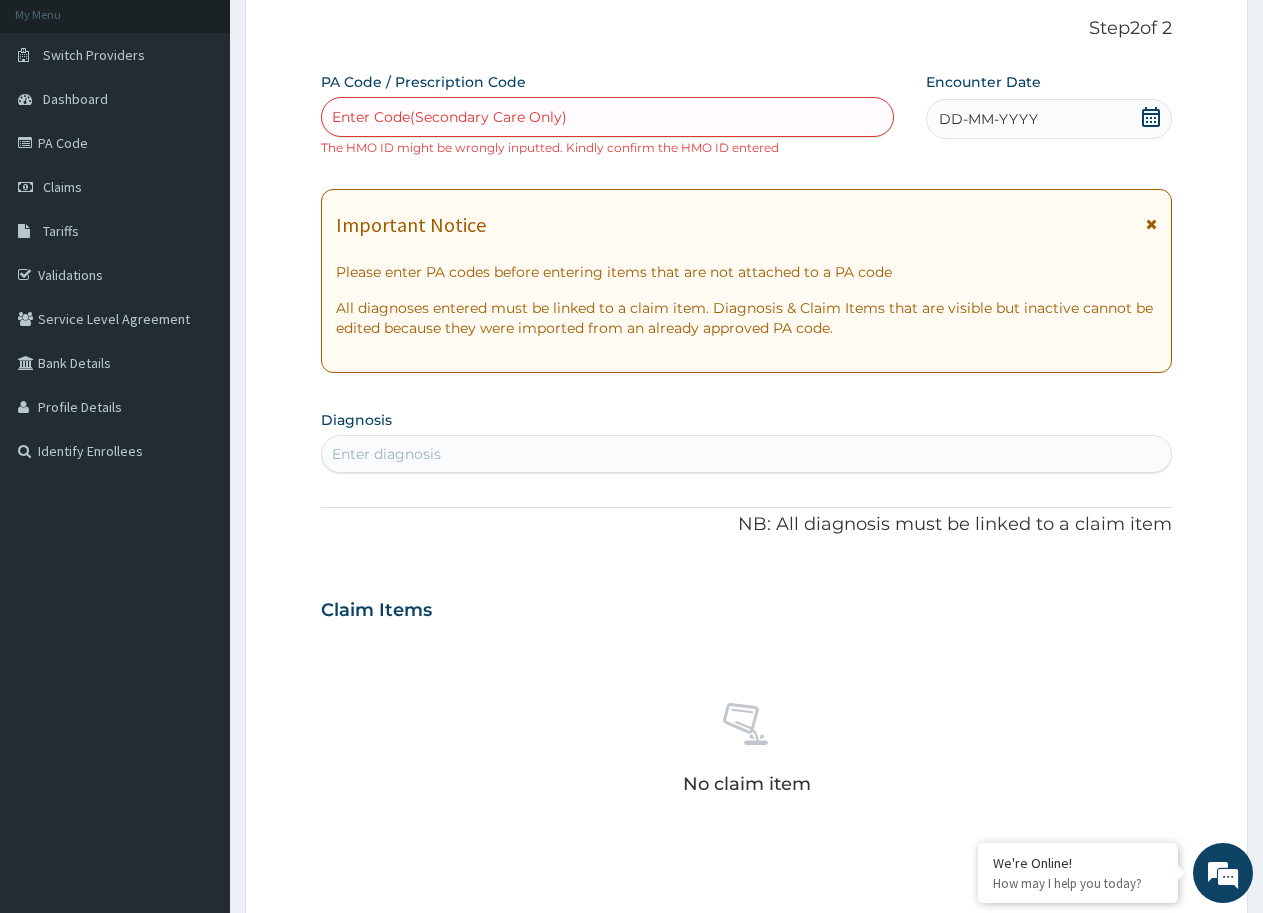 click on "Enter Code(Secondary Care Only)" at bounding box center [607, 117] 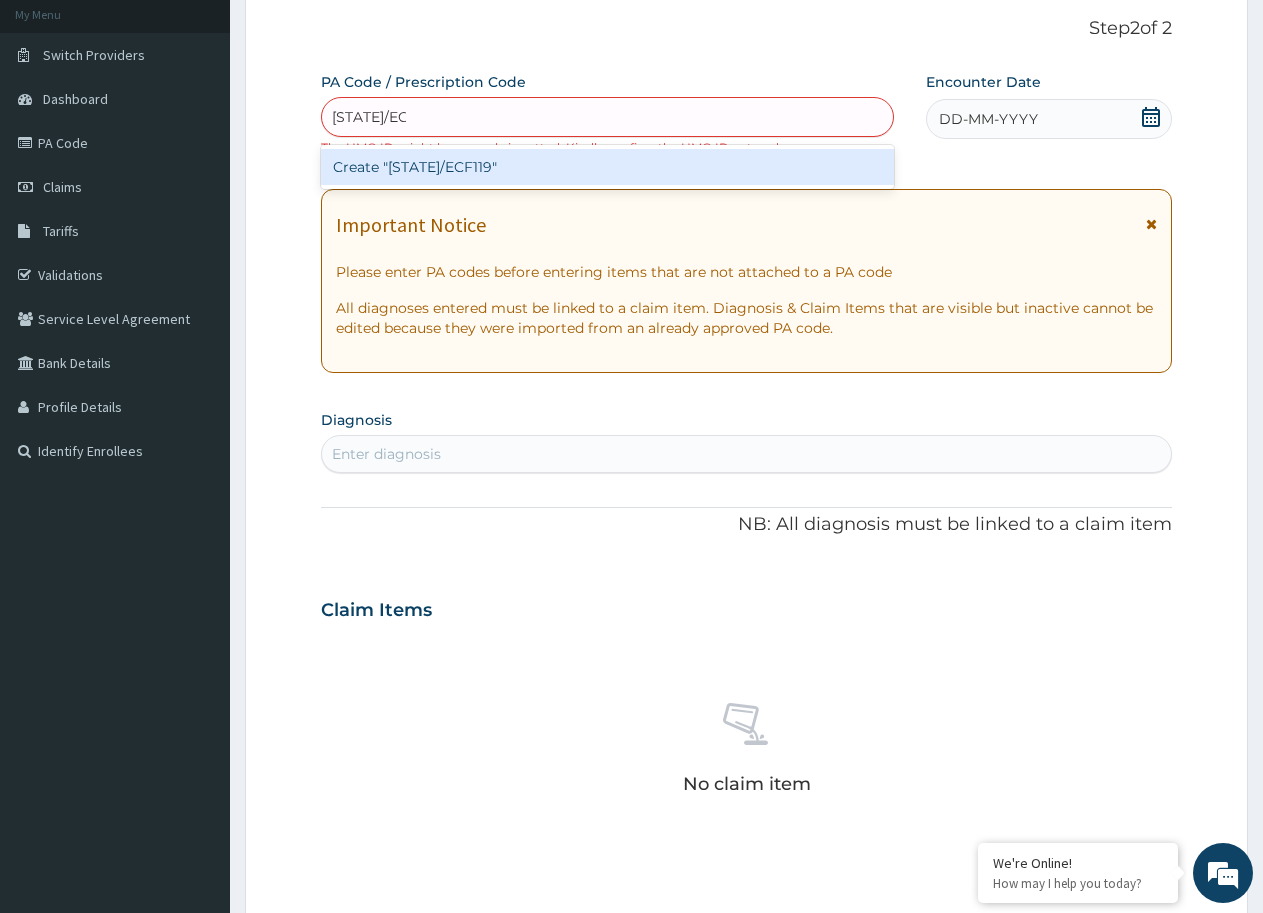 click on "Create "PA/ECF119"" at bounding box center (607, 167) 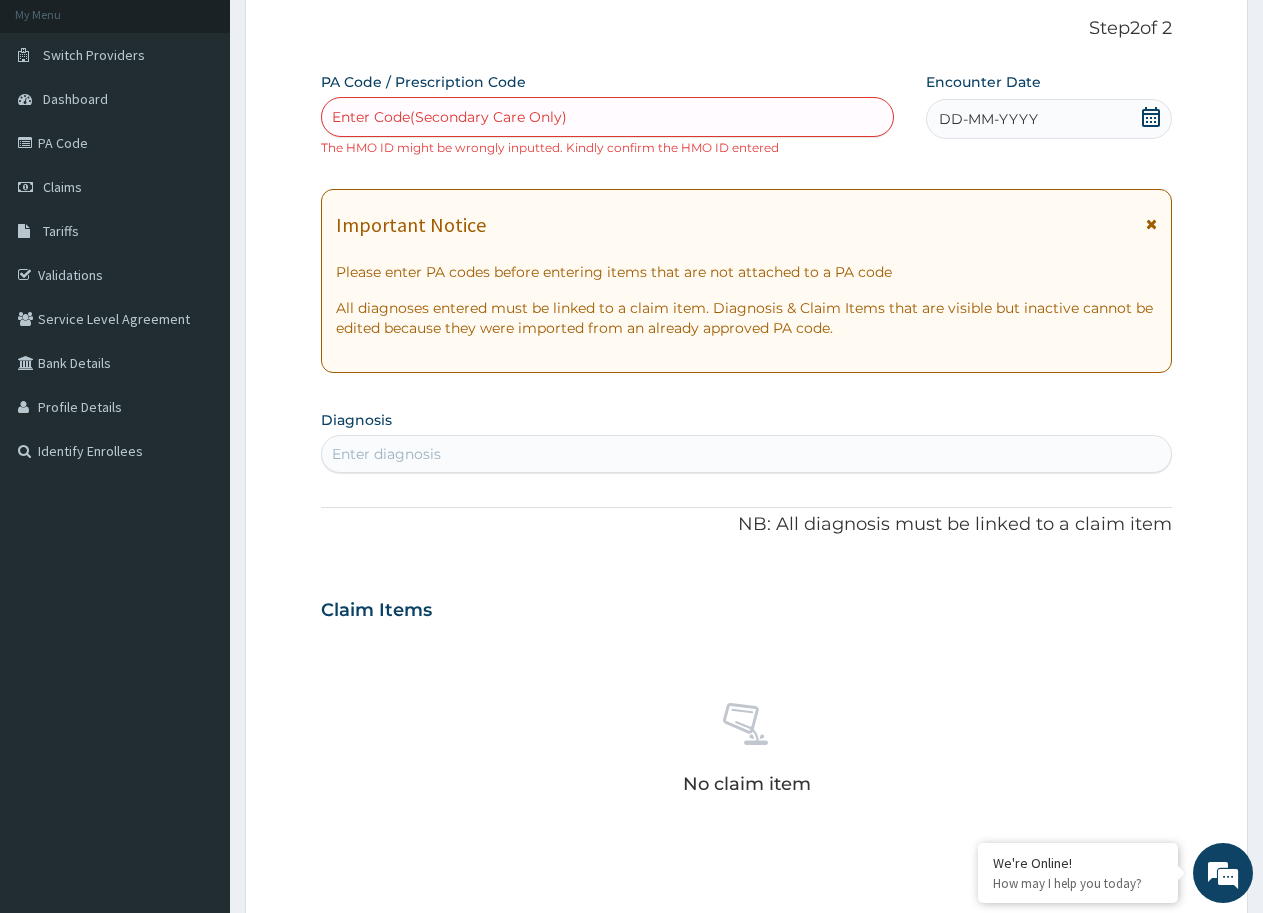 click on "Enter Code(Secondary Care Only)" at bounding box center (607, 117) 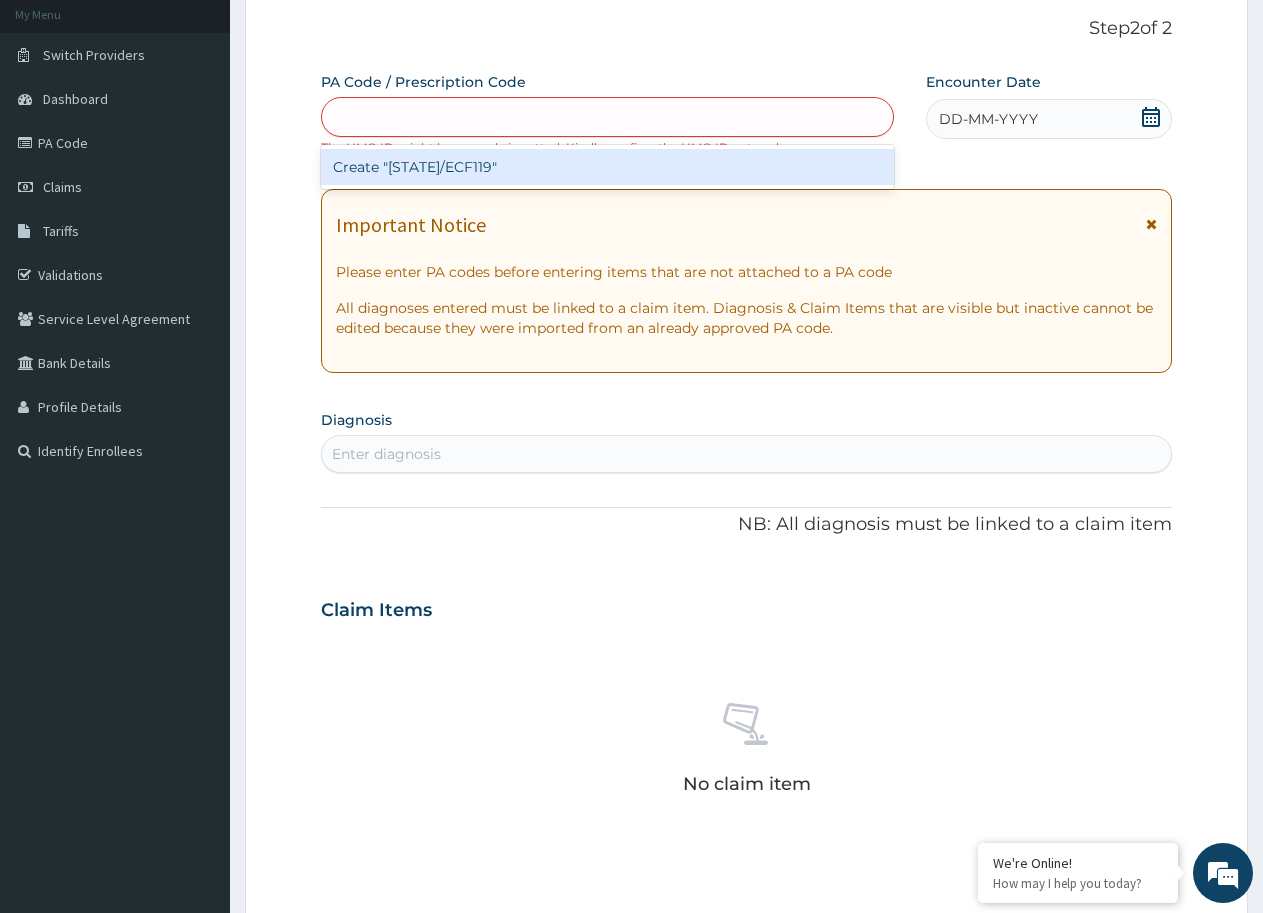 click on "PA/ECF119" at bounding box center [607, 117] 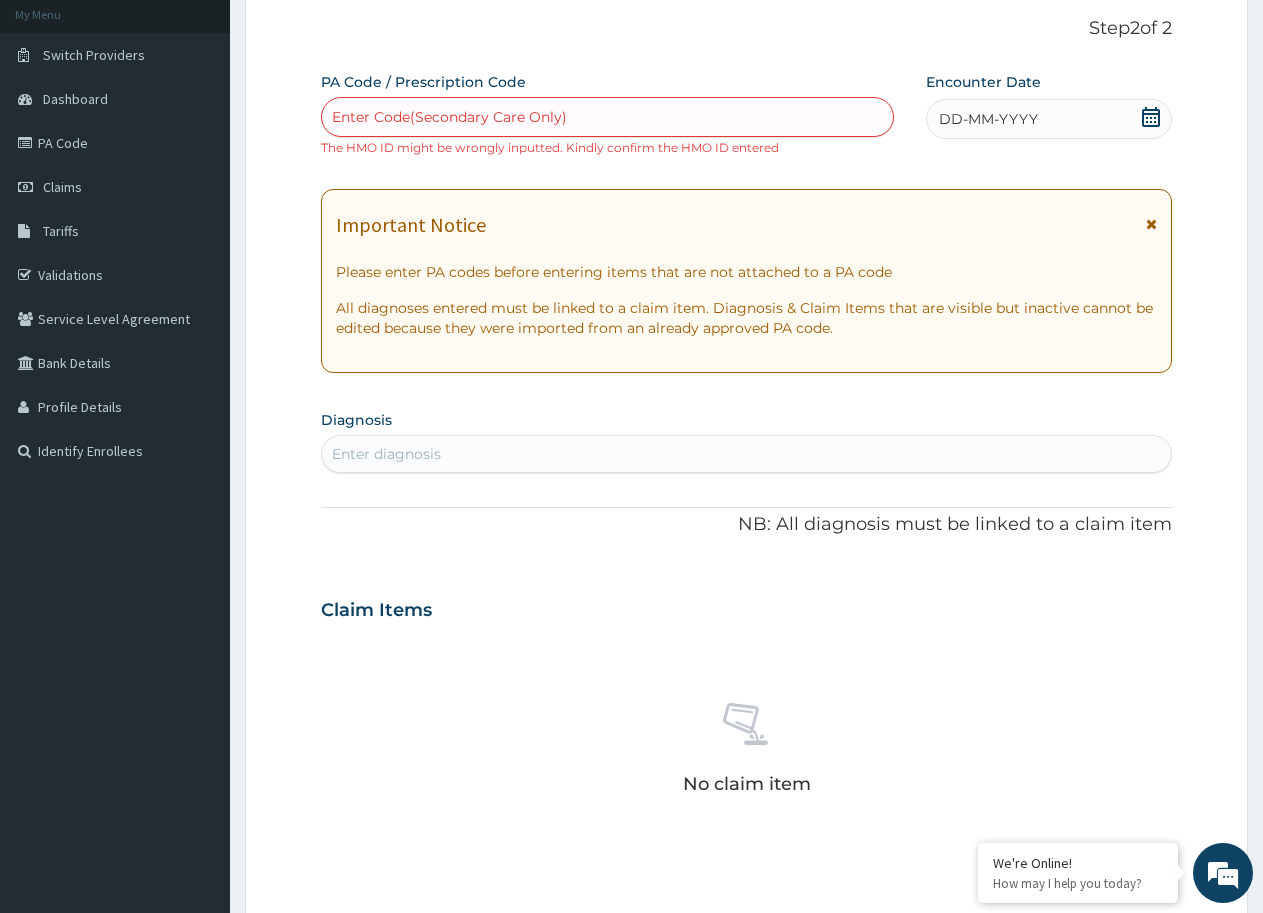 click on "Enter Code(Secondary Care Only)" at bounding box center (607, 117) 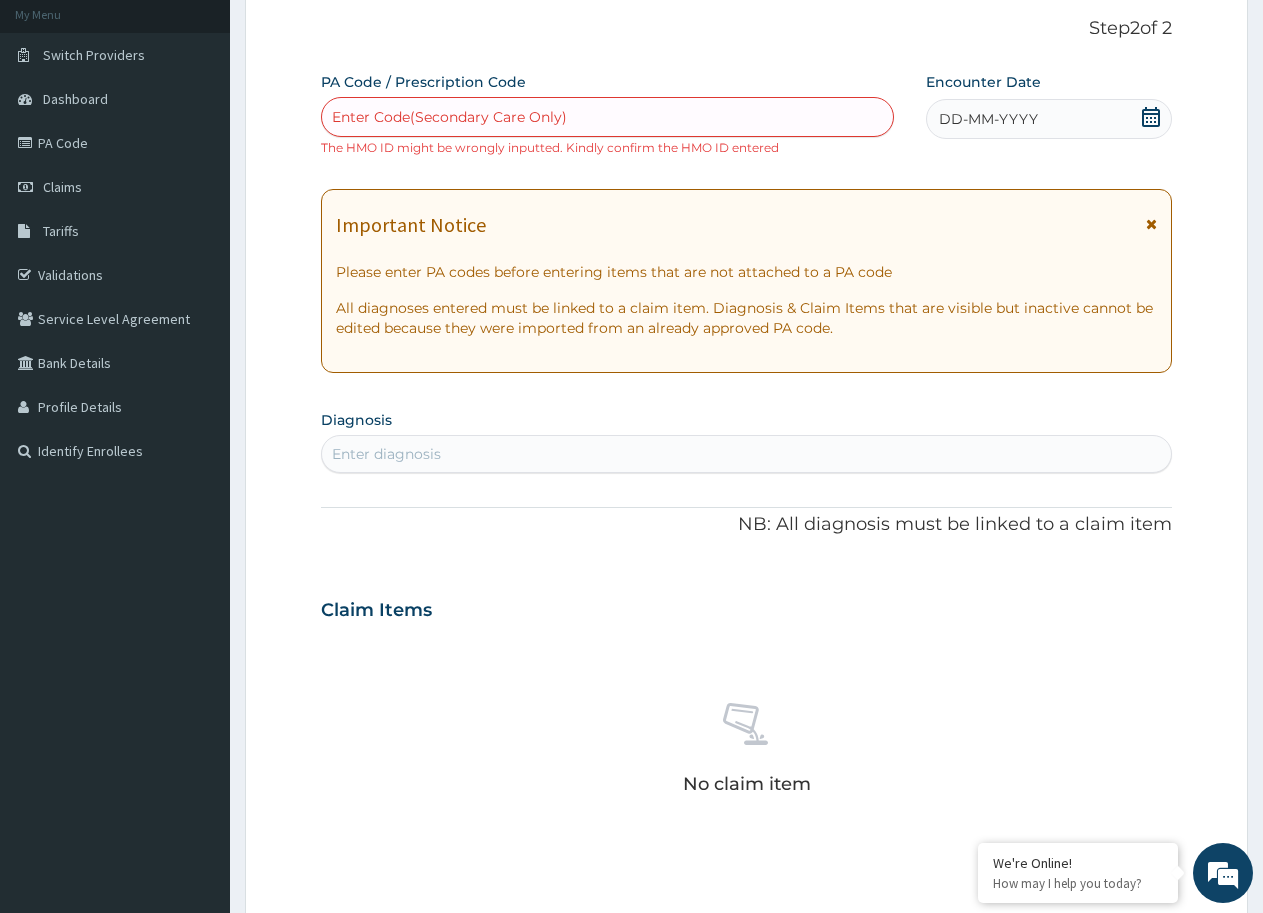 paste on "PA/ECF119" 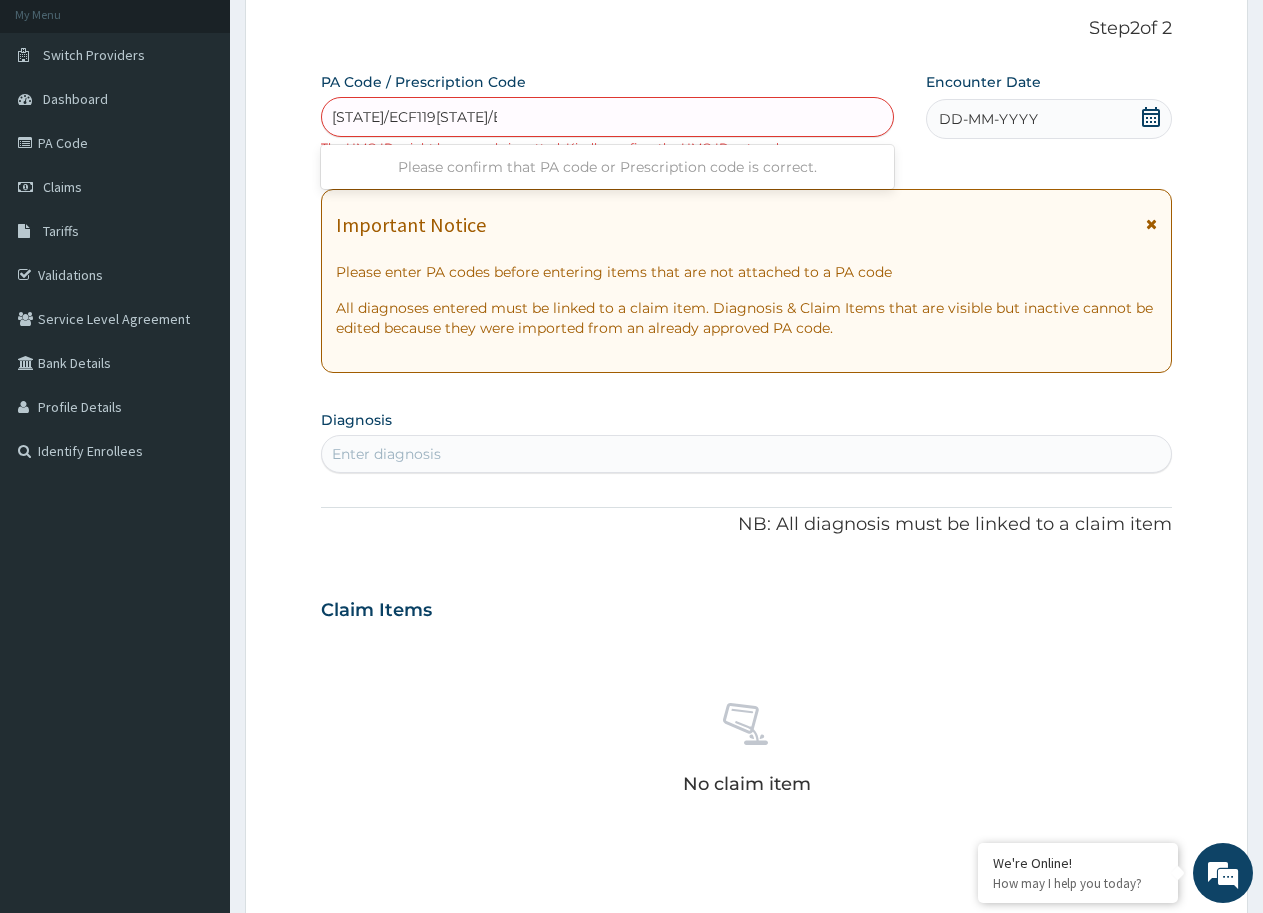 click on "PA/ECF119PA/ECF119PA" at bounding box center (414, 117) 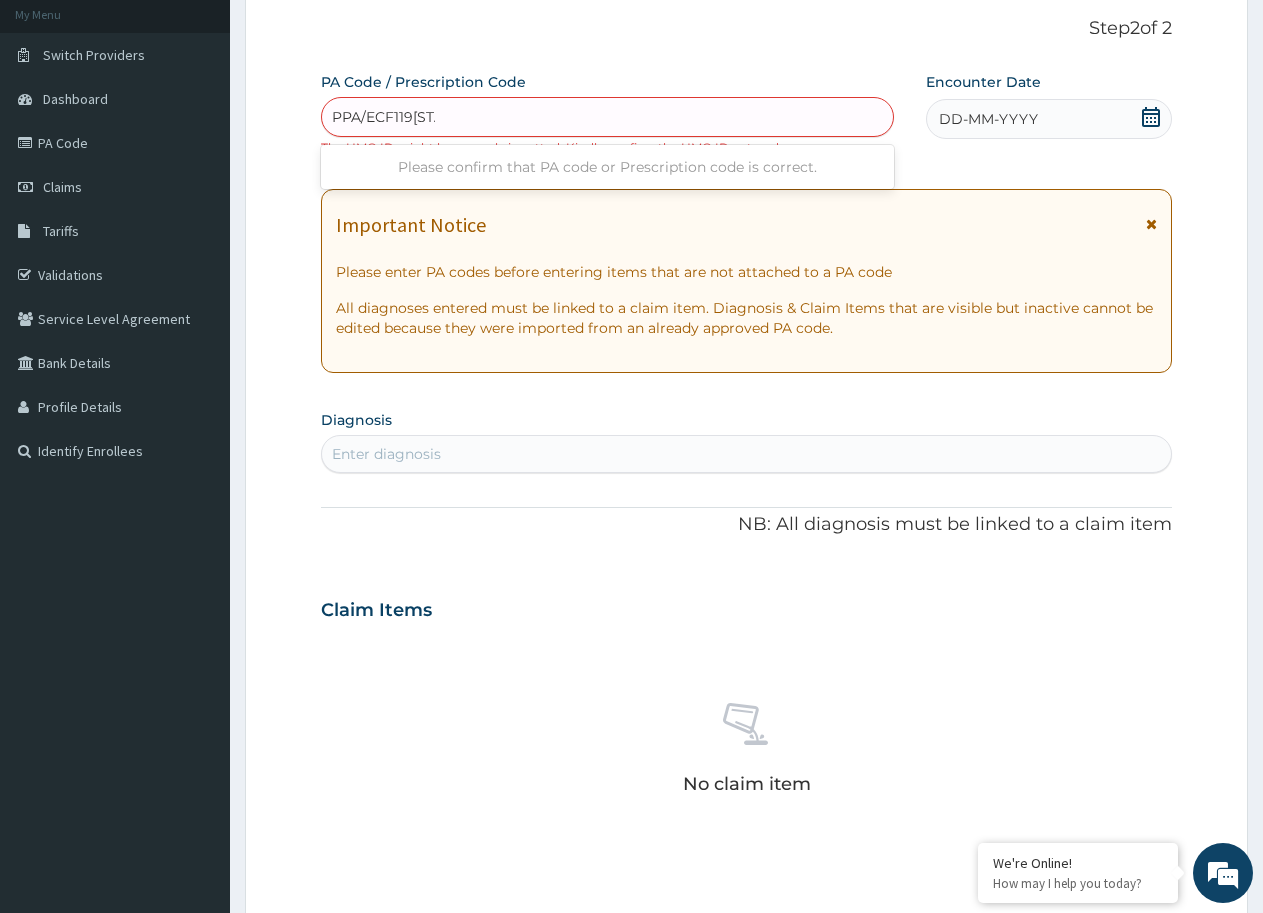 type on "PA/ECF119PA" 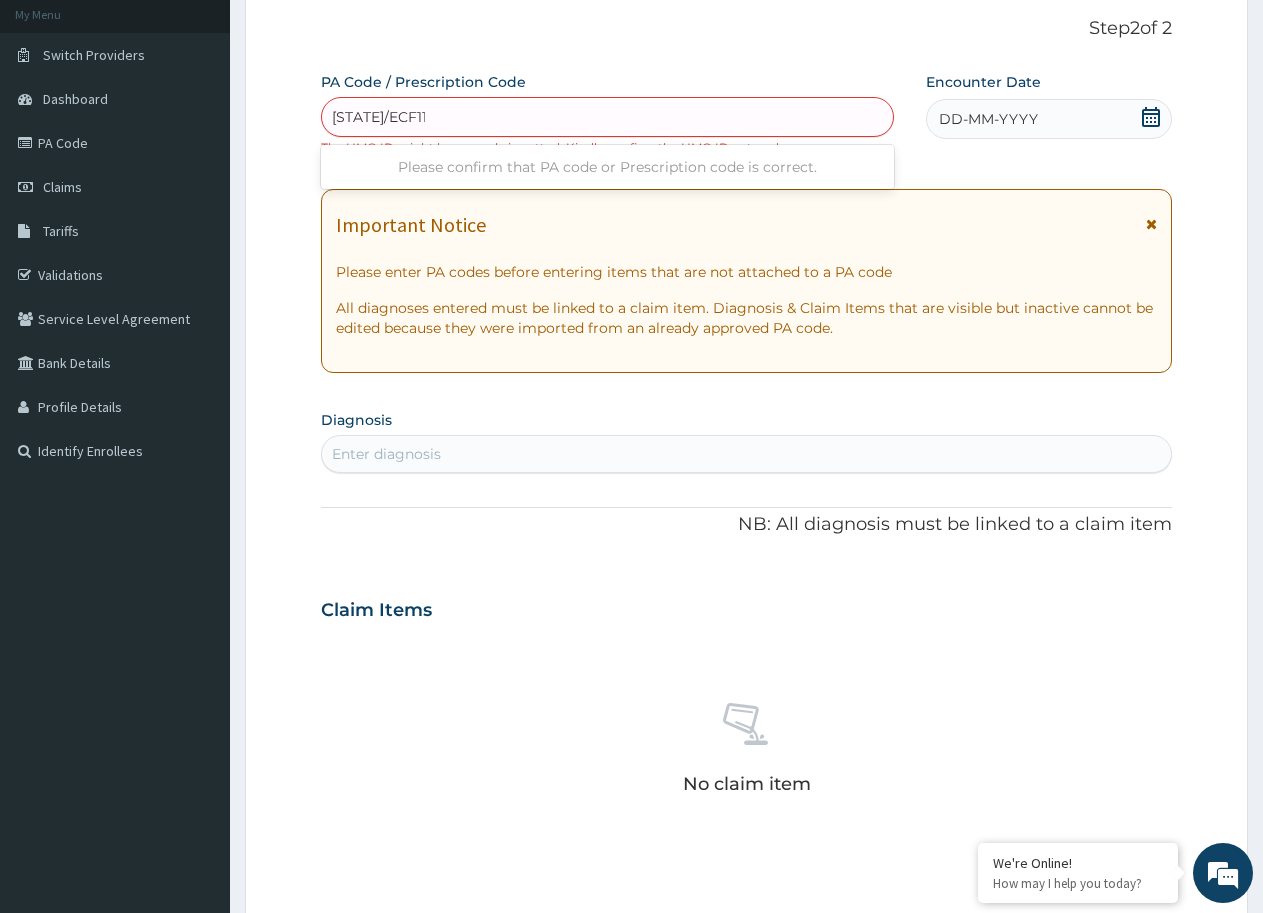 type 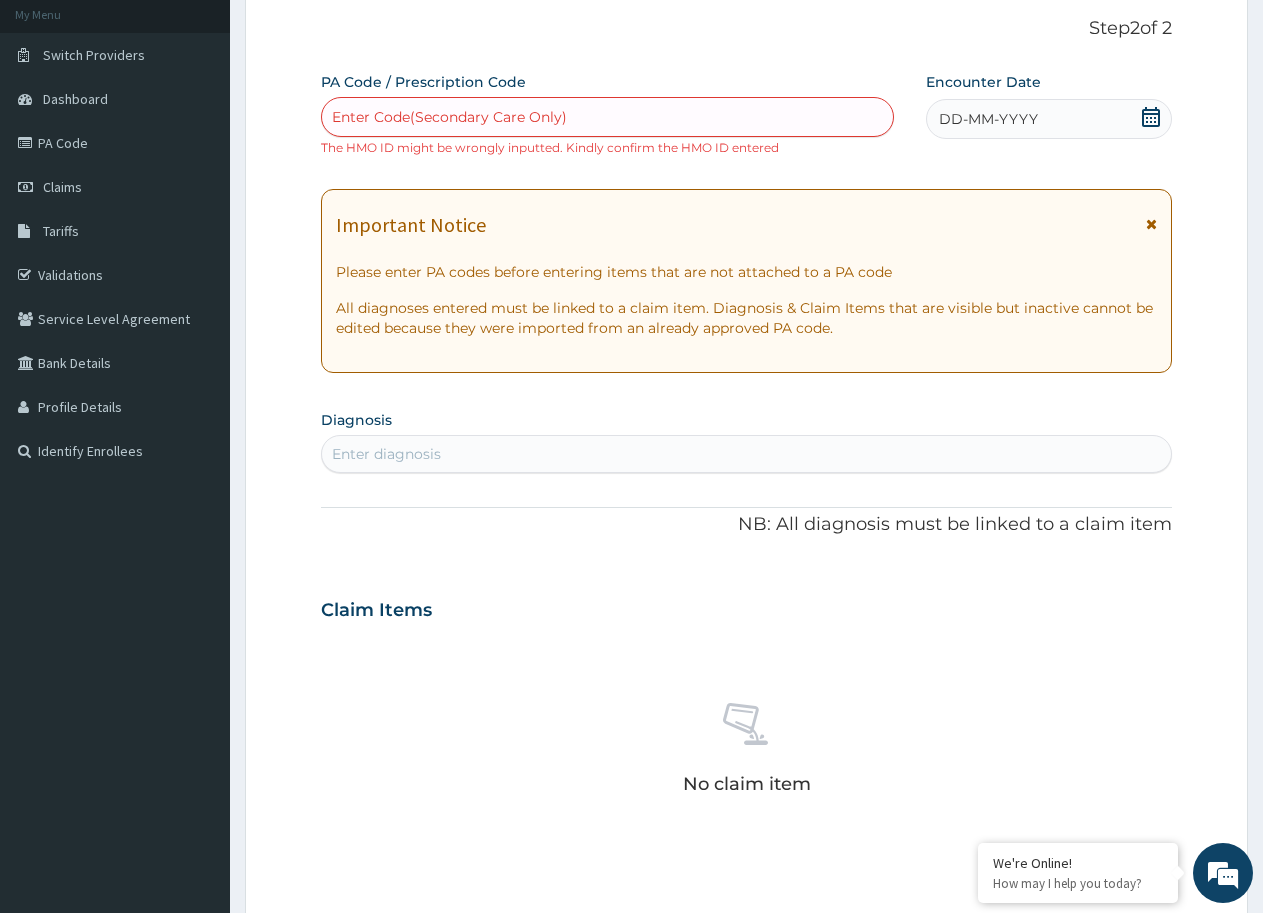 click on "Enter Code(Secondary Care Only)" at bounding box center (607, 117) 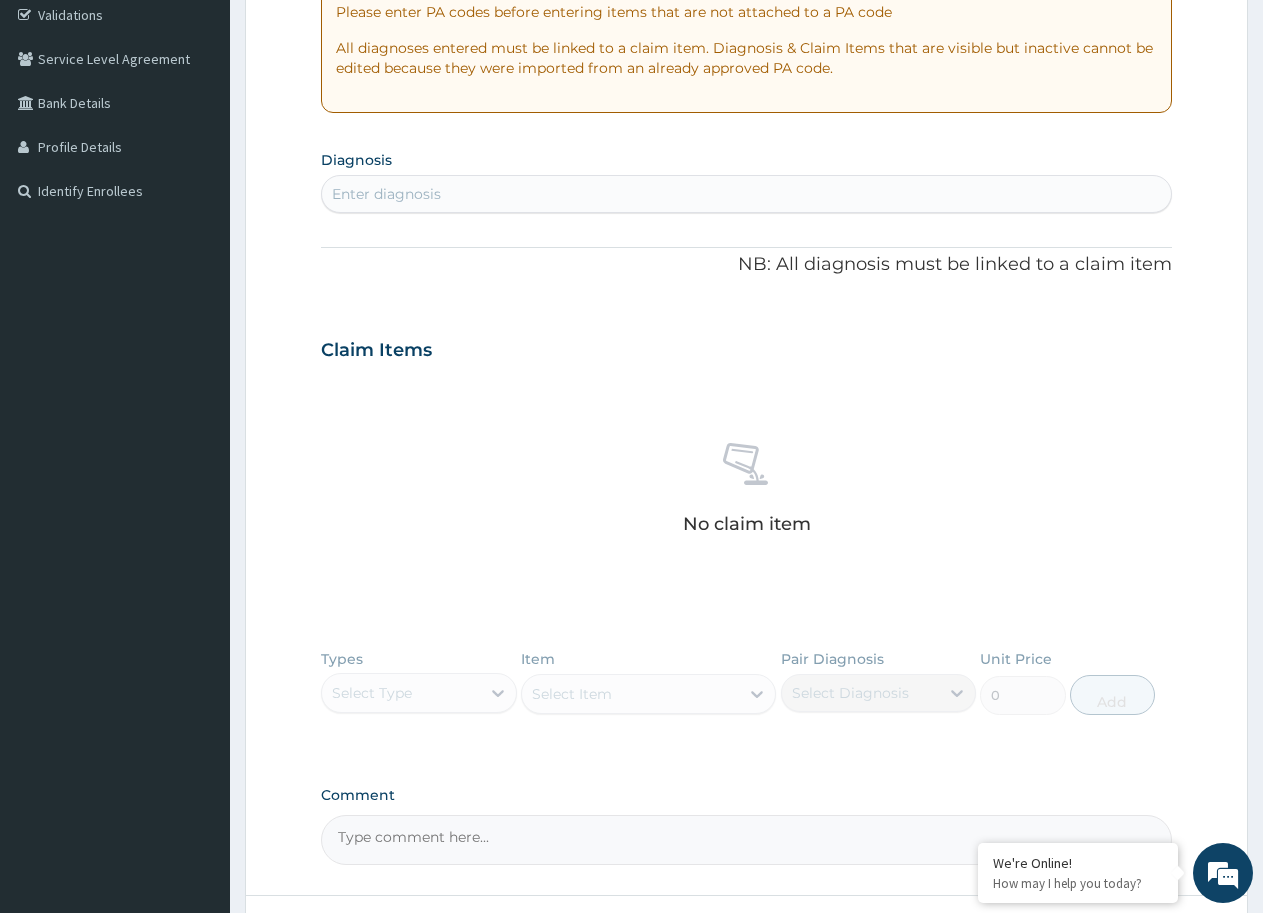 scroll, scrollTop: 541, scrollLeft: 0, axis: vertical 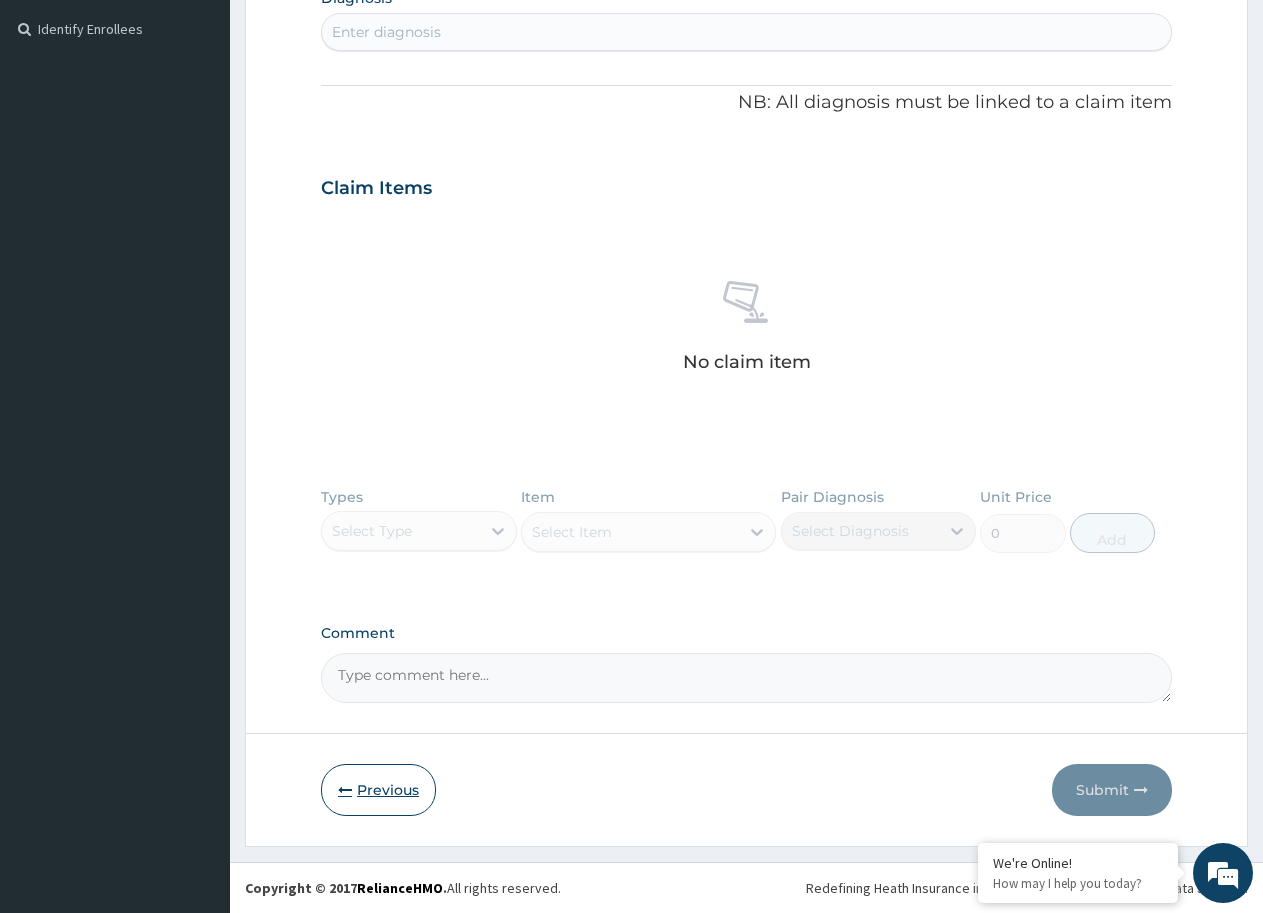 click on "Previous" at bounding box center (378, 790) 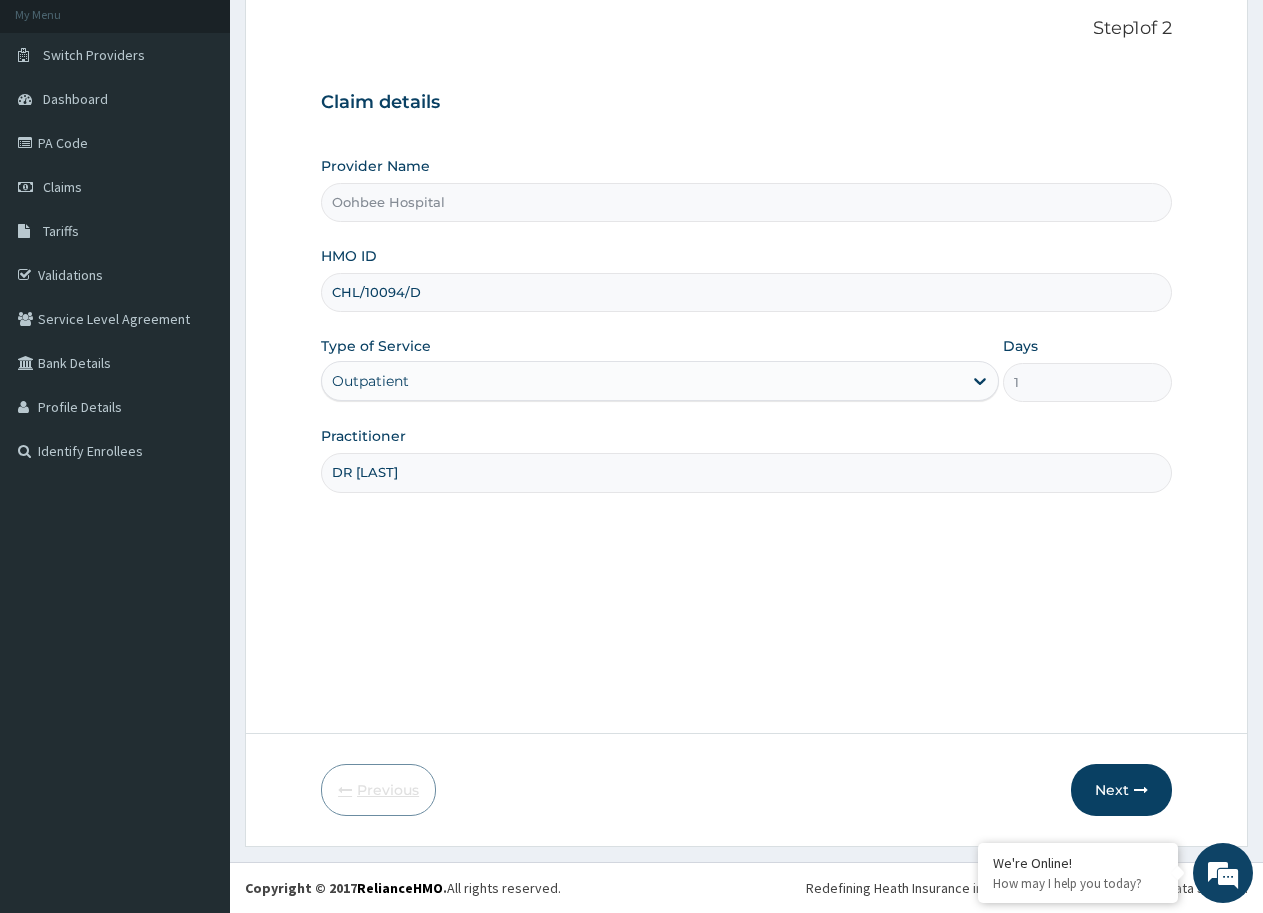 scroll, scrollTop: 119, scrollLeft: 0, axis: vertical 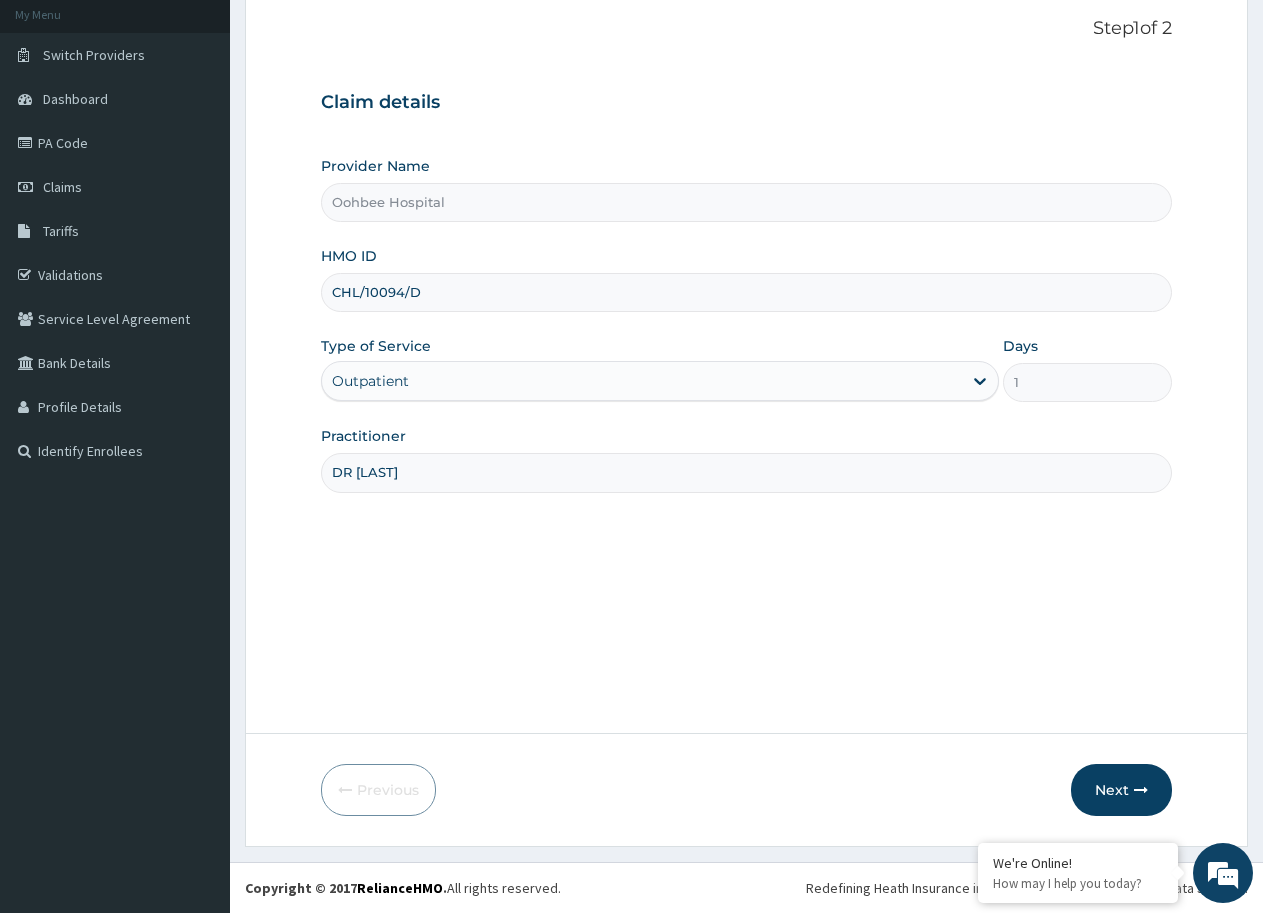 click on "CHL/10094/D" at bounding box center (746, 292) 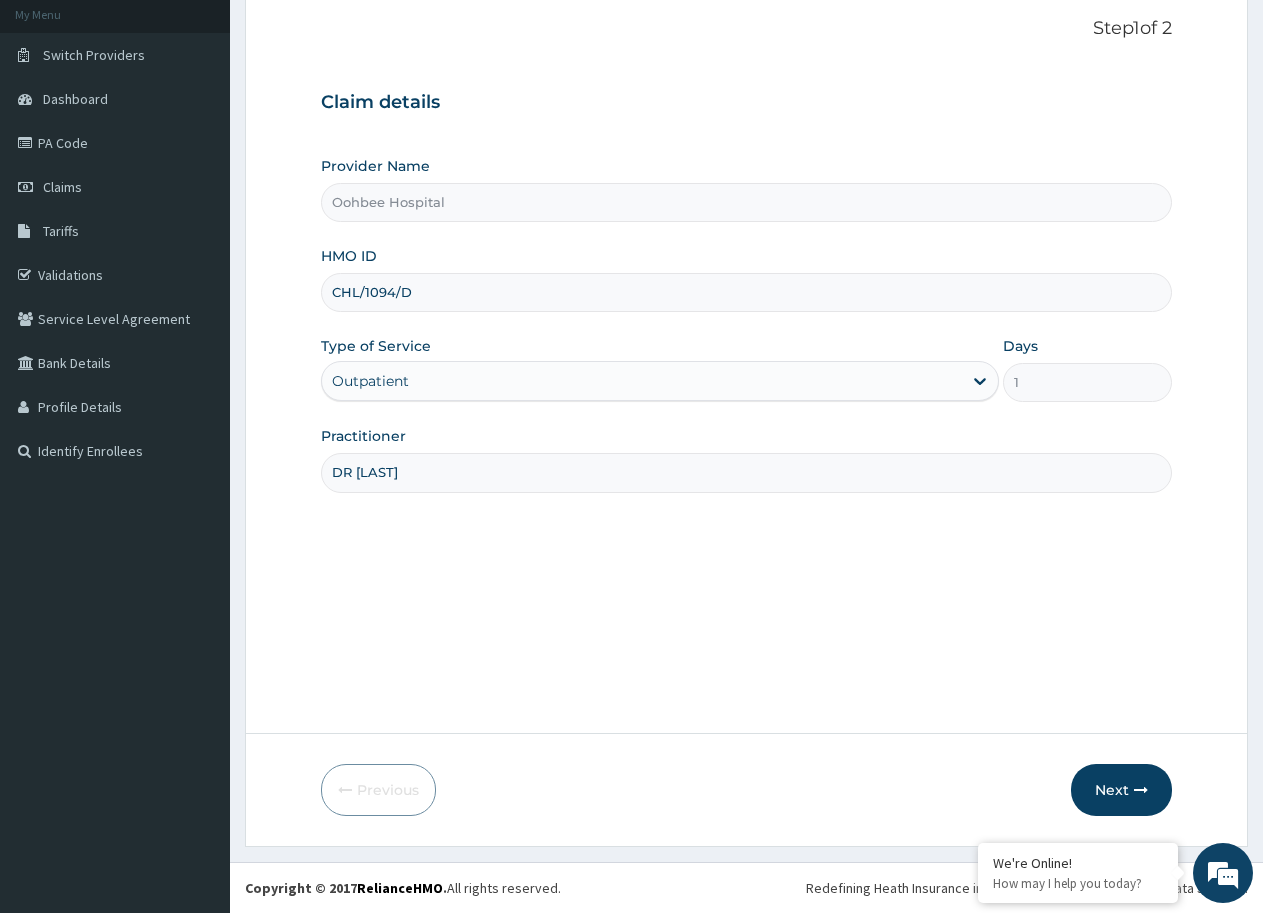click on "CHL/1094/D" at bounding box center (746, 292) 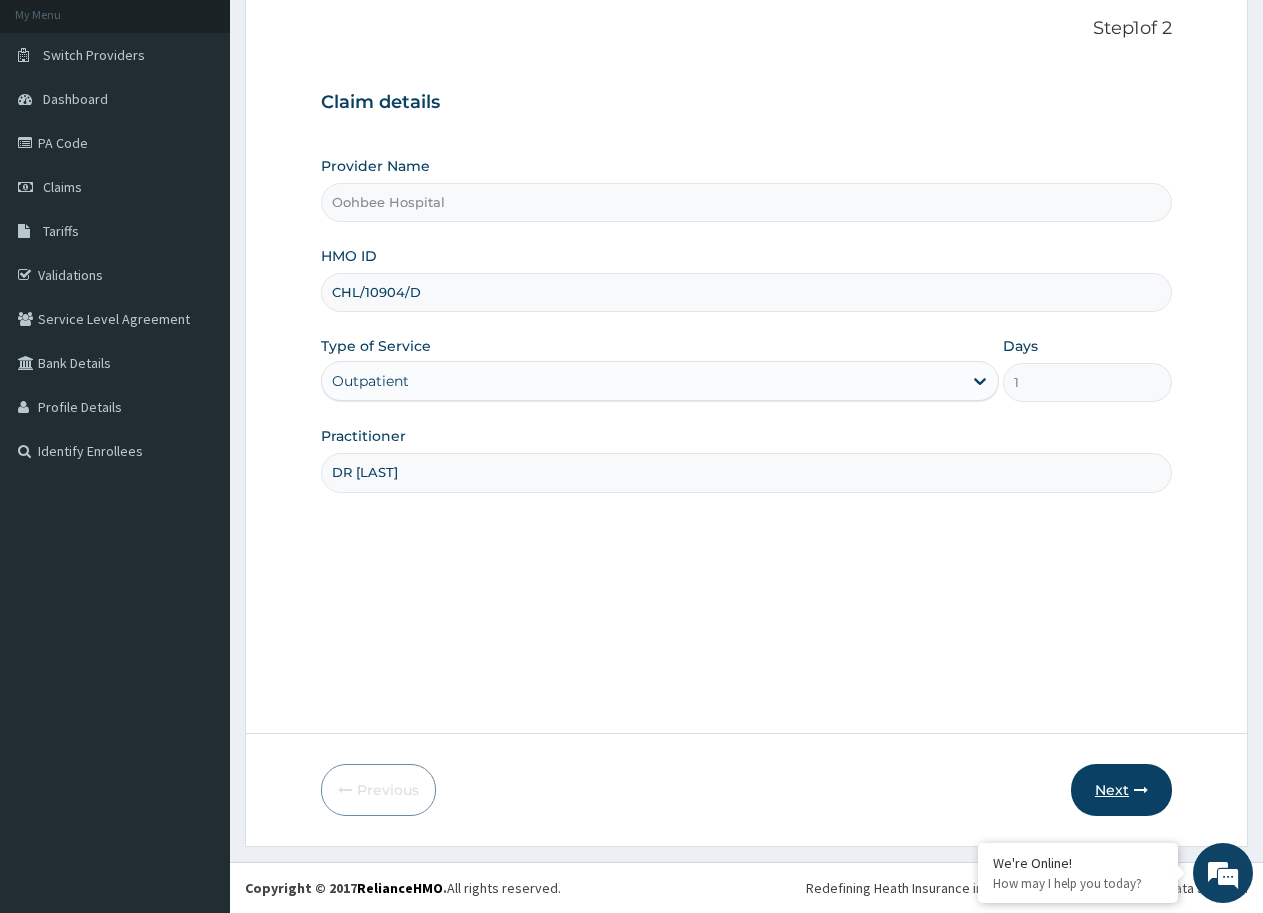 type on "CHL/10904/D" 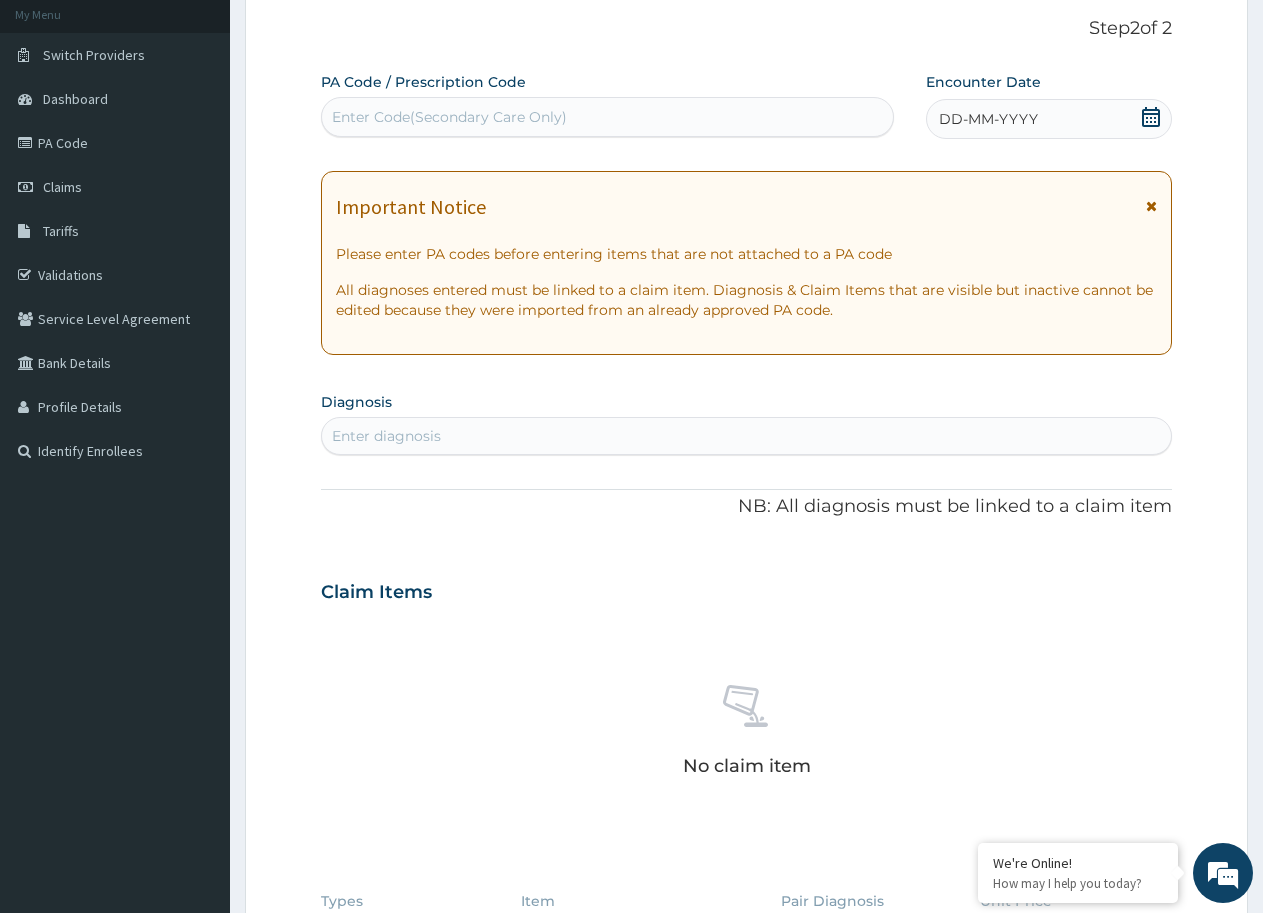 click on "Enter Code(Secondary Care Only)" at bounding box center [607, 117] 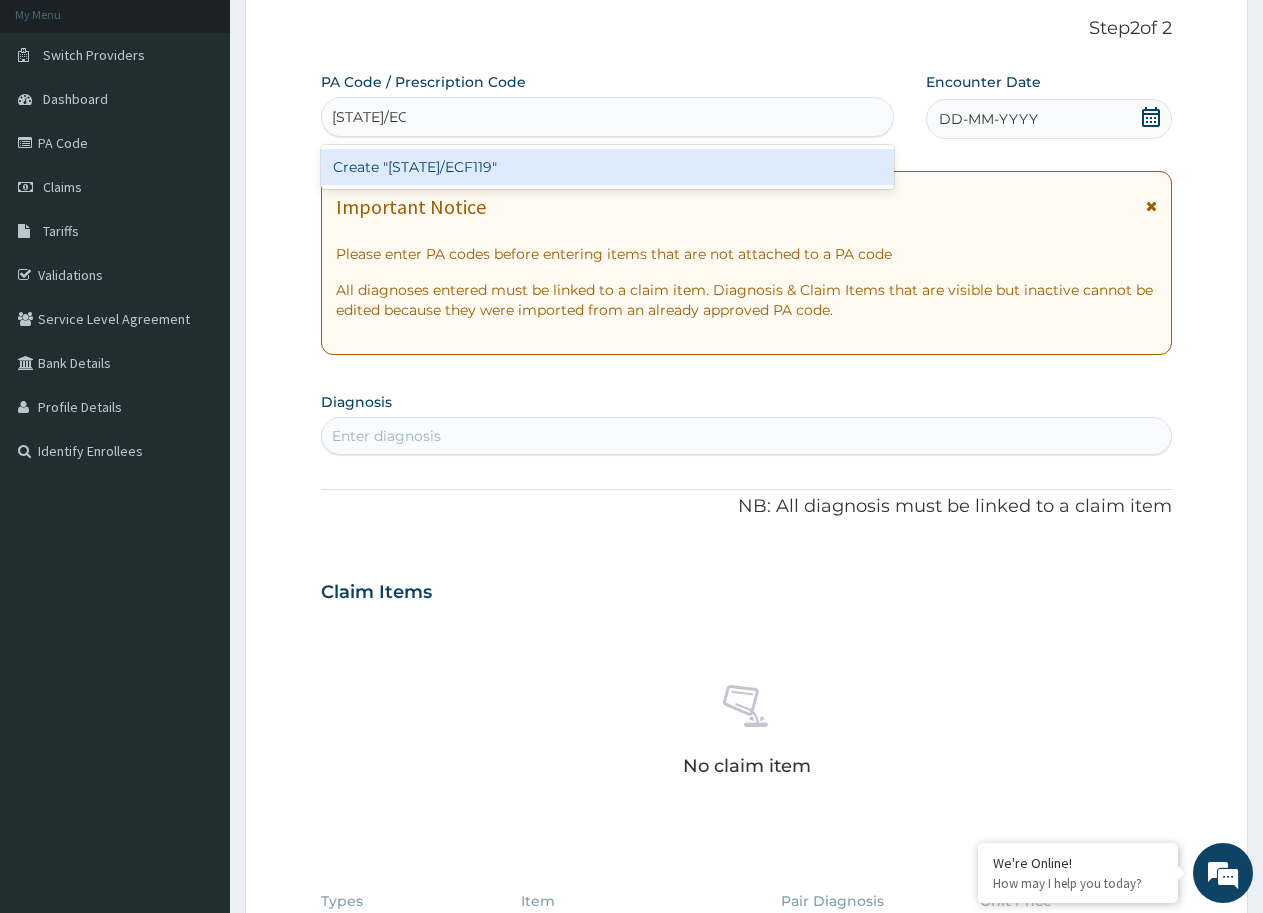 click on "Create "PA/ECF119"" at bounding box center [607, 167] 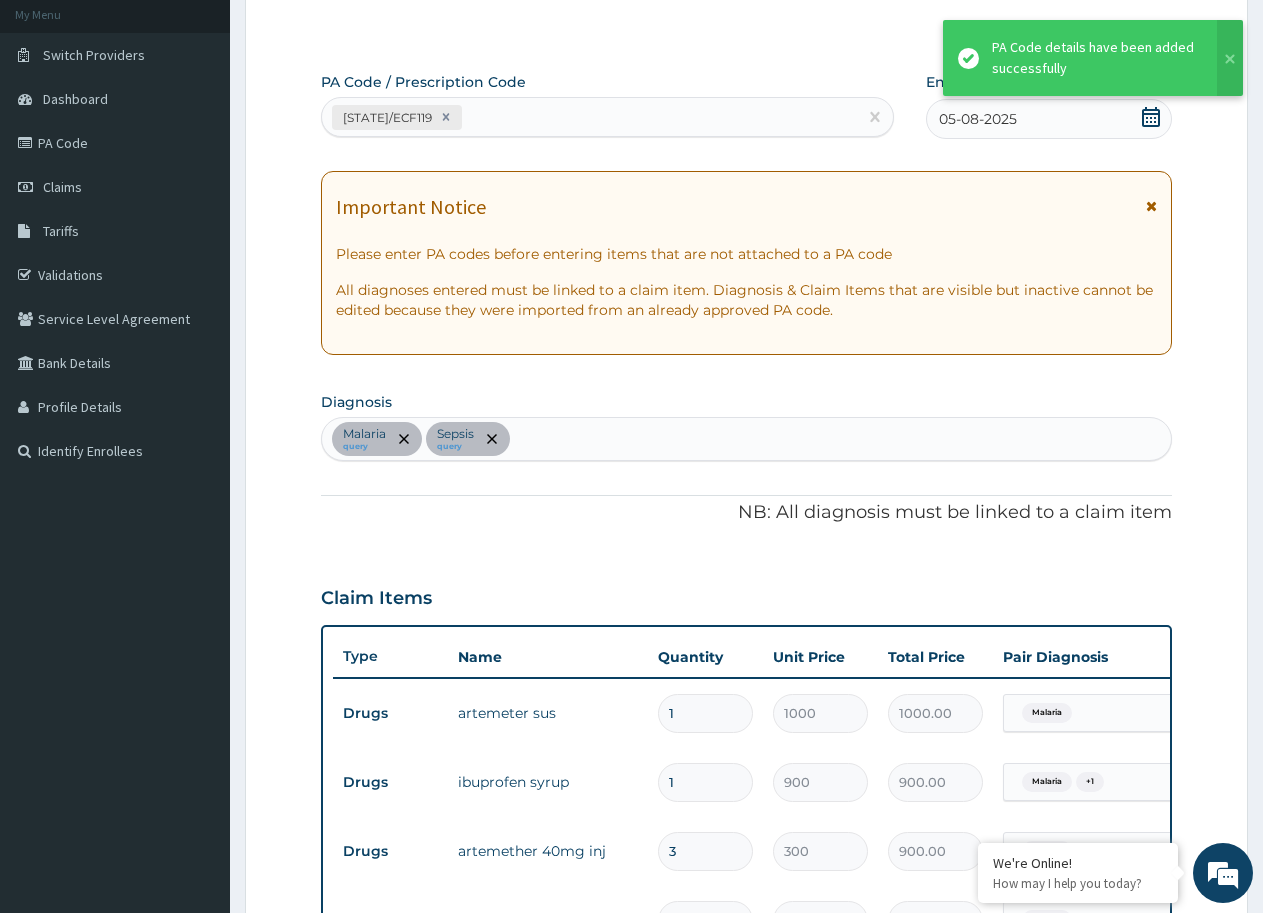 scroll, scrollTop: 789, scrollLeft: 0, axis: vertical 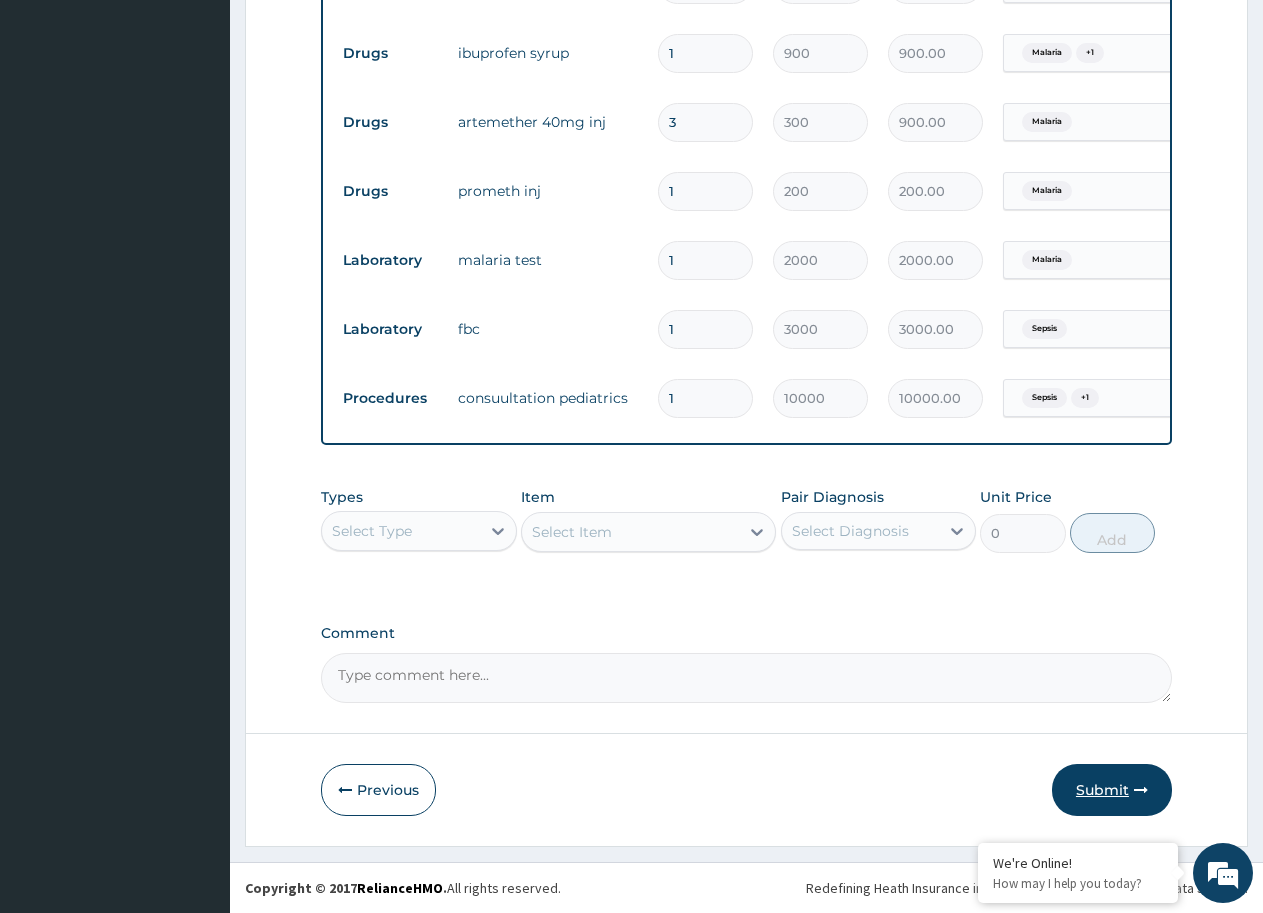 click on "Submit" at bounding box center (1112, 790) 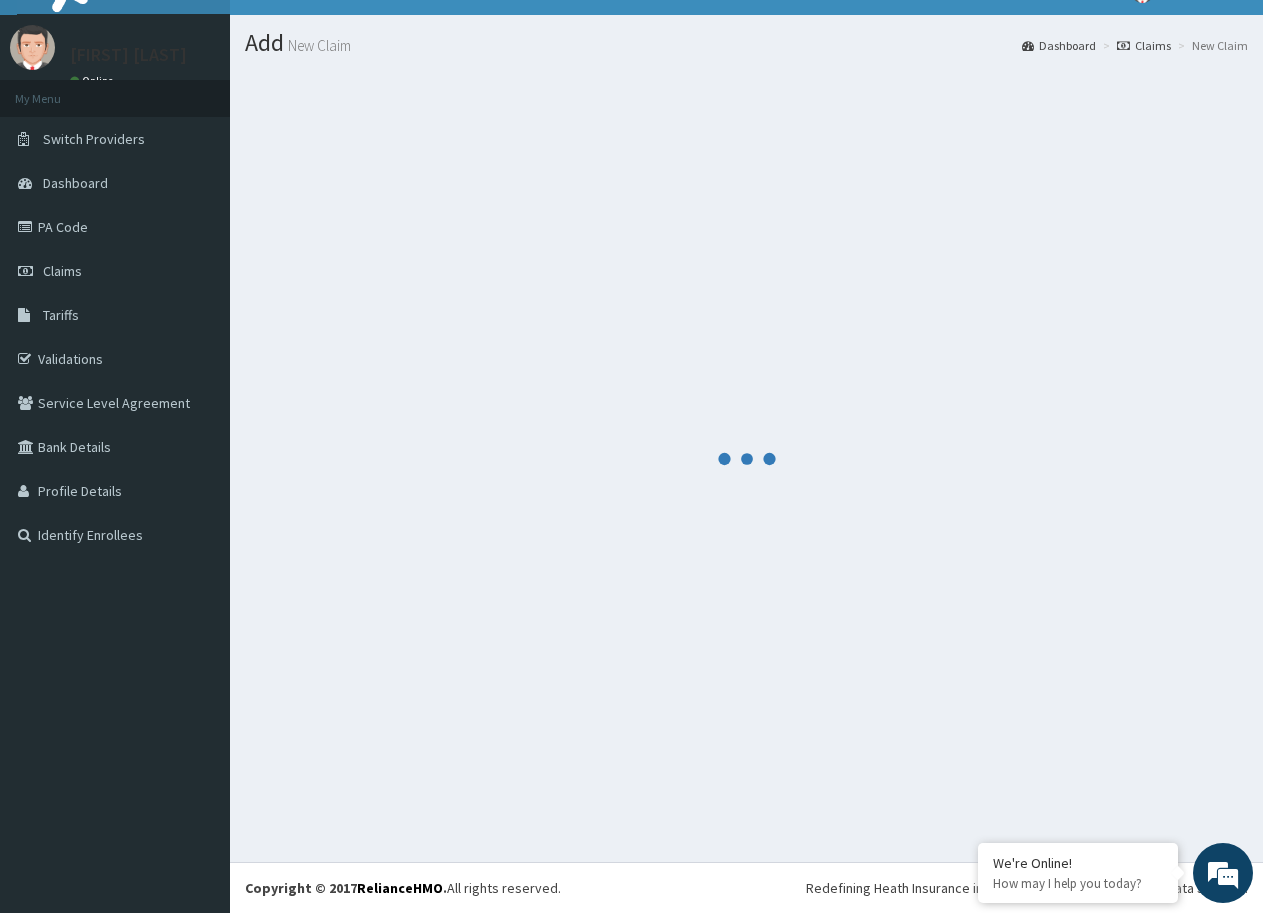 scroll, scrollTop: 865, scrollLeft: 0, axis: vertical 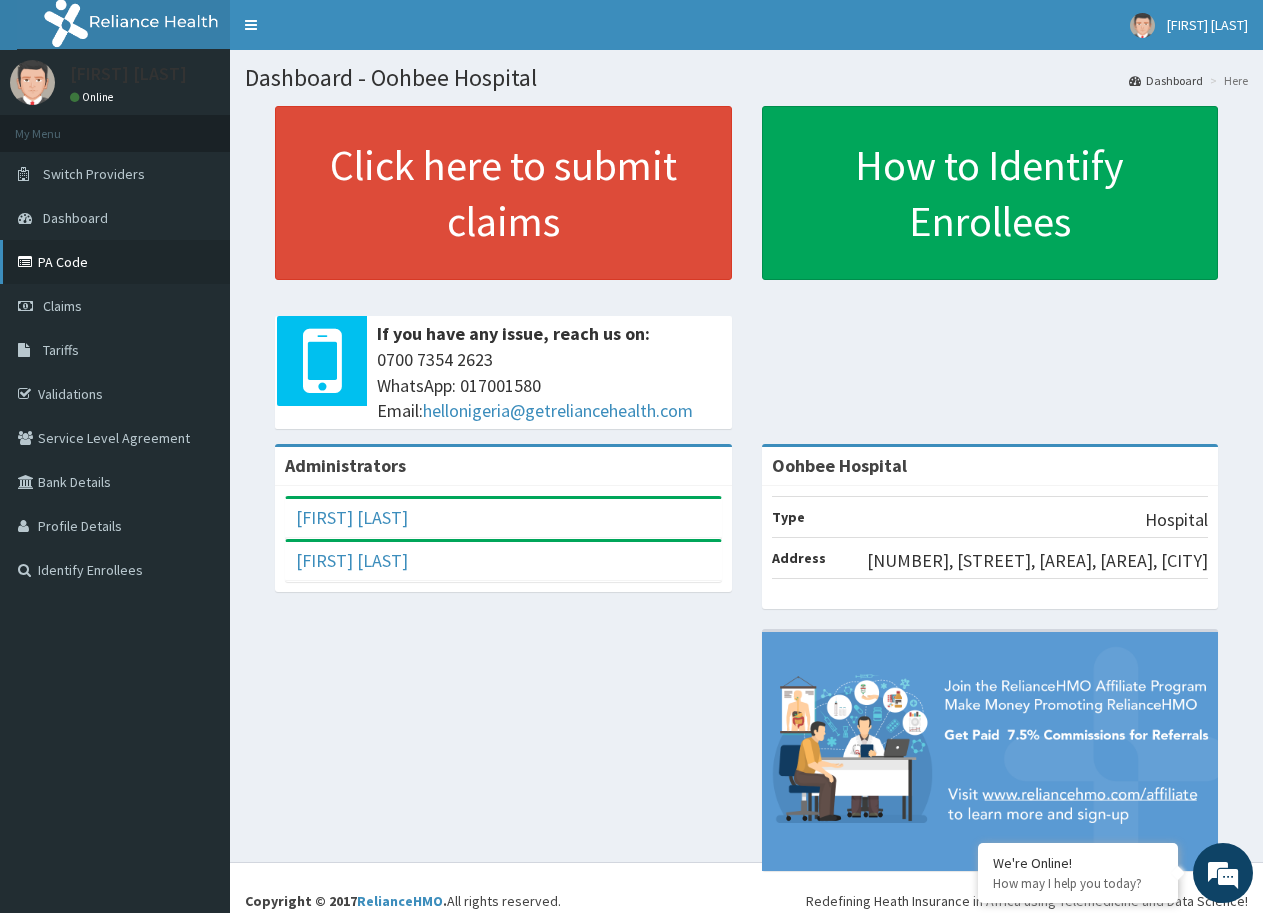 click on "PA Code" at bounding box center [115, 262] 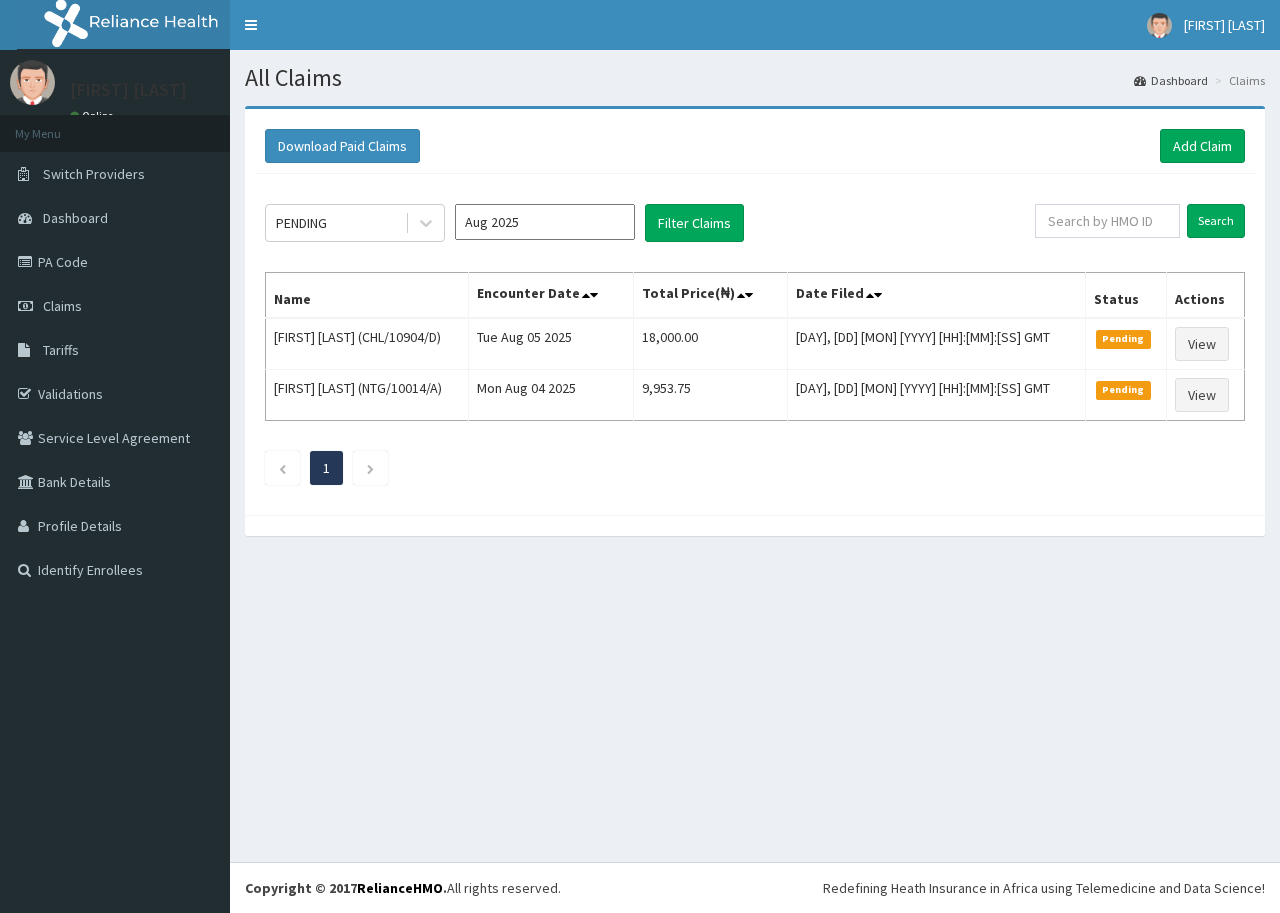 scroll, scrollTop: 0, scrollLeft: 0, axis: both 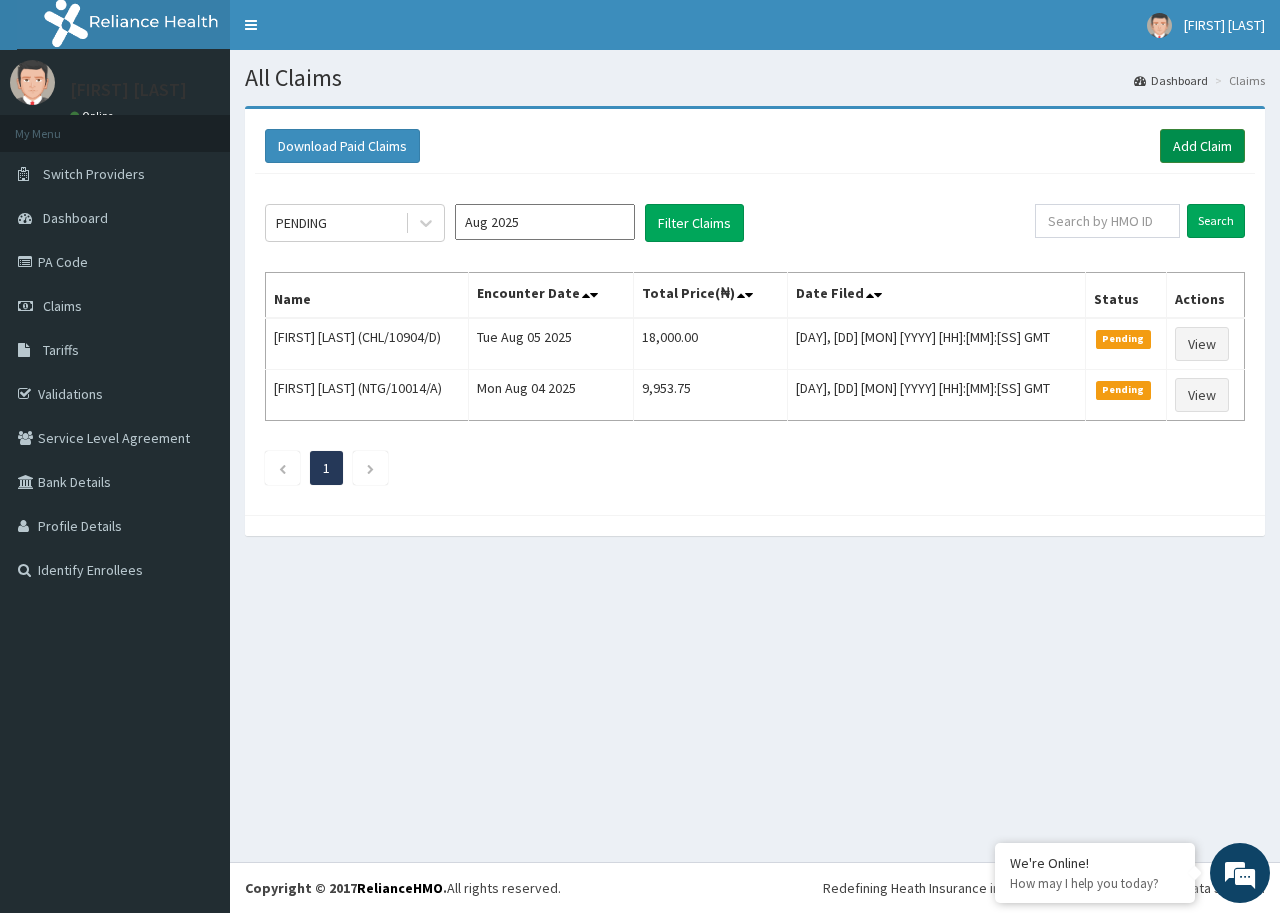click on "Add Claim" at bounding box center (1202, 146) 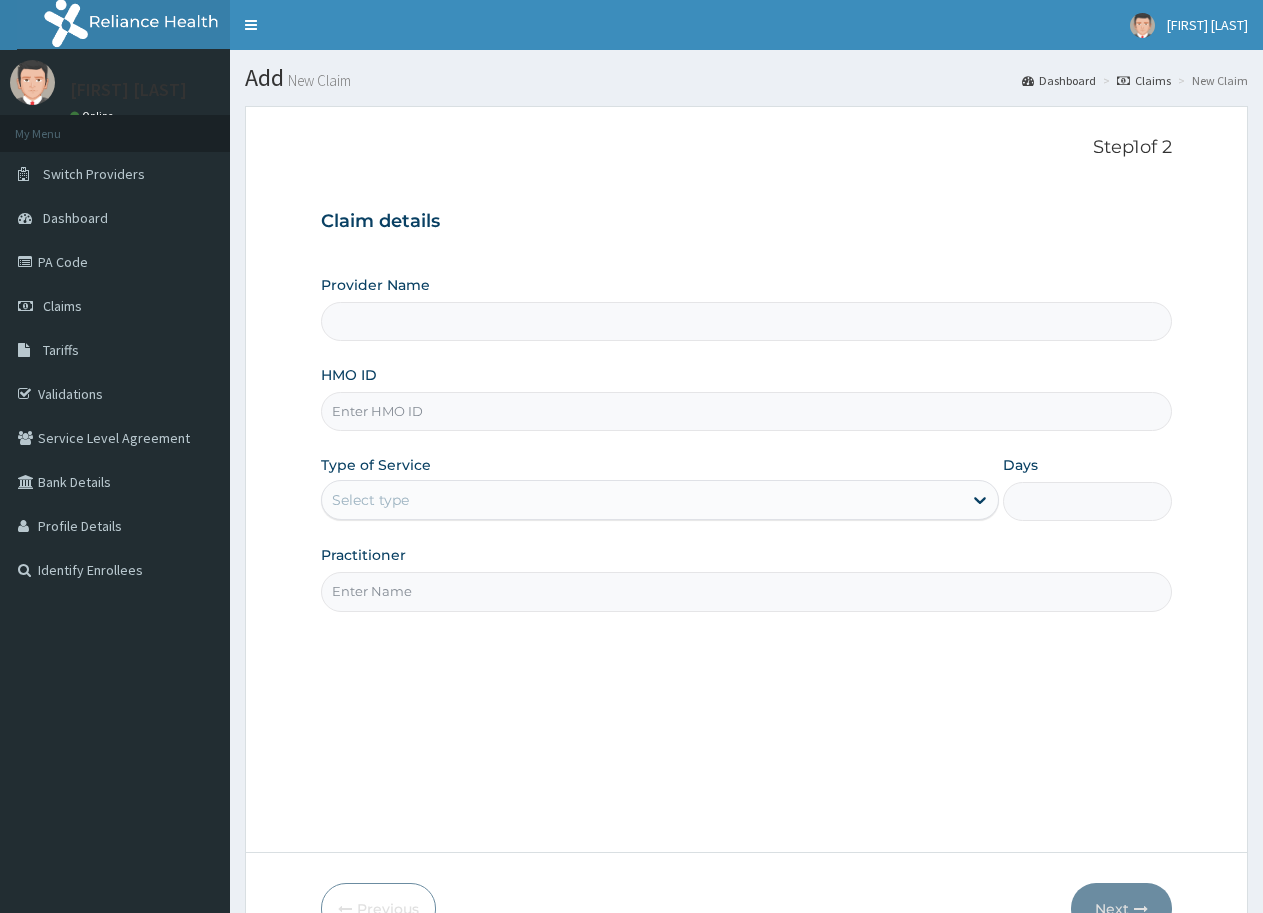 scroll, scrollTop: 0, scrollLeft: 0, axis: both 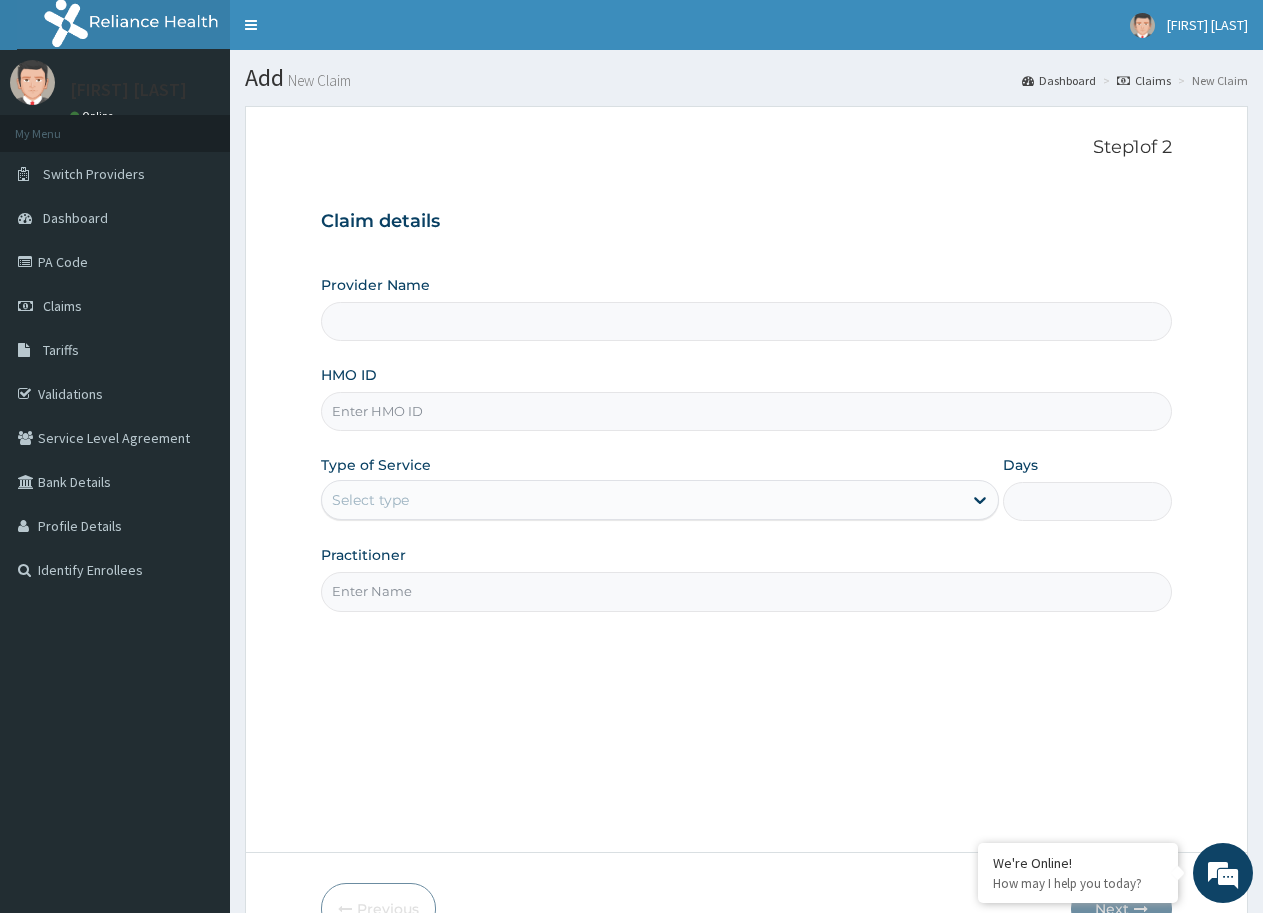 type on "Oohbee Hospital" 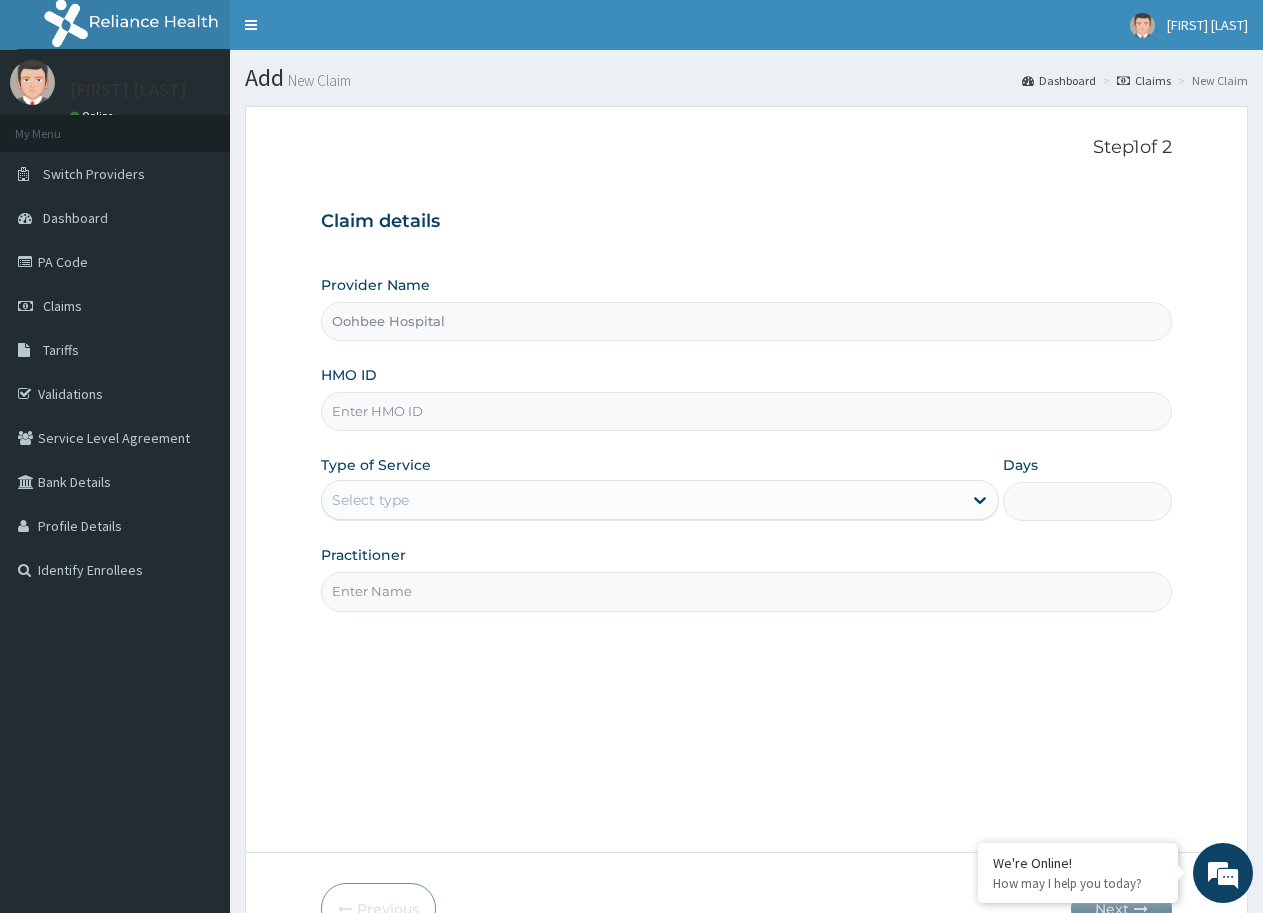 click on "HMO ID" at bounding box center (746, 411) 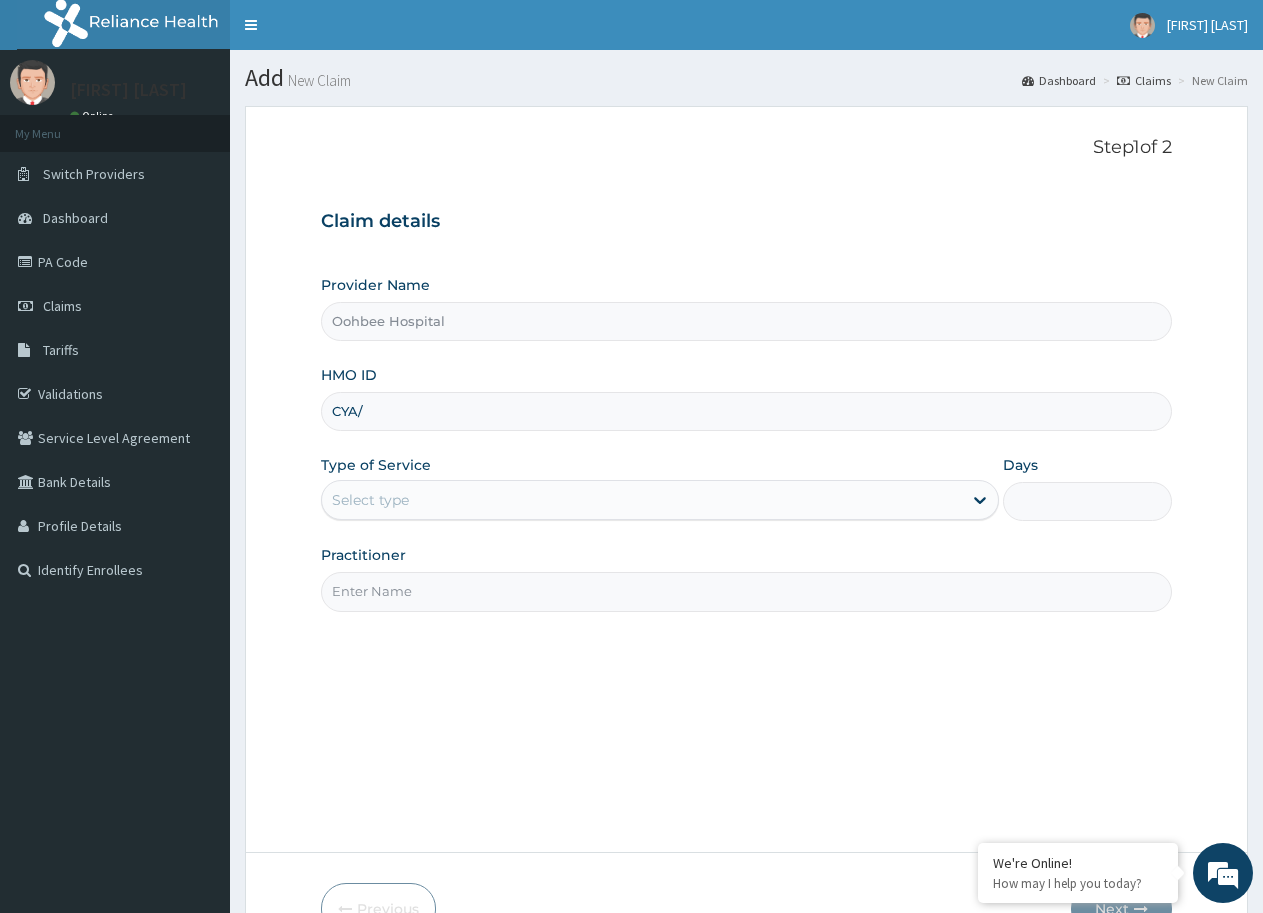 scroll, scrollTop: 0, scrollLeft: 0, axis: both 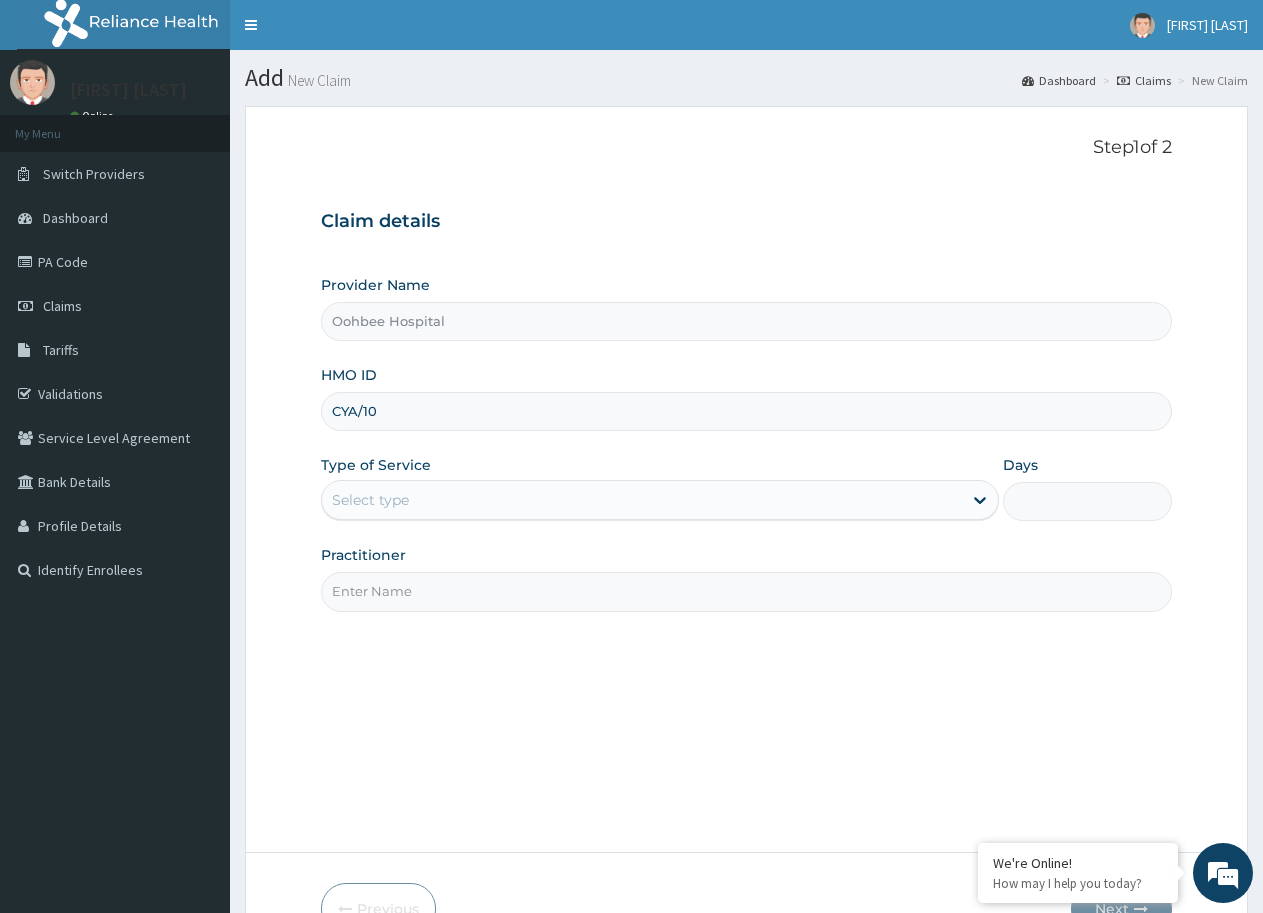 type on "CYA/10142/B" 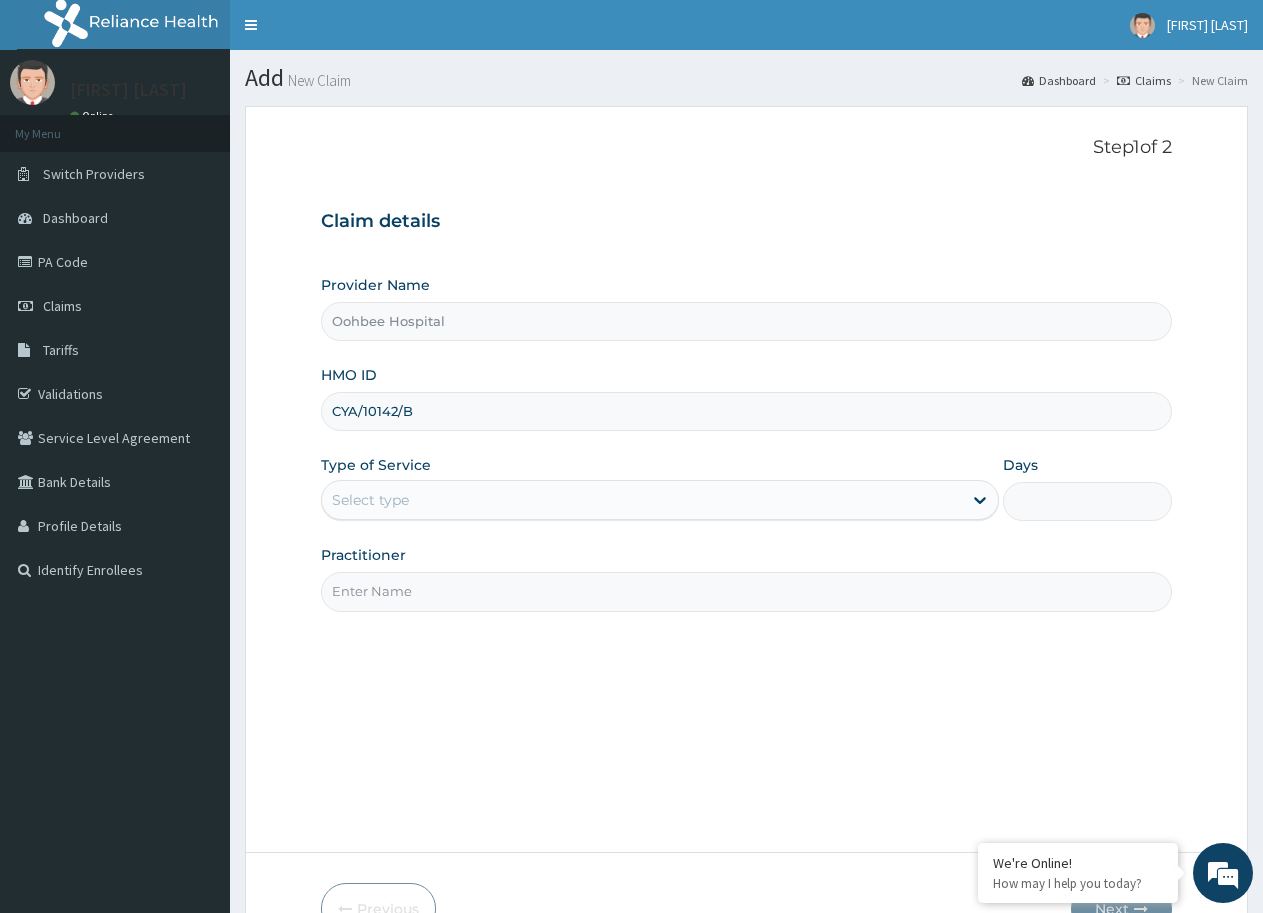 click on "Select type" at bounding box center (641, 500) 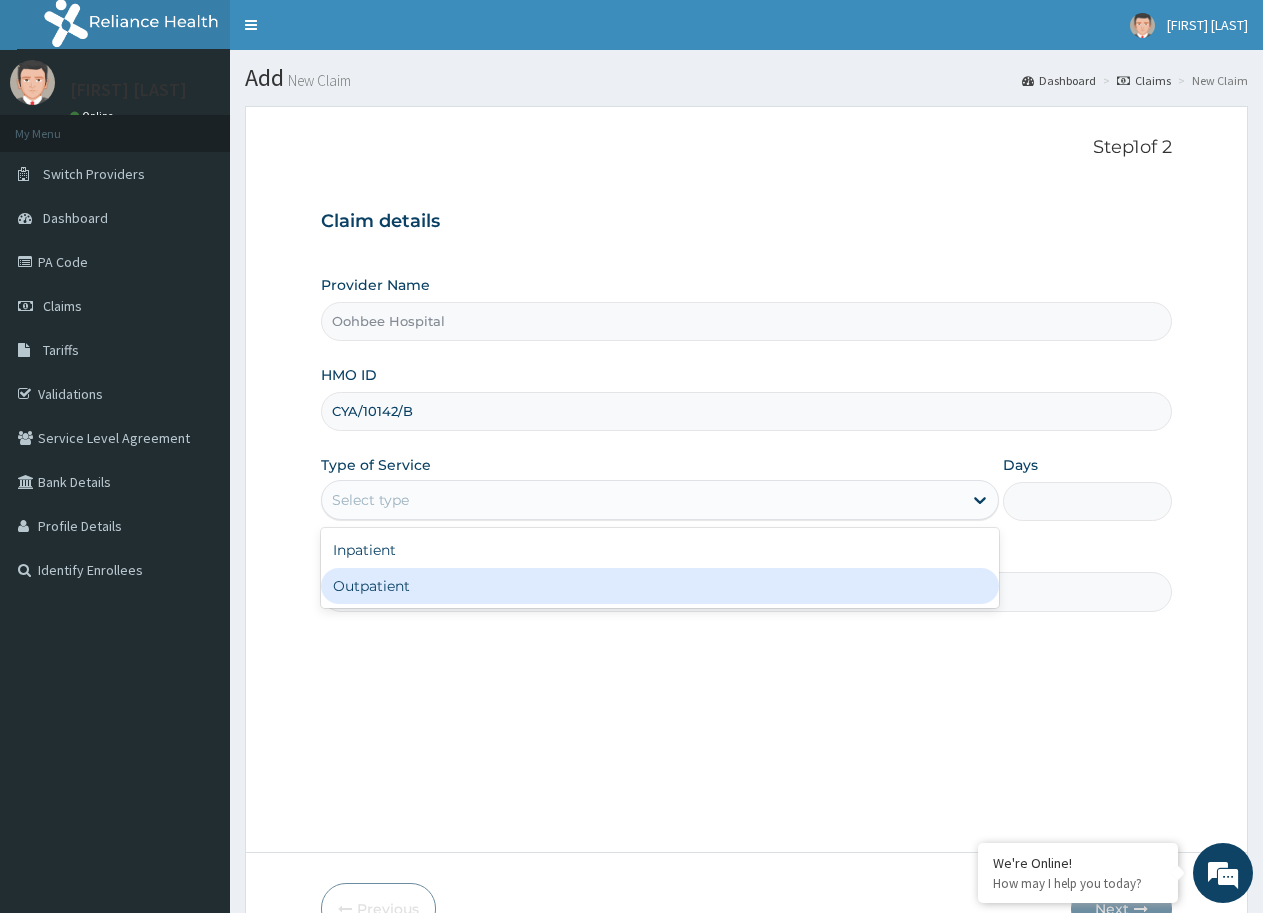 click on "Outpatient" at bounding box center (659, 586) 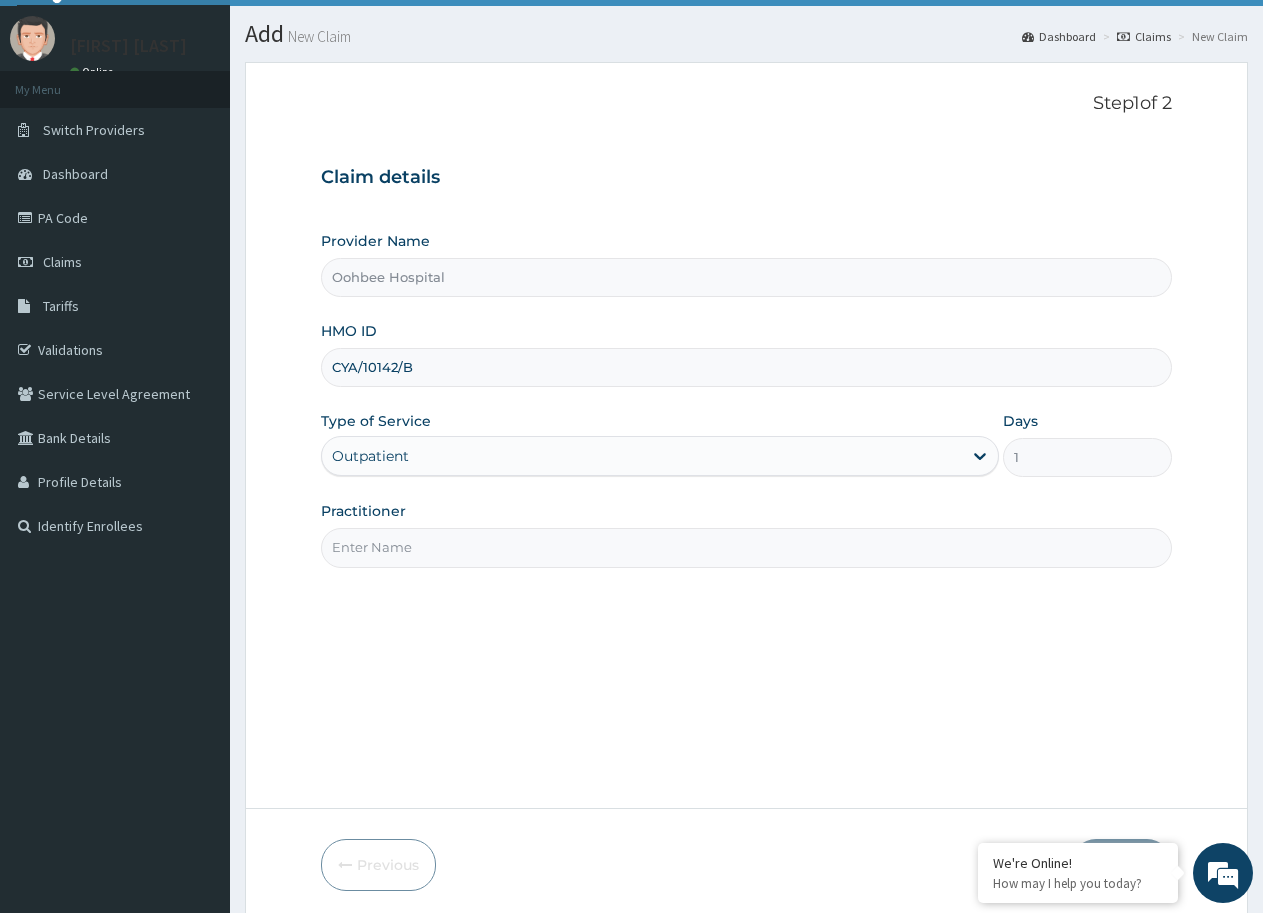 scroll, scrollTop: 119, scrollLeft: 0, axis: vertical 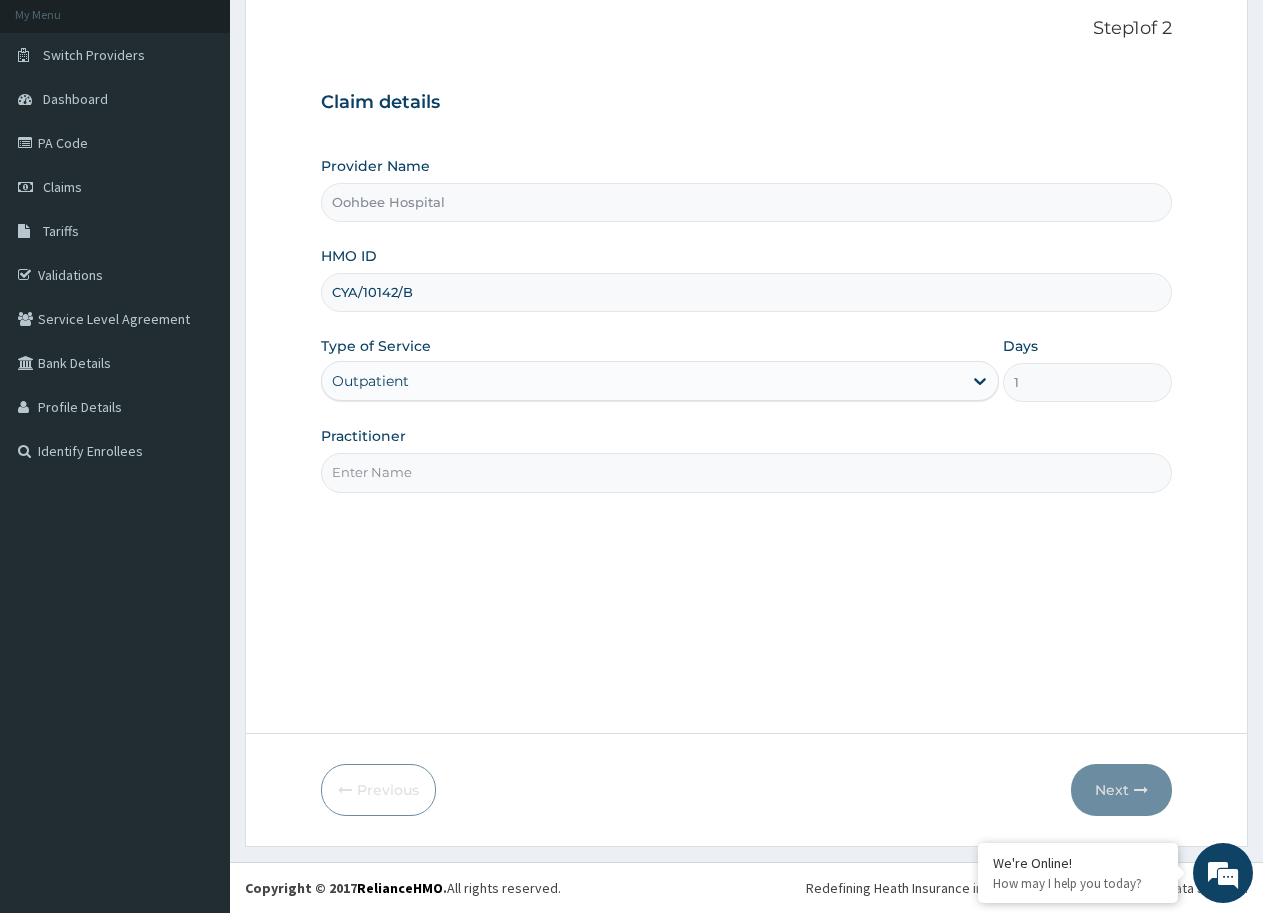 click on "Practitioner" at bounding box center [746, 472] 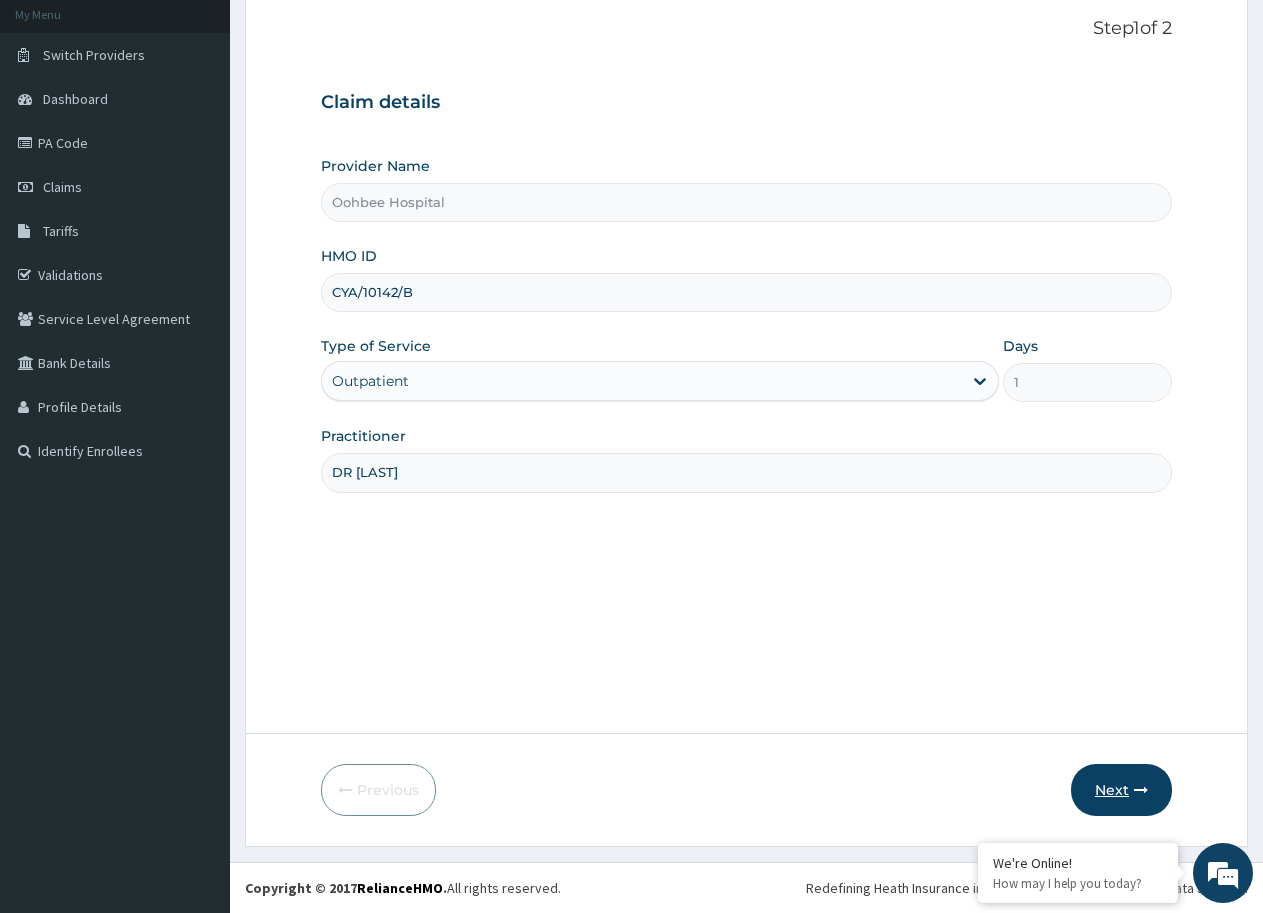 type on "DR [LAST]" 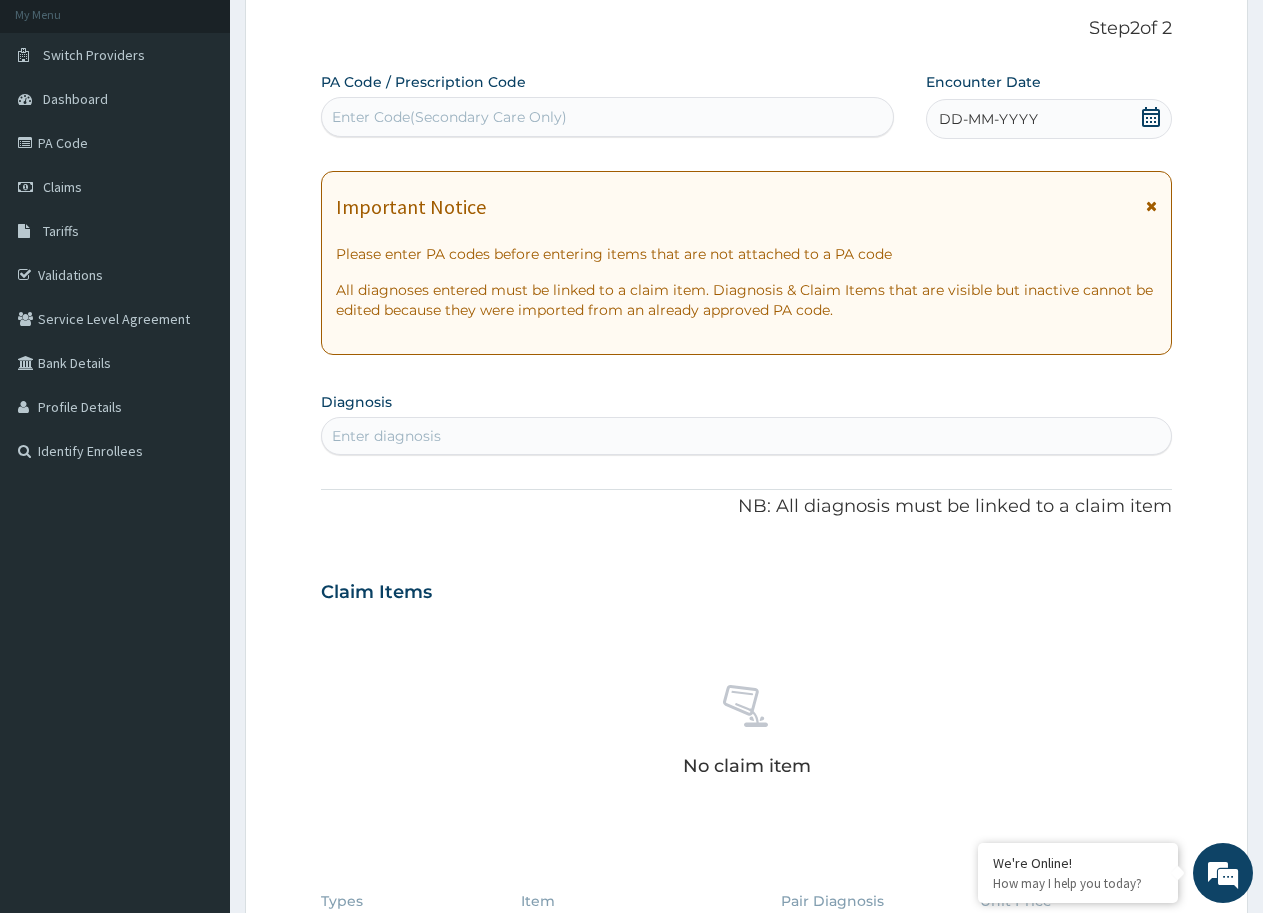 click 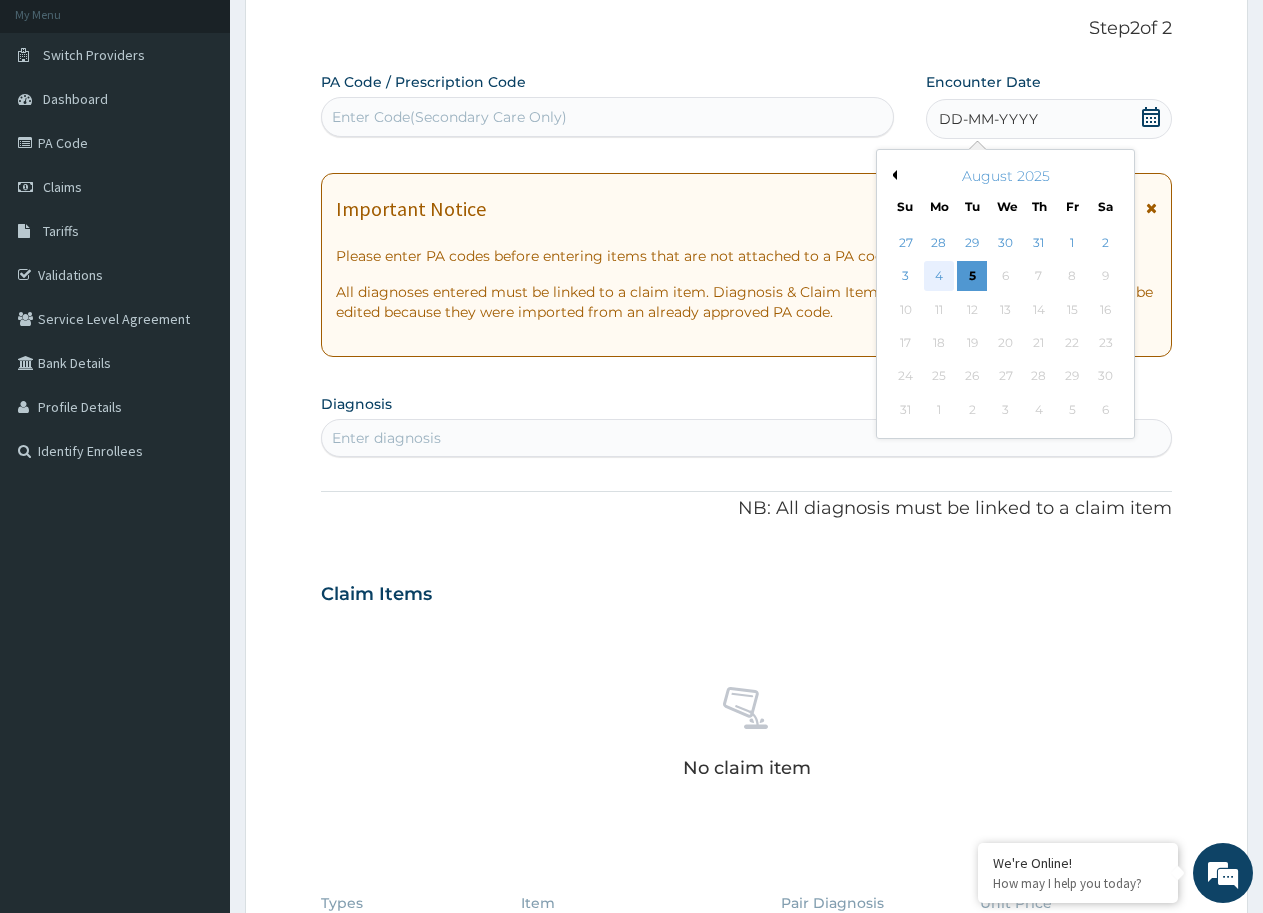 click on "4" at bounding box center (939, 277) 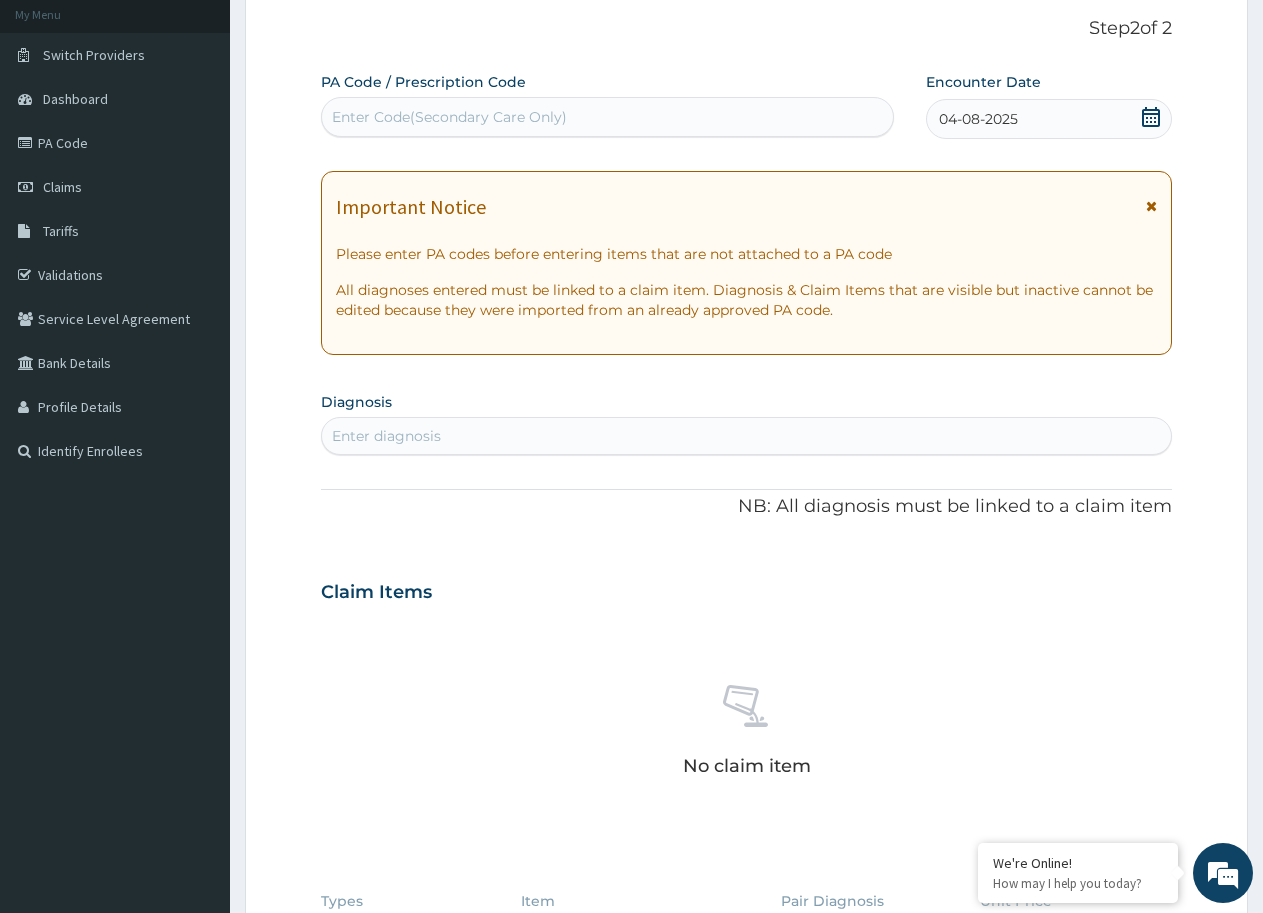 click on "Enter diagnosis" at bounding box center [746, 436] 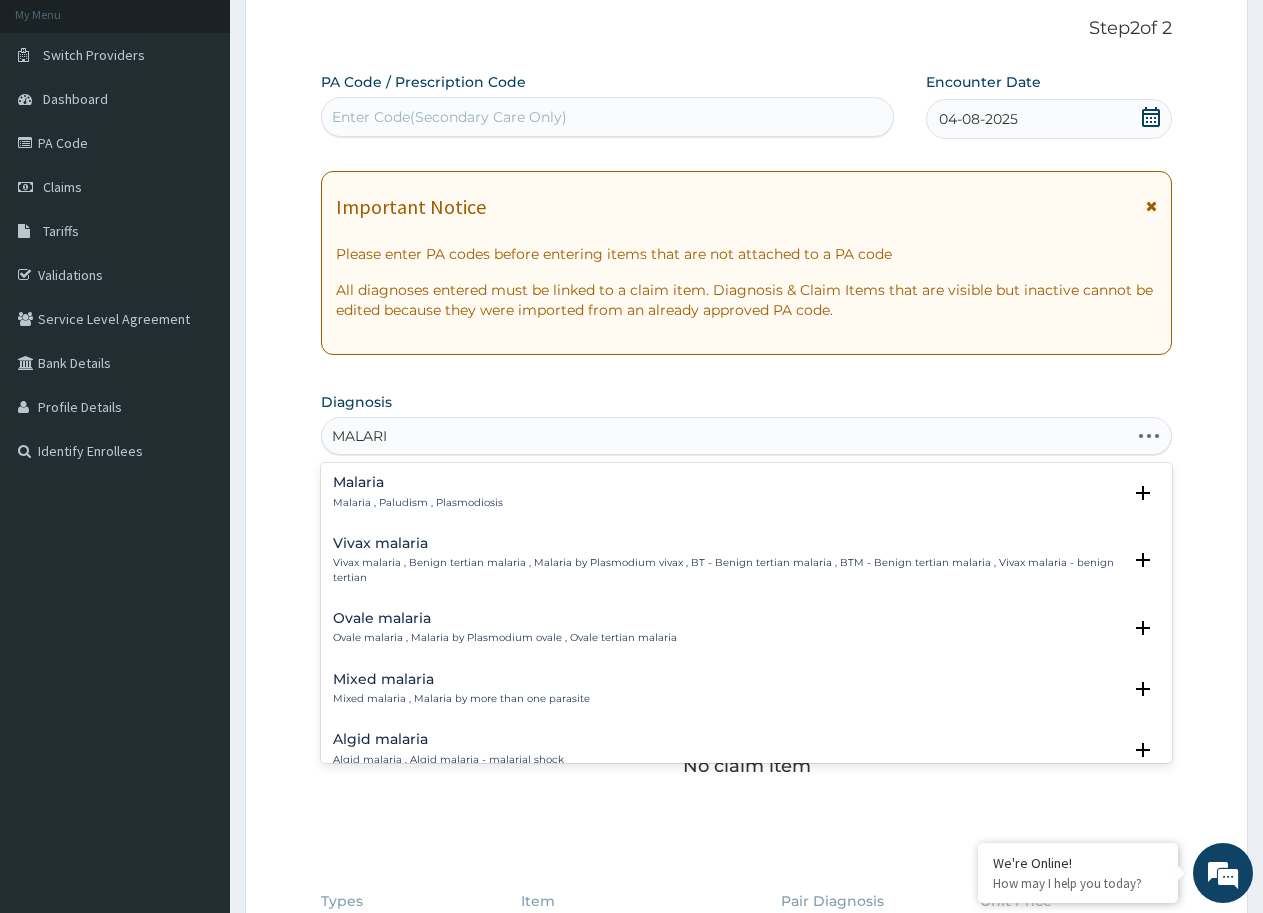 type on "MALARIA" 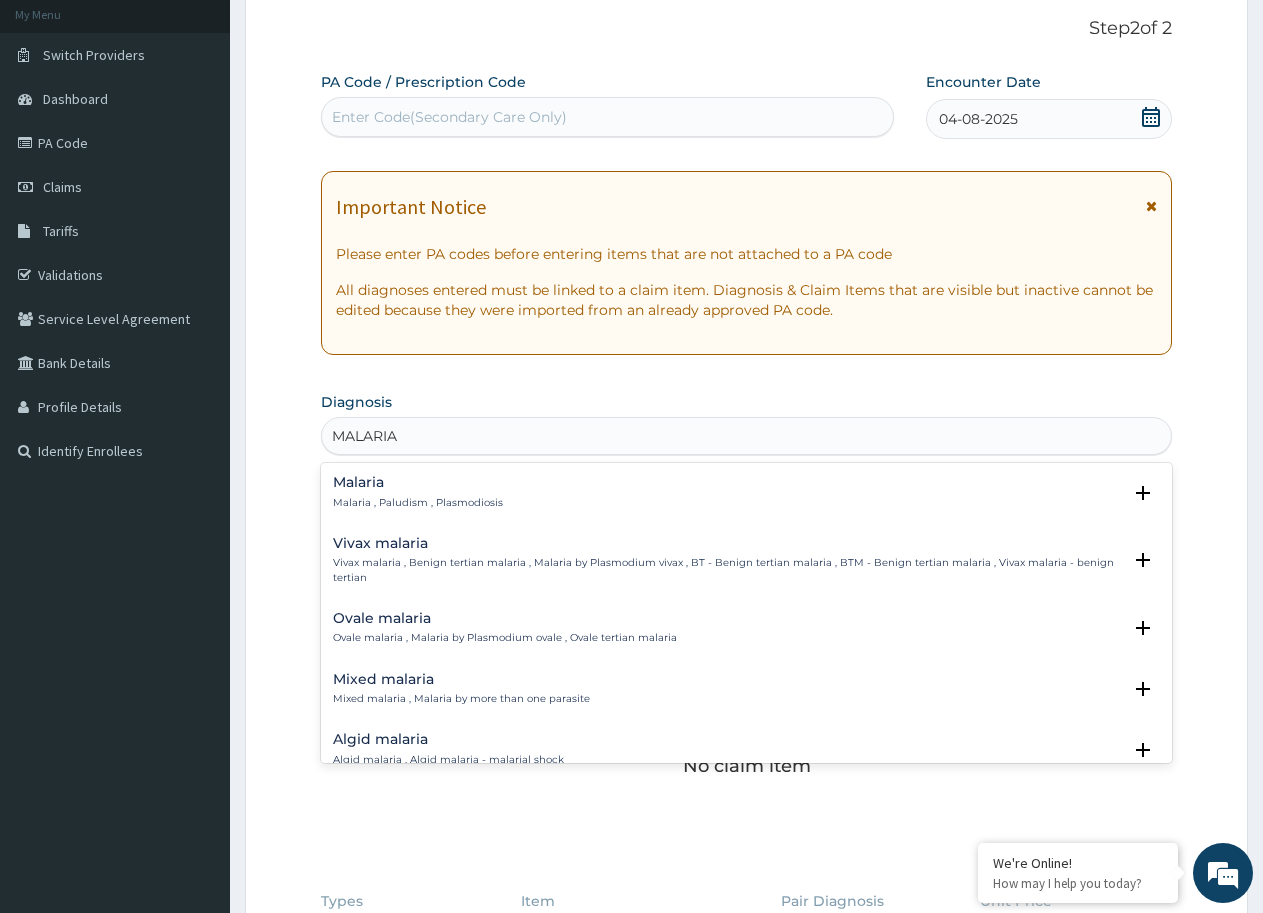click on "Malaria , Paludism , Plasmodiosis" at bounding box center (418, 503) 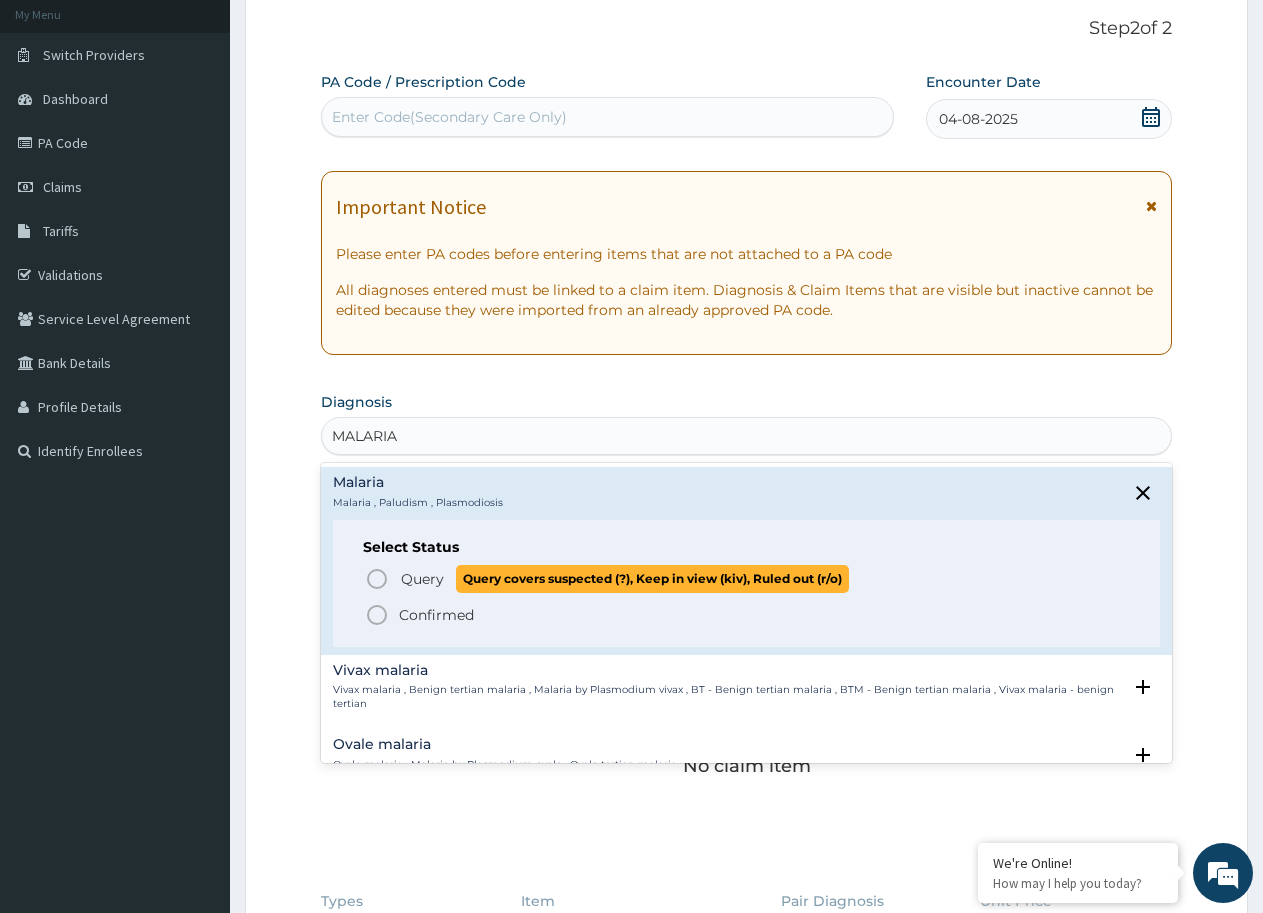 click on "Query Query covers suspected (?), Keep in view (kiv), Ruled out (r/o)" at bounding box center [747, 578] 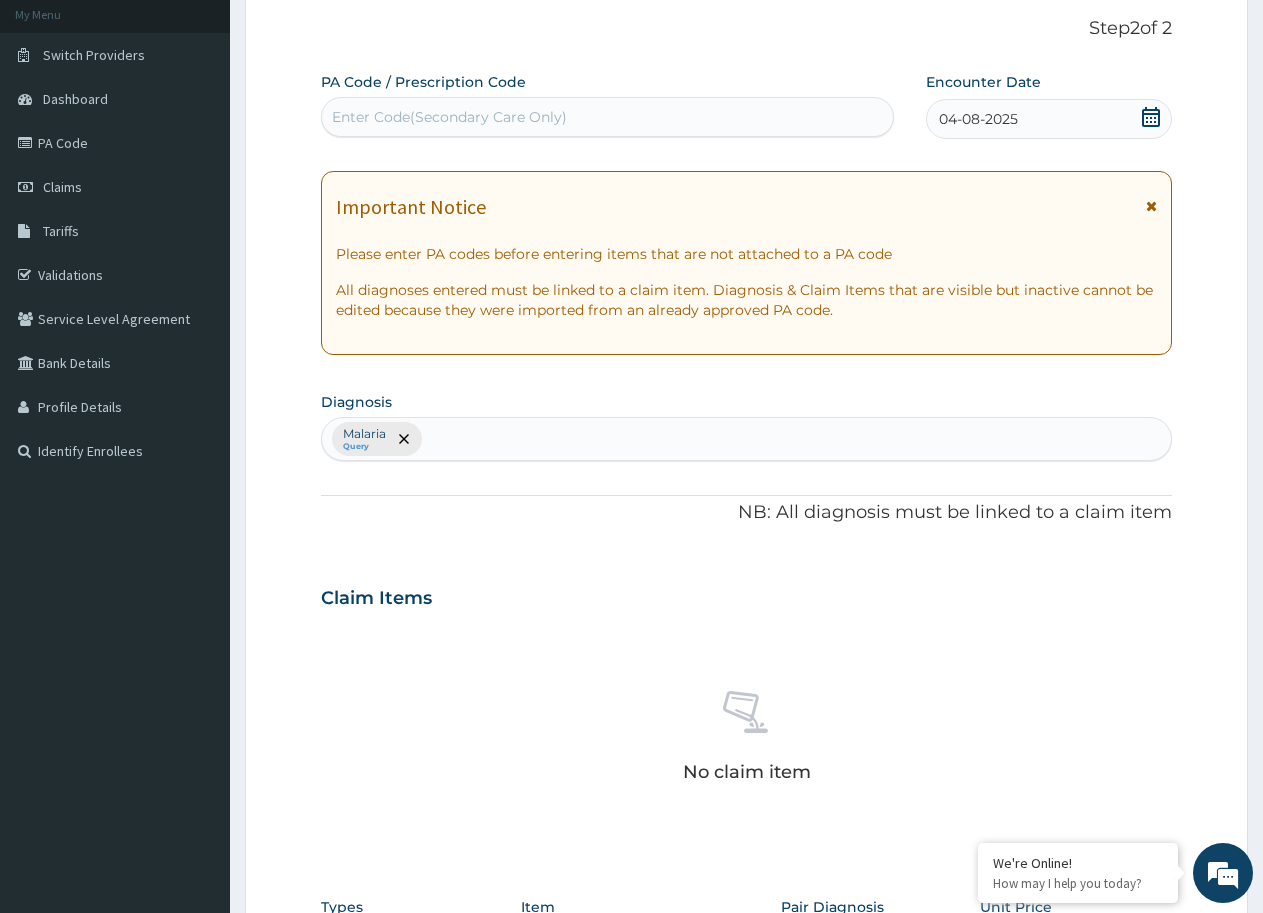 click on "Malaria Query" at bounding box center [746, 439] 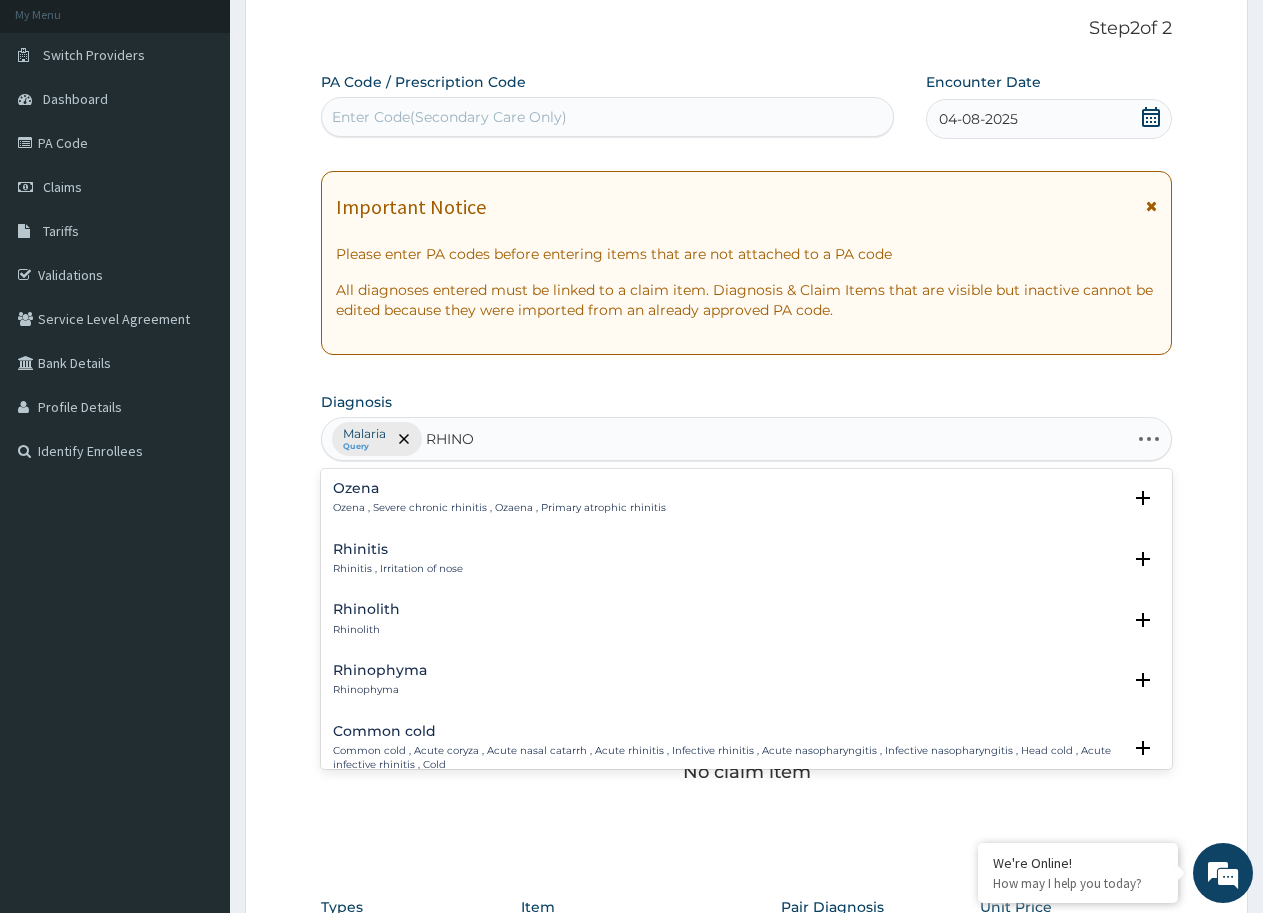 type on "RHINOP" 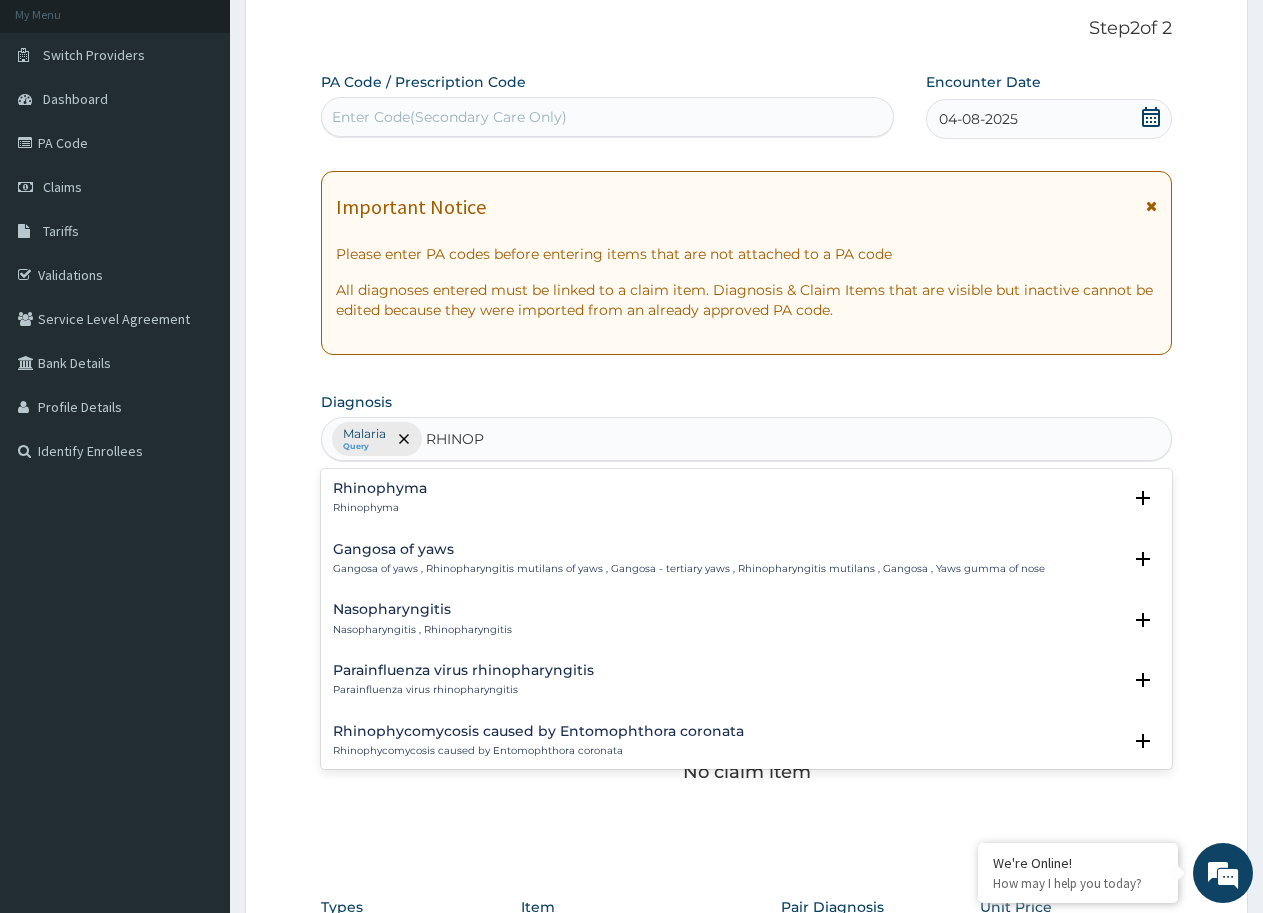 click on "Nasopharyngitis , Rhinopharyngitis" at bounding box center [422, 630] 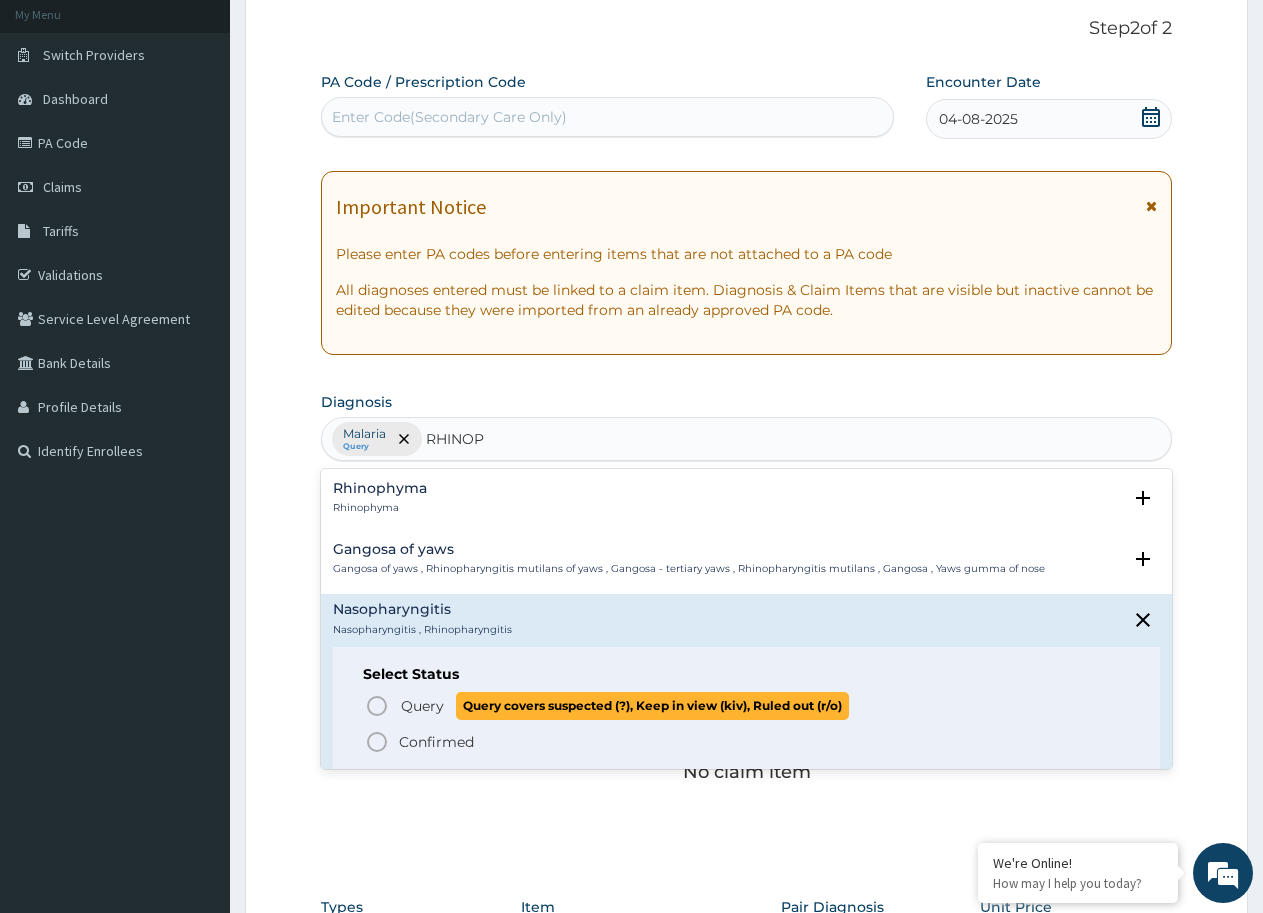 click on "Query Query covers suspected (?), Keep in view (kiv), Ruled out (r/o)" at bounding box center [747, 705] 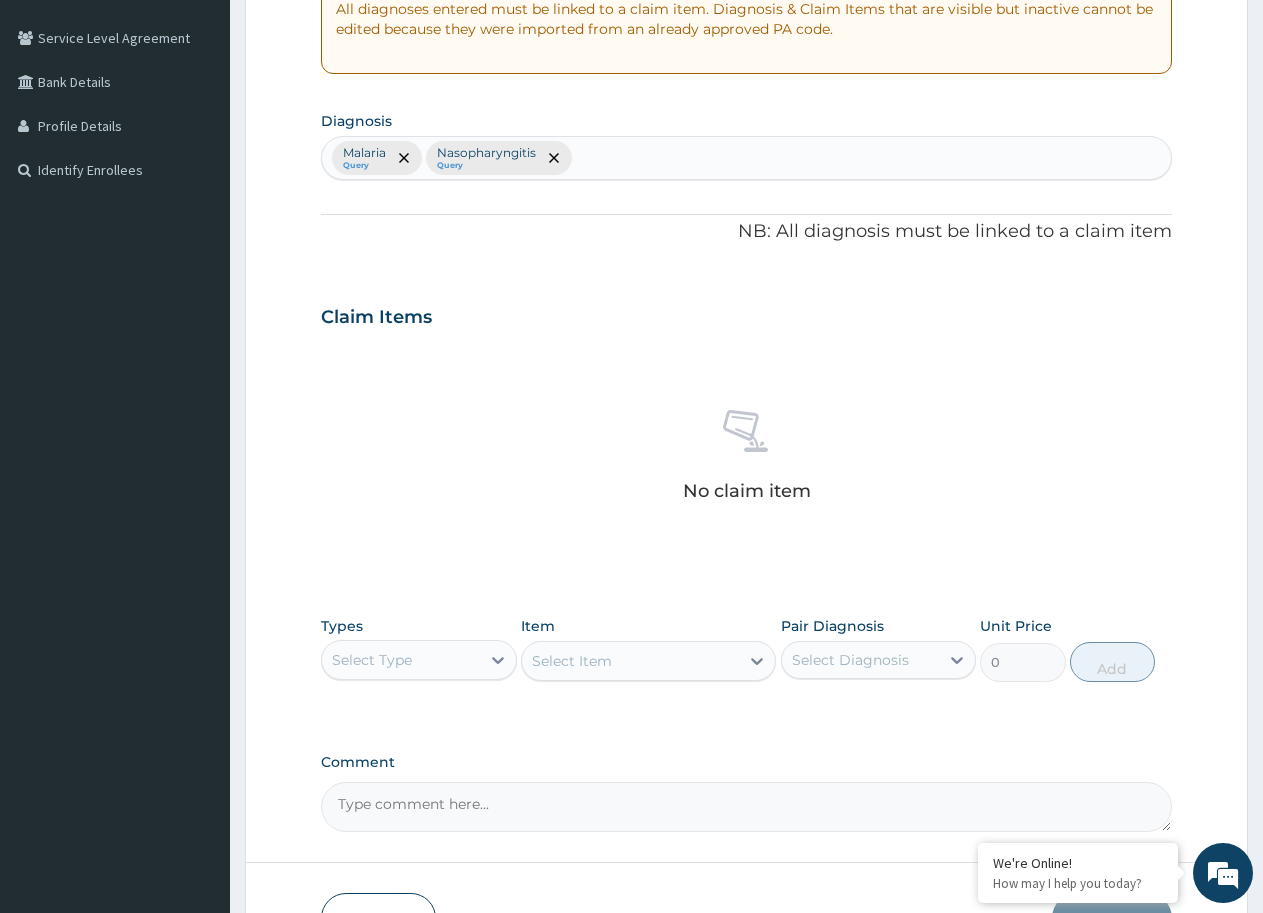 scroll, scrollTop: 529, scrollLeft: 0, axis: vertical 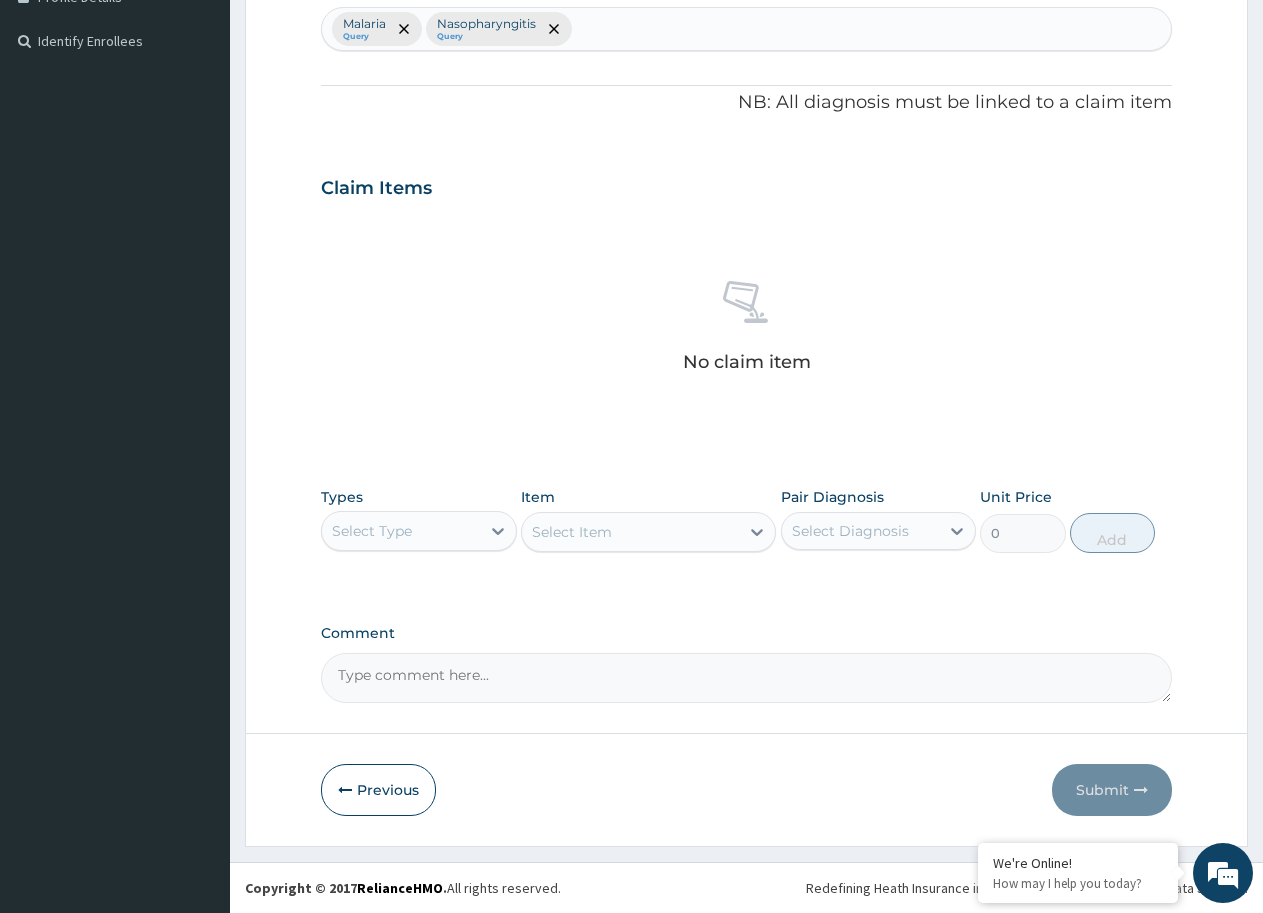 click on "Select Type" at bounding box center [401, 531] 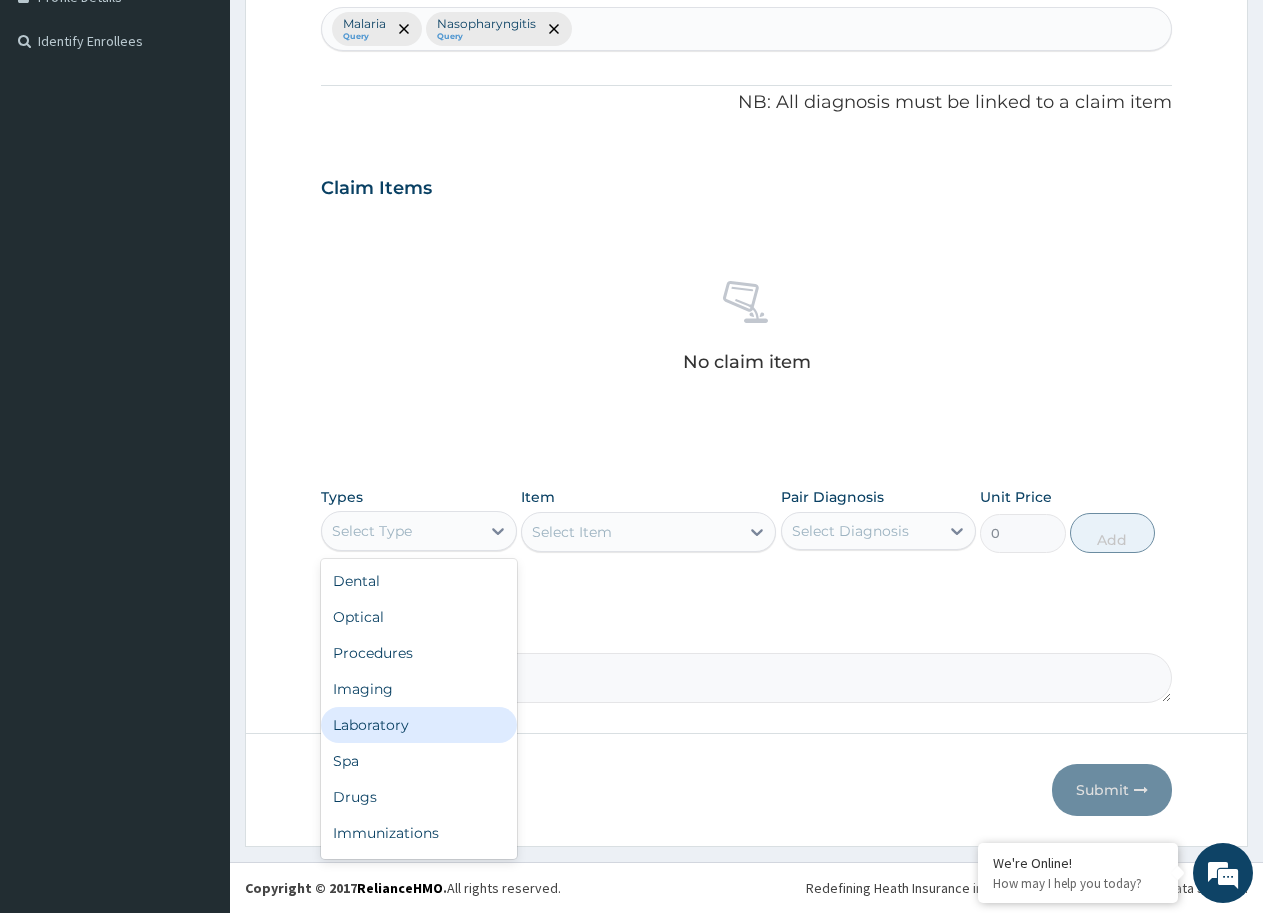 click on "Laboratory" at bounding box center [419, 725] 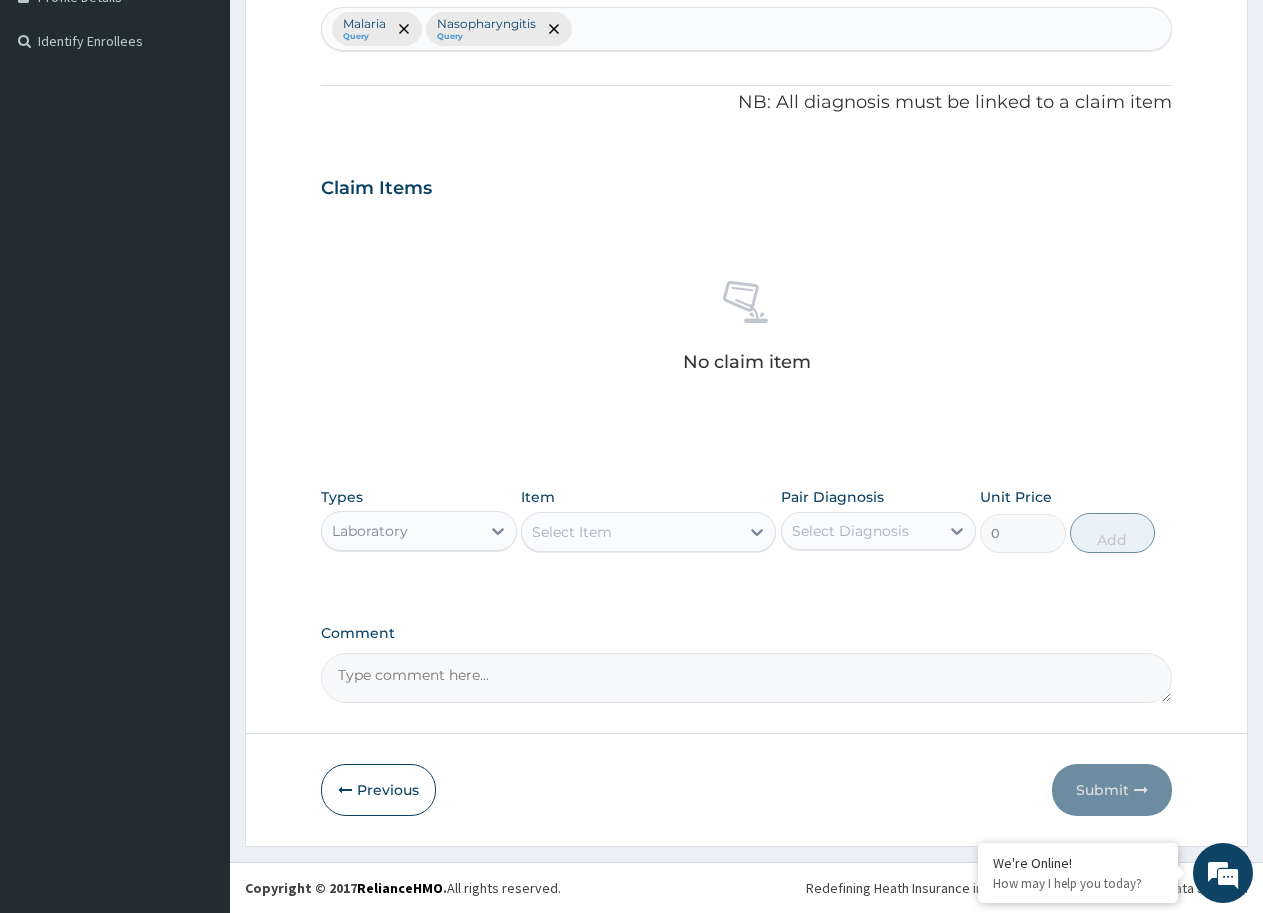 click on "Select Item" at bounding box center (572, 532) 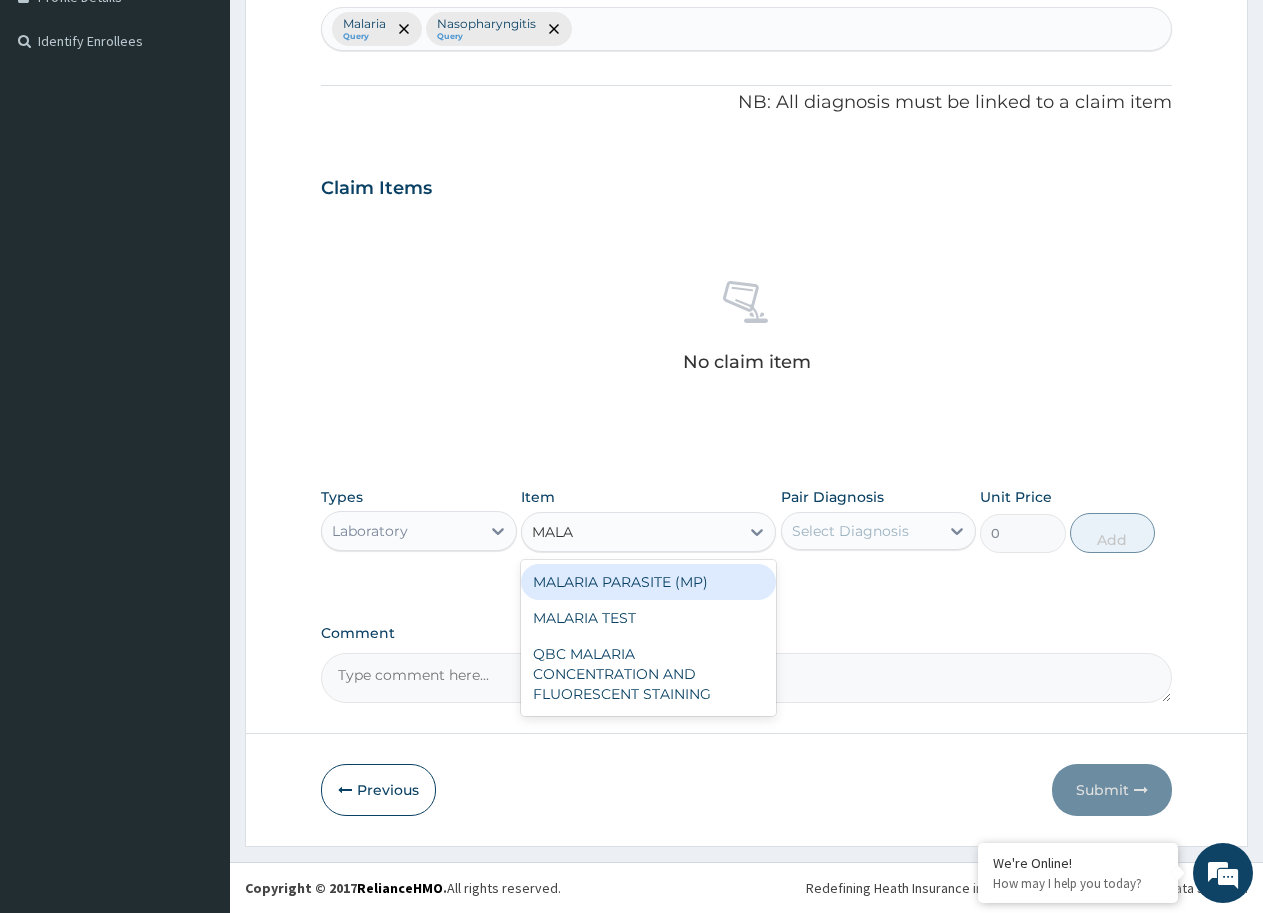 type on "MALAR" 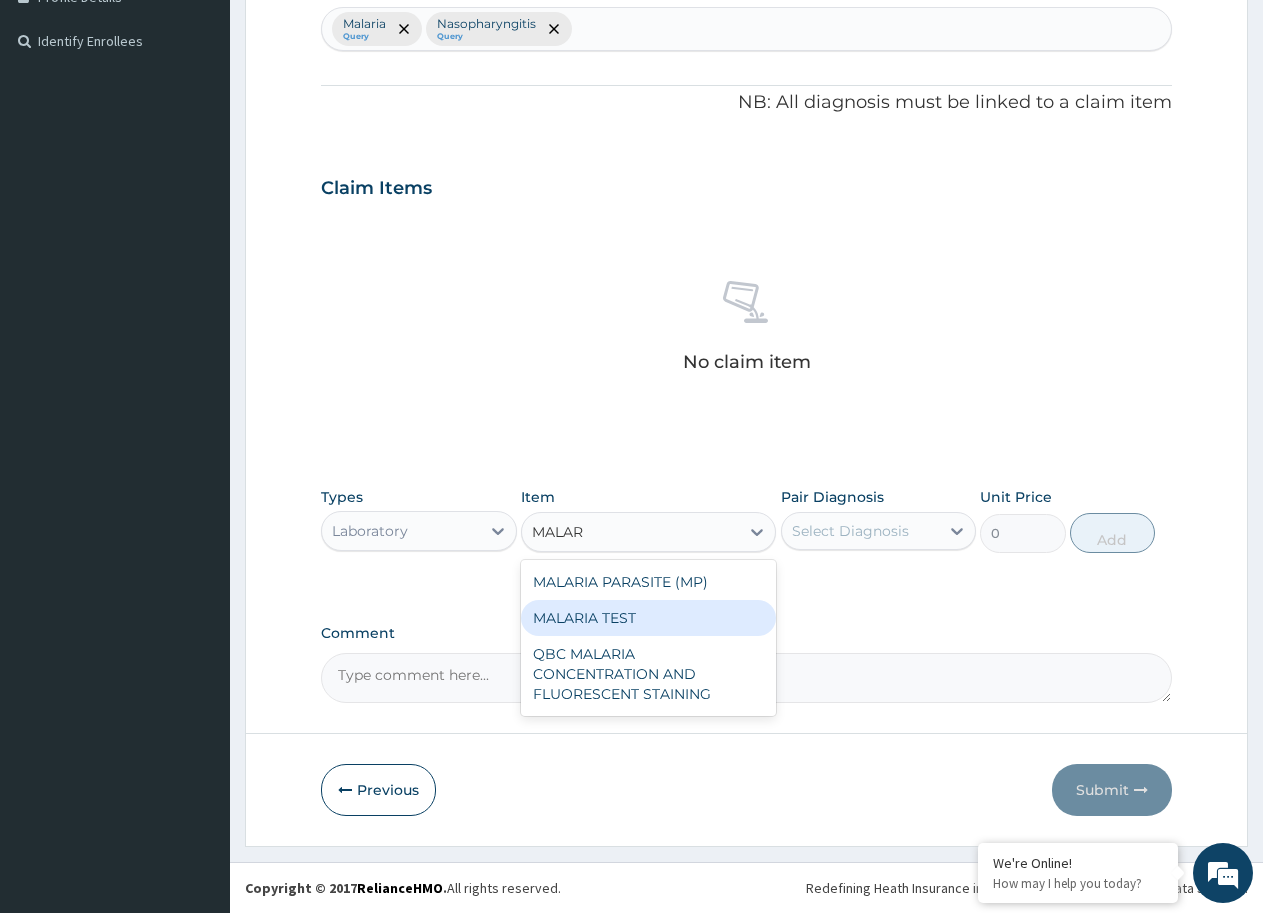click on "MALARIA TEST" at bounding box center (648, 618) 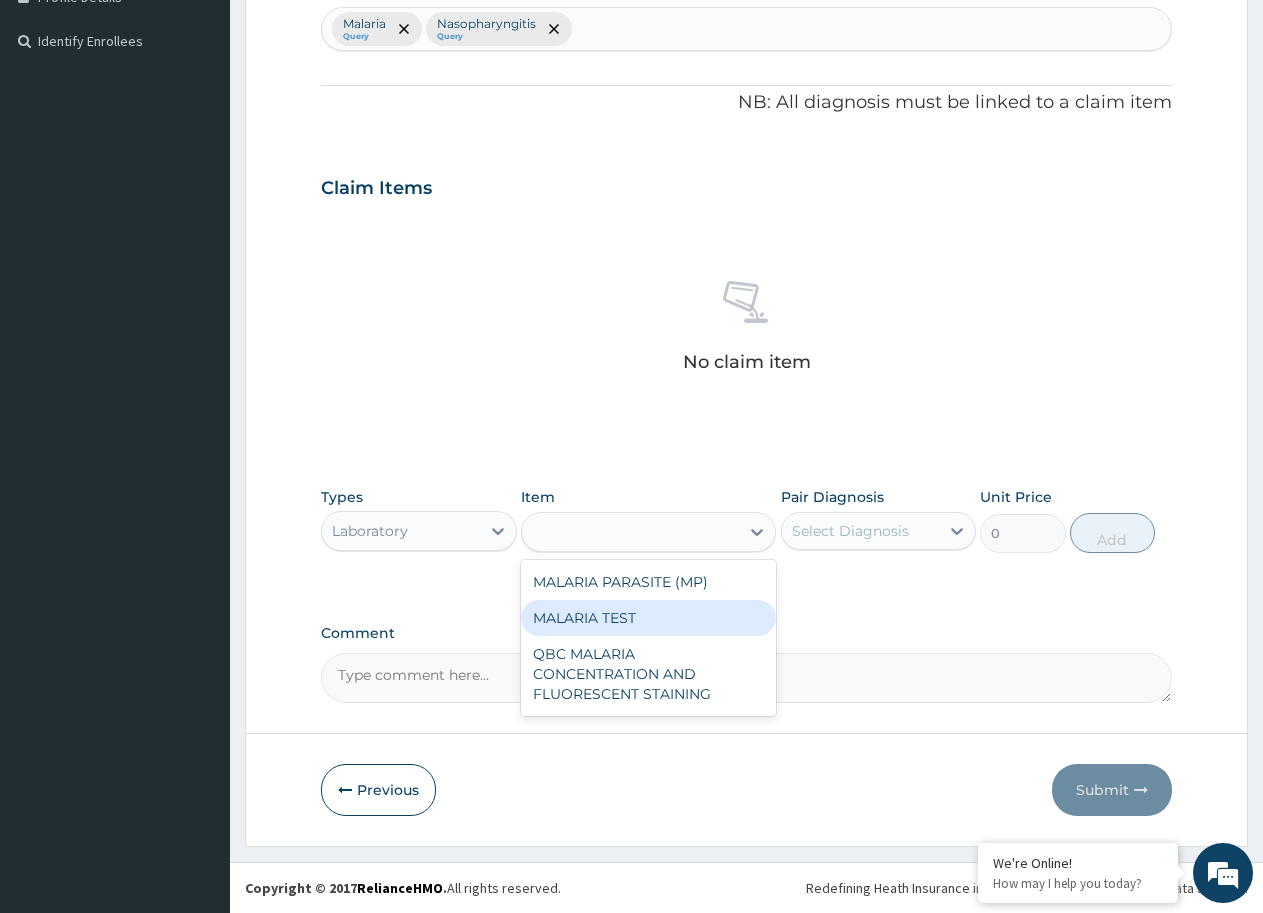 type on "2000" 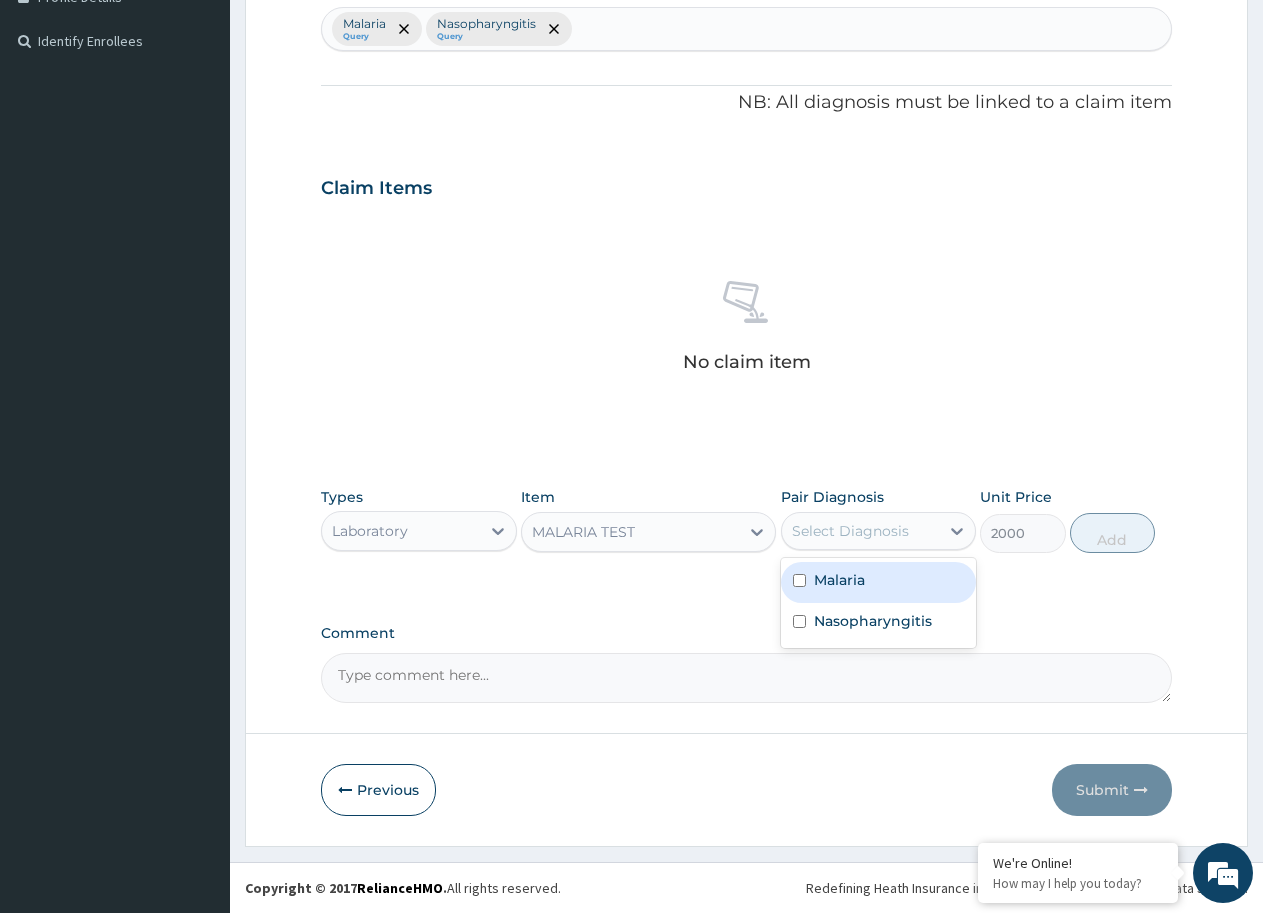 click on "Select Diagnosis" at bounding box center [850, 531] 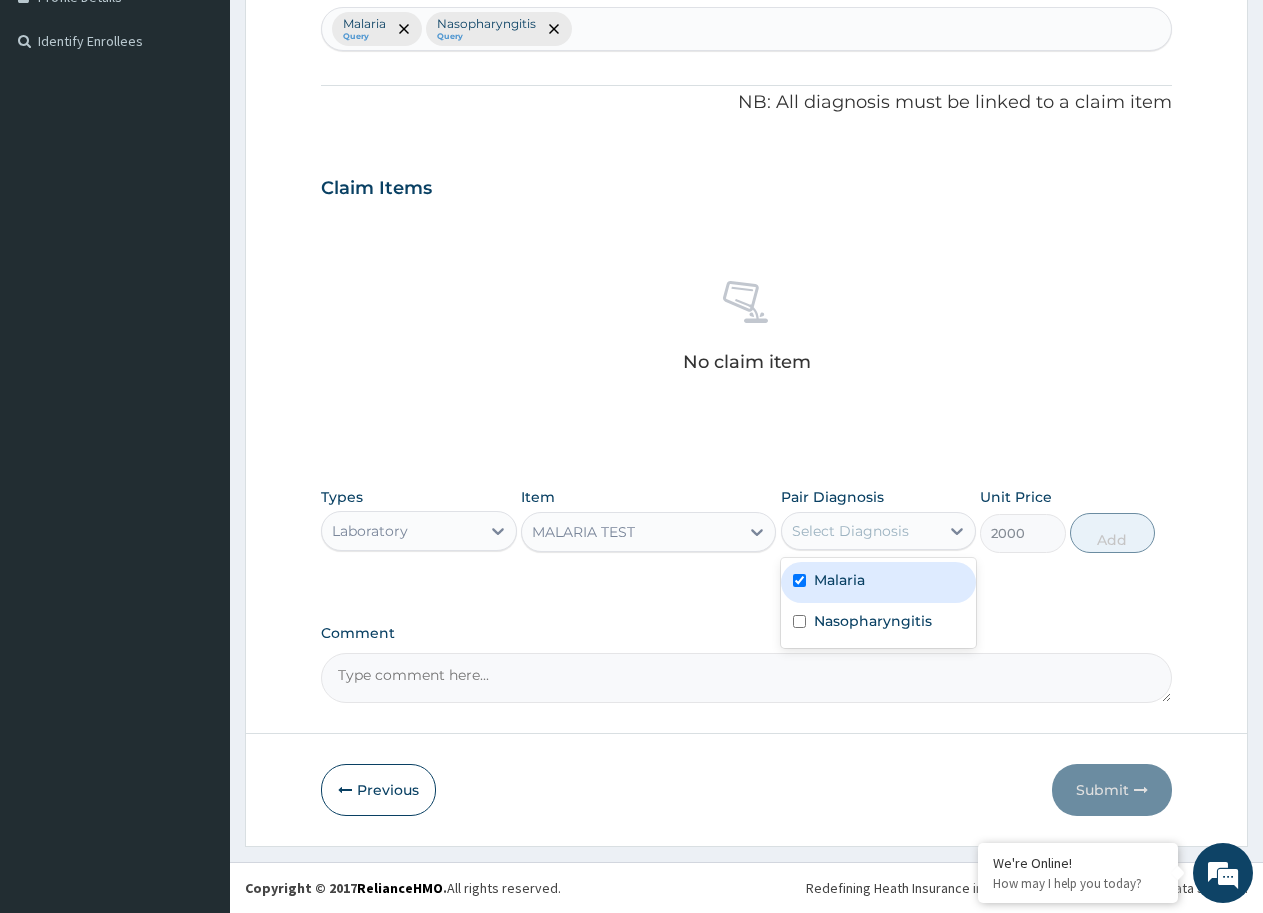 checkbox on "true" 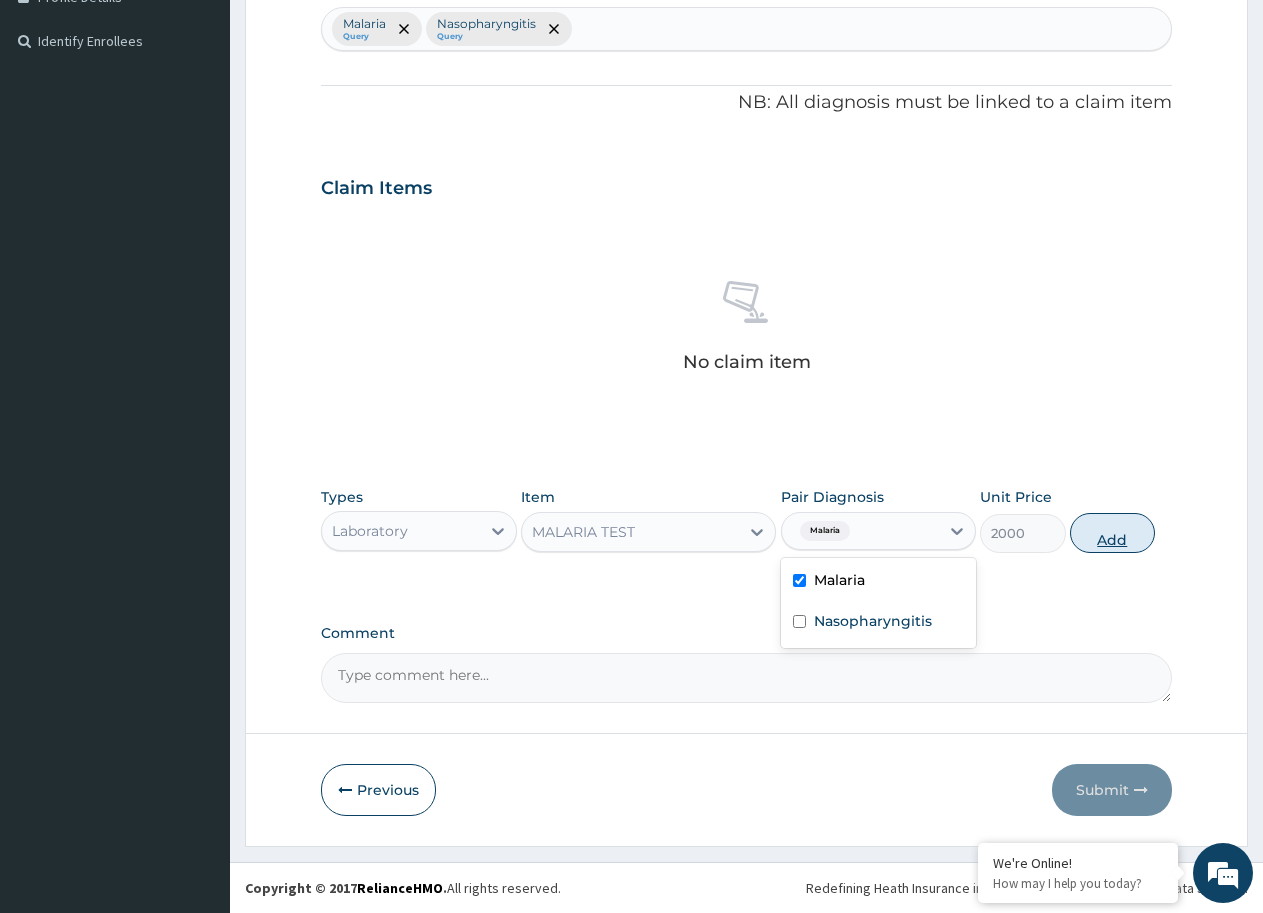 click on "Add" at bounding box center [1112, 533] 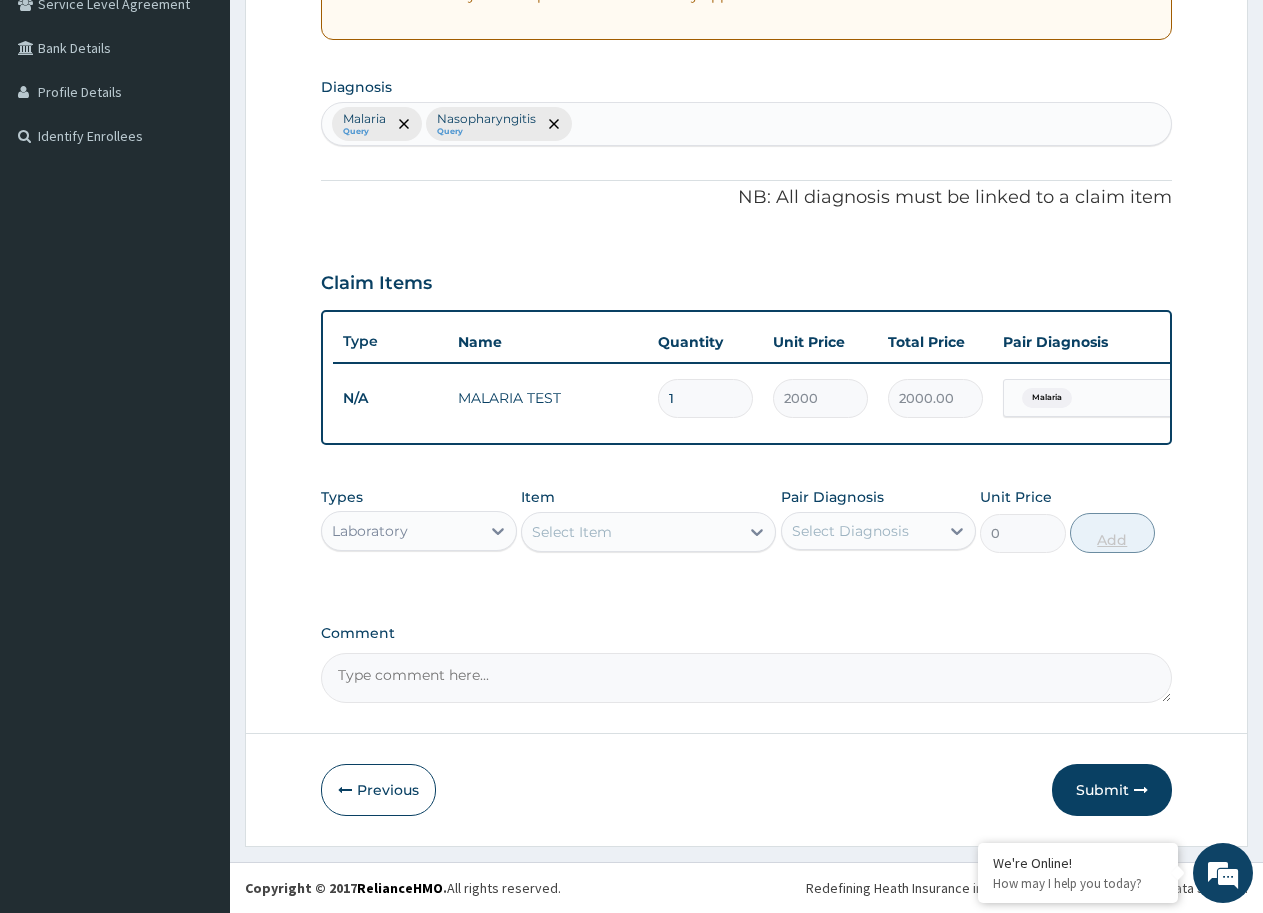 scroll, scrollTop: 451, scrollLeft: 0, axis: vertical 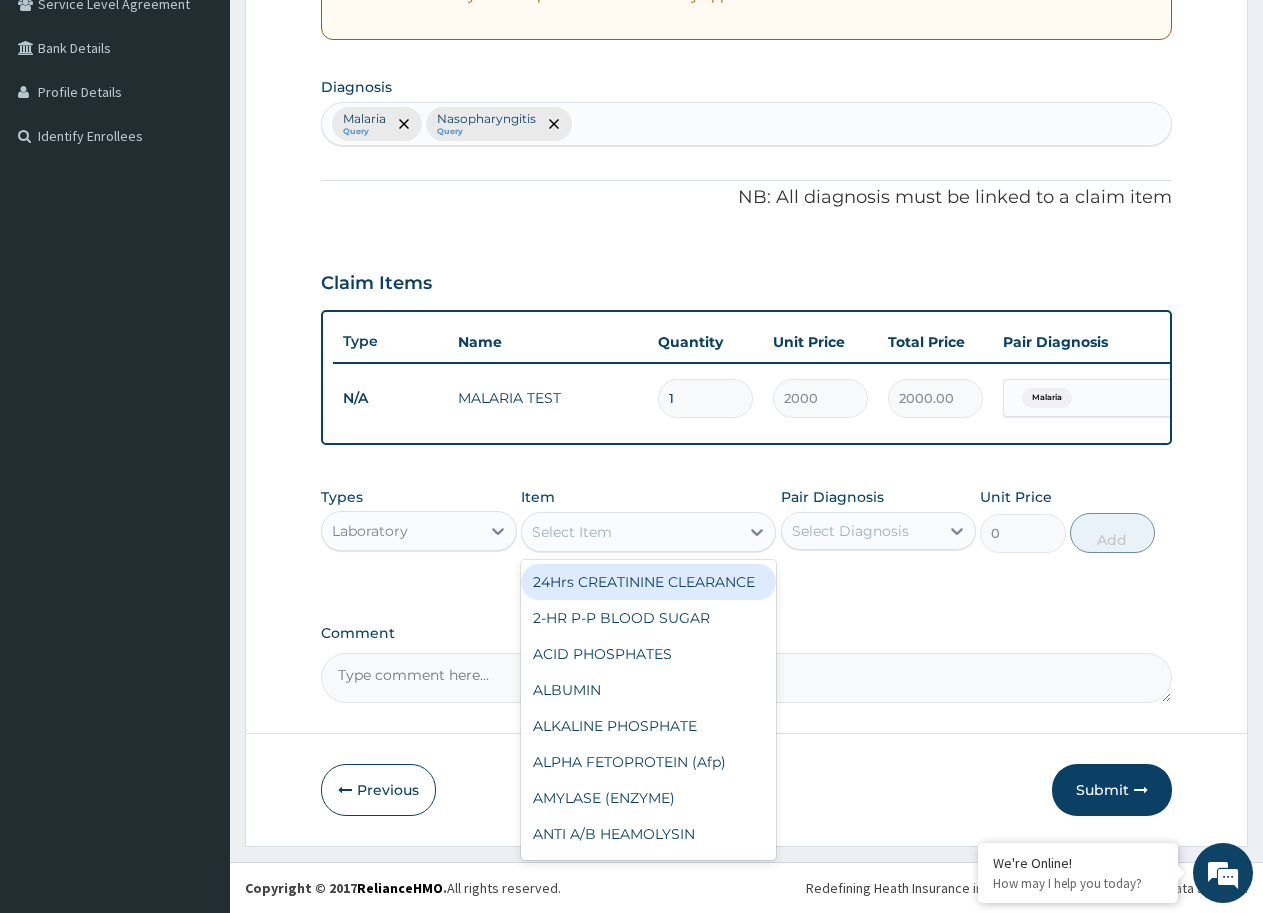 click on "Select Item" at bounding box center [572, 532] 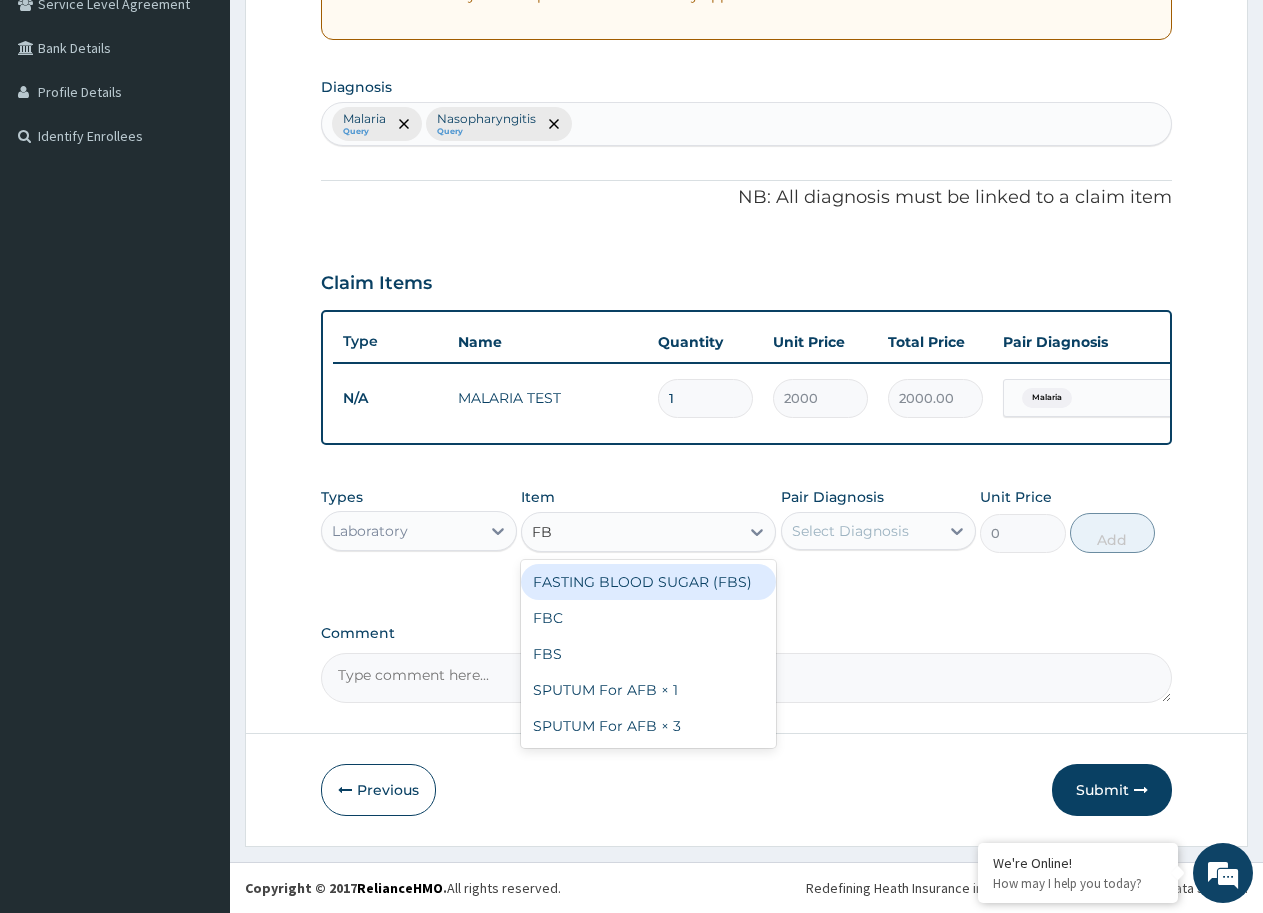 type on "FBC" 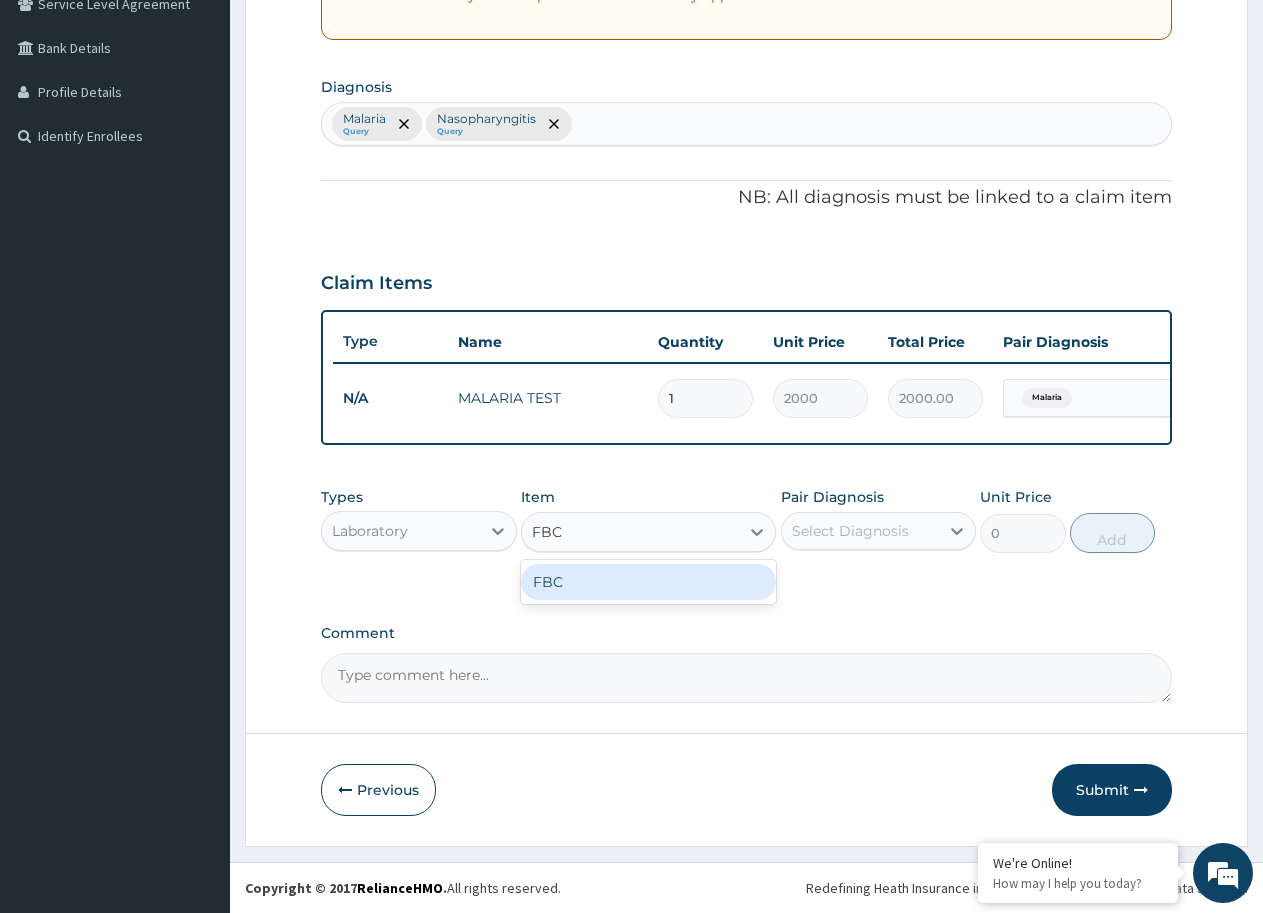 click on "FBC" at bounding box center (648, 582) 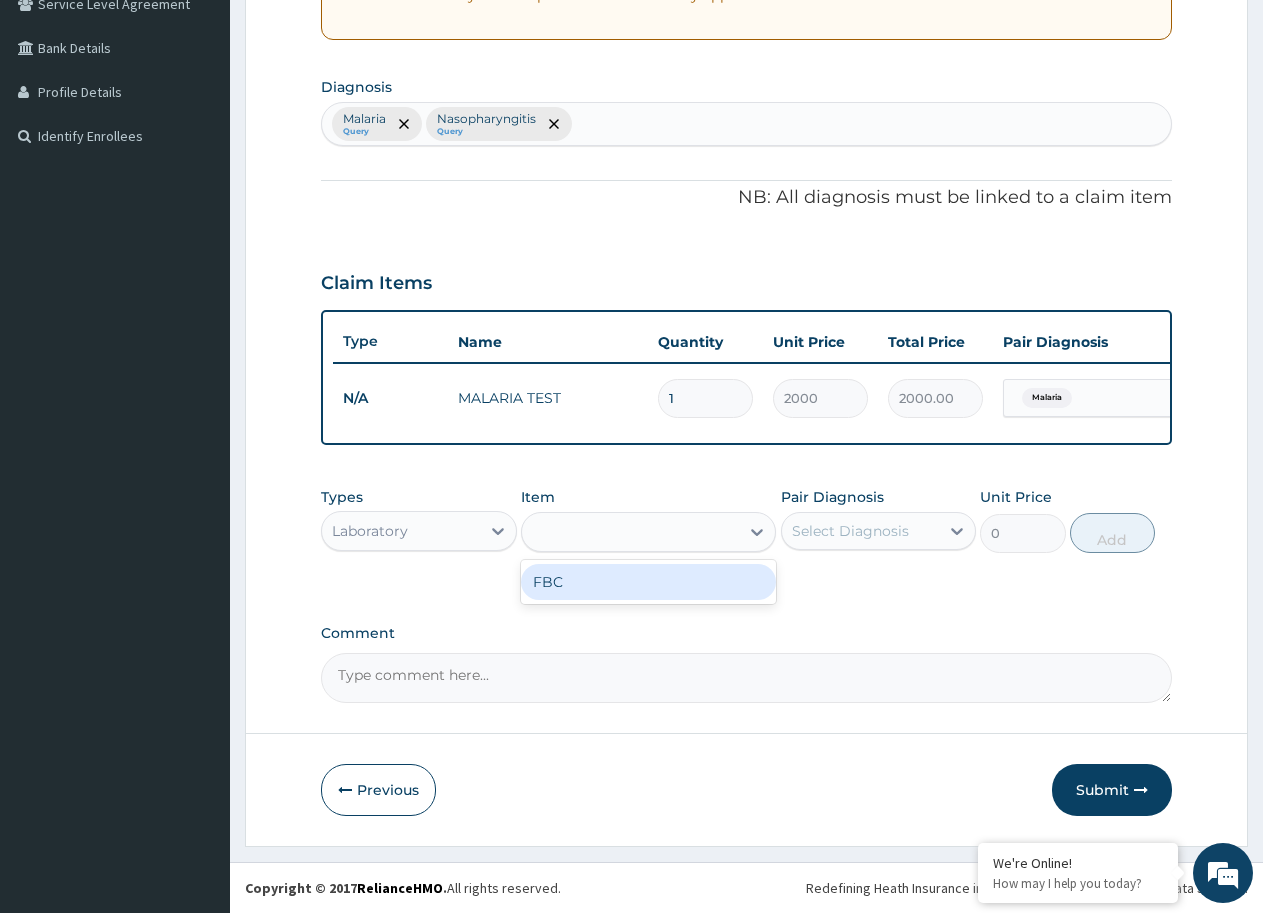 type on "3000" 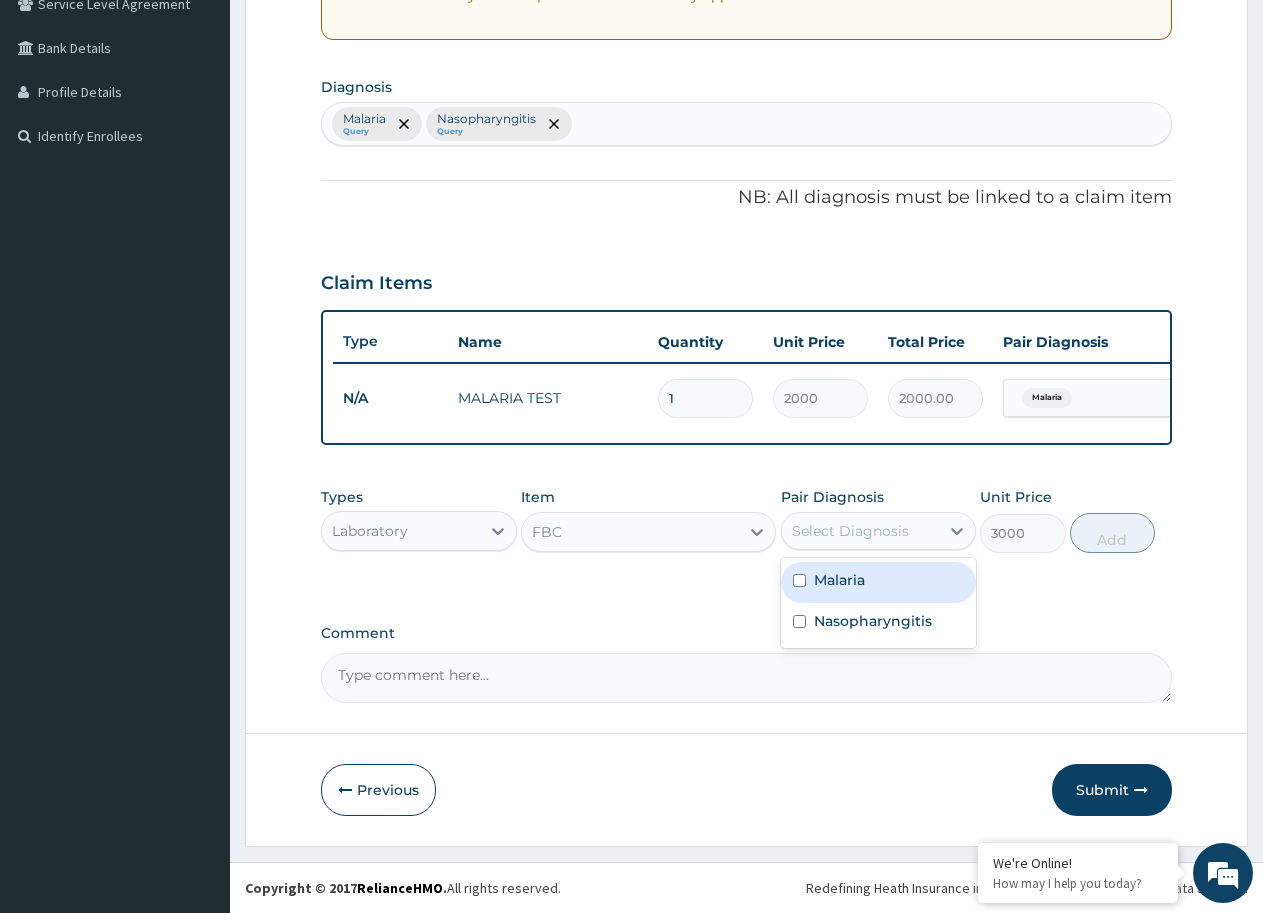 click on "Select Diagnosis" at bounding box center [850, 531] 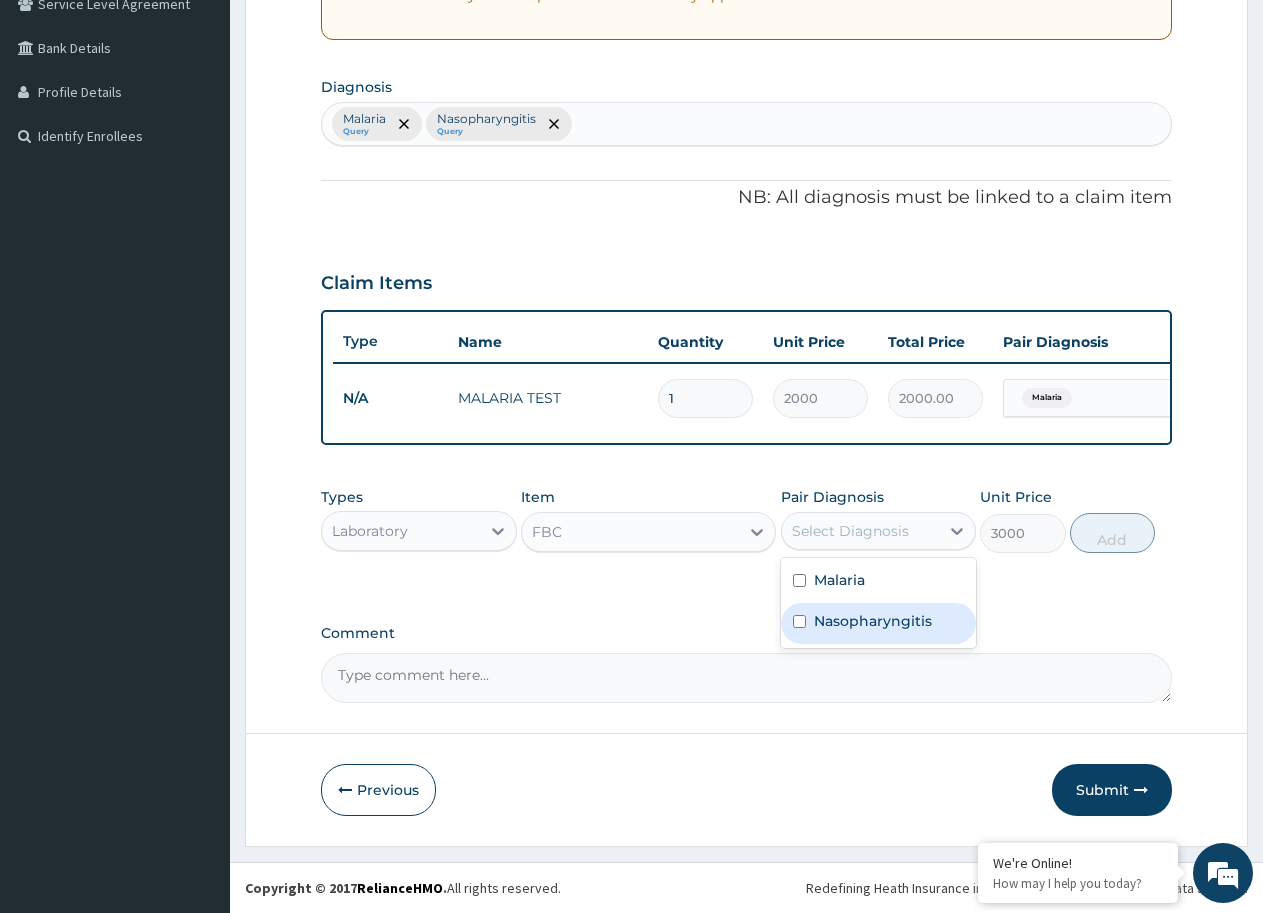 click on "Nasopharyngitis" at bounding box center (879, 623) 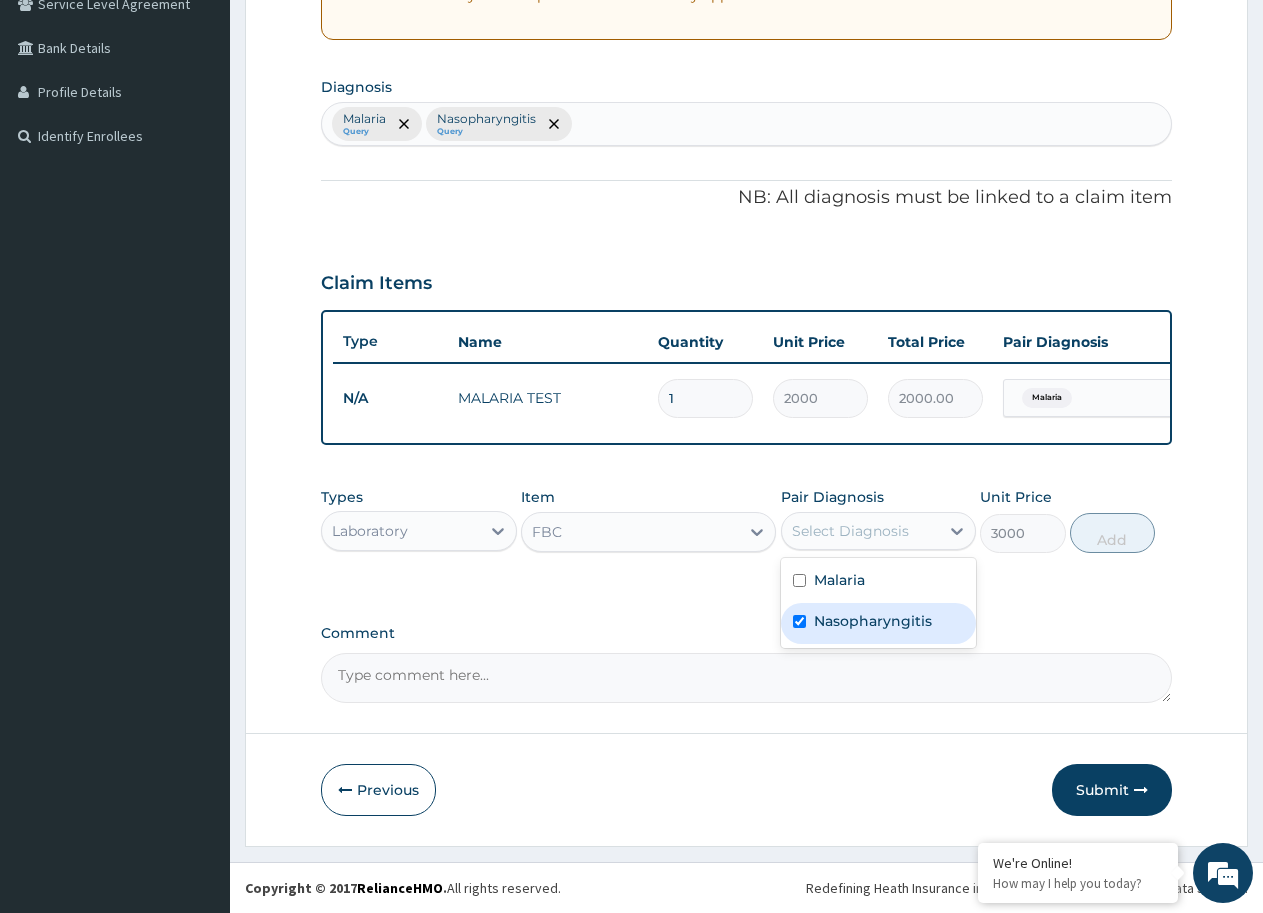 checkbox on "true" 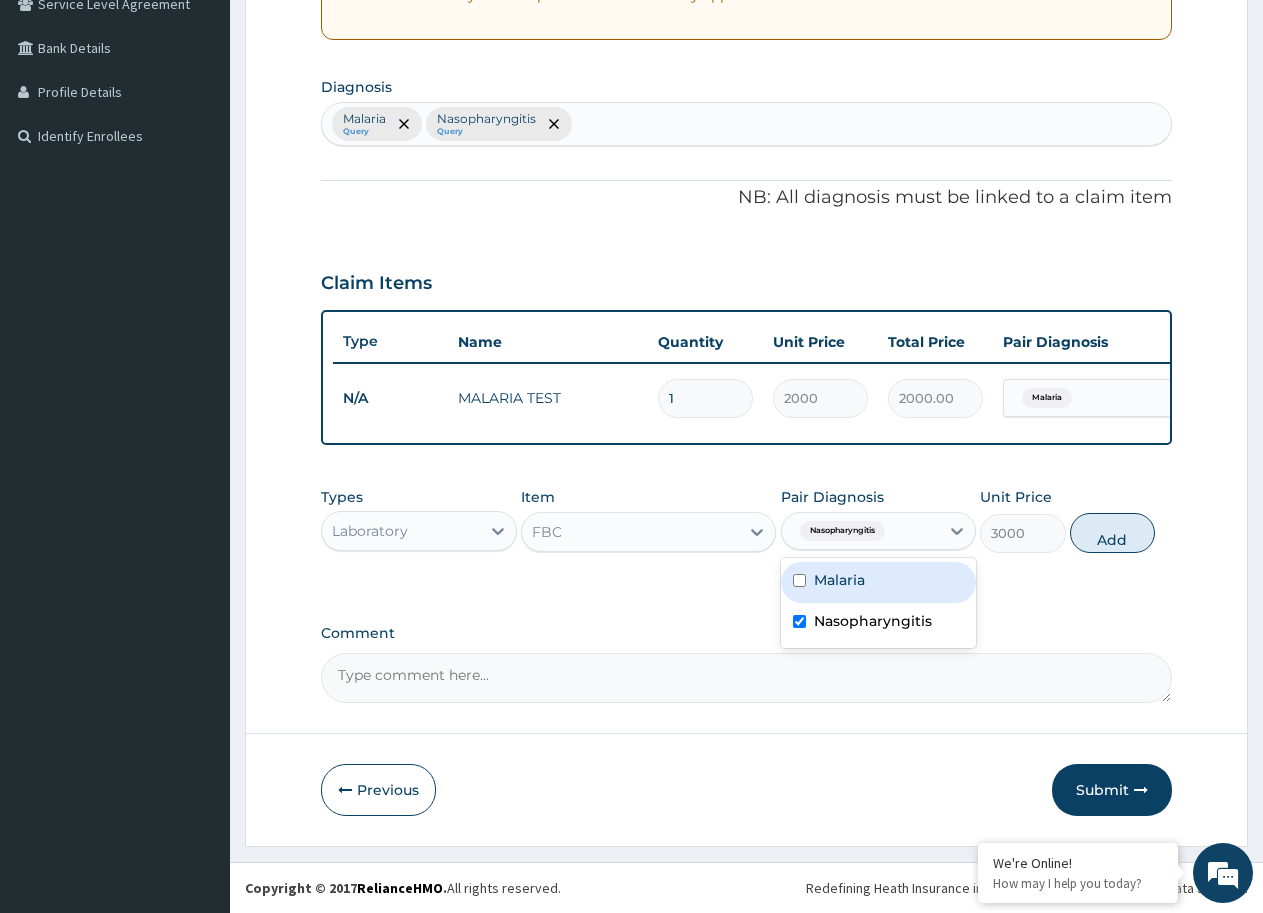 click on "Malaria" at bounding box center (879, 582) 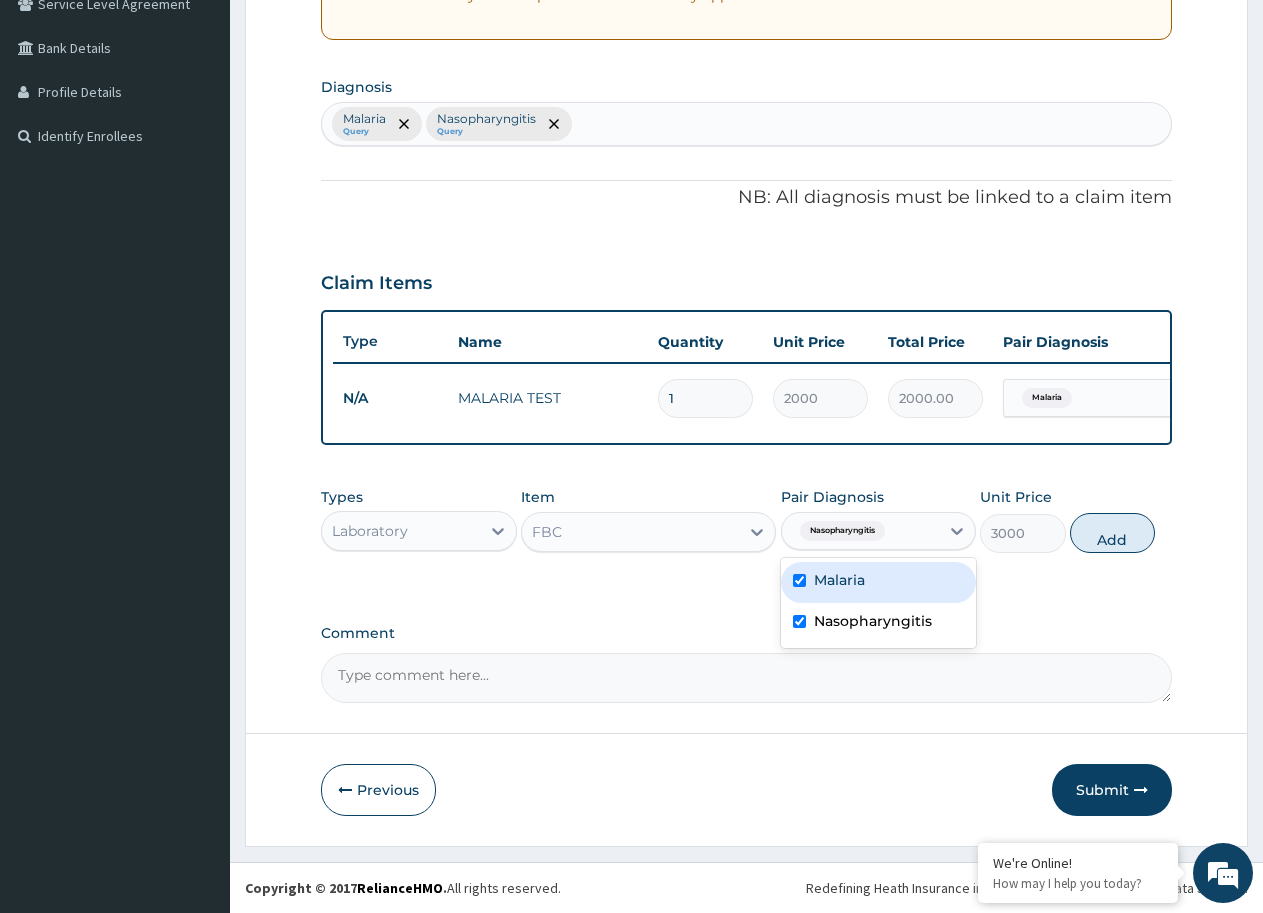 checkbox on "true" 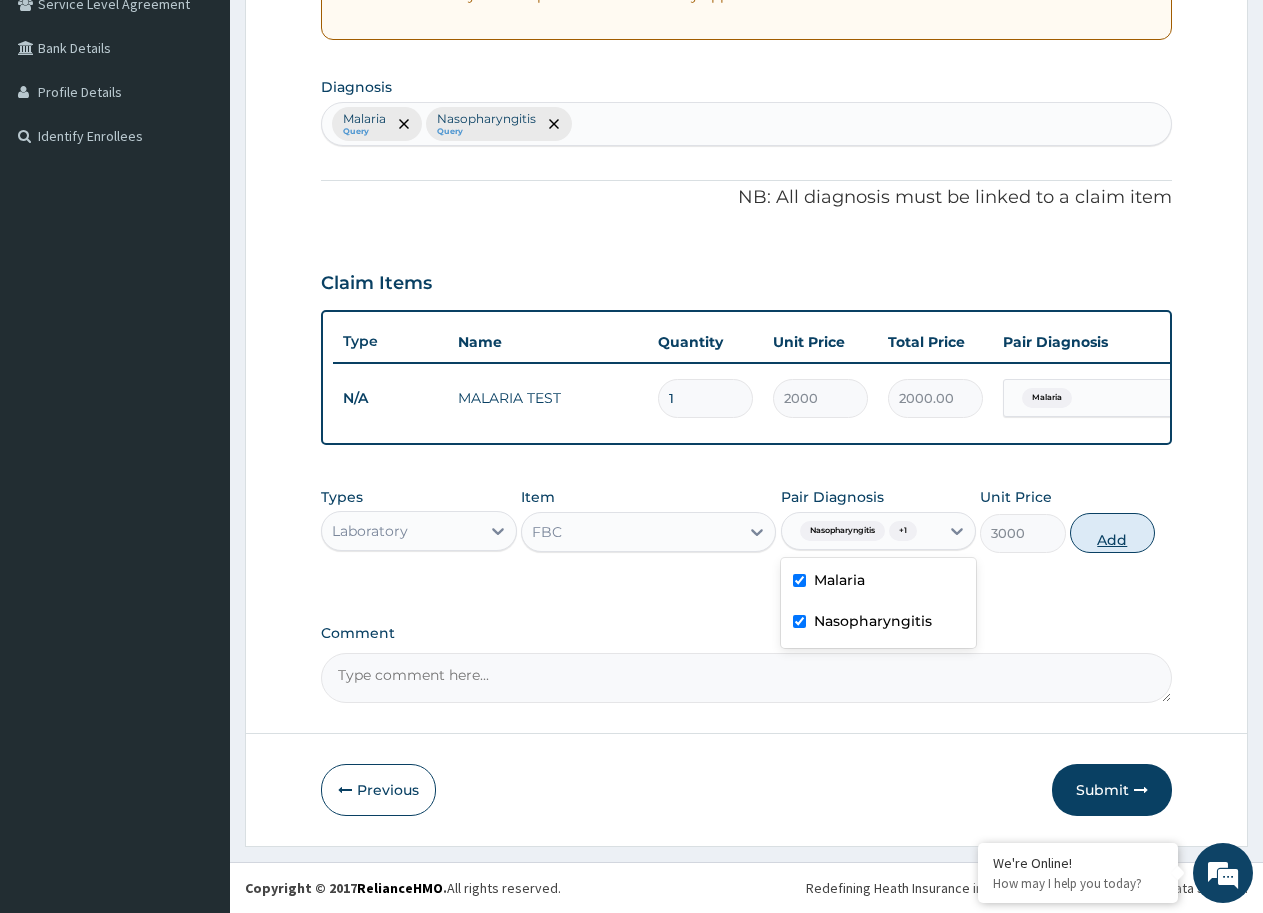 click on "Add" at bounding box center [1112, 533] 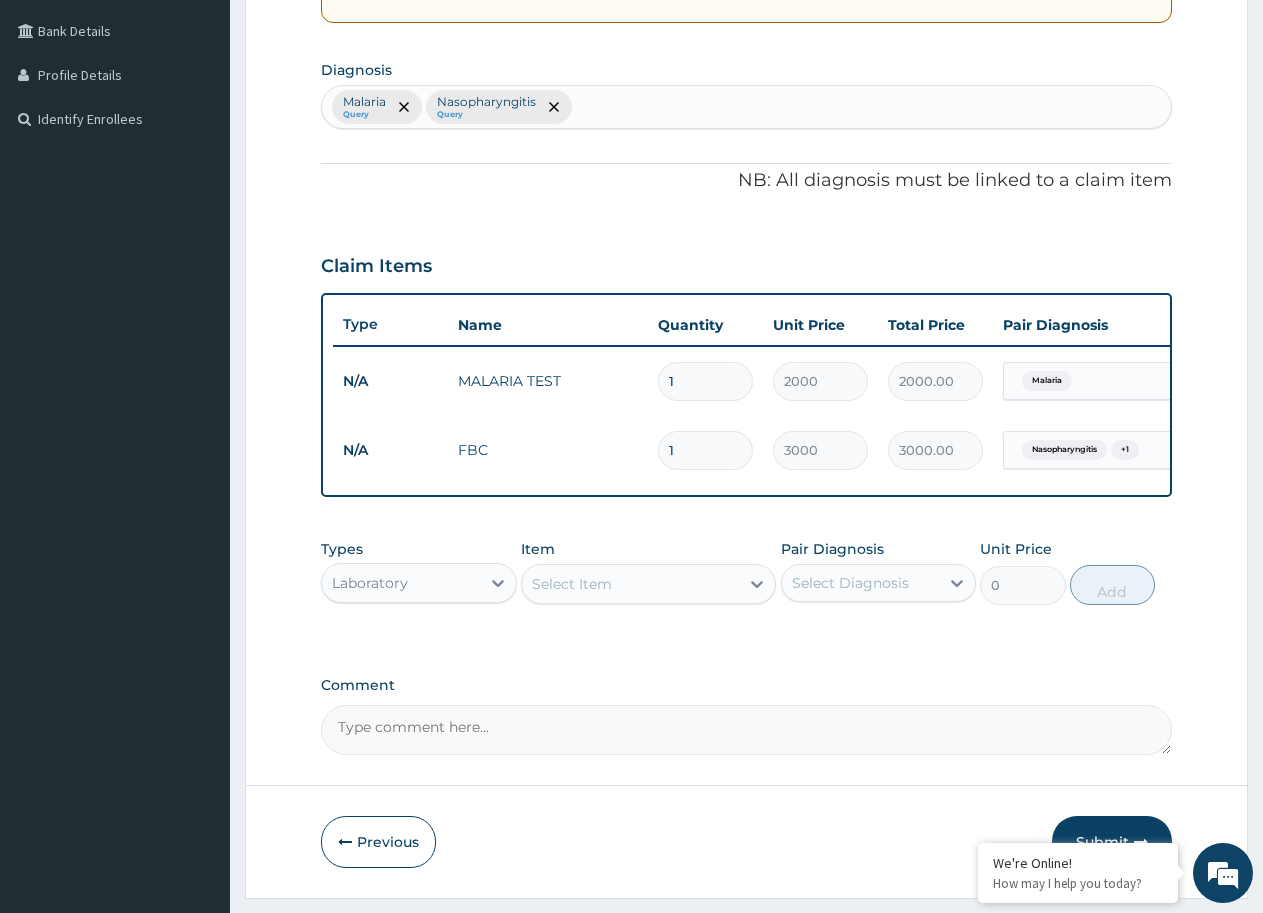 click on "Laboratory" at bounding box center (419, 583) 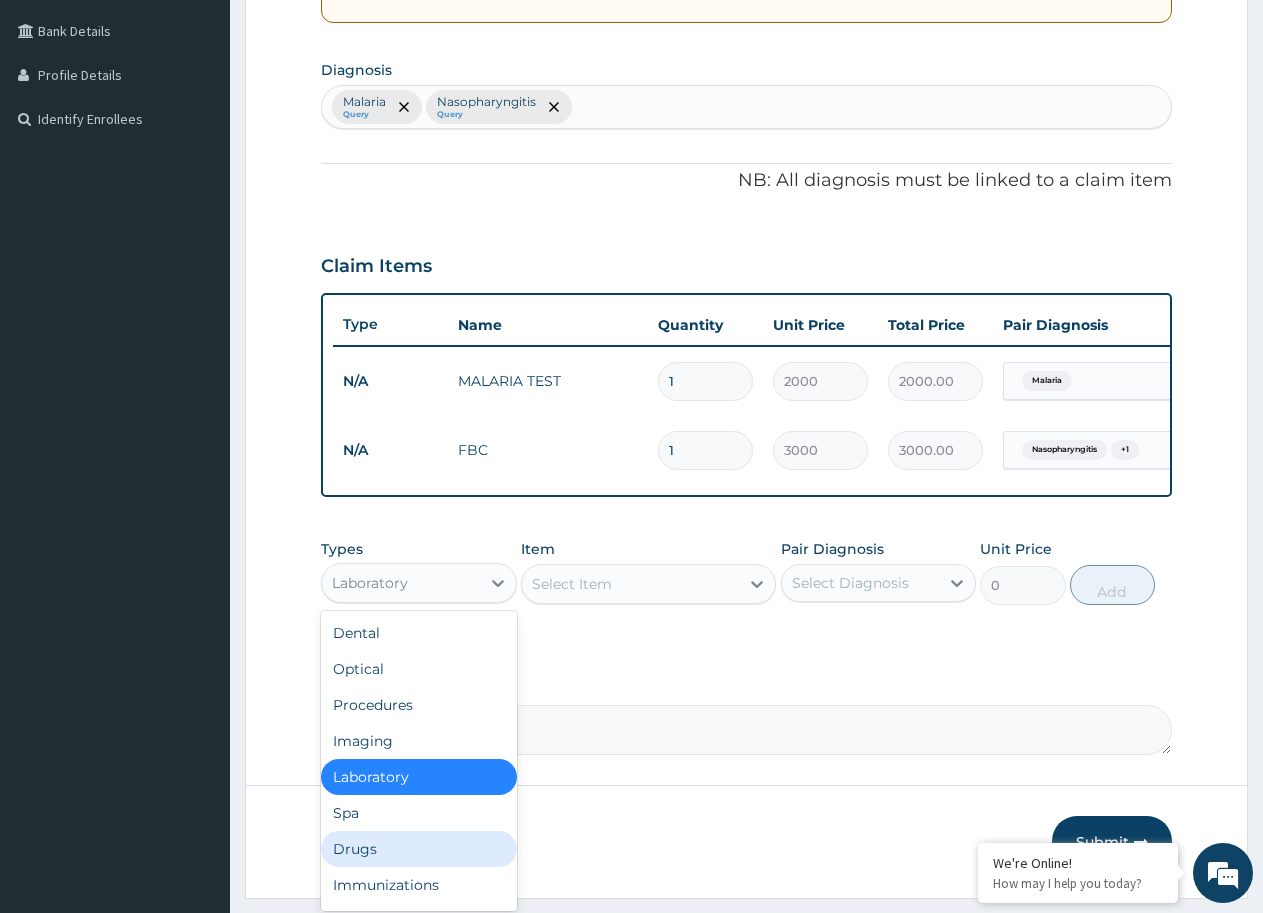 click on "Drugs" at bounding box center [419, 849] 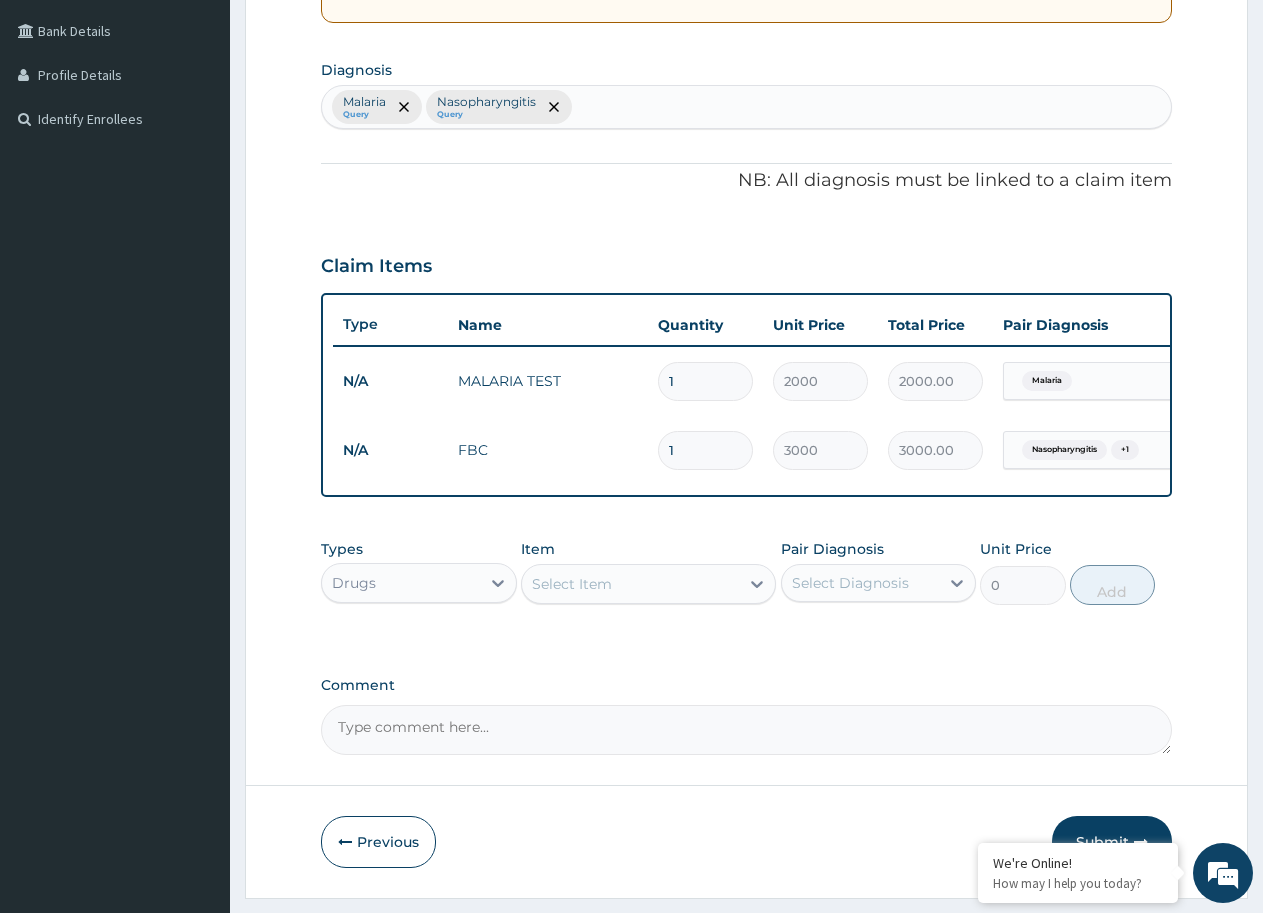 click on "Select Item" at bounding box center [630, 584] 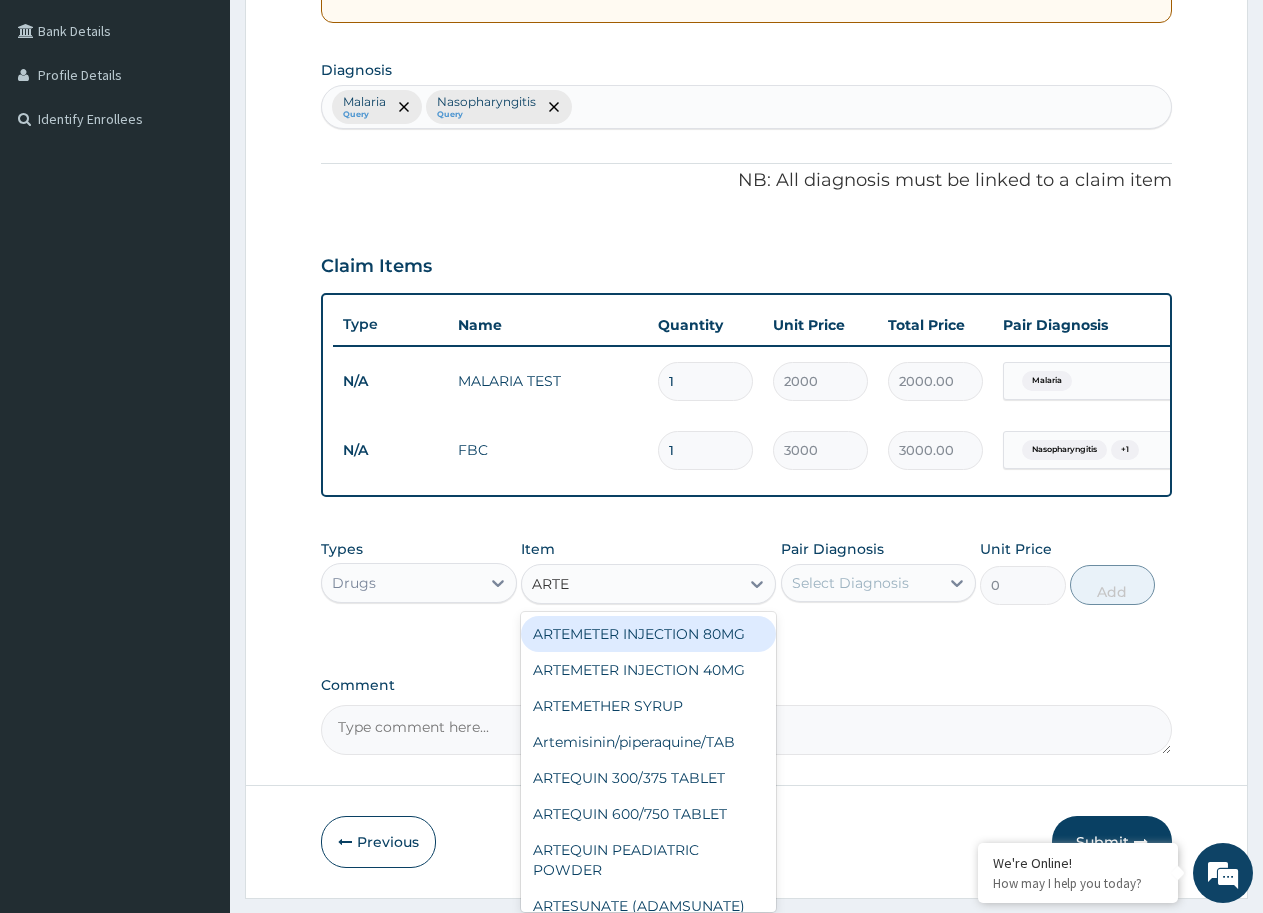 type on "ARTEM" 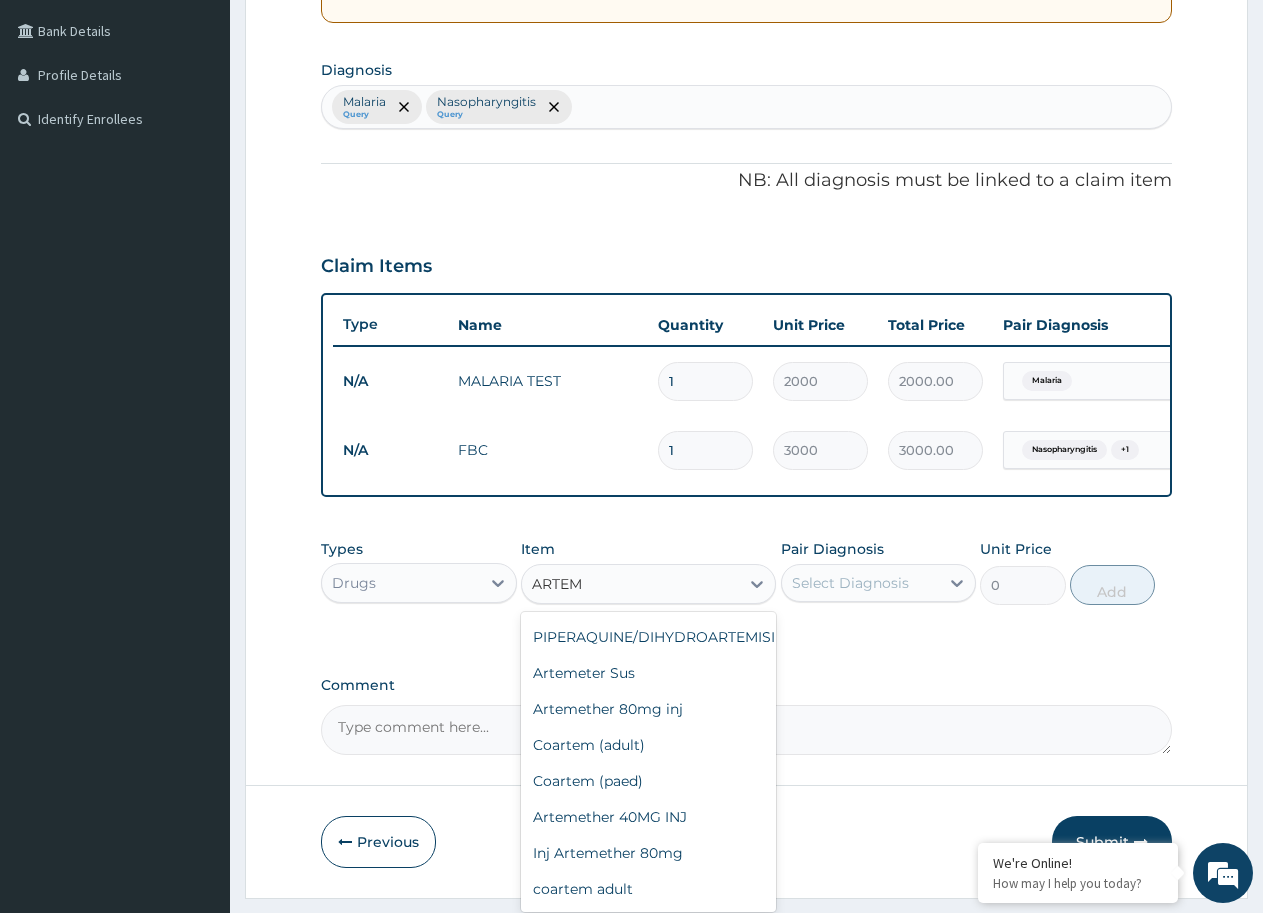 scroll, scrollTop: 465, scrollLeft: 0, axis: vertical 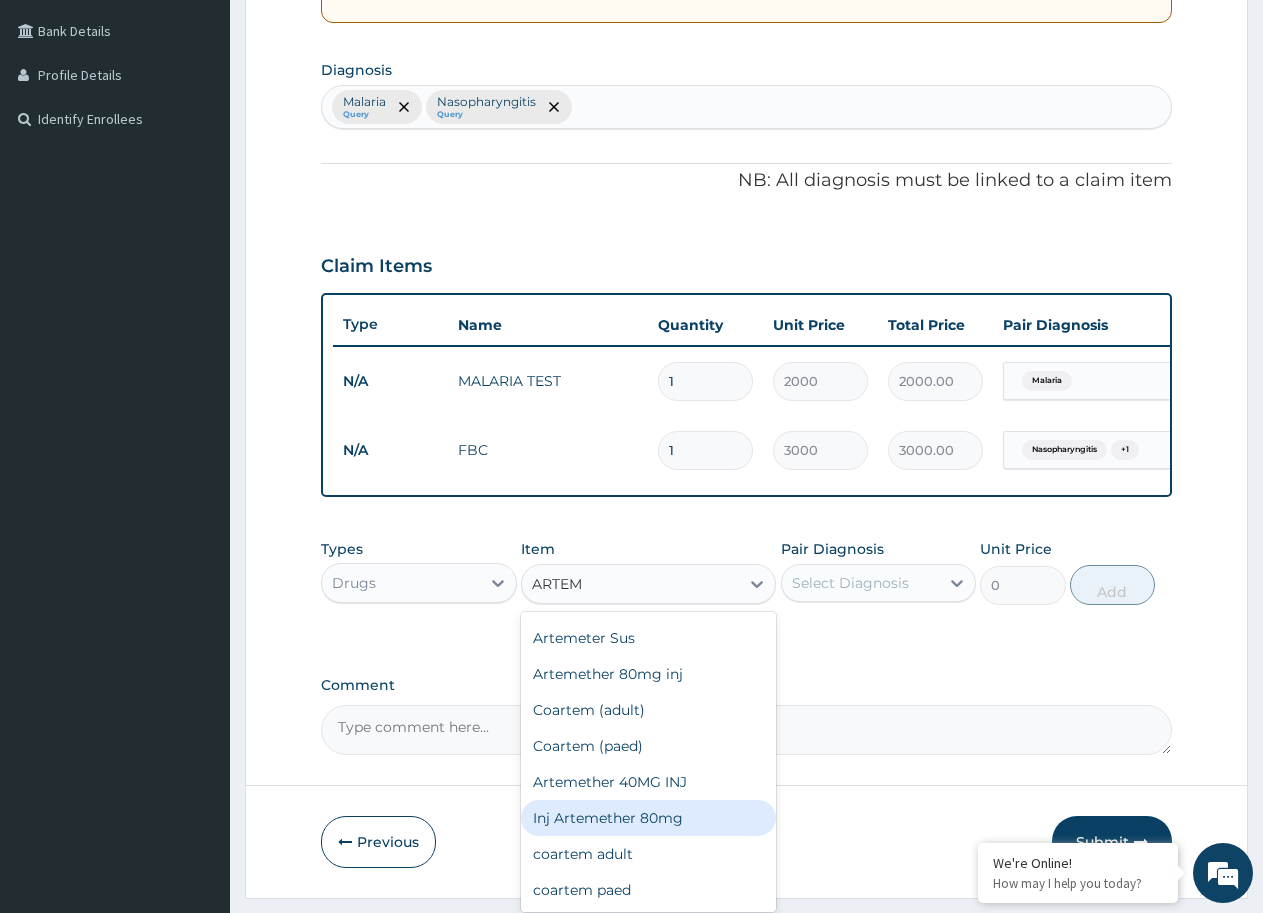 click on "Inj Artemether 80mg" at bounding box center [648, 818] 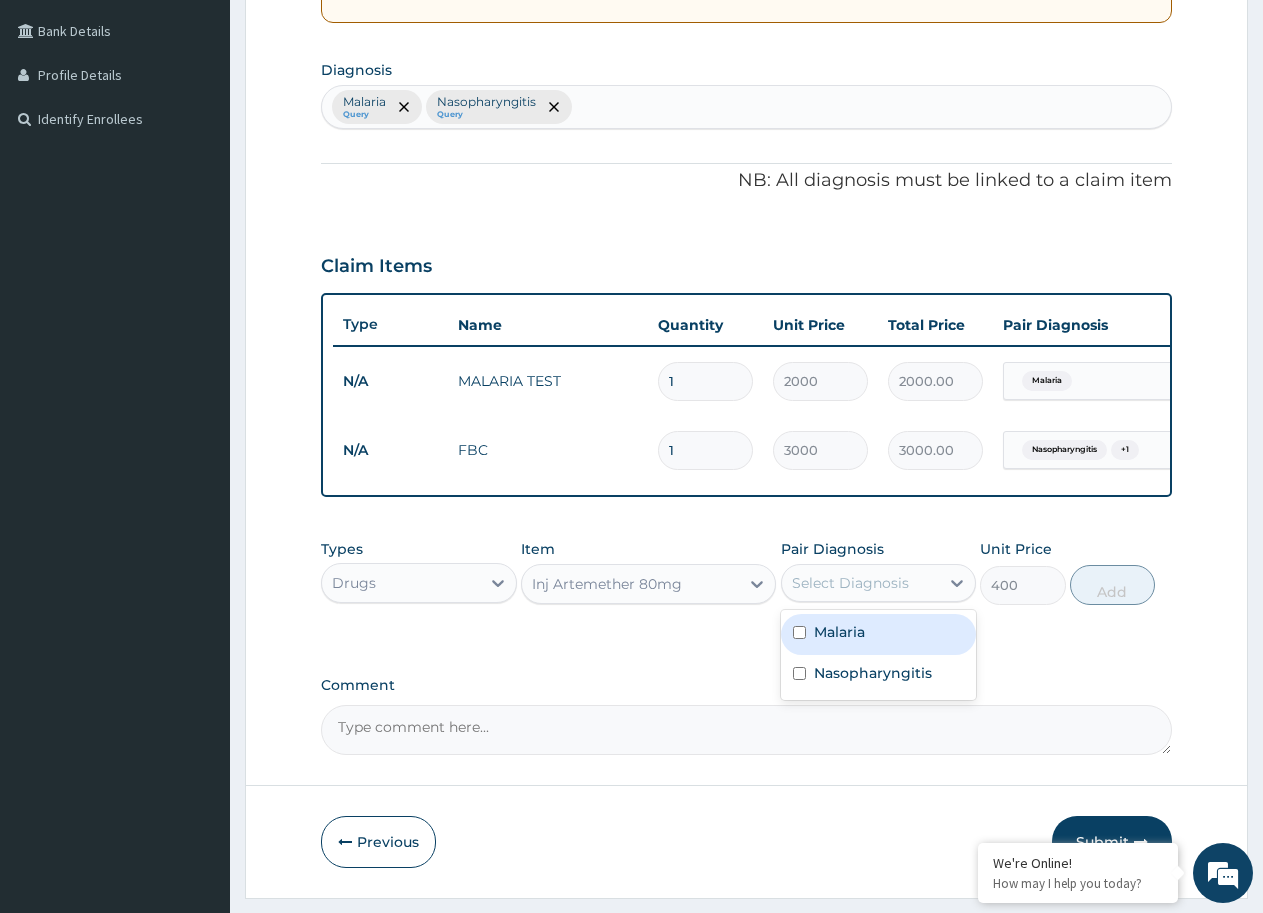 click on "Select Diagnosis" at bounding box center [850, 583] 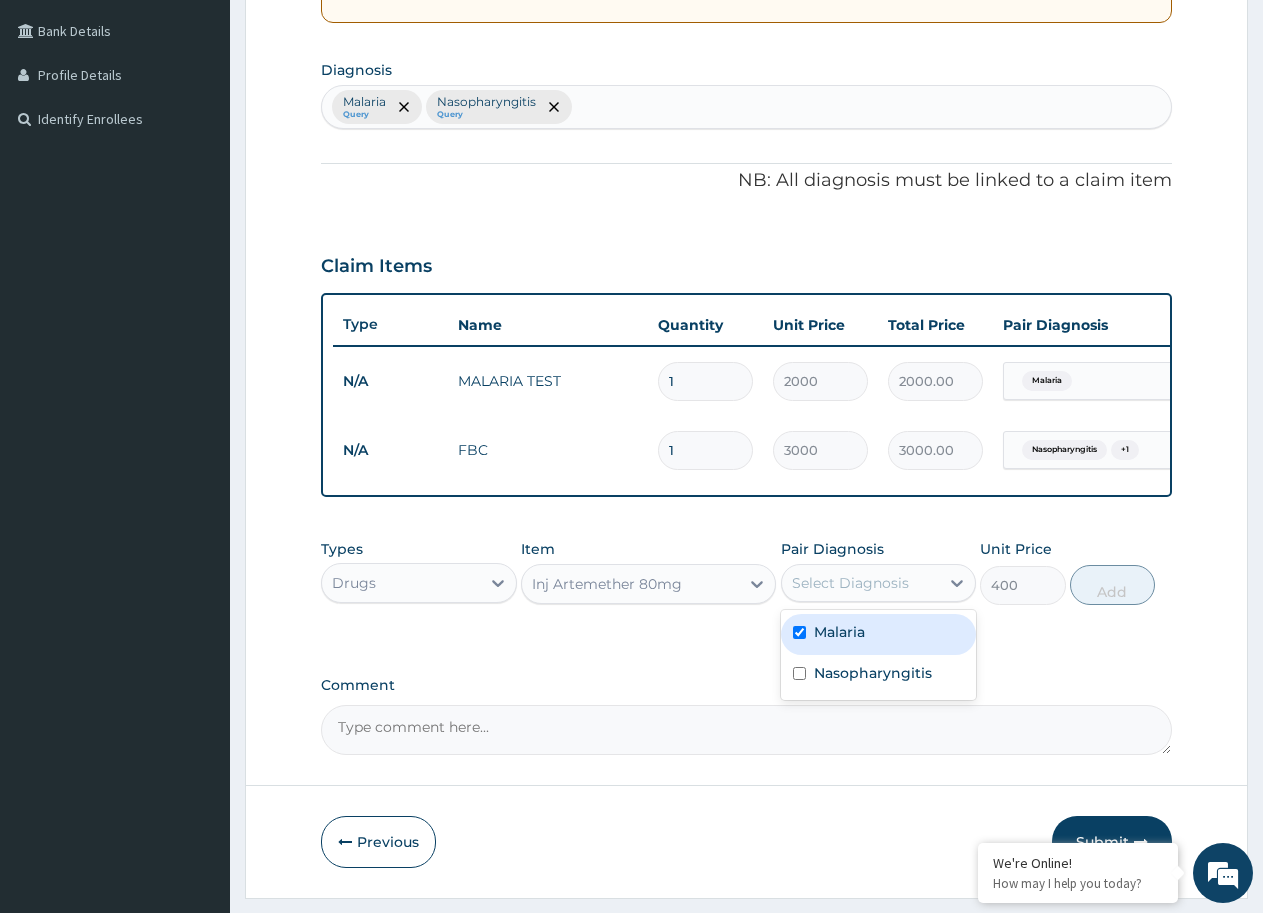 checkbox on "true" 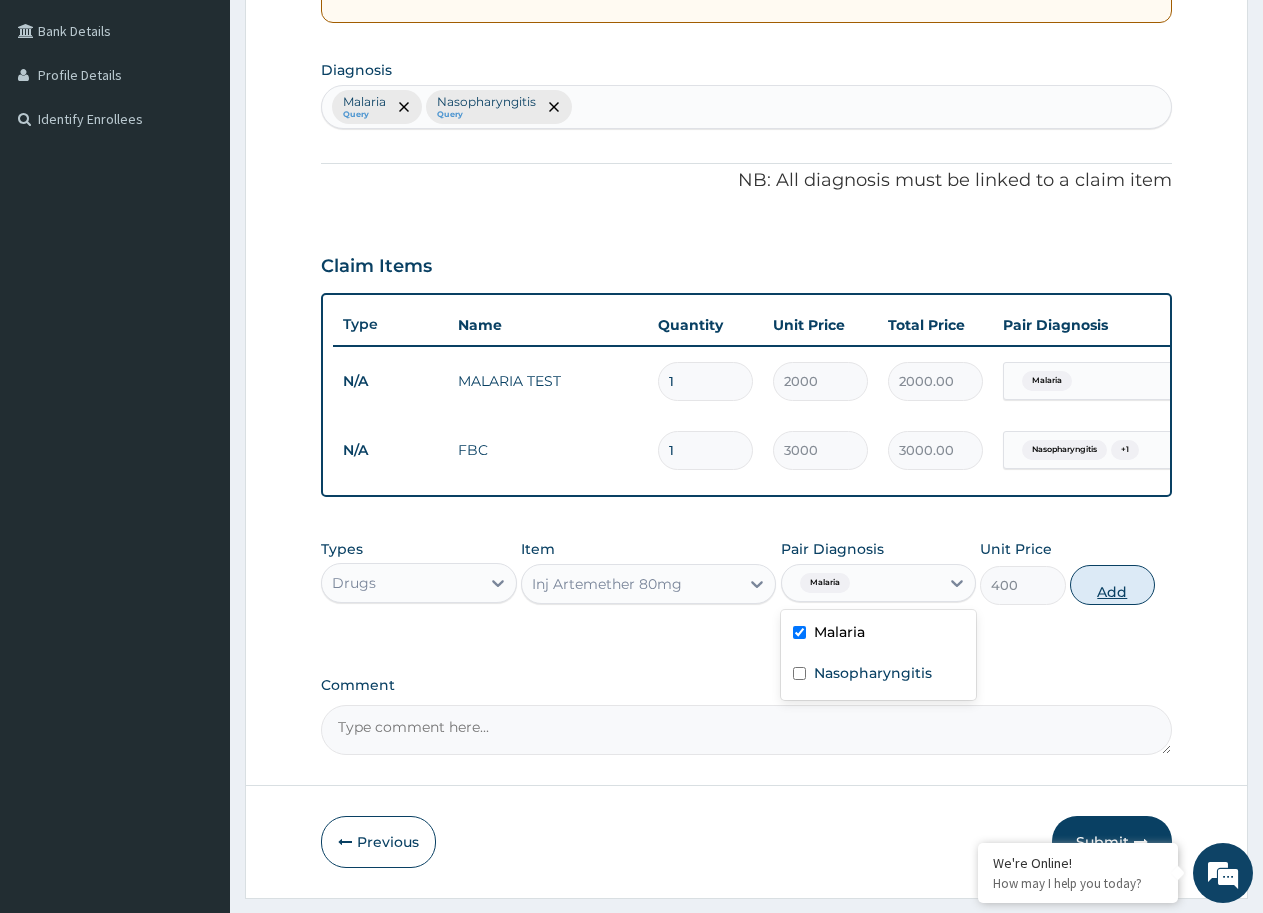 click on "Add" at bounding box center [1112, 585] 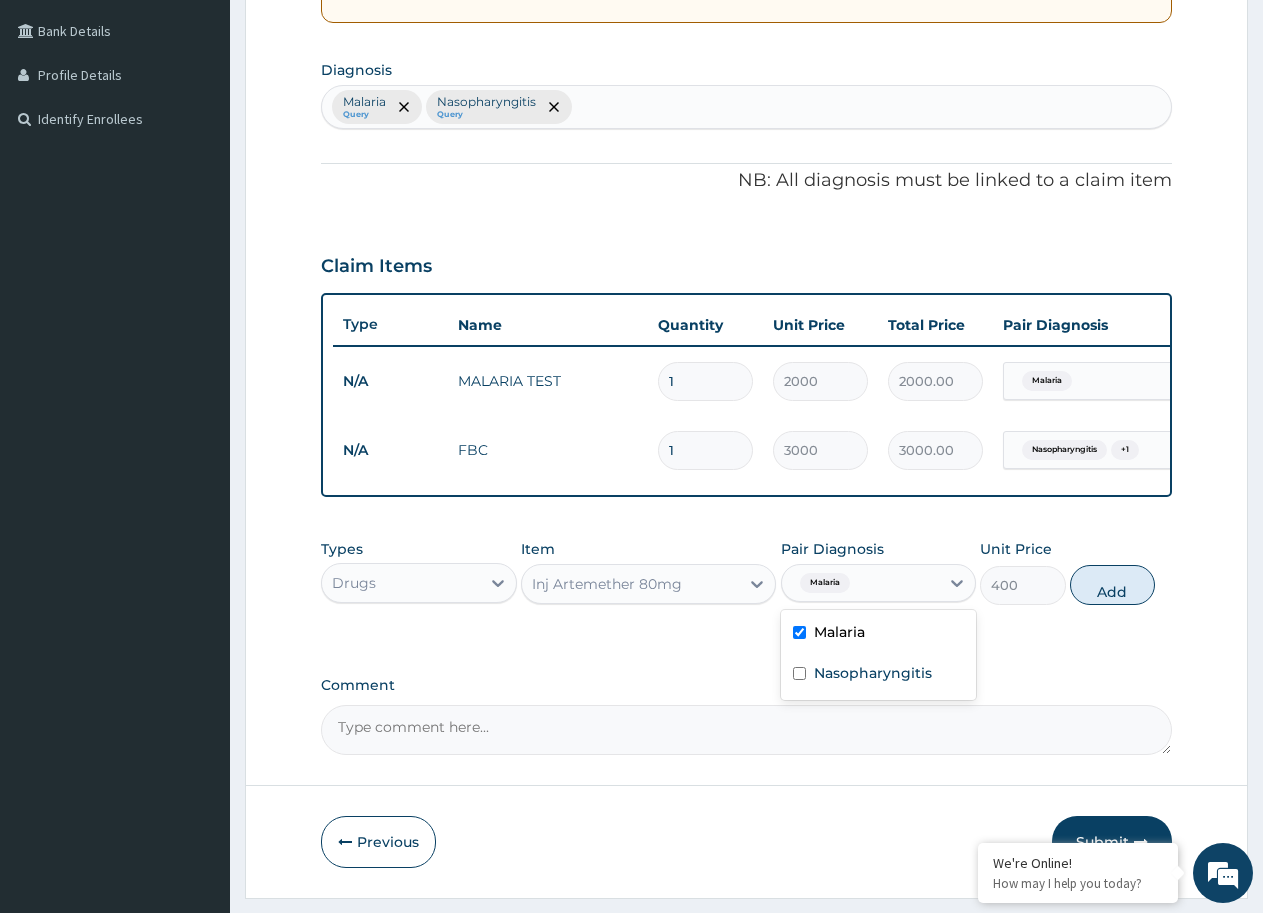 type on "0" 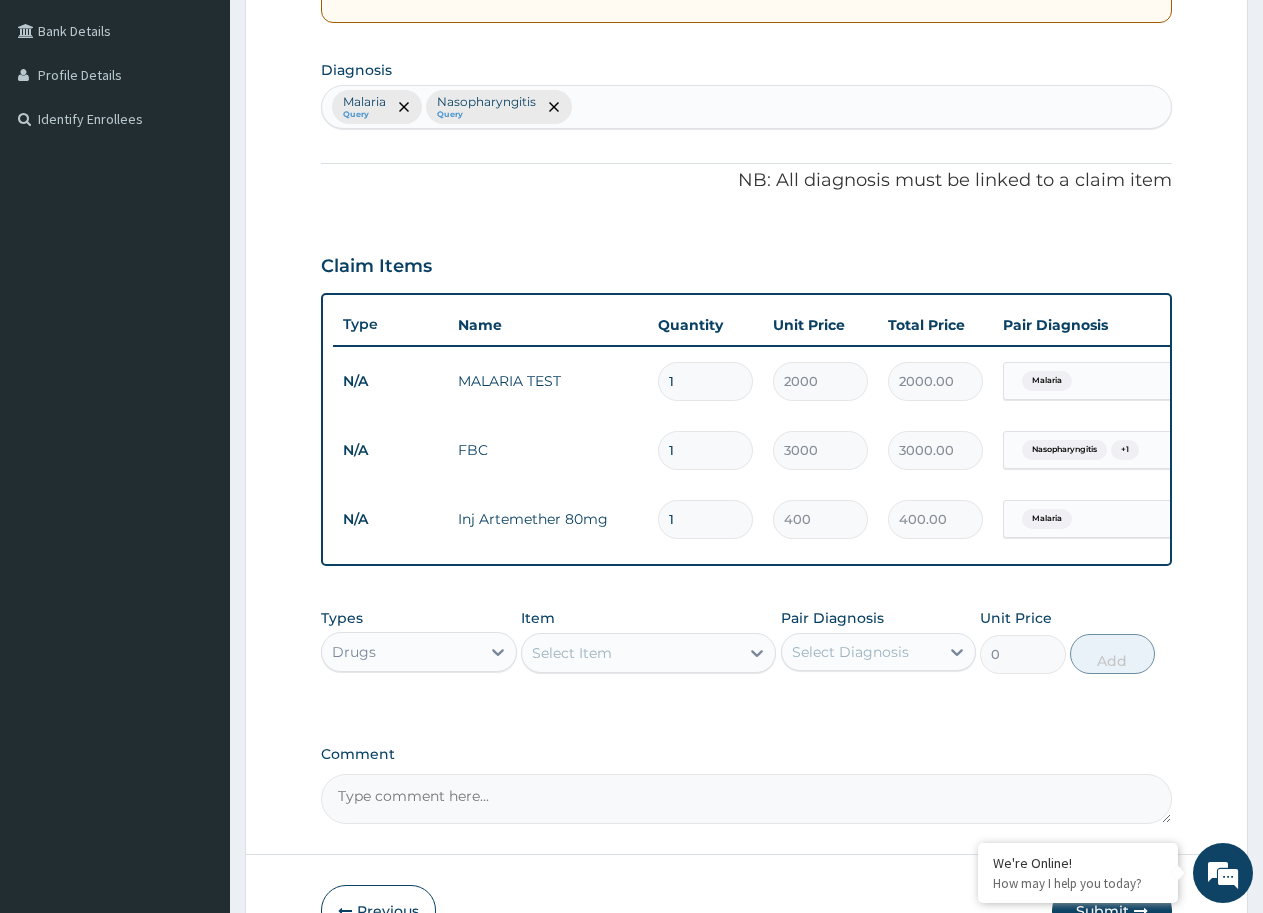 drag, startPoint x: 699, startPoint y: 526, endPoint x: 618, endPoint y: 522, distance: 81.09871 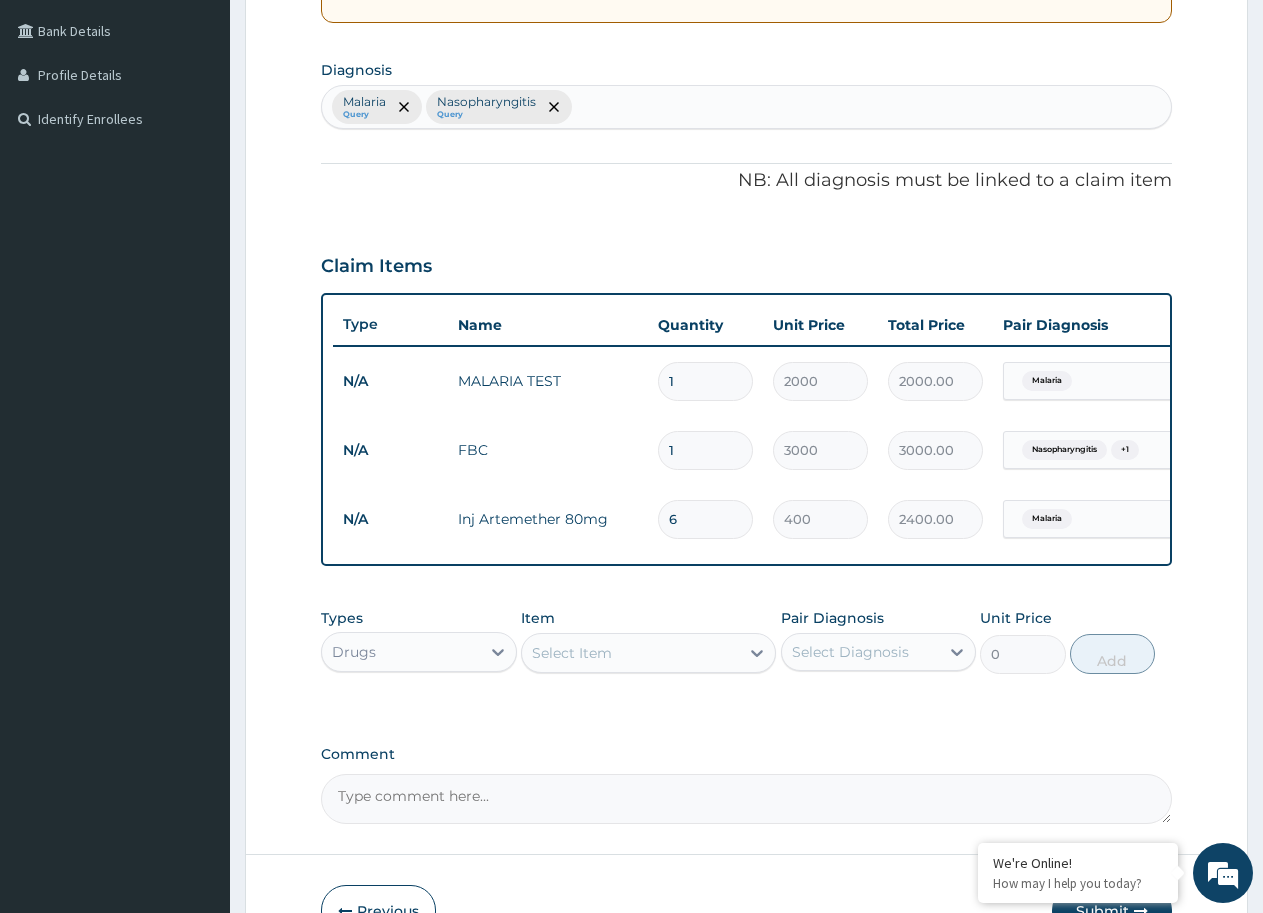 type on "6" 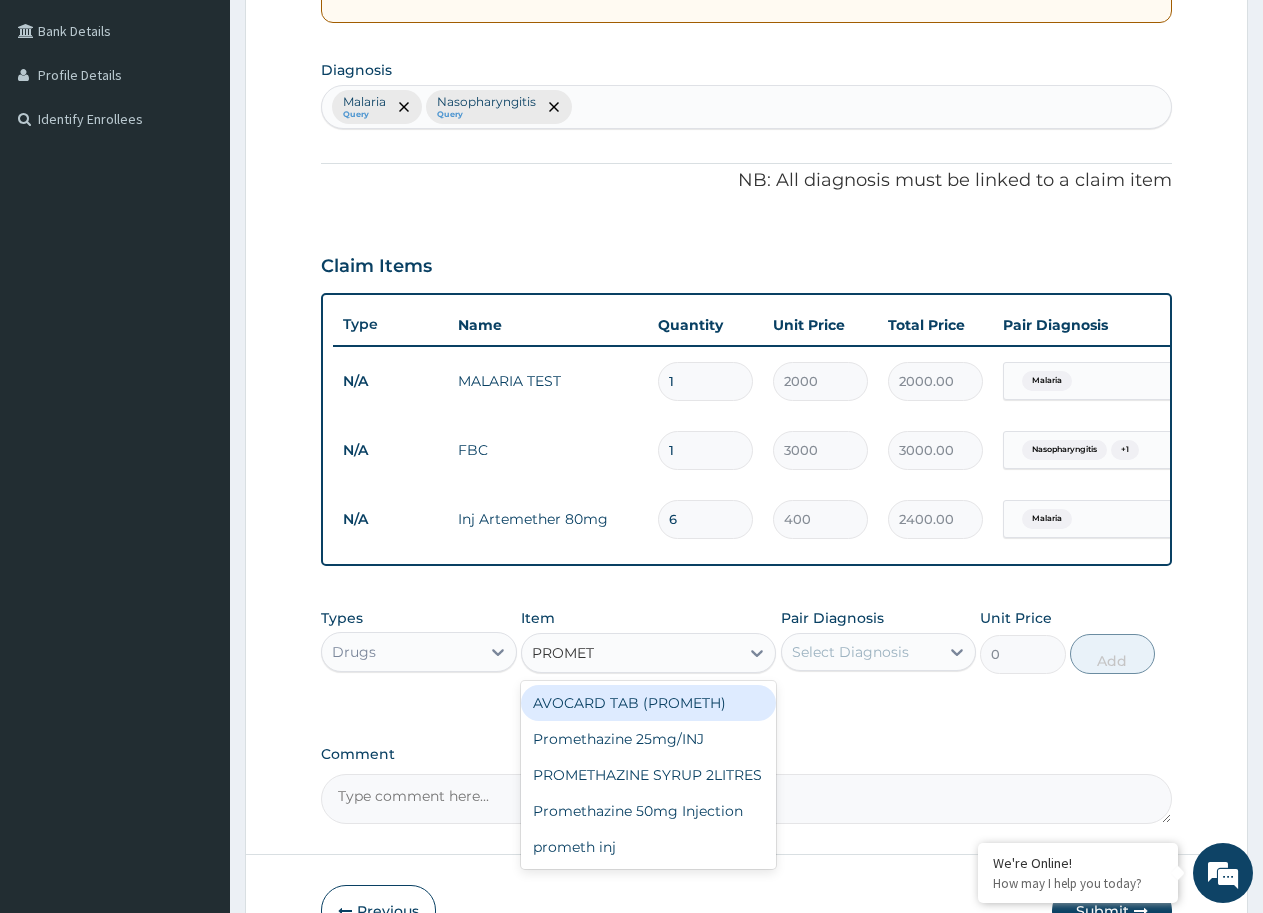type on "PROMETH" 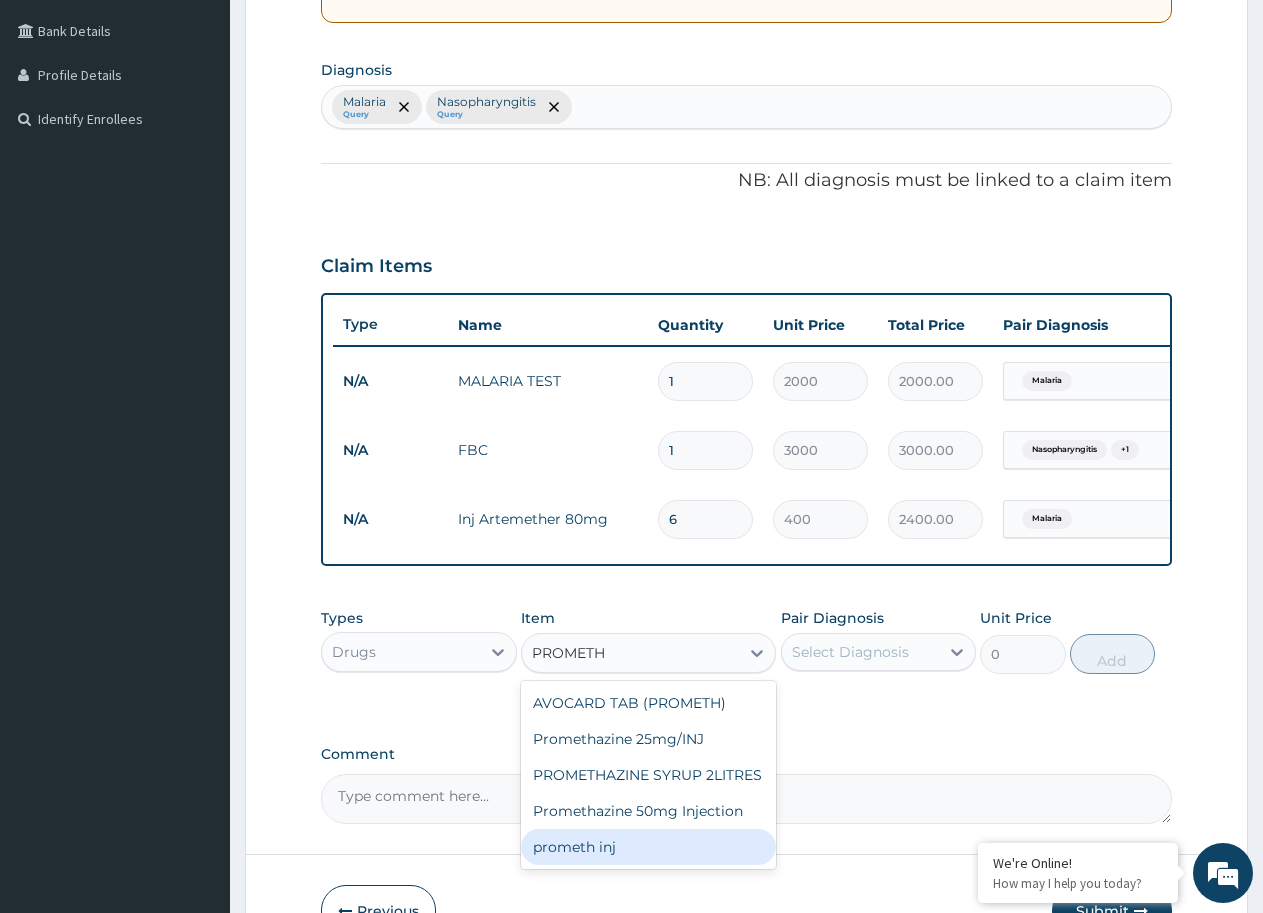 click on "prometh inj" at bounding box center [648, 847] 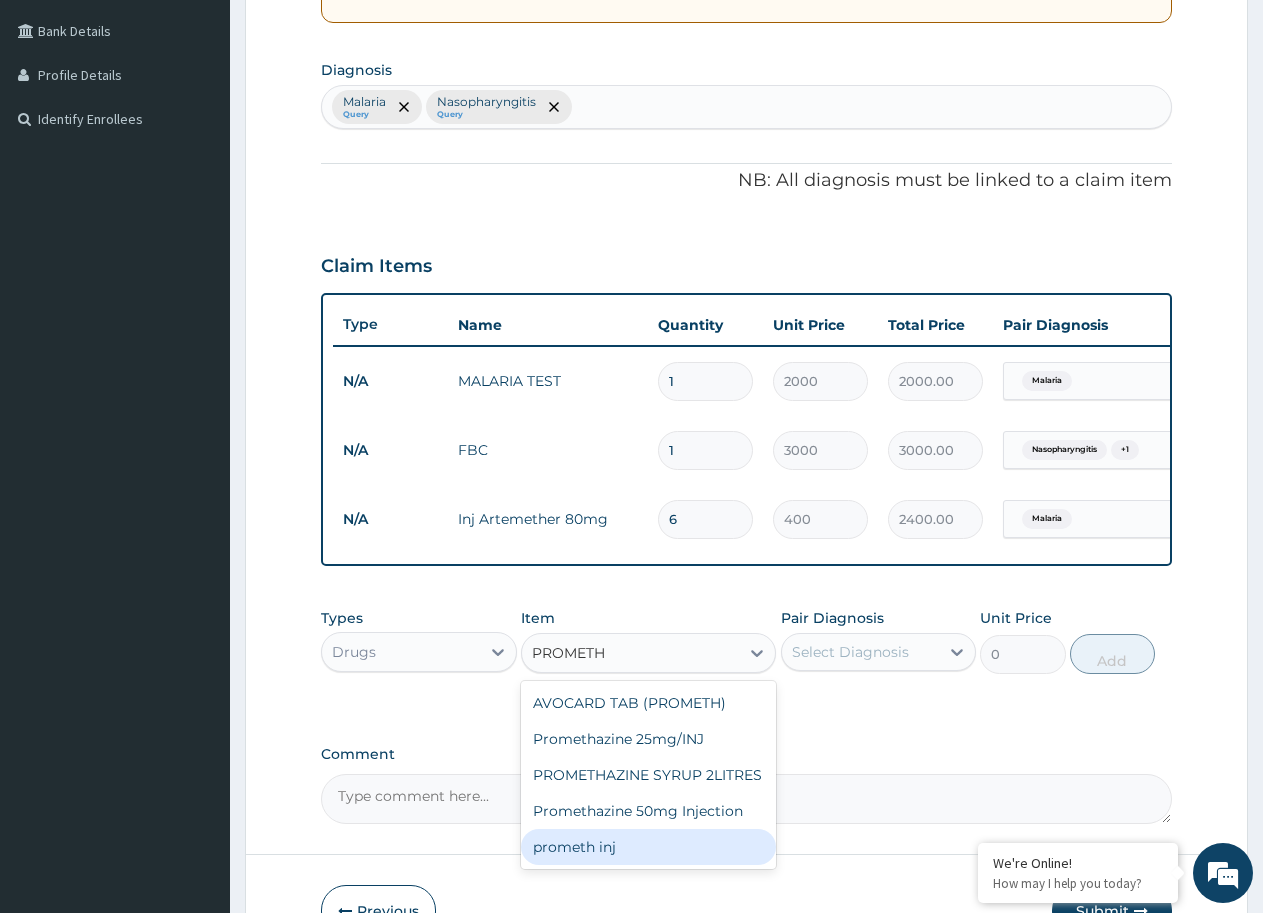 type 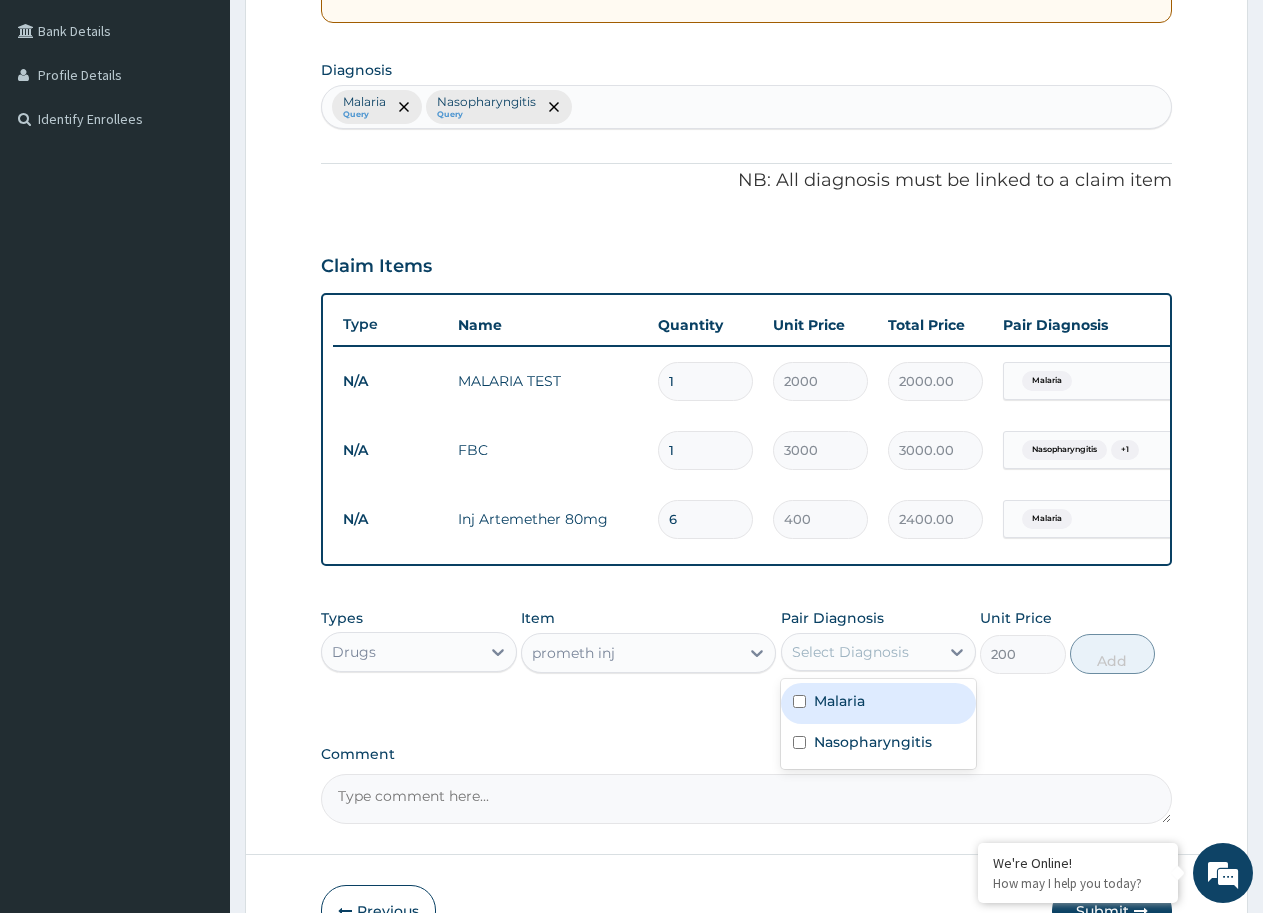 click on "Select Diagnosis" at bounding box center [861, 652] 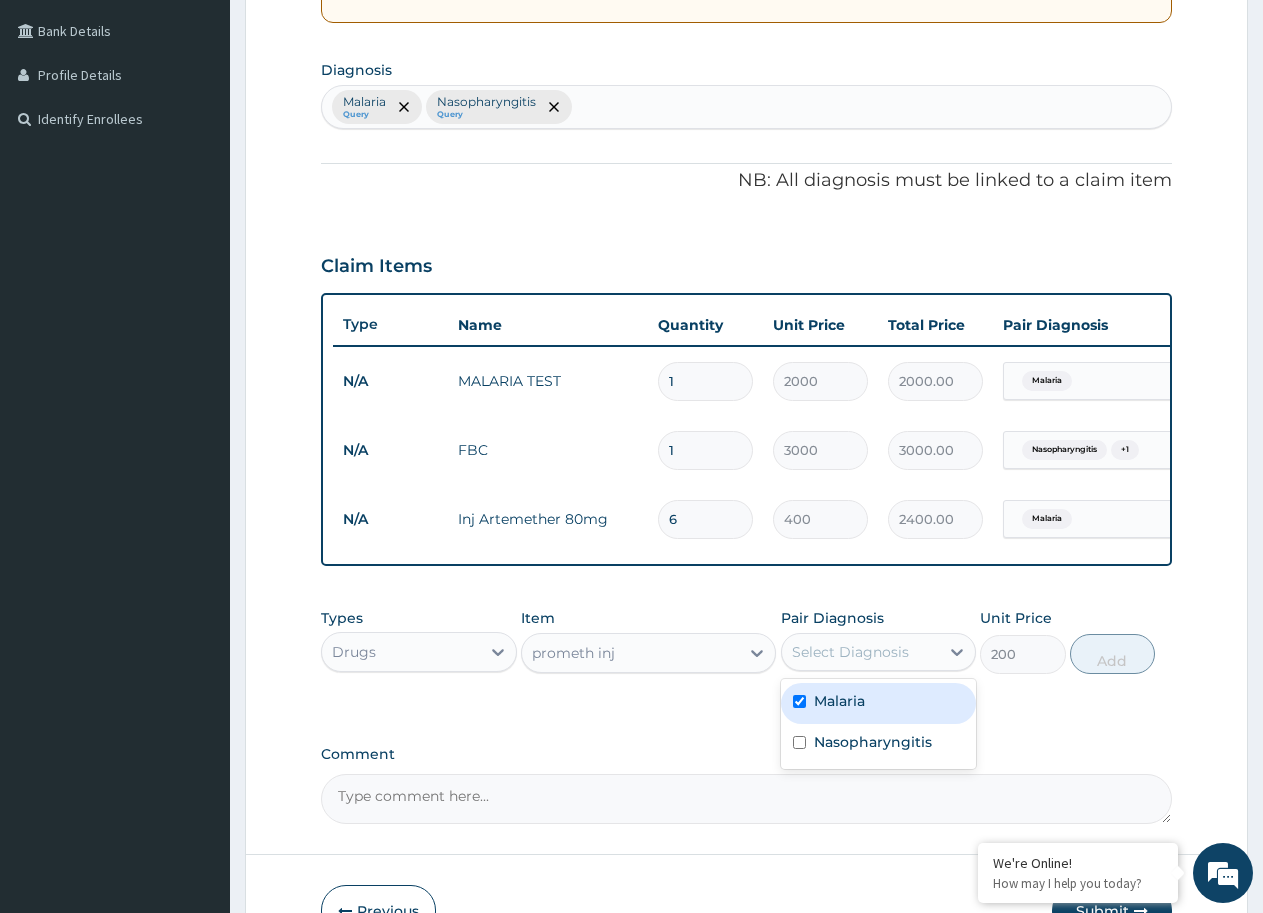 checkbox on "true" 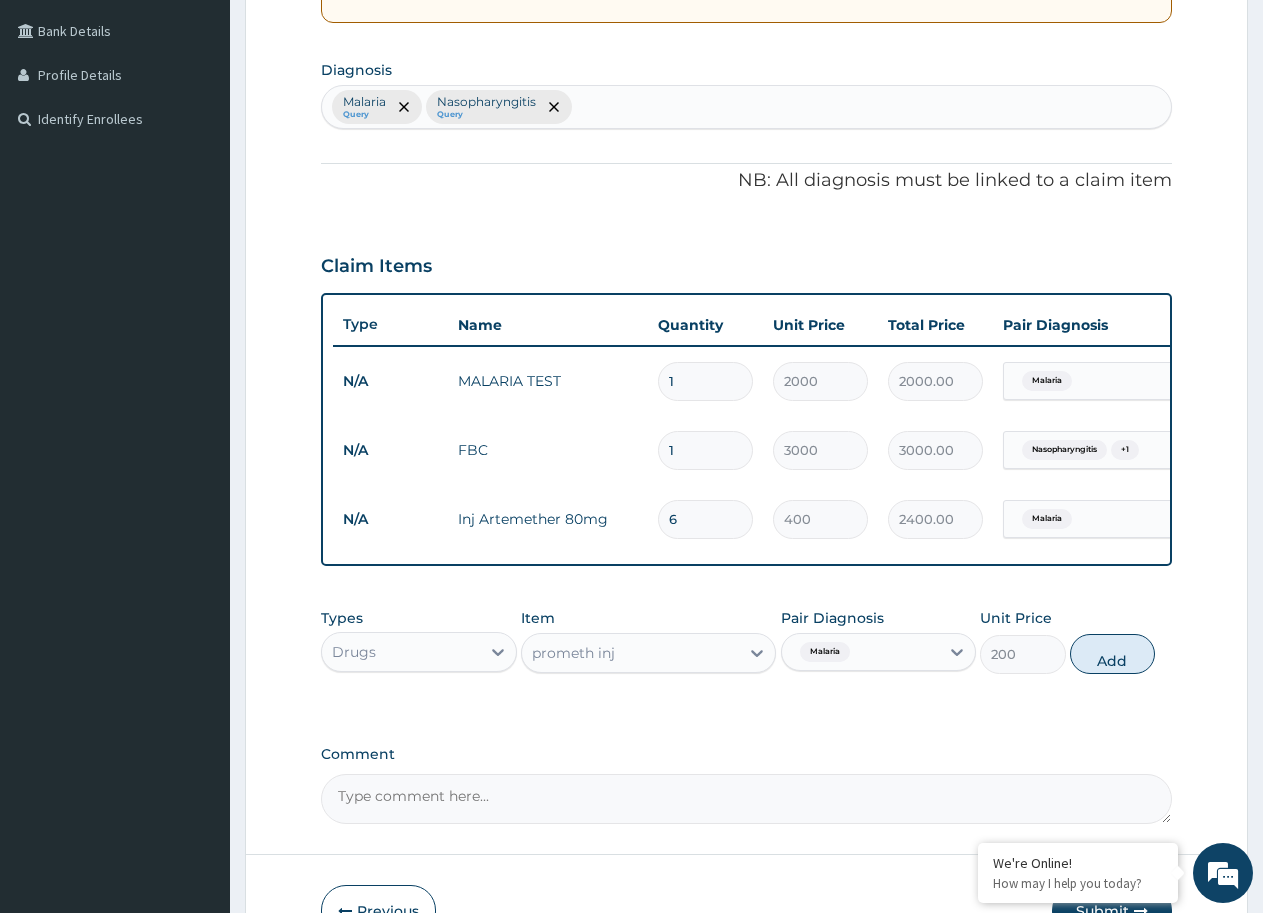 drag, startPoint x: 1134, startPoint y: 674, endPoint x: 1018, endPoint y: 697, distance: 118.258194 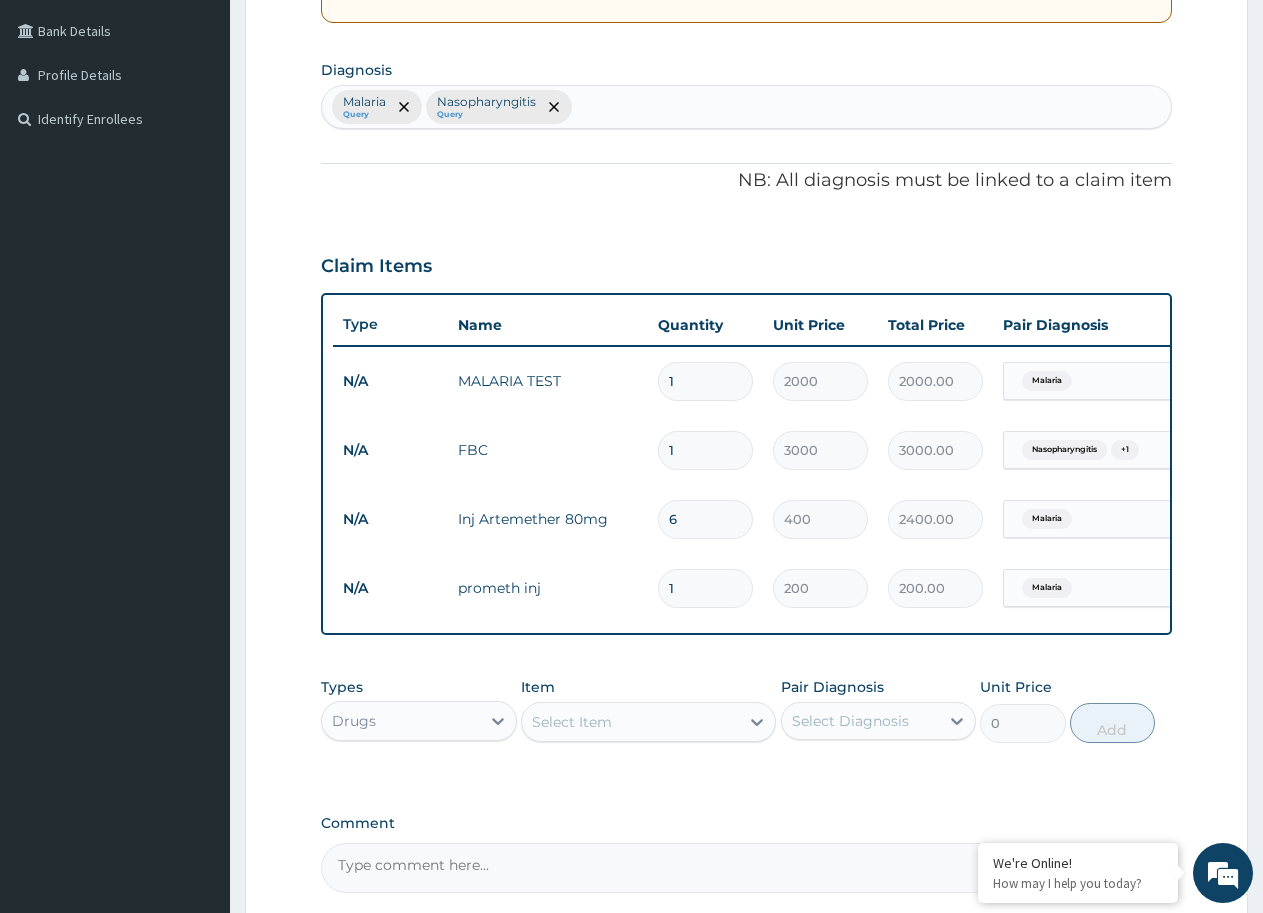 click on "Select Item" at bounding box center [572, 722] 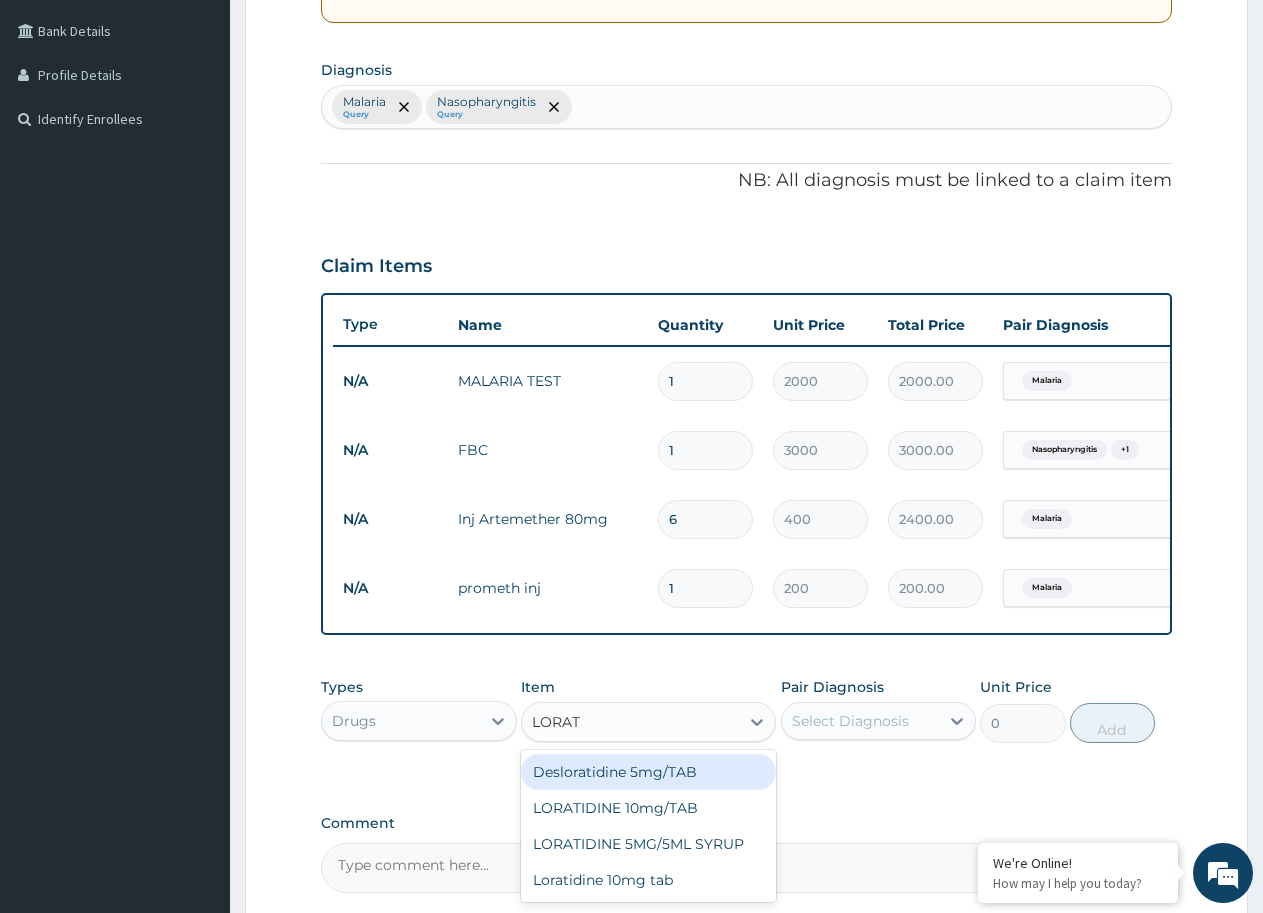 type on "LORATI" 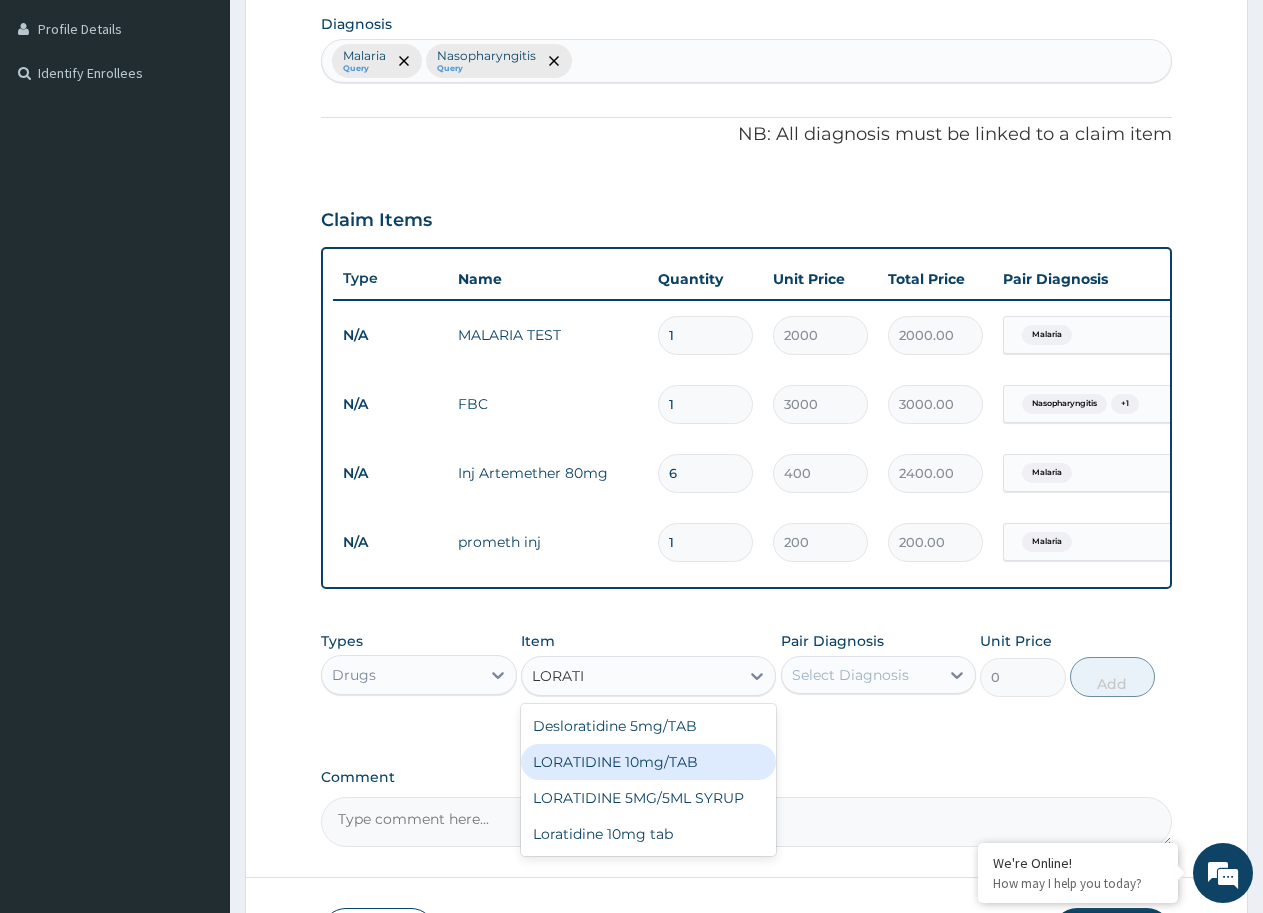 scroll, scrollTop: 658, scrollLeft: 0, axis: vertical 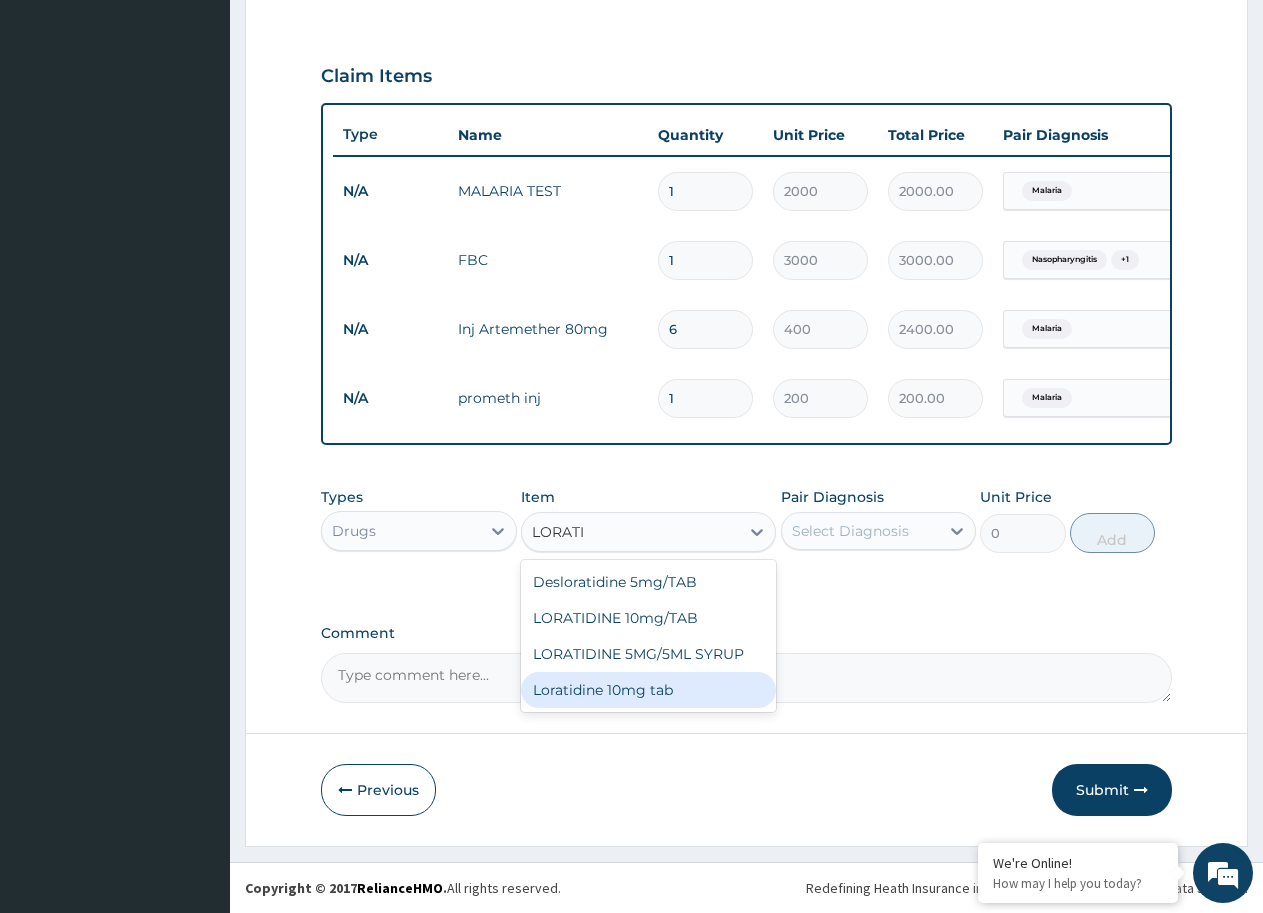 click on "Loratidine 10mg tab" at bounding box center [648, 690] 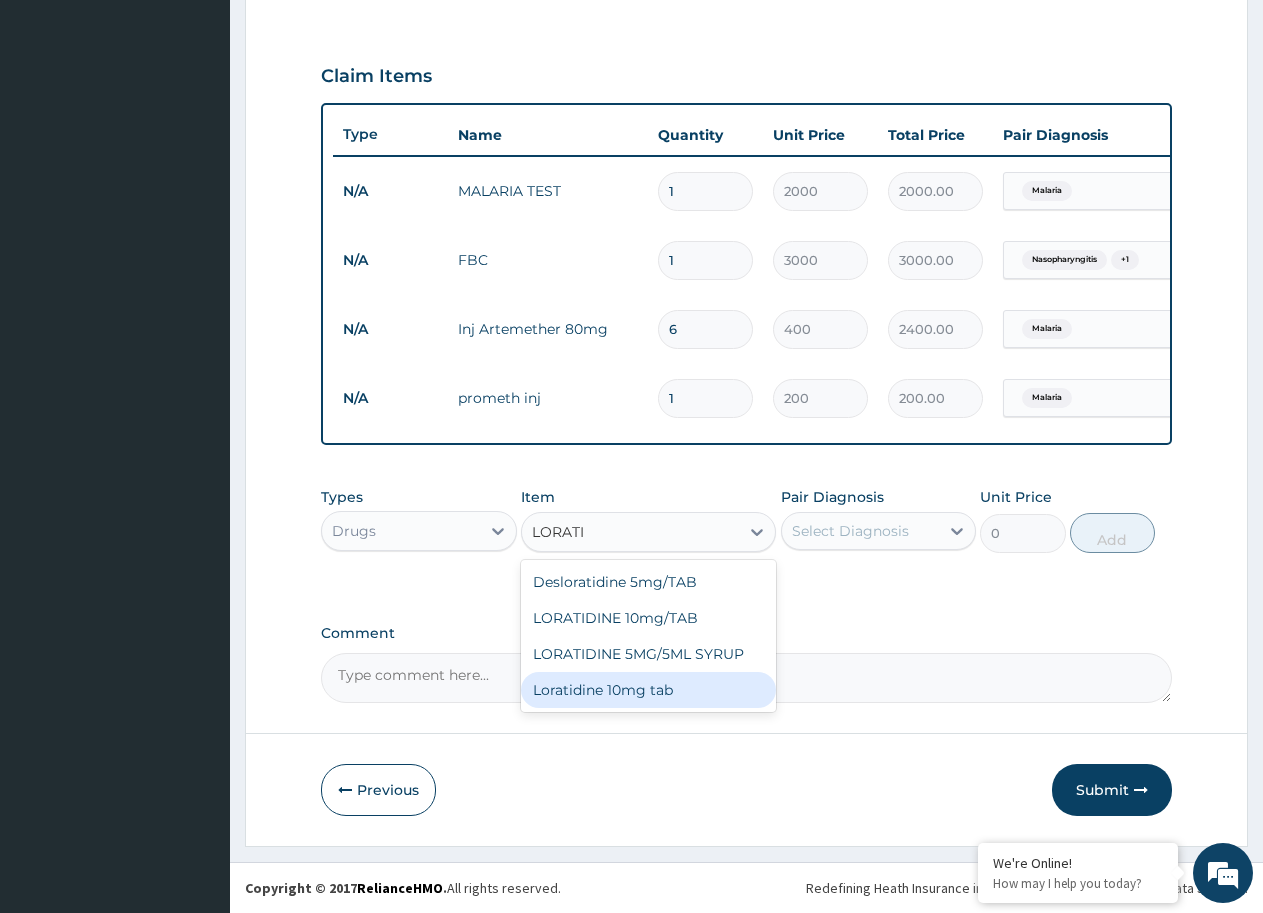 type 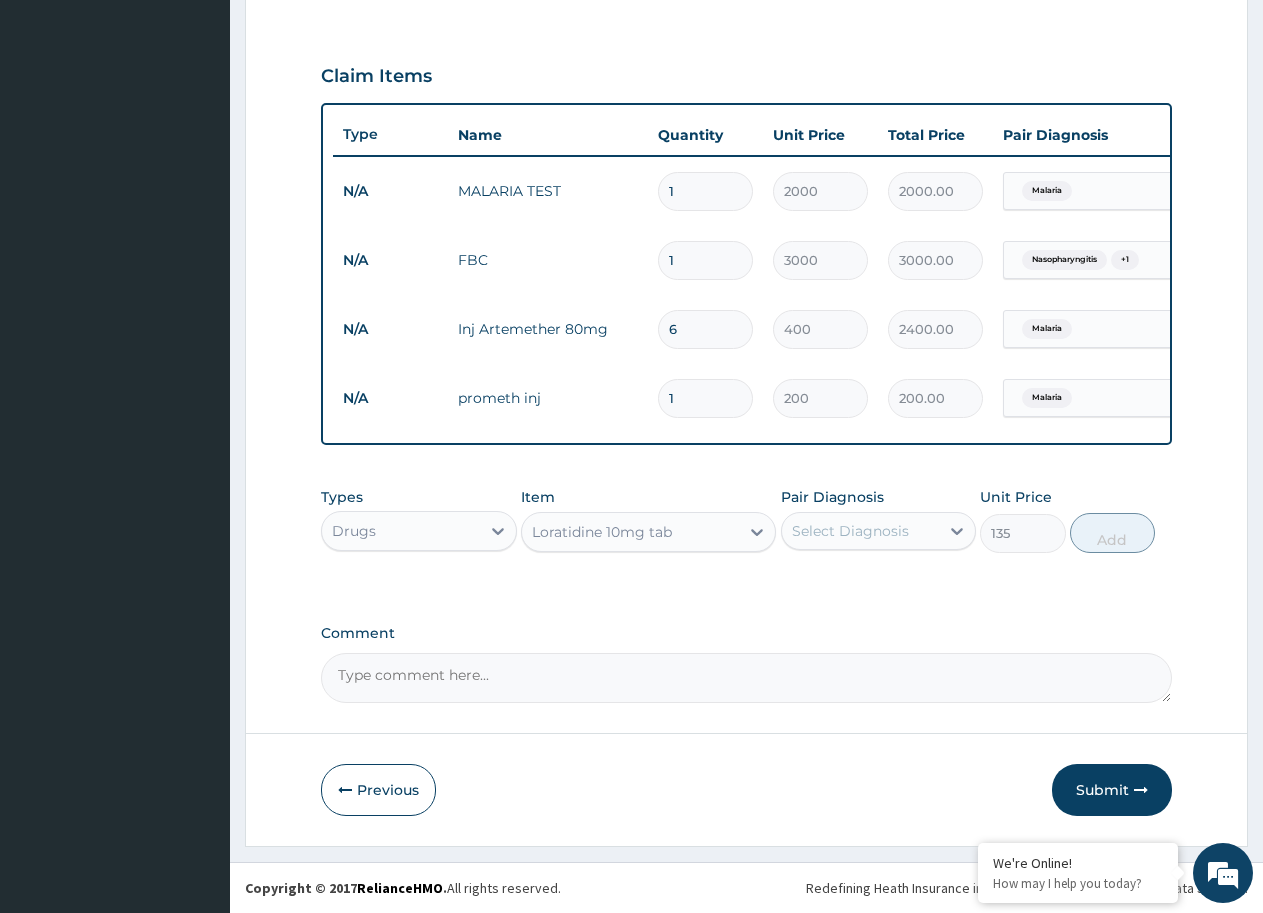 click on "Select Diagnosis" at bounding box center [850, 531] 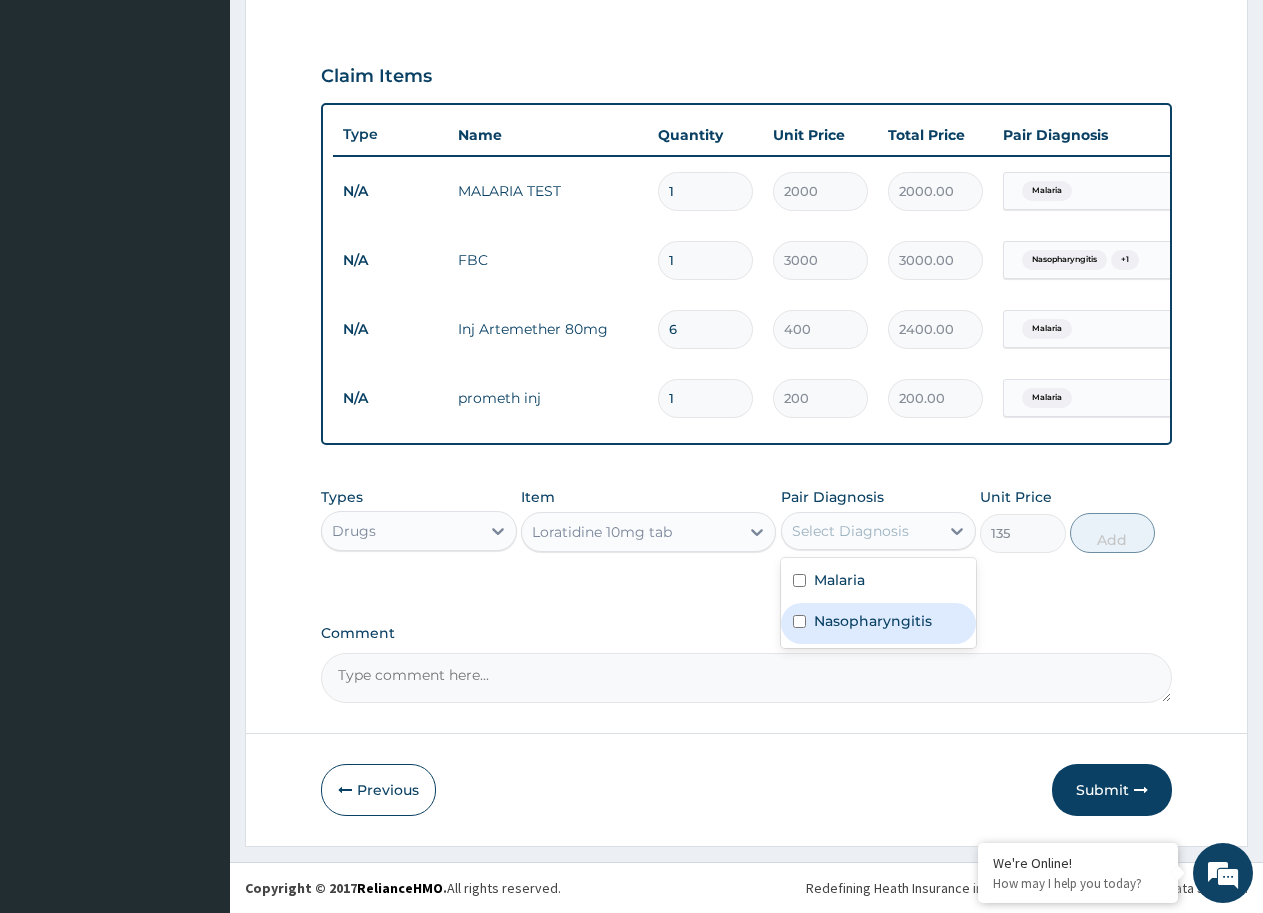 click on "Nasopharyngitis" at bounding box center (873, 621) 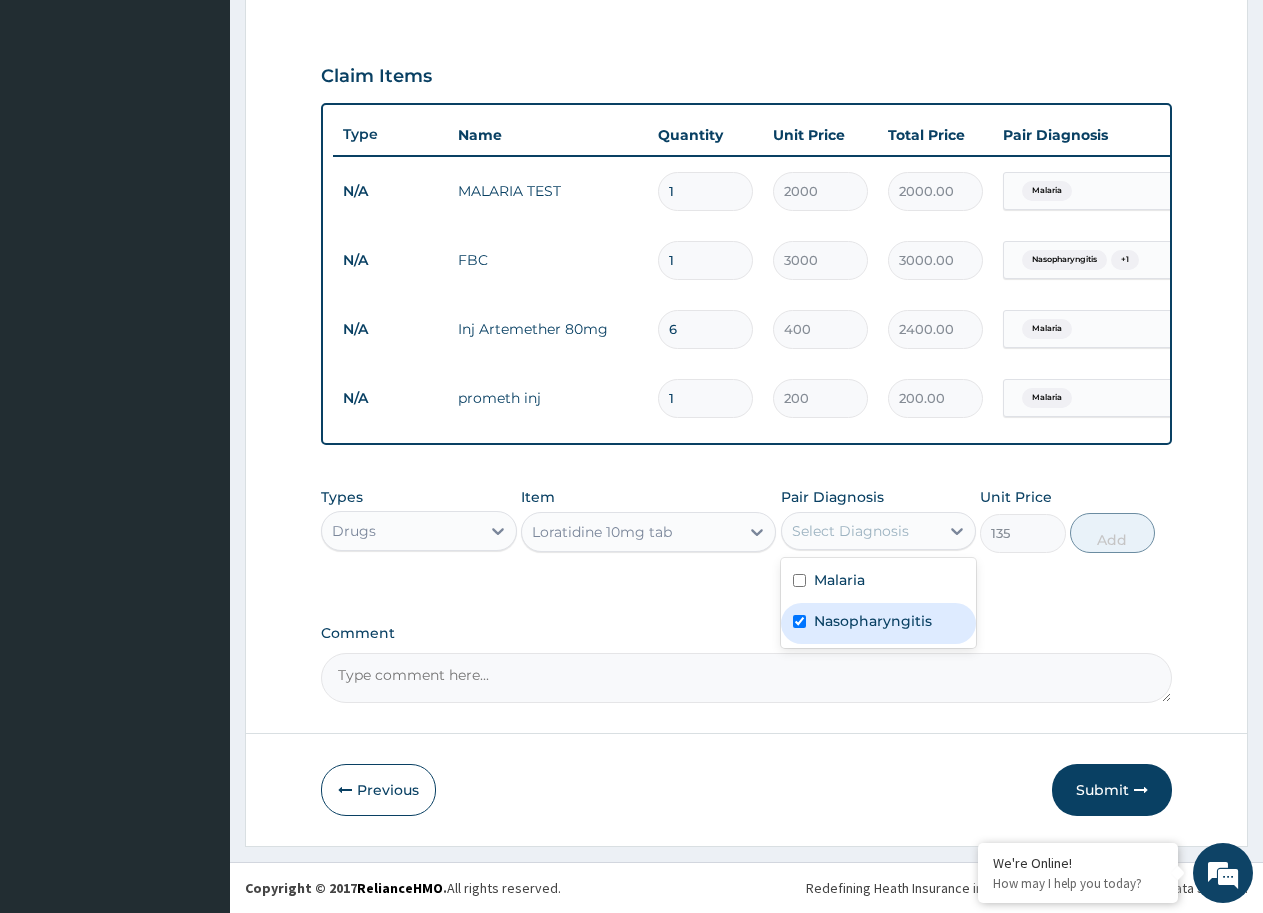 checkbox on "true" 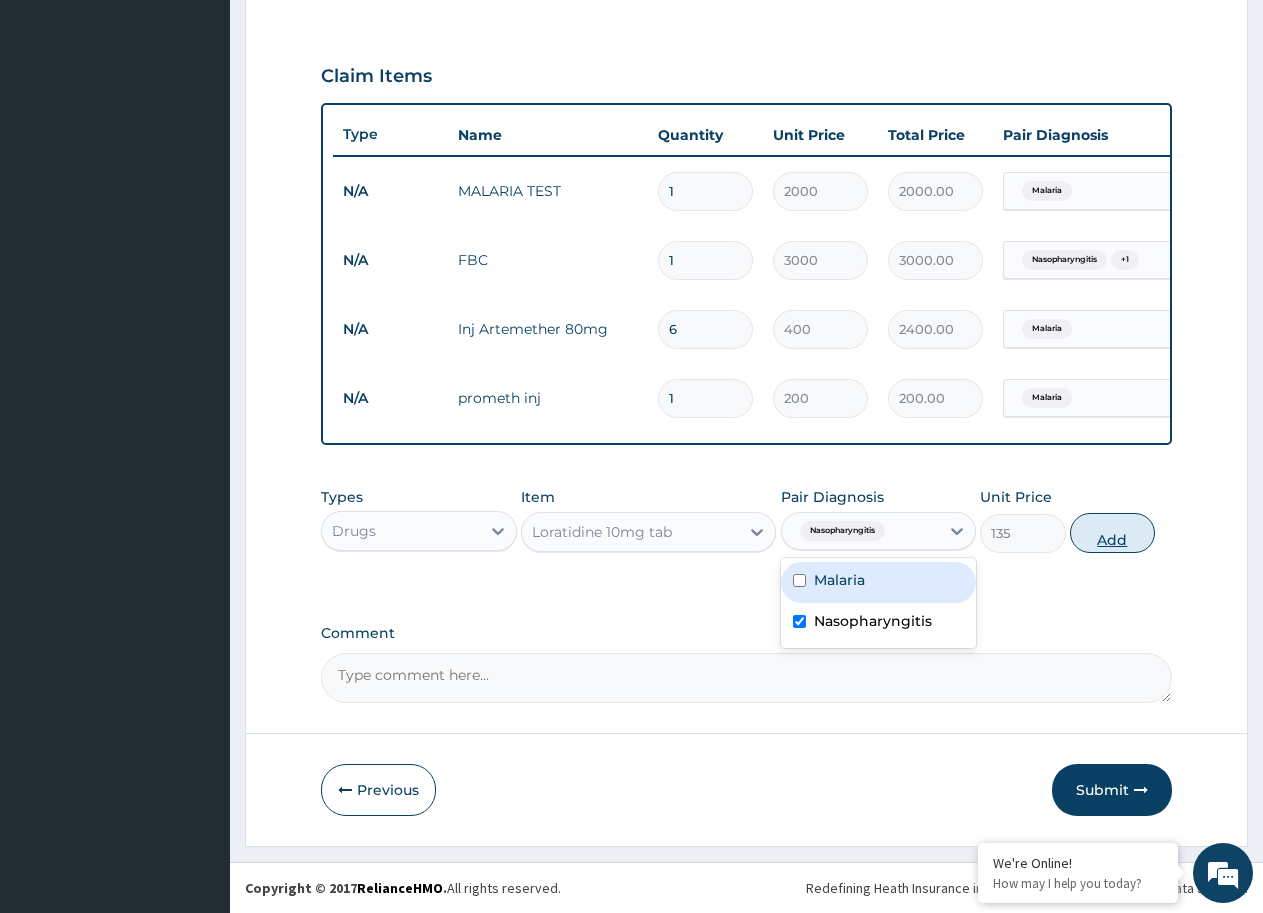 click on "Add" at bounding box center (1112, 533) 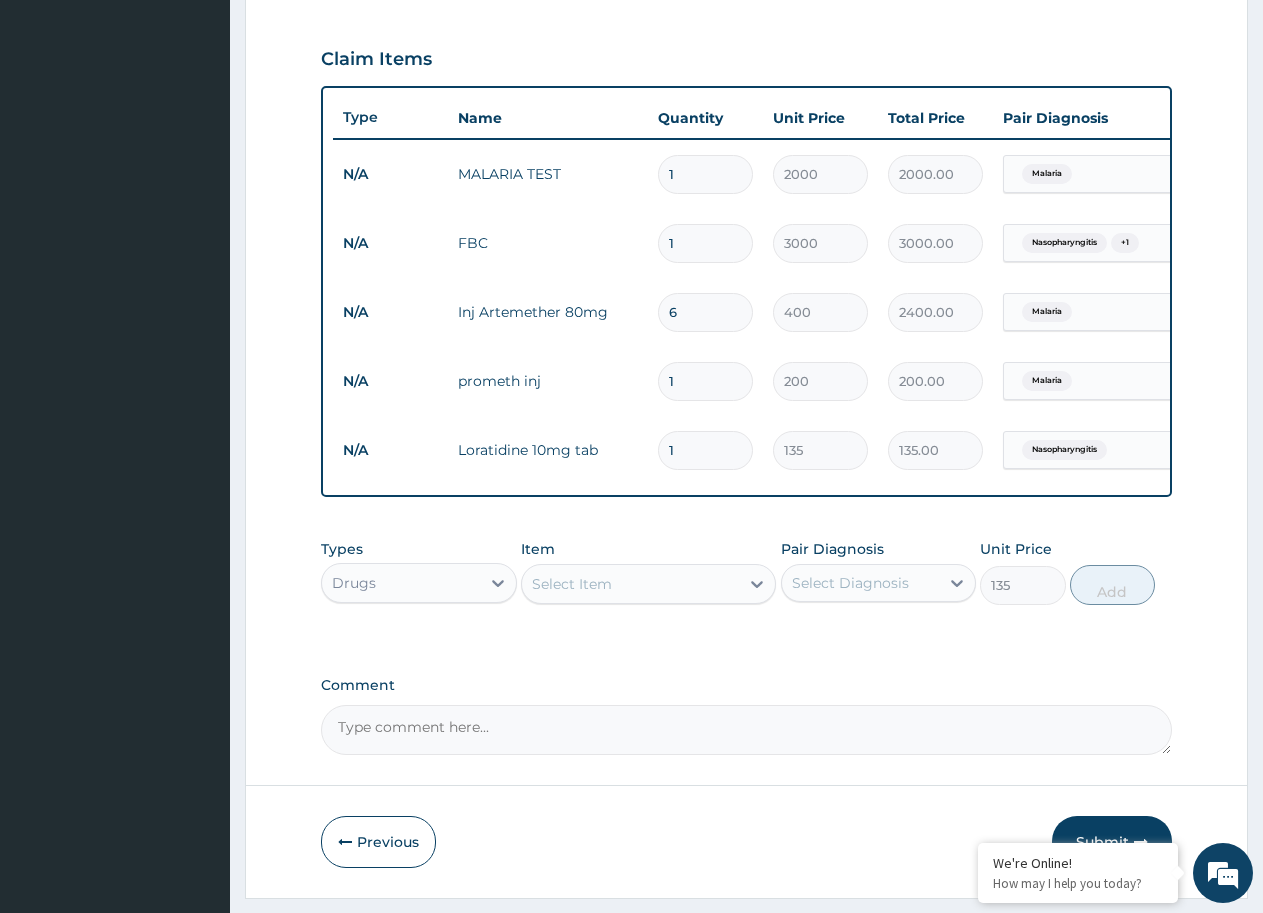 type on "0" 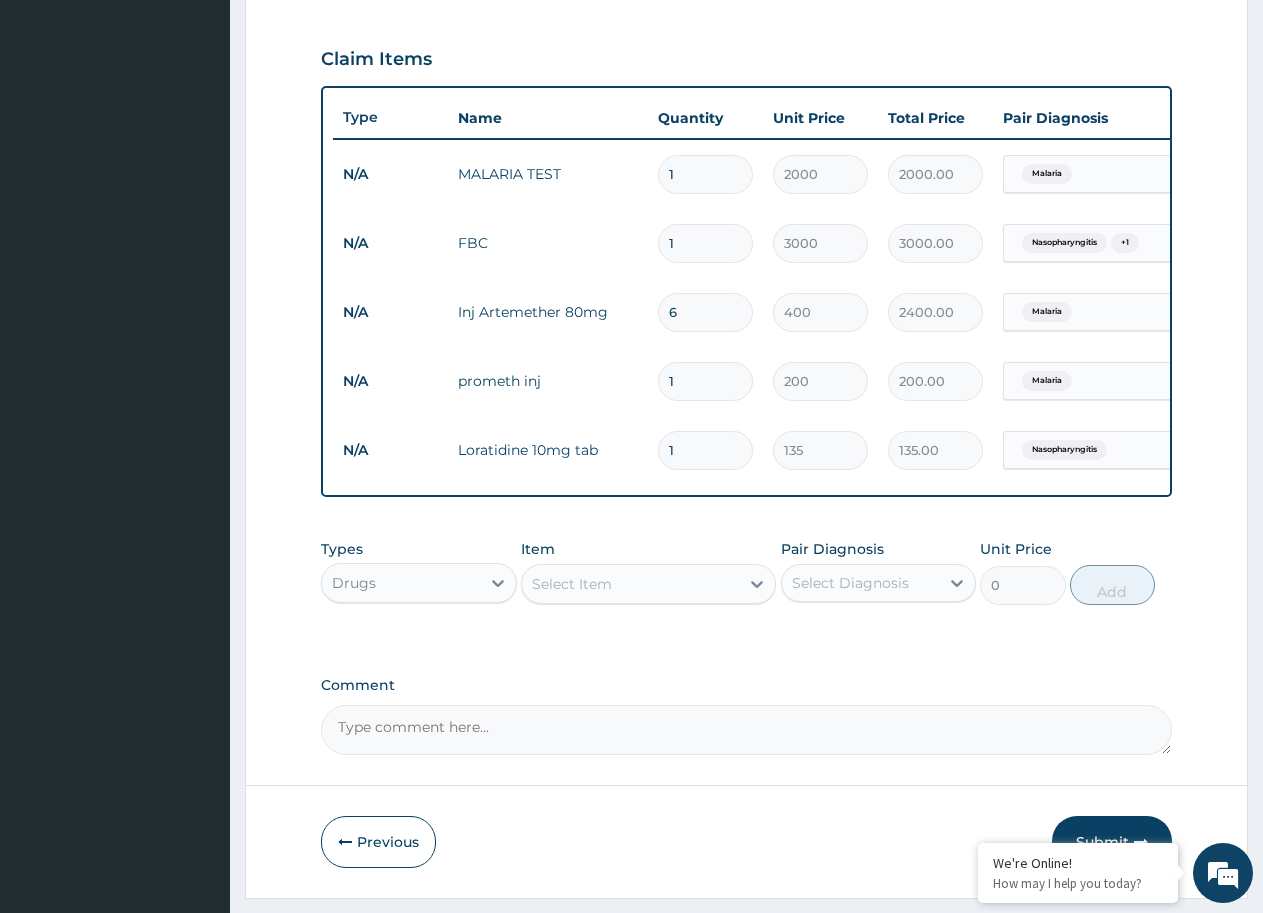 drag, startPoint x: 689, startPoint y: 453, endPoint x: 631, endPoint y: 462, distance: 58.694122 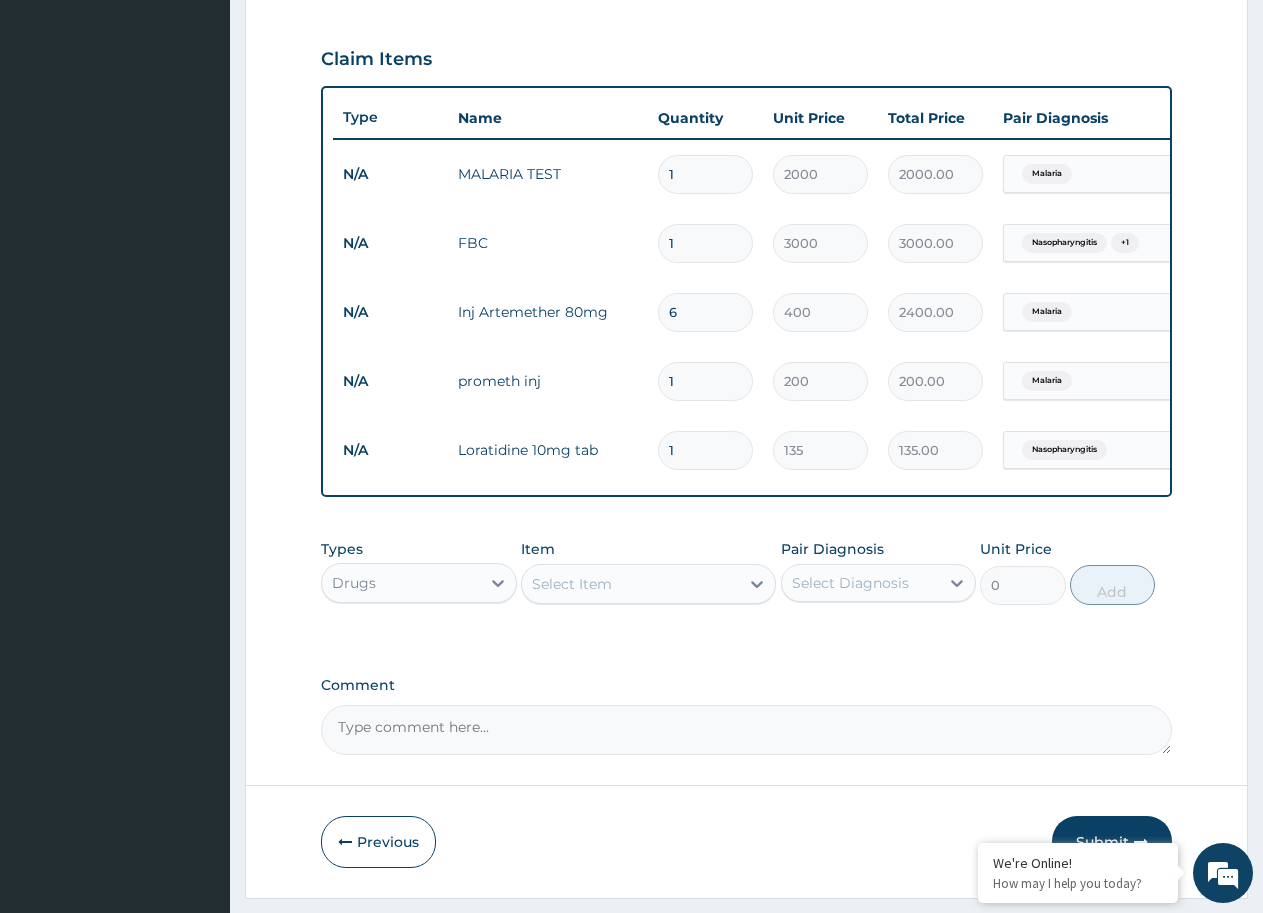 click on "N/A Loratidine 10mg tab         1 135 135.00 Nasopharyngitis Delete" at bounding box center [823, 450] 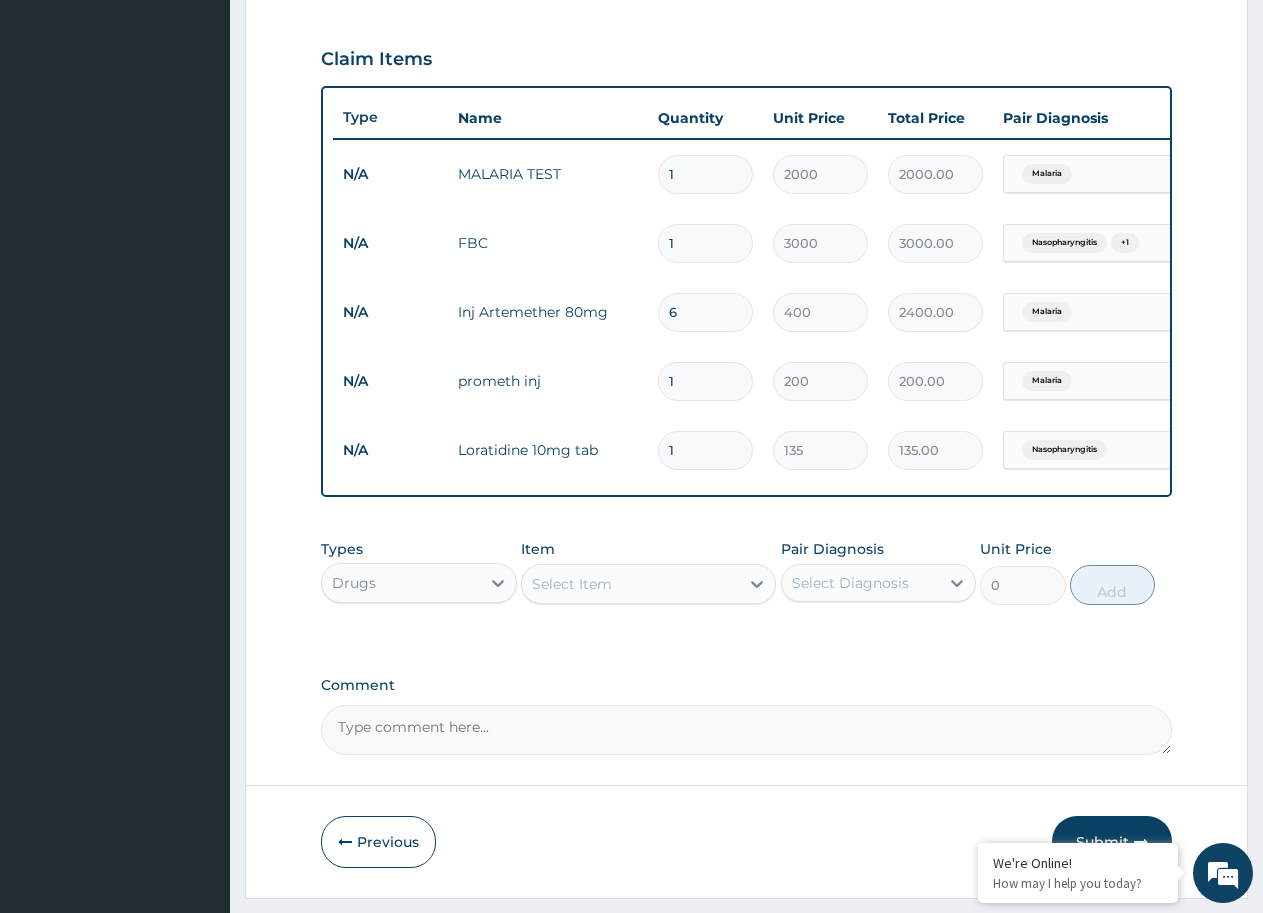 type on "5" 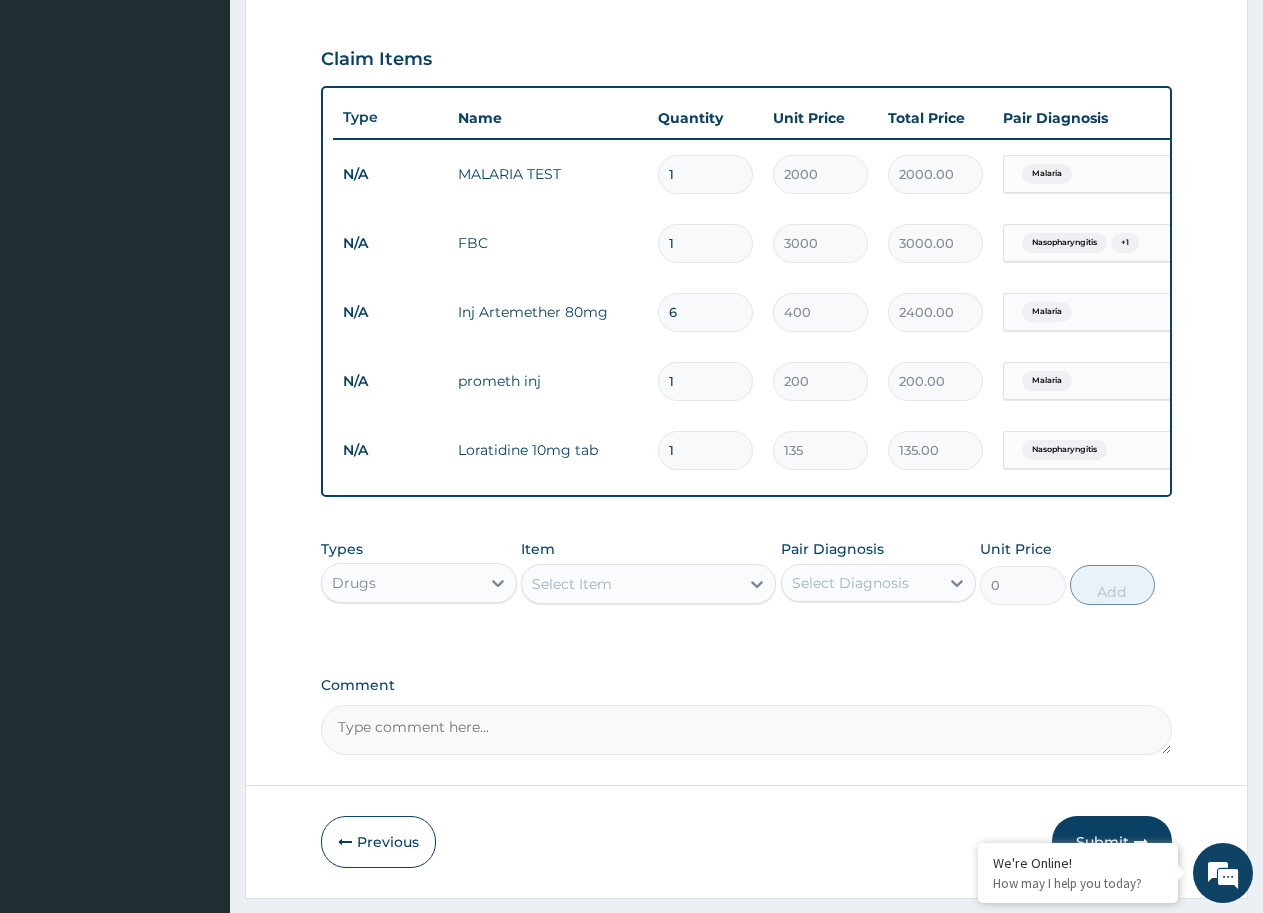 type on "675.00" 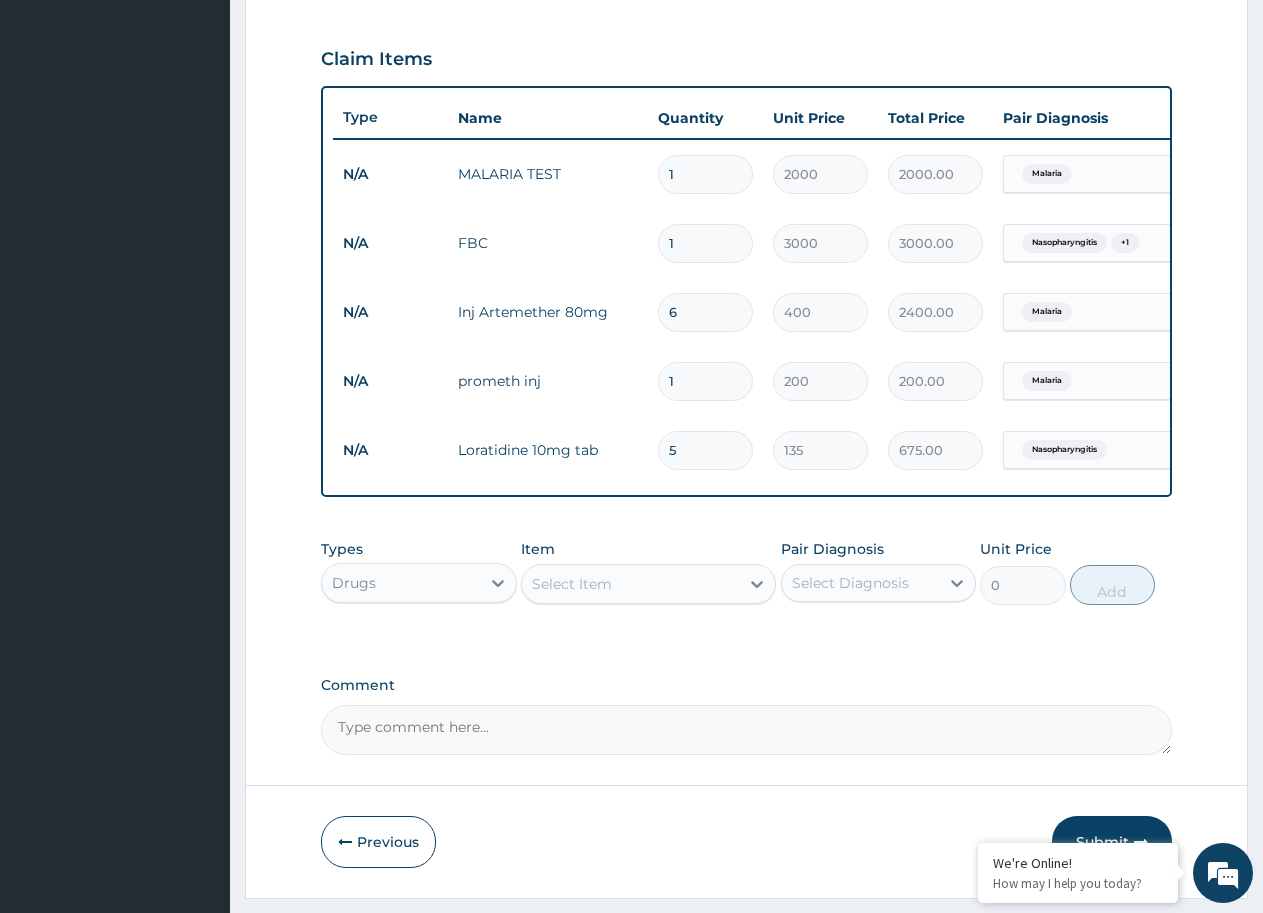 type on "5" 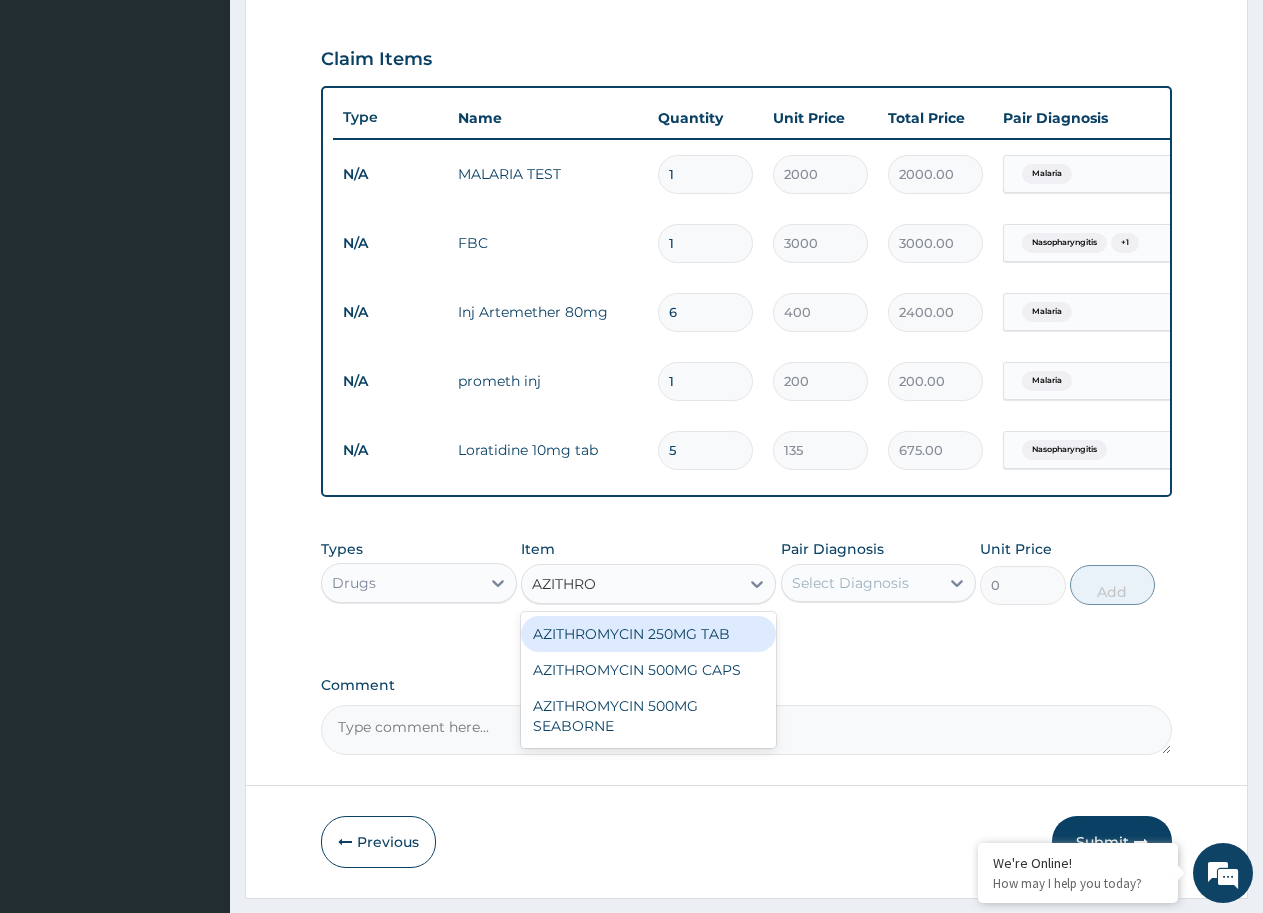 type on "AZITHROM" 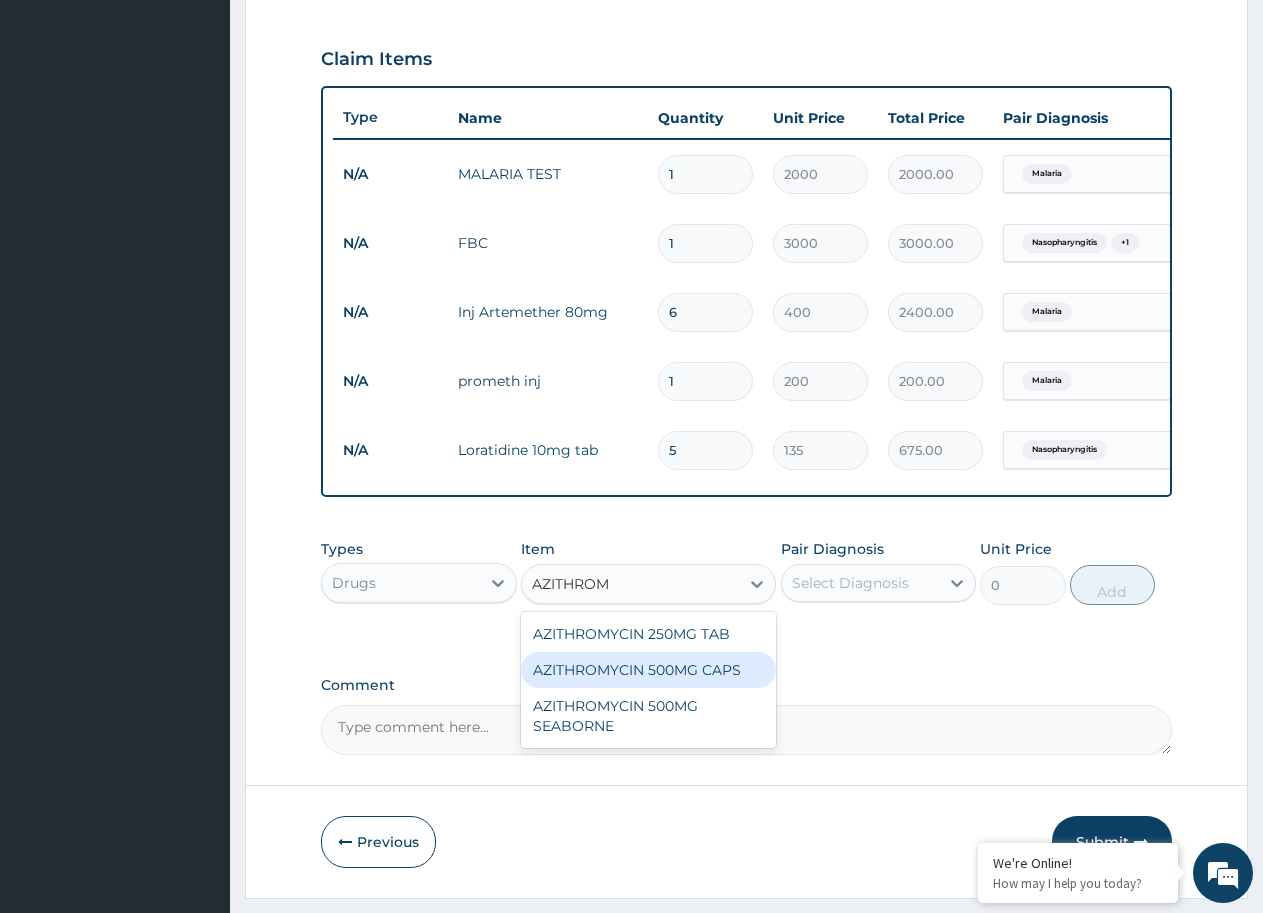click on "AZITHROMYCIN 500MG CAPS" at bounding box center (648, 670) 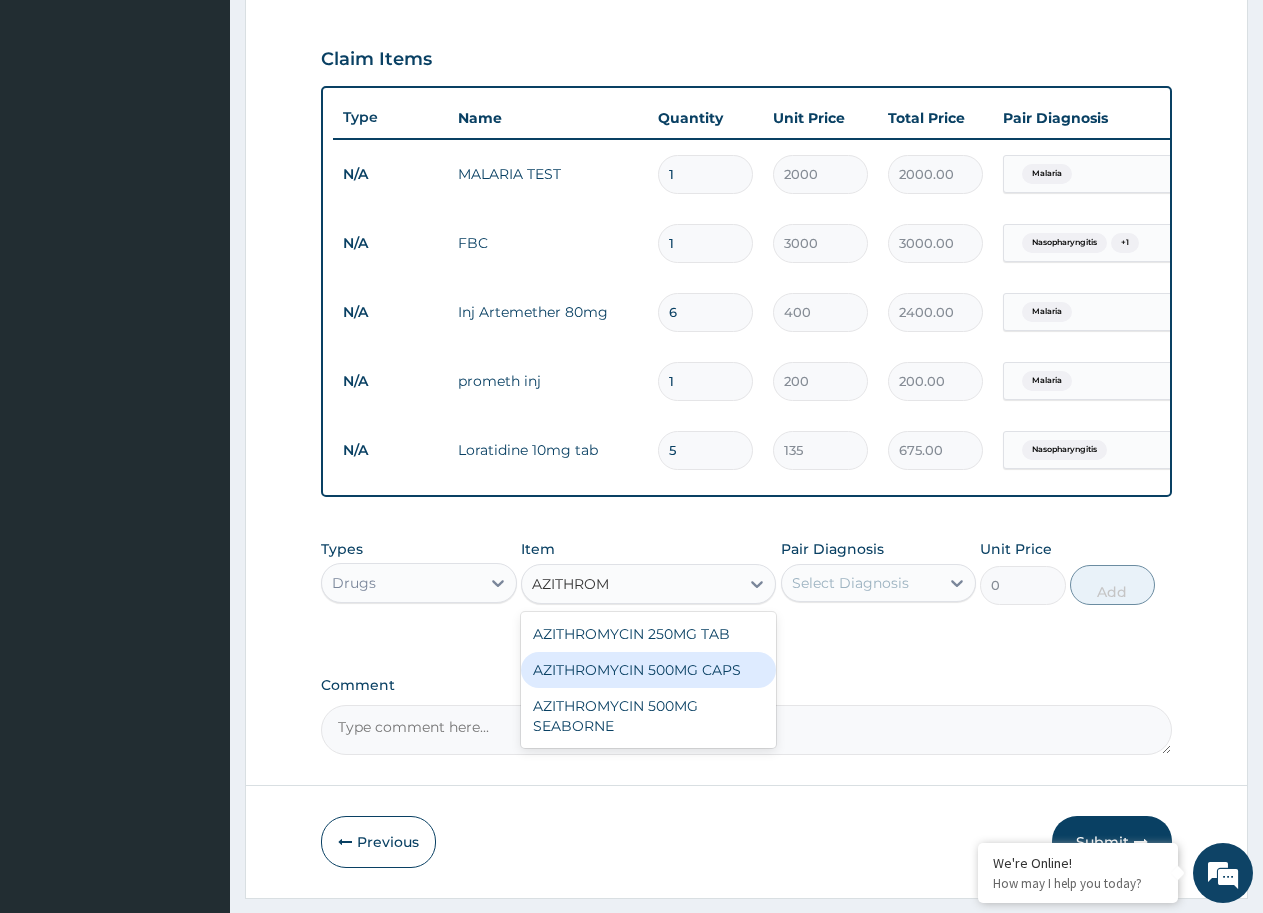 type 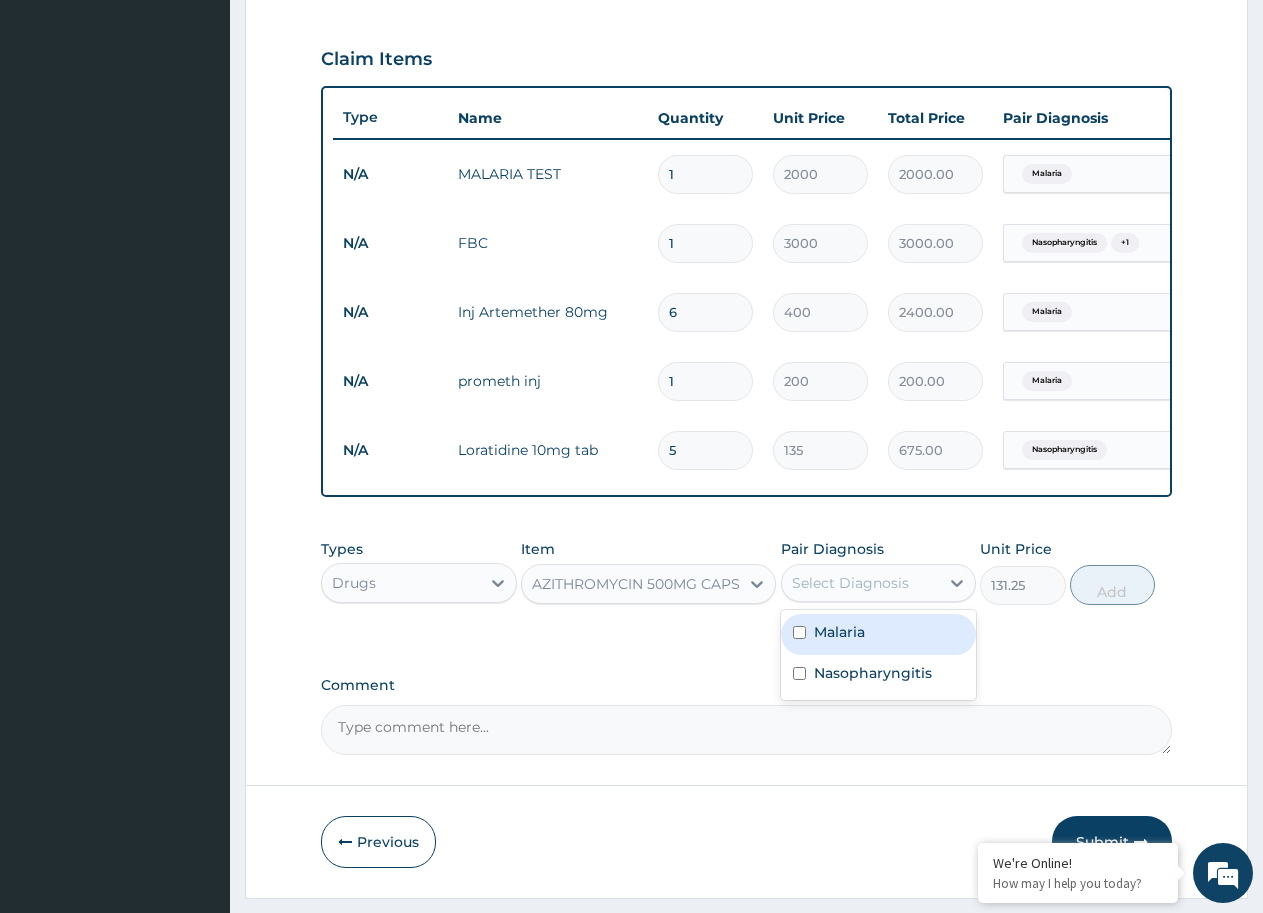 click on "Select Diagnosis" at bounding box center (861, 583) 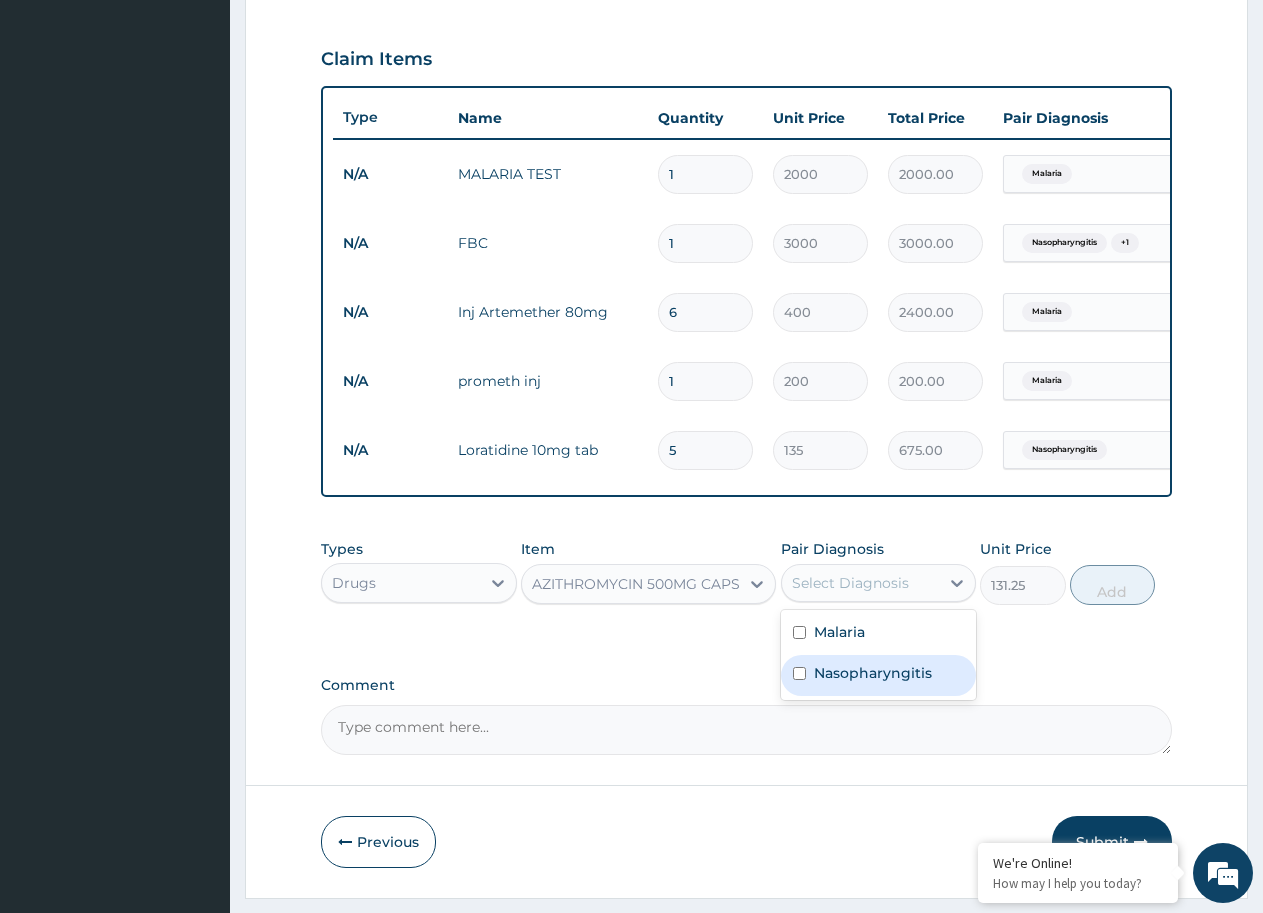 click on "Nasopharyngitis" at bounding box center [873, 673] 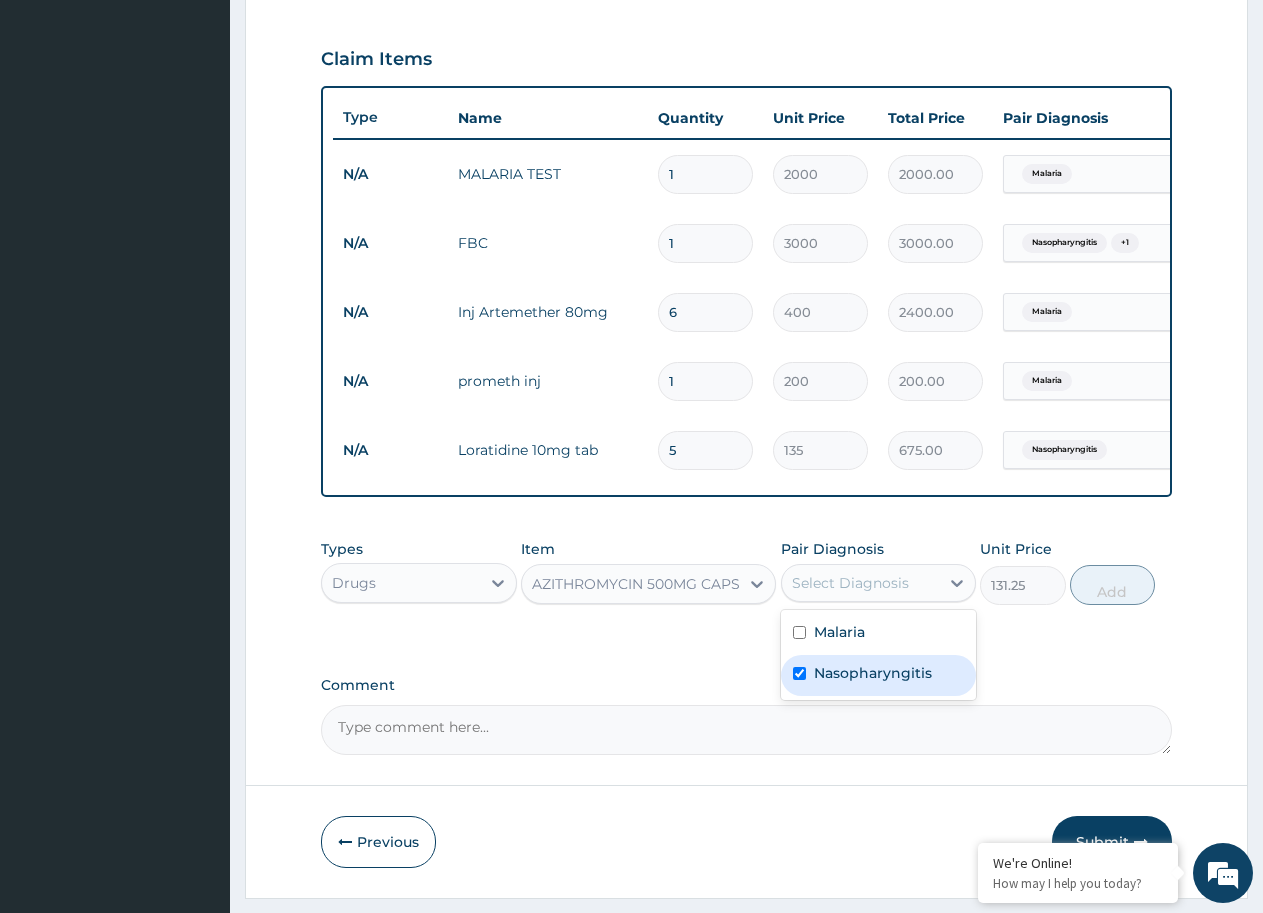 checkbox on "true" 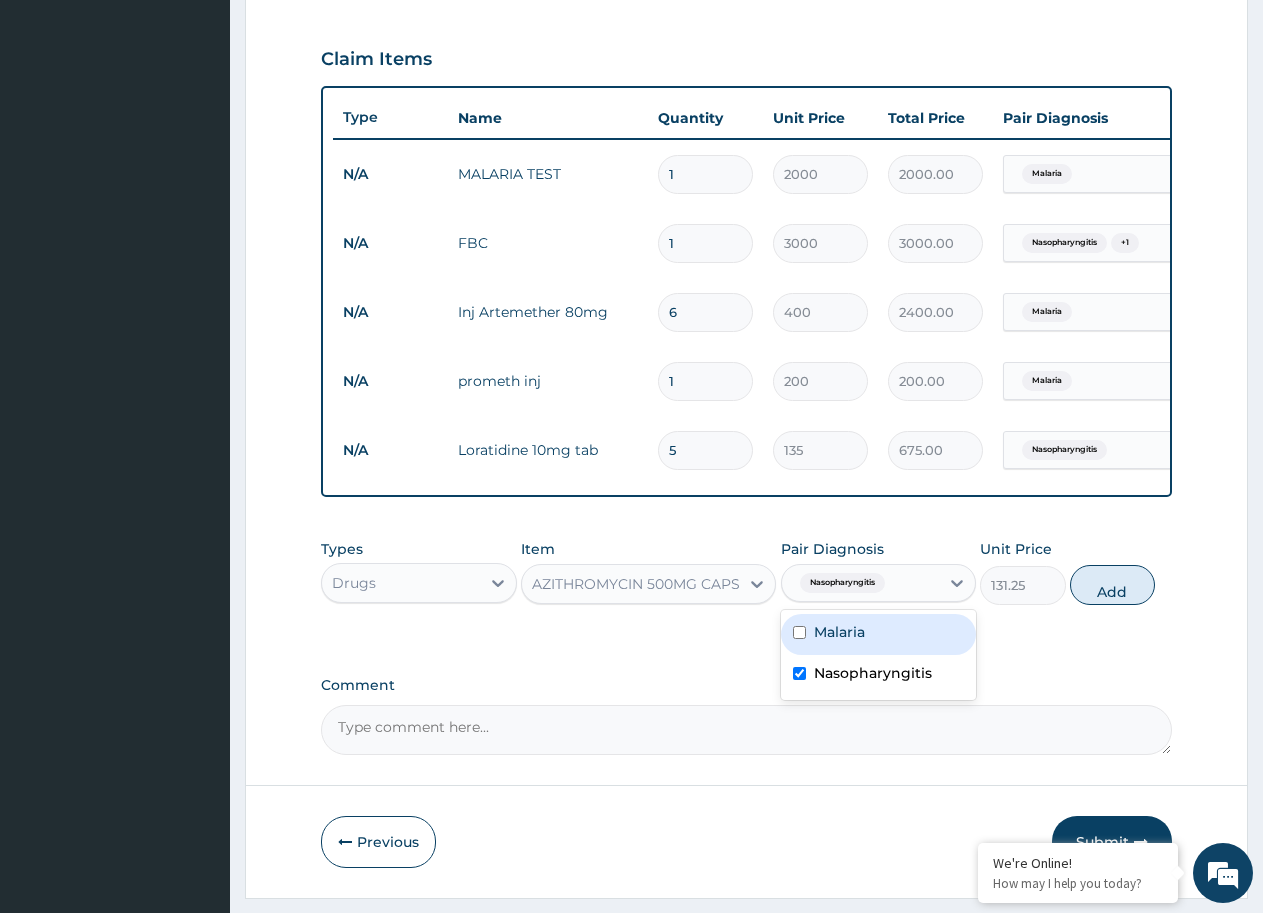 click on "Malaria" at bounding box center [879, 634] 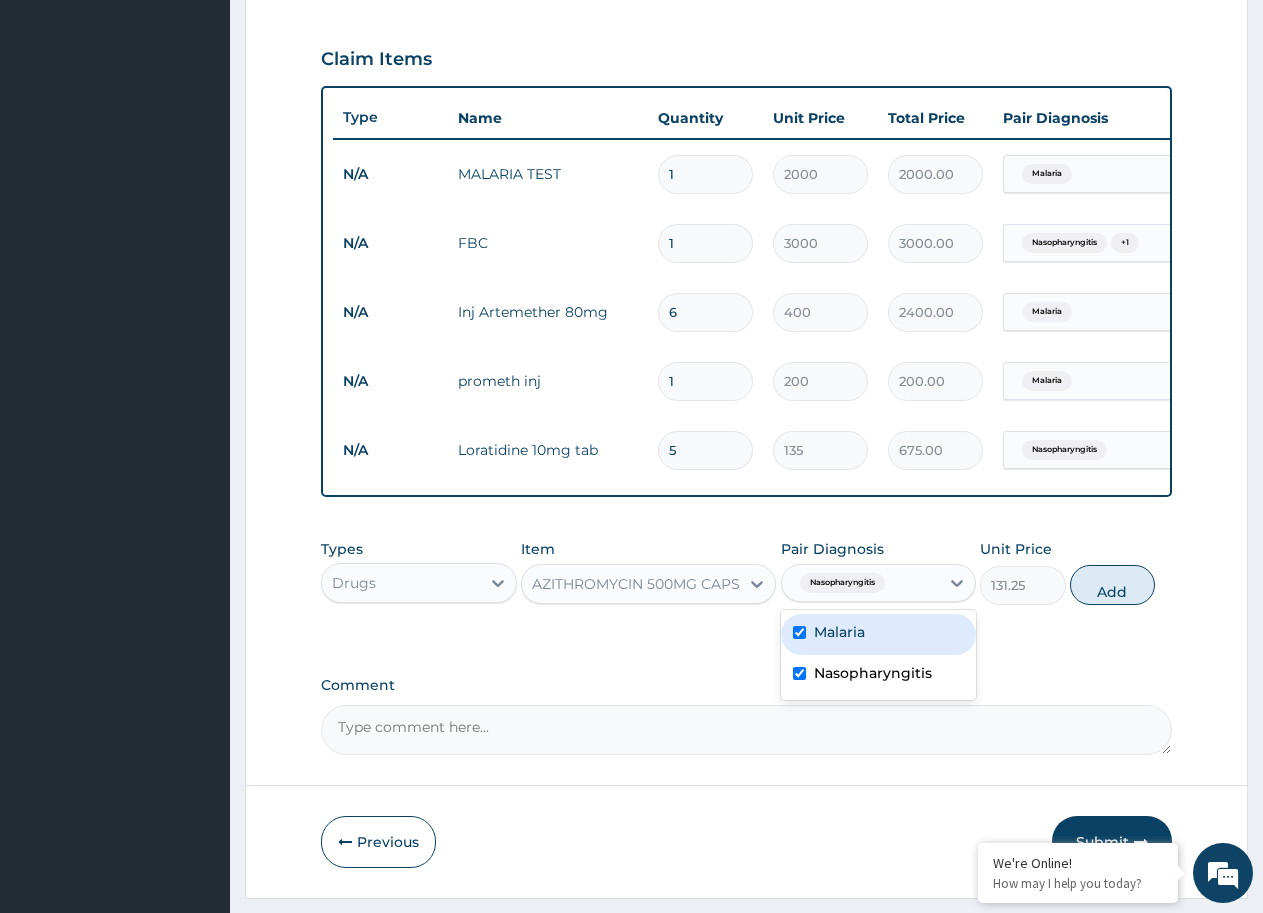 checkbox on "true" 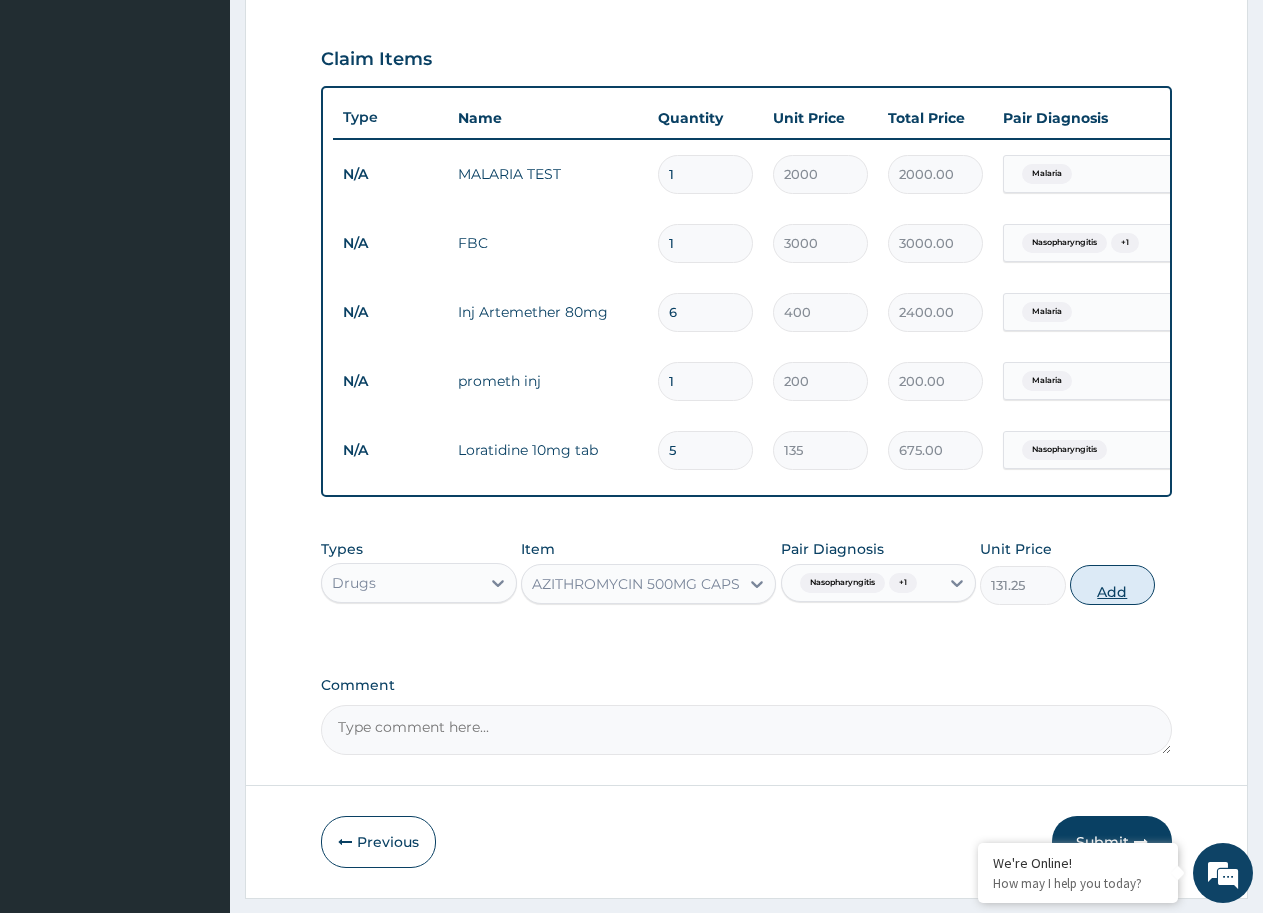 click on "Add" at bounding box center [1112, 585] 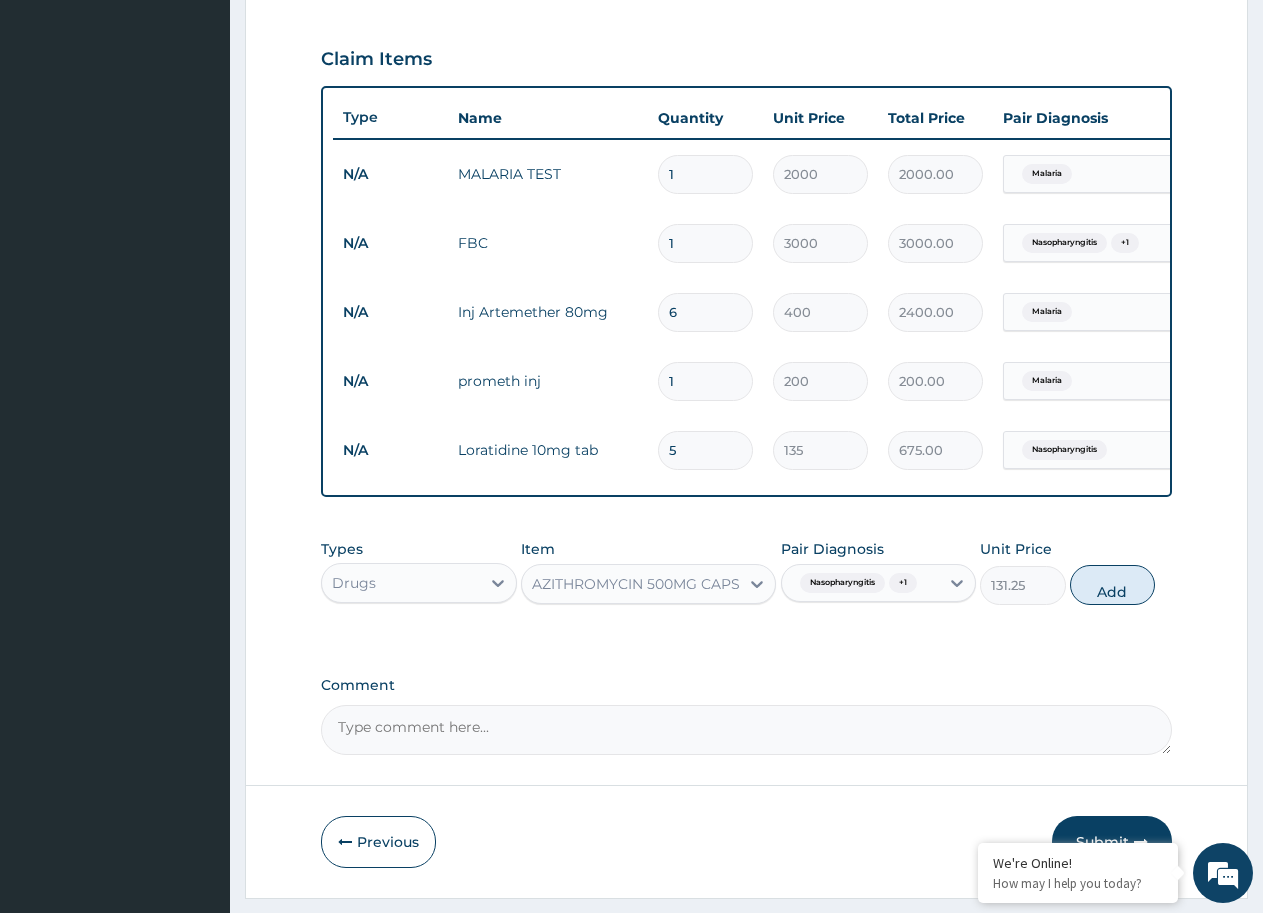 type on "0" 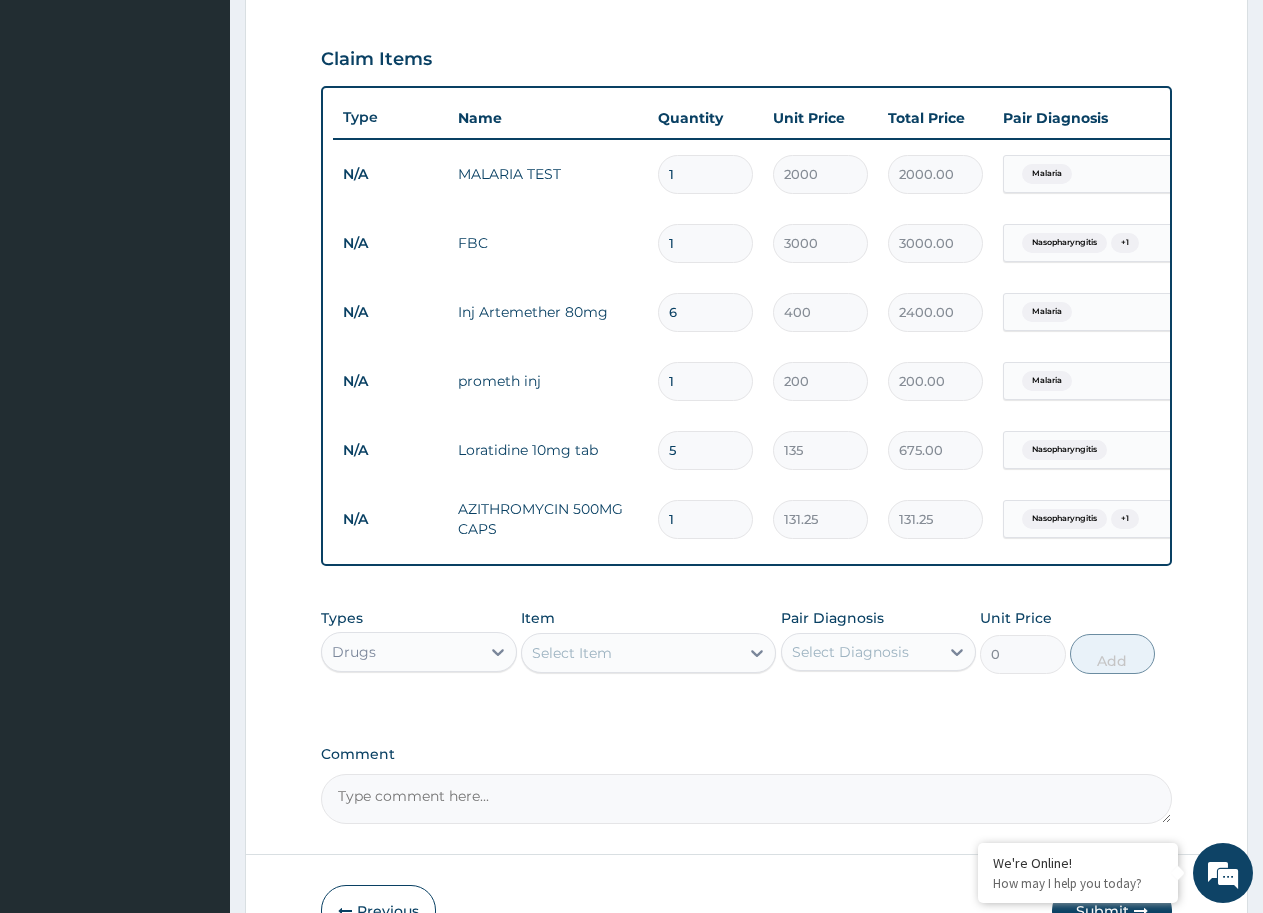 drag, startPoint x: 686, startPoint y: 523, endPoint x: 641, endPoint y: 534, distance: 46.32494 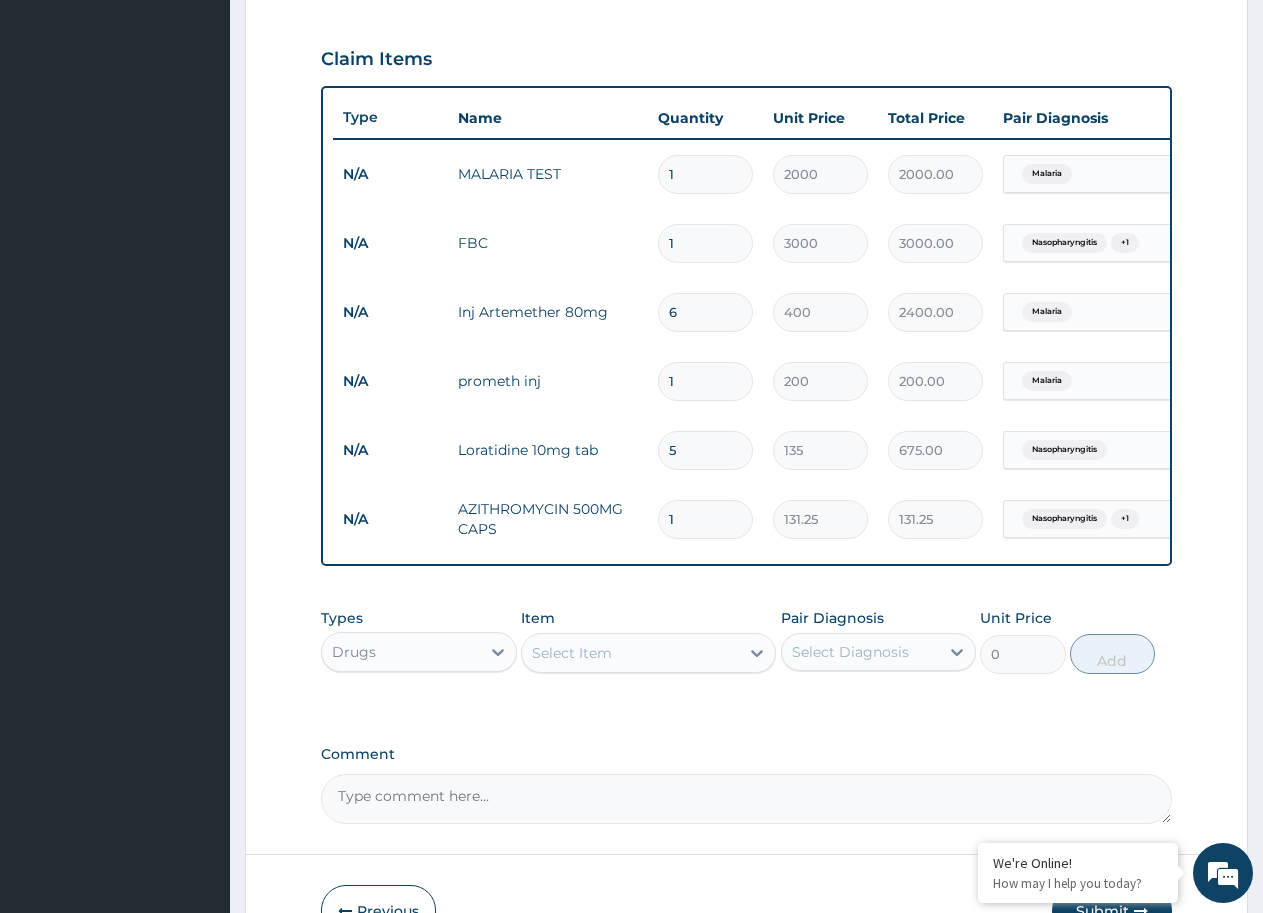 click on "N/A AZITHROMYCIN 500MG CAPS 1 131.25 131.25 Nasopharyngitis  + 1 Delete" at bounding box center [823, 519] 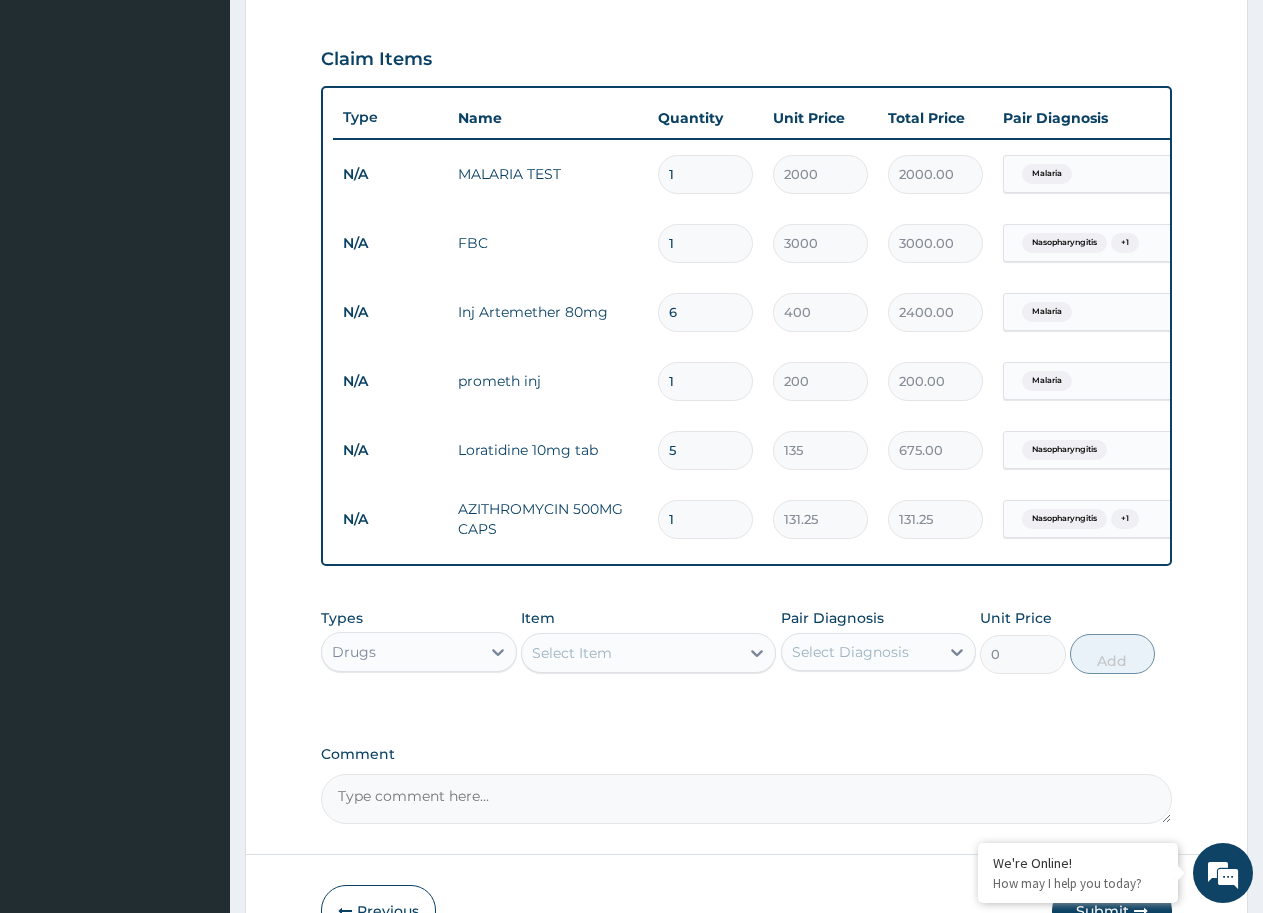 type on "5" 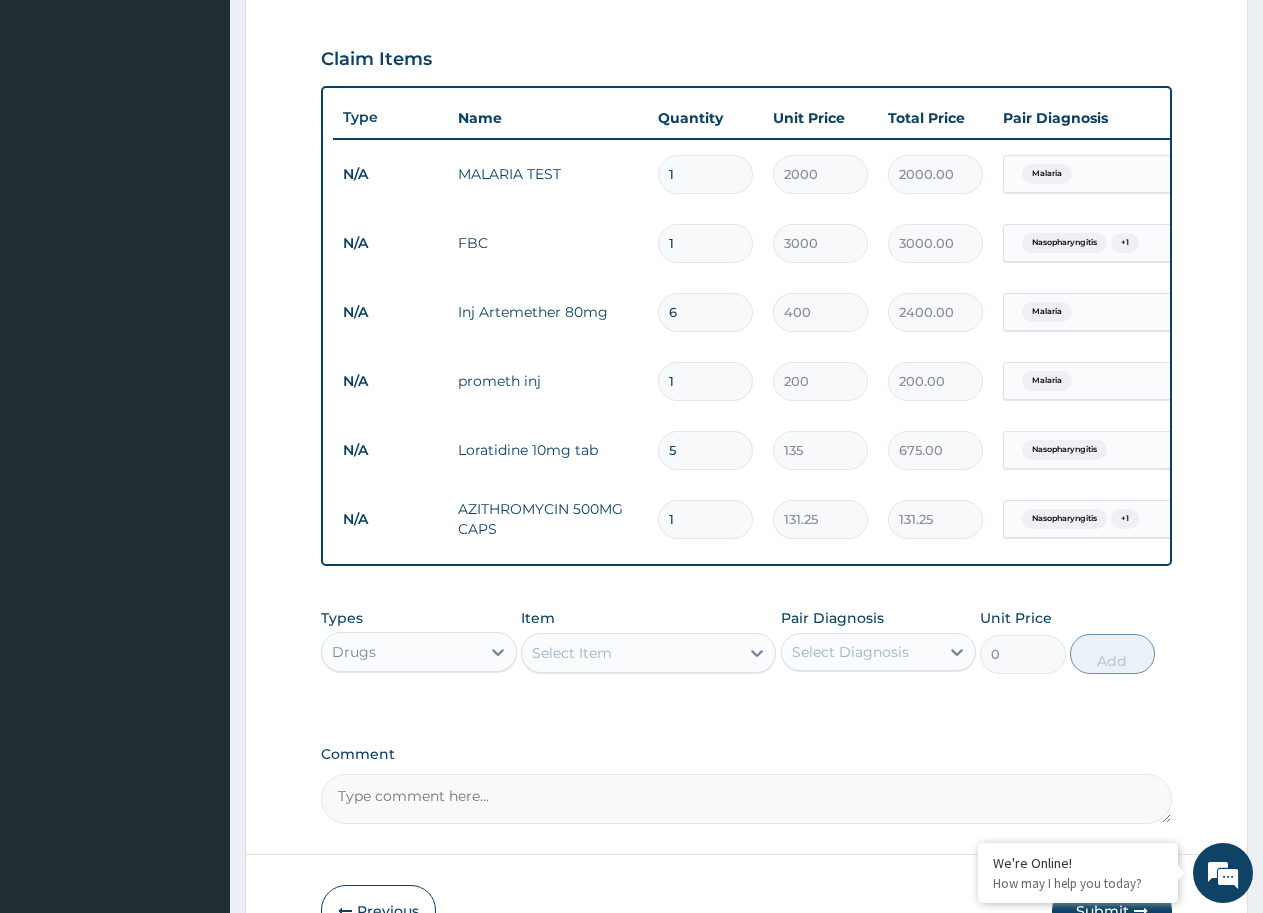type on "656.25" 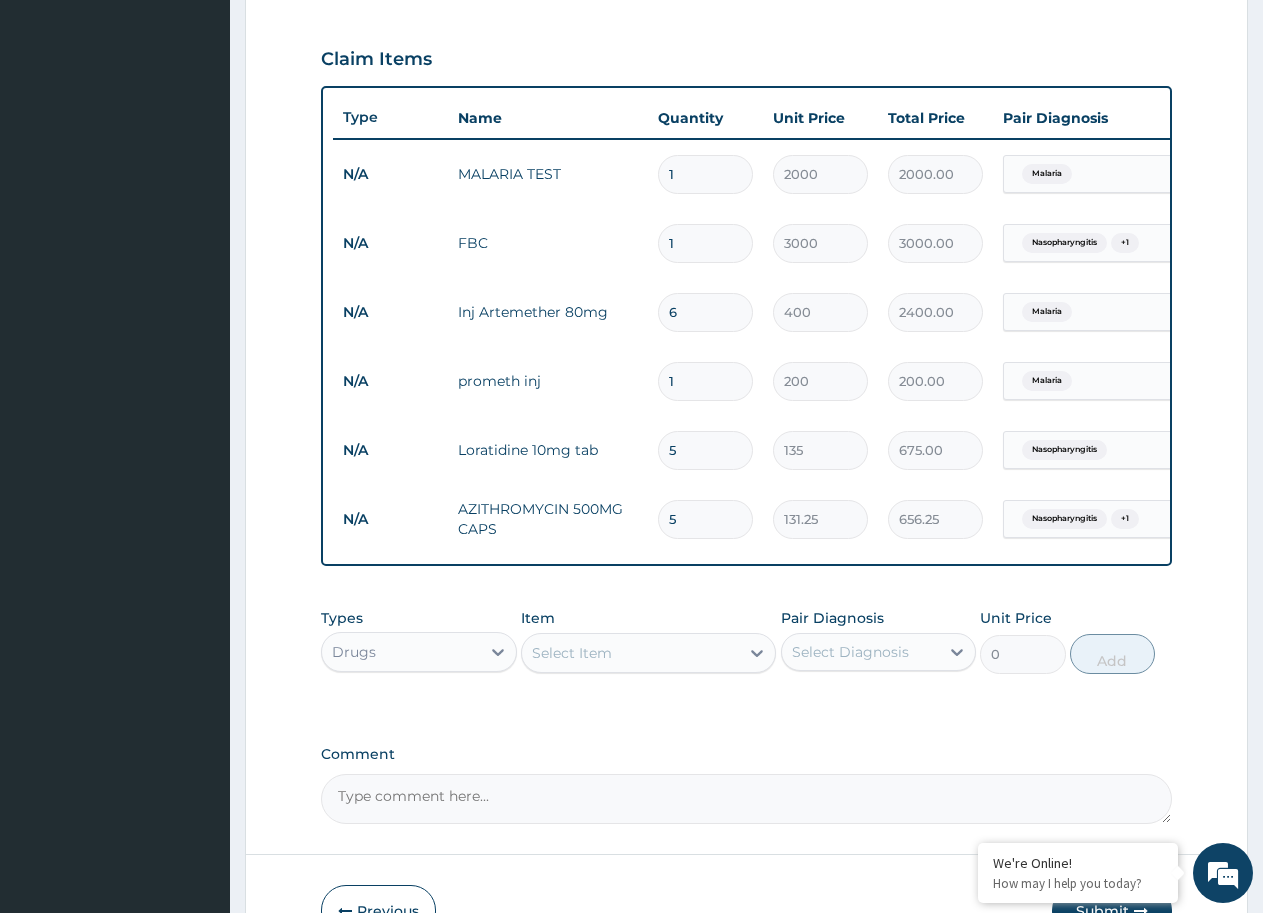 type on "5" 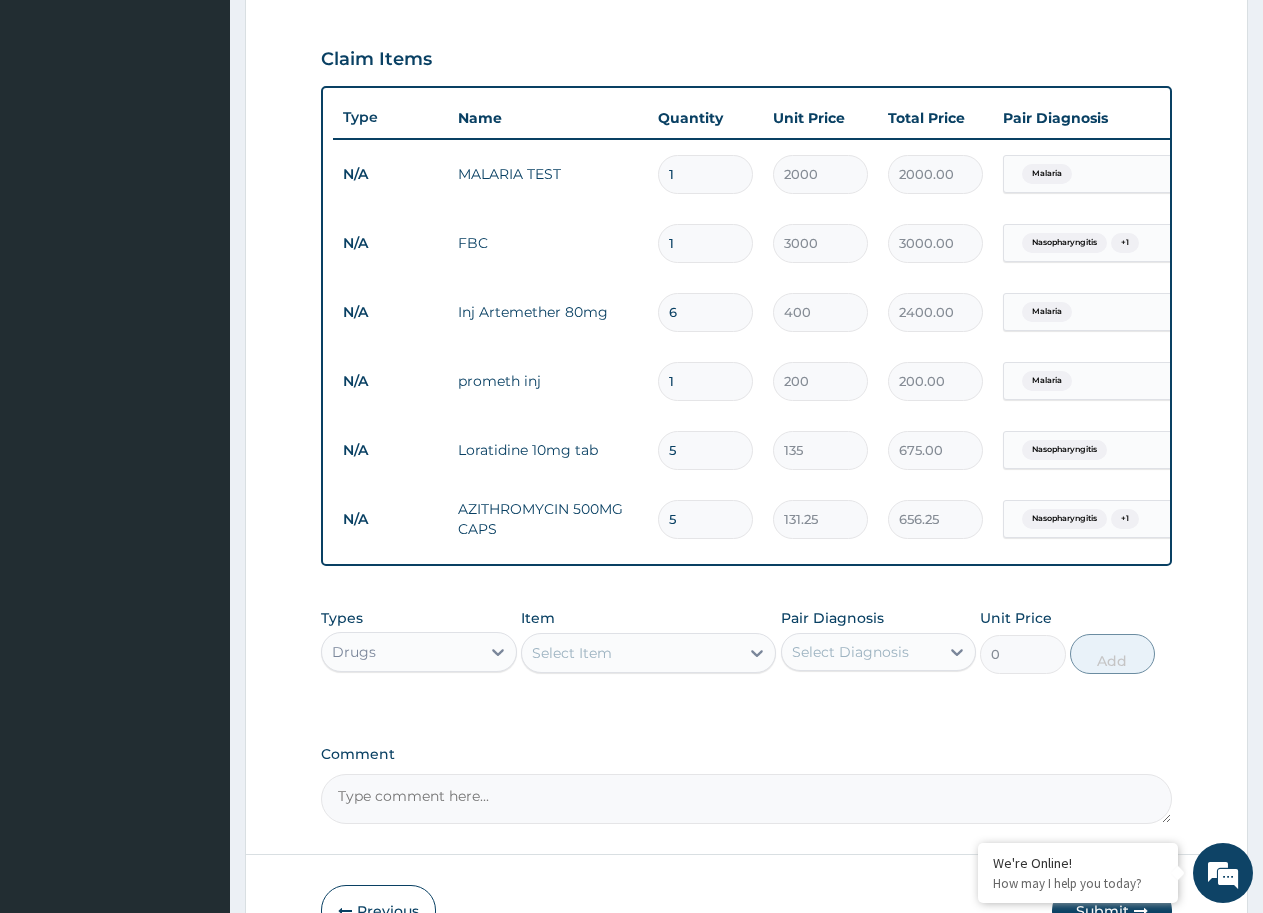 click on "Select Item" at bounding box center (630, 653) 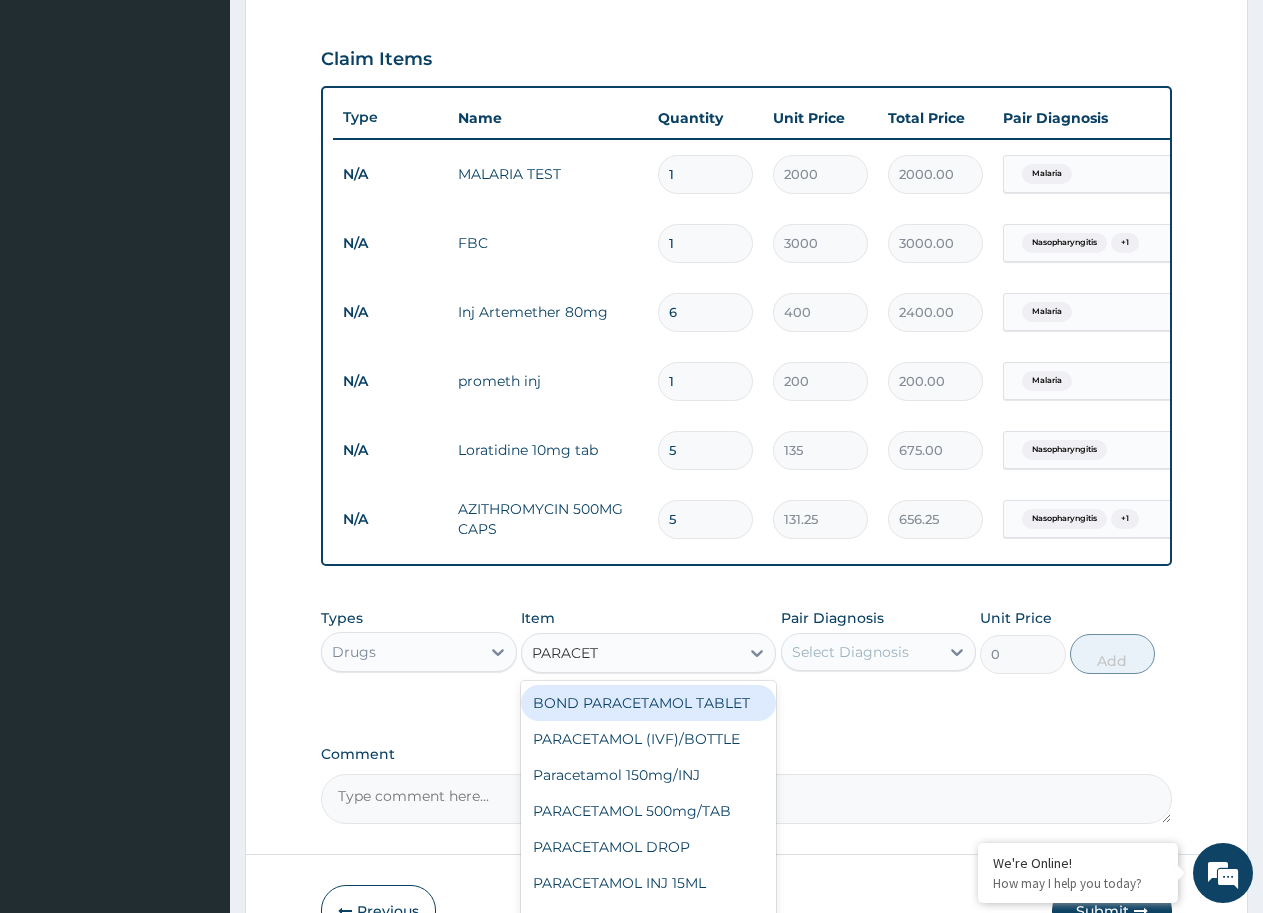 type on "PARACETA" 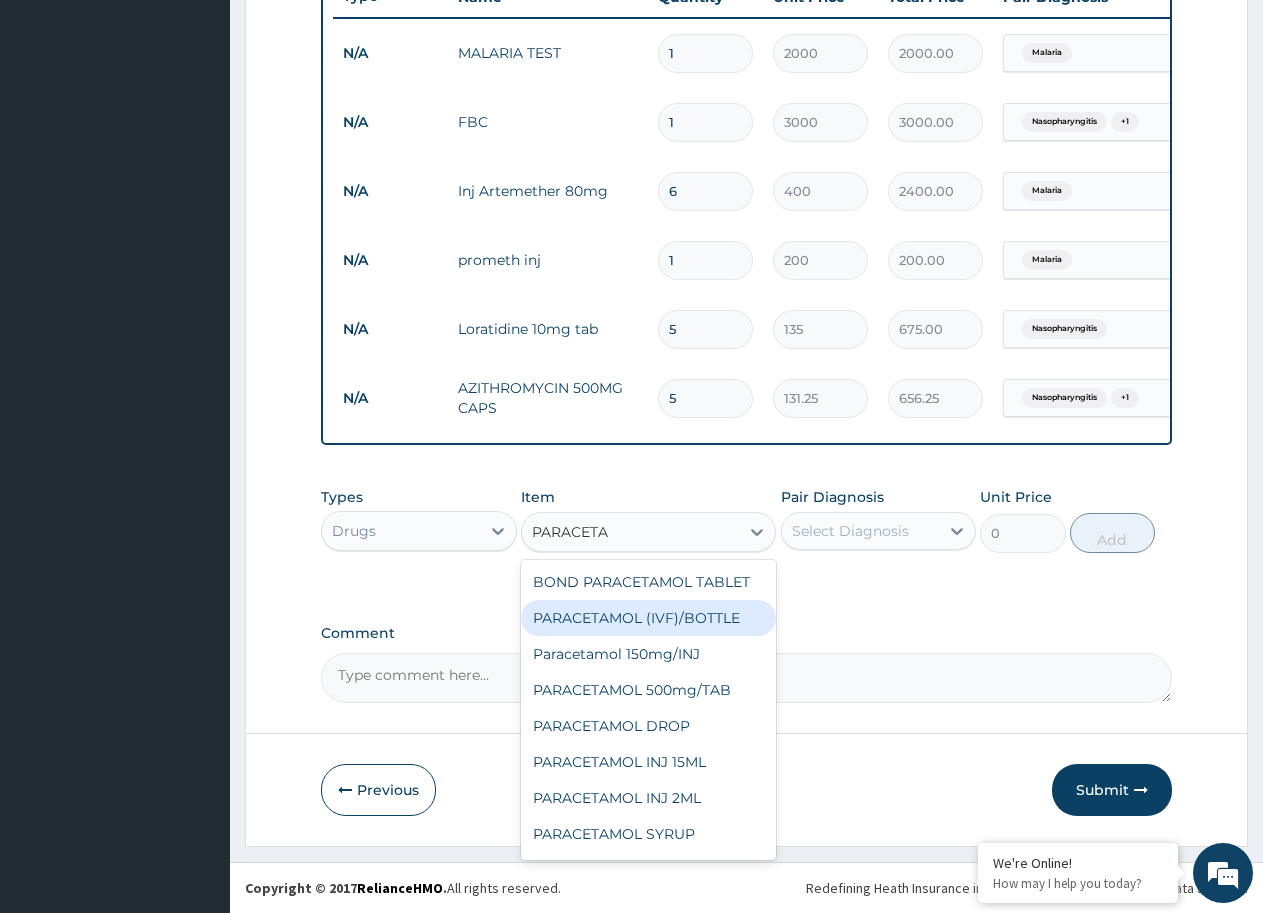scroll, scrollTop: 796, scrollLeft: 0, axis: vertical 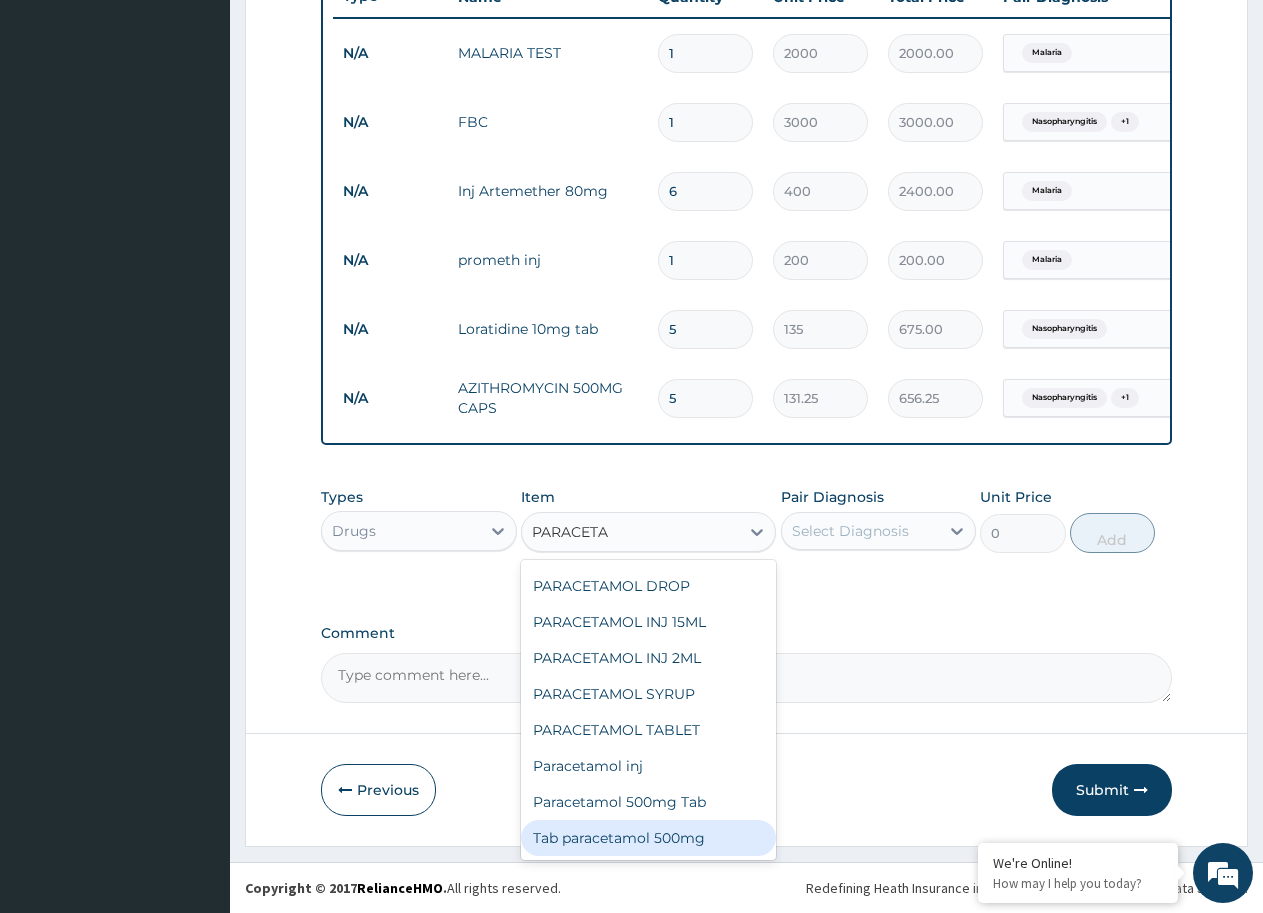 click on "Tab paracetamol 500mg" at bounding box center [648, 838] 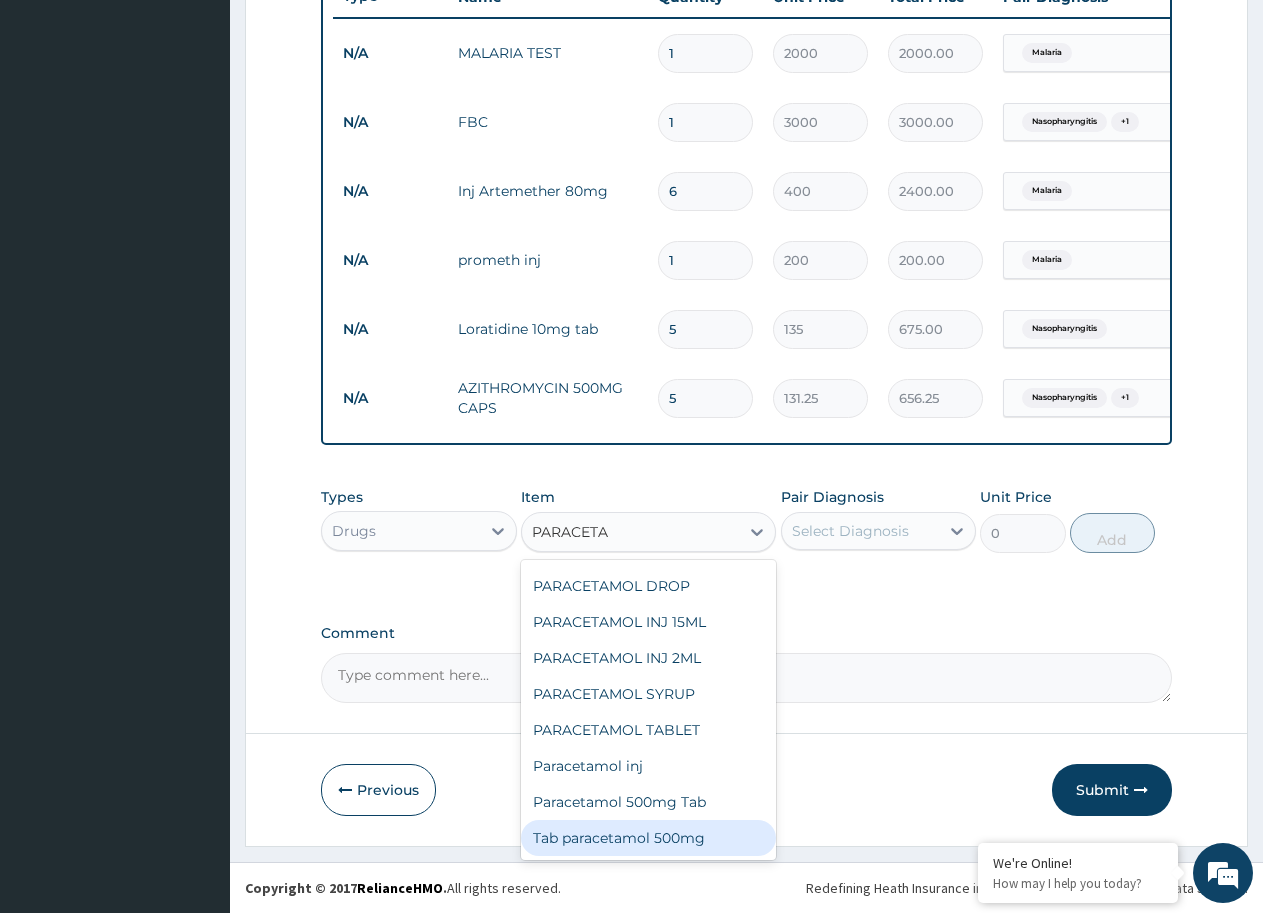 type 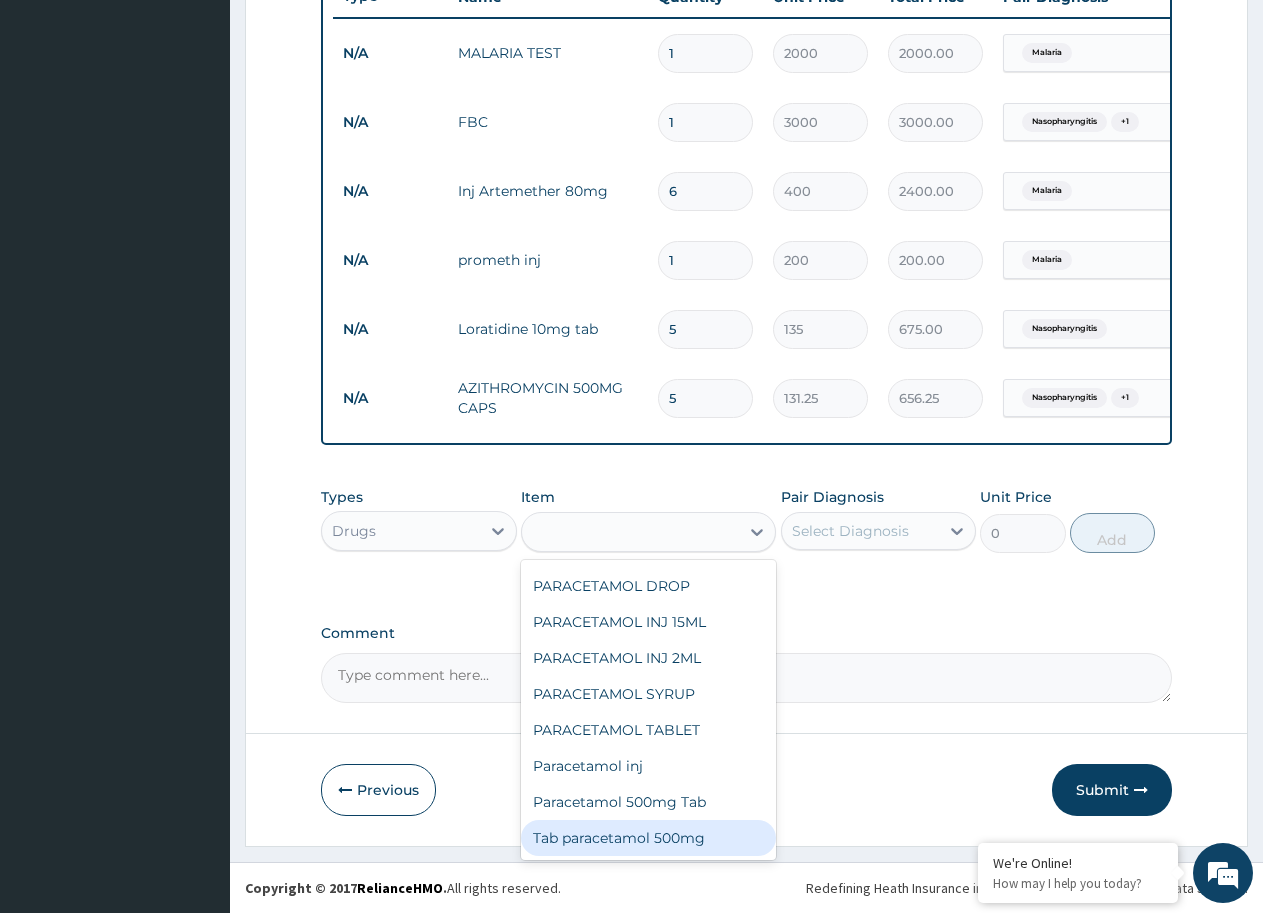 type on "20" 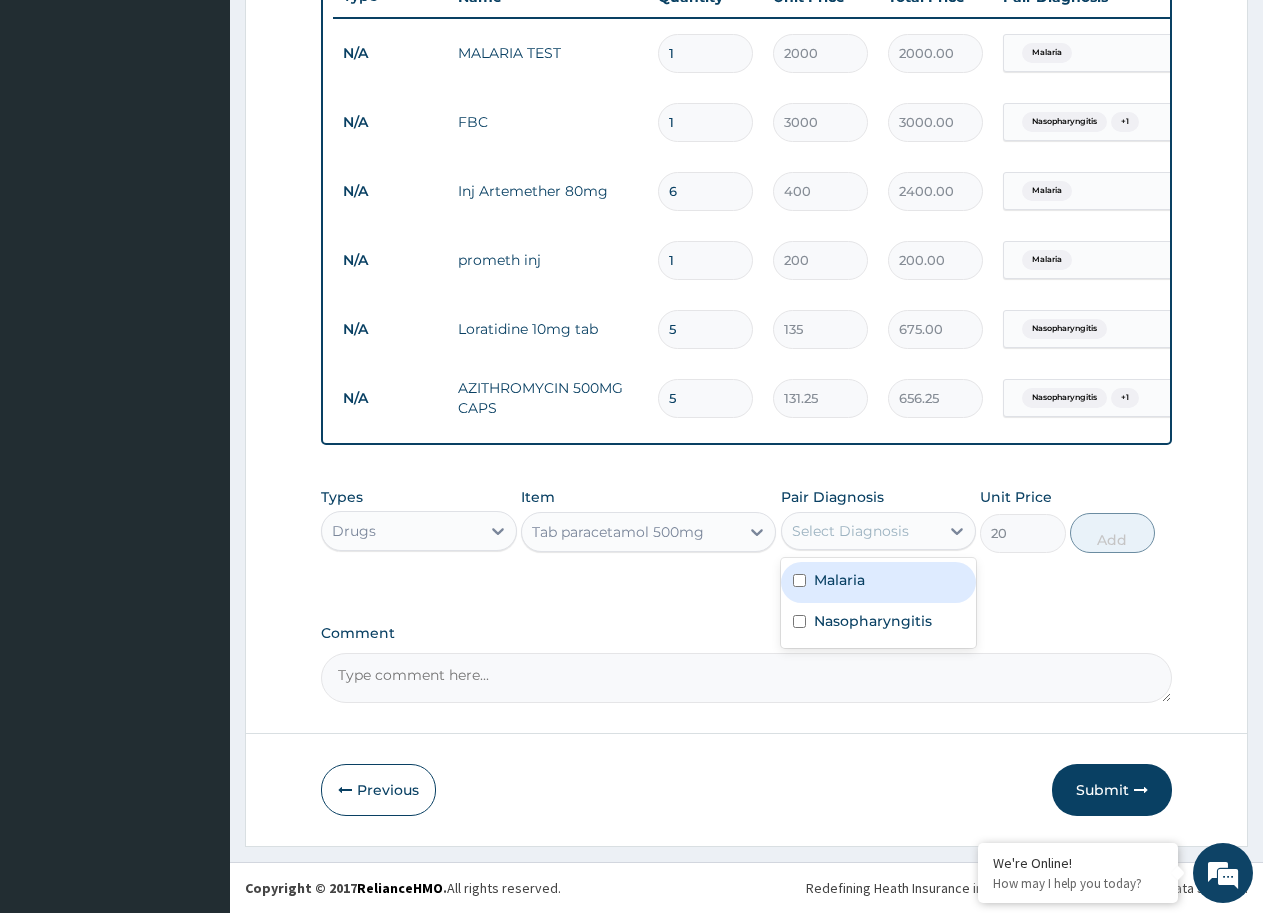click on "Select Diagnosis" at bounding box center [850, 531] 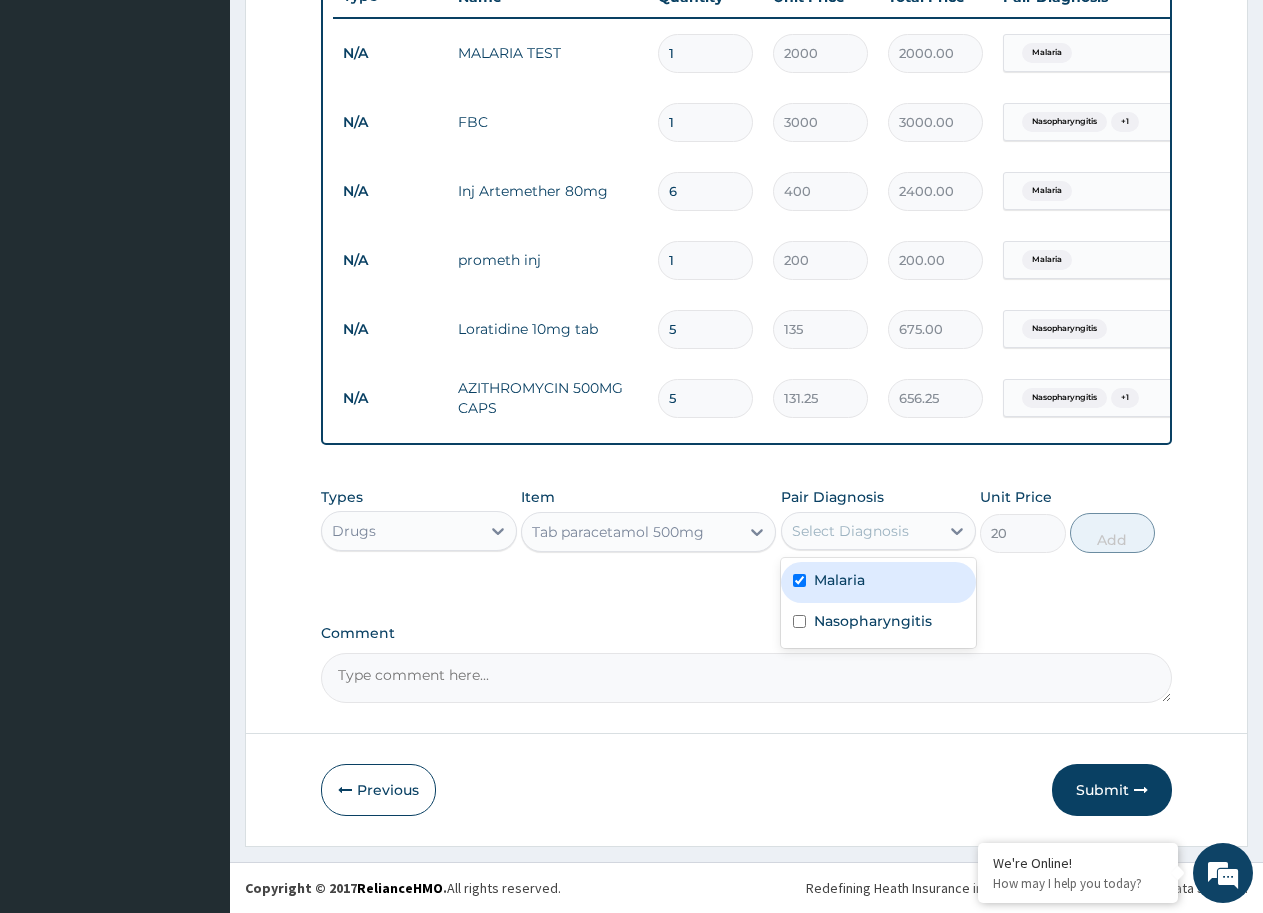 checkbox on "true" 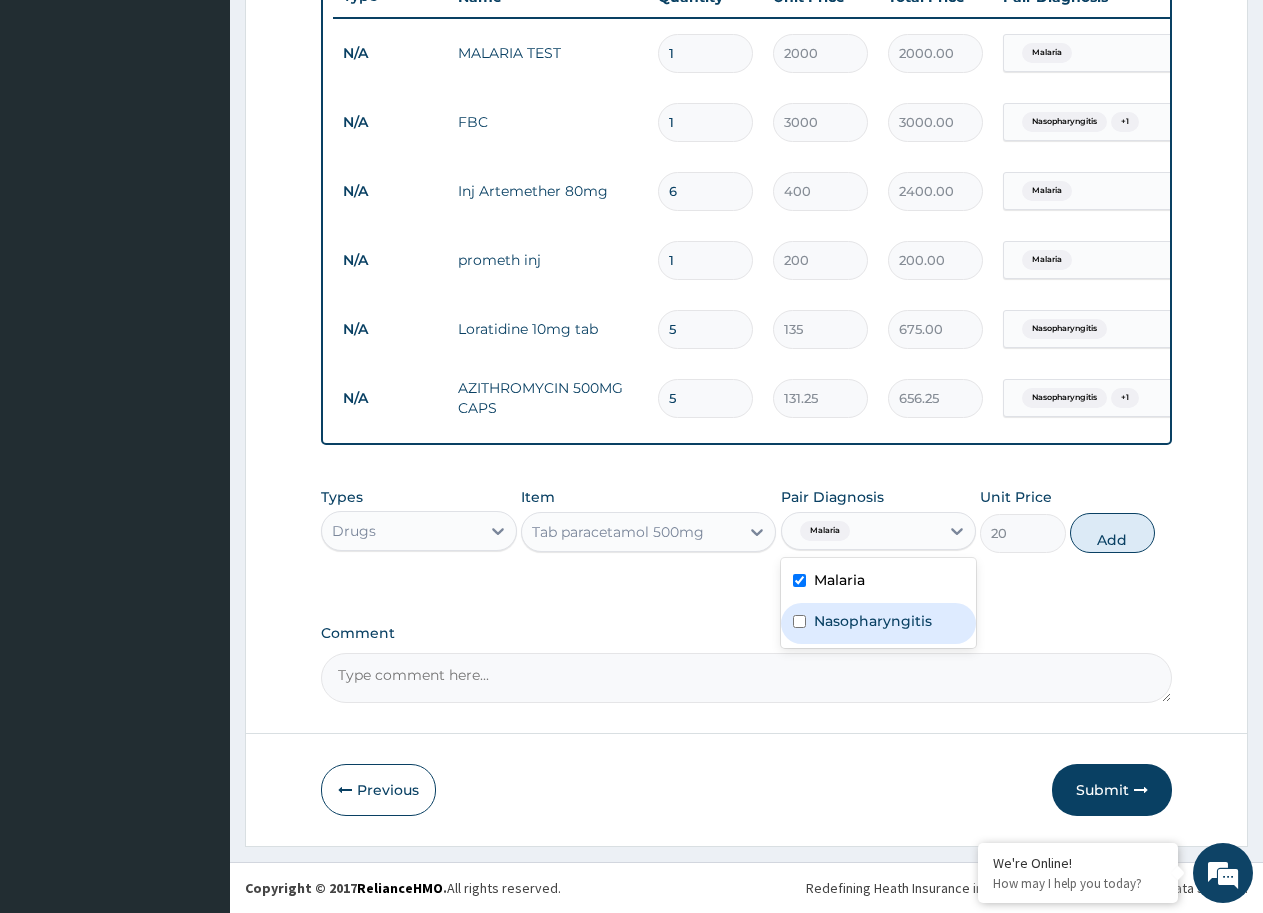 click on "Nasopharyngitis" at bounding box center (879, 623) 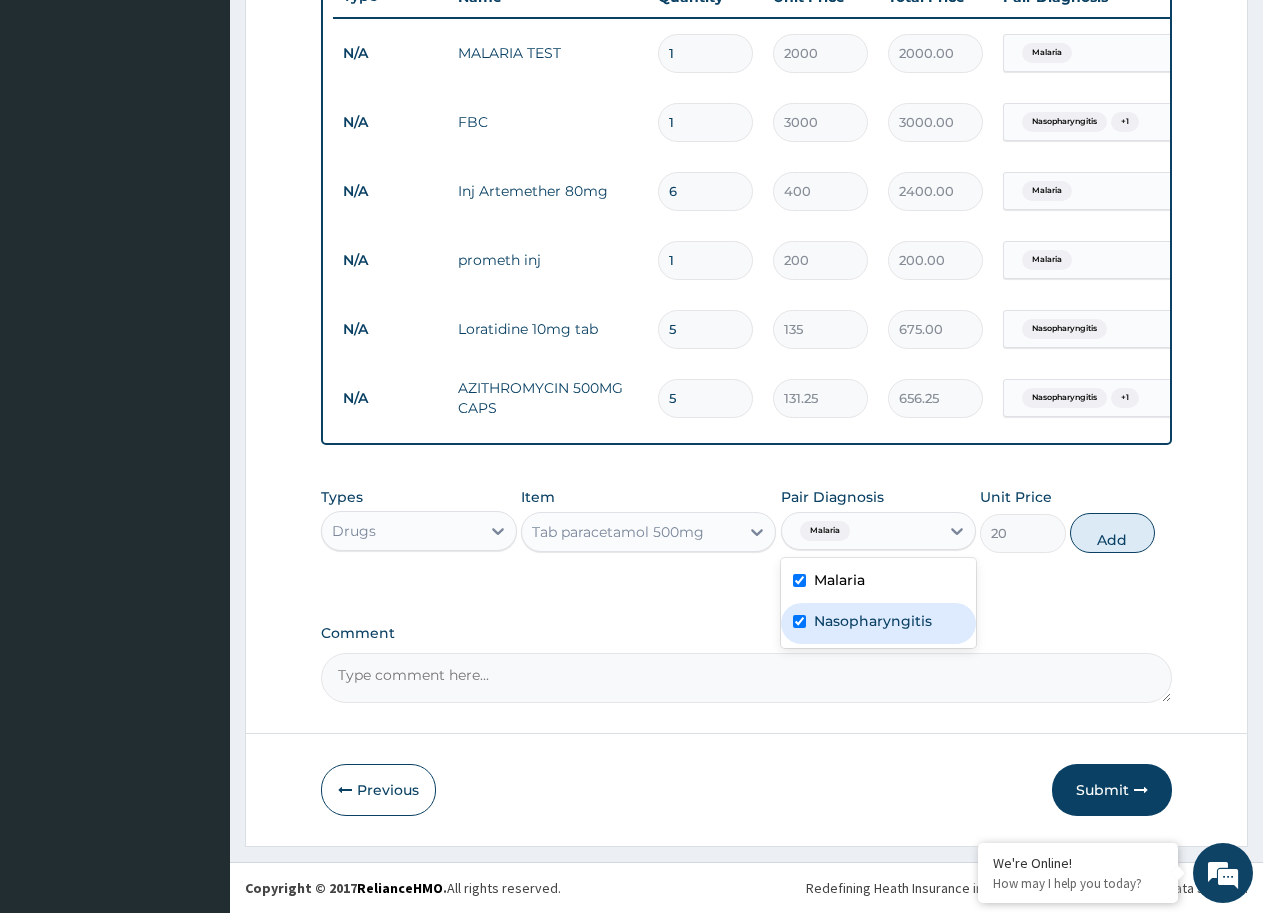 checkbox on "true" 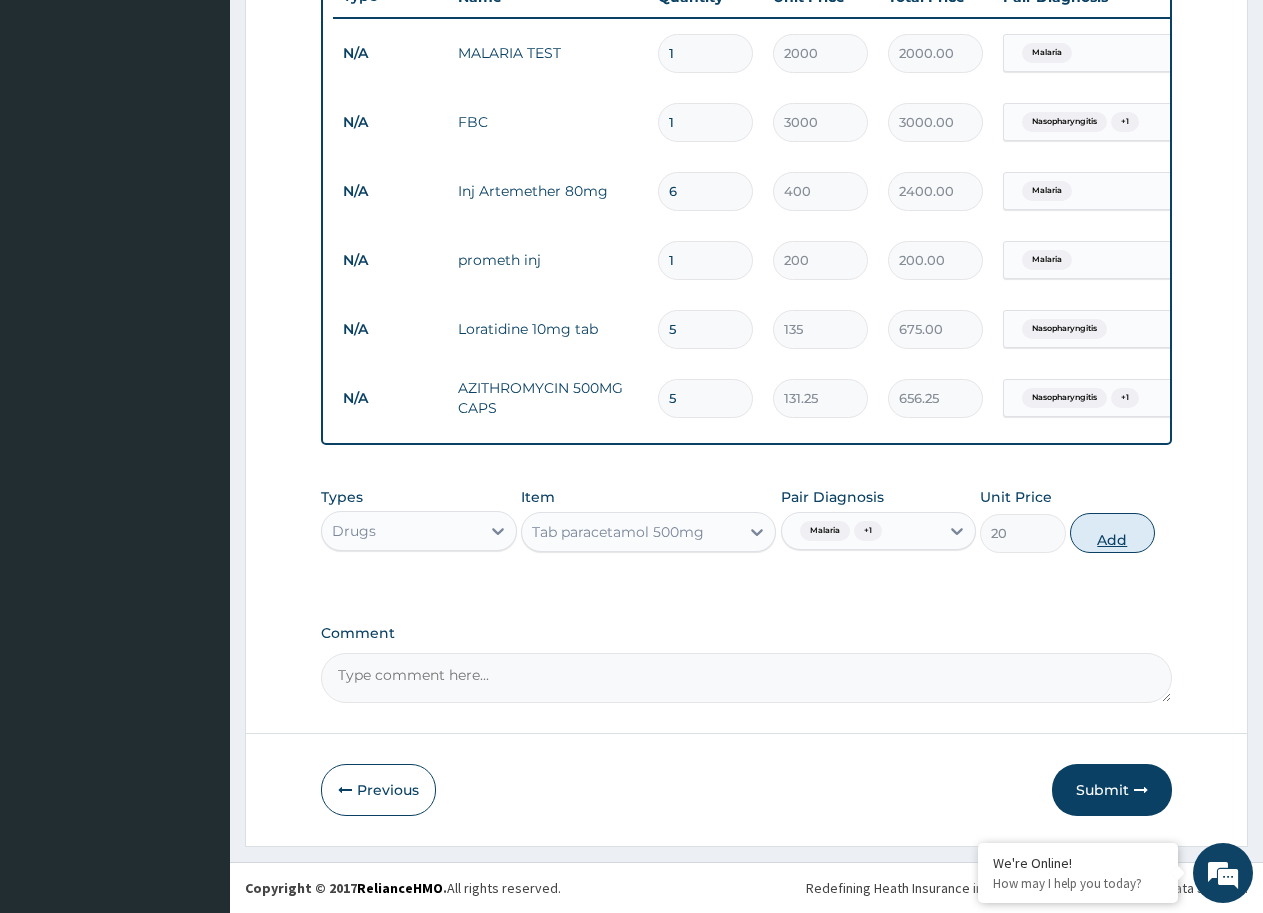 click on "Add" at bounding box center [1112, 533] 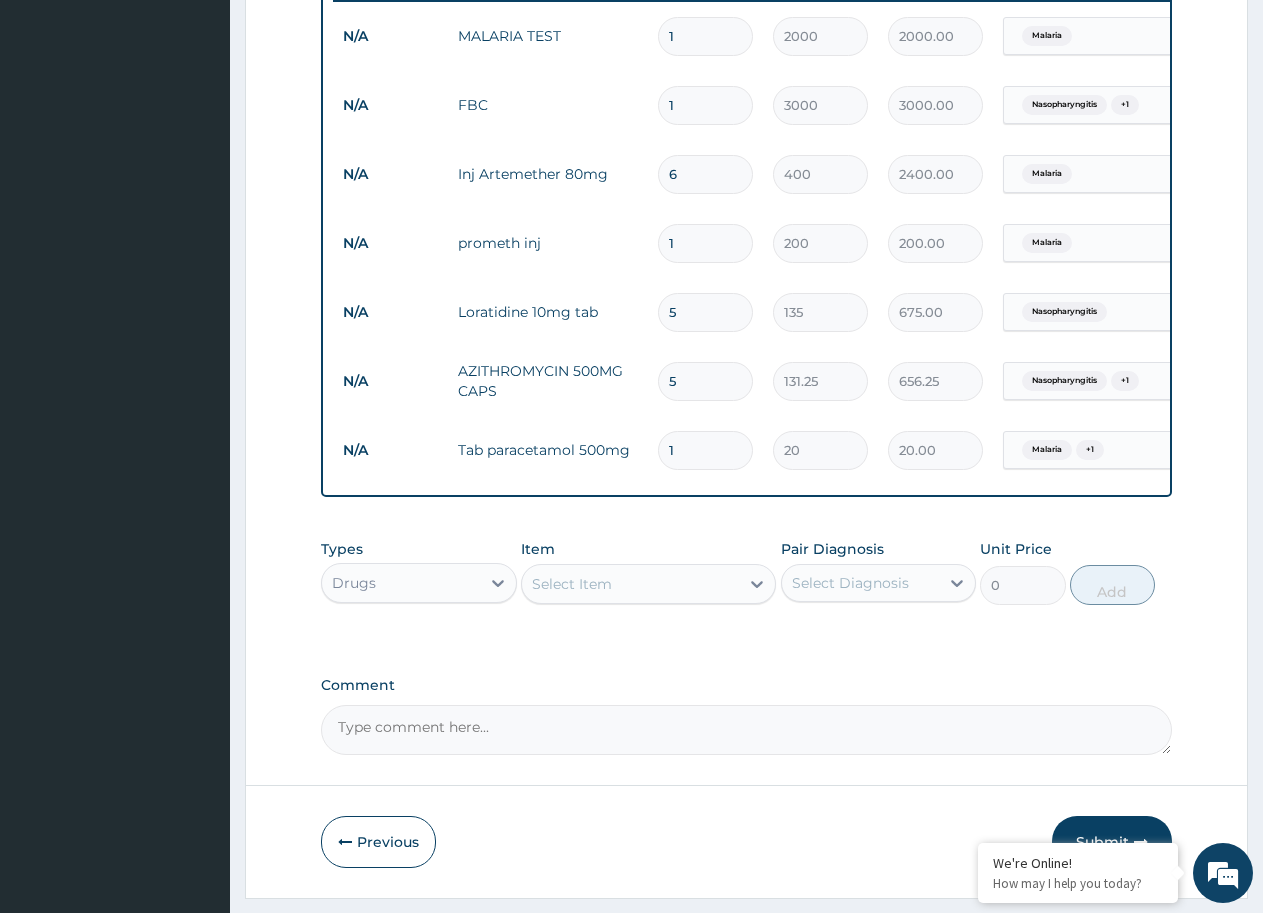 type on "12" 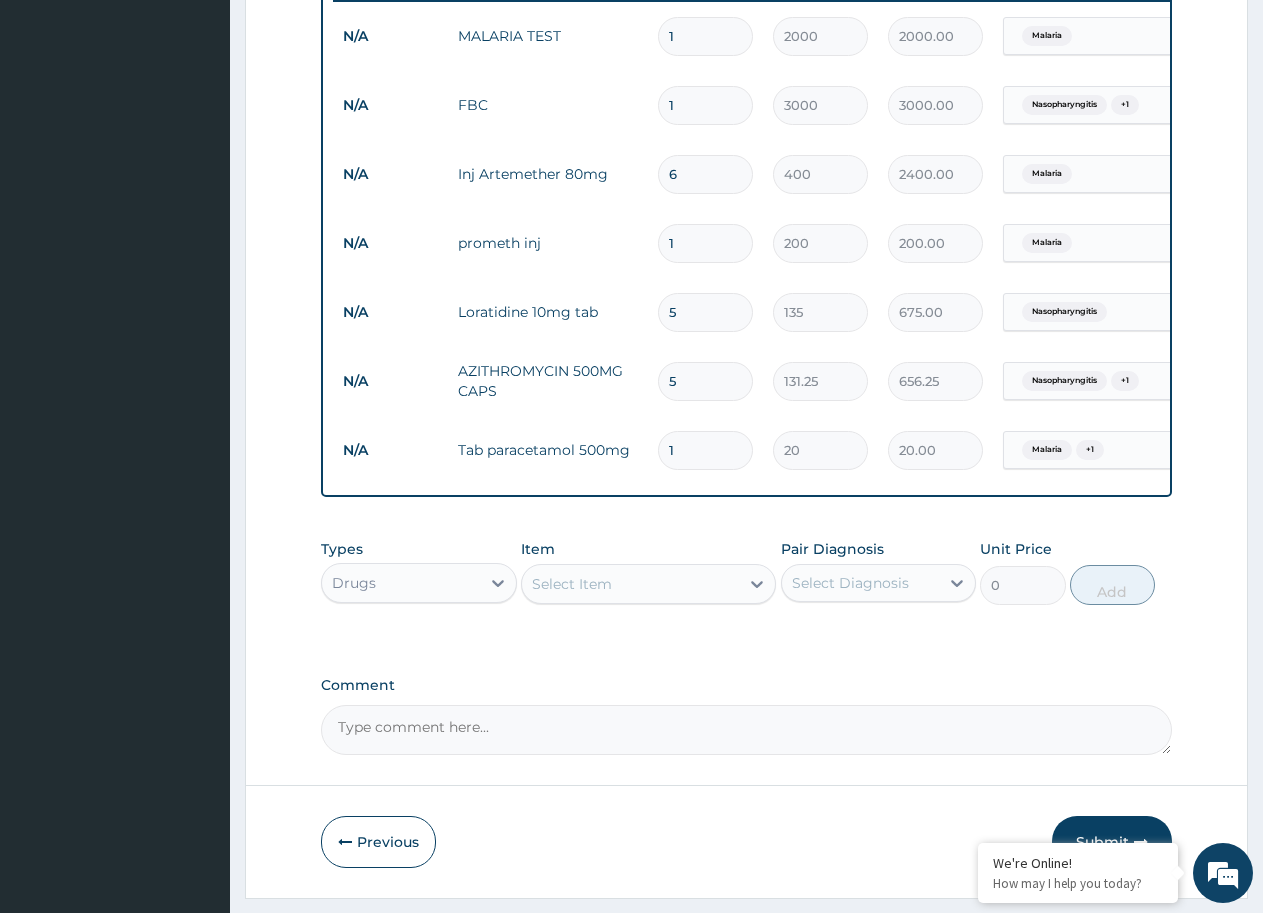 type on "240.00" 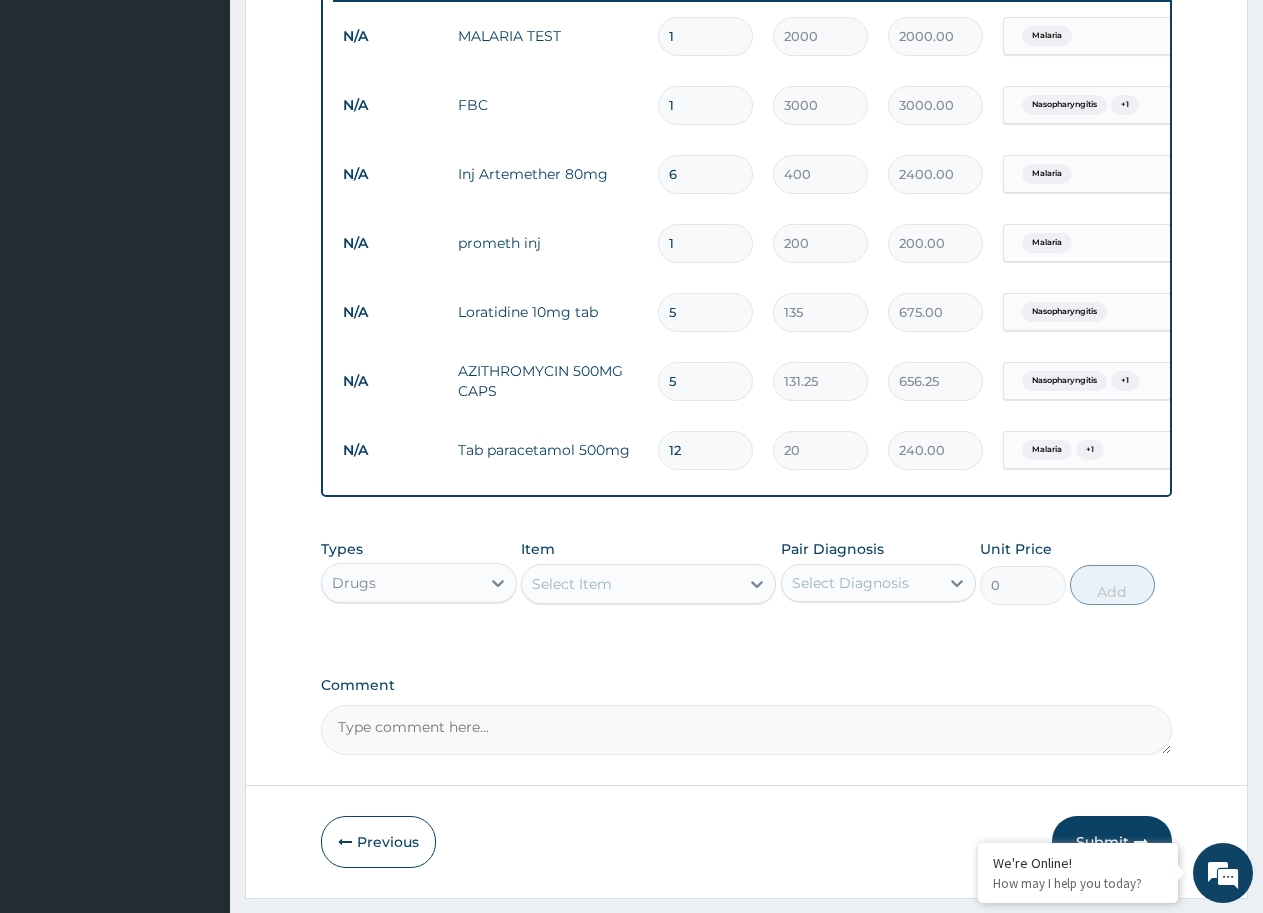 type on "12" 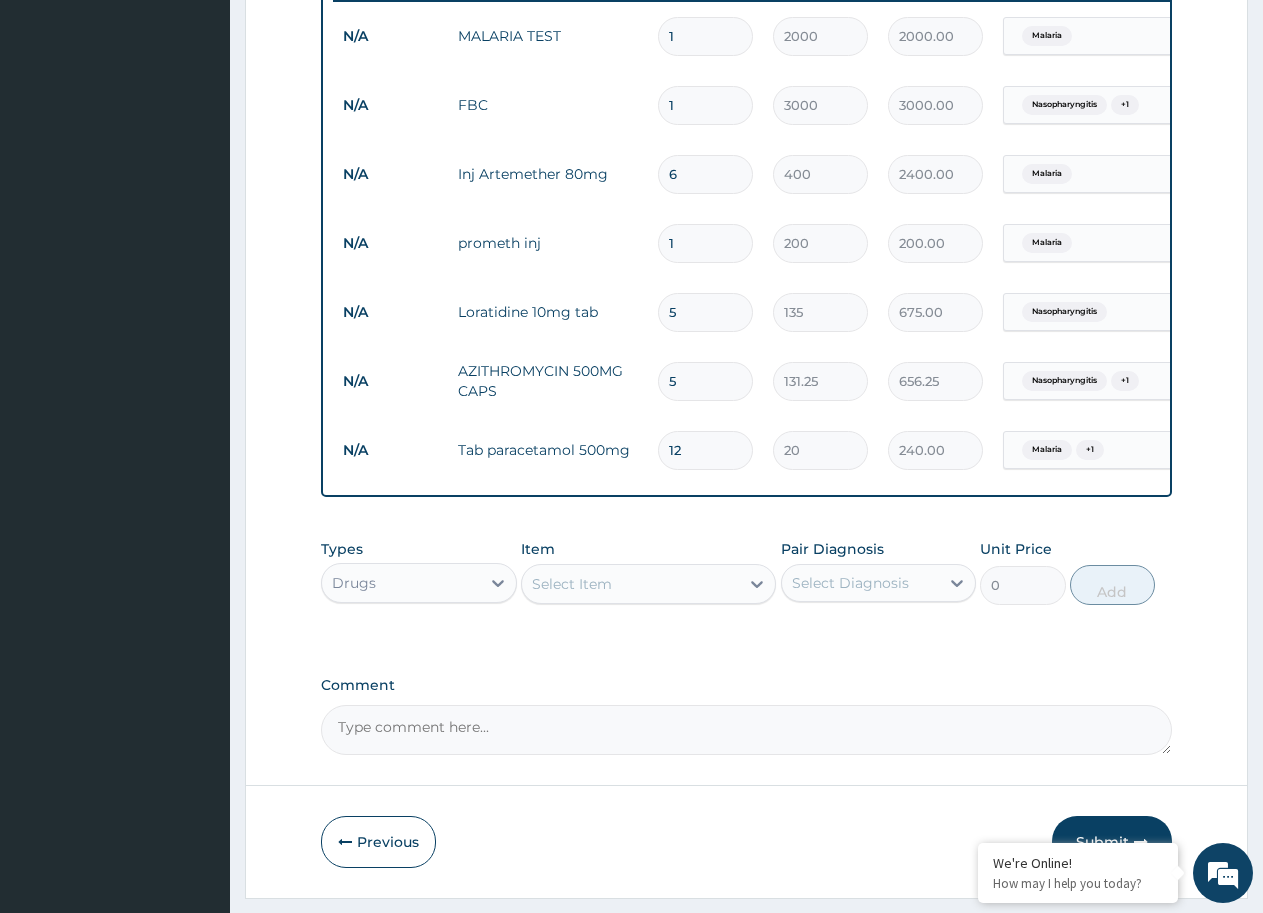 click on "Select Item" at bounding box center (630, 584) 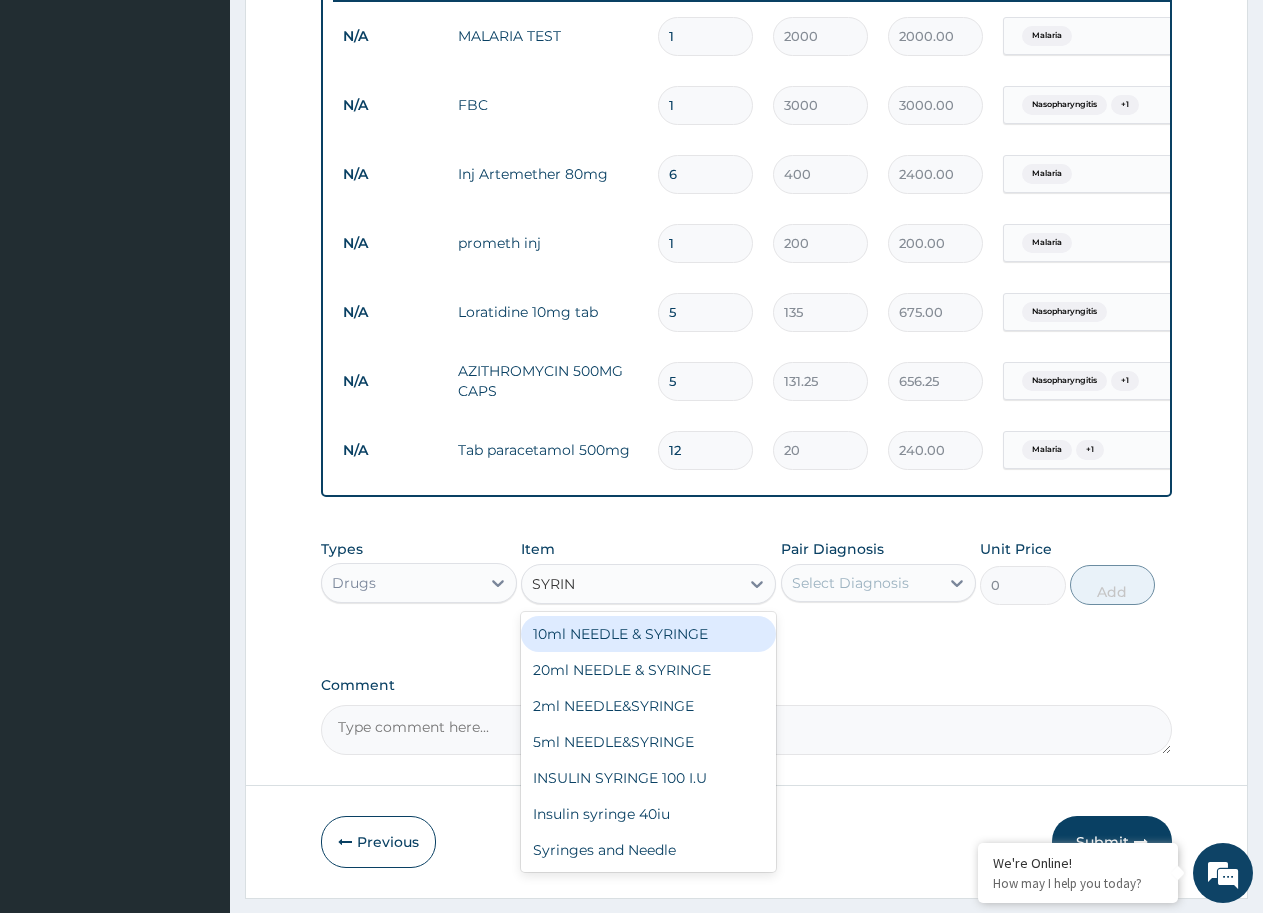 type on "SYRING" 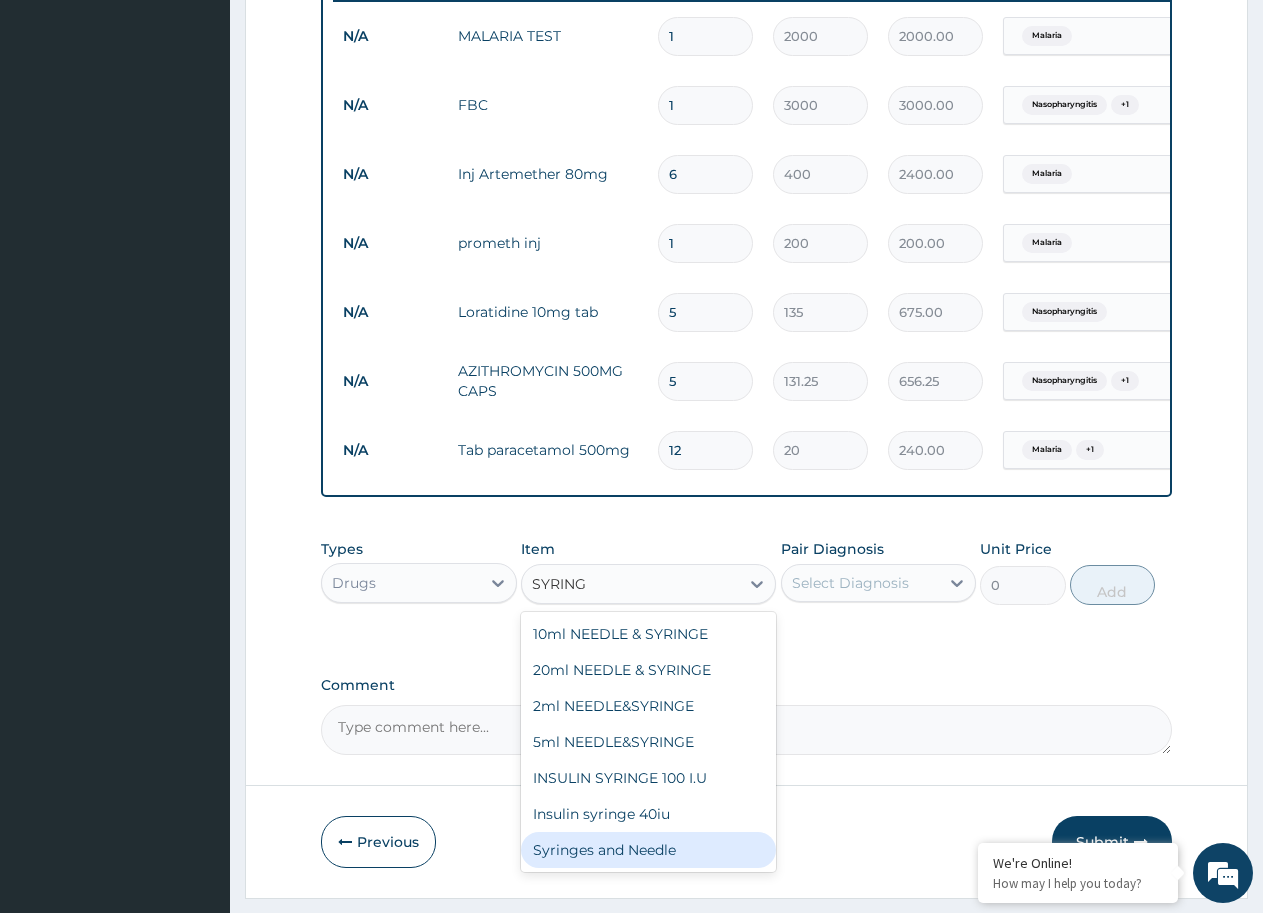 click on "Syringes and Needle" at bounding box center [648, 850] 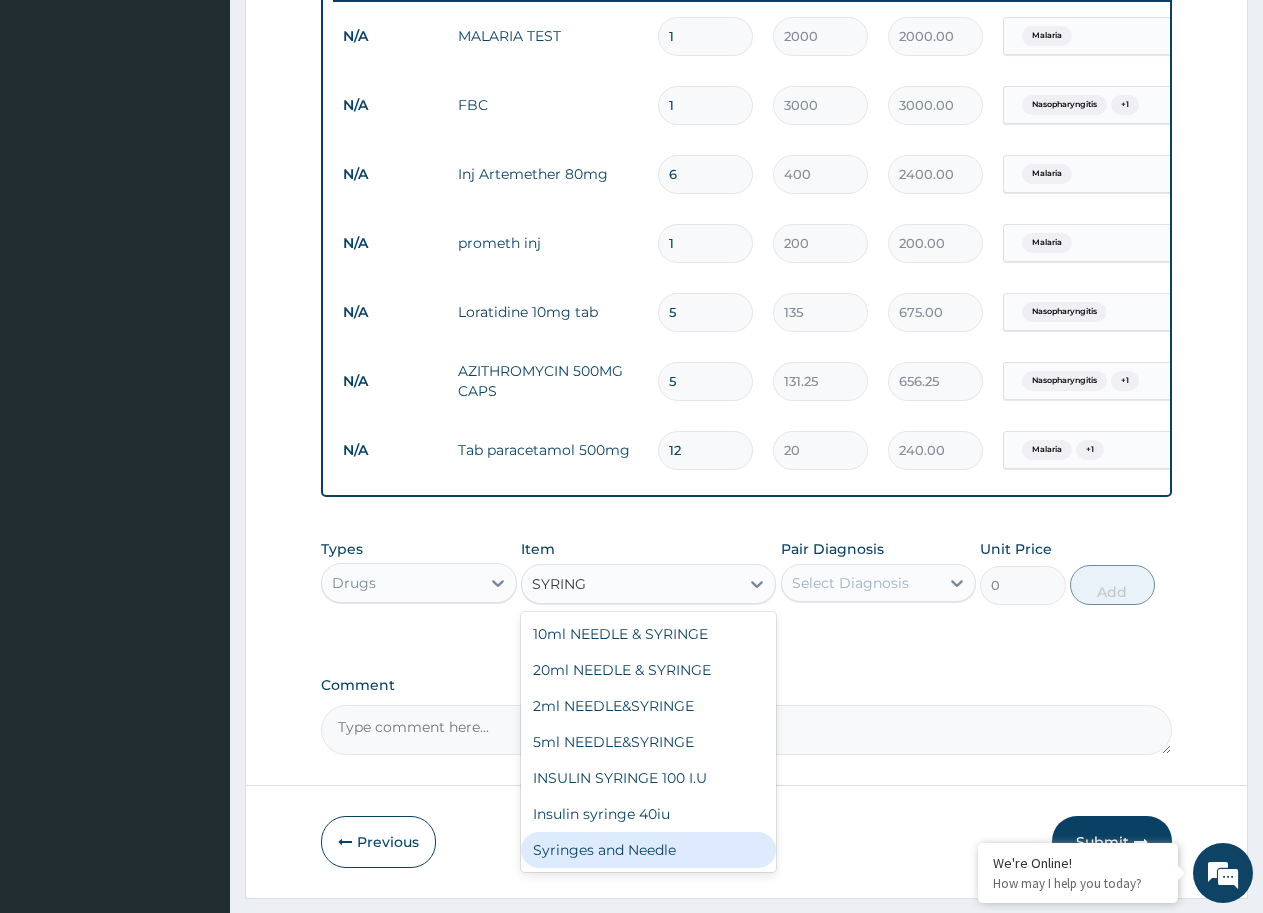 type 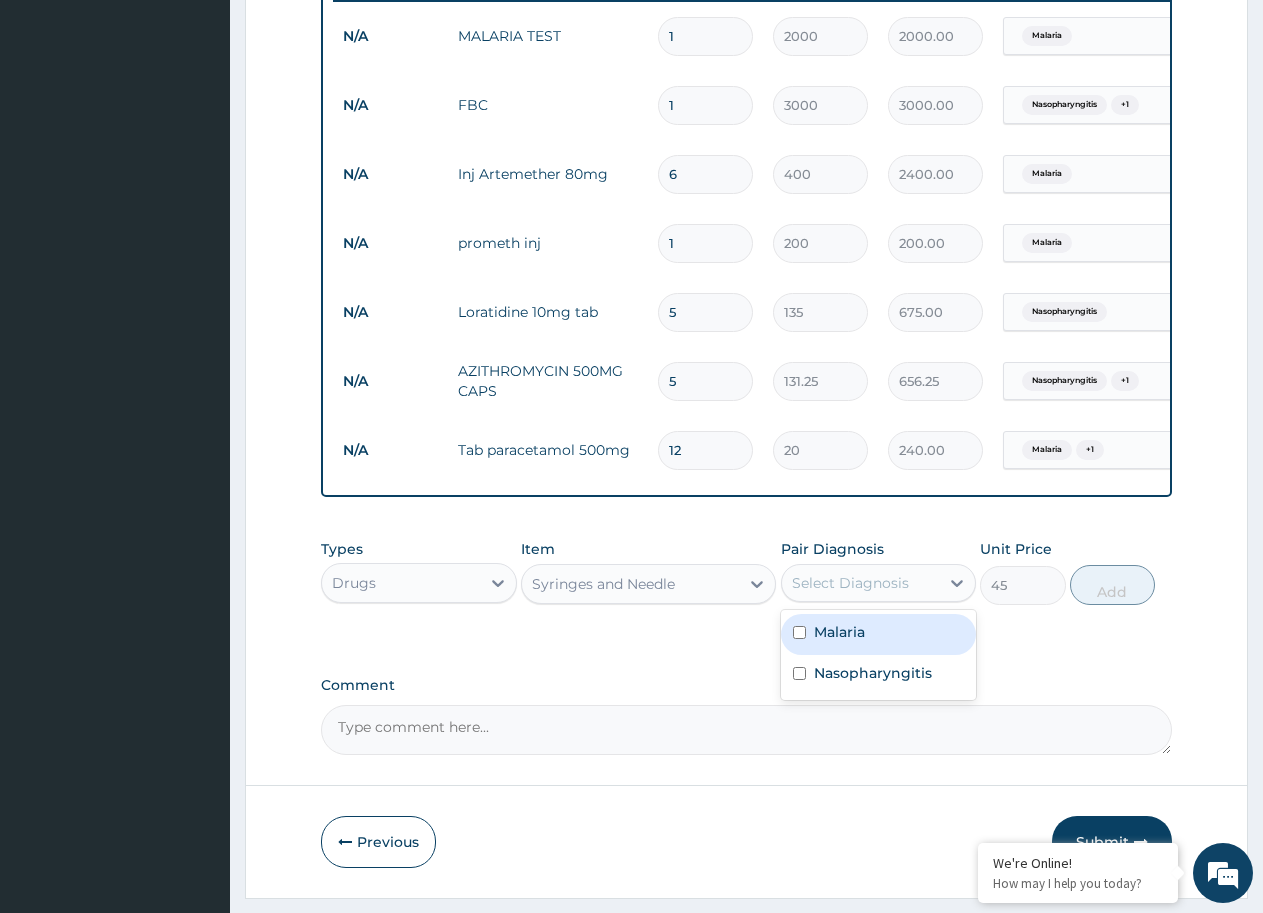 click on "Select Diagnosis" at bounding box center (861, 583) 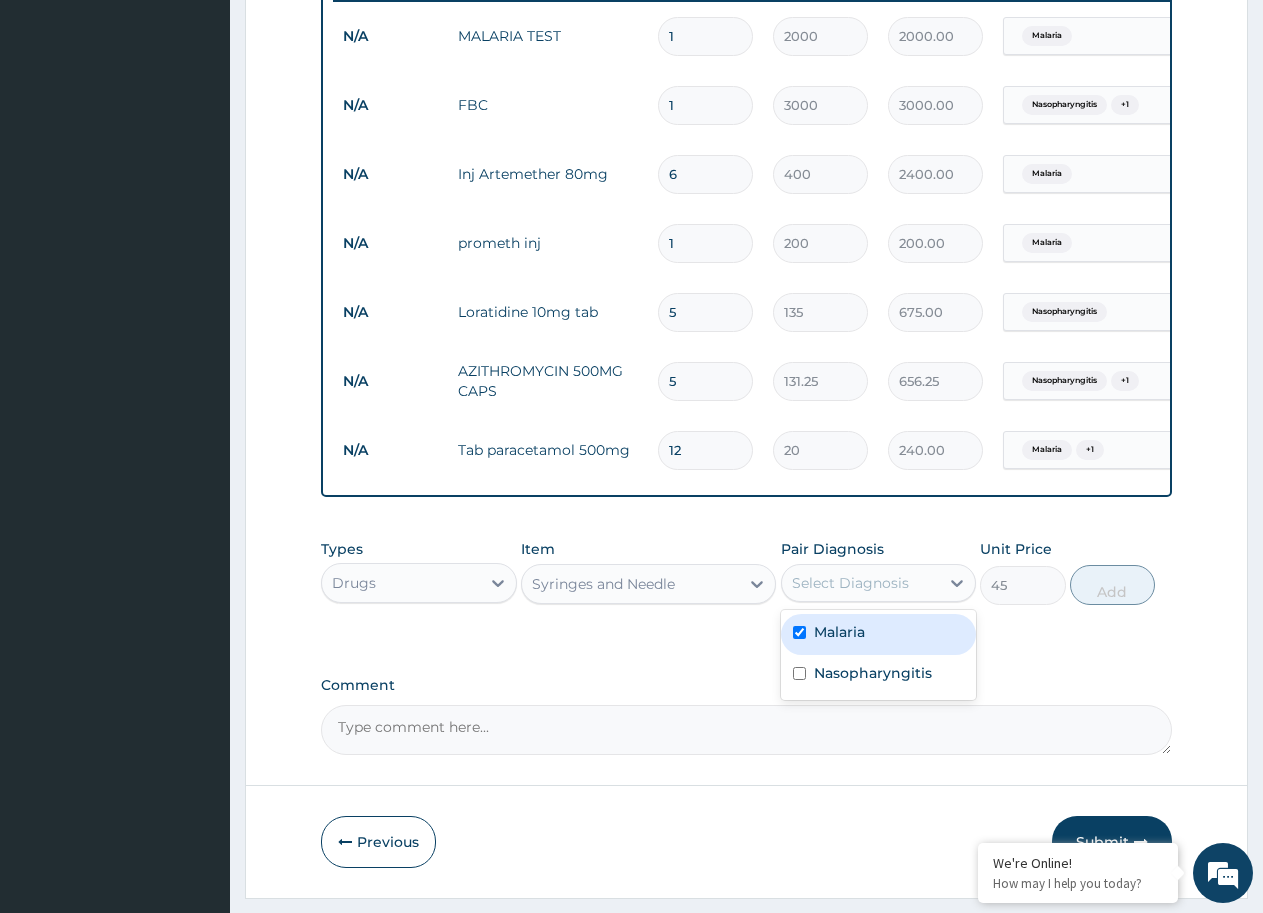 checkbox on "true" 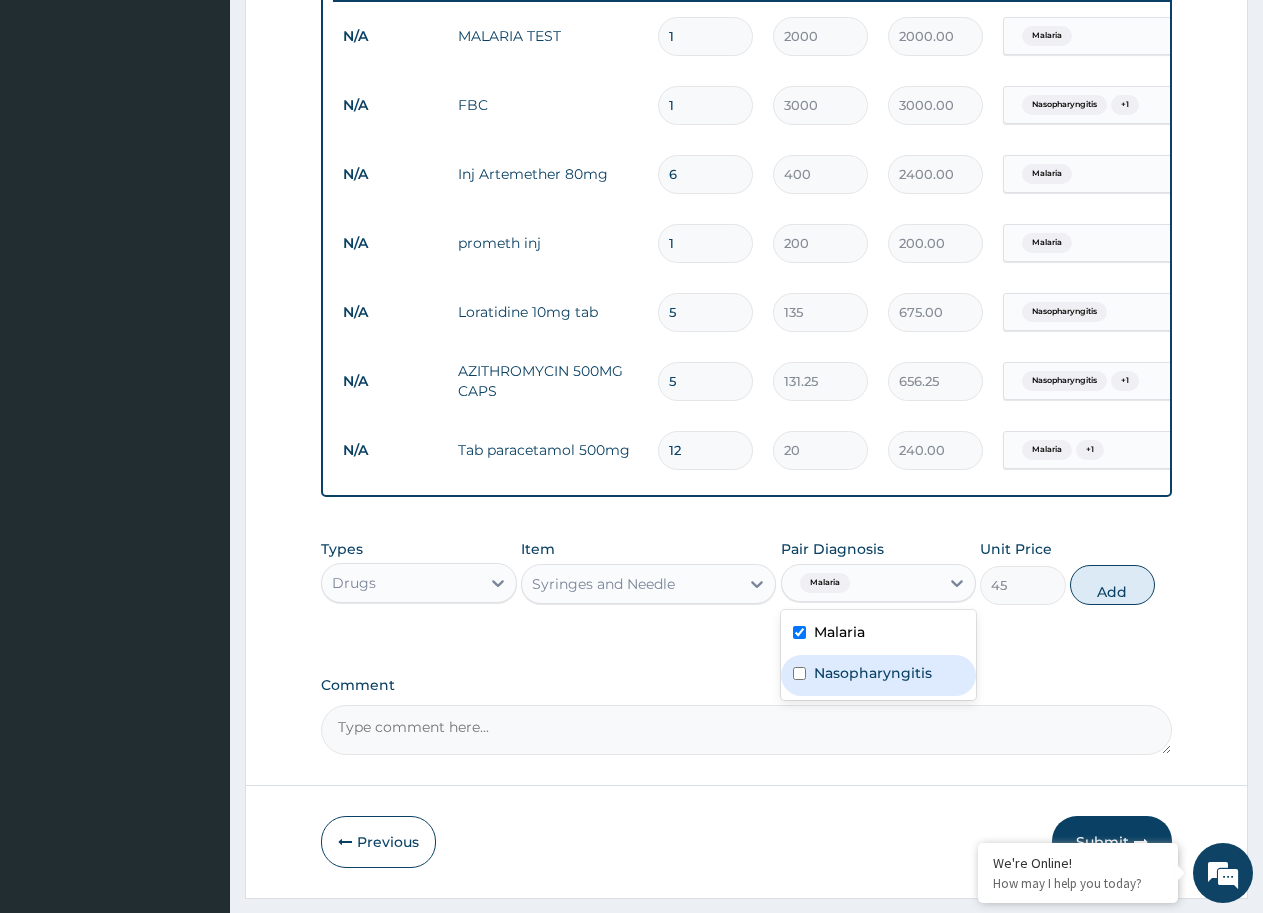 drag, startPoint x: 831, startPoint y: 686, endPoint x: 952, endPoint y: 649, distance: 126.53063 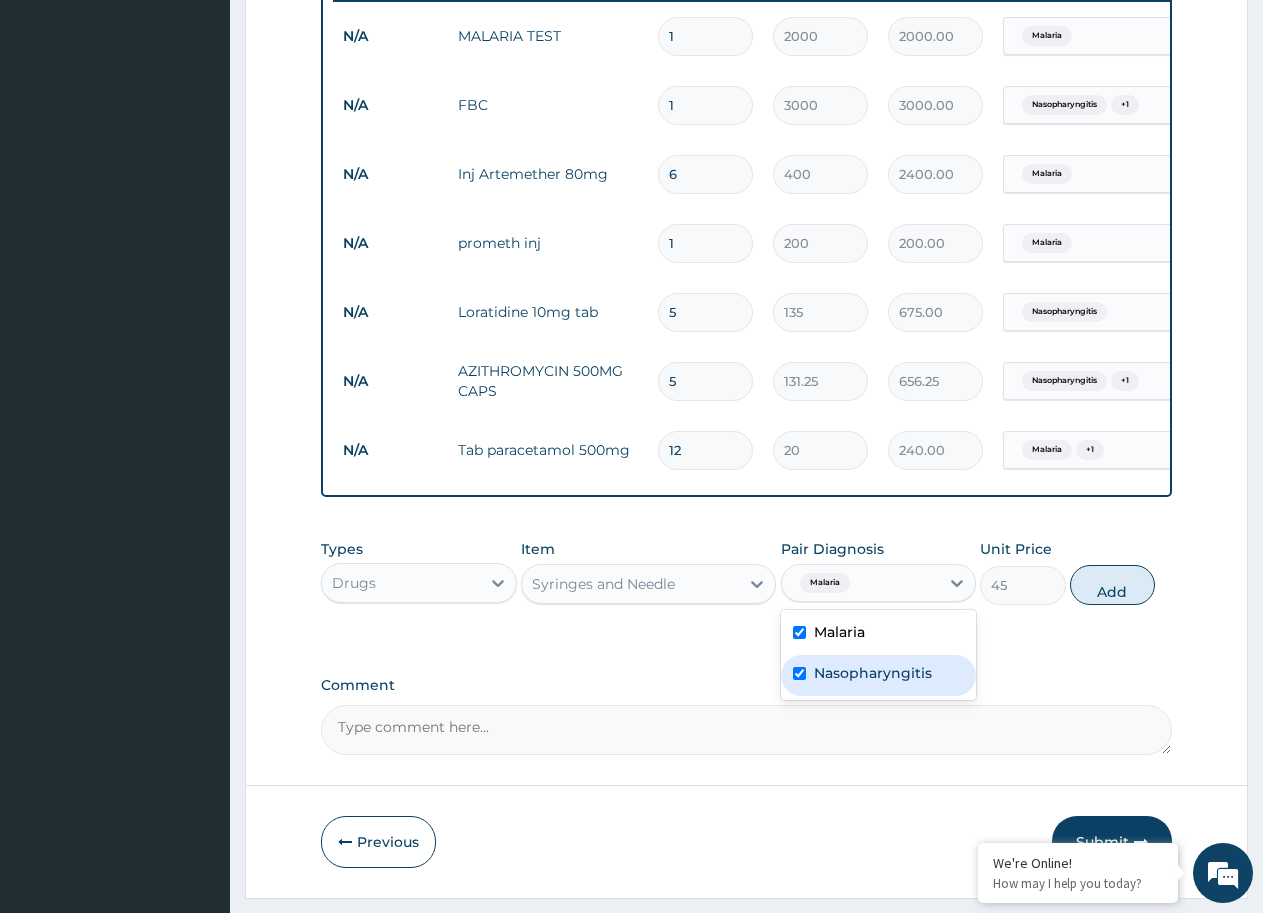 checkbox on "true" 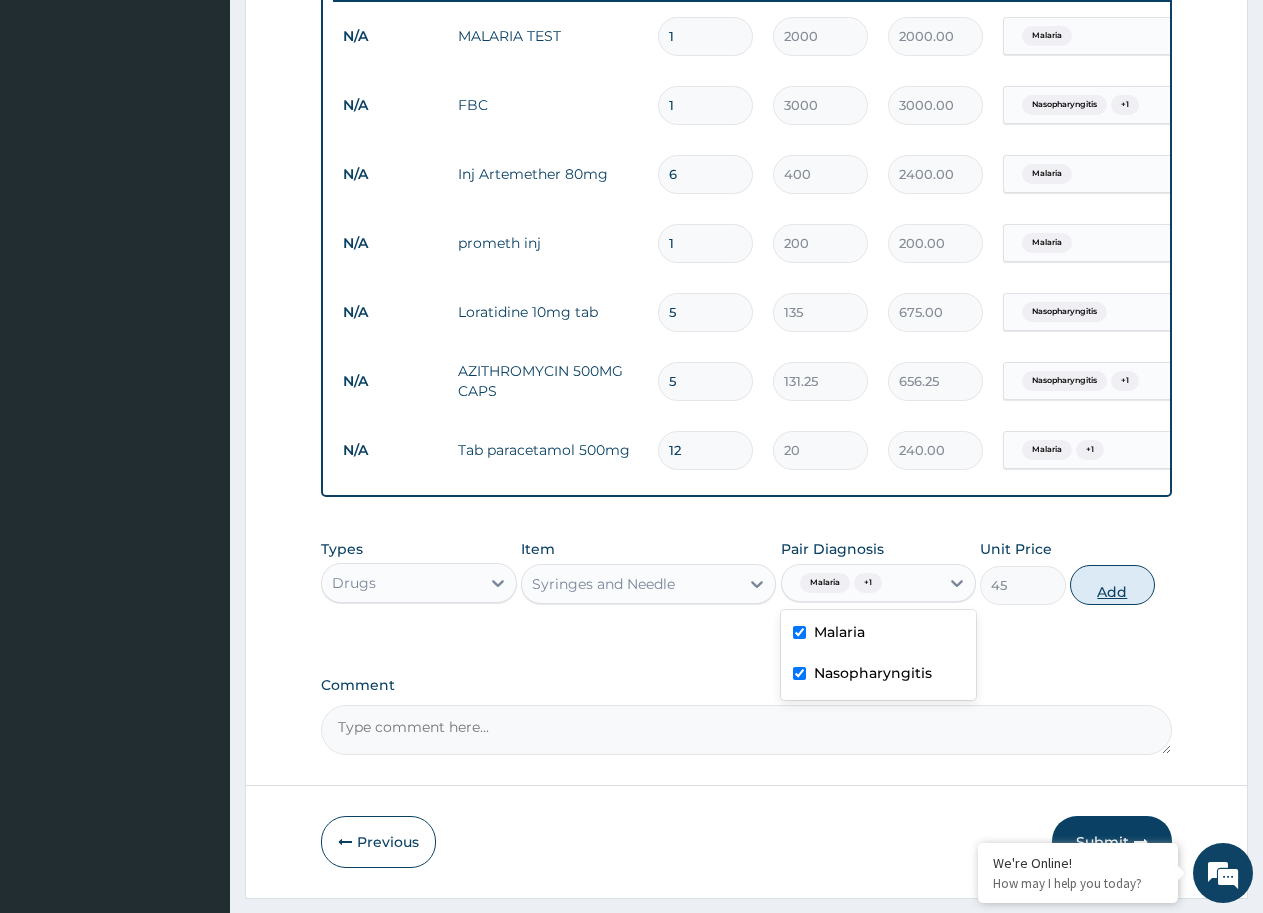 click on "Add" at bounding box center (1112, 585) 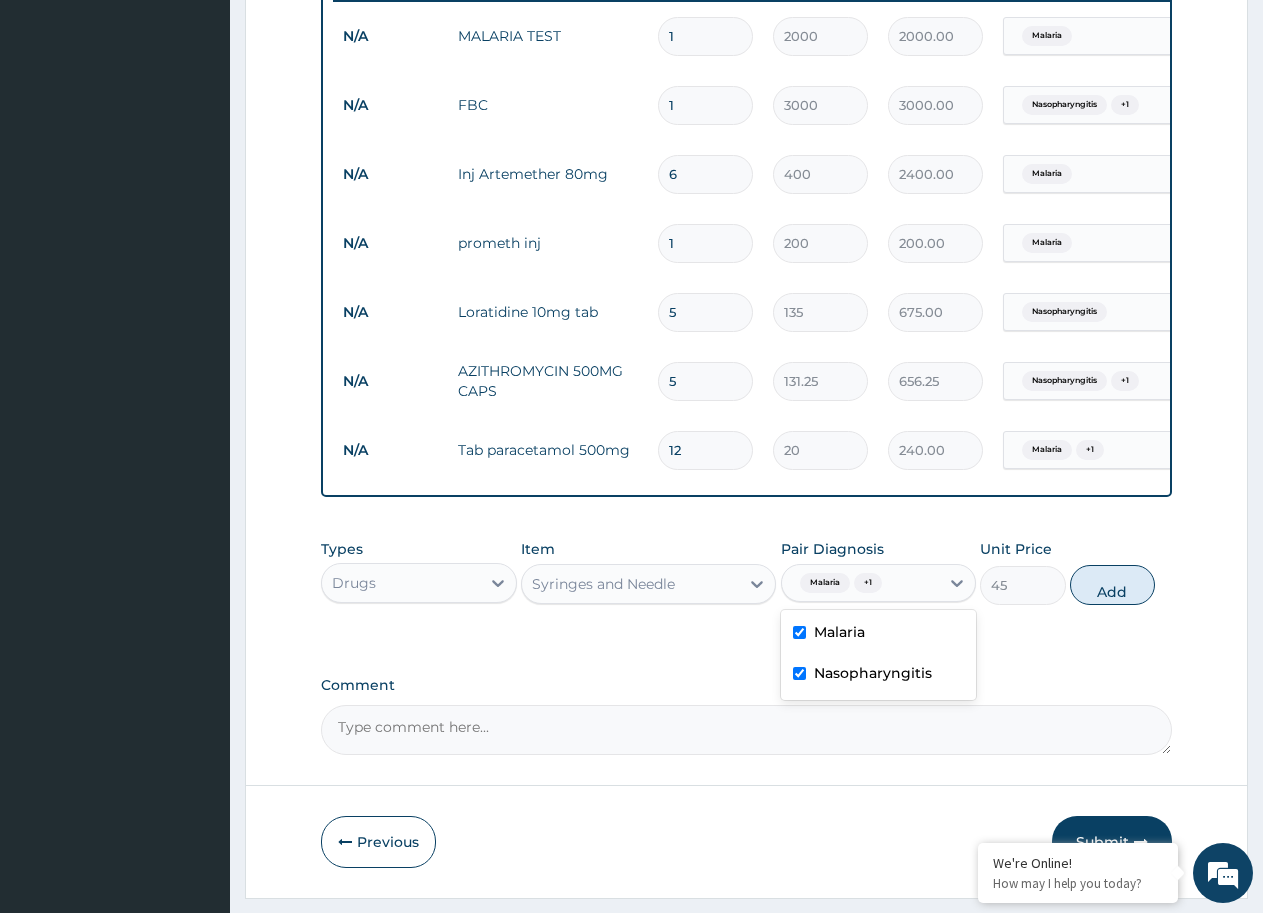 type on "0" 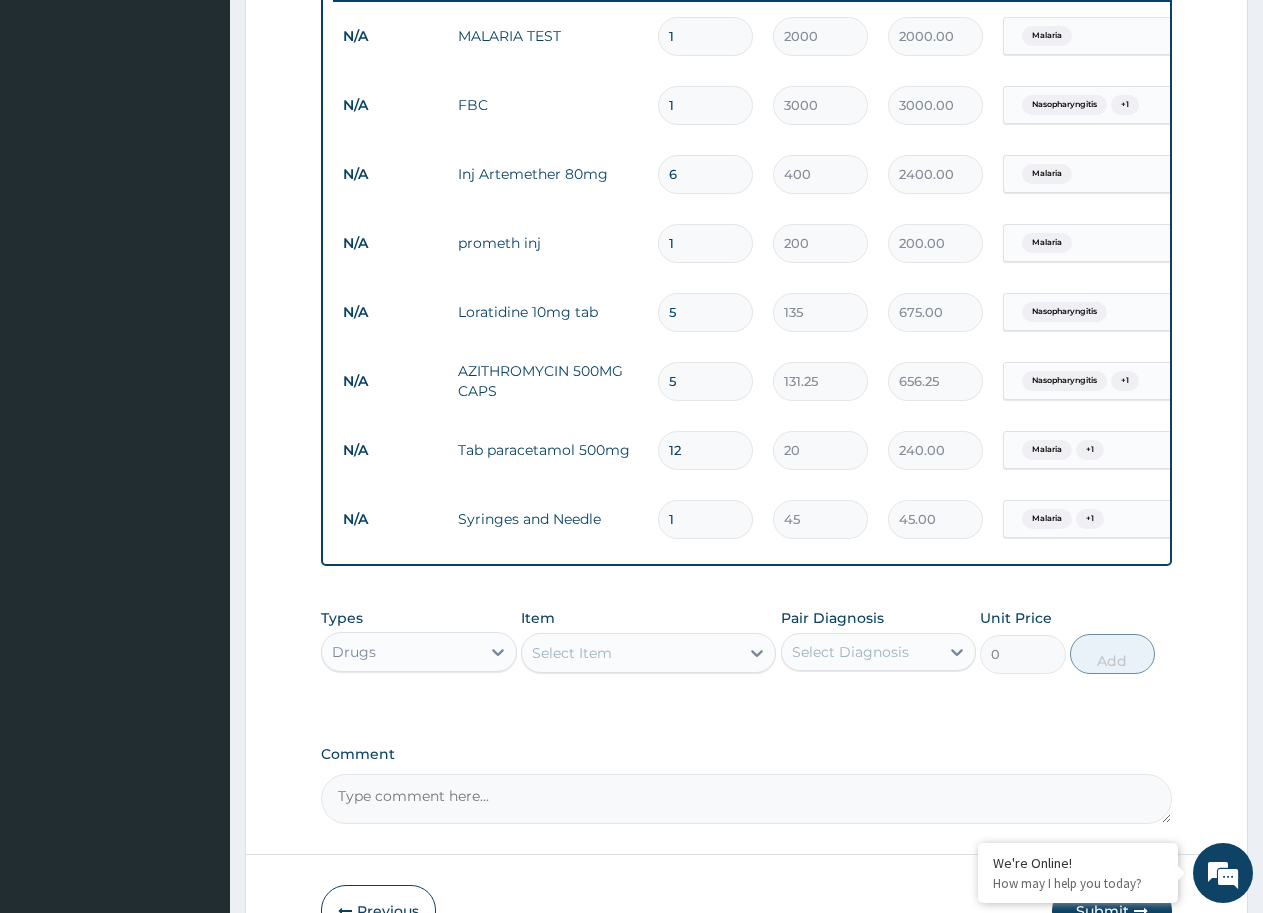 drag, startPoint x: 679, startPoint y: 520, endPoint x: 665, endPoint y: 526, distance: 15.231546 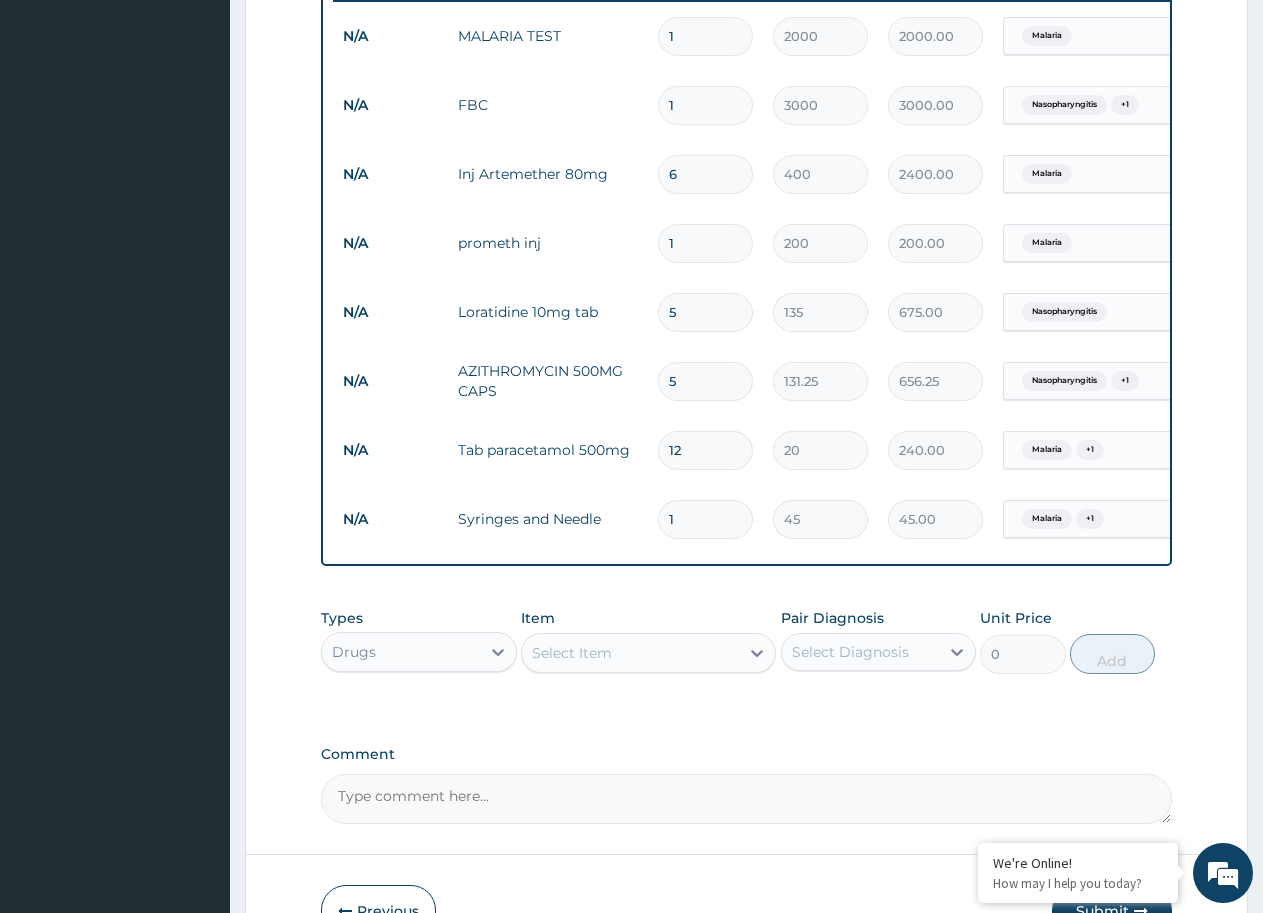 click on "1" at bounding box center (705, 519) 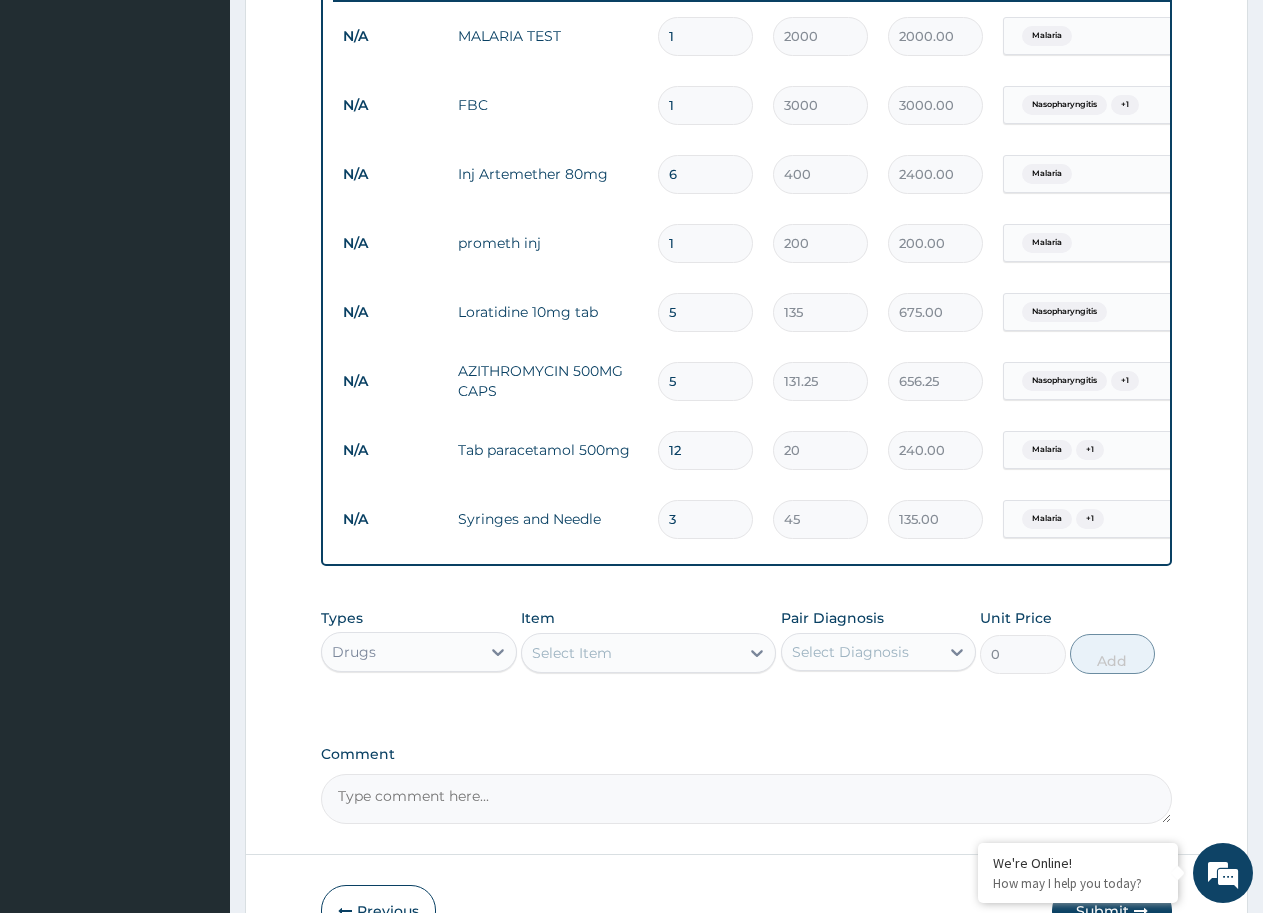 type on "3" 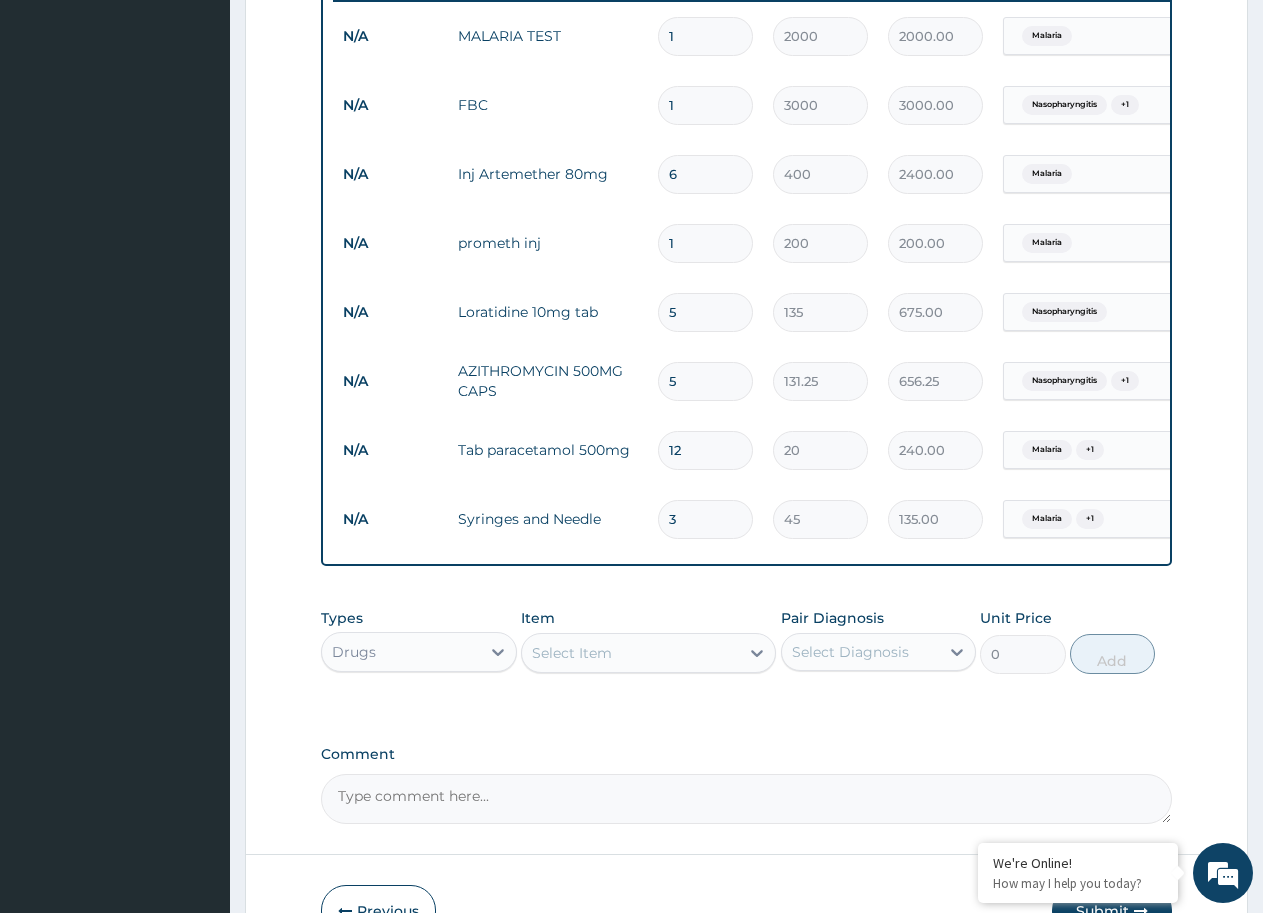 click on "Select Item" at bounding box center [572, 653] 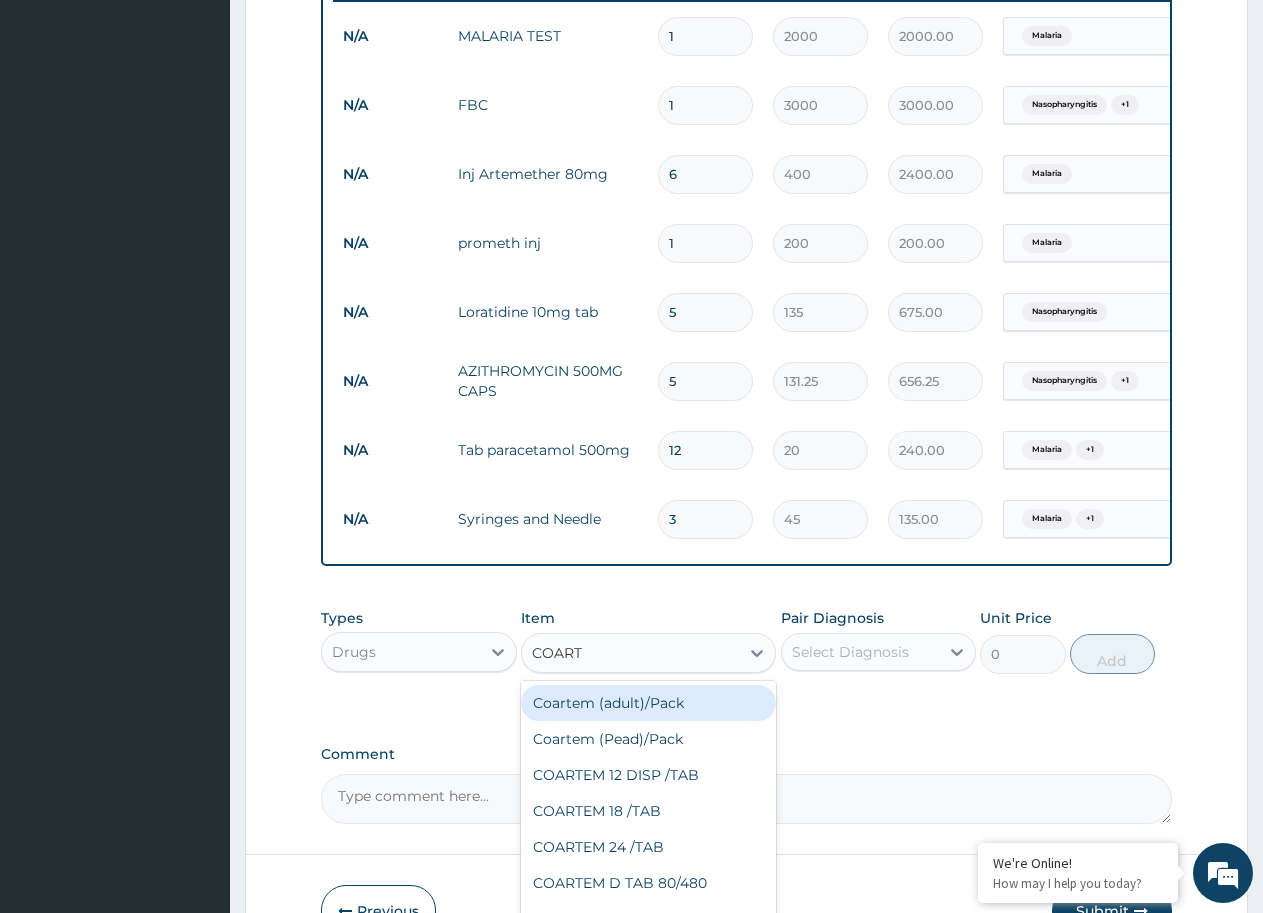 type on "COARTE" 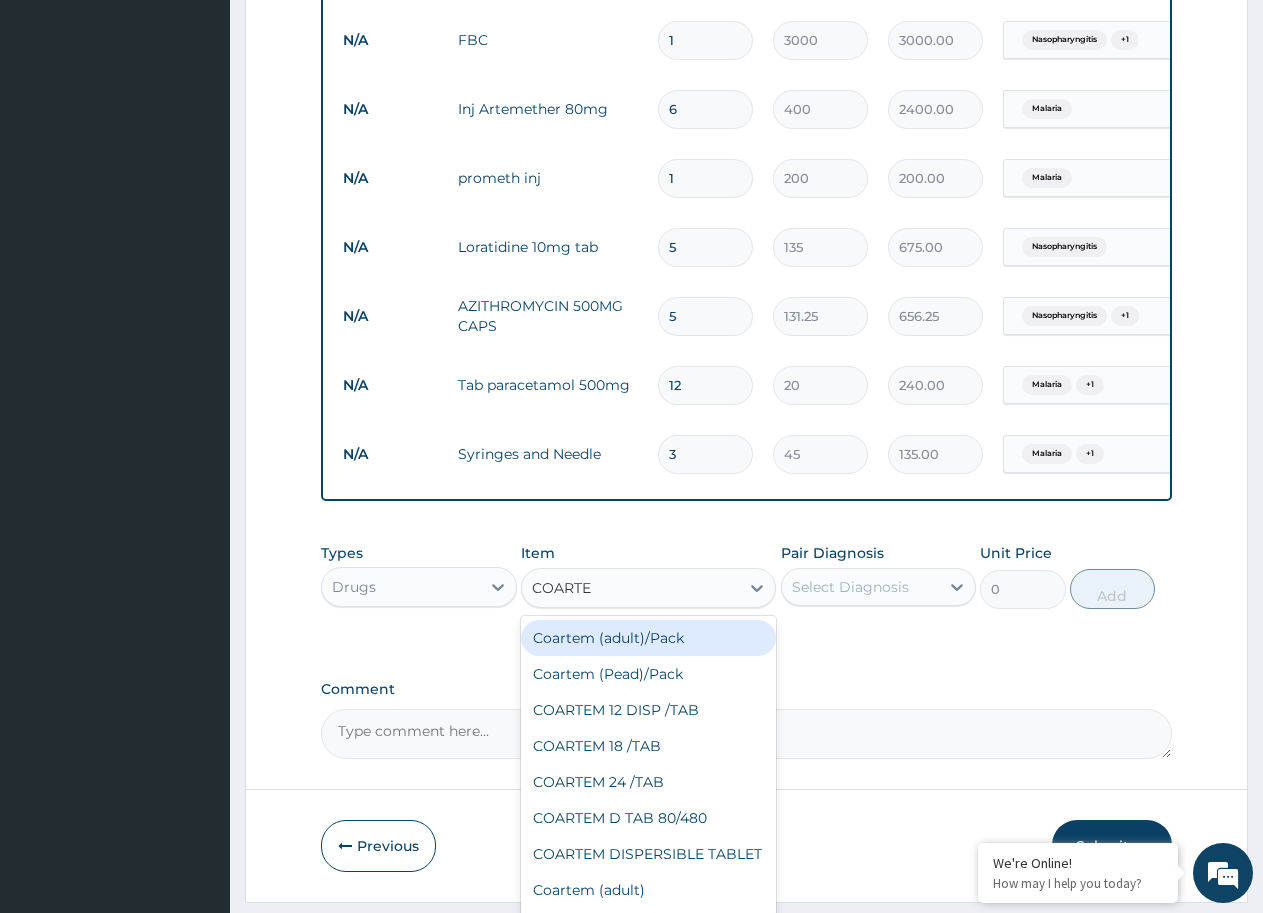 scroll, scrollTop: 934, scrollLeft: 0, axis: vertical 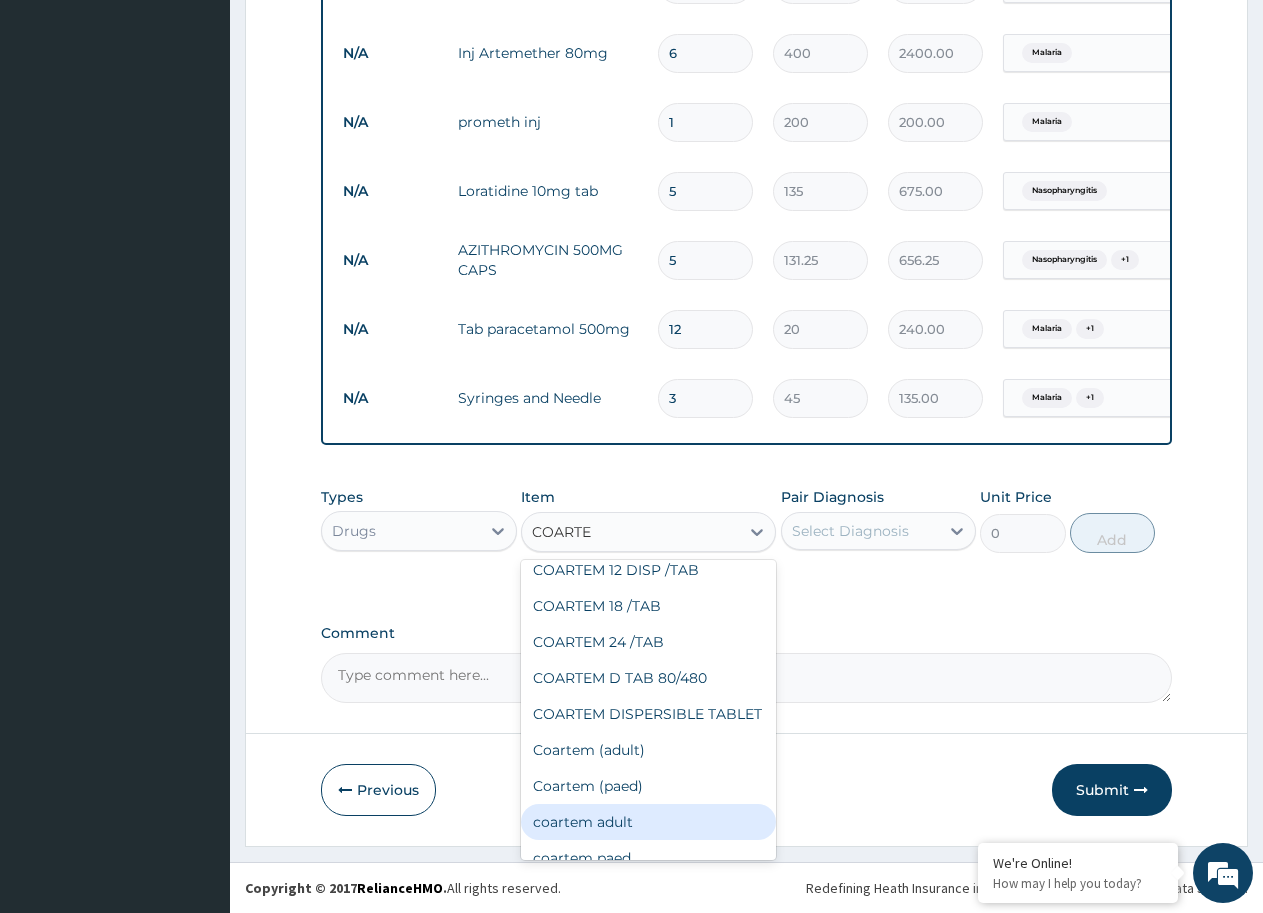 click on "coartem adult" at bounding box center [648, 822] 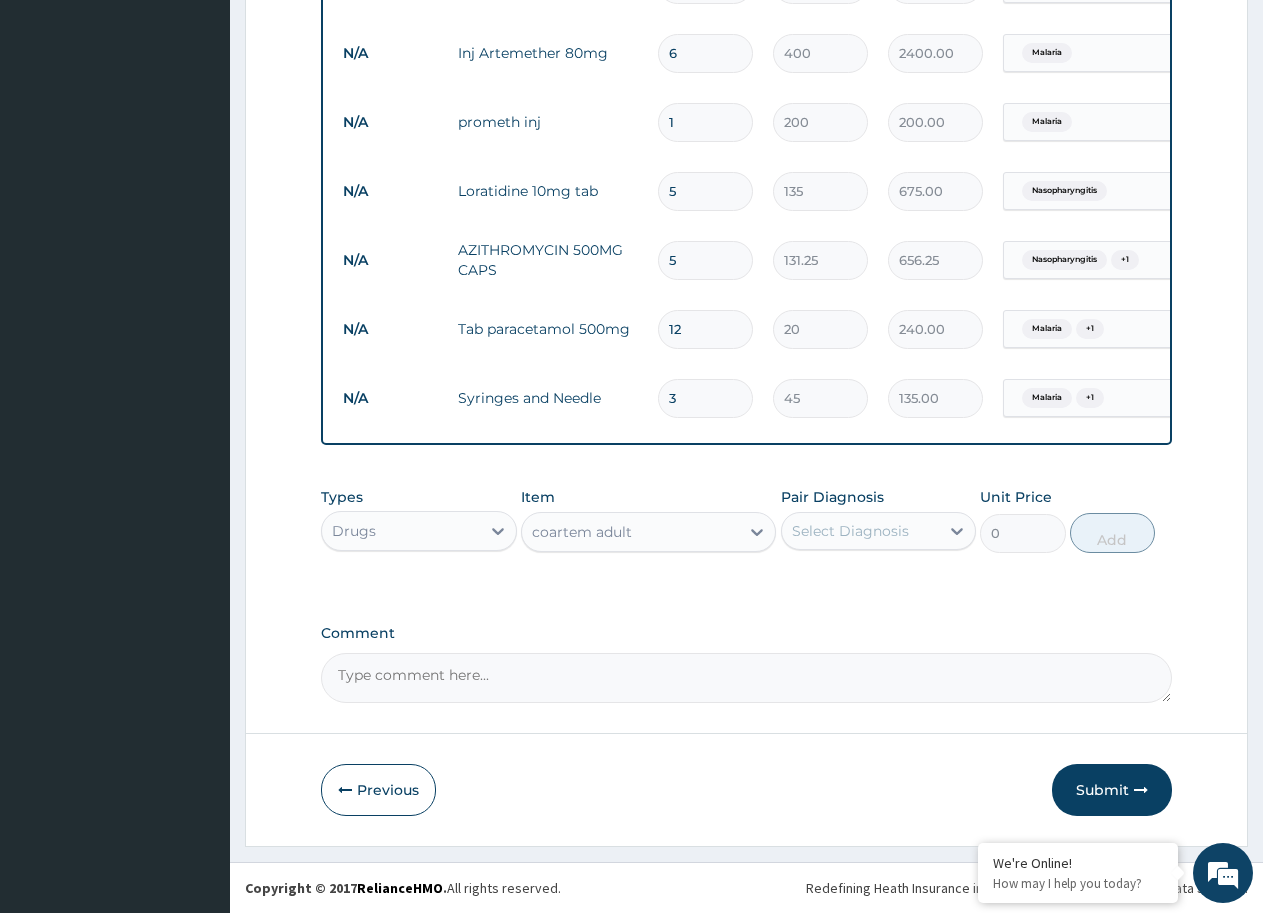 type 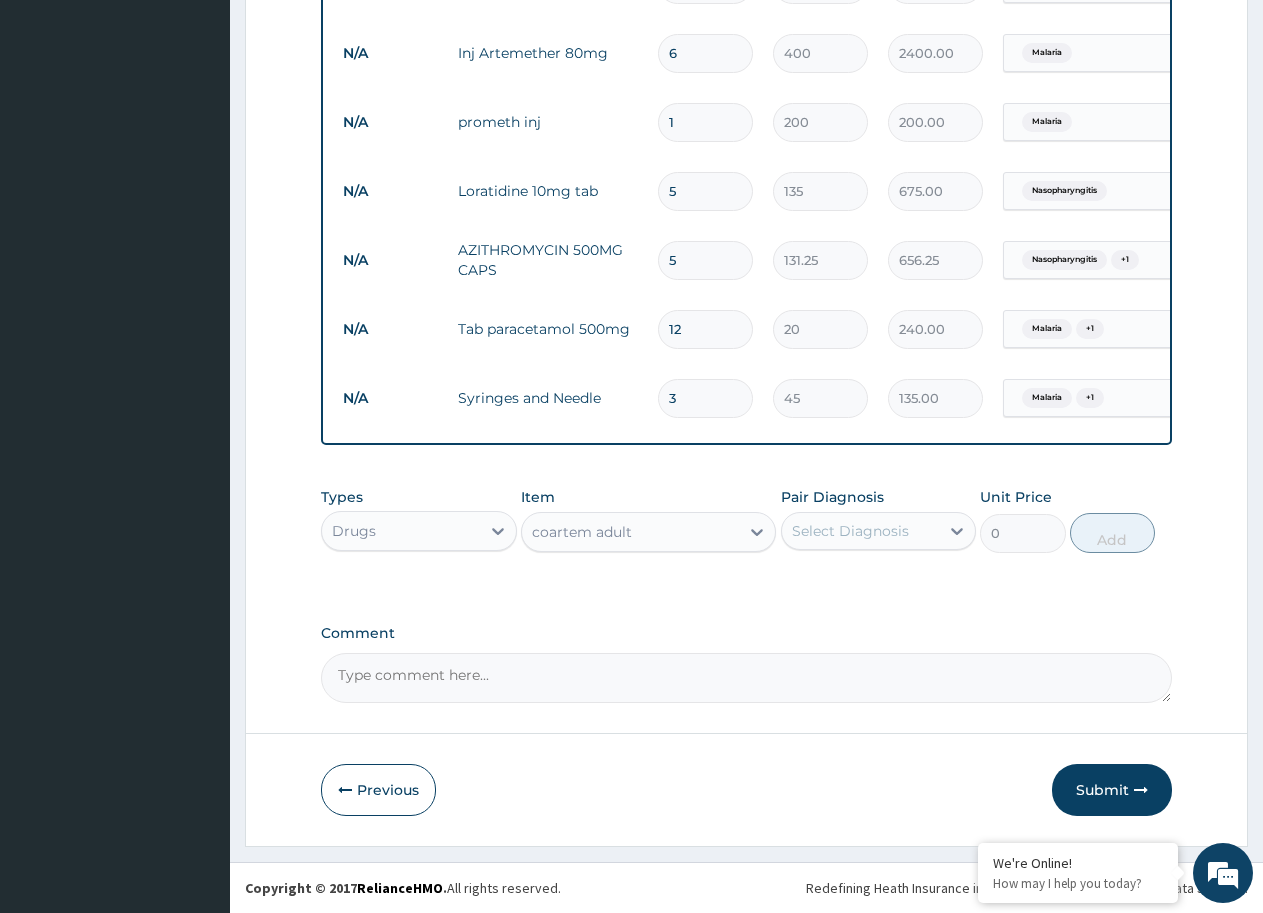 type on "350" 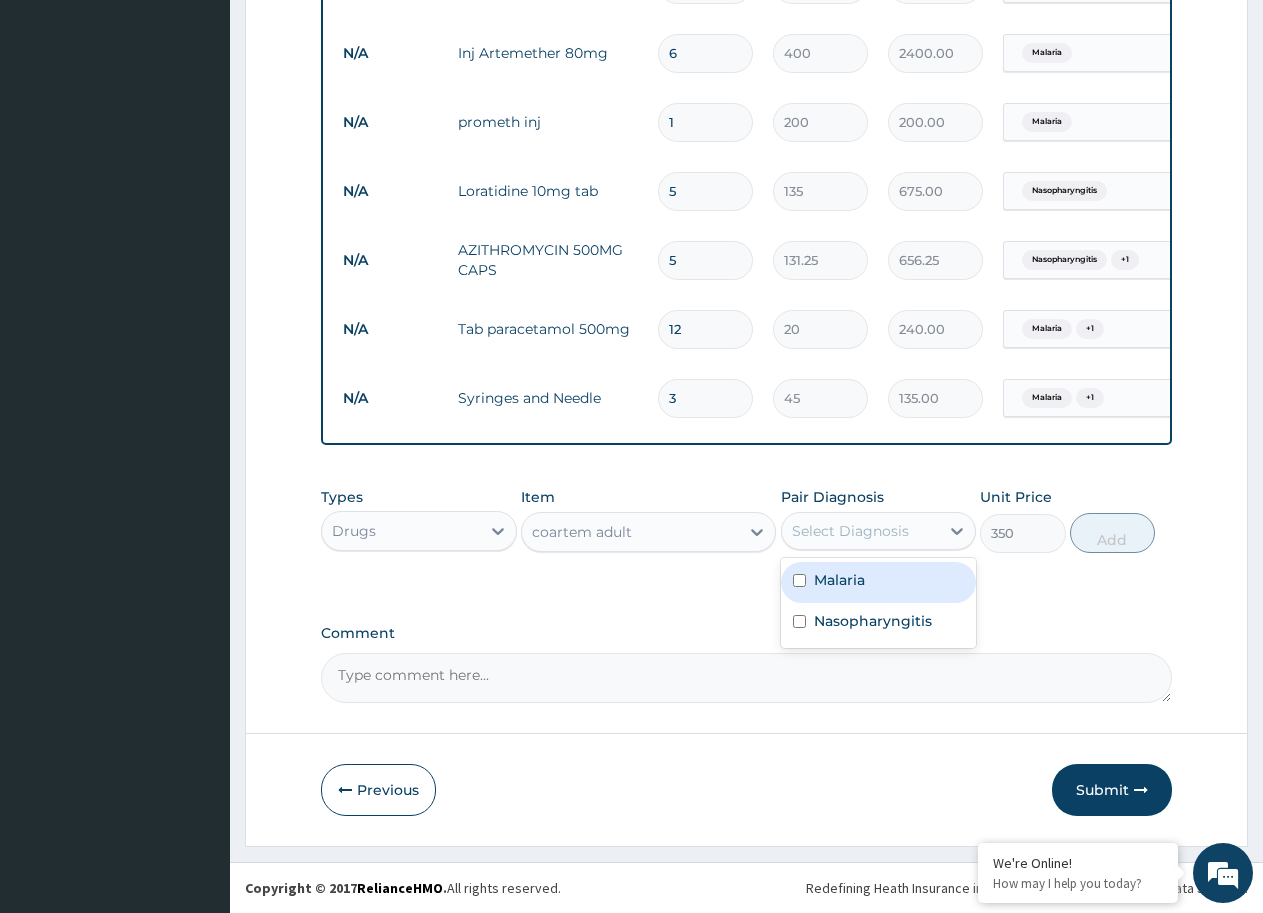 click on "Select Diagnosis" at bounding box center (861, 531) 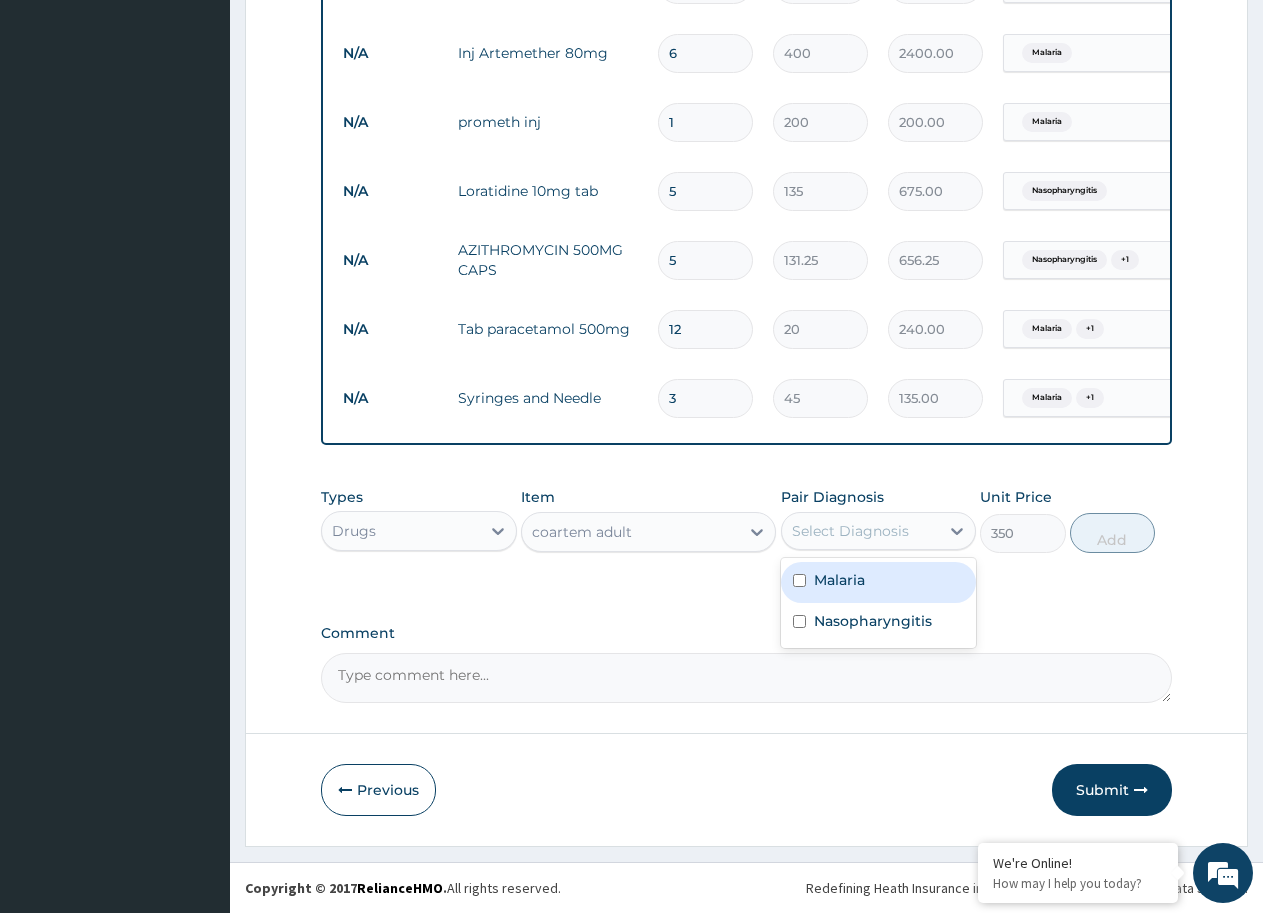 click on "Malaria" at bounding box center (879, 582) 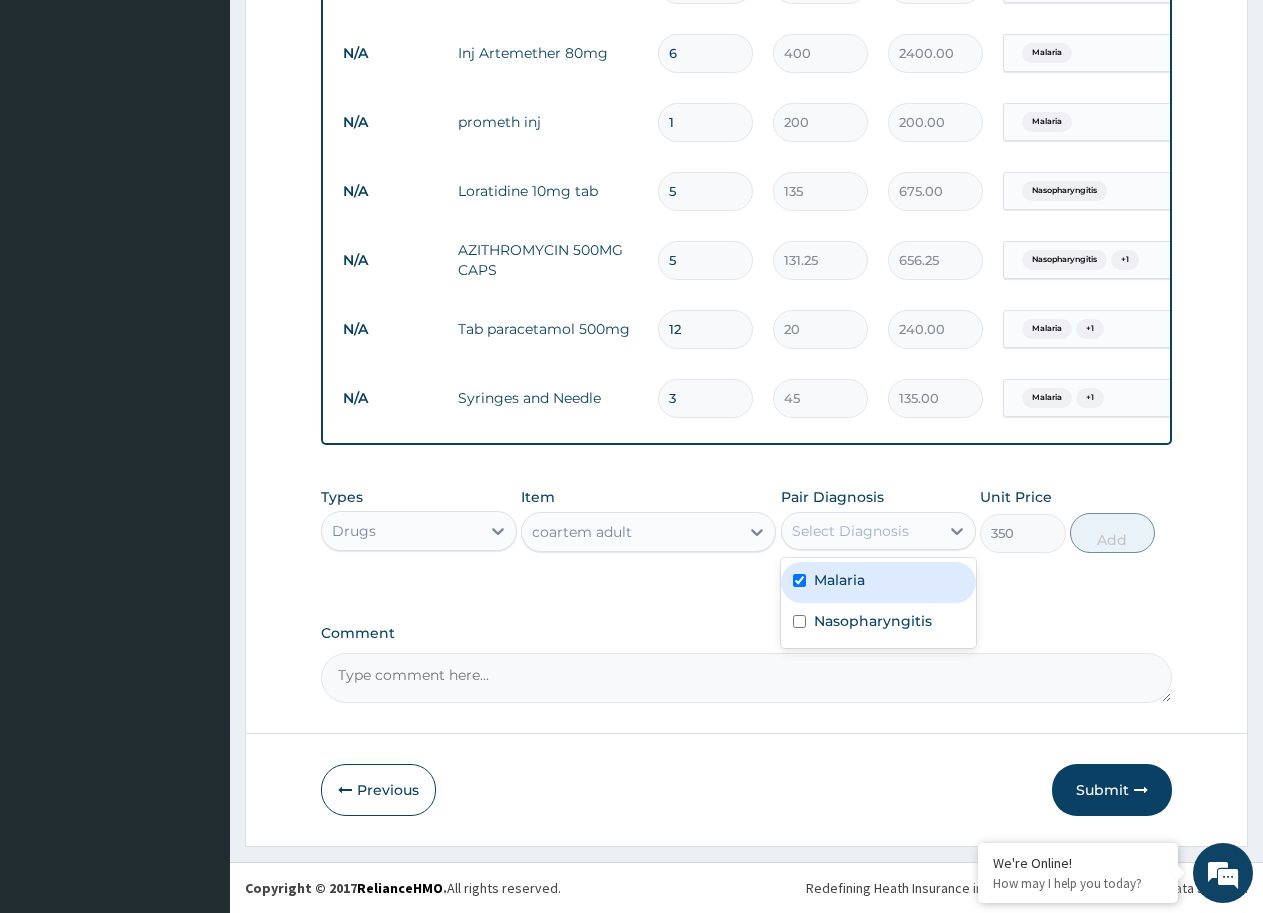 checkbox on "true" 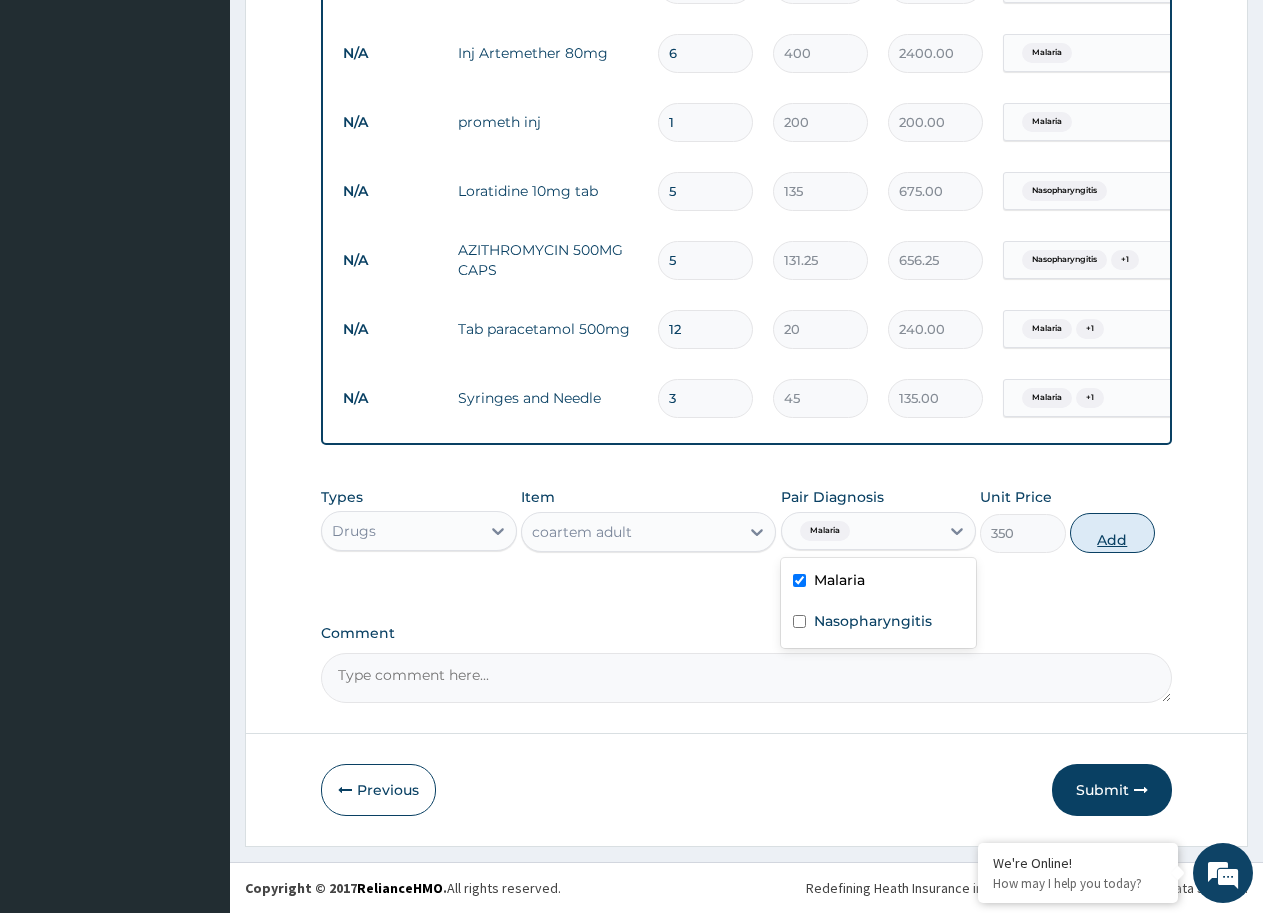 click on "Add" at bounding box center (1112, 533) 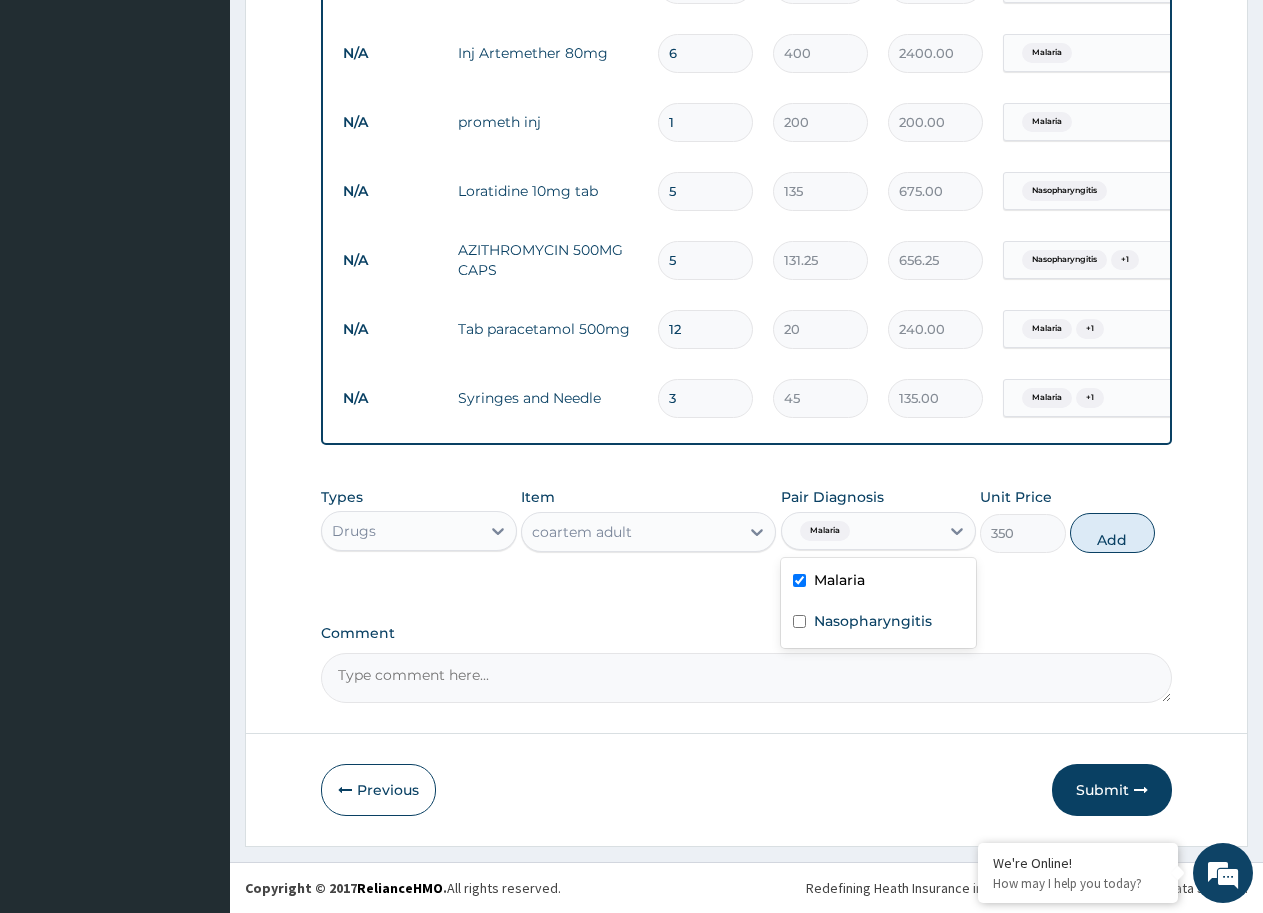 type on "0" 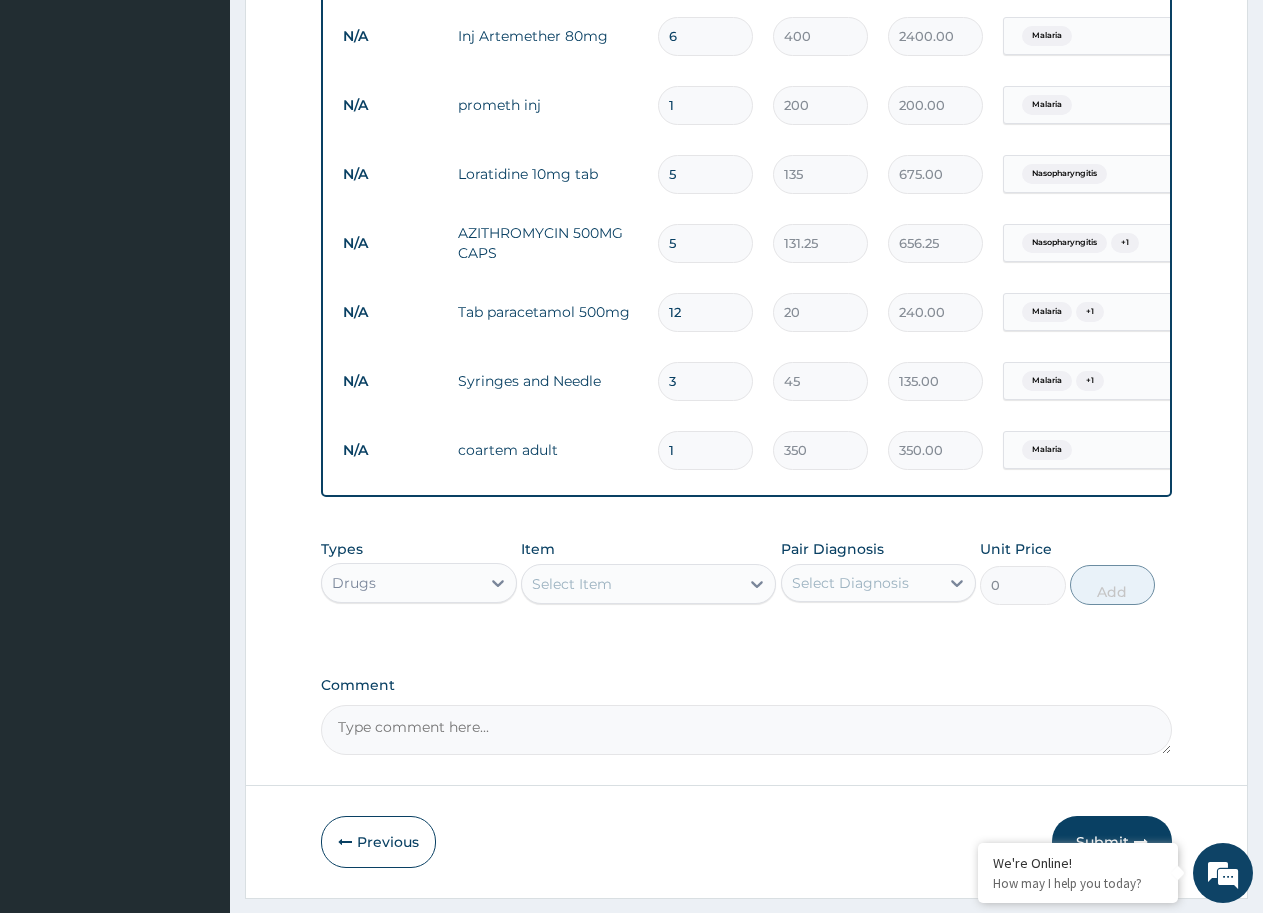 drag, startPoint x: 680, startPoint y: 452, endPoint x: 651, endPoint y: 461, distance: 30.364452 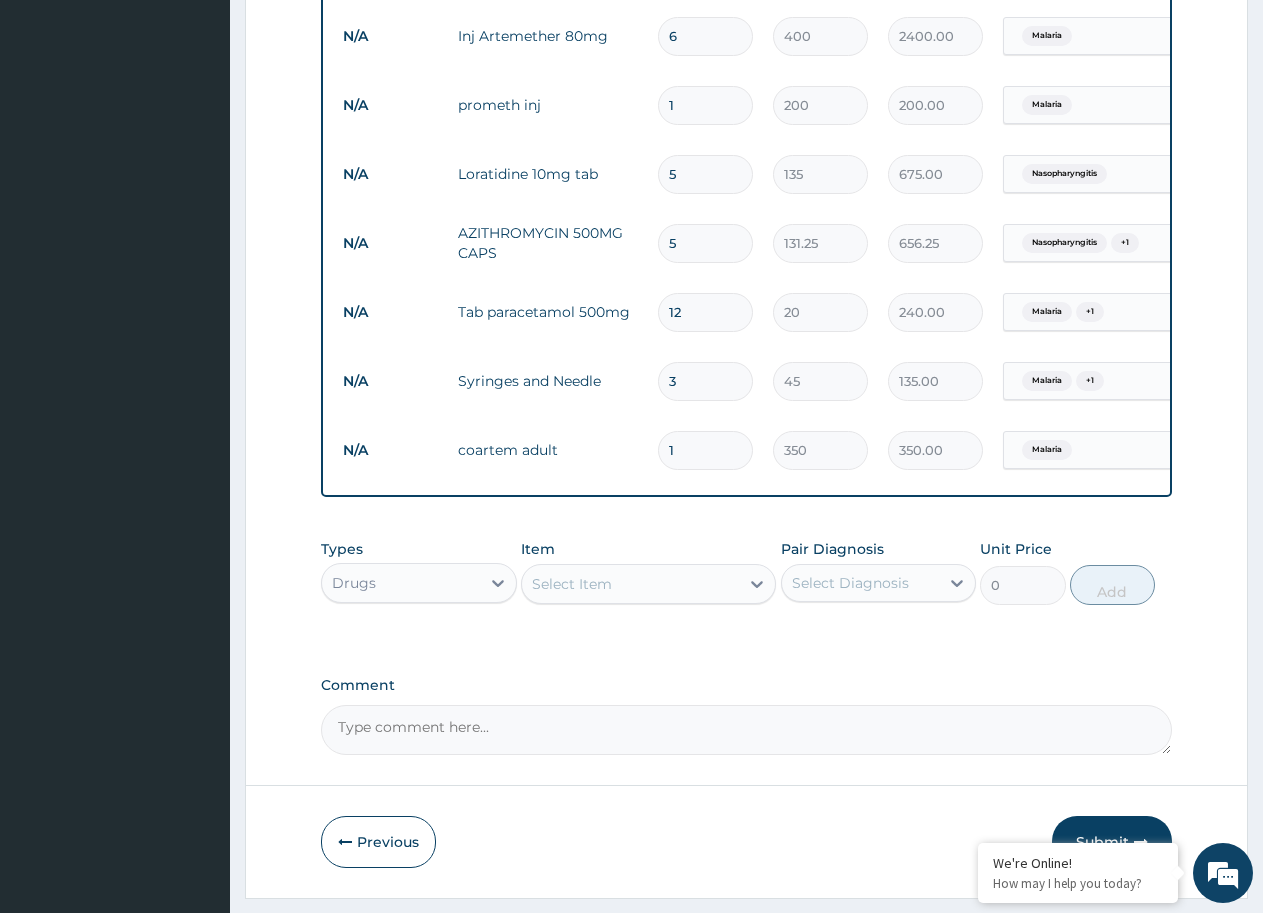 click on "1" at bounding box center (705, 450) 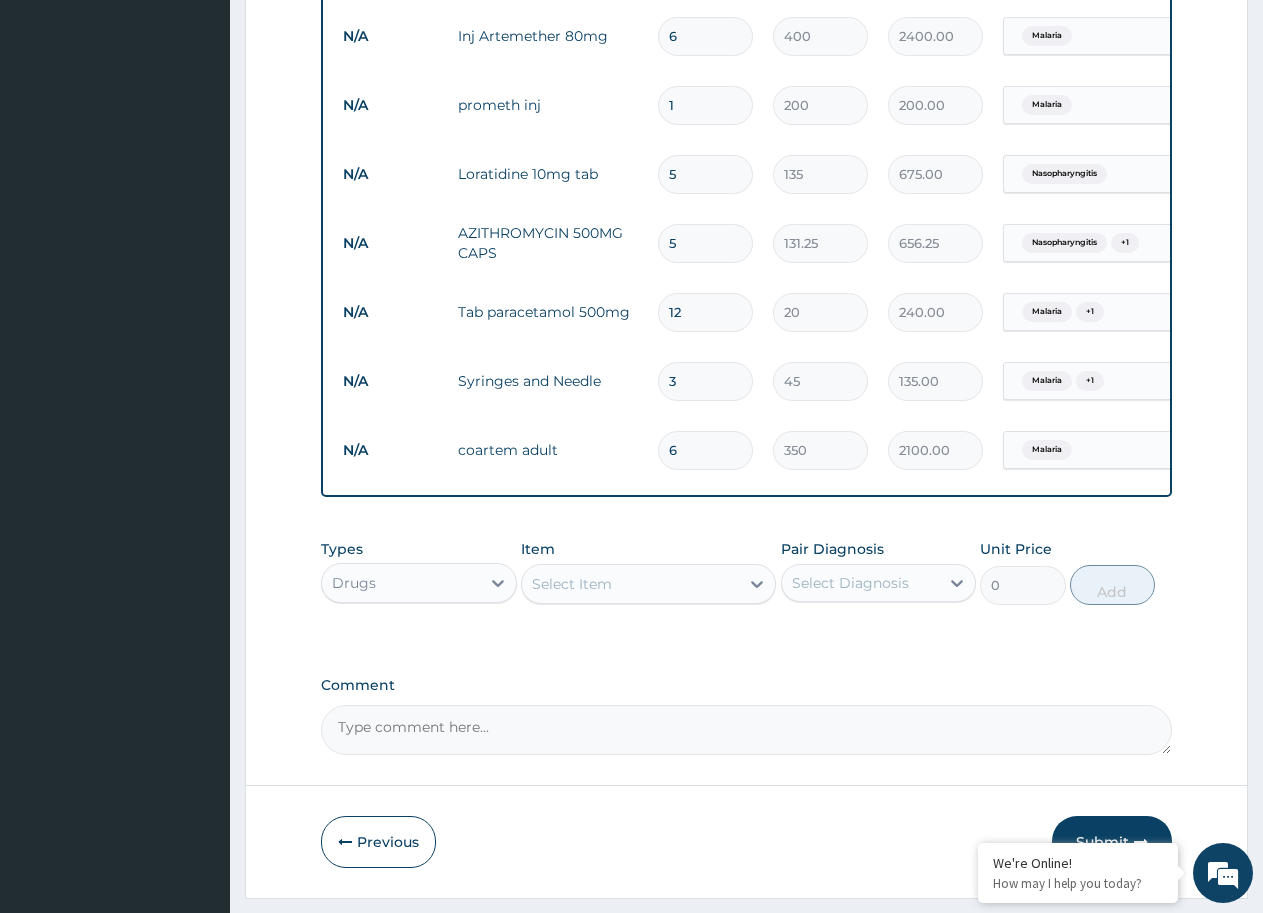 type on "6" 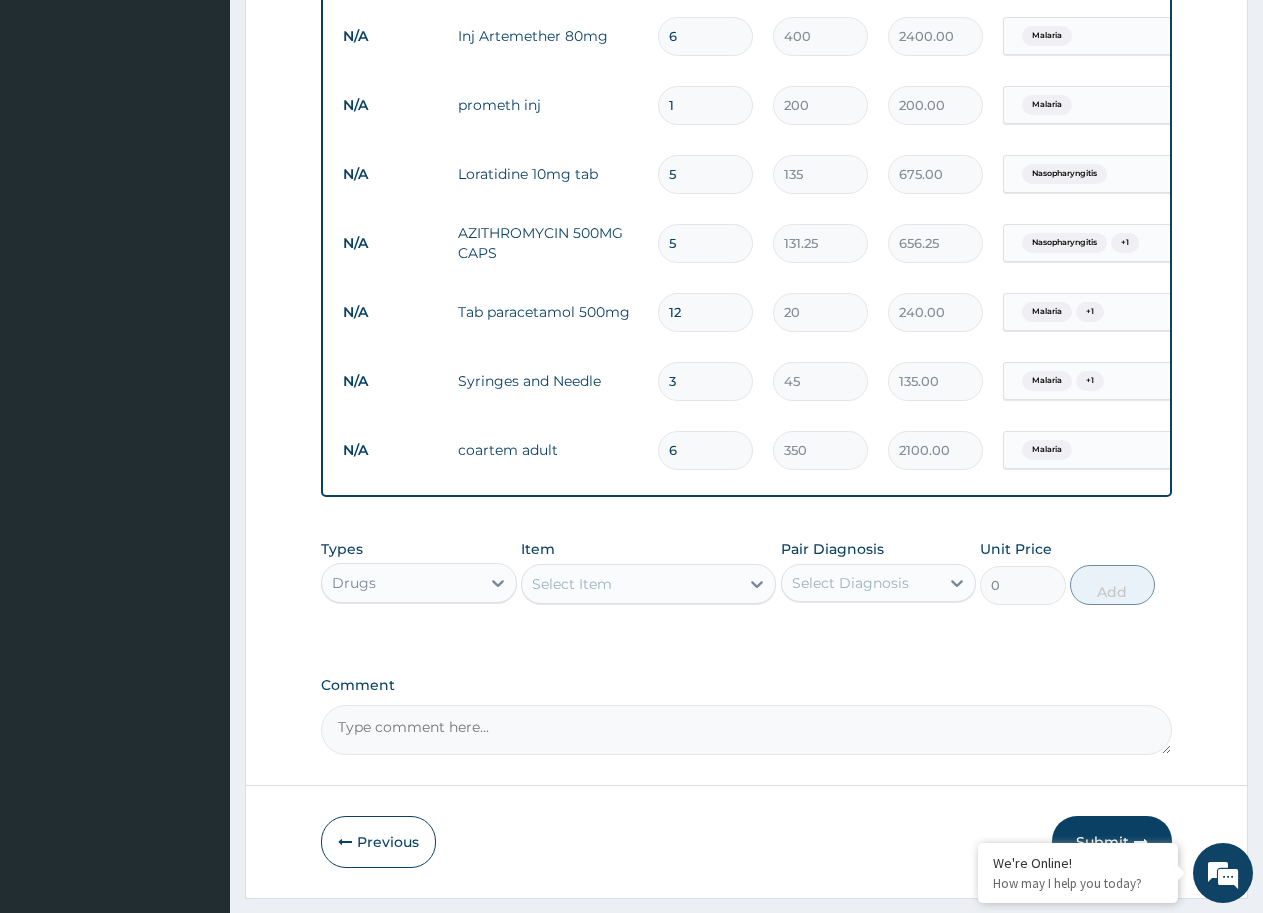click on "Select Item" at bounding box center (630, 584) 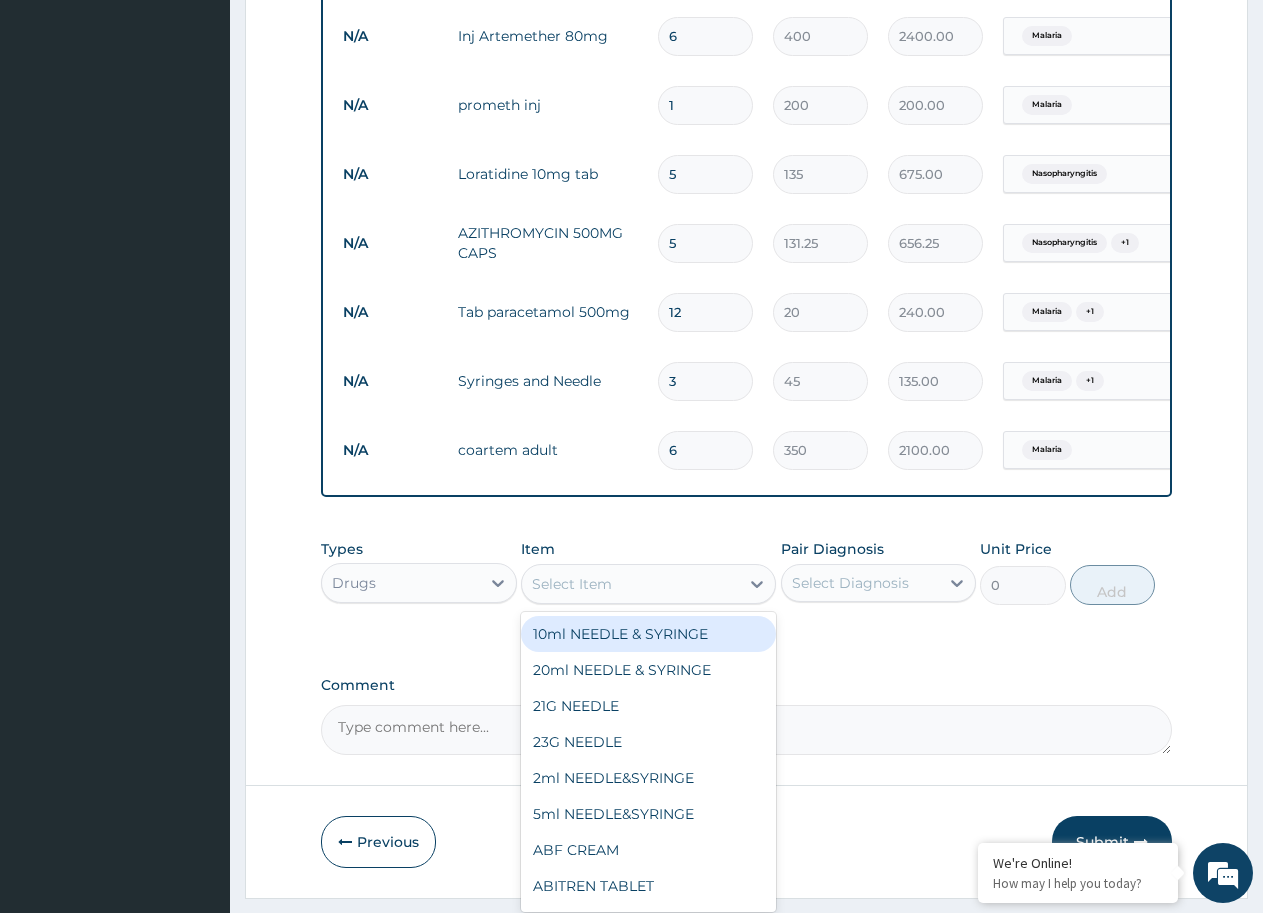 click on "Drugs" at bounding box center [401, 583] 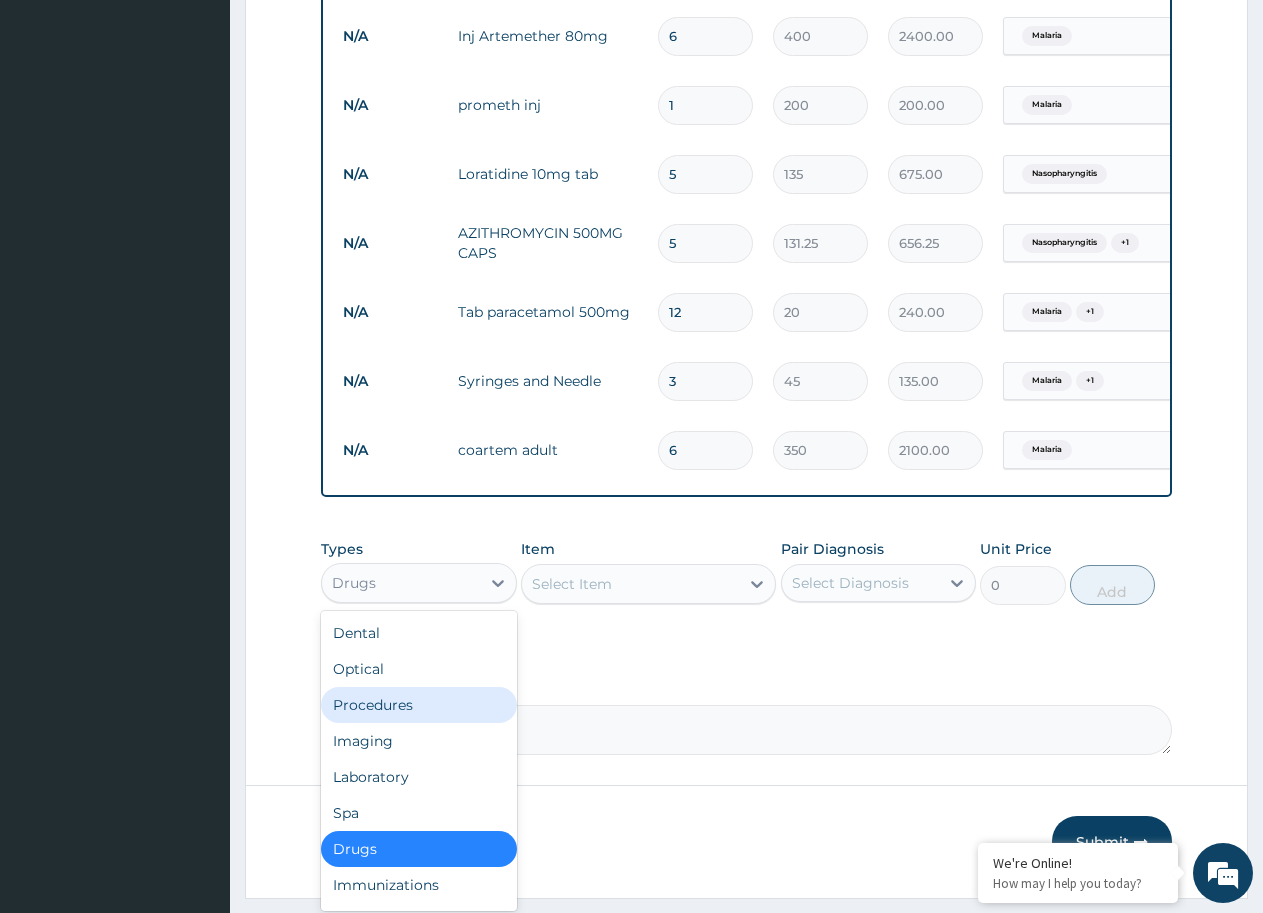 click on "Procedures" at bounding box center (419, 705) 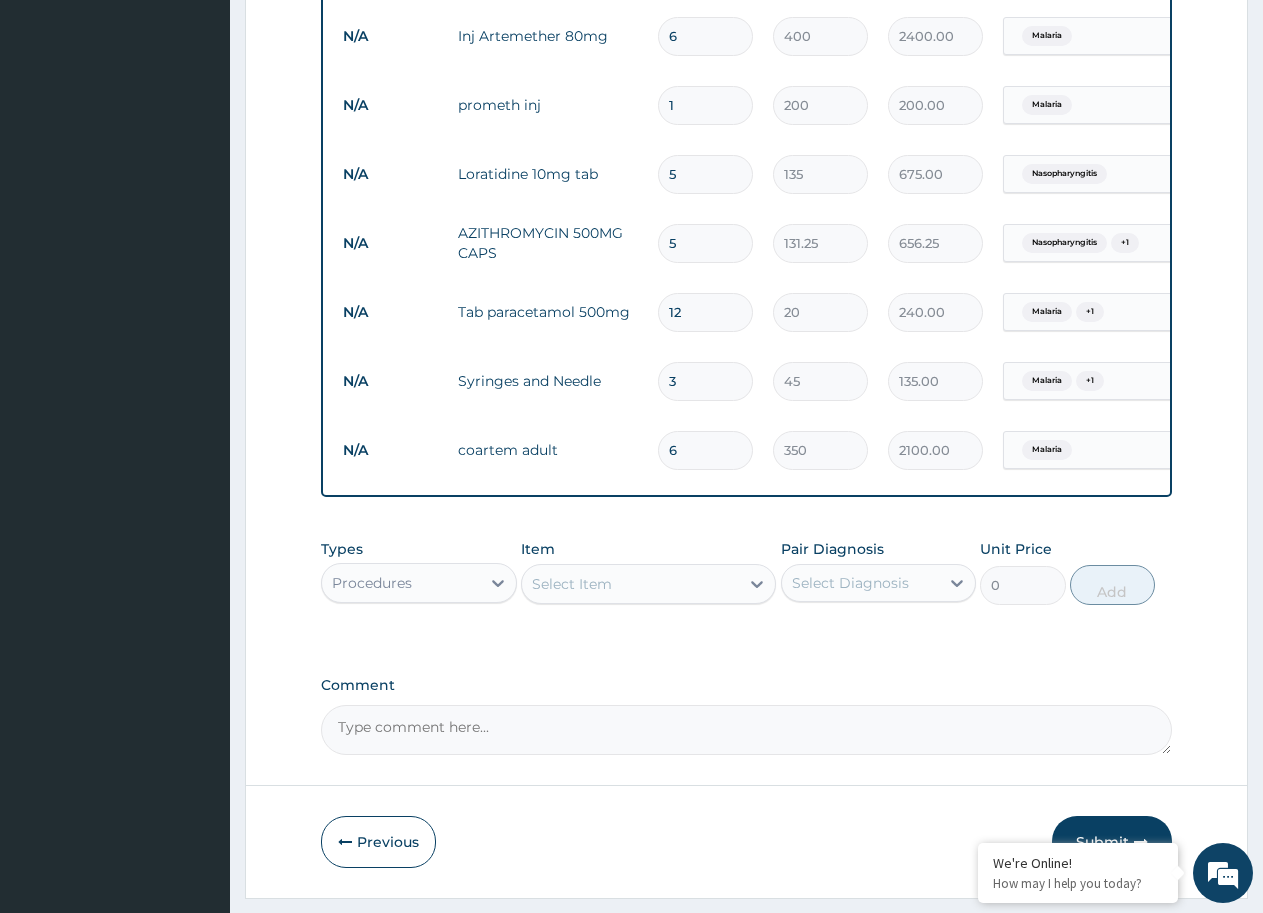 click on "Select Item" at bounding box center (572, 584) 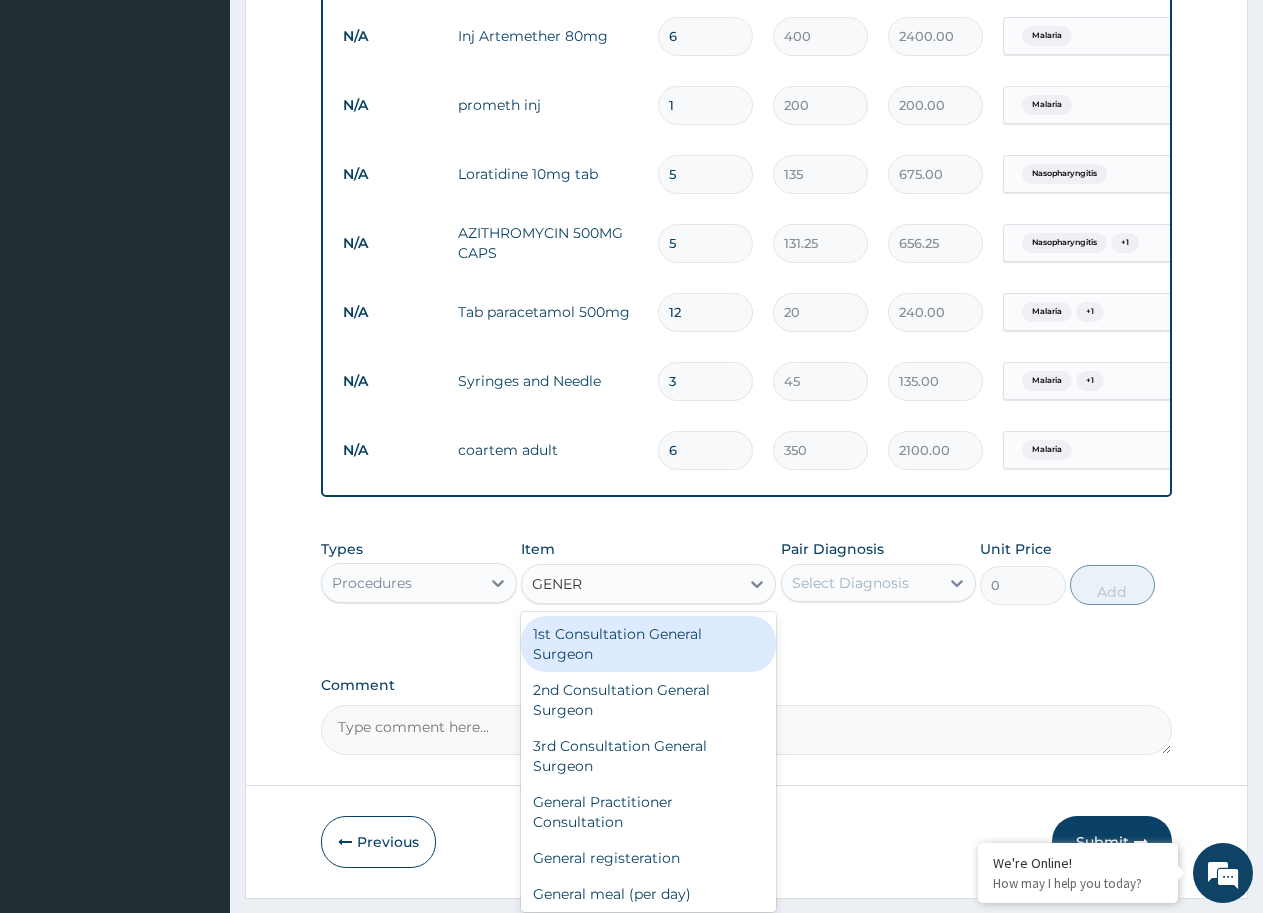 type on "GENERA" 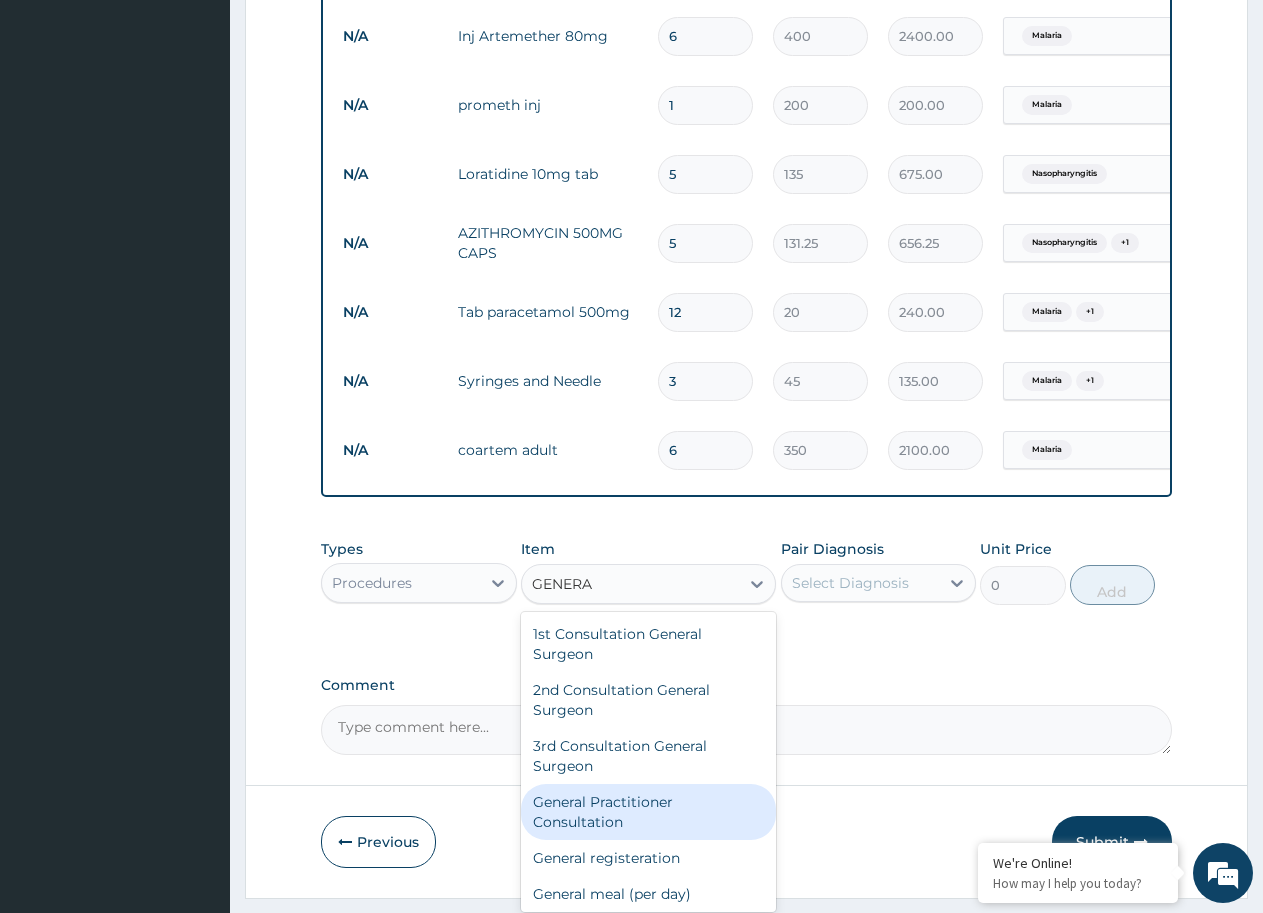 click on "General Practitioner Consultation" at bounding box center (648, 812) 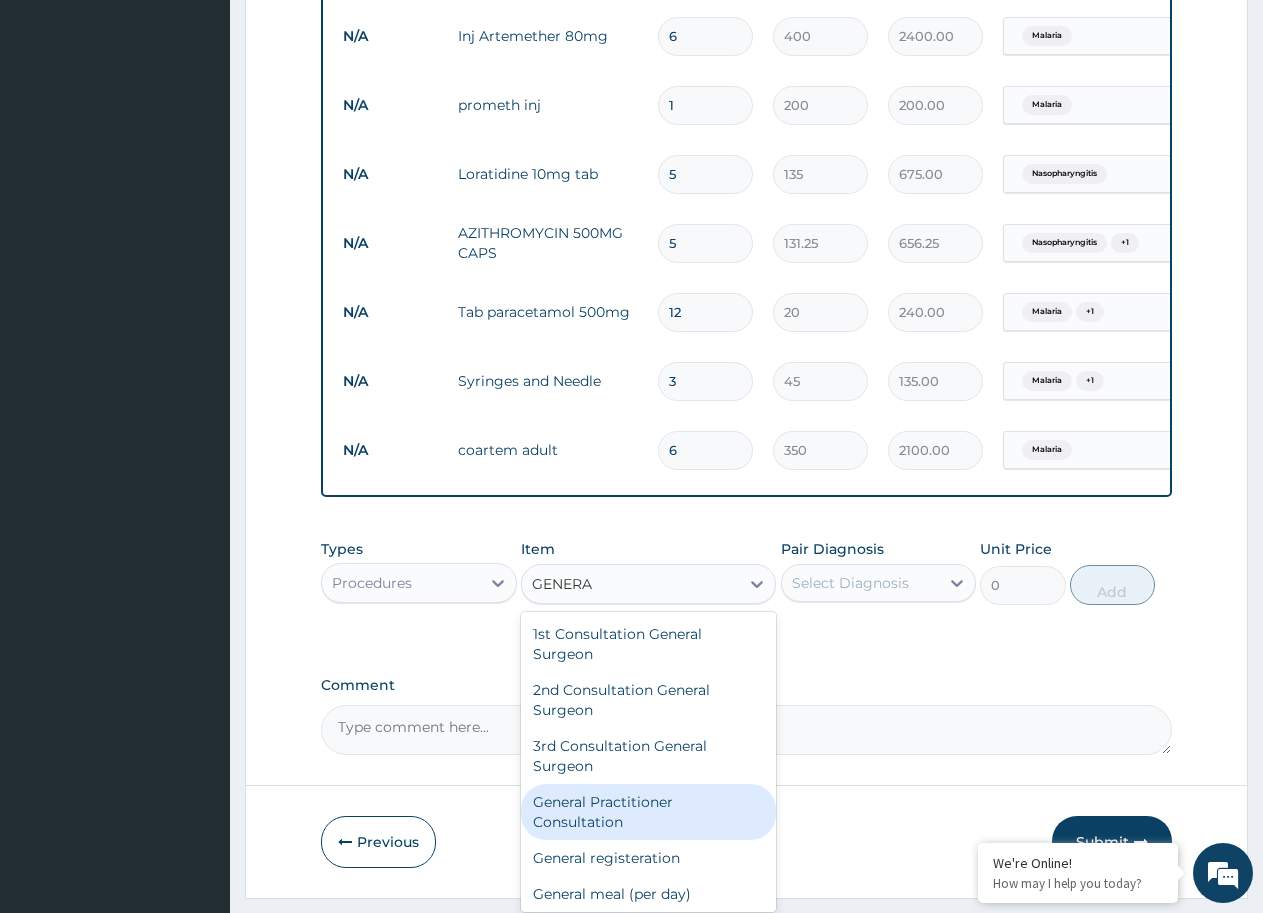 type 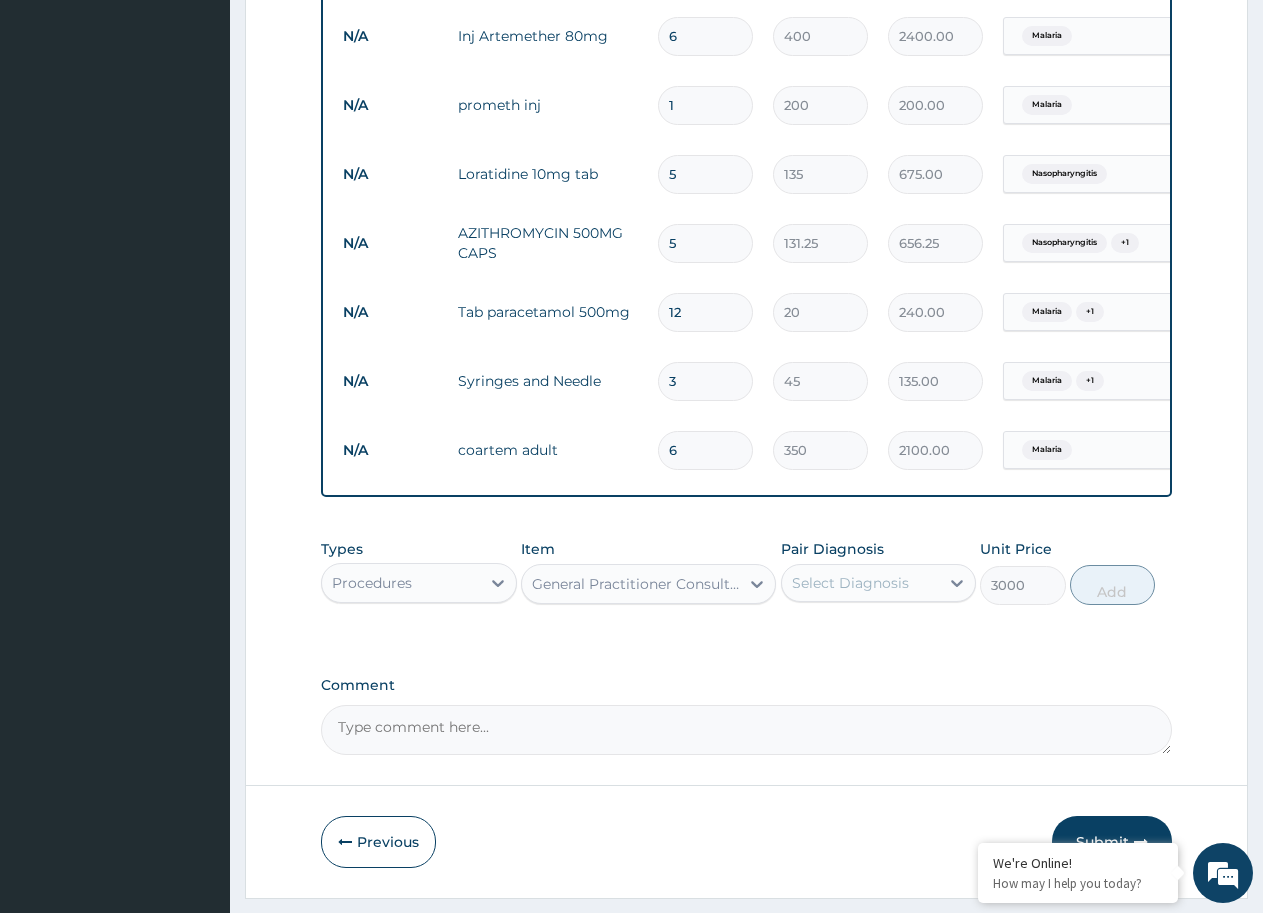 click on "Select Diagnosis" at bounding box center [850, 583] 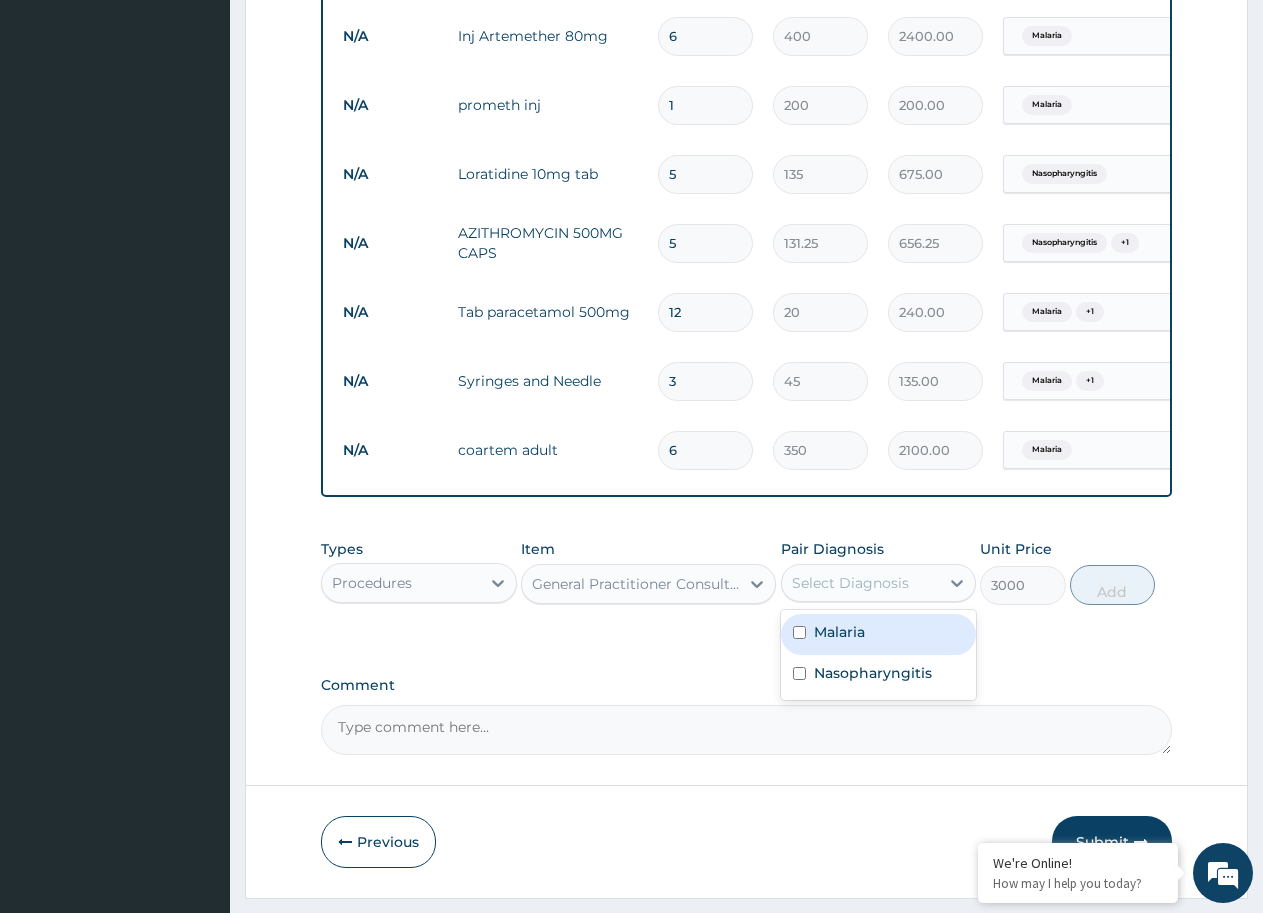 click on "Malaria" at bounding box center (839, 632) 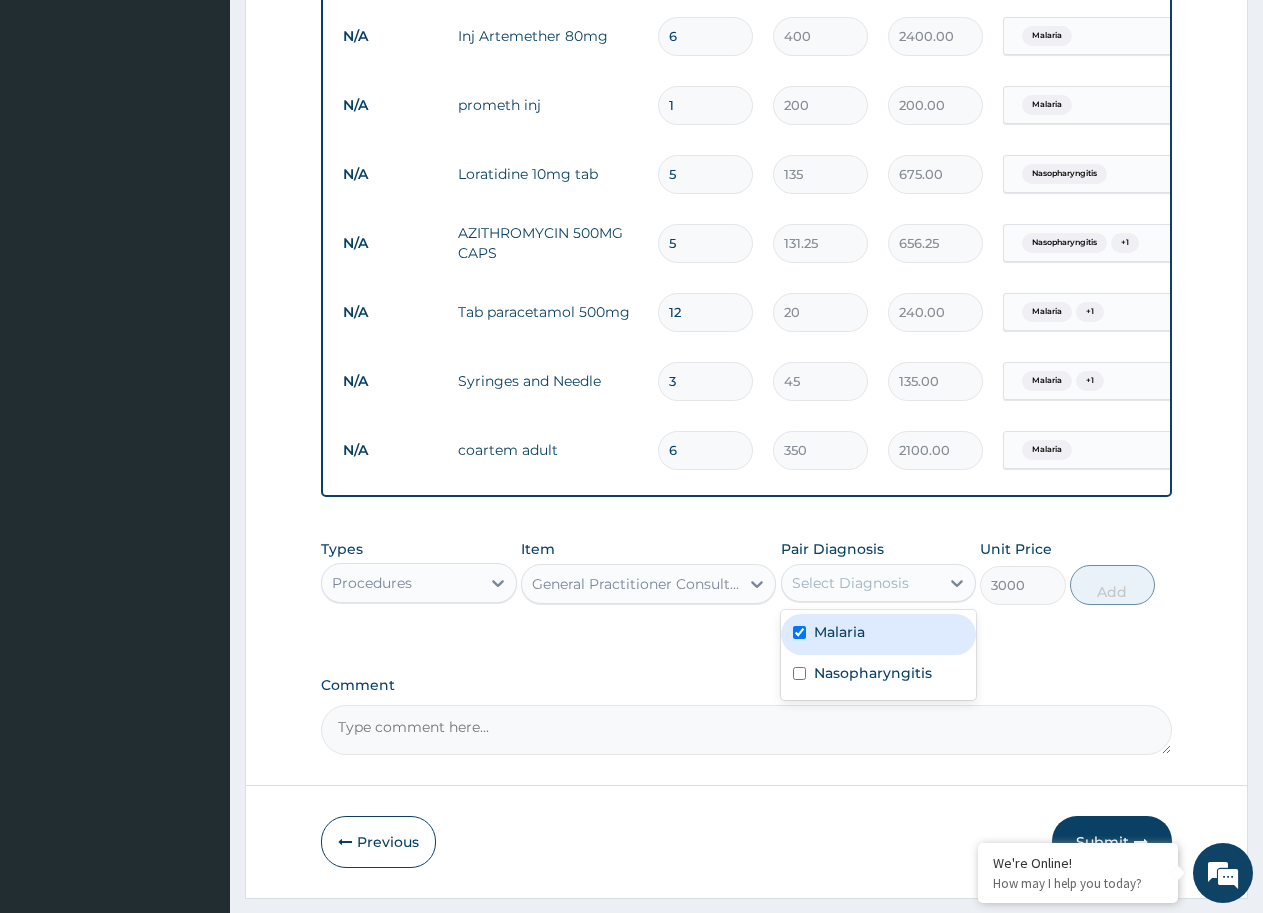 checkbox on "true" 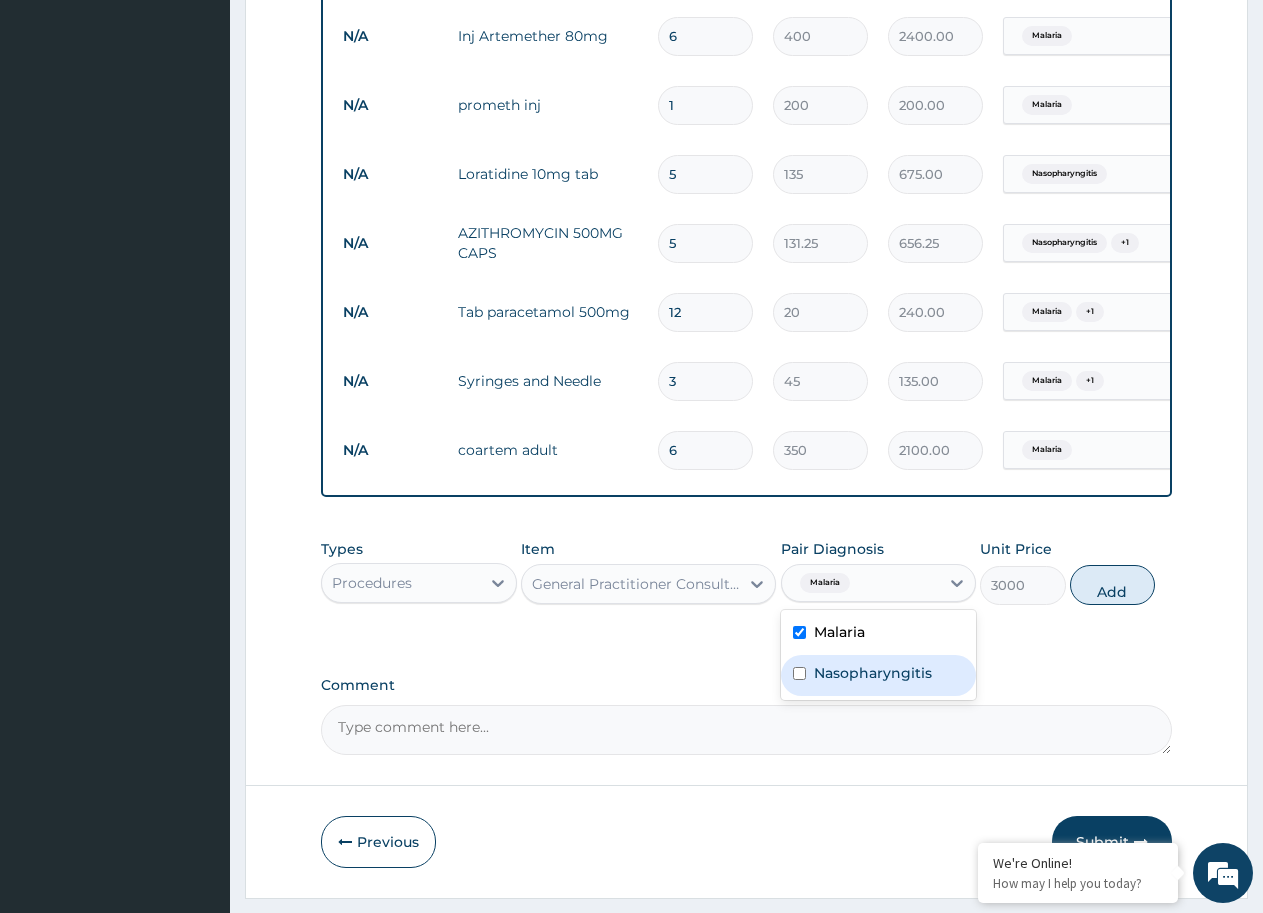 click on "Nasopharyngitis" at bounding box center [879, 675] 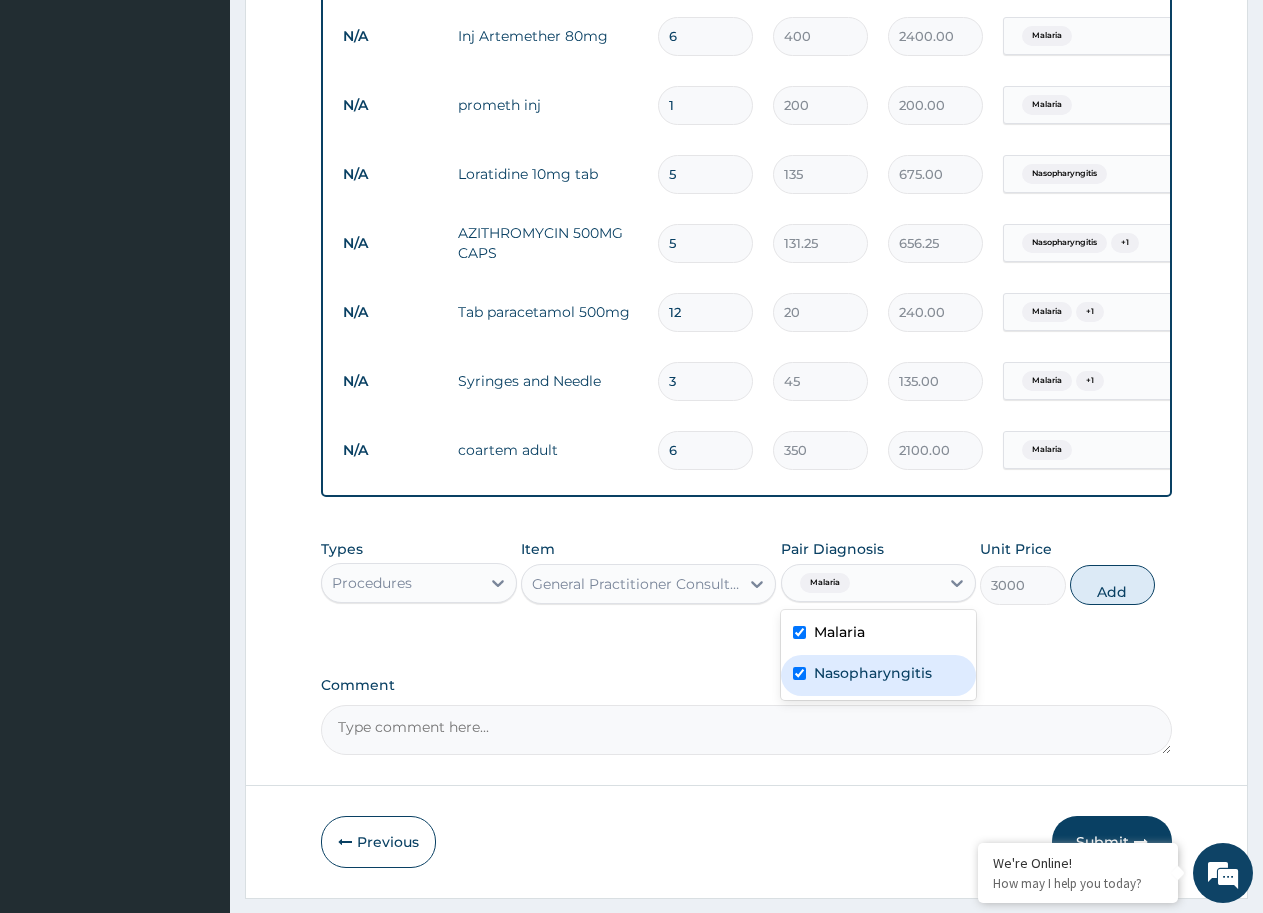 checkbox on "true" 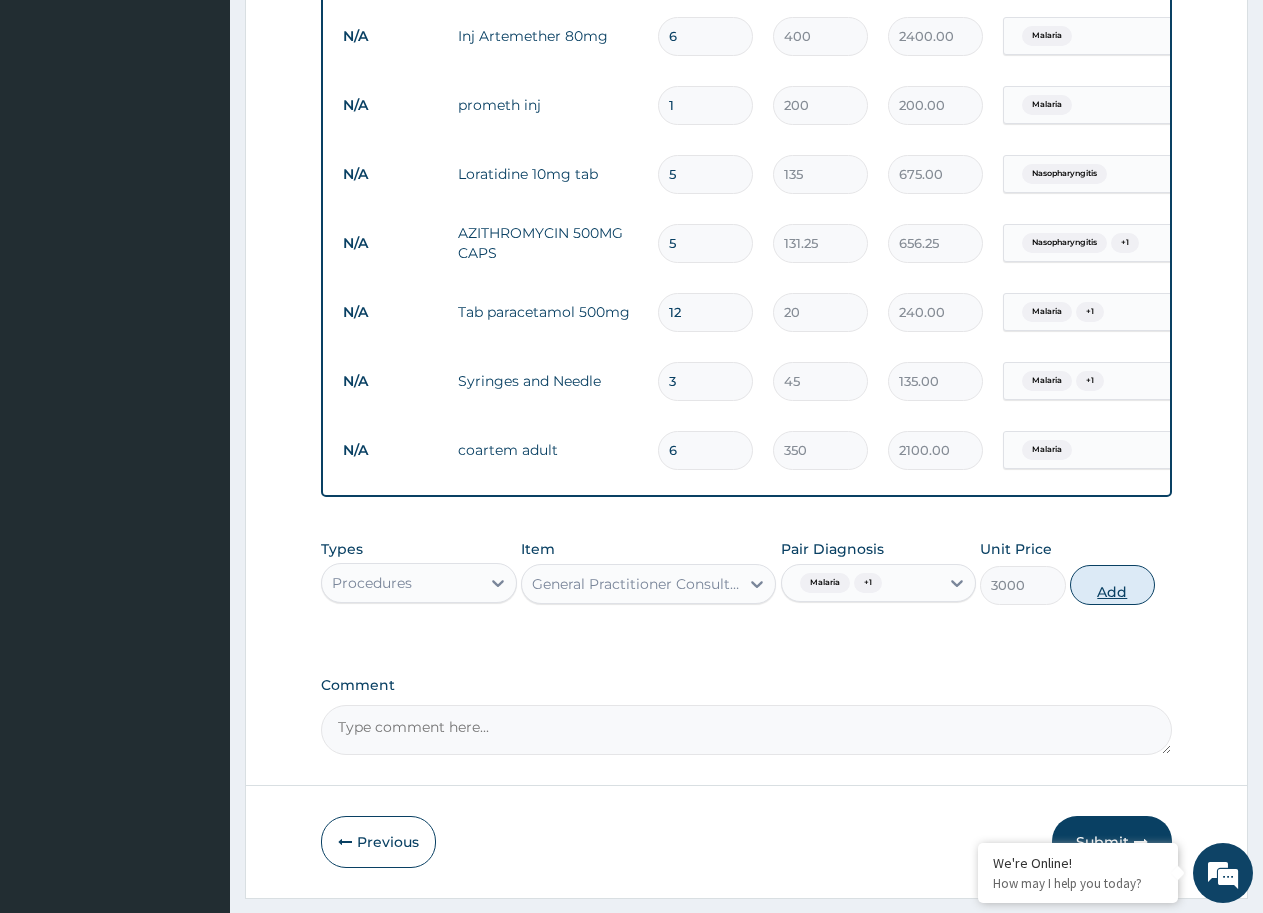 click on "Add" at bounding box center (1112, 585) 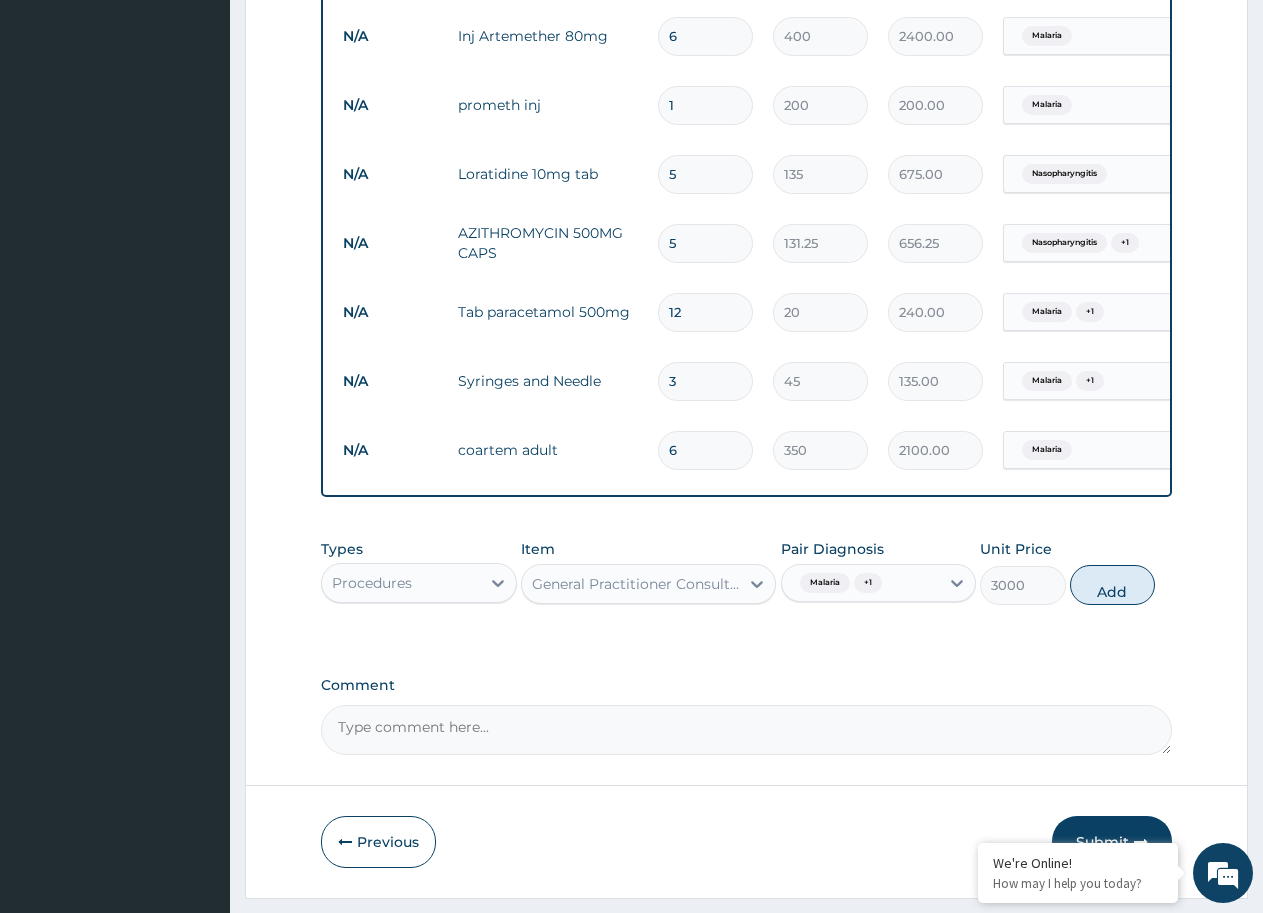 type on "0" 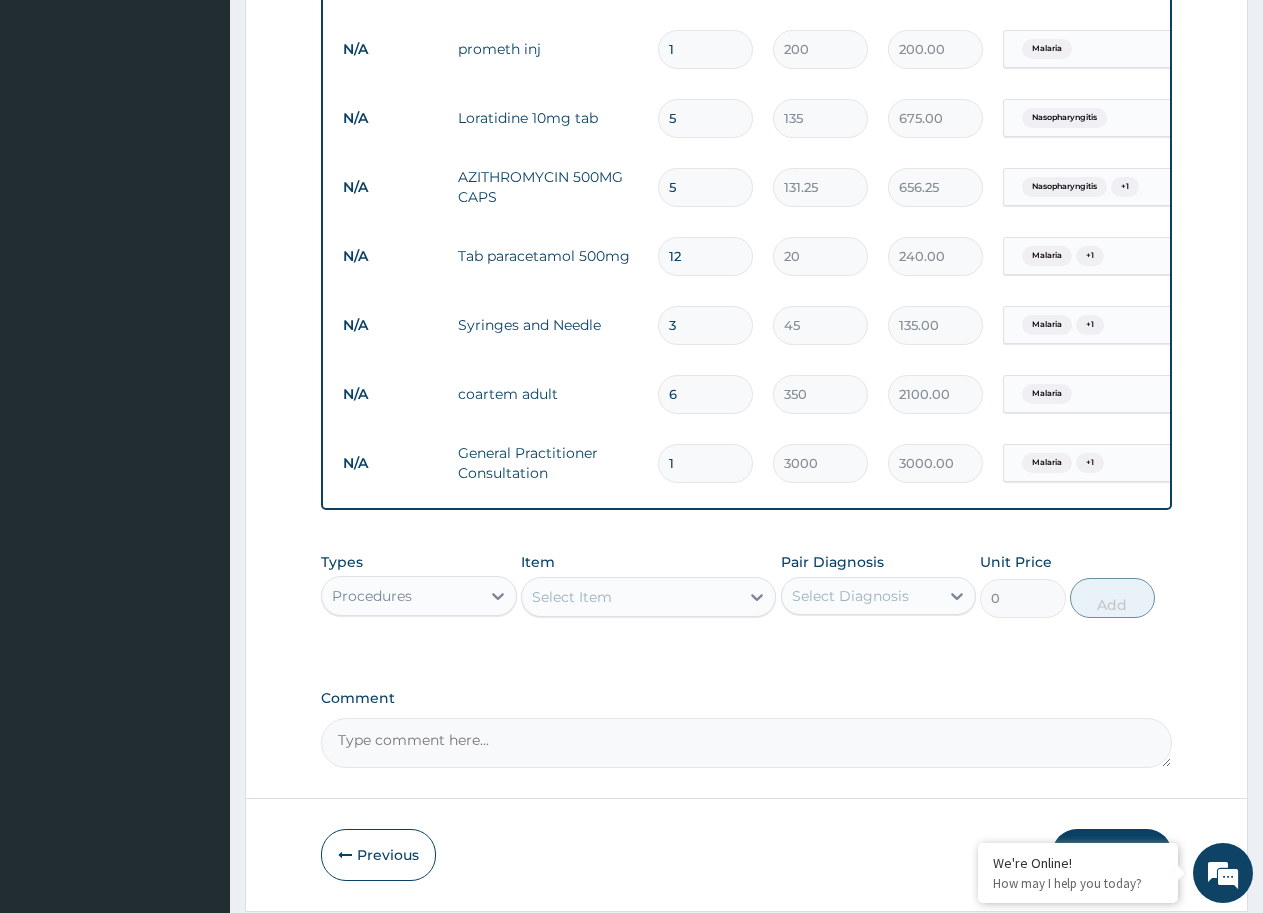 scroll, scrollTop: 1072, scrollLeft: 0, axis: vertical 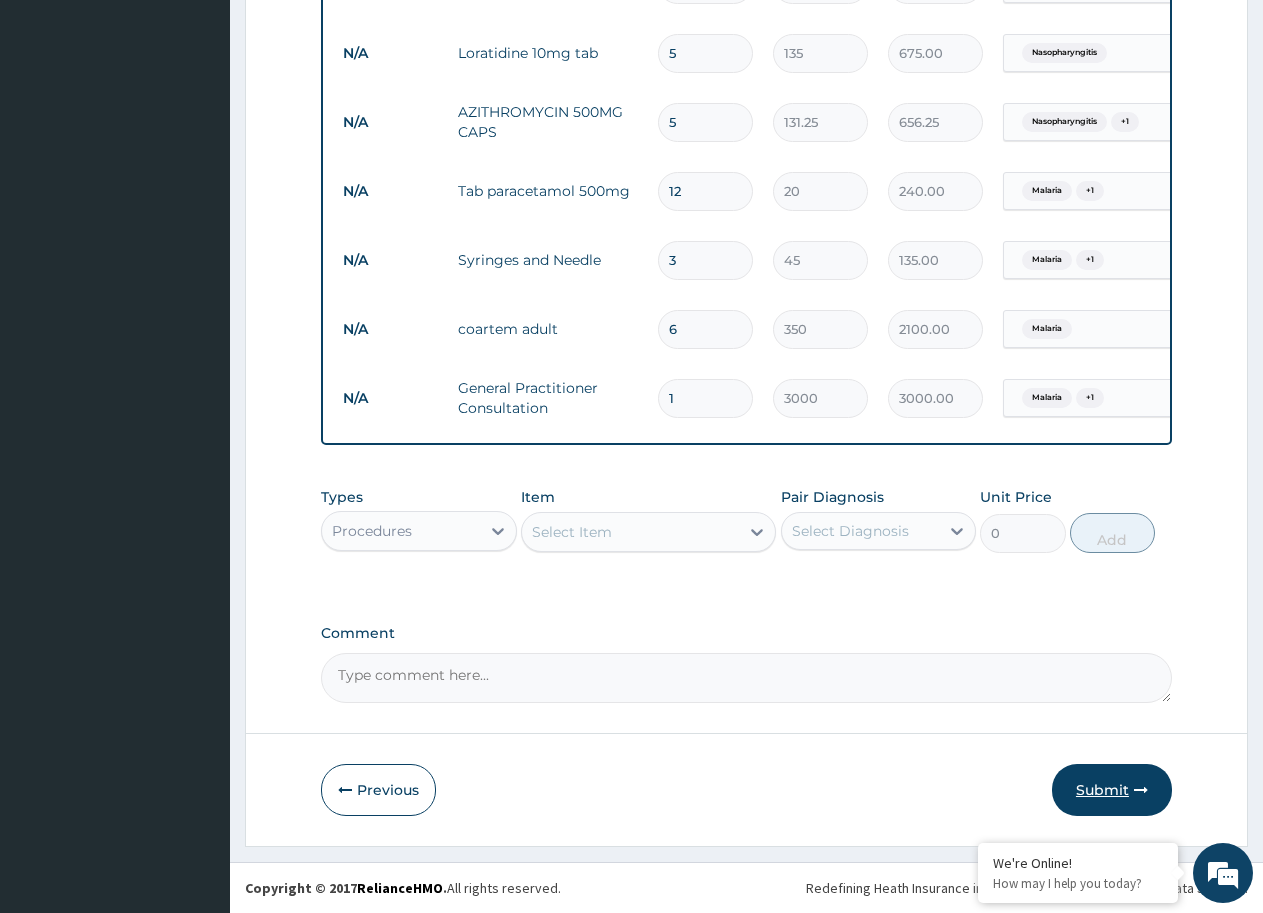 click on "Submit" at bounding box center [1112, 790] 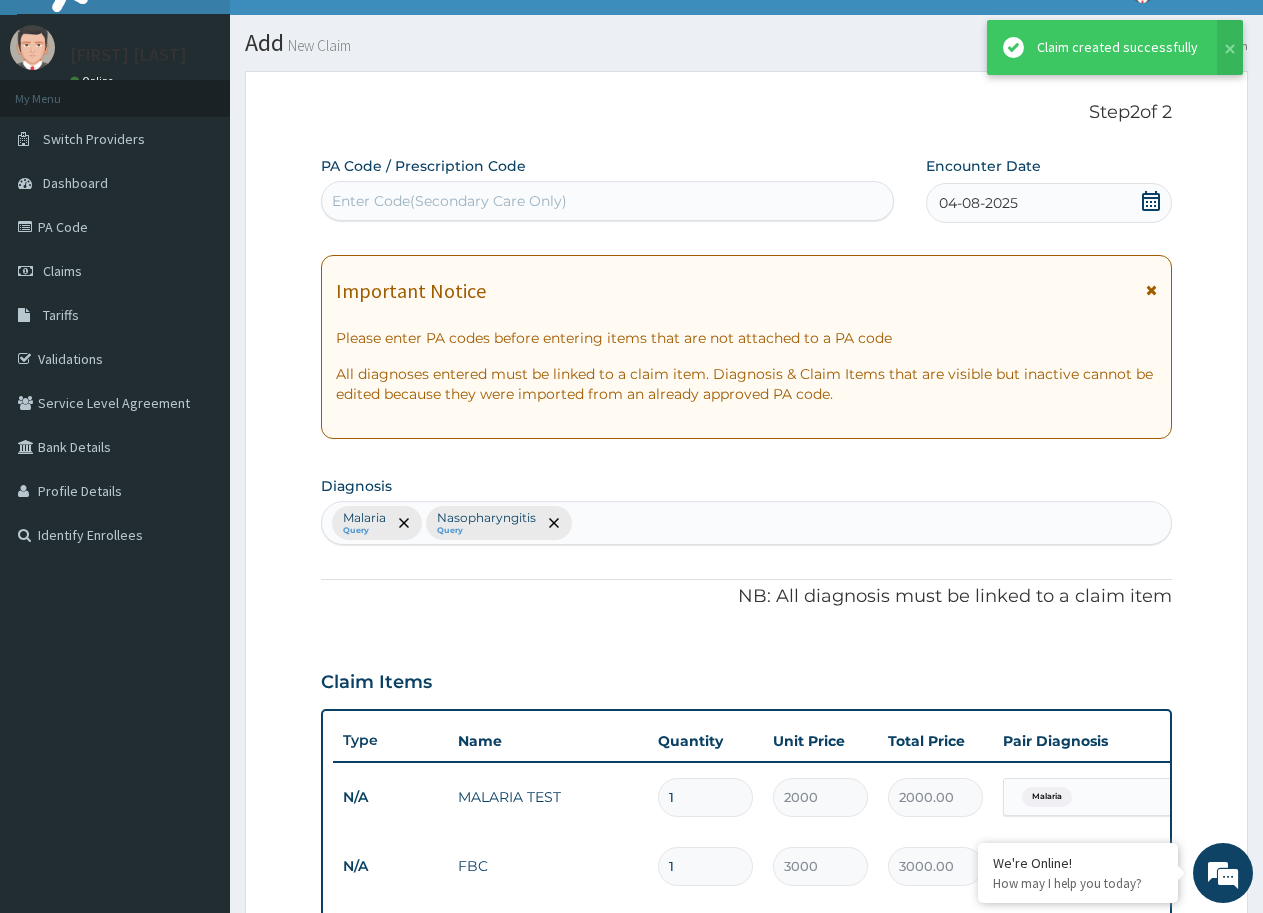 scroll, scrollTop: 1072, scrollLeft: 0, axis: vertical 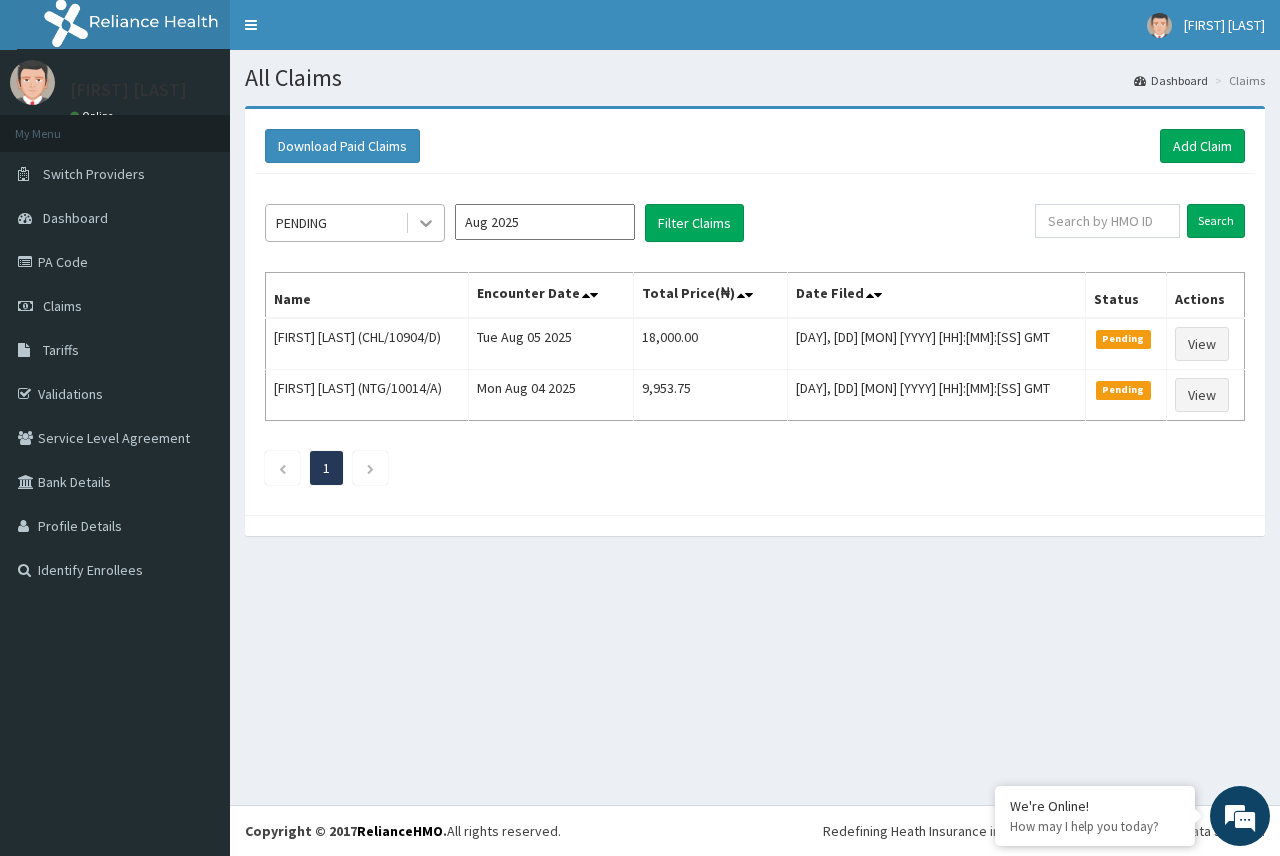 click 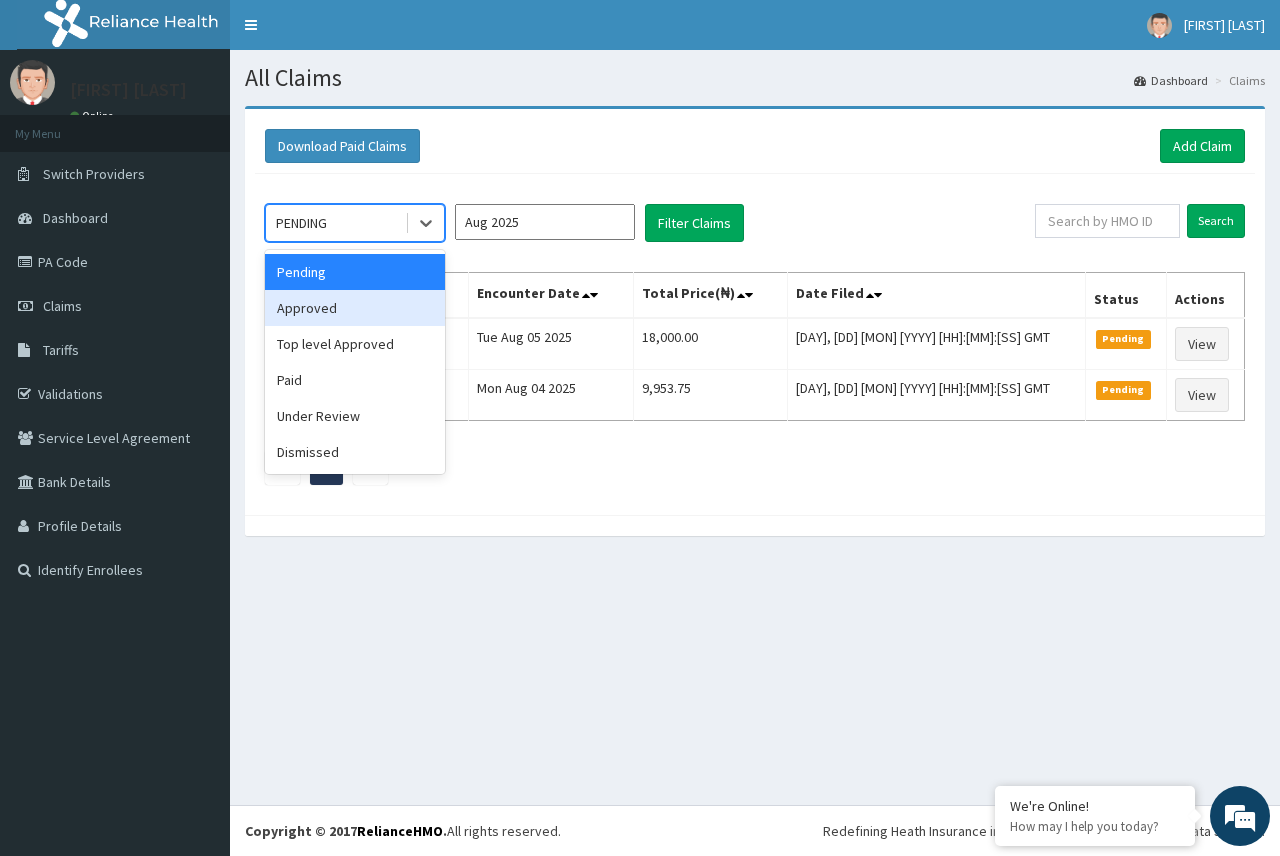click on "Approved" at bounding box center [355, 308] 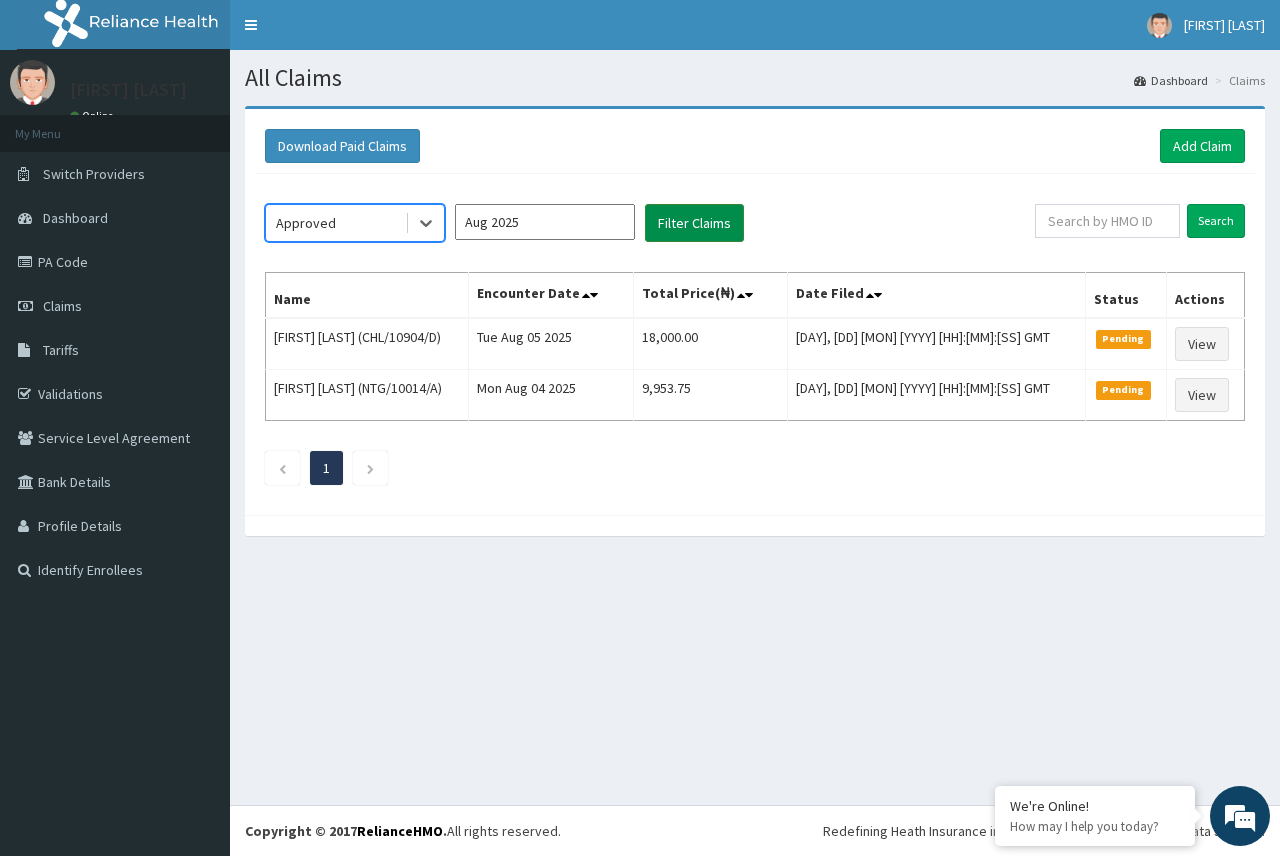 click on "Filter Claims" at bounding box center [694, 223] 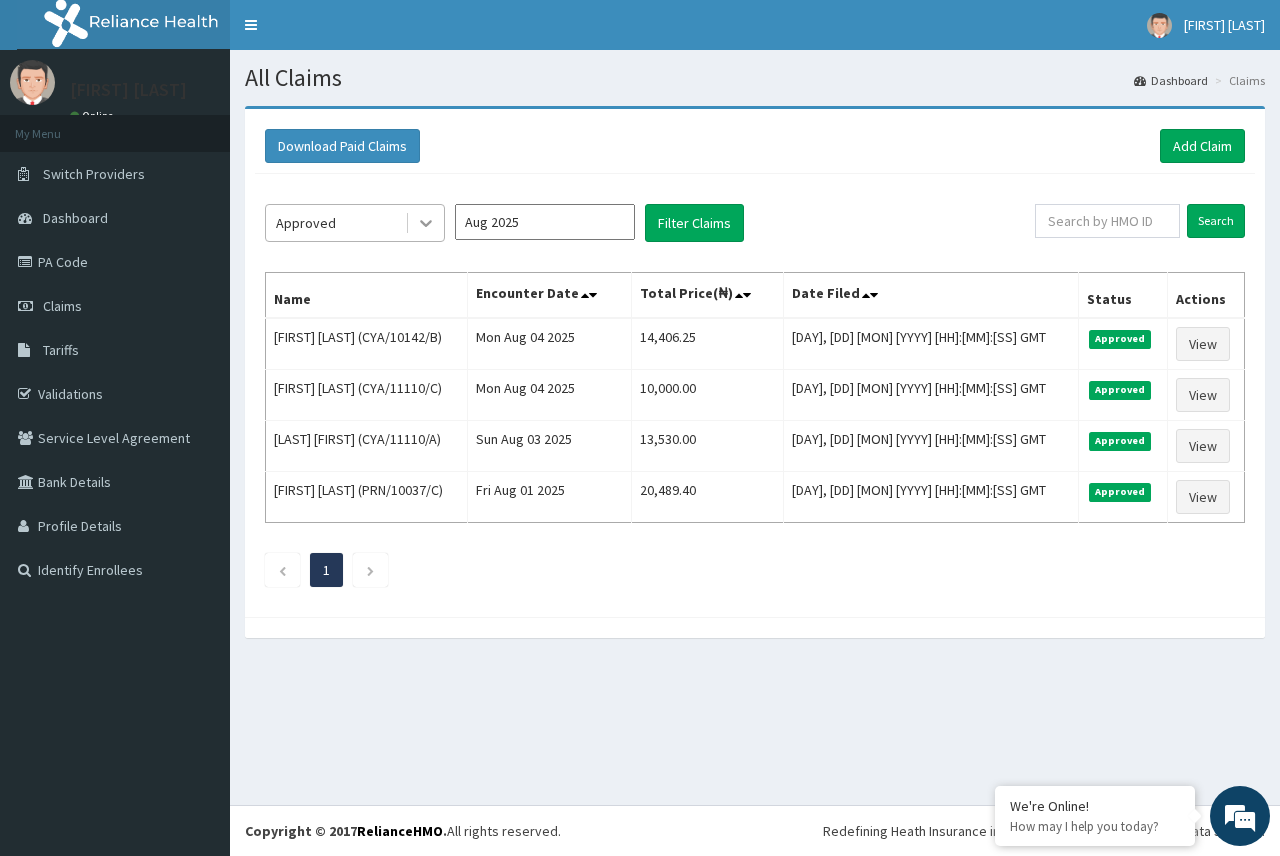 click 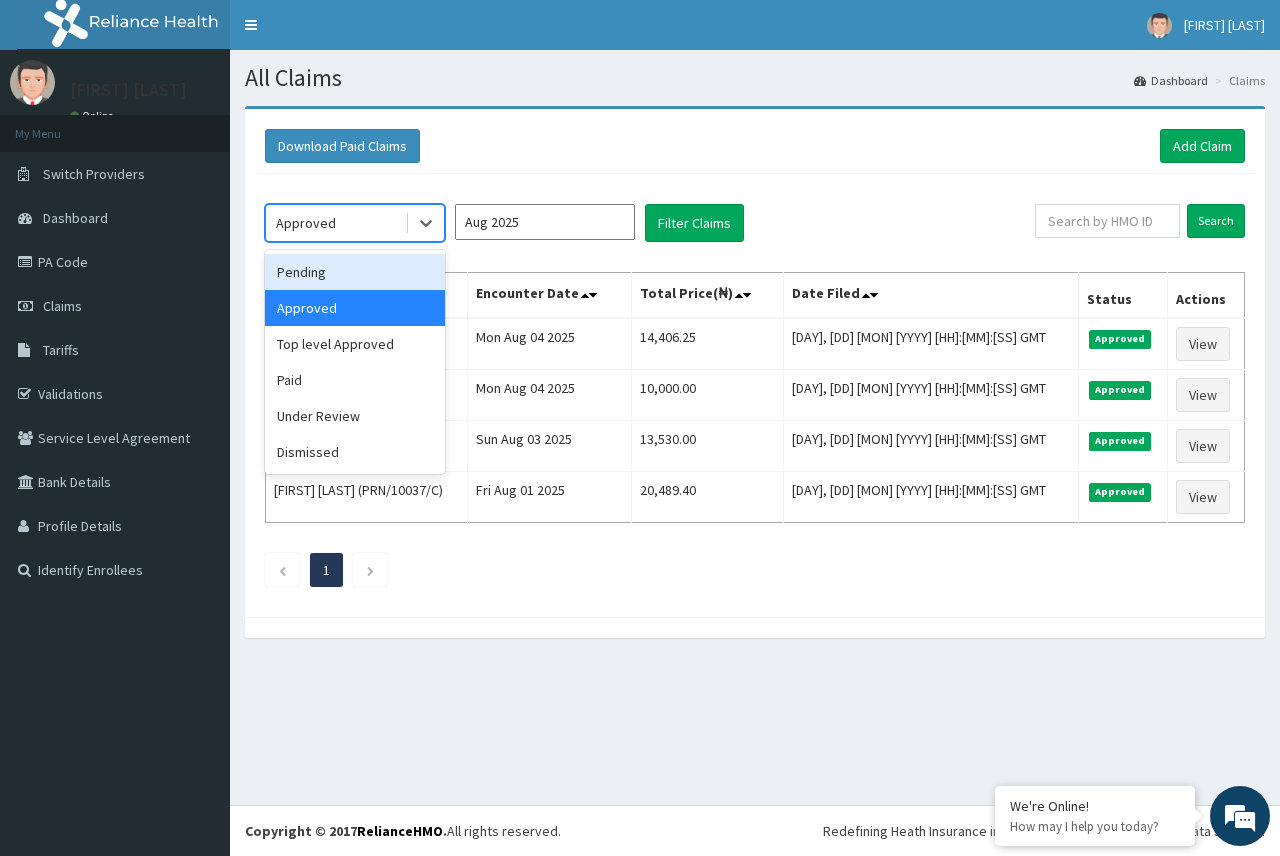 click on "Pending" at bounding box center (355, 272) 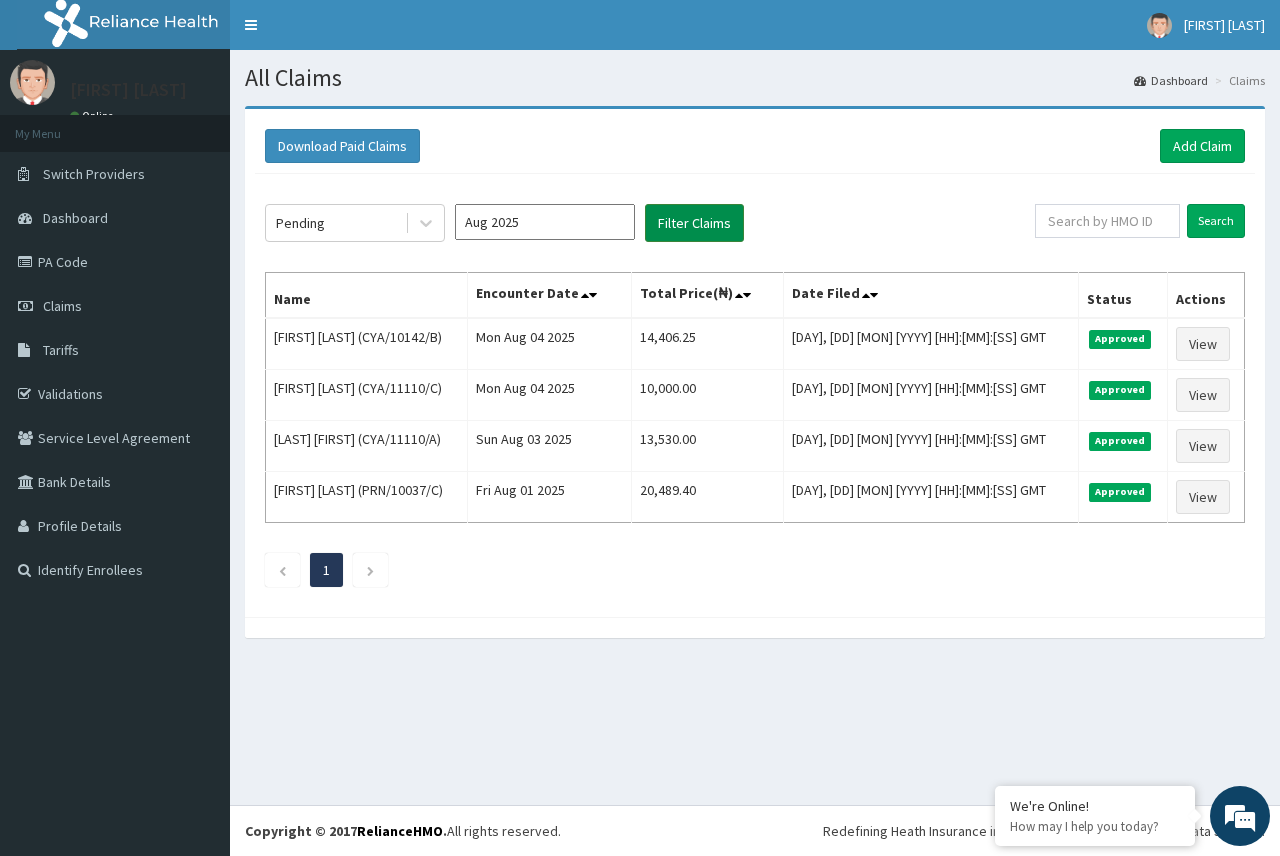 click on "Filter Claims" at bounding box center [694, 223] 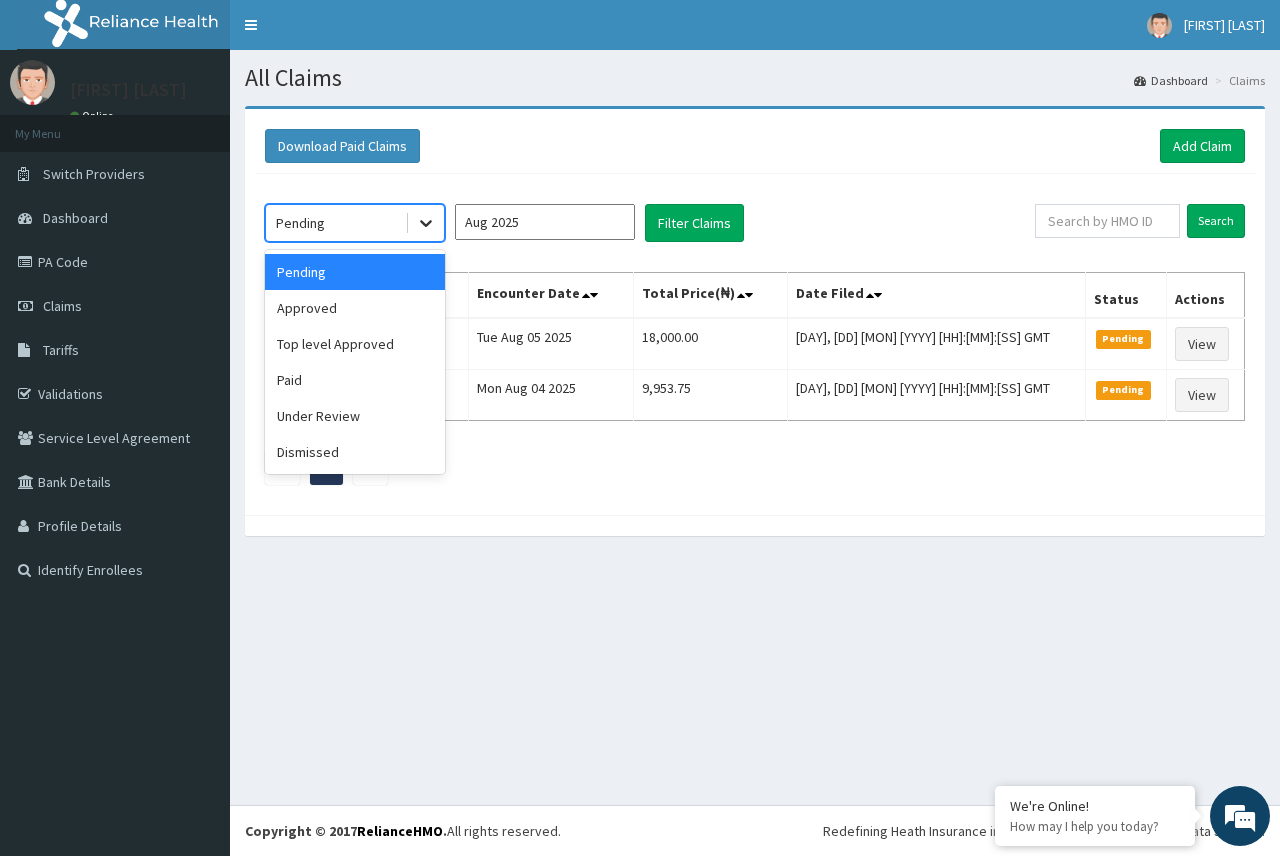 click 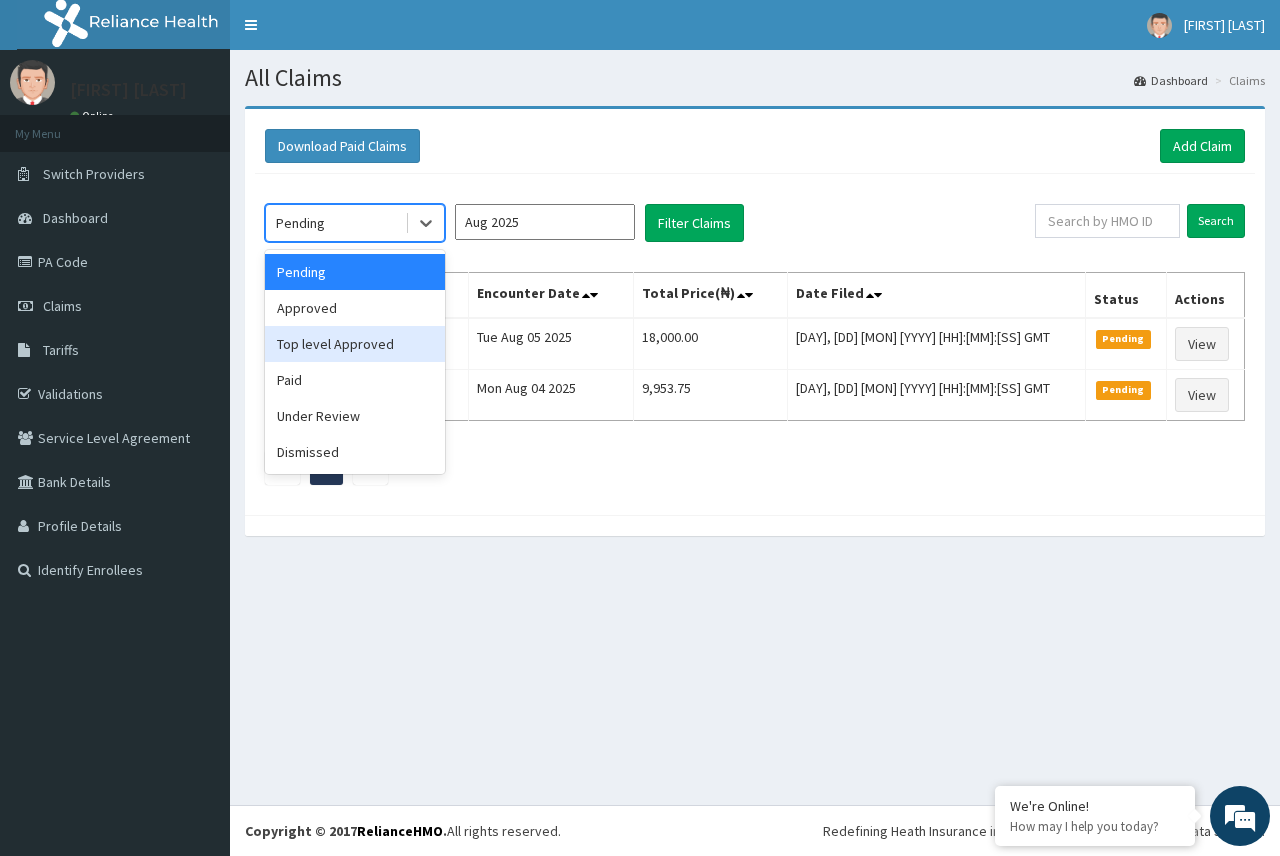 click on "Top level Approved" at bounding box center [355, 344] 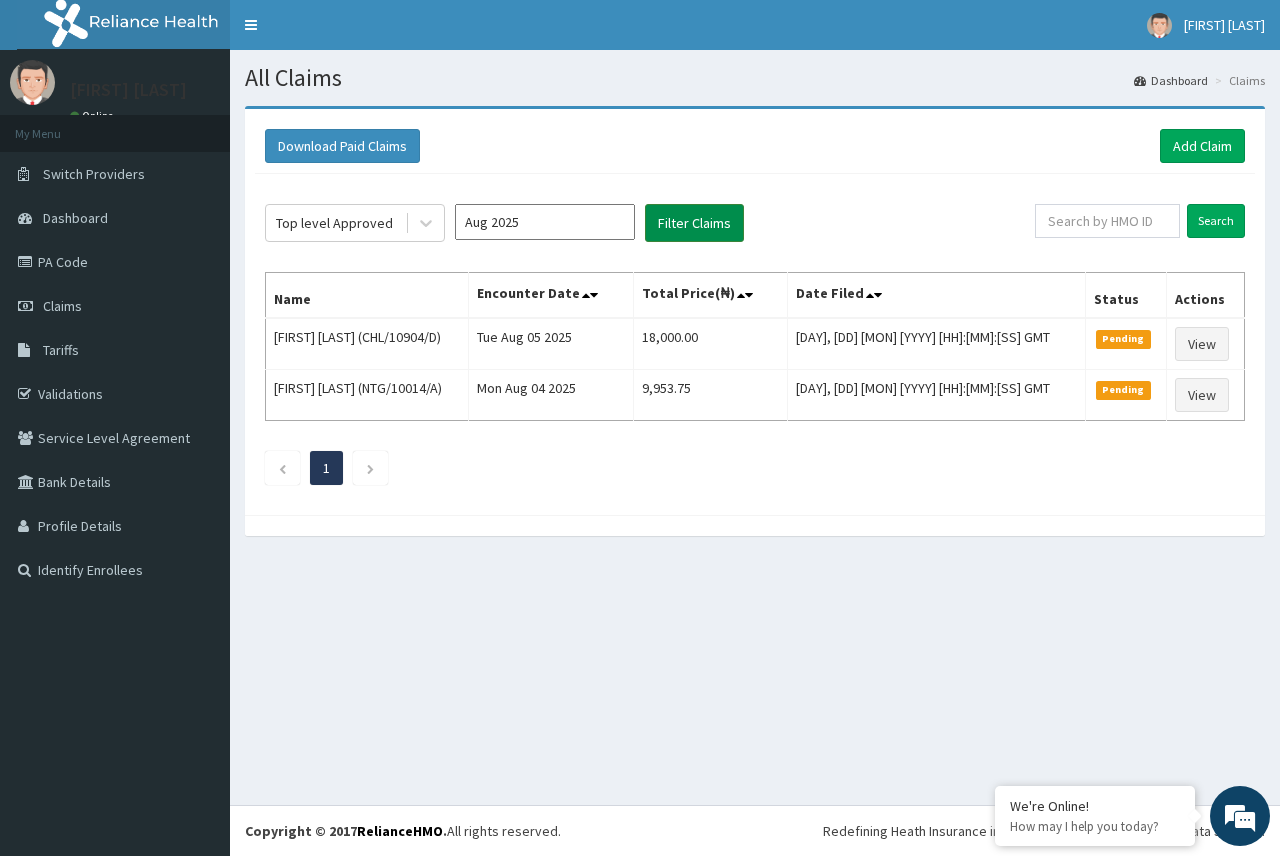 click on "Filter Claims" at bounding box center (694, 223) 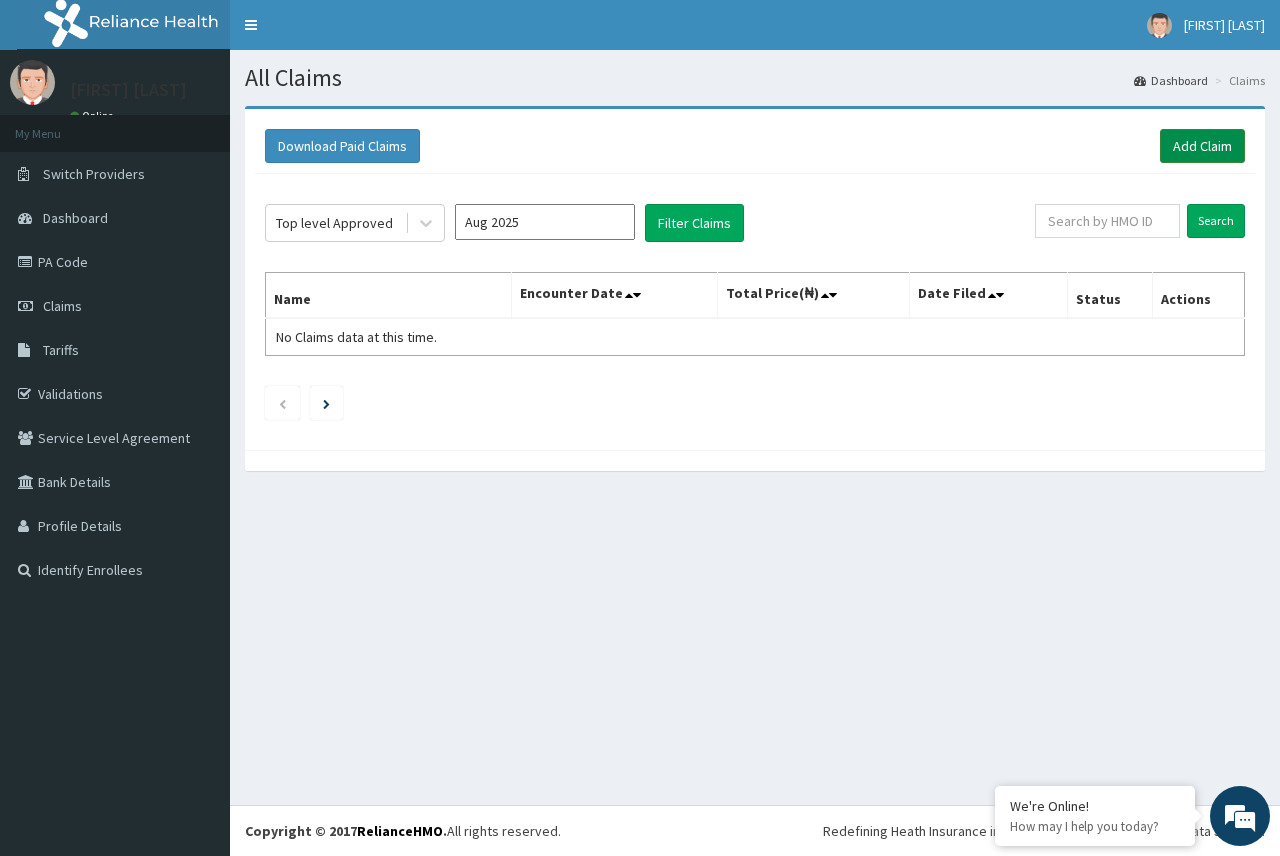 click on "Add Claim" at bounding box center (1202, 146) 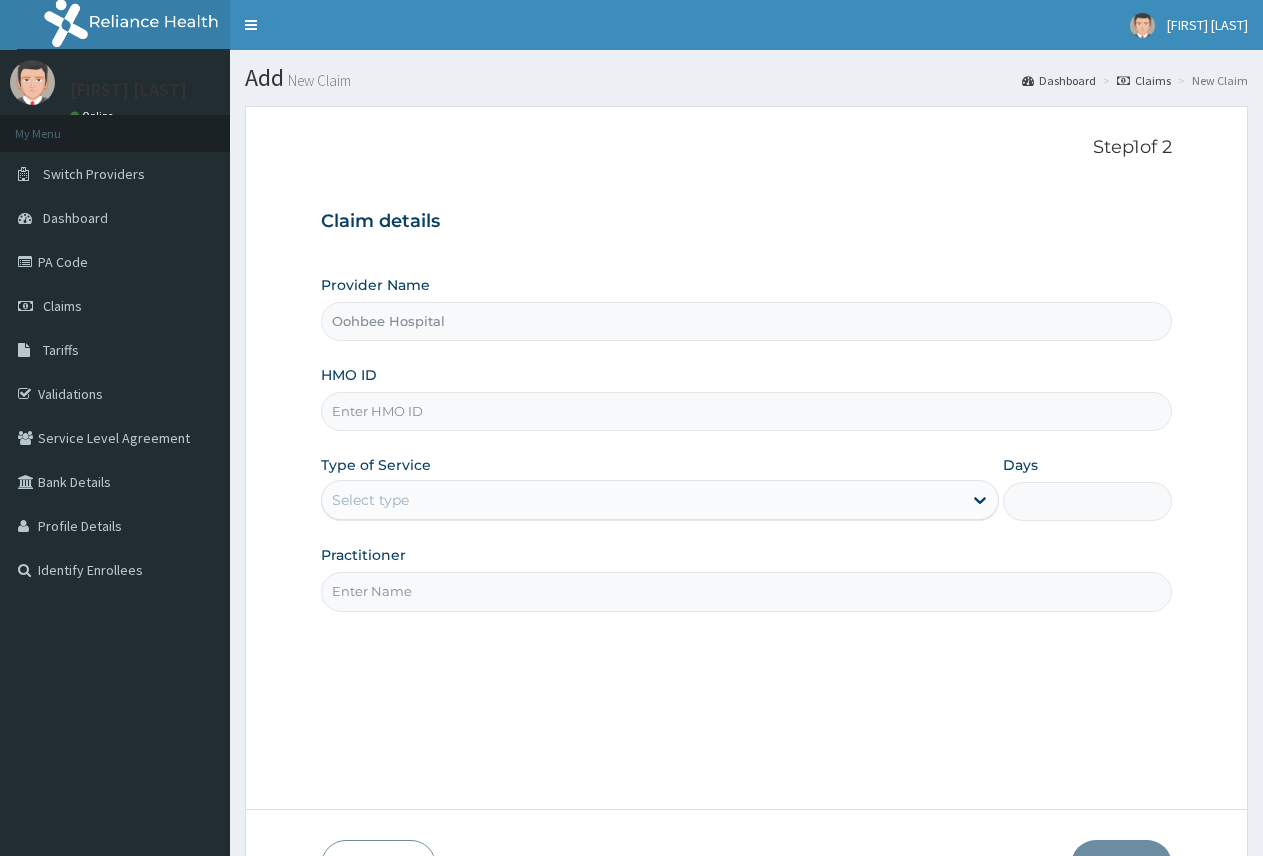 scroll, scrollTop: 0, scrollLeft: 0, axis: both 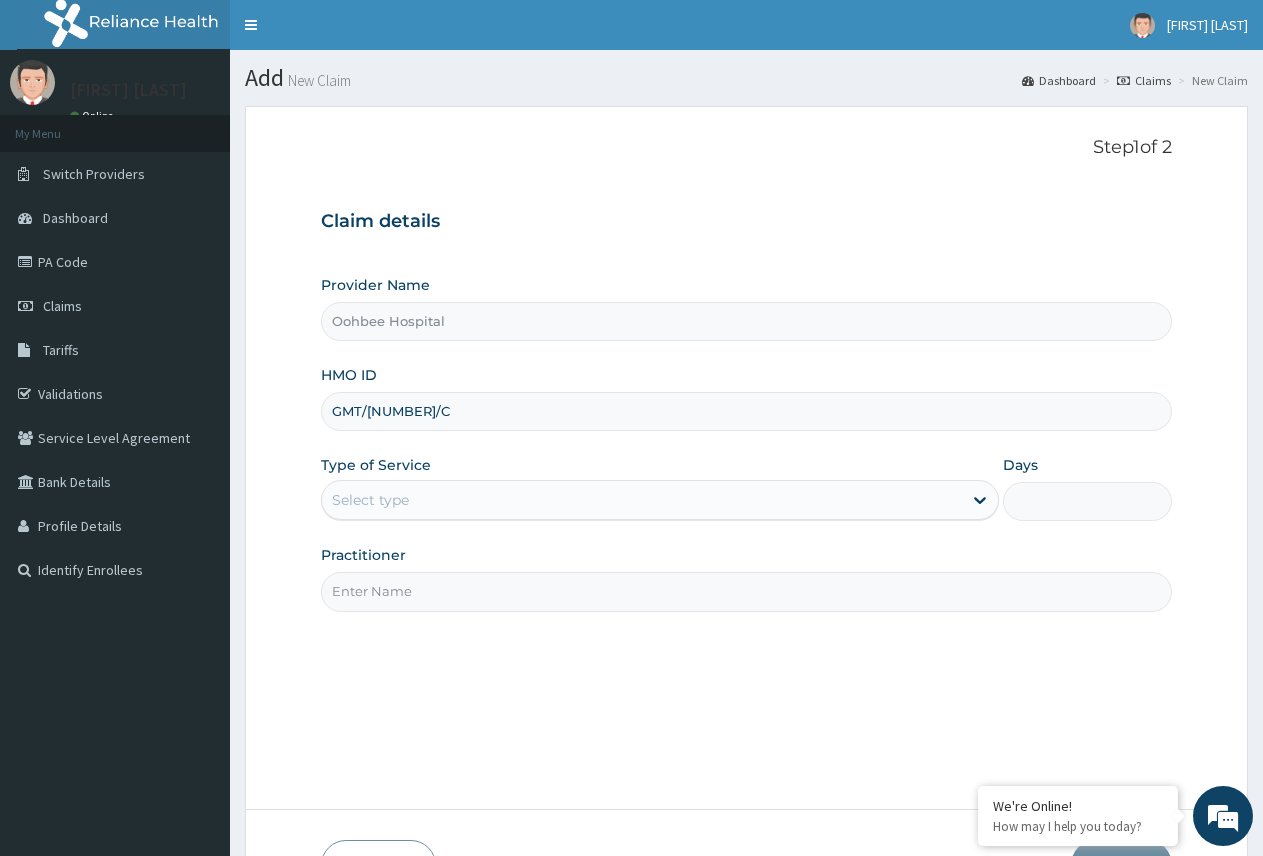 type on "GMT/[NUMBER]/C" 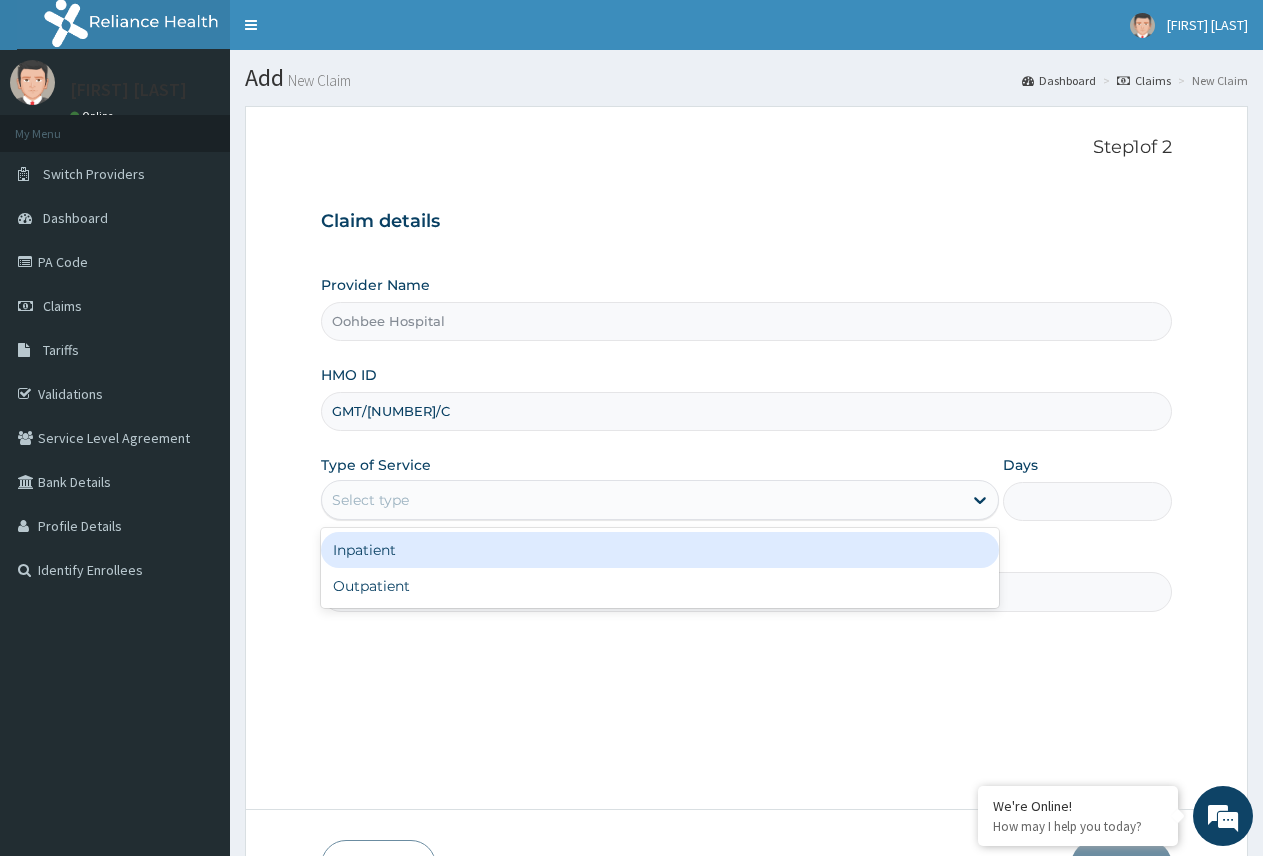 click on "Select type" at bounding box center (641, 500) 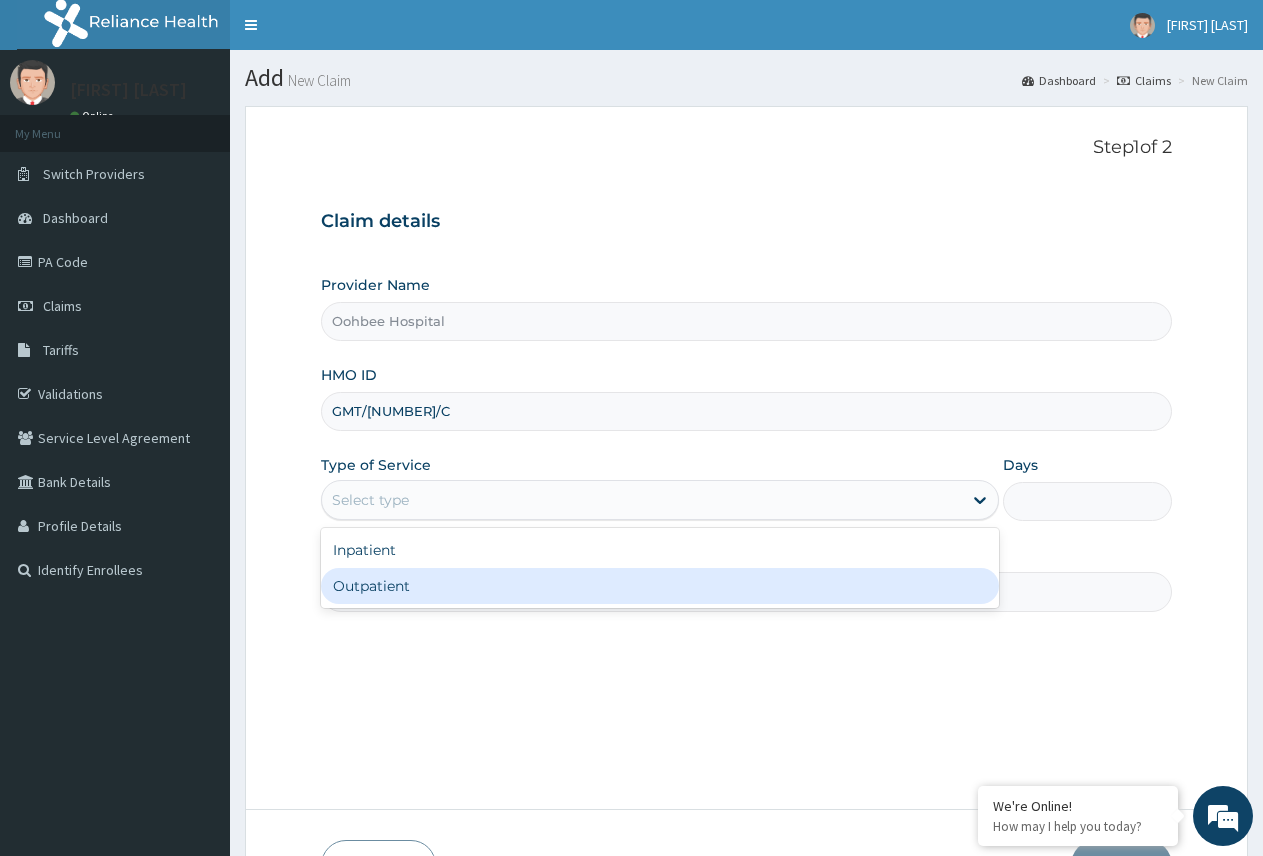 click on "Outpatient" at bounding box center [659, 586] 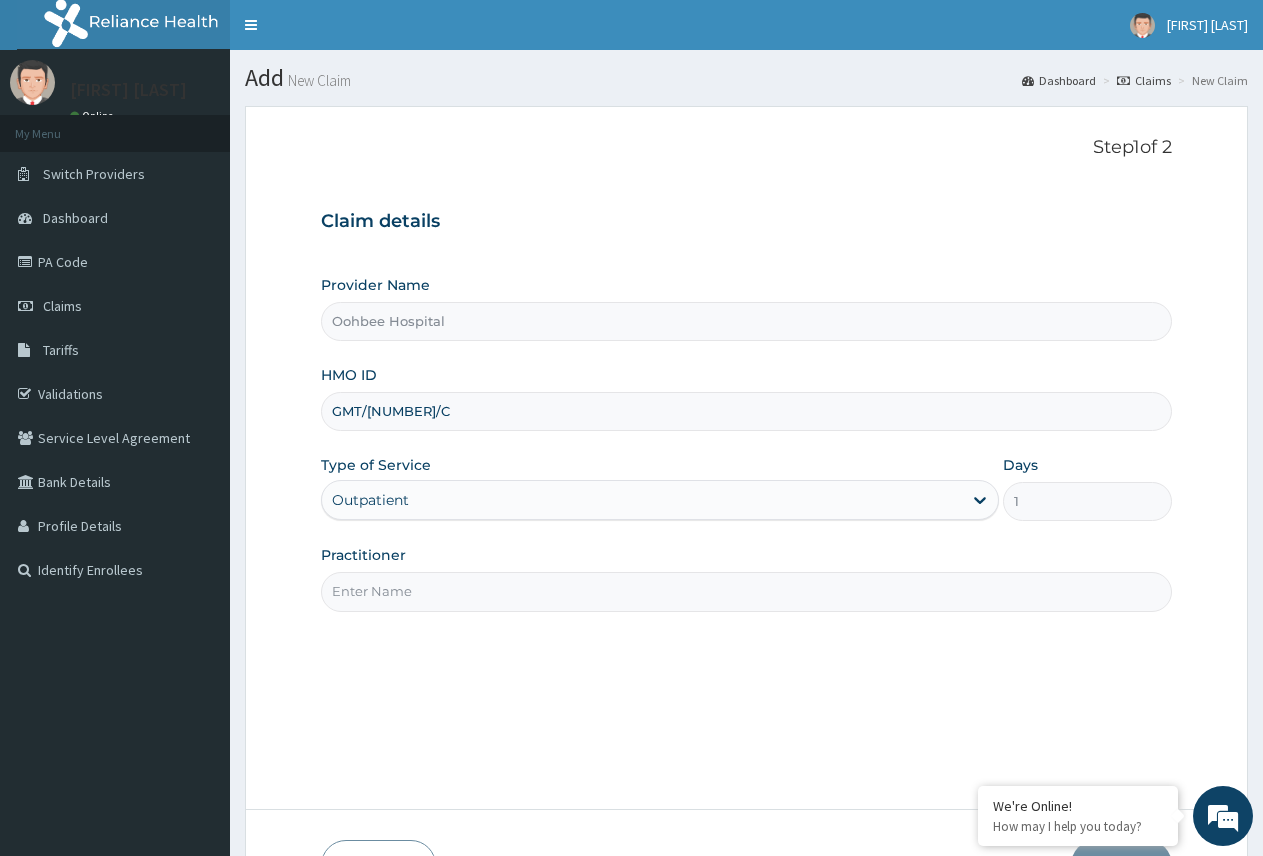 click on "Practitioner" at bounding box center (746, 591) 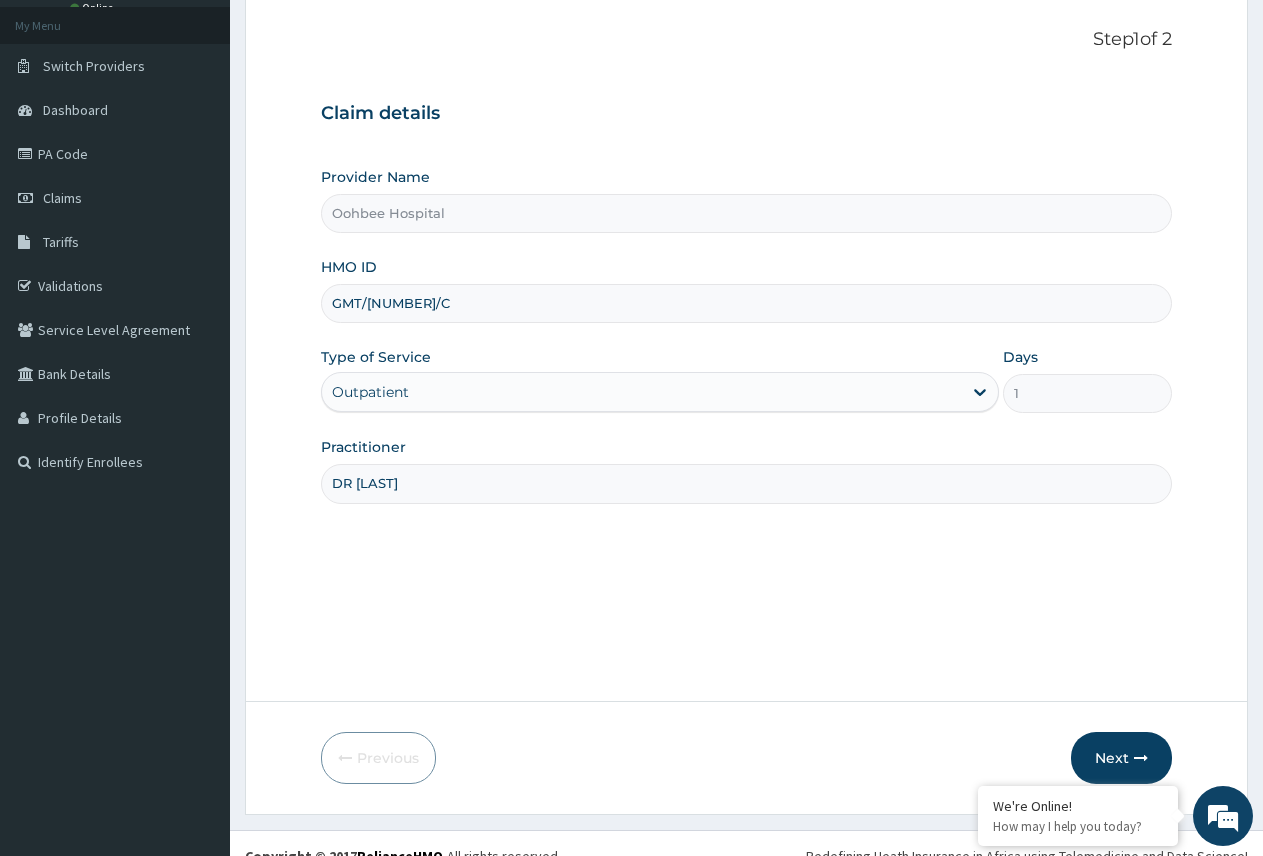 scroll, scrollTop: 133, scrollLeft: 0, axis: vertical 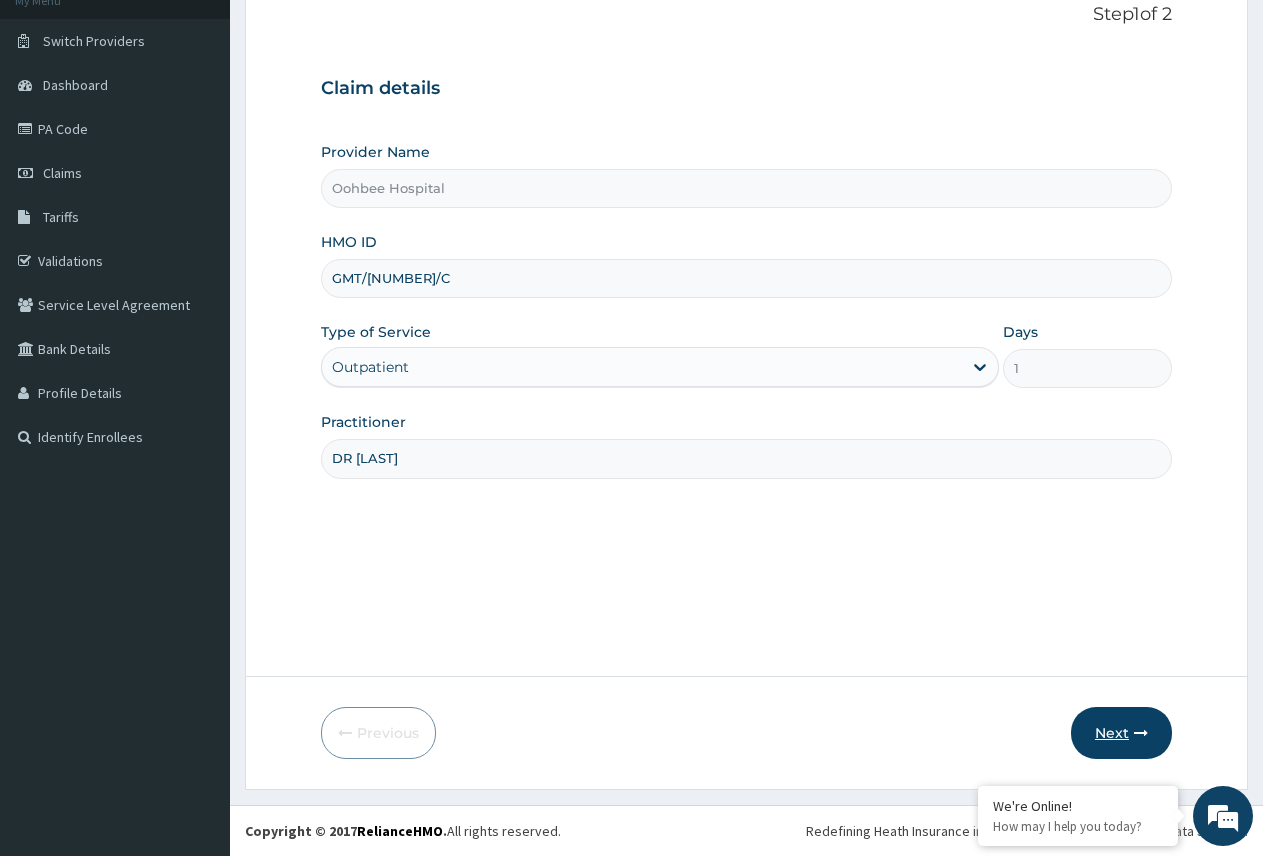 type on "DR [LAST]" 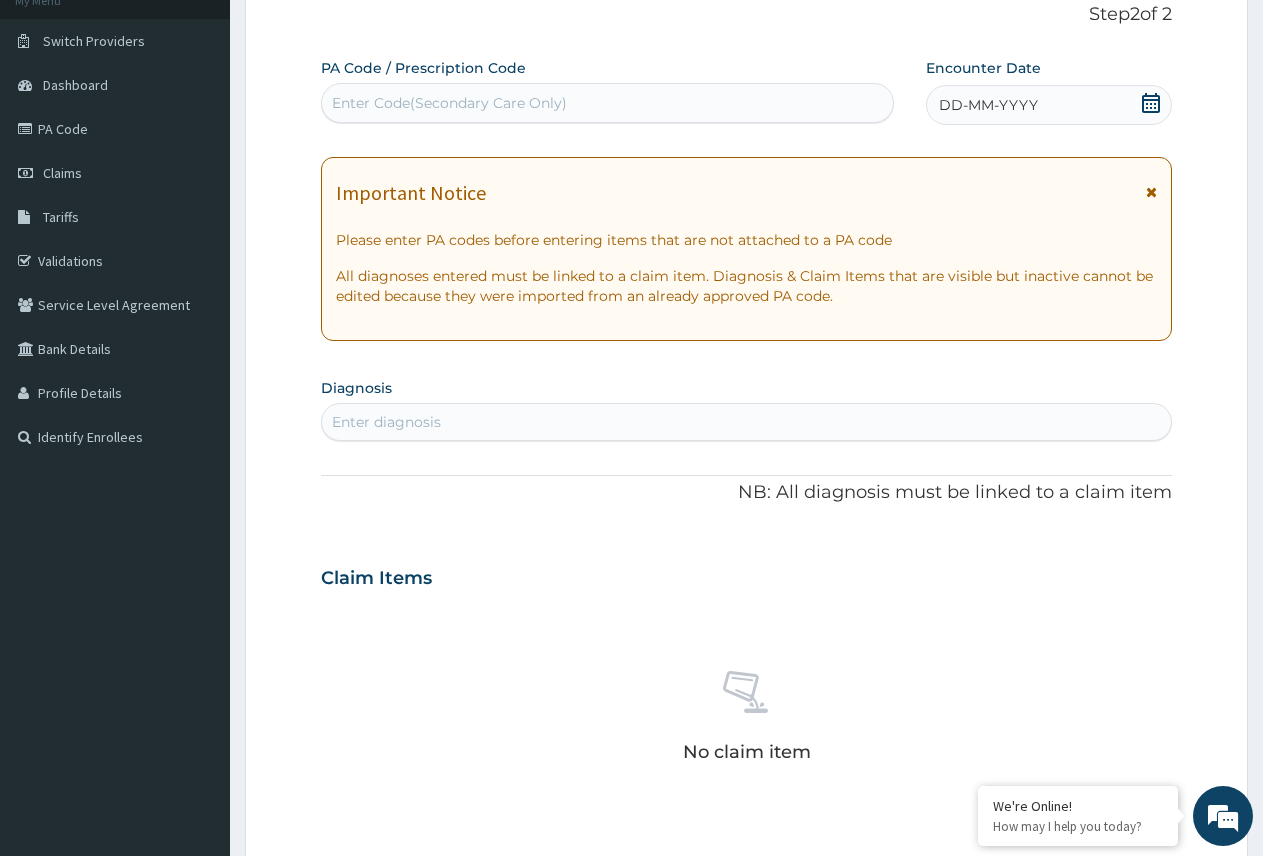 click 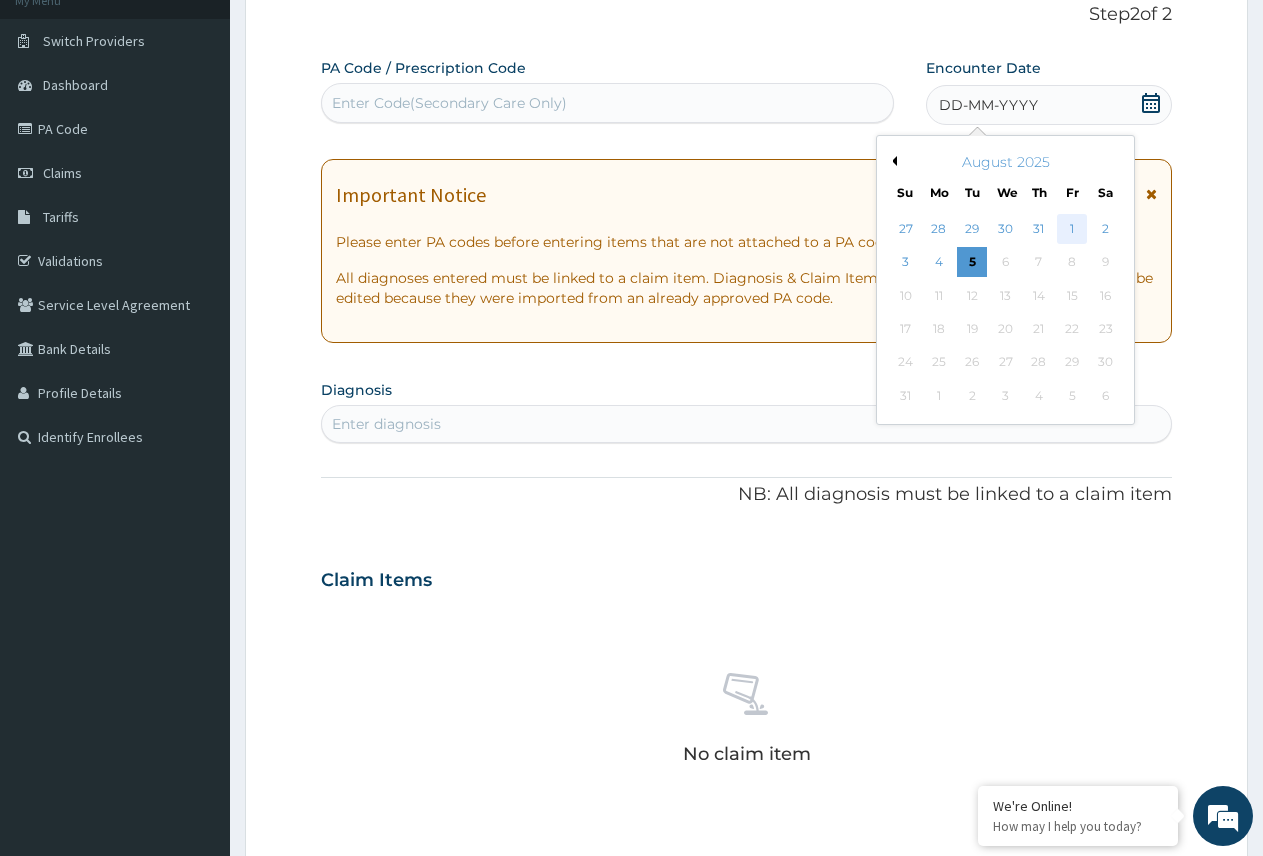 click on "1" at bounding box center (1072, 229) 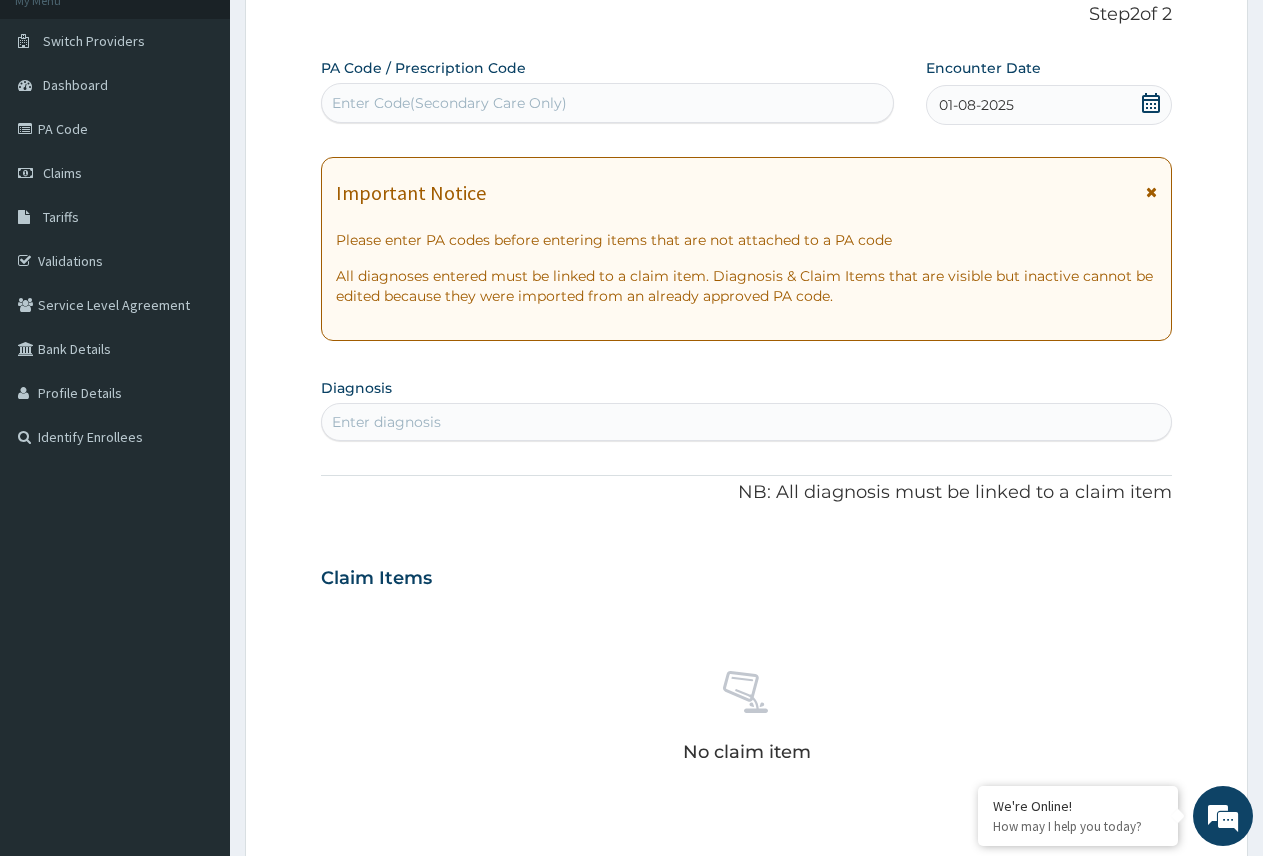 click on "Enter diagnosis" at bounding box center (746, 422) 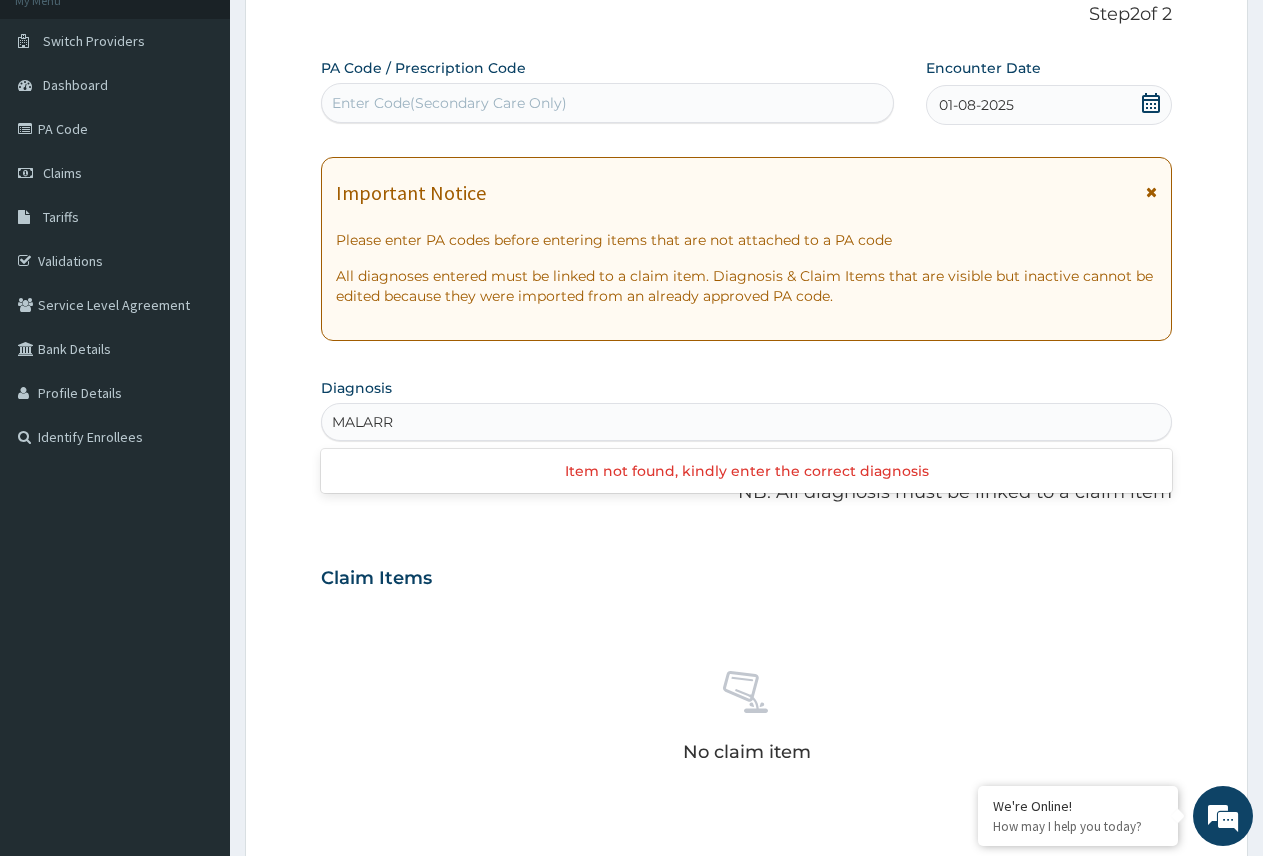 type on "MALAR" 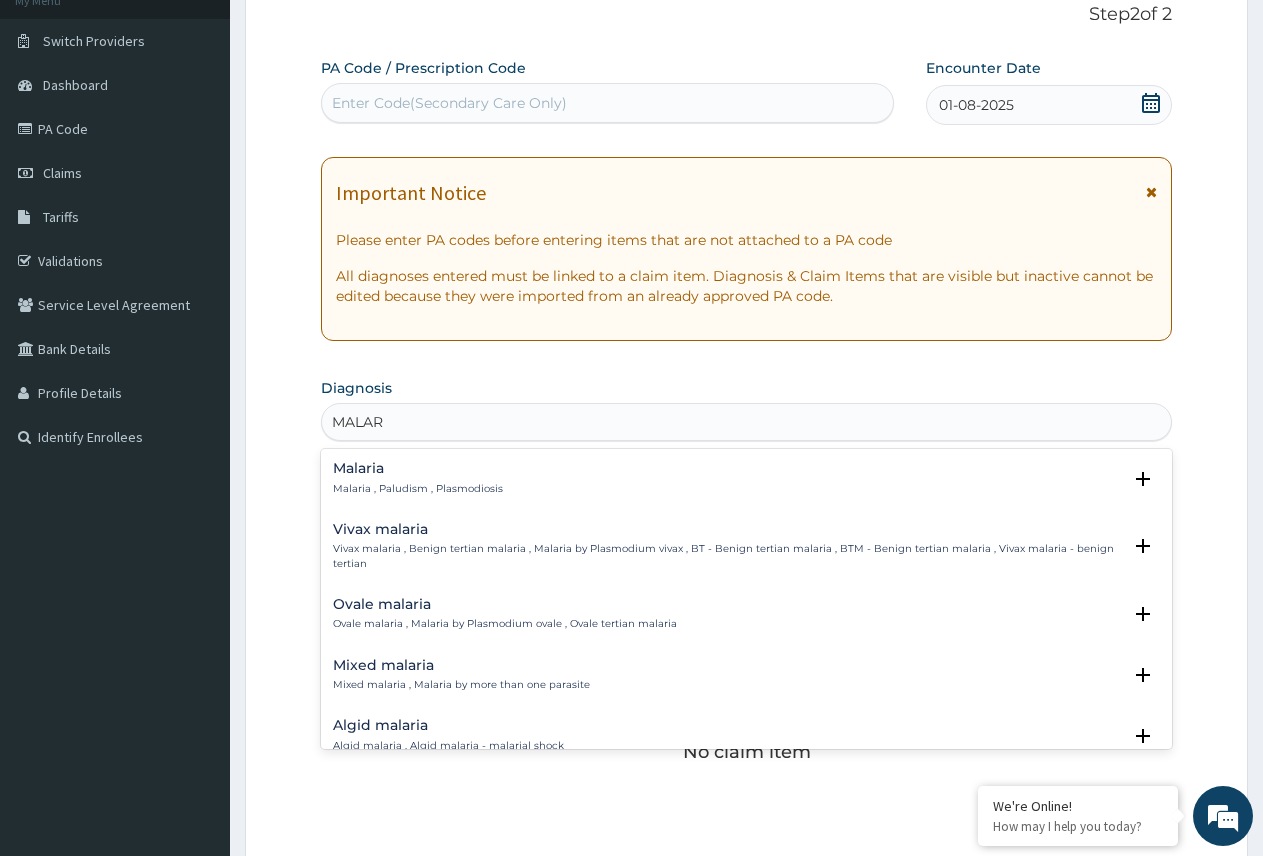click on "Malaria Malaria , Paludism , Plasmodiosis" at bounding box center [418, 478] 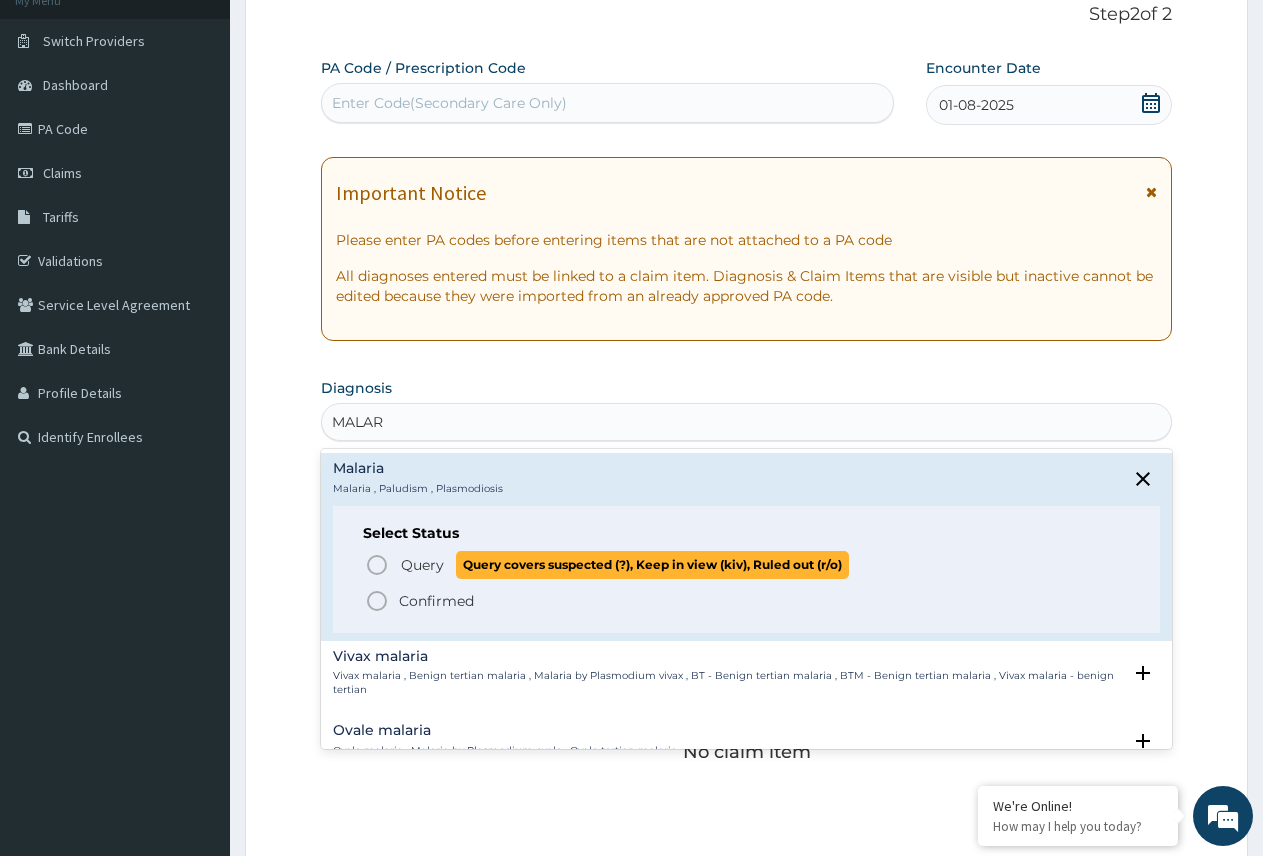 click 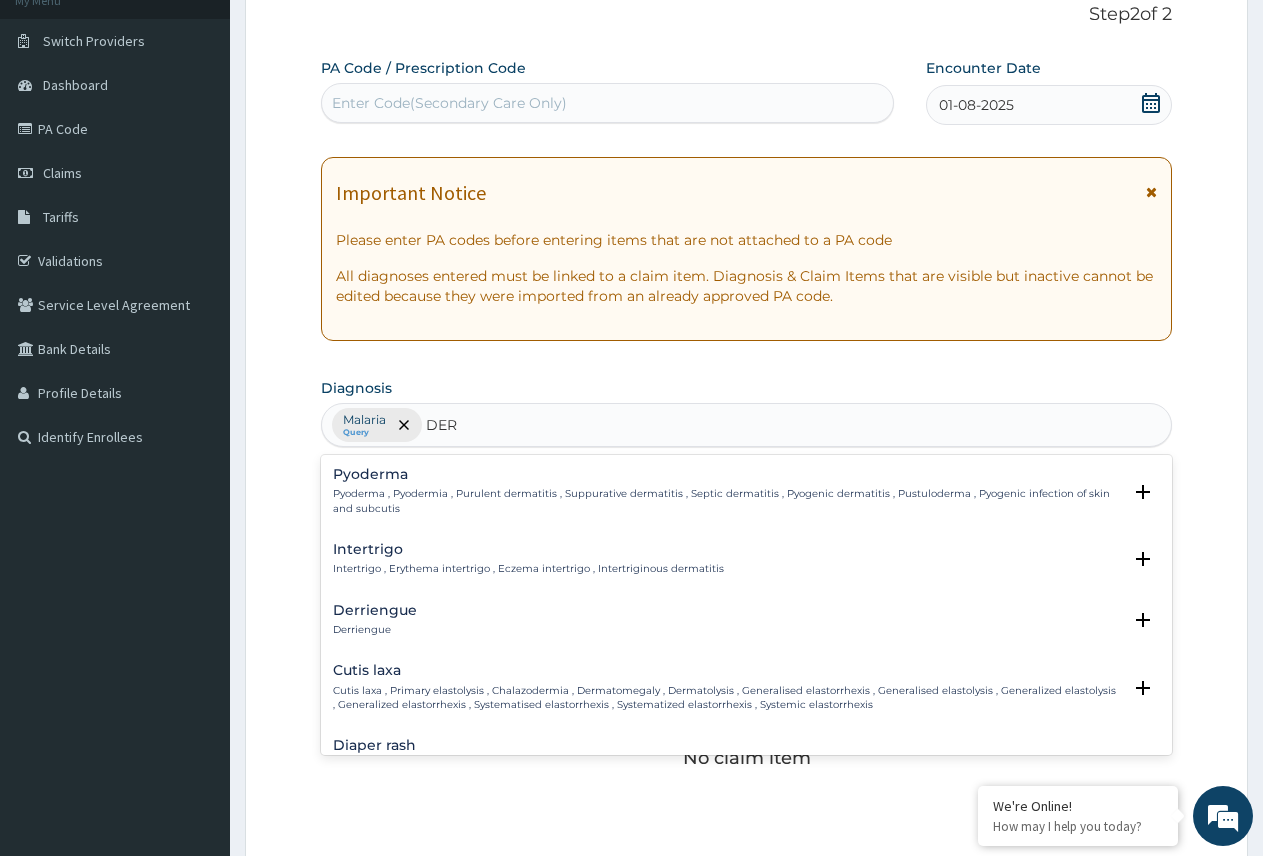 type on "DER" 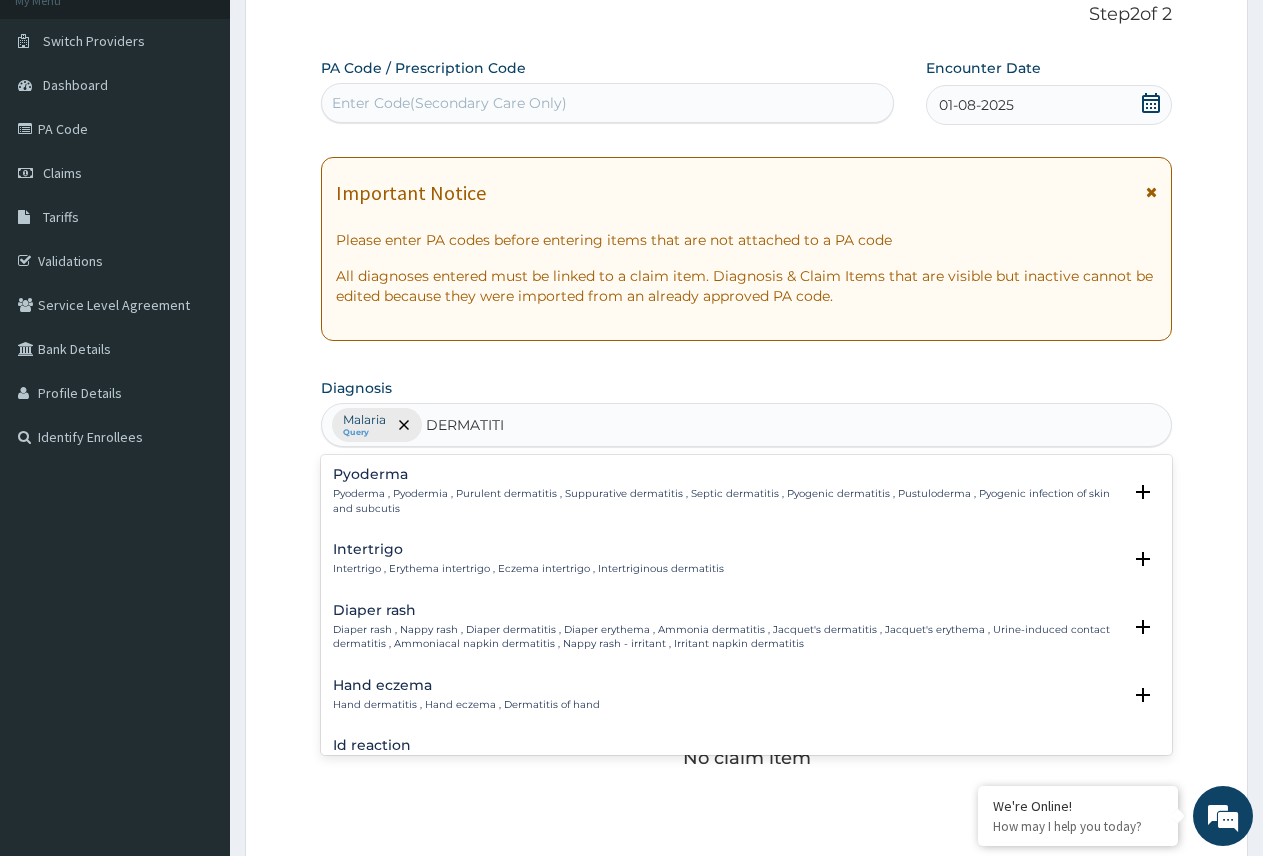 type on "DERMATITIS" 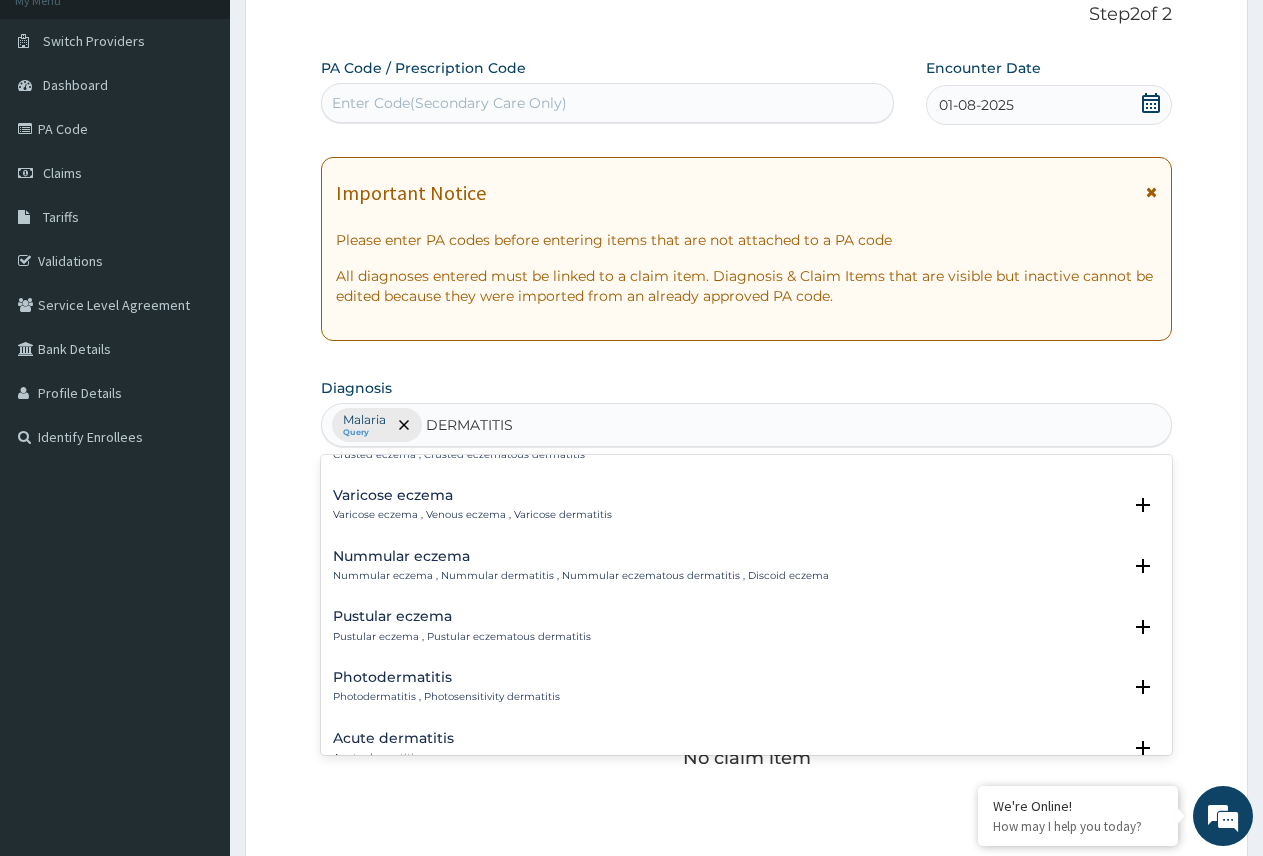 scroll, scrollTop: 808, scrollLeft: 0, axis: vertical 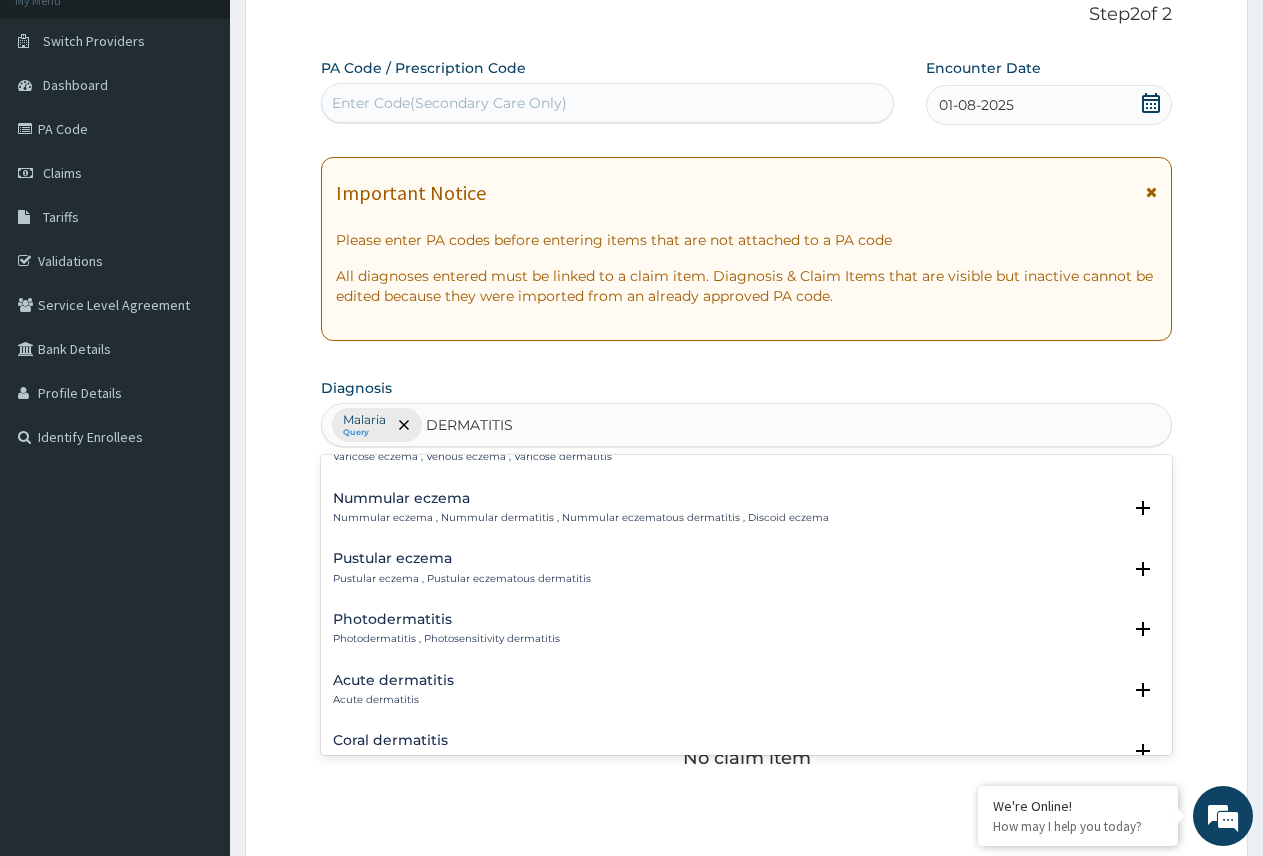 click on "Acute dermatitis" at bounding box center (393, 700) 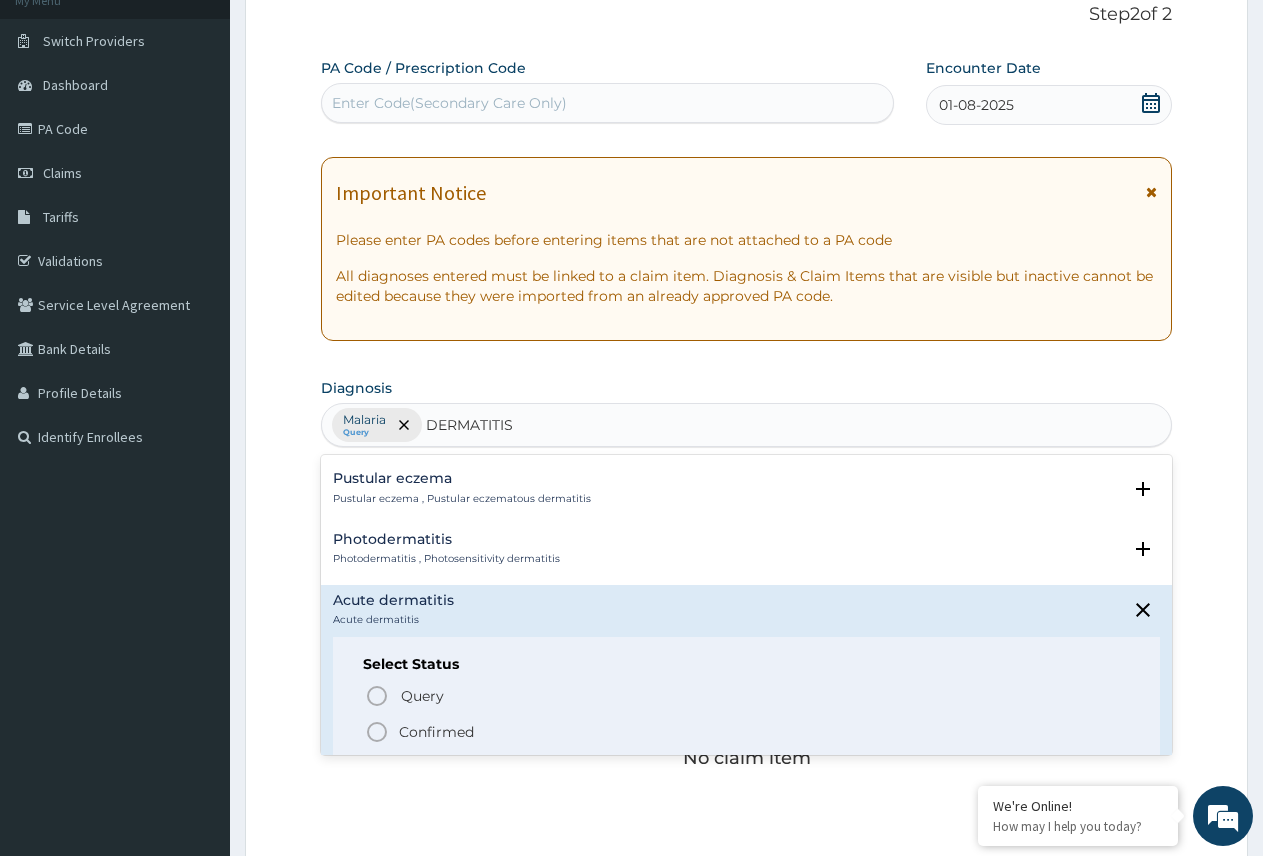 scroll, scrollTop: 928, scrollLeft: 0, axis: vertical 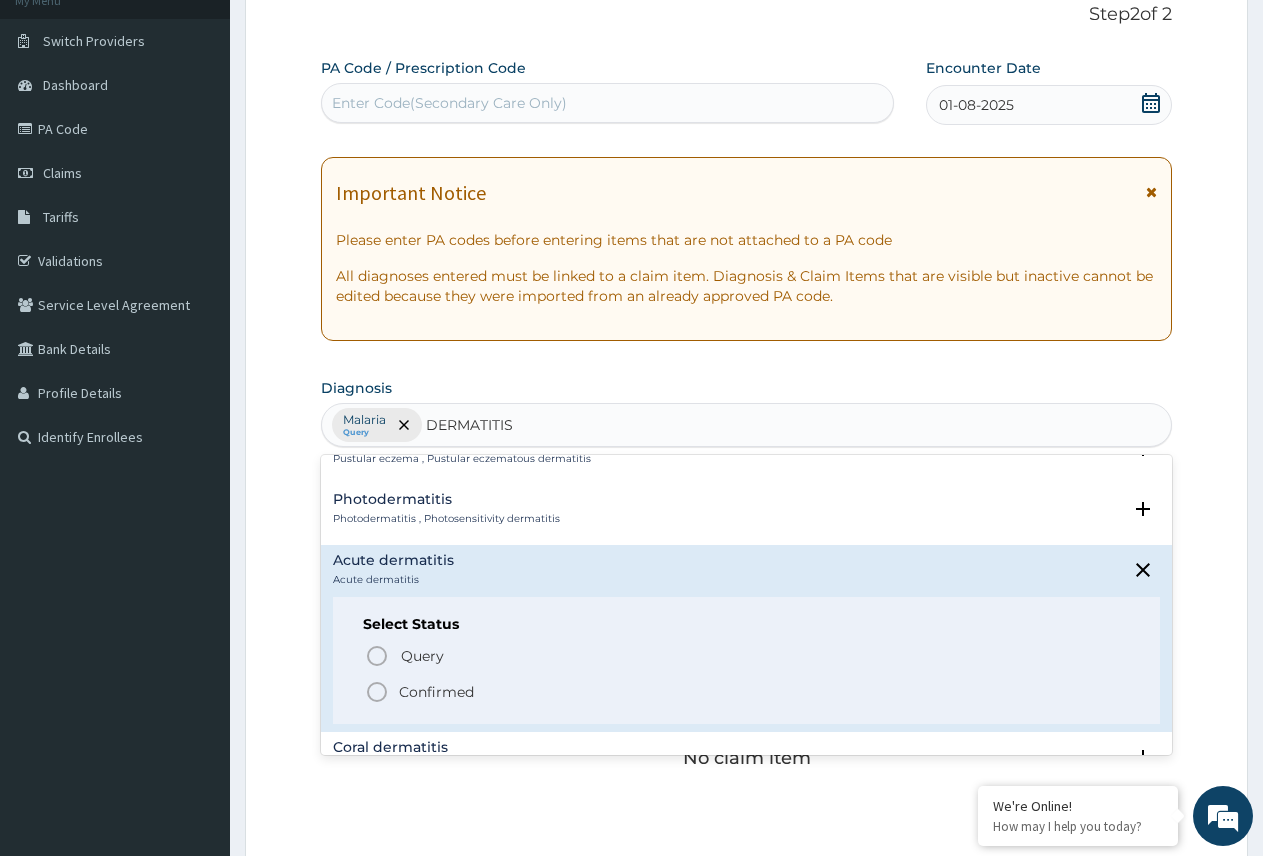 click on "Confirmed" at bounding box center (747, 692) 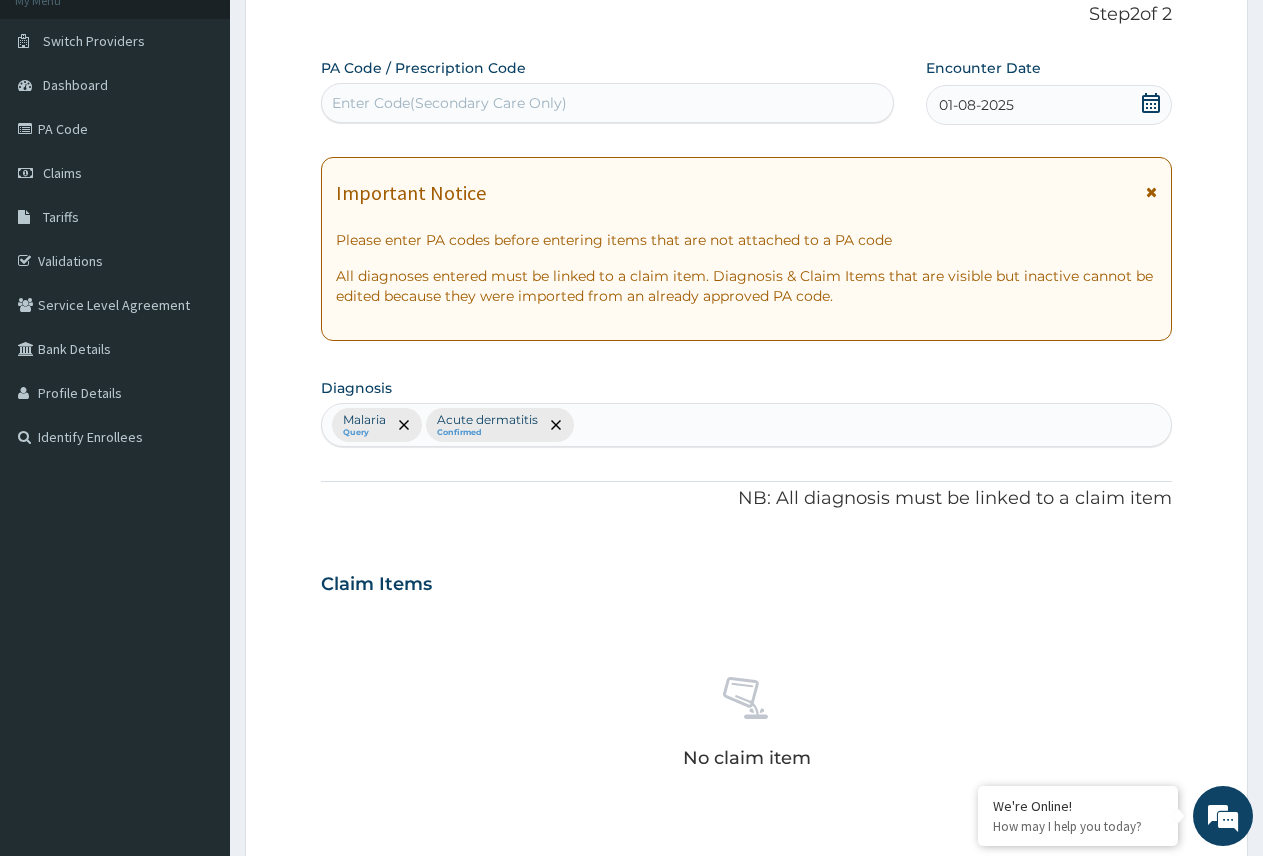 click on "Malaria Query Acute dermatitis Confirmed" at bounding box center (746, 425) 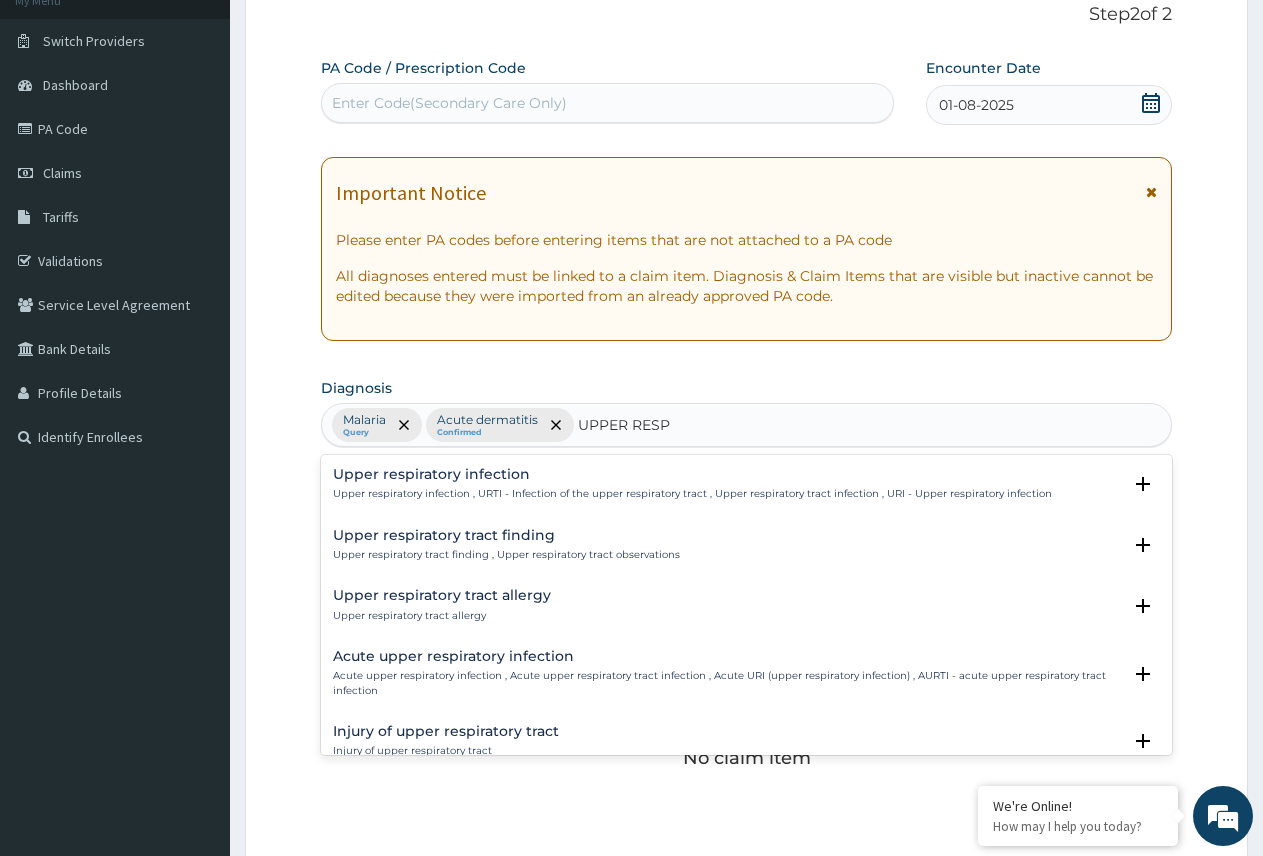 type on "UPPER RESPI" 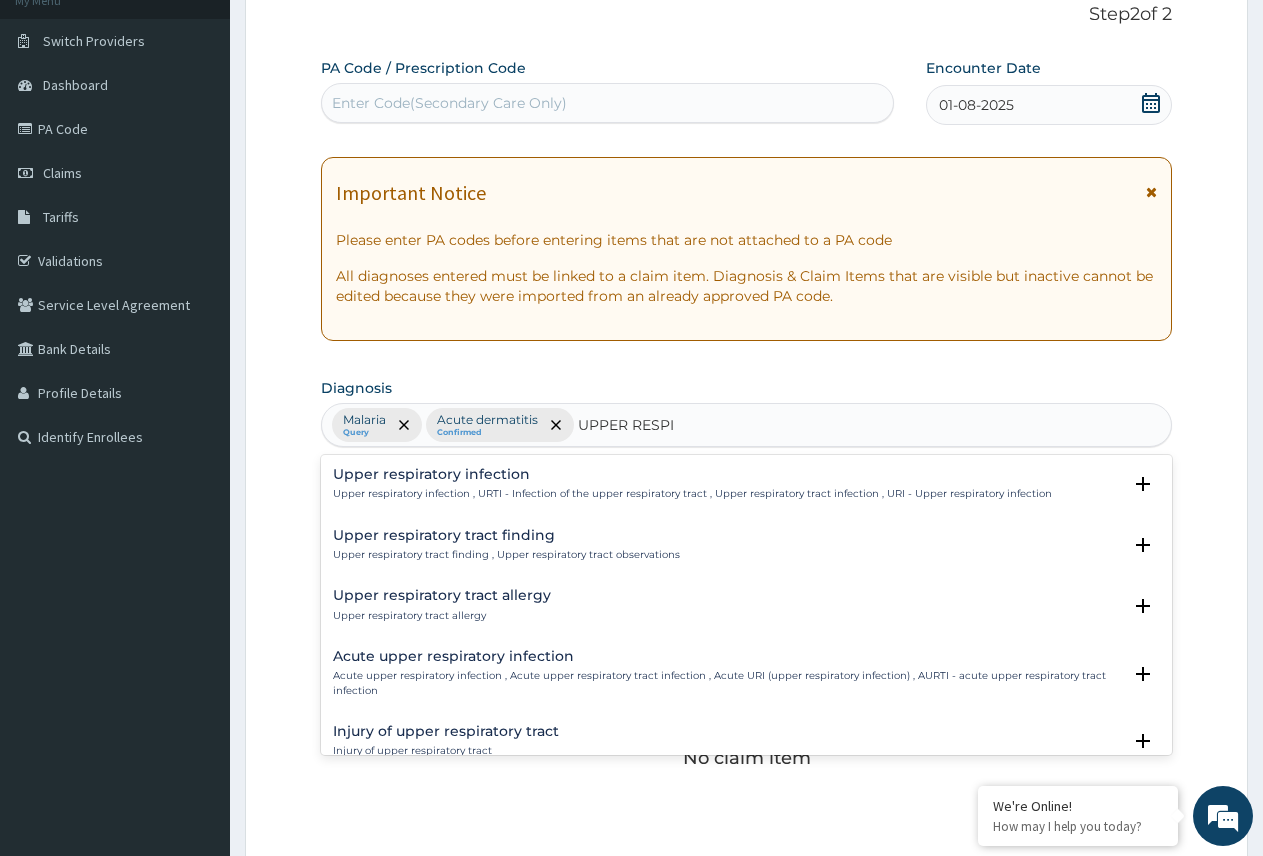 click on "Upper respiratory infection , URTI - Infection of the upper respiratory tract , Upper respiratory tract infection , URI - Upper respiratory infection" at bounding box center [692, 494] 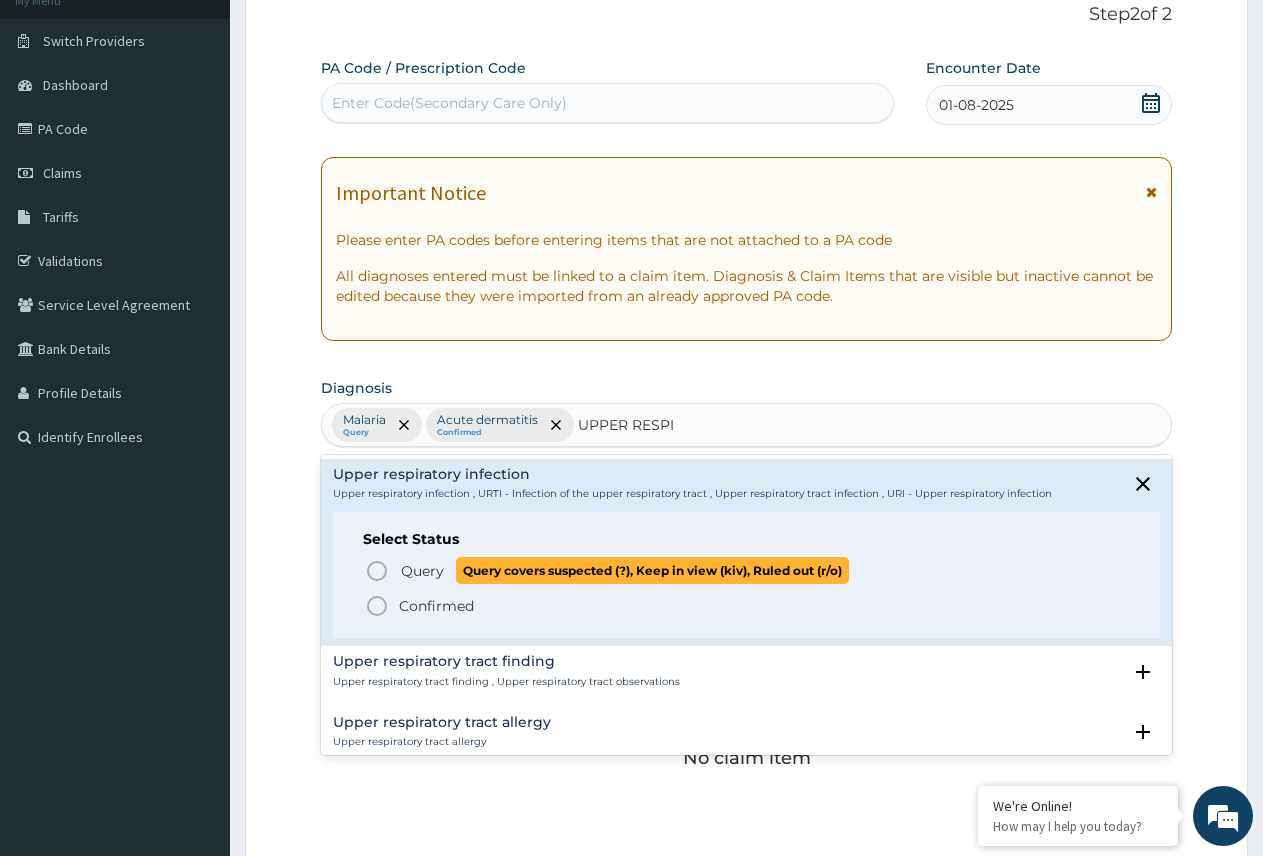 click on "Query Query covers suspected (?), Keep in view (kiv), Ruled out (r/o)" at bounding box center [624, 570] 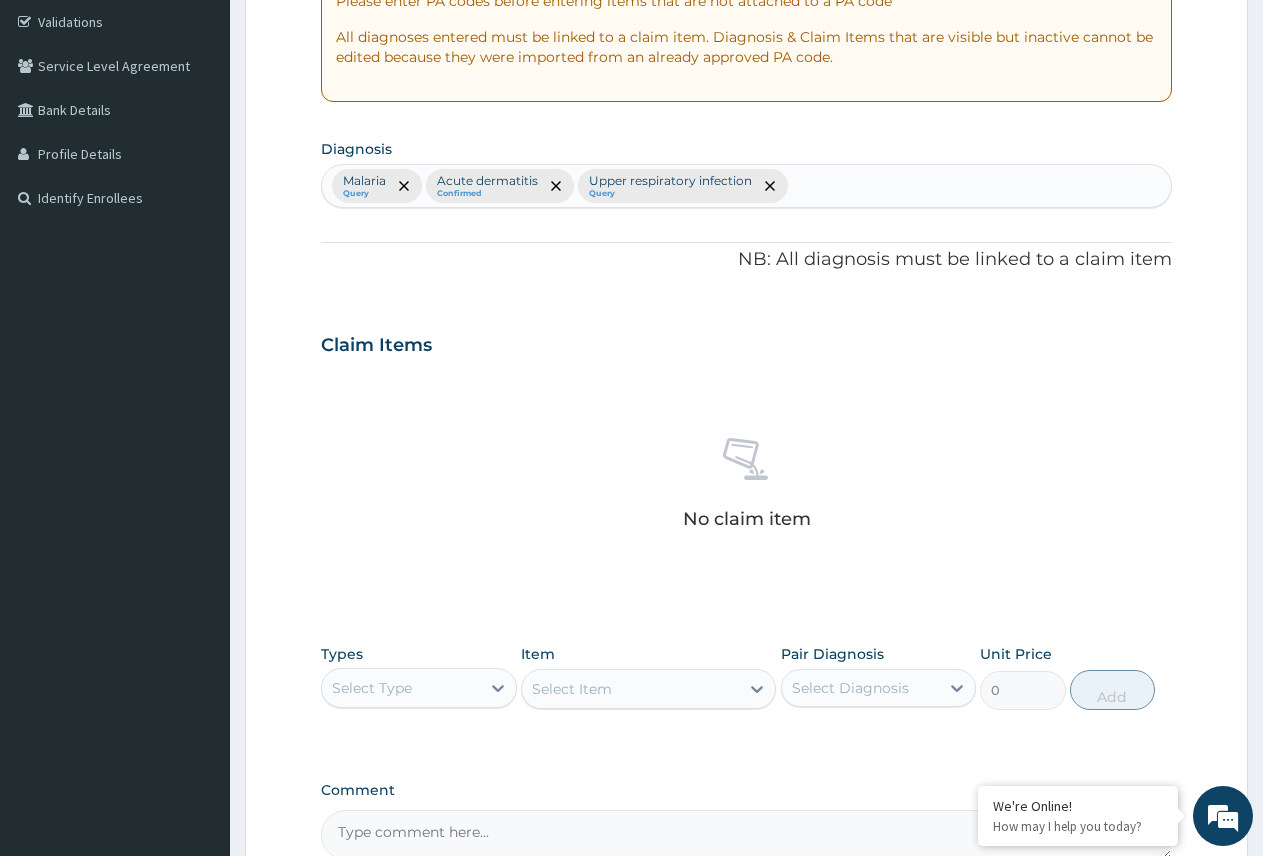 scroll, scrollTop: 489, scrollLeft: 0, axis: vertical 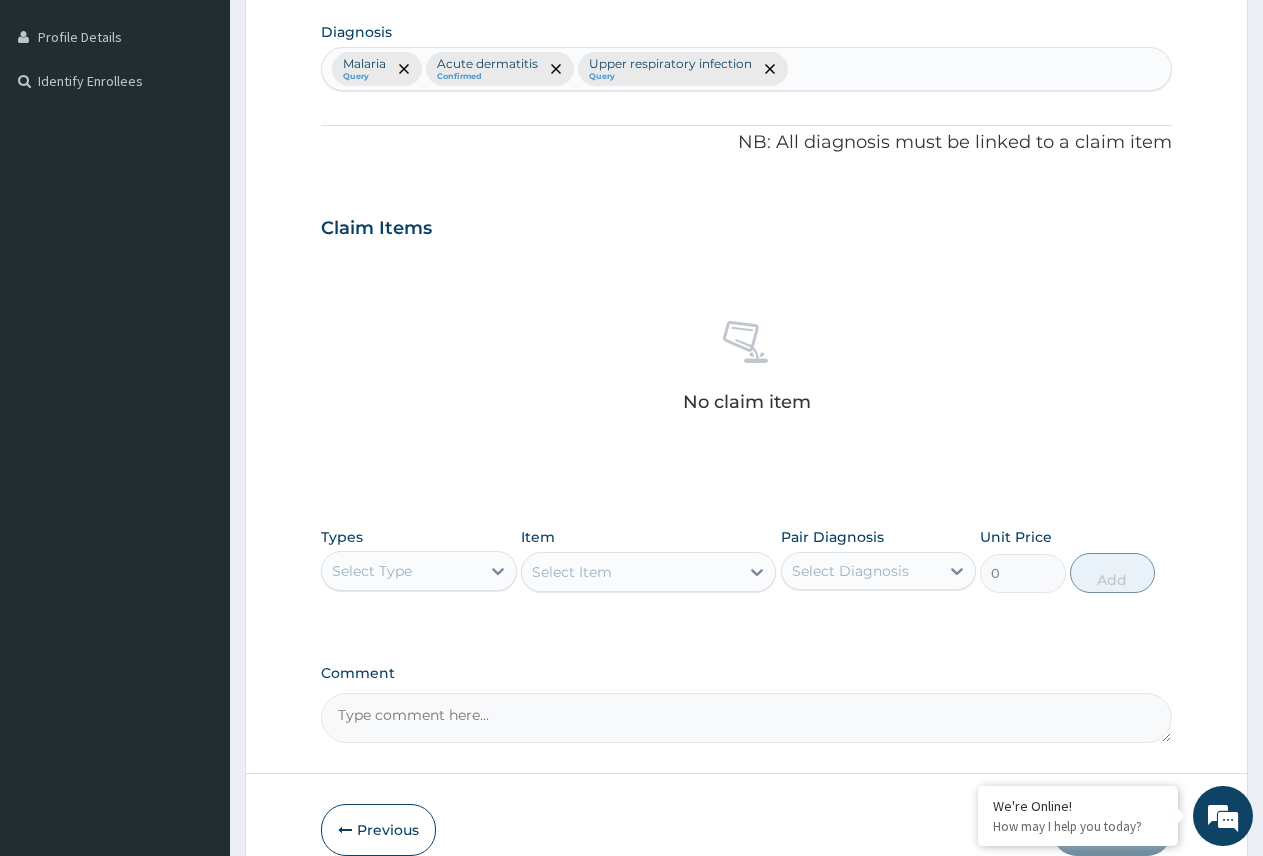 click on "Select Type" at bounding box center (401, 571) 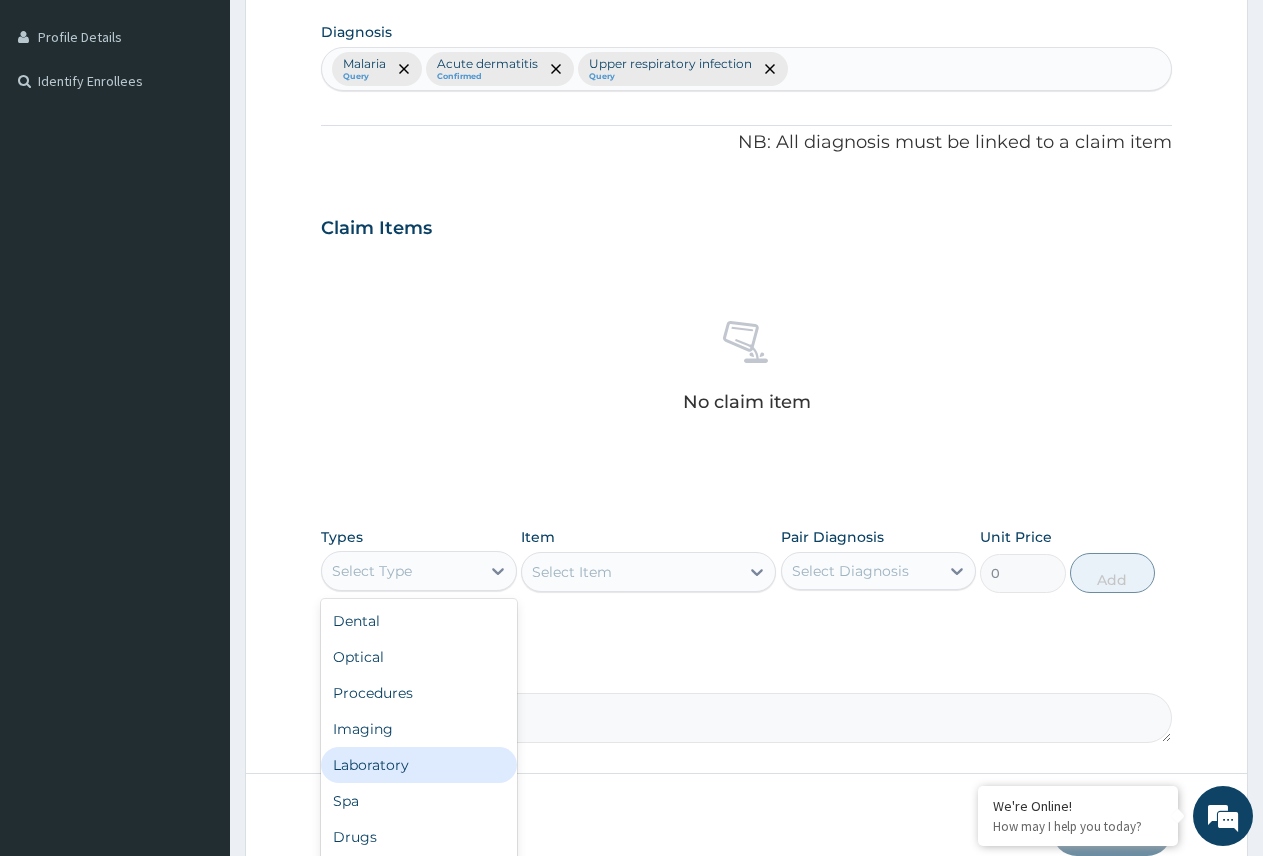 click on "Laboratory" at bounding box center (419, 765) 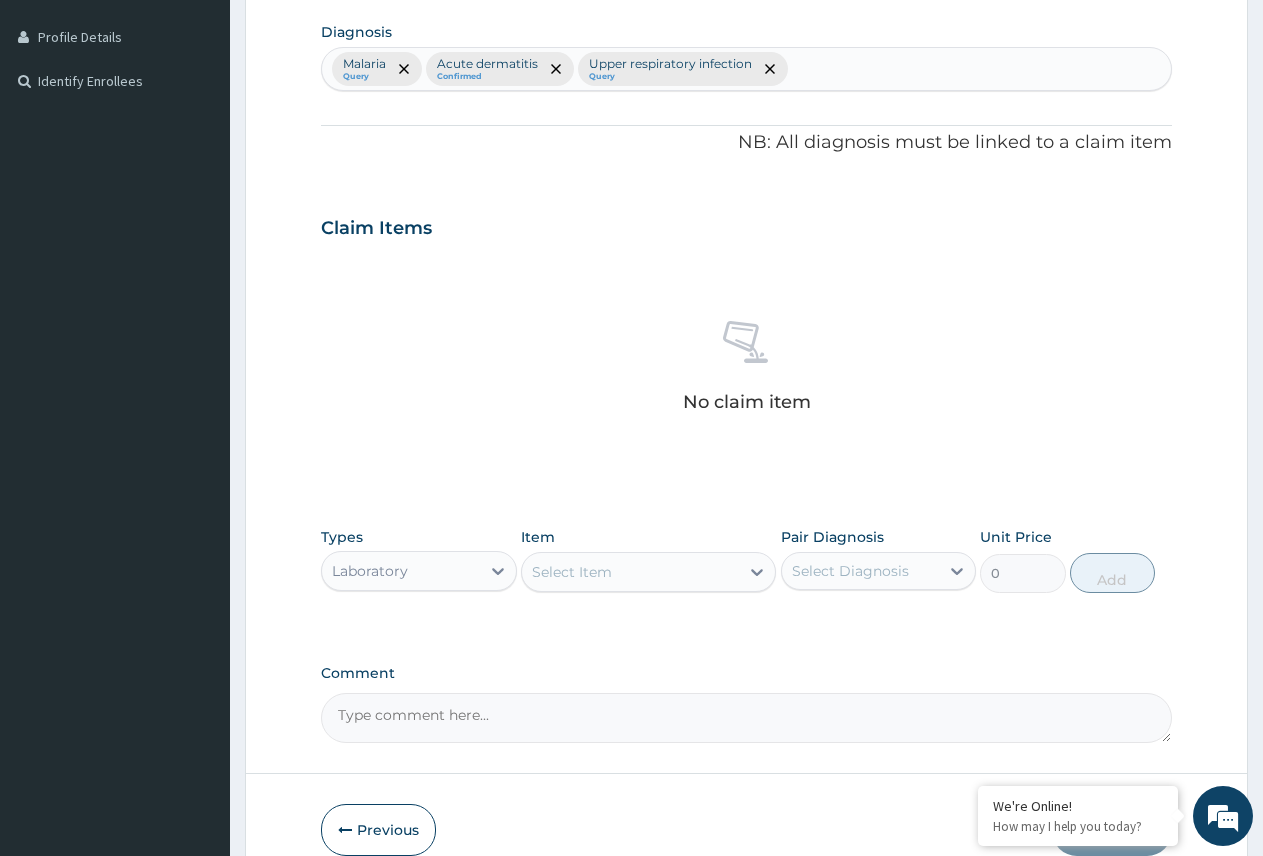 click on "Select Item" at bounding box center (630, 572) 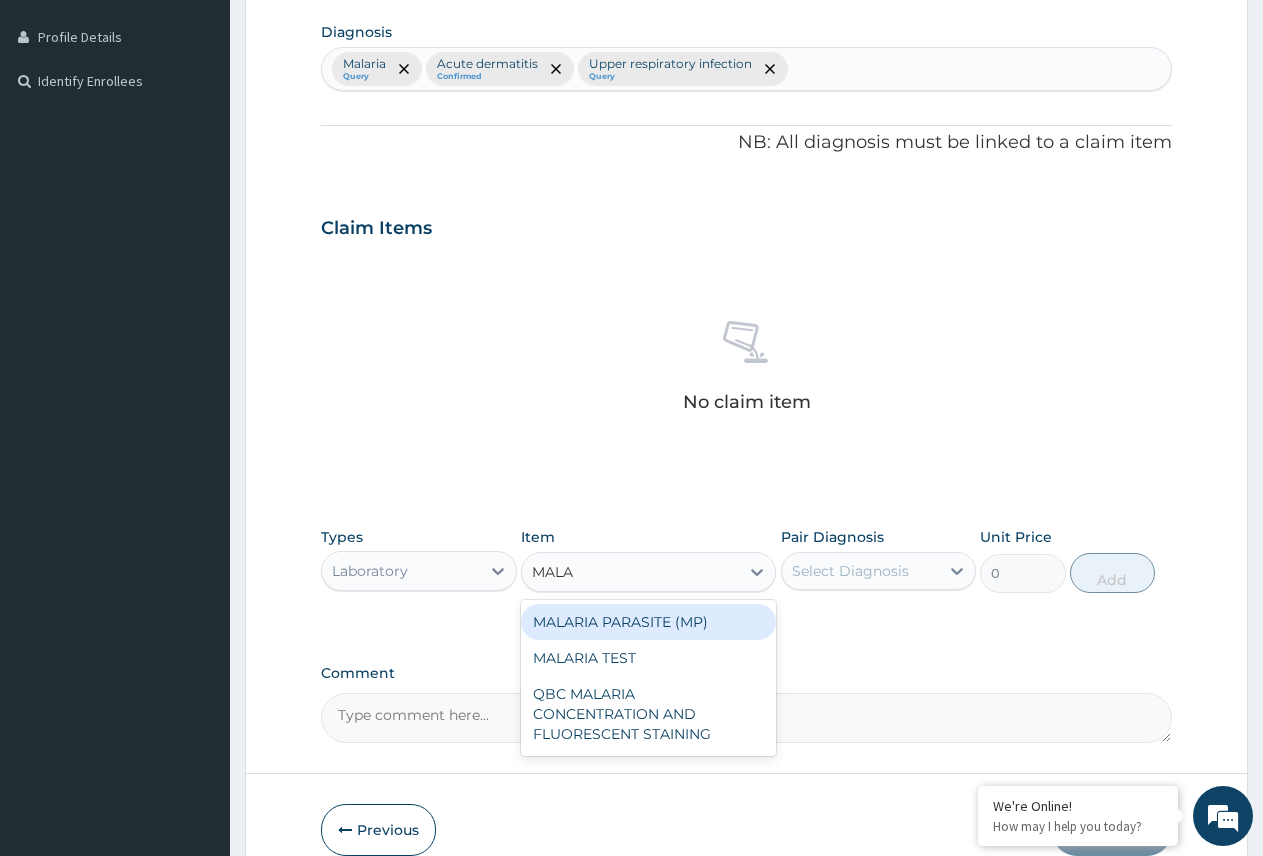 type on "MALAR" 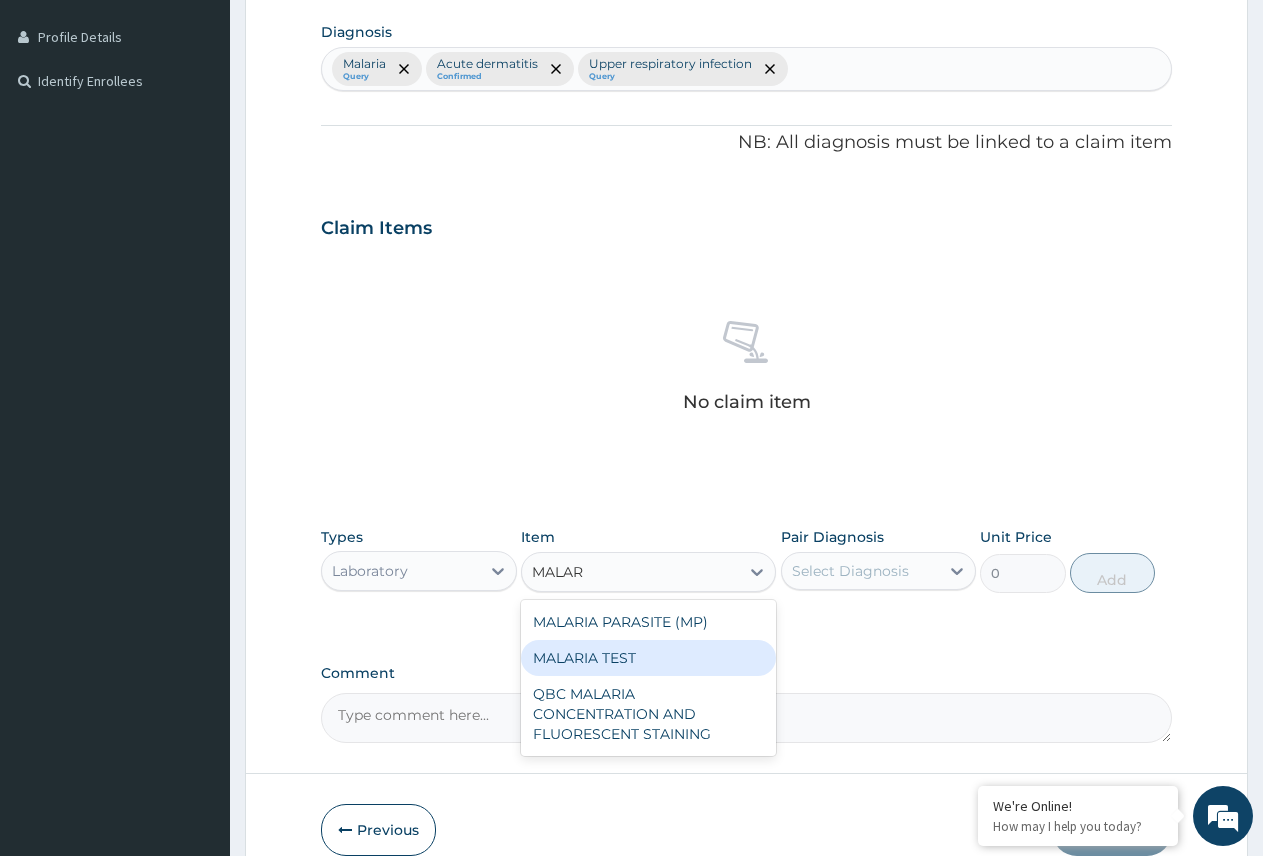 click on "MALARIA TEST" at bounding box center [648, 658] 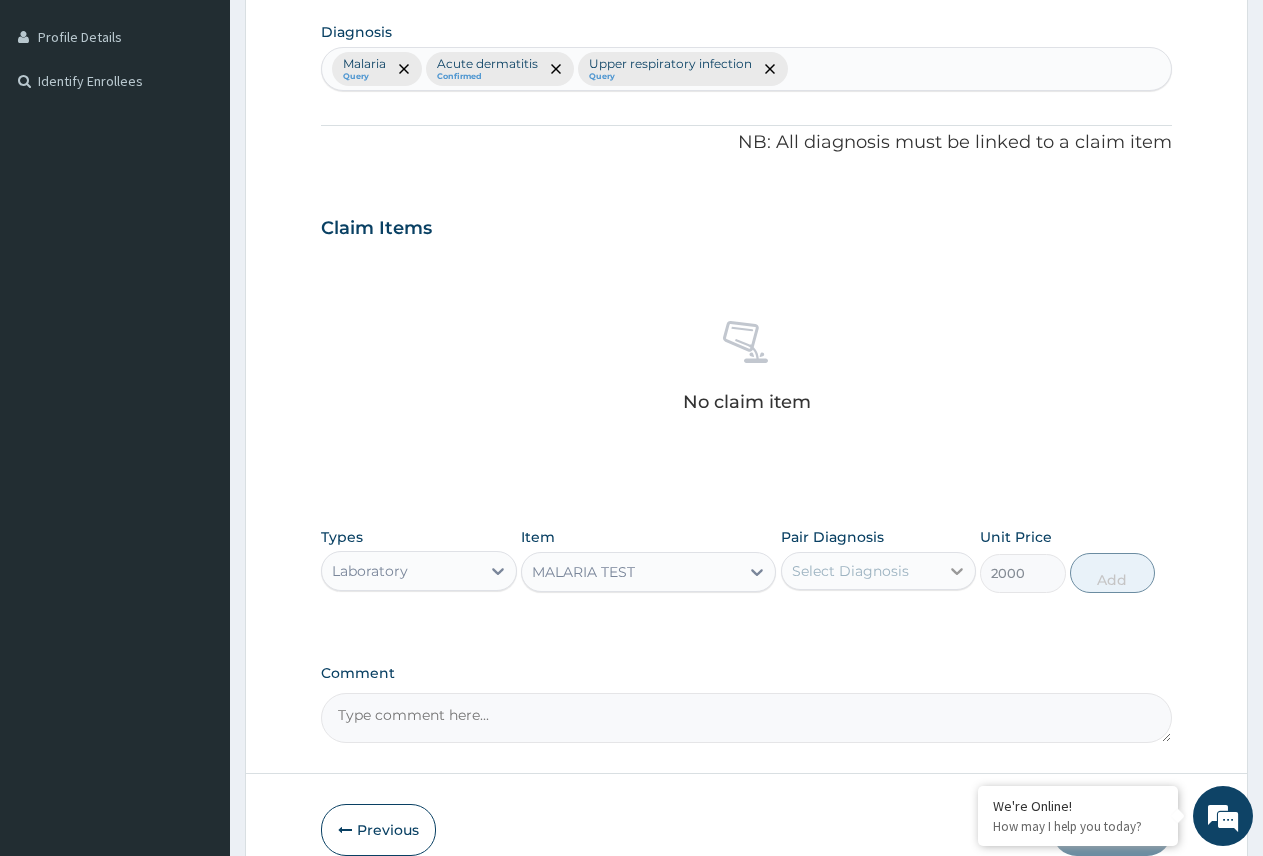 click at bounding box center [957, 571] 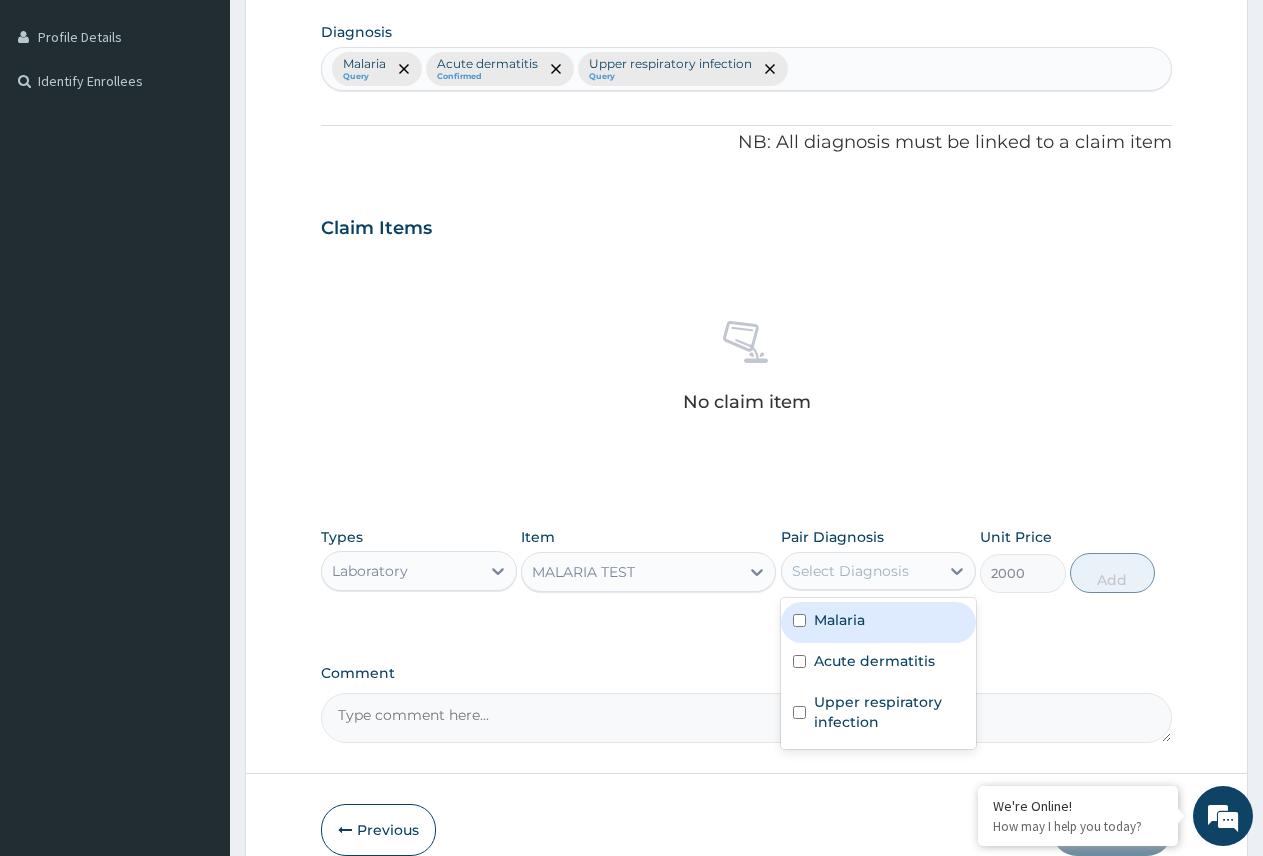 drag, startPoint x: 916, startPoint y: 613, endPoint x: 997, endPoint y: 601, distance: 81.88406 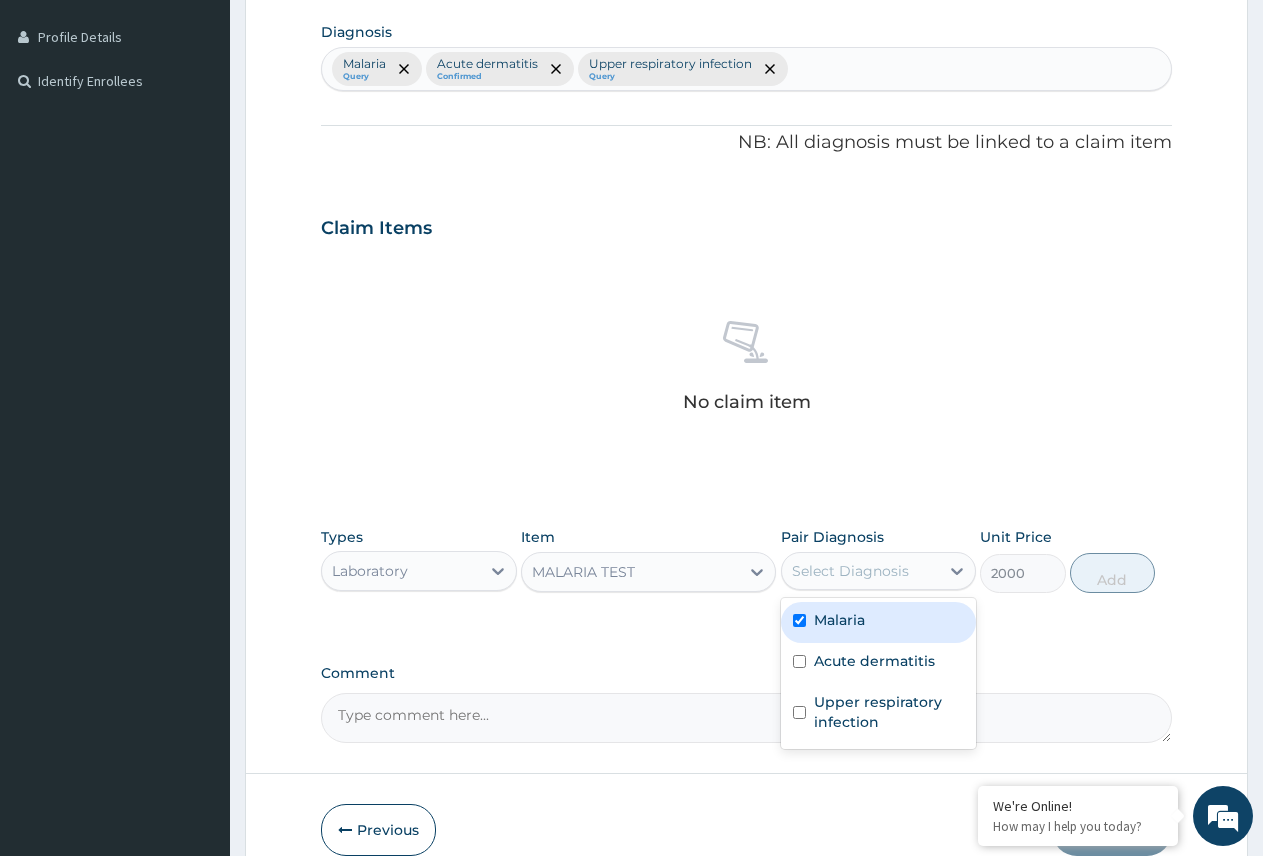 checkbox on "true" 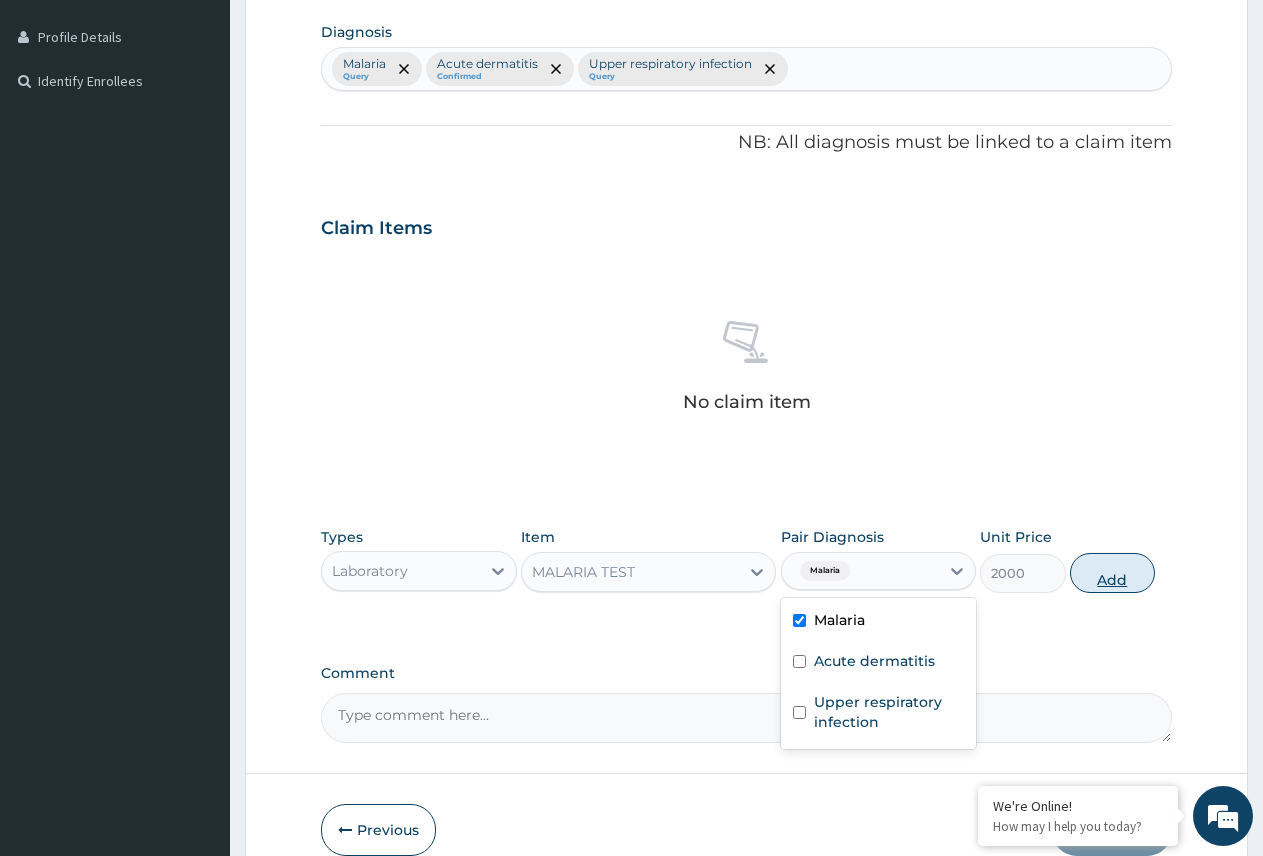 click on "Add" at bounding box center [1112, 573] 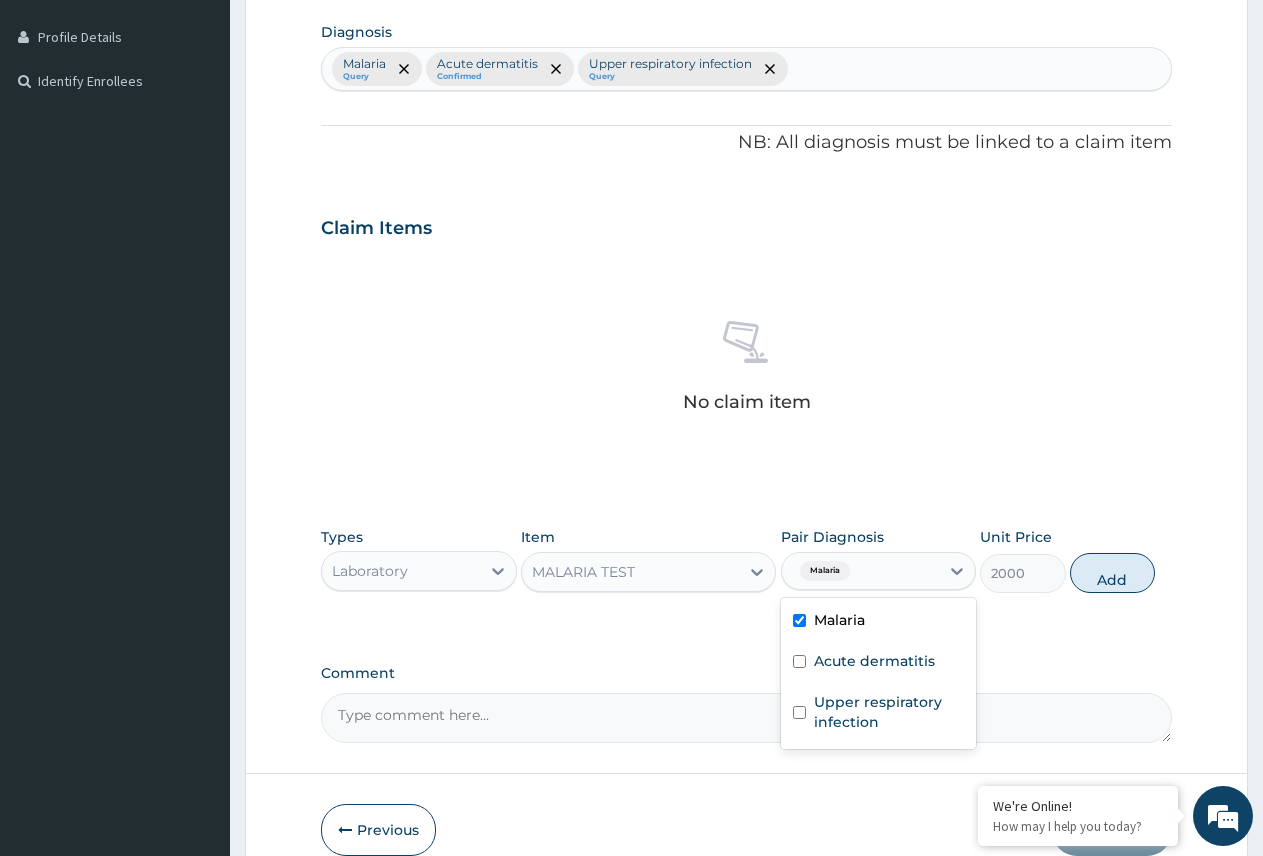type on "0" 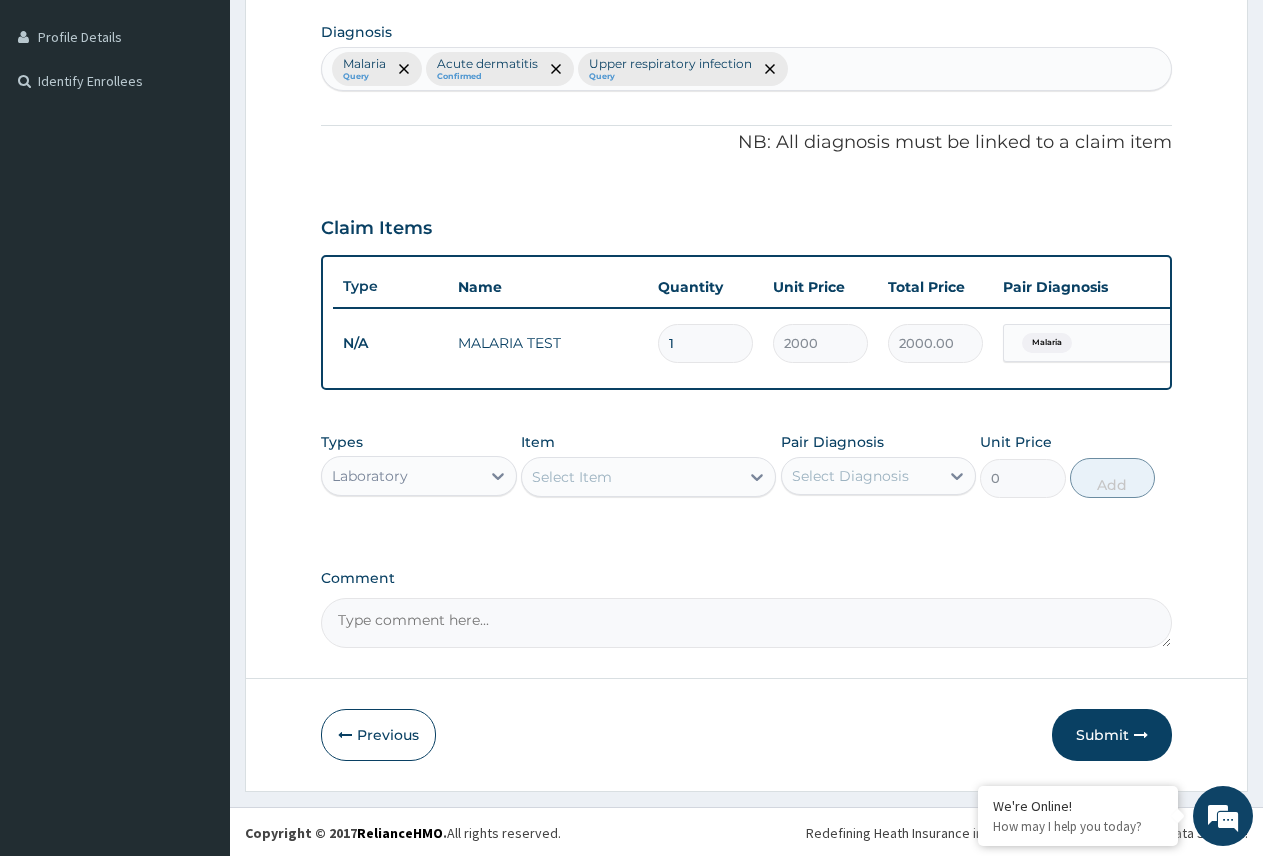 click on "Select Item" at bounding box center (572, 477) 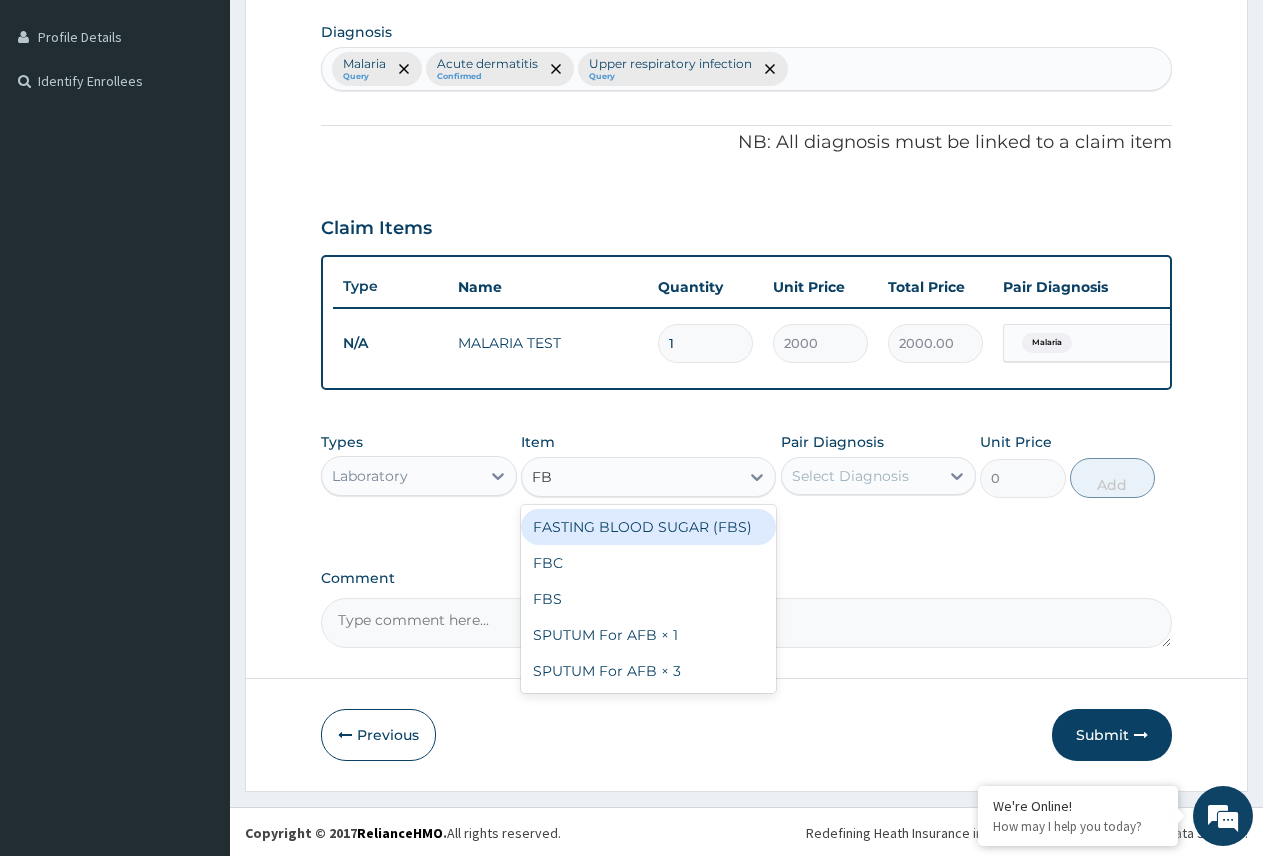 type on "FBC" 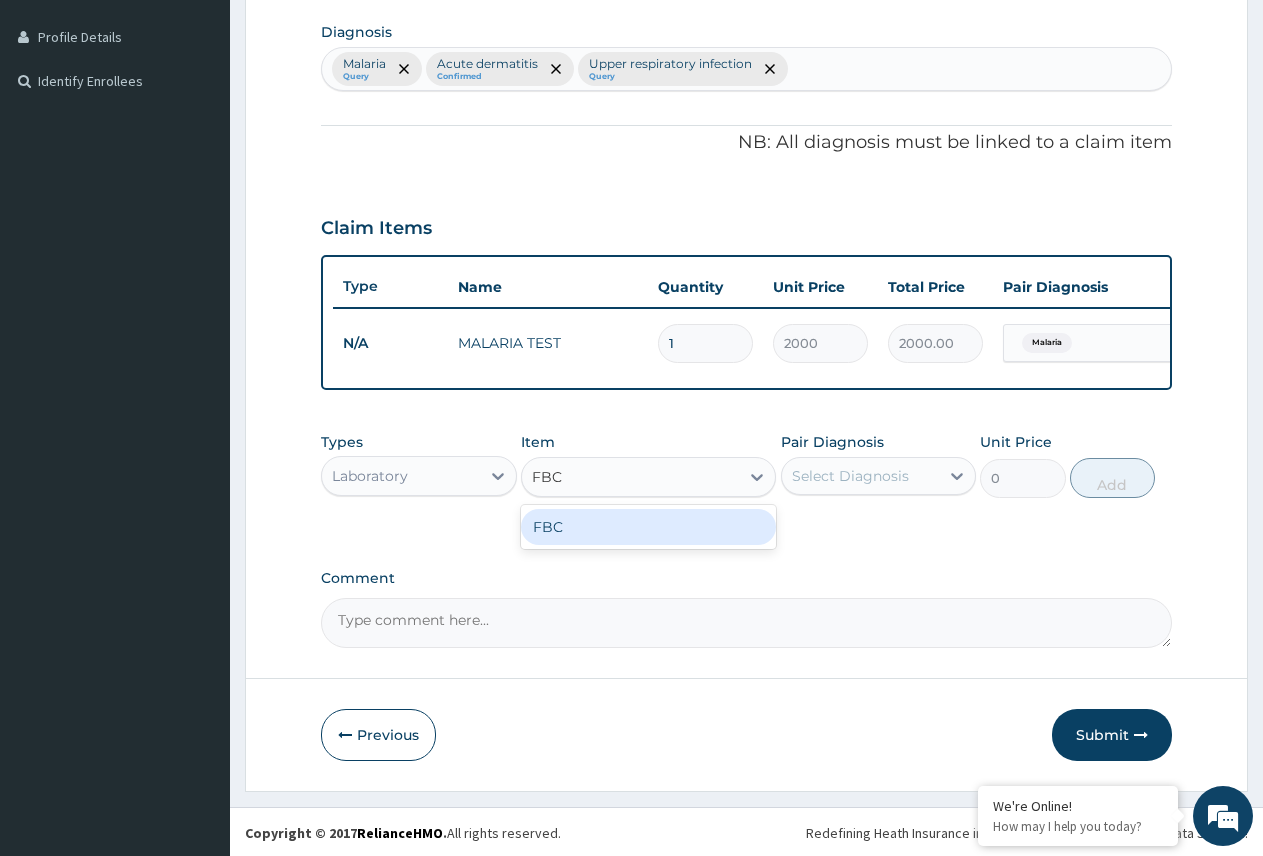 click on "FBC" at bounding box center [648, 527] 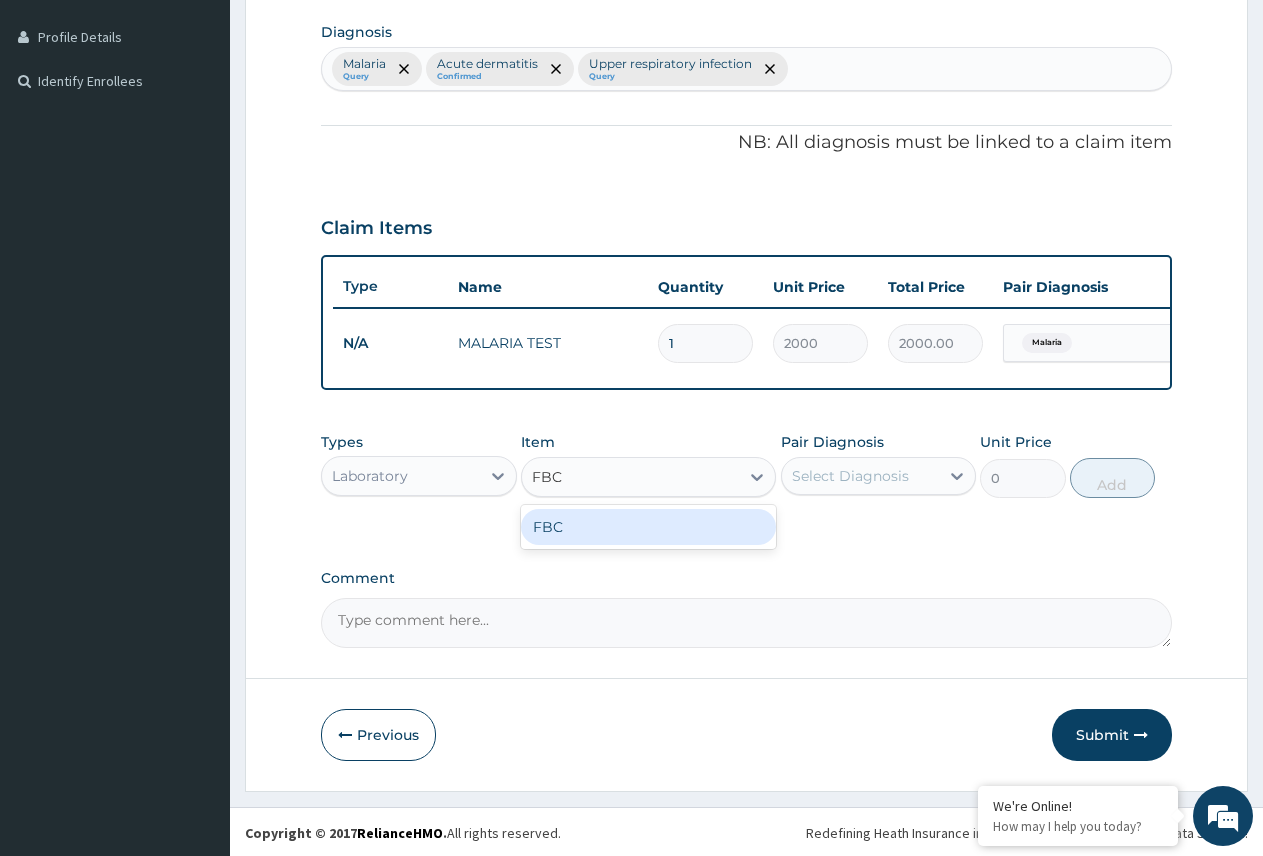 type 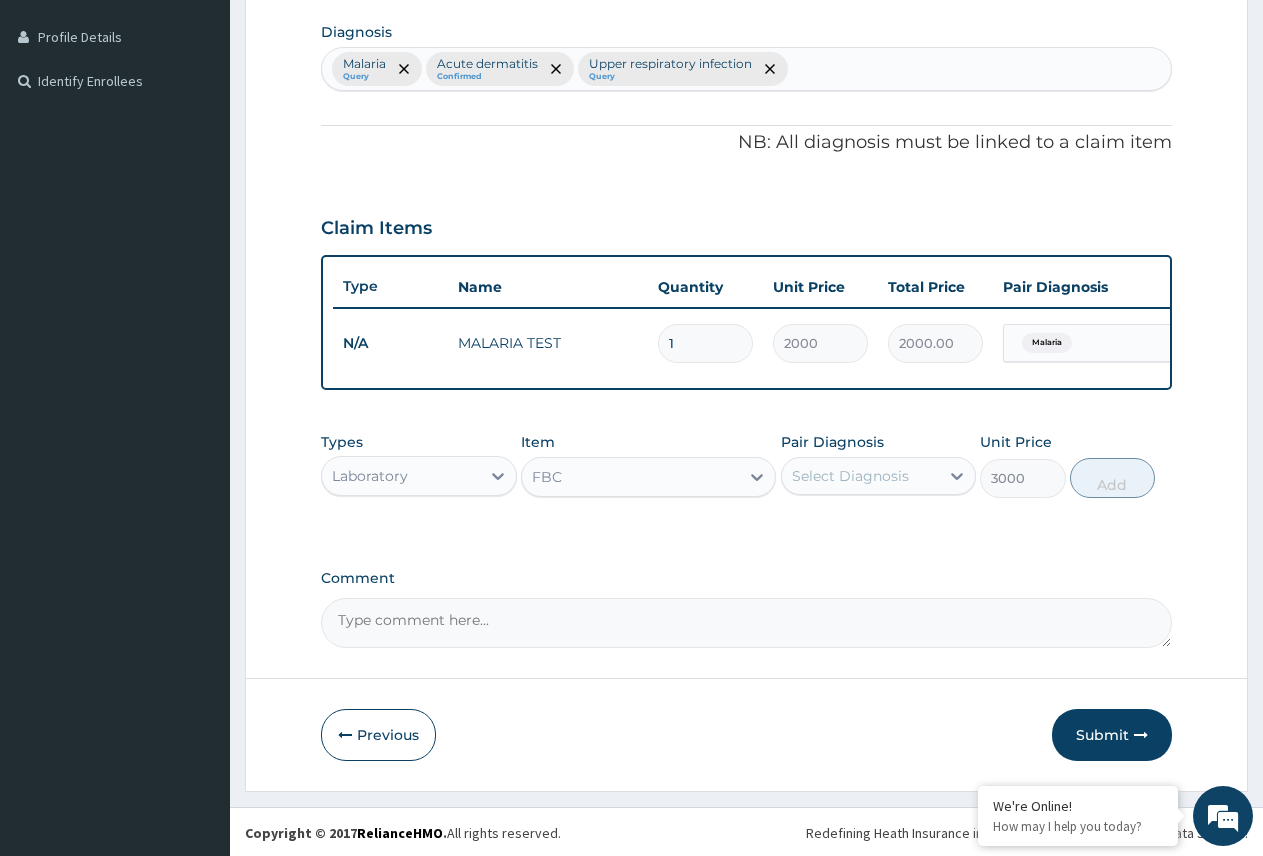 click on "Select Diagnosis" at bounding box center (850, 476) 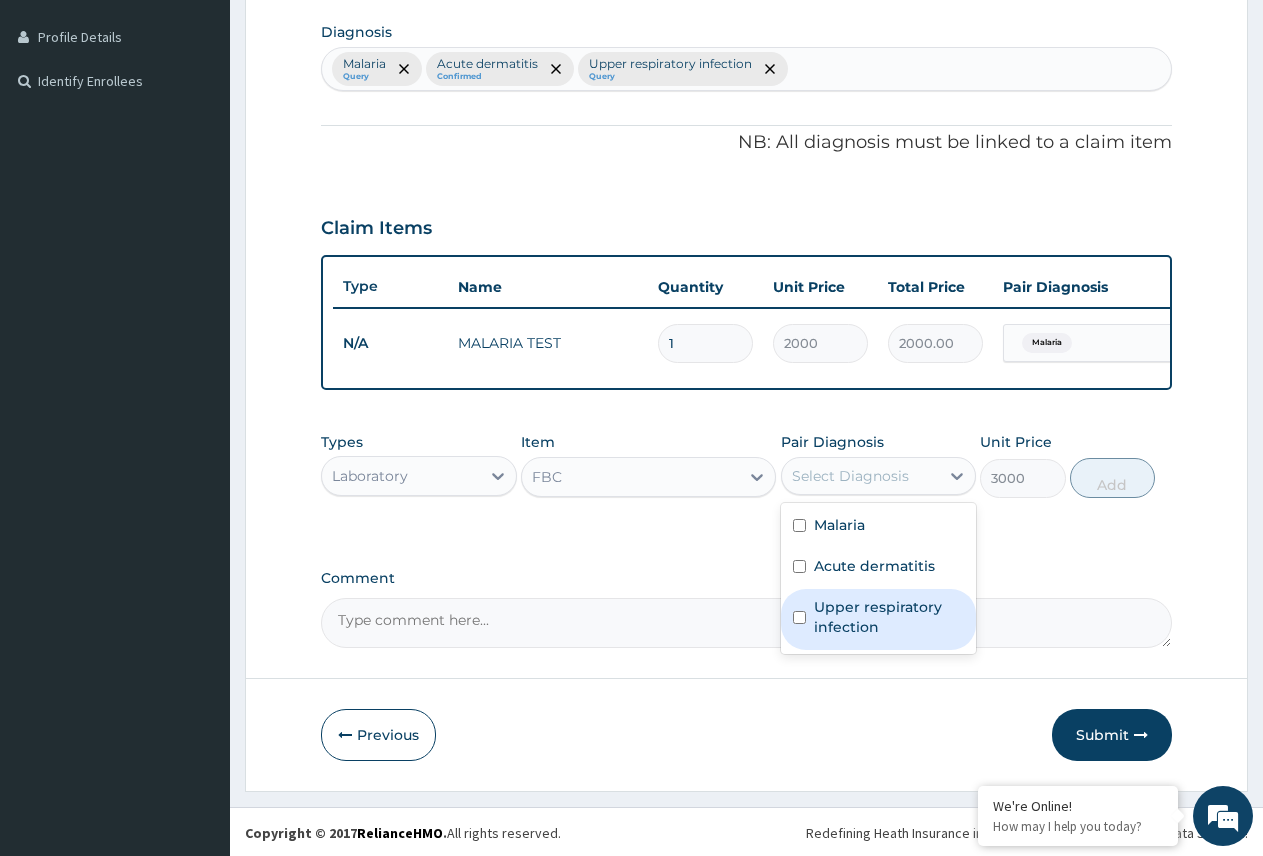 drag, startPoint x: 814, startPoint y: 629, endPoint x: 971, endPoint y: 595, distance: 160.63934 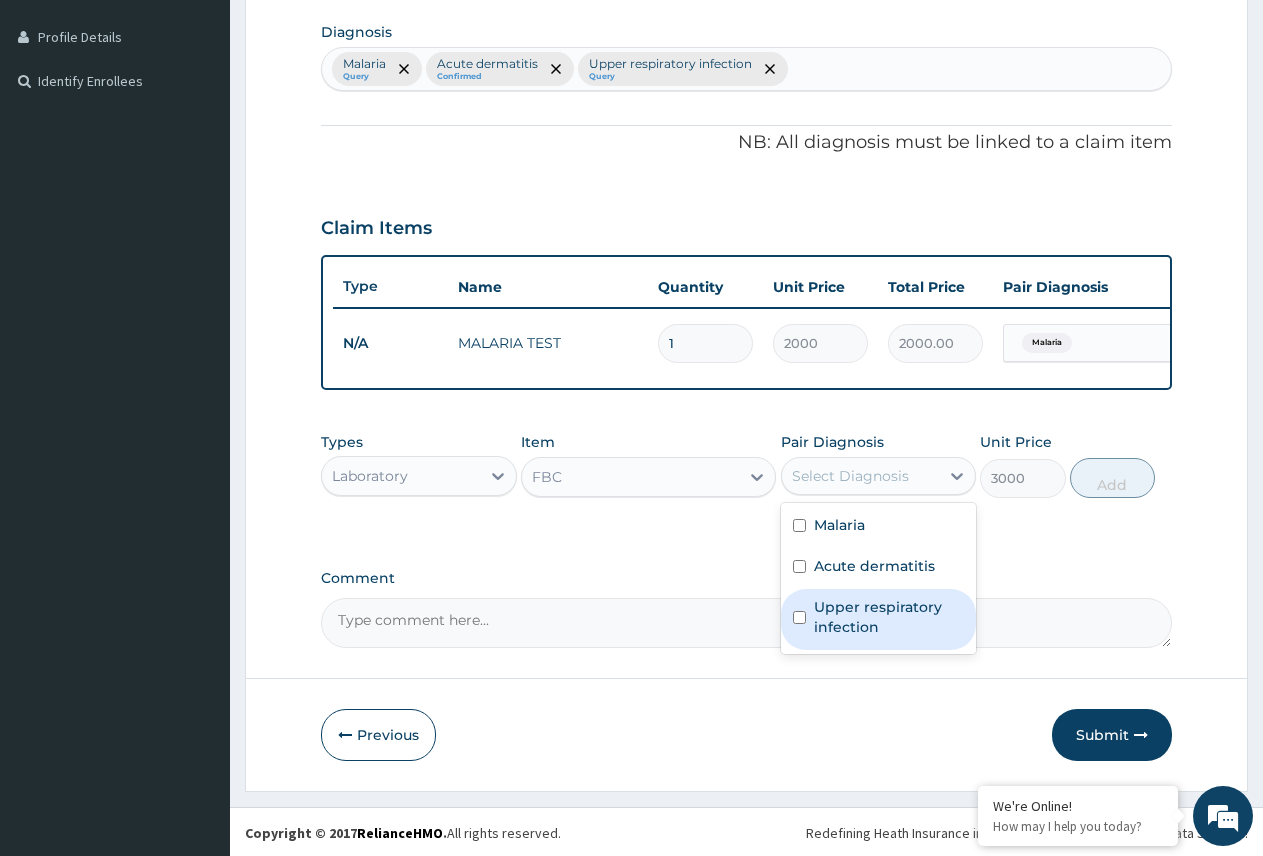 click on "Upper respiratory infection" at bounding box center (889, 617) 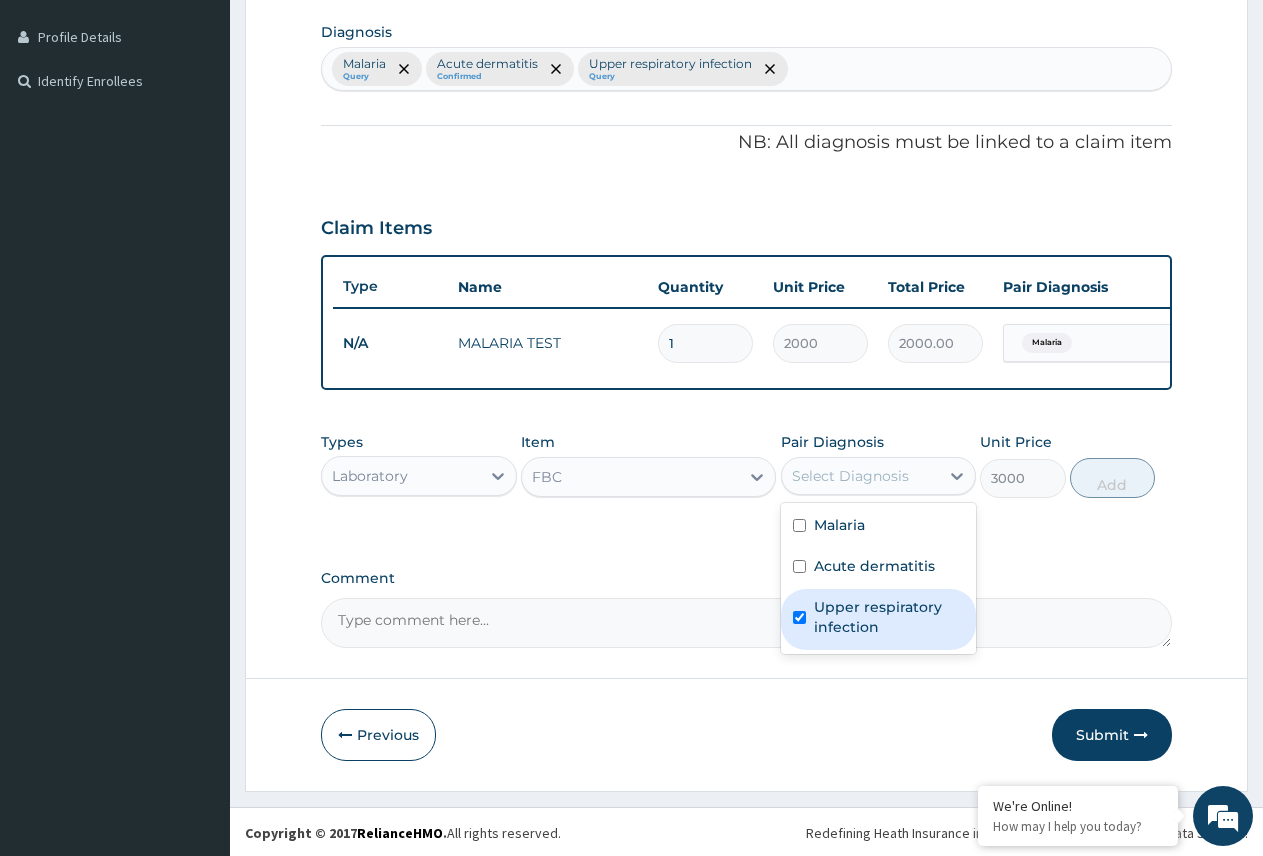 checkbox on "true" 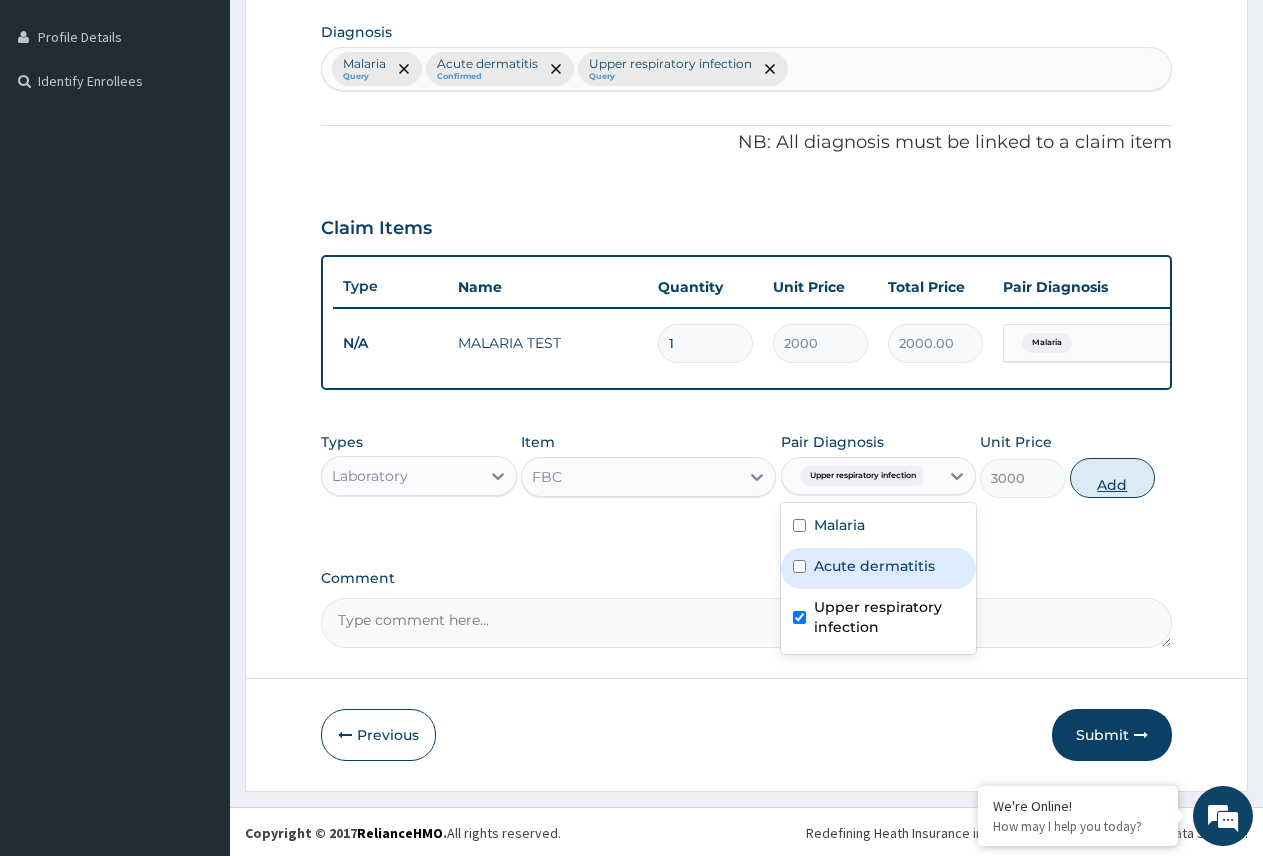 click on "Add" at bounding box center [1112, 478] 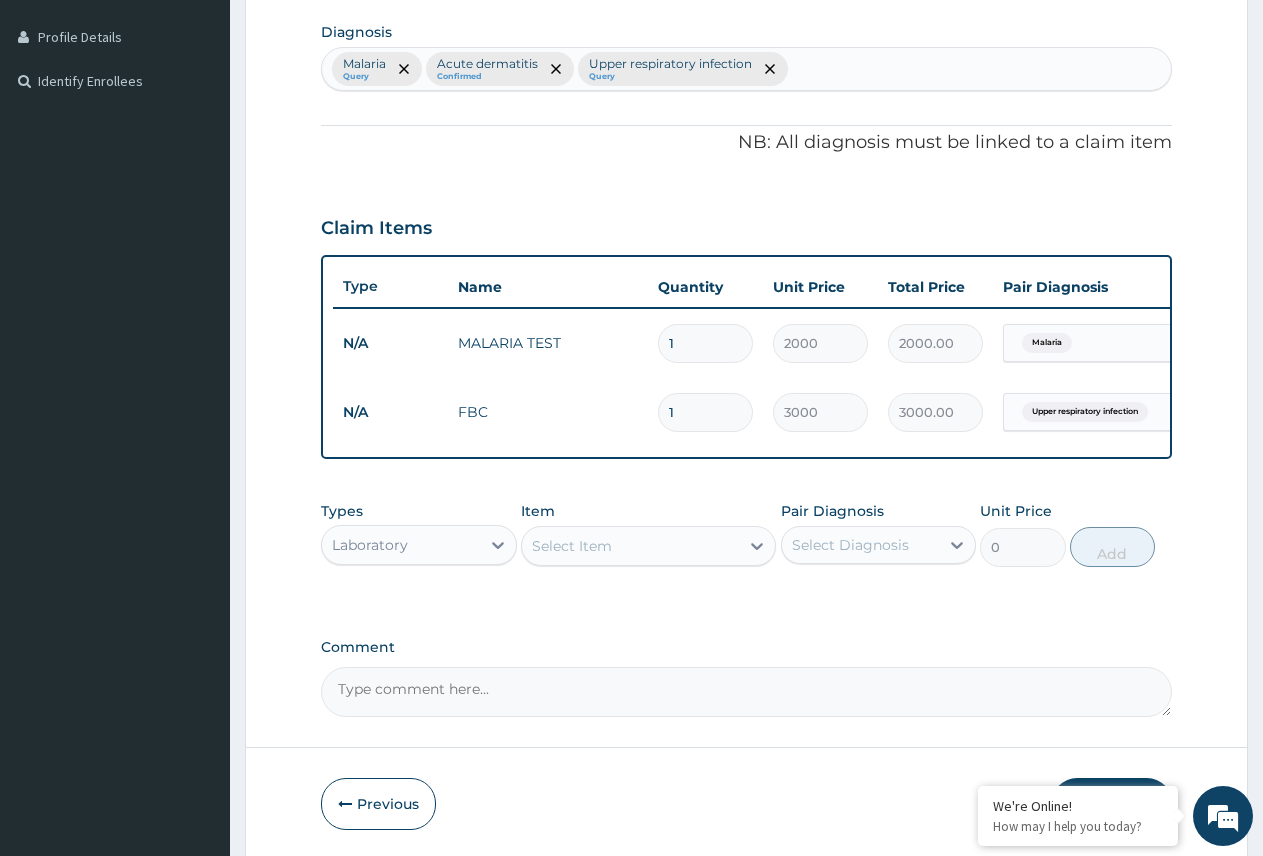 click on "Laboratory" at bounding box center (370, 545) 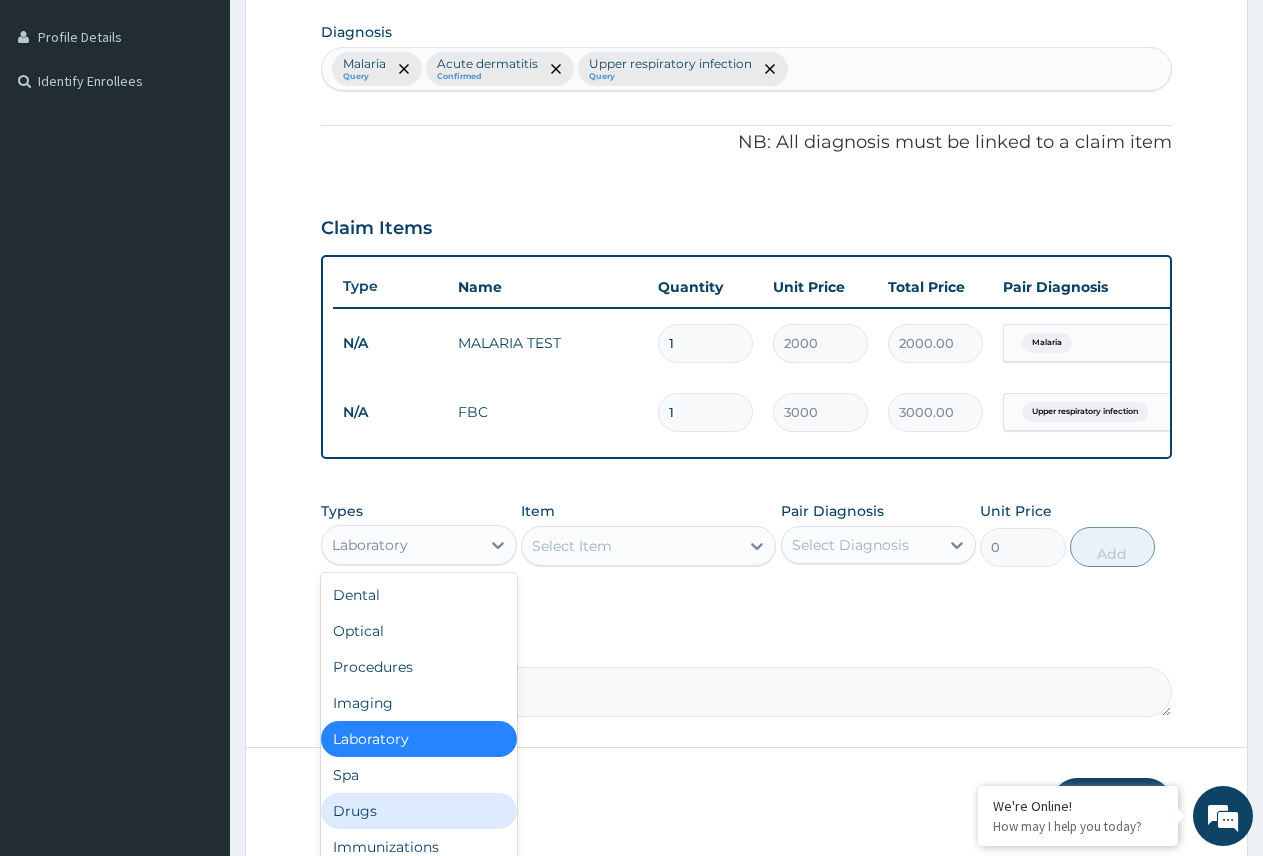 click on "Drugs" at bounding box center (419, 811) 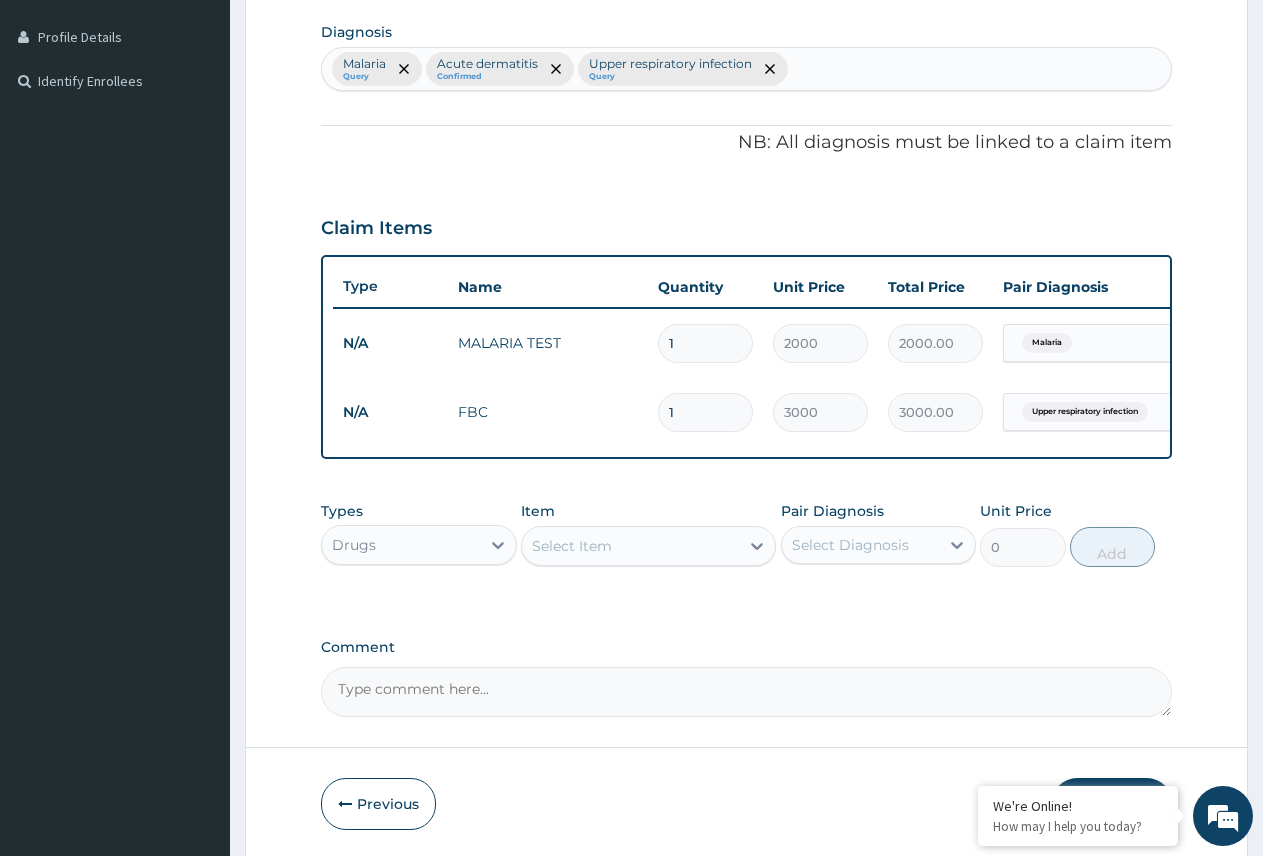 click on "Select Item" at bounding box center [630, 546] 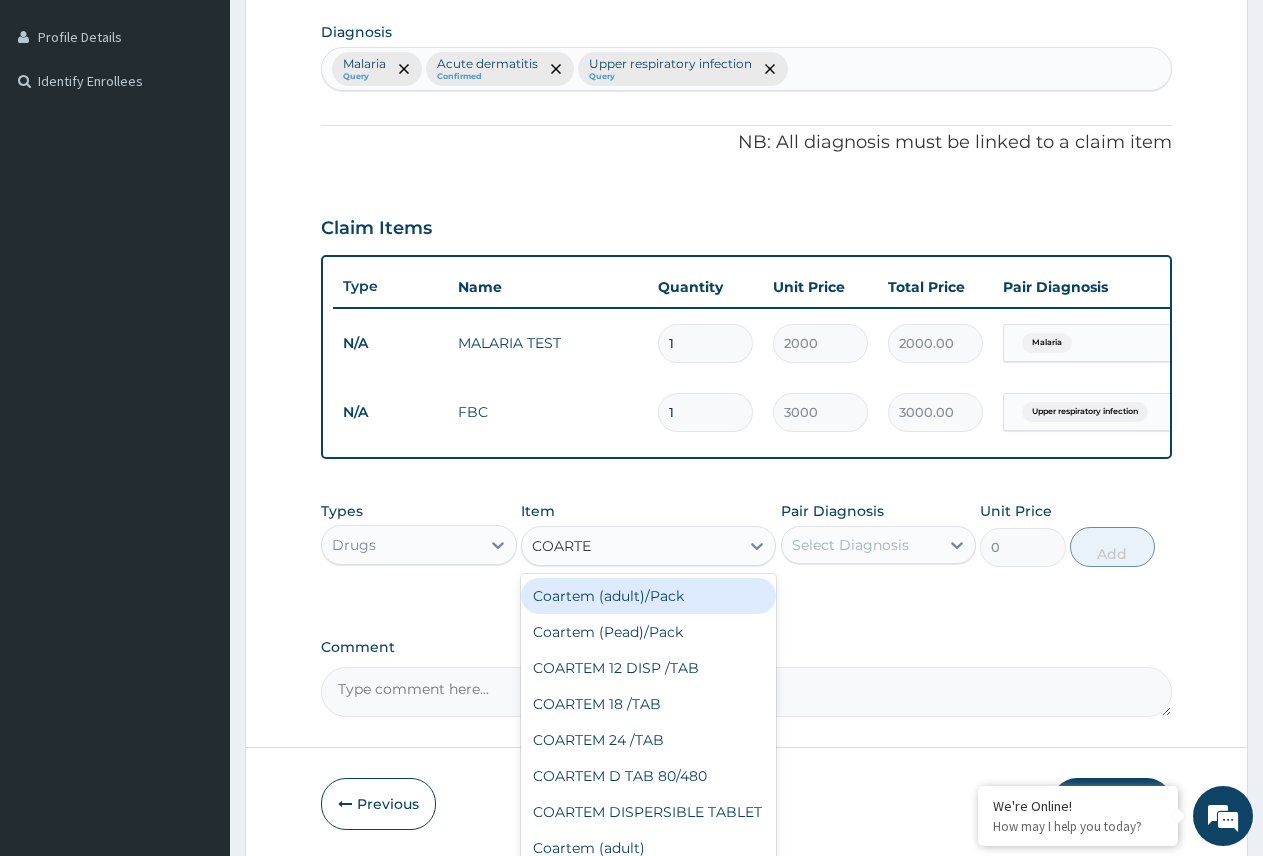 type on "COARTEM" 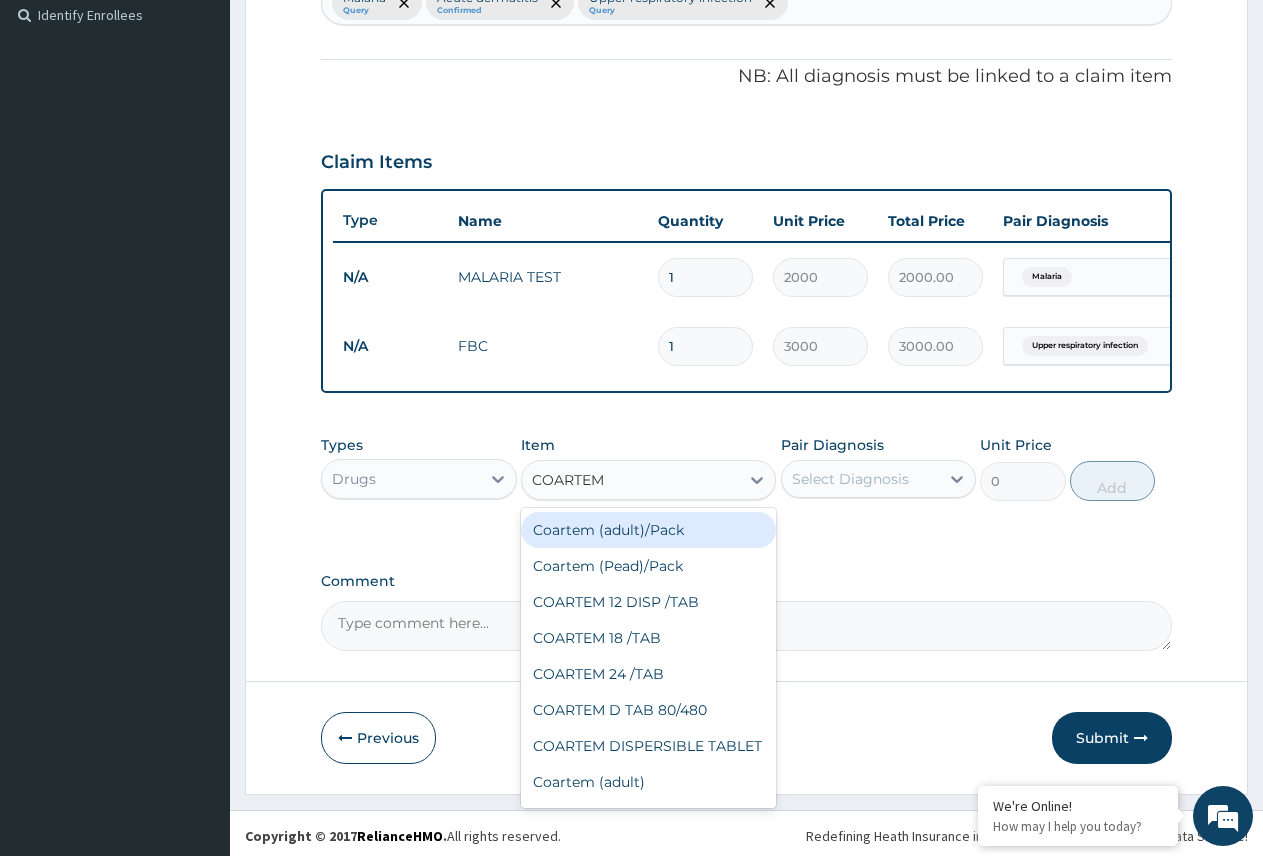 scroll, scrollTop: 577, scrollLeft: 0, axis: vertical 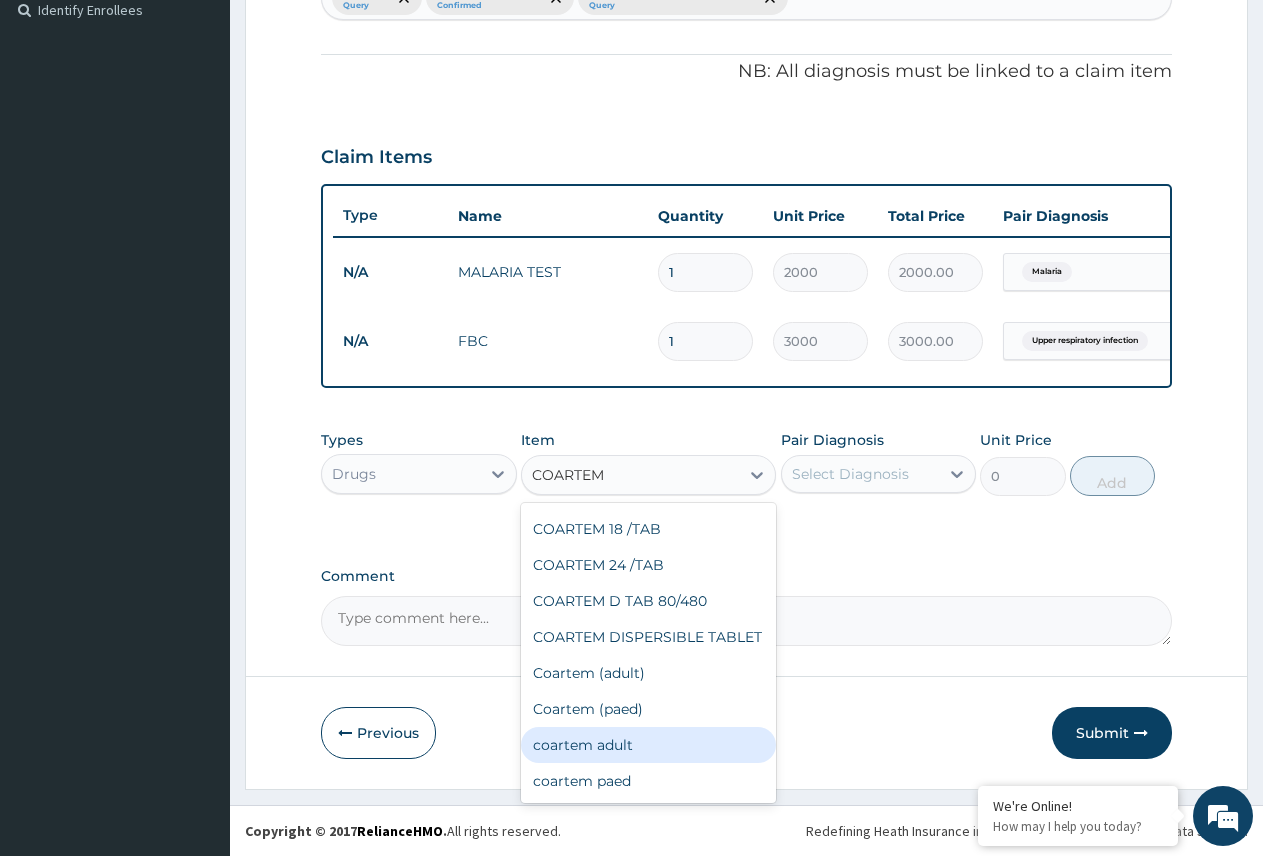 click on "coartem adult" at bounding box center [648, 745] 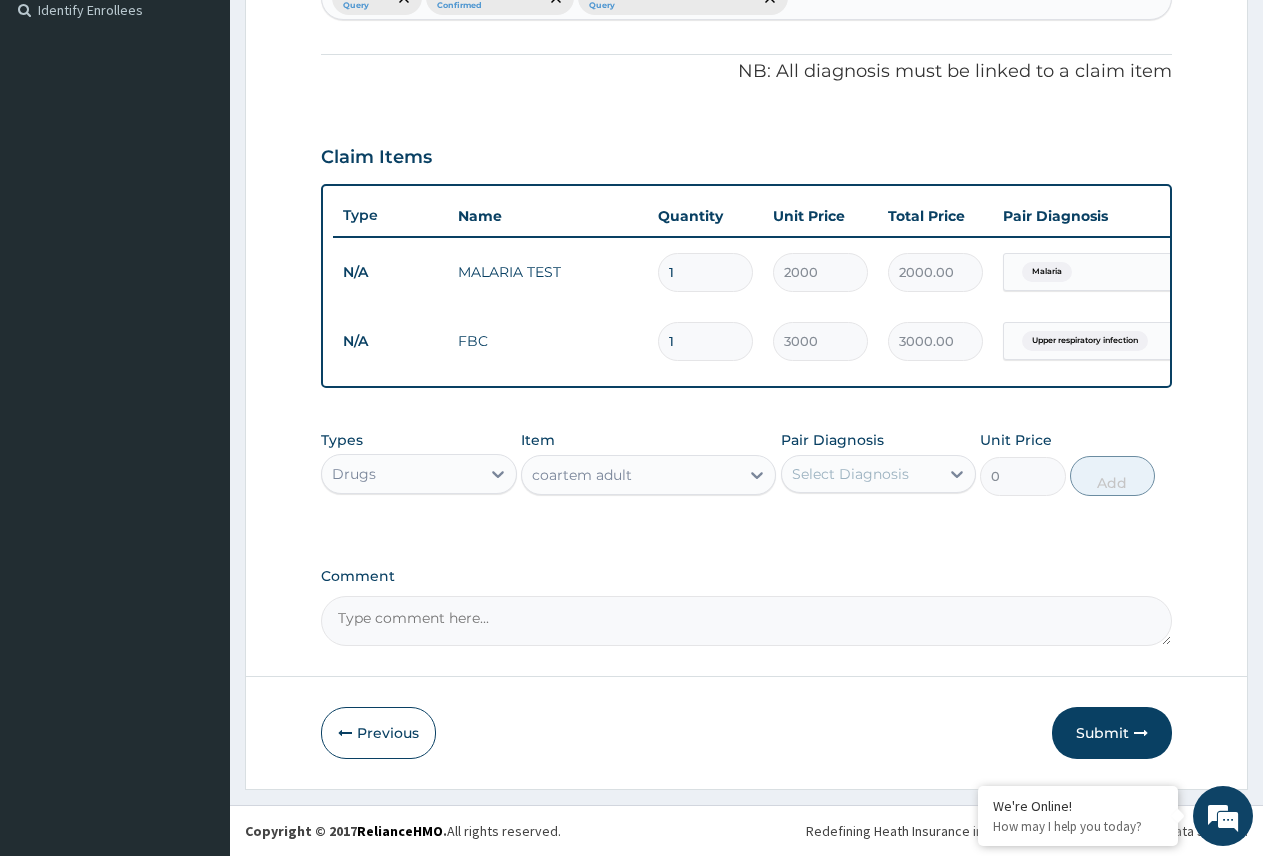 type 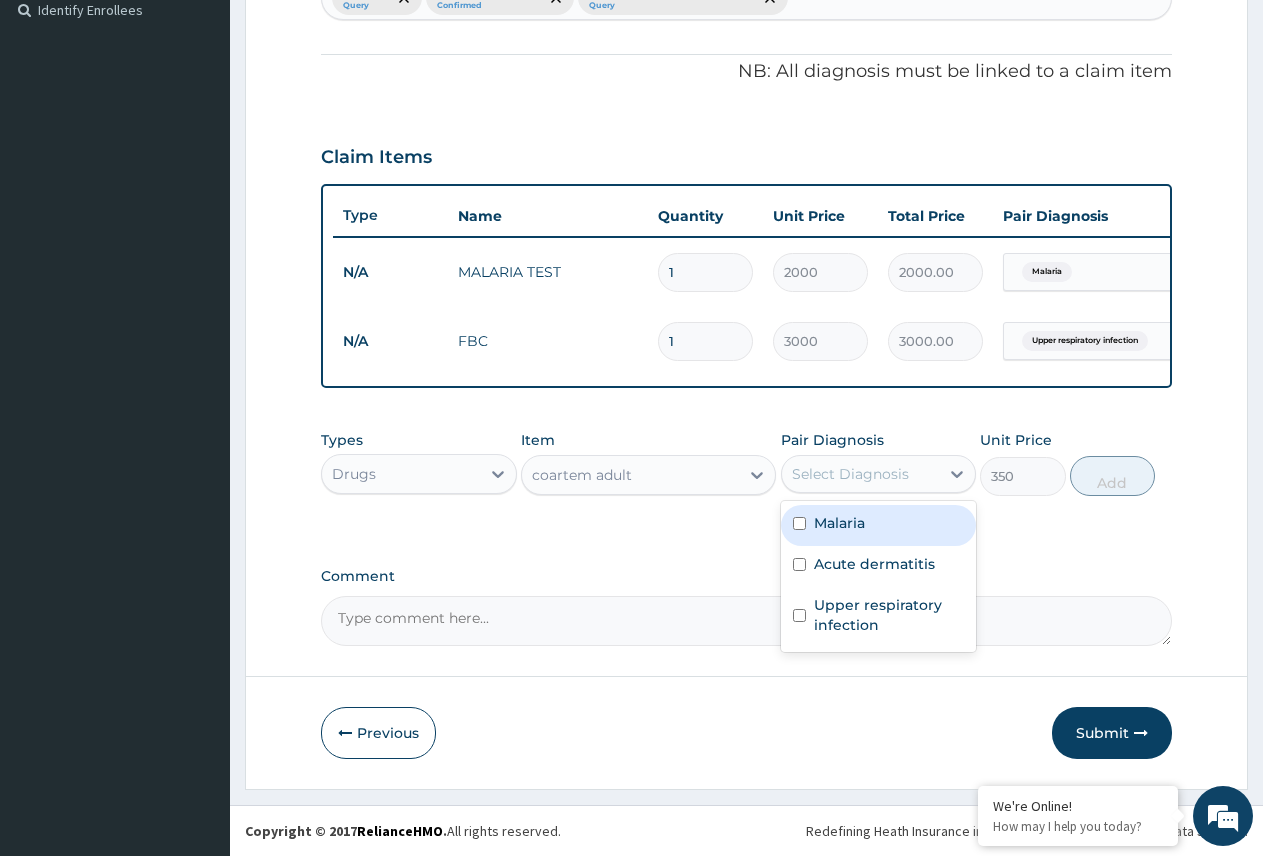 click on "Select Diagnosis" at bounding box center [861, 474] 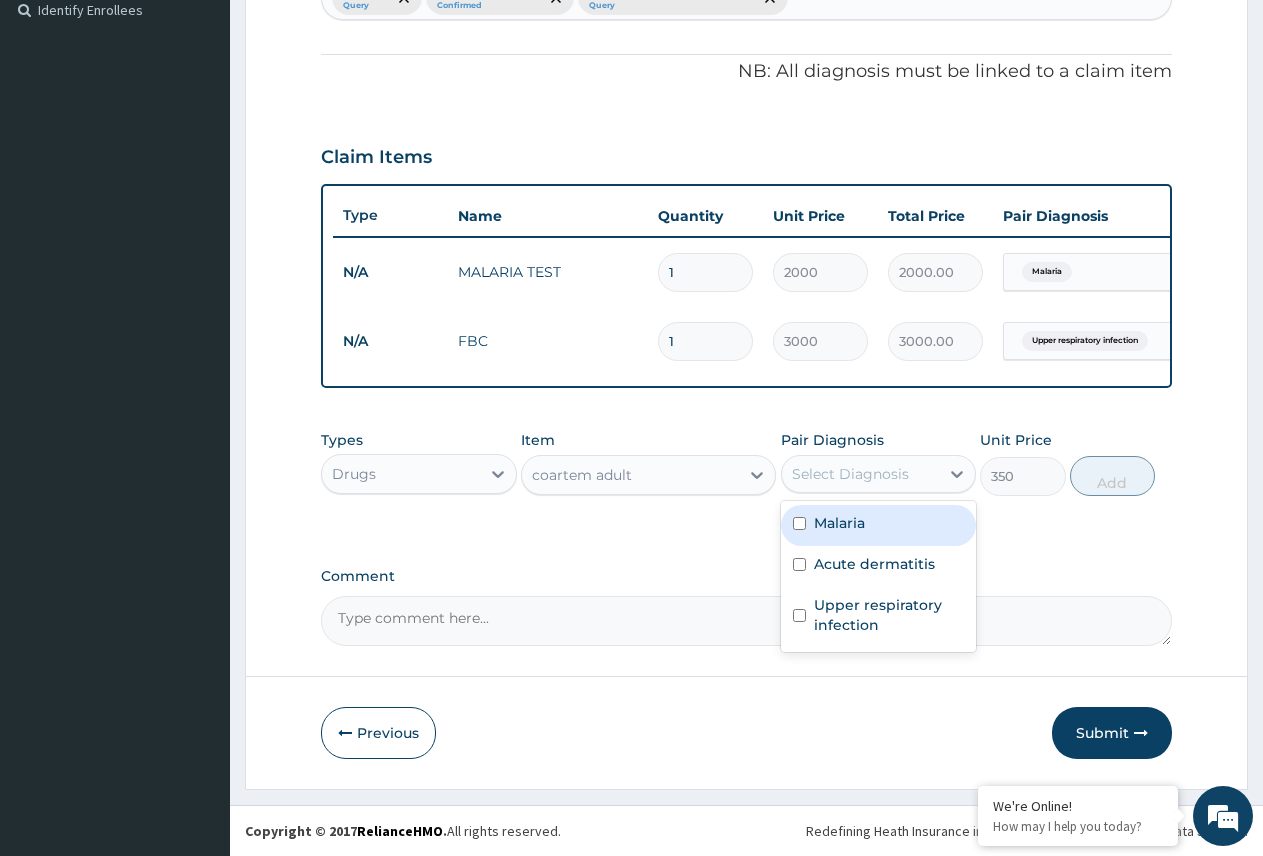 click on "Malaria" at bounding box center (839, 523) 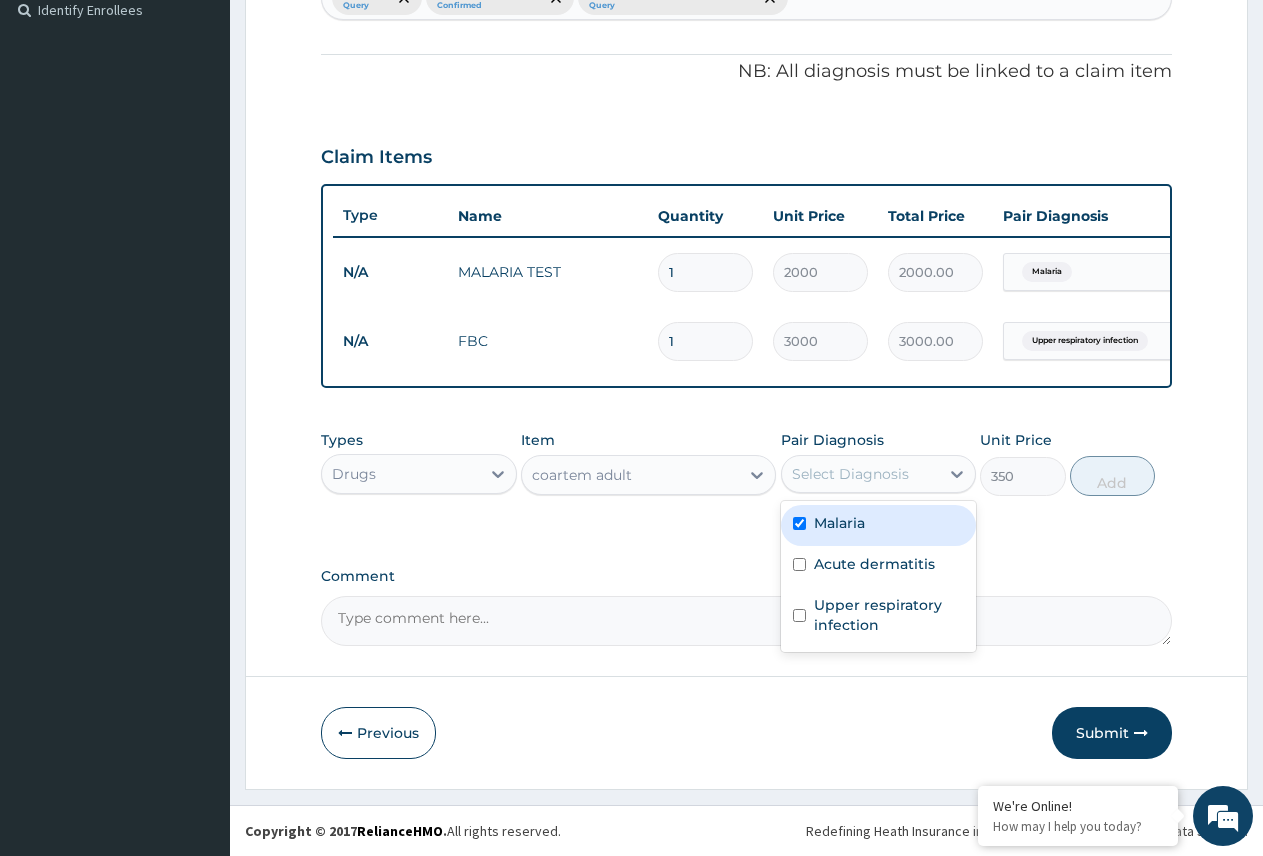 checkbox on "true" 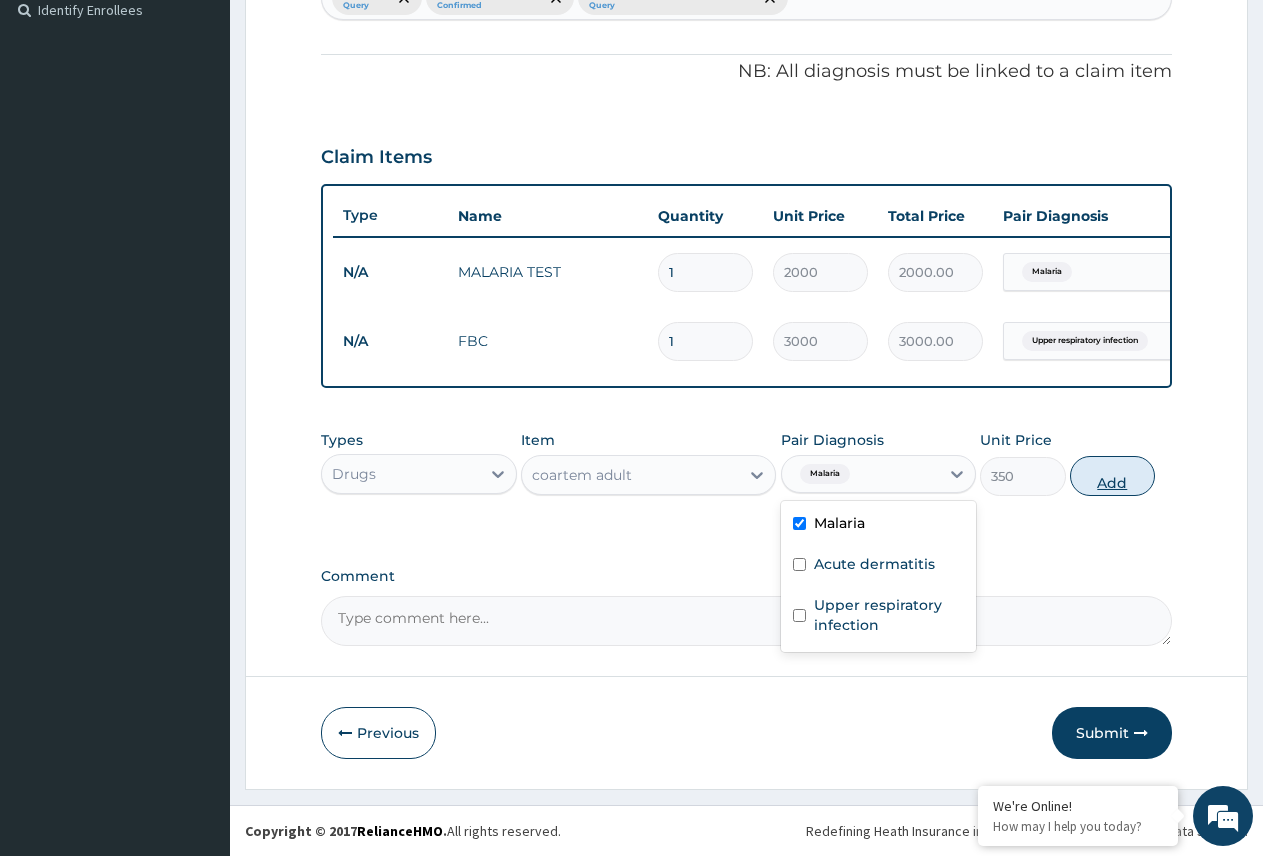click on "Add" at bounding box center [1112, 476] 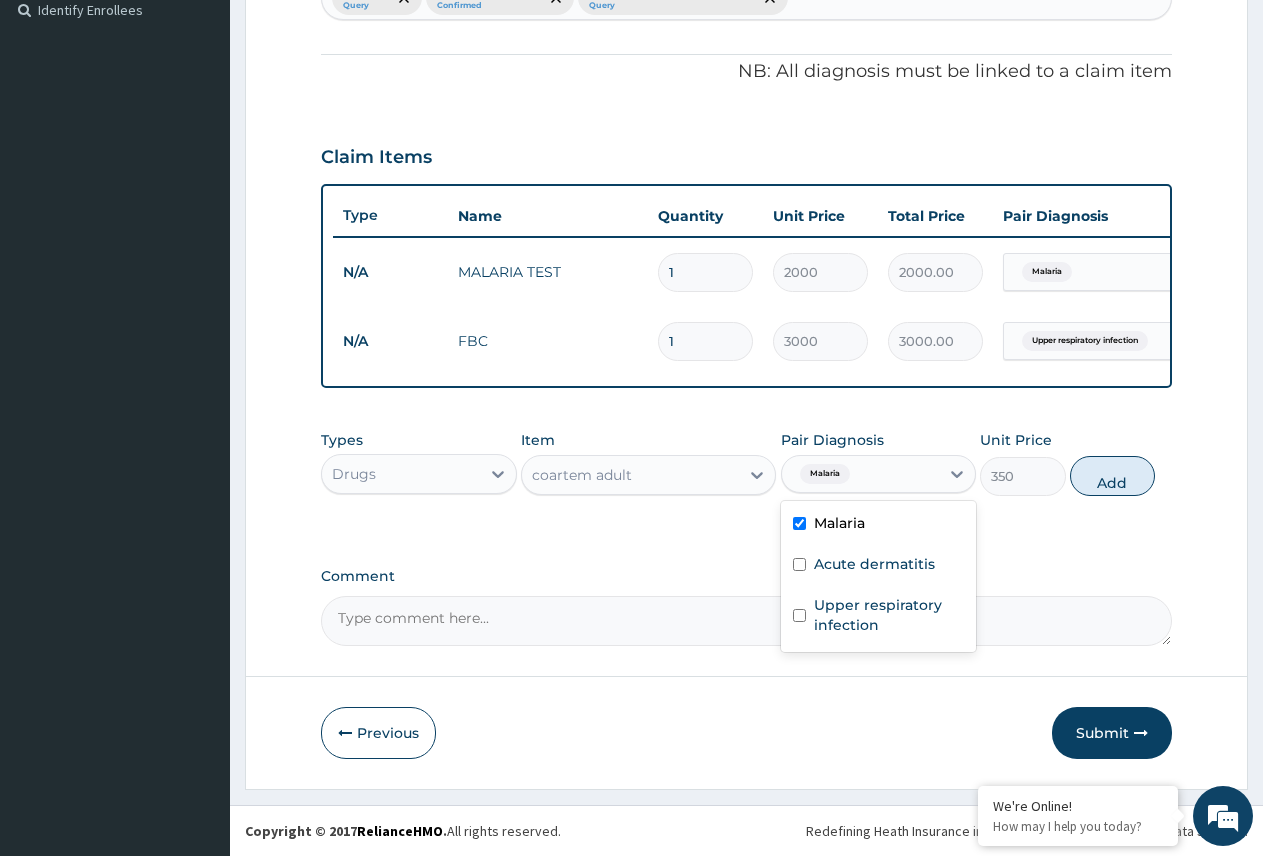 type on "0" 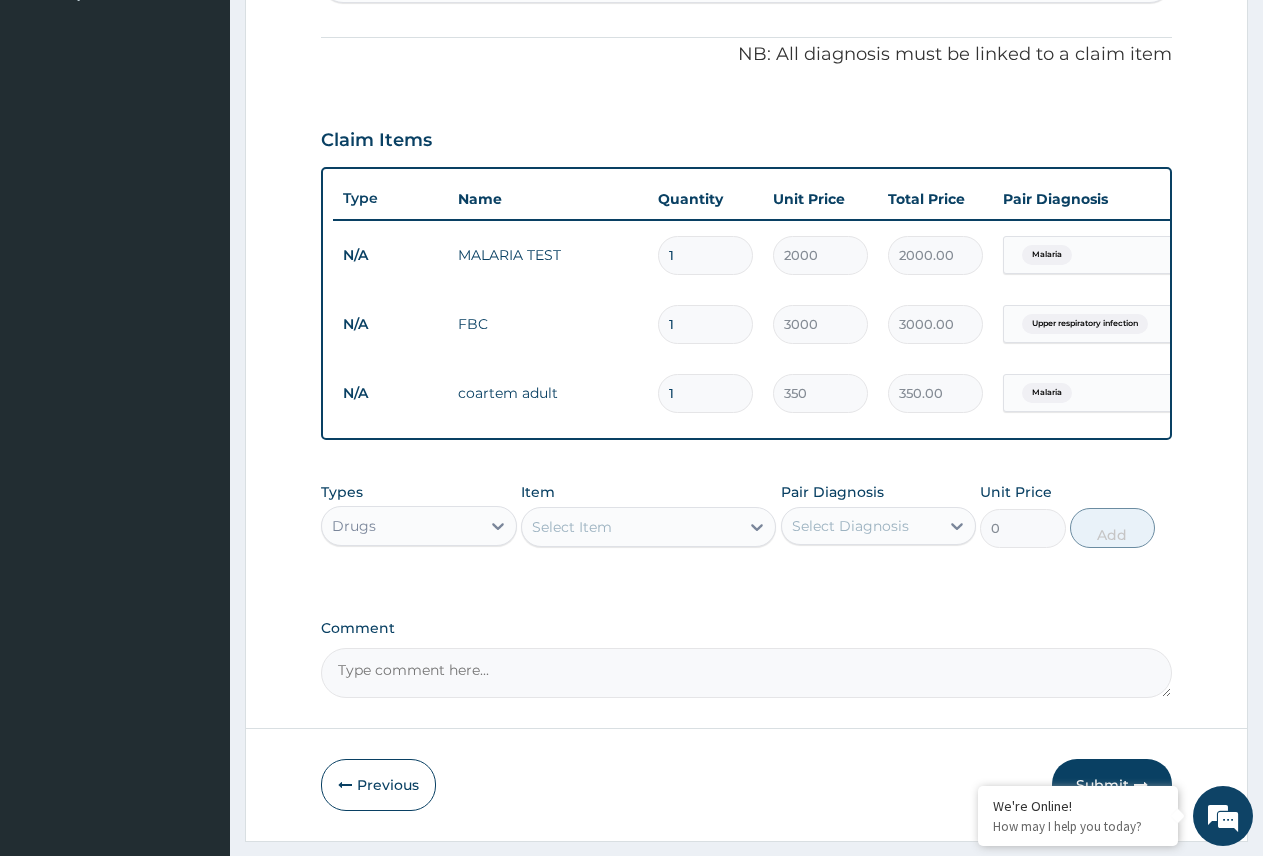 drag, startPoint x: 699, startPoint y: 393, endPoint x: 624, endPoint y: 398, distance: 75.16648 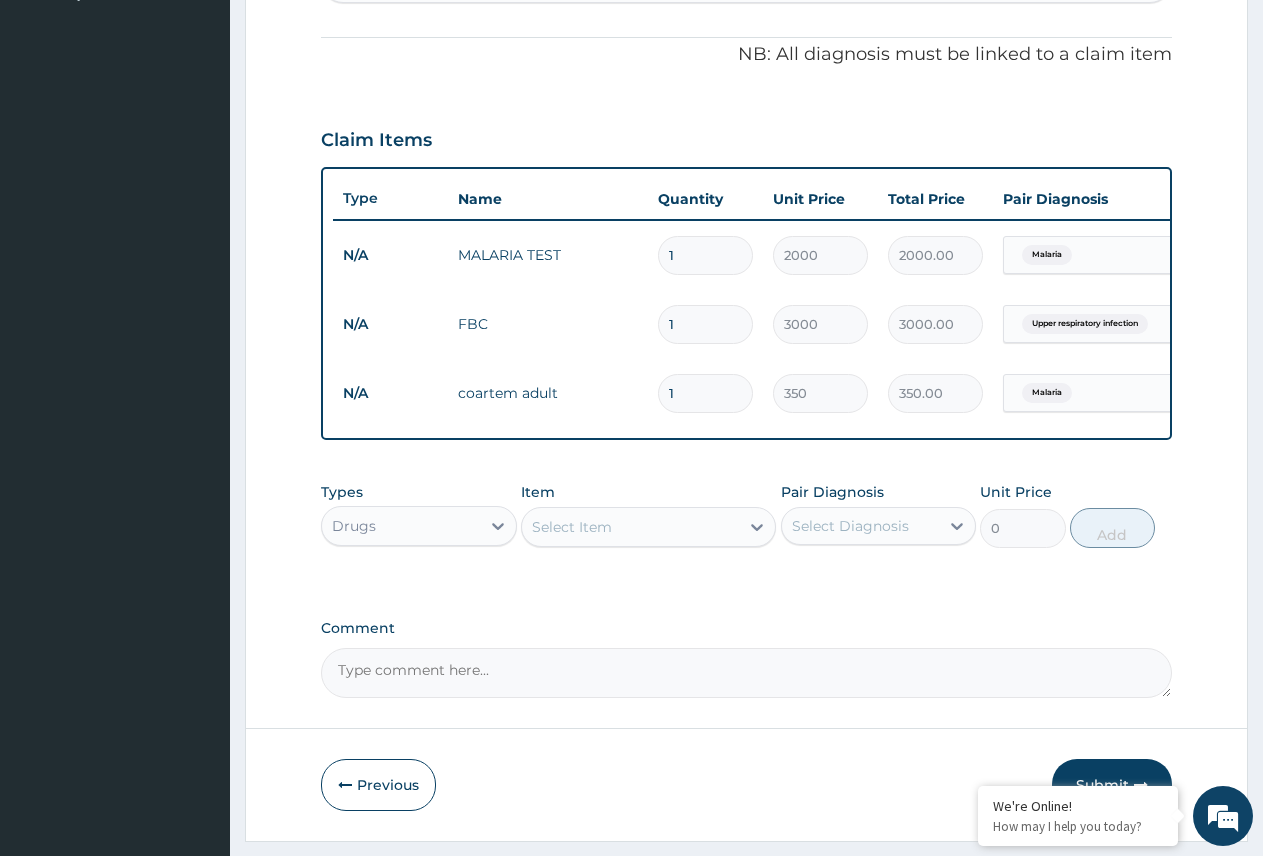 type on "6" 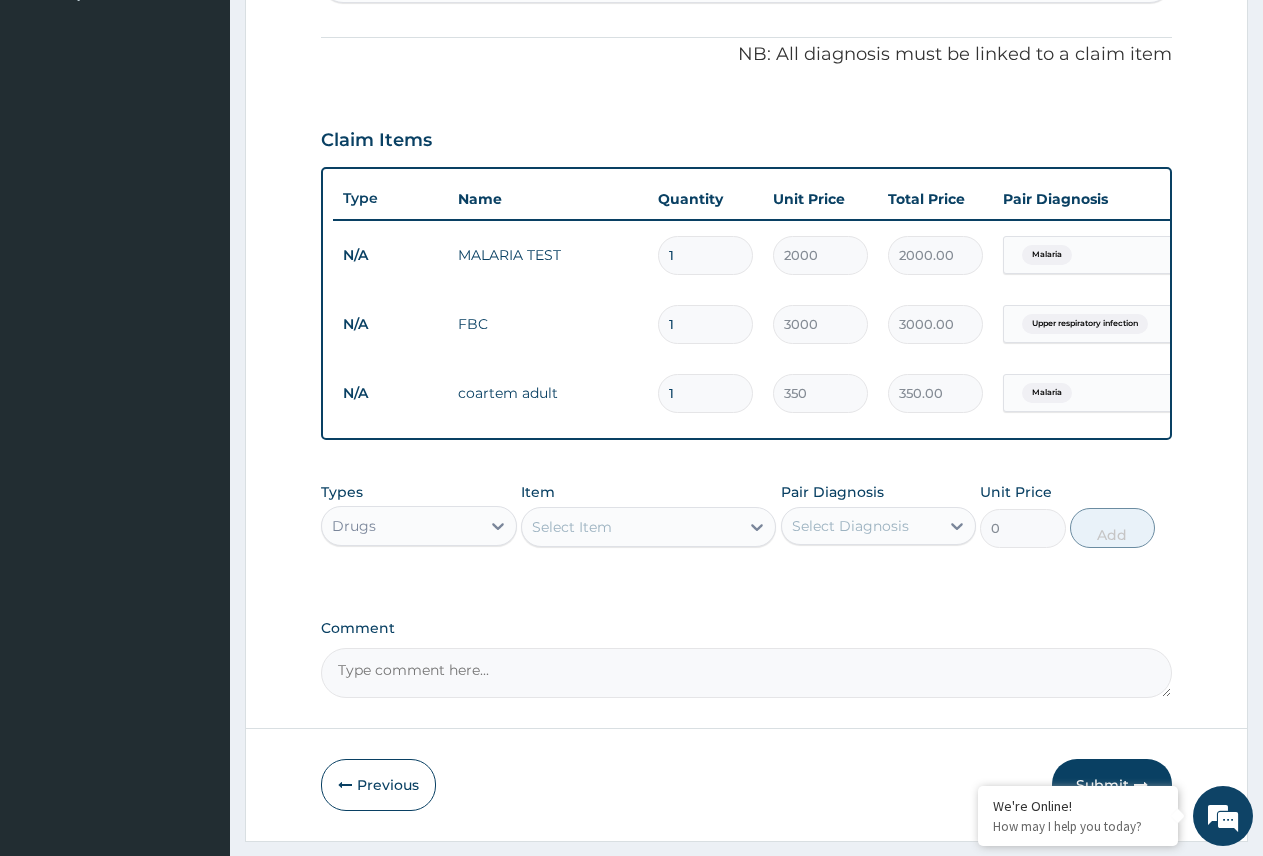 type on "2100.00" 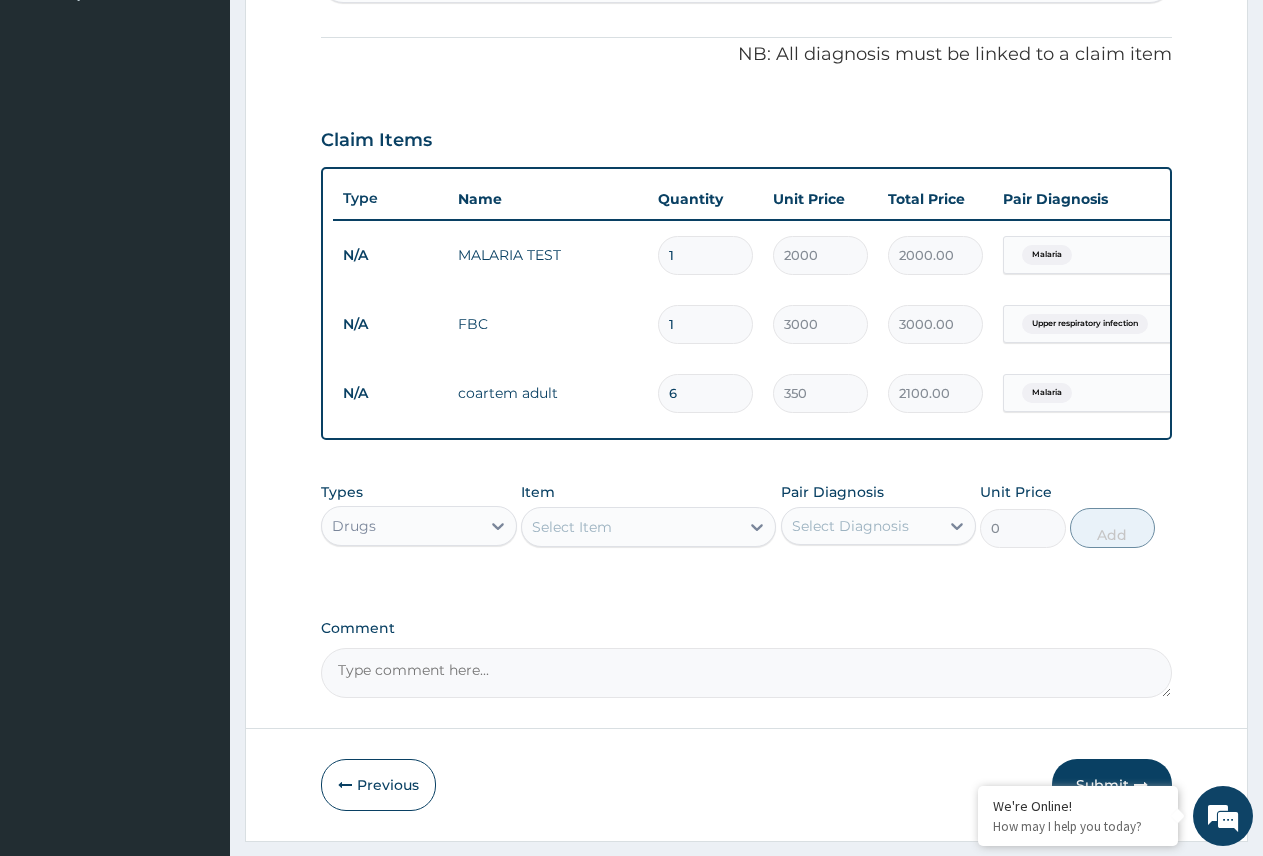 type on "6" 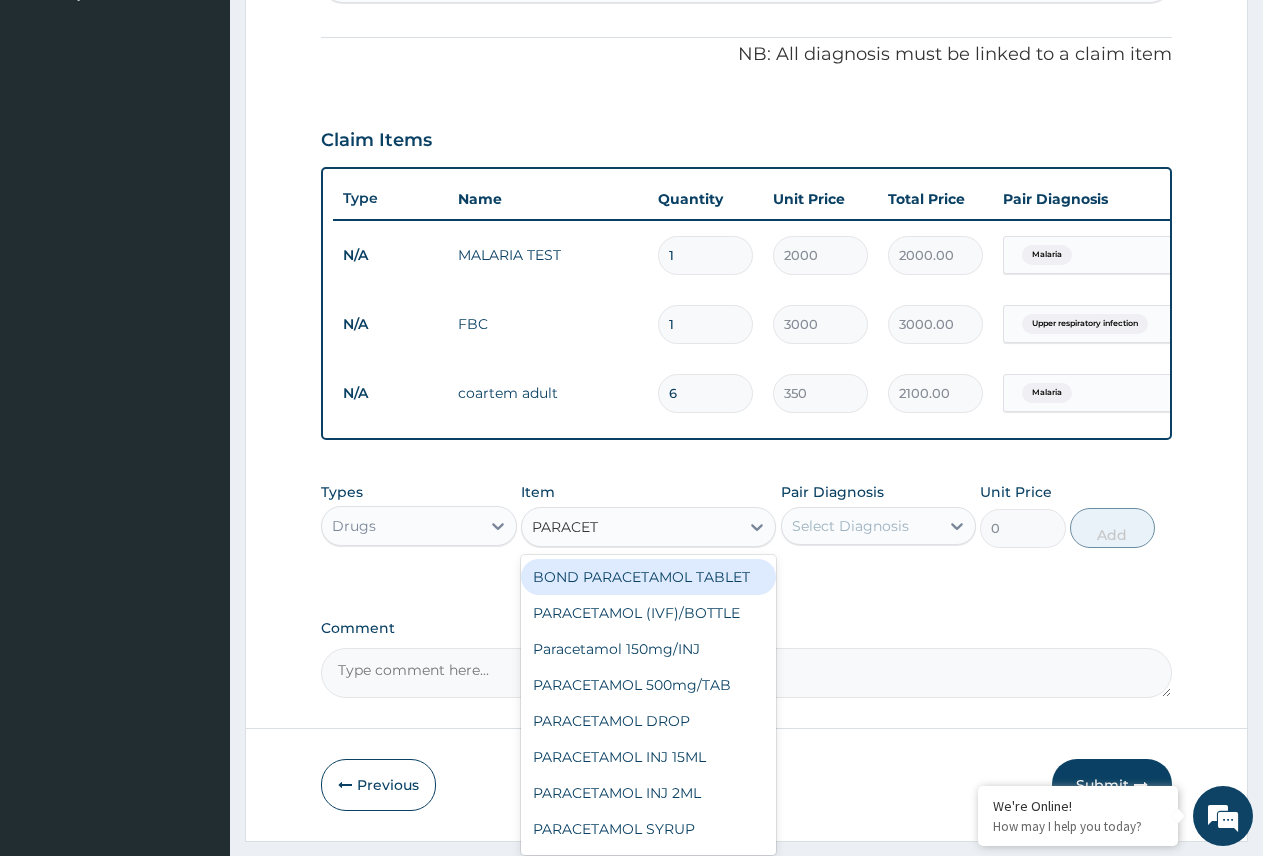 type on "PARACETA" 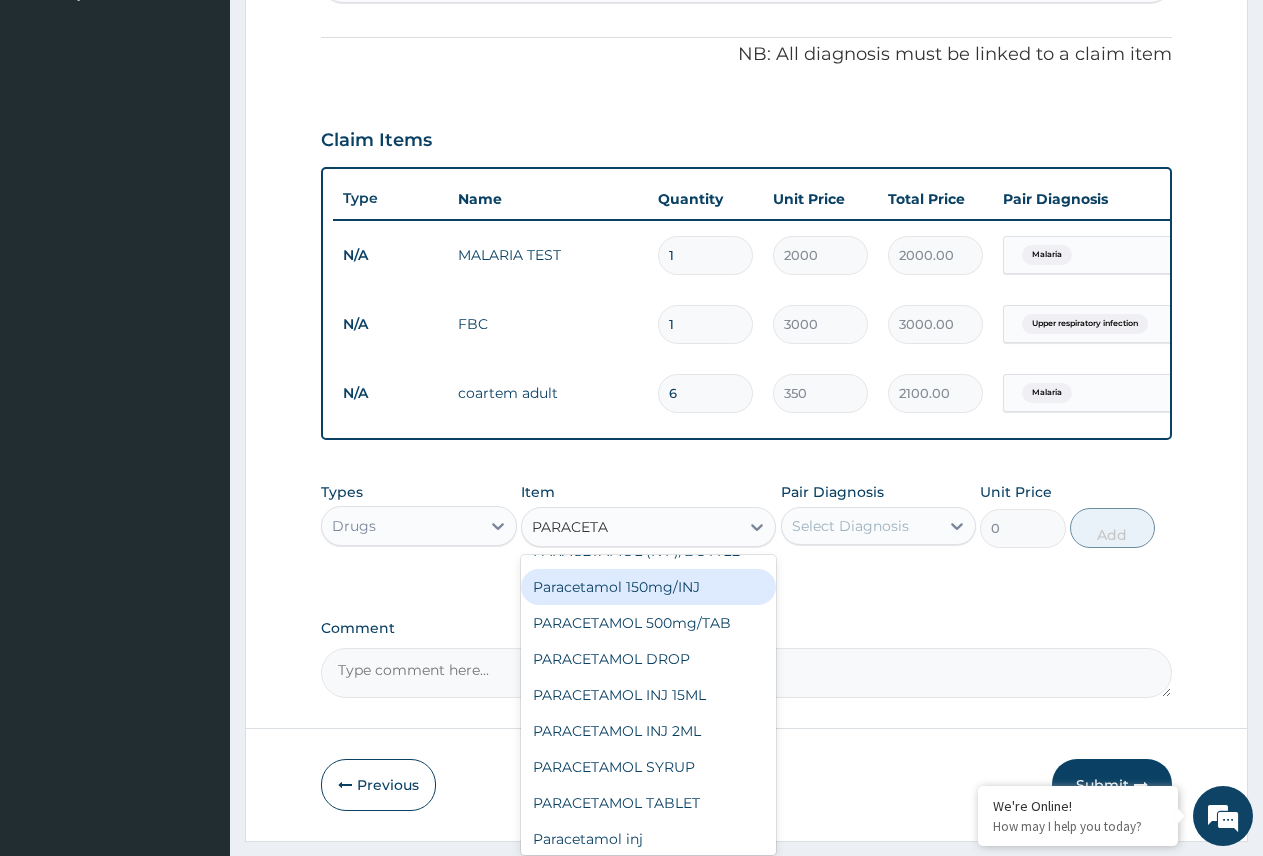 scroll, scrollTop: 160, scrollLeft: 0, axis: vertical 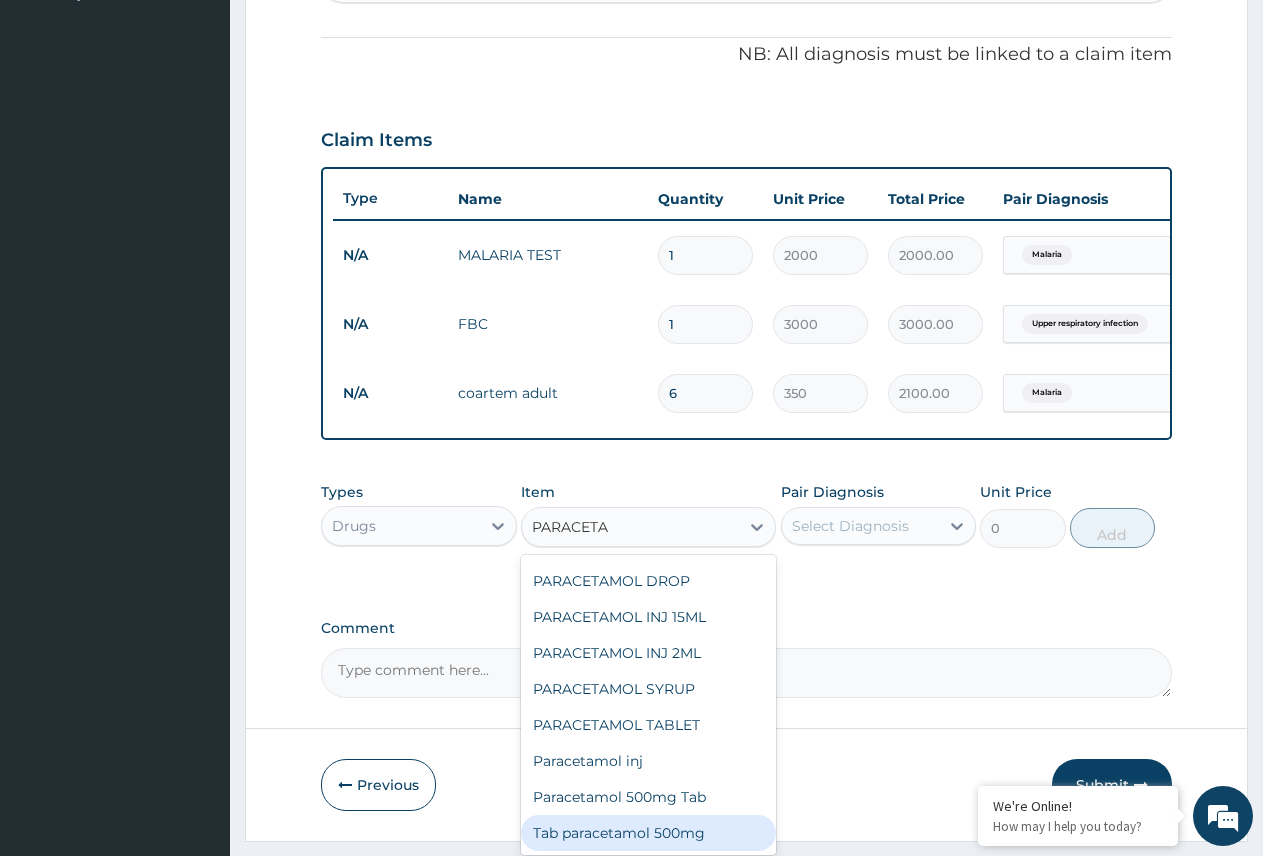 click on "Tab paracetamol 500mg" at bounding box center [648, 833] 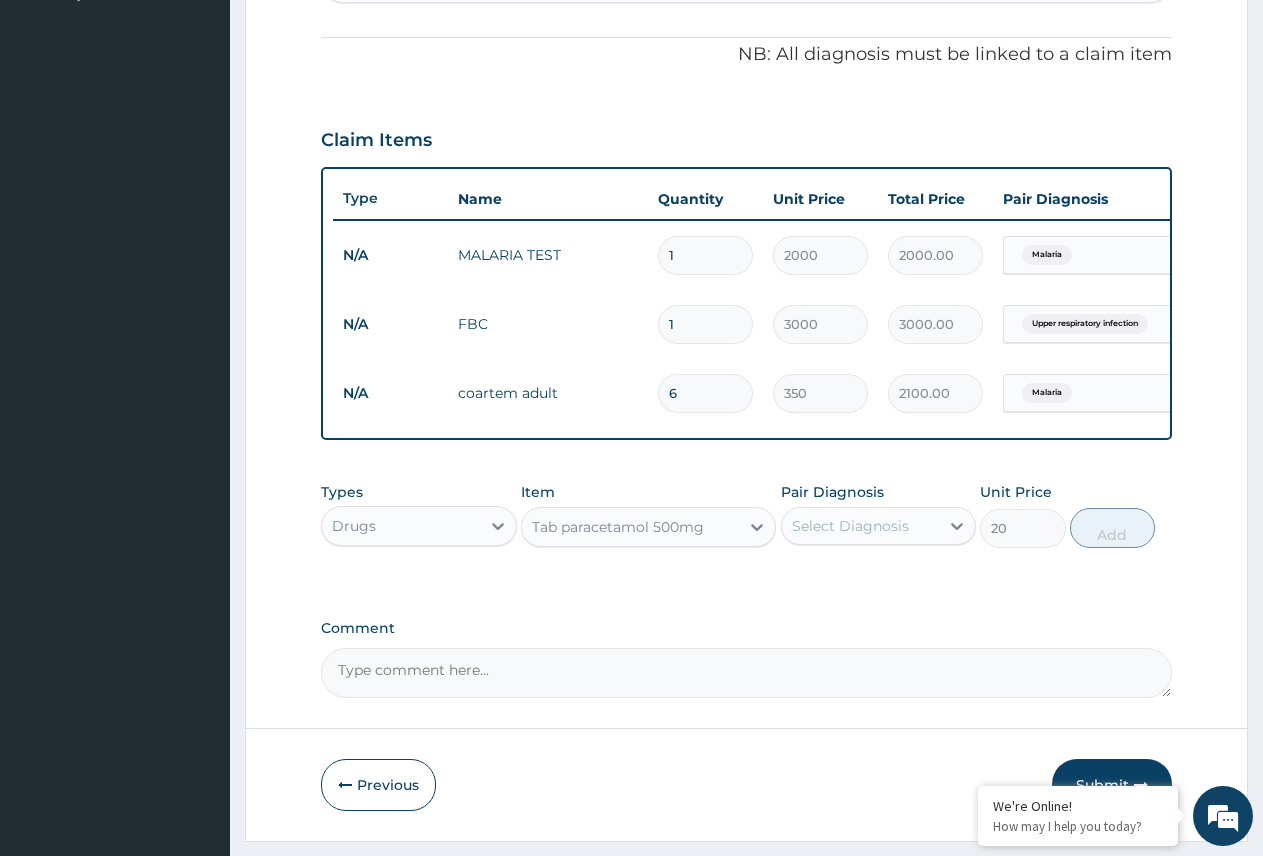 click on "Select Diagnosis" at bounding box center [850, 526] 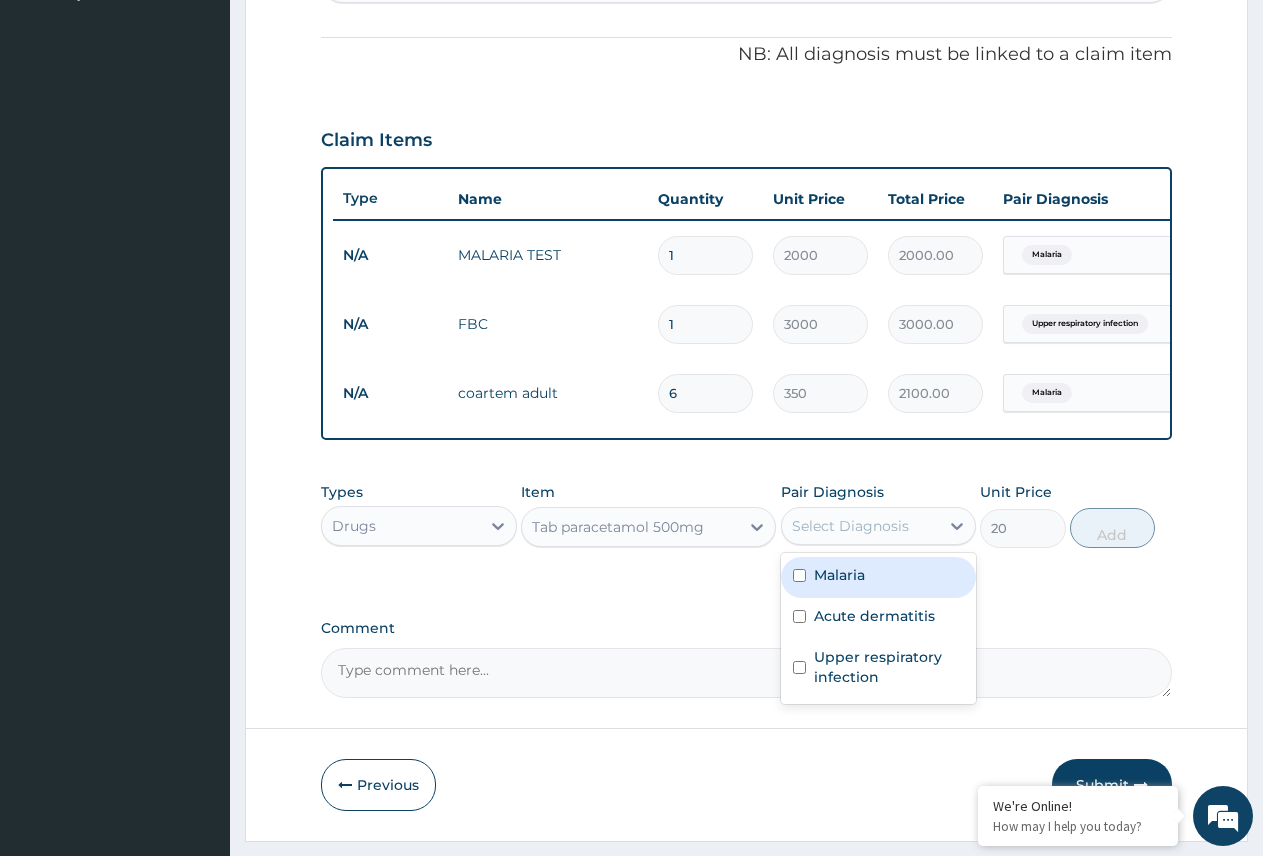 click on "Malaria" at bounding box center (839, 575) 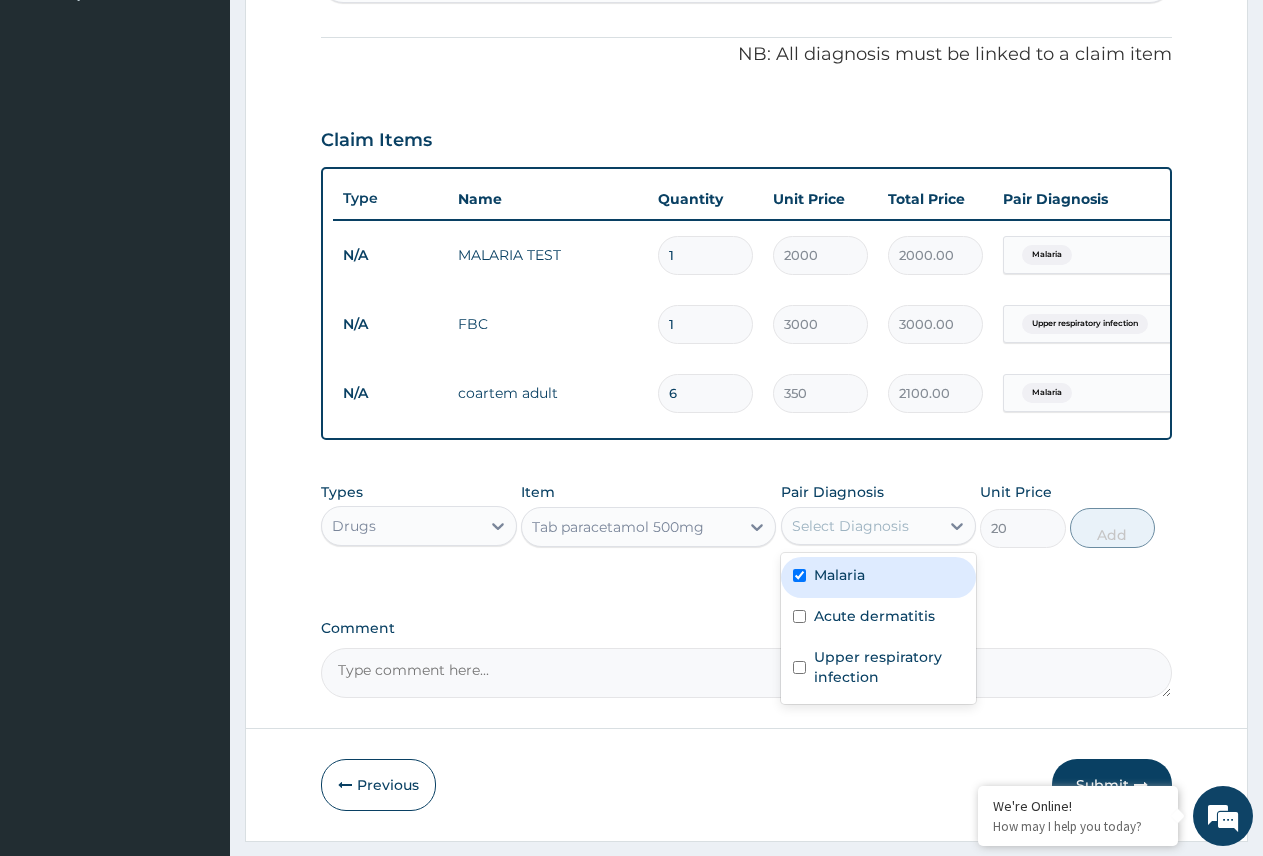 checkbox on "true" 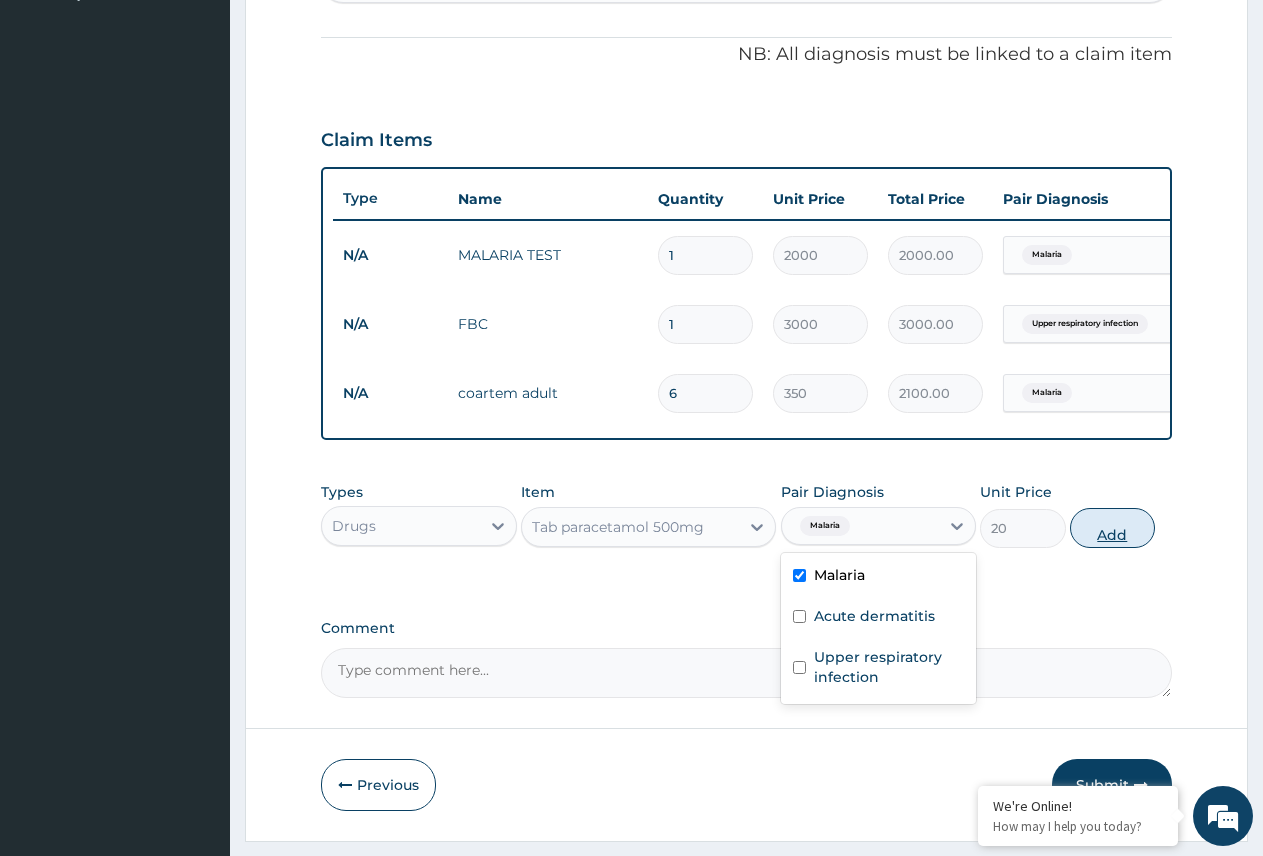 click on "Add" at bounding box center [1112, 528] 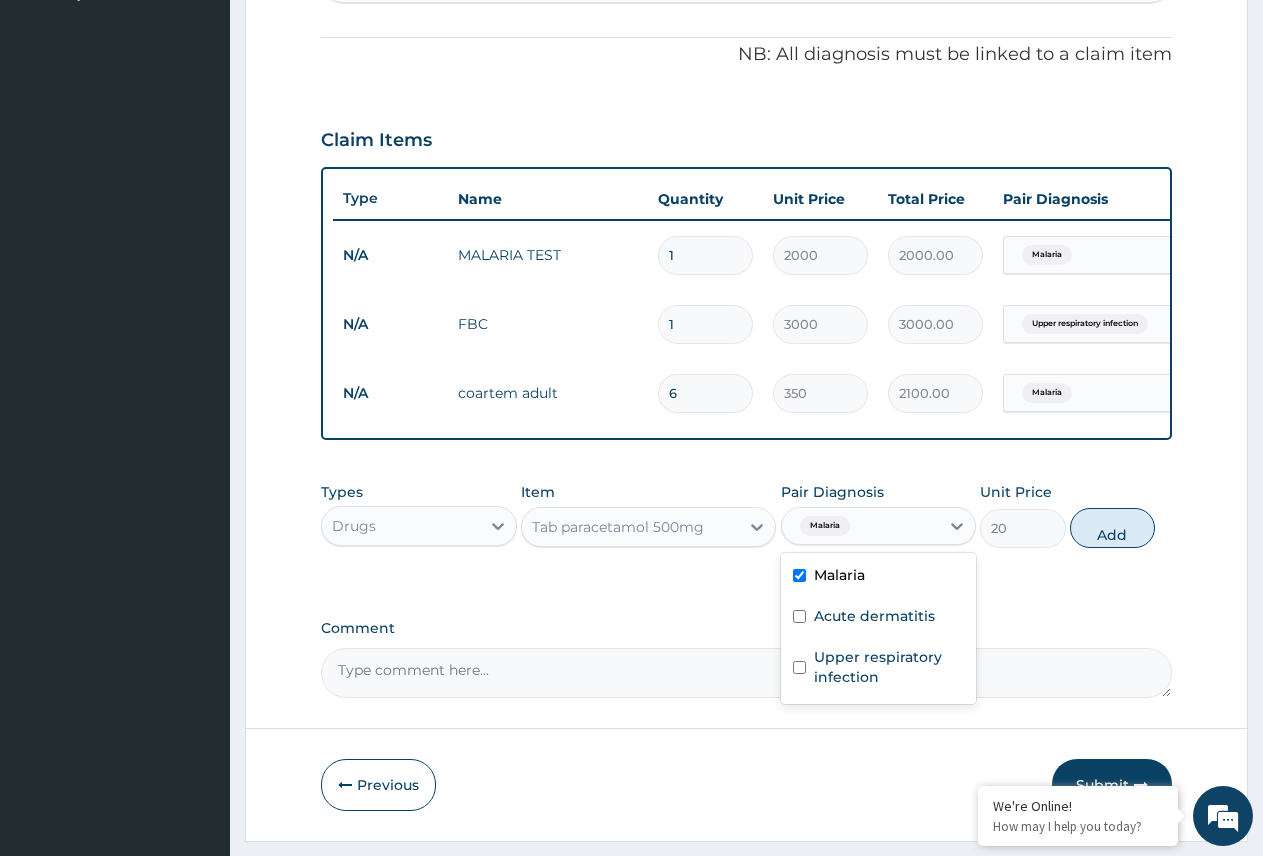 type on "0" 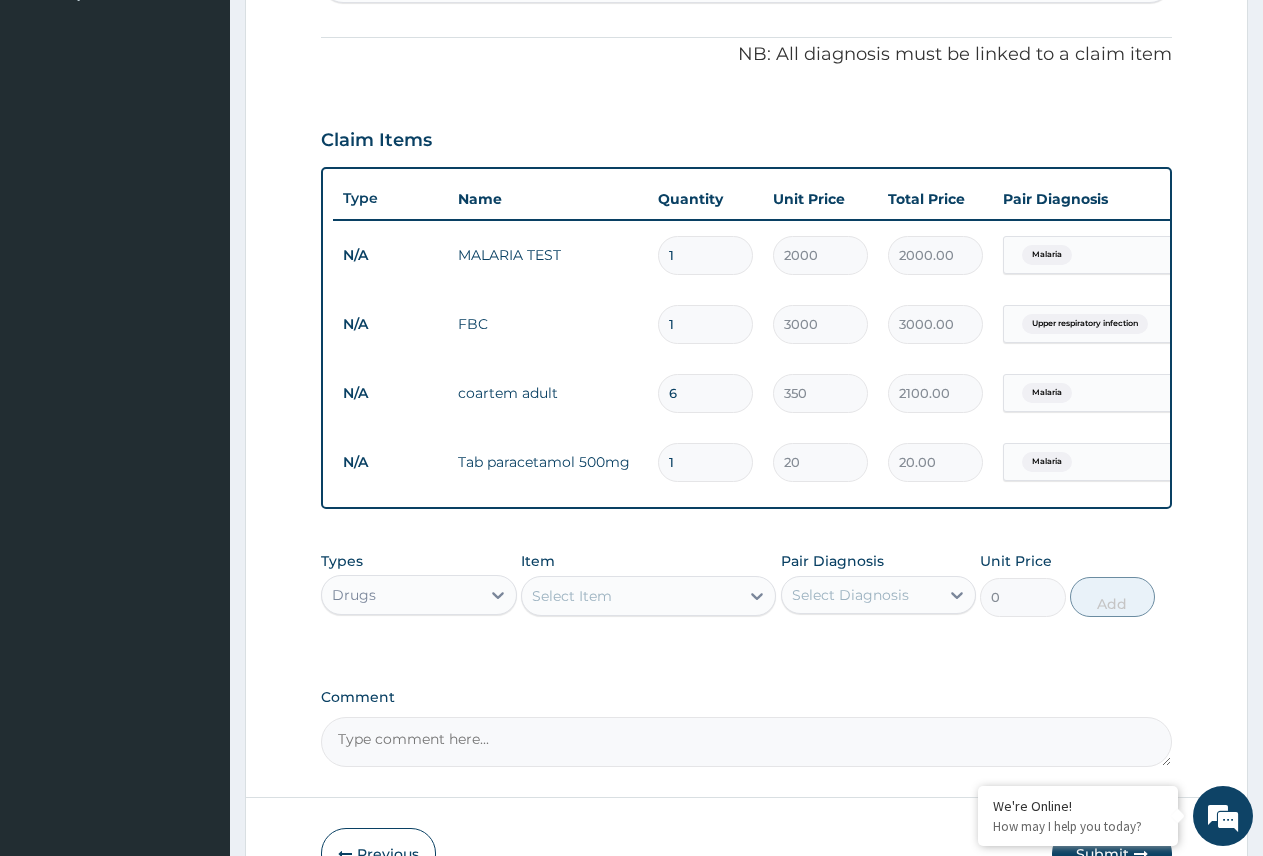 click on "1" at bounding box center (705, 462) 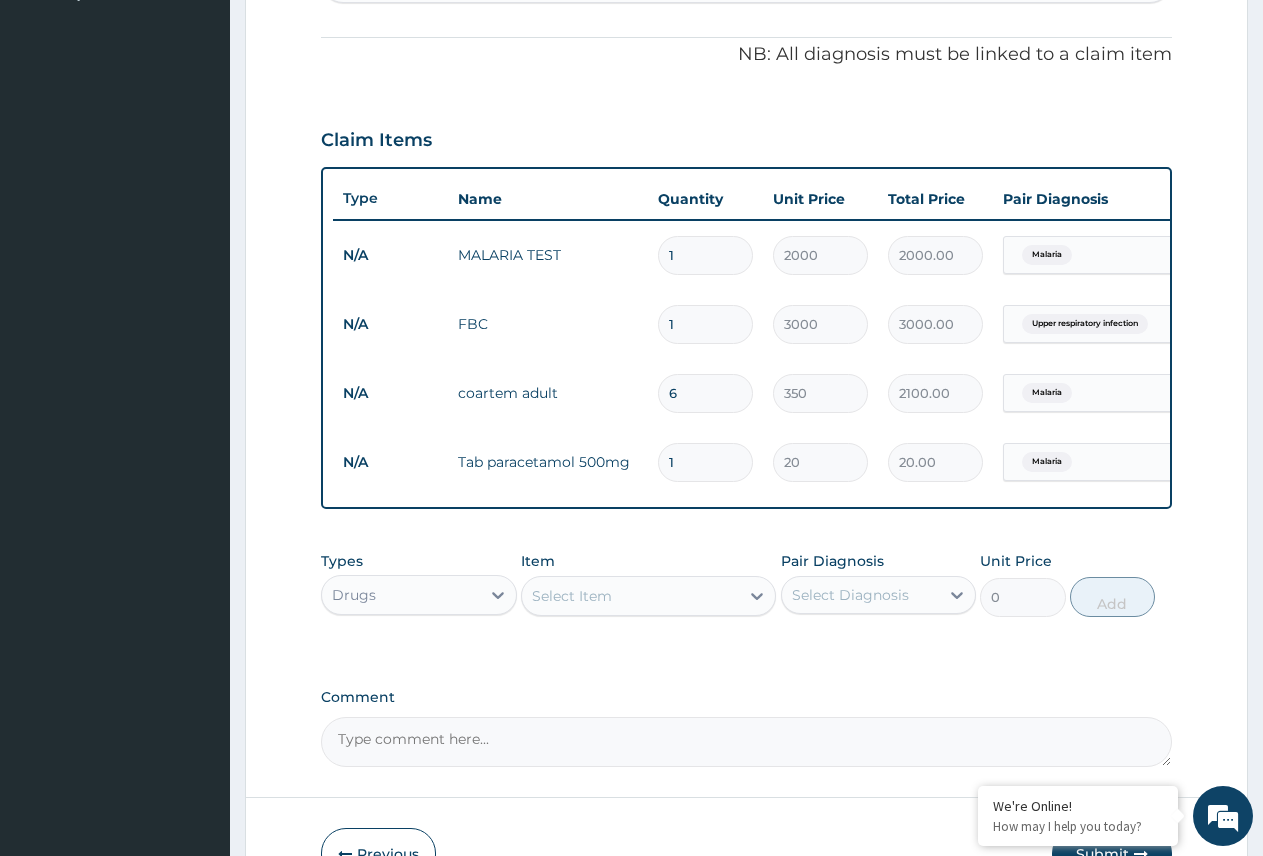 type on "12" 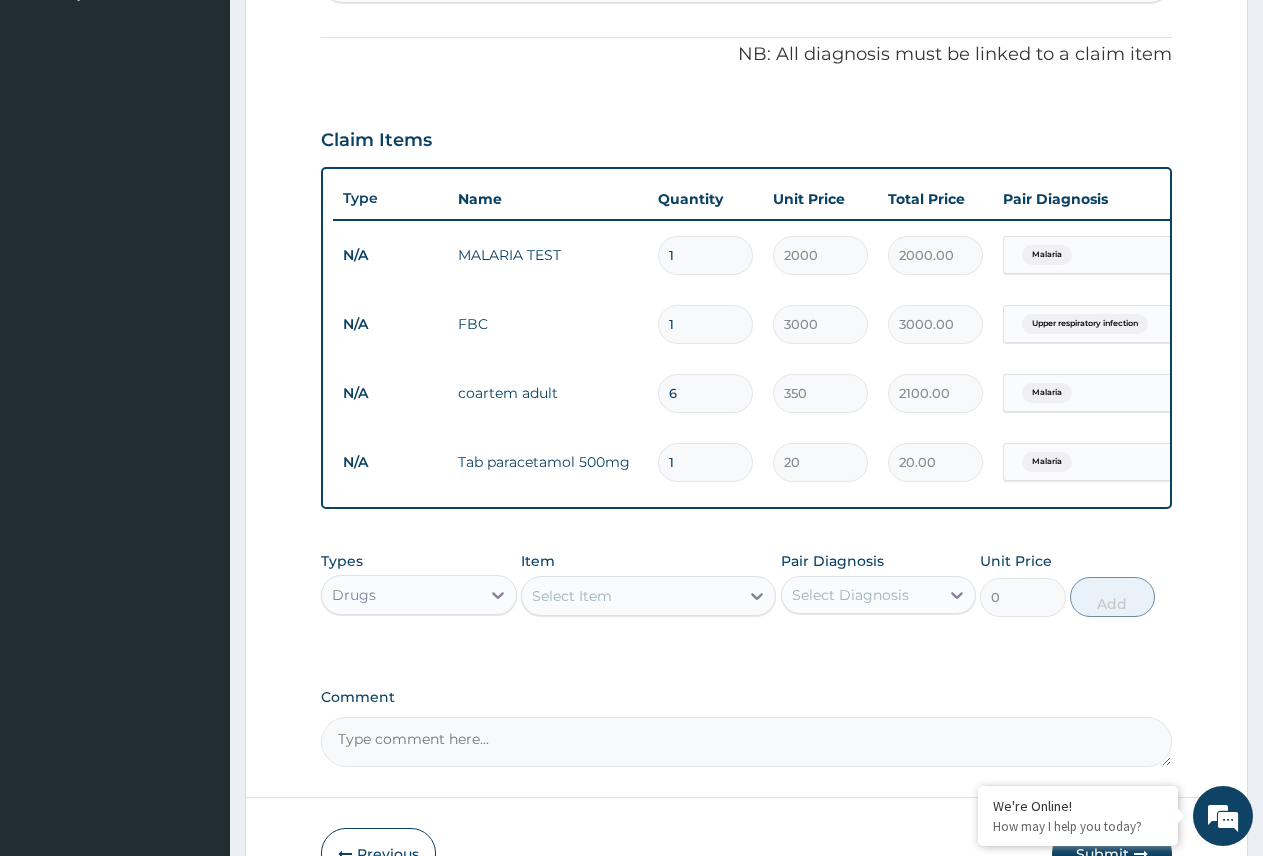type on "240.00" 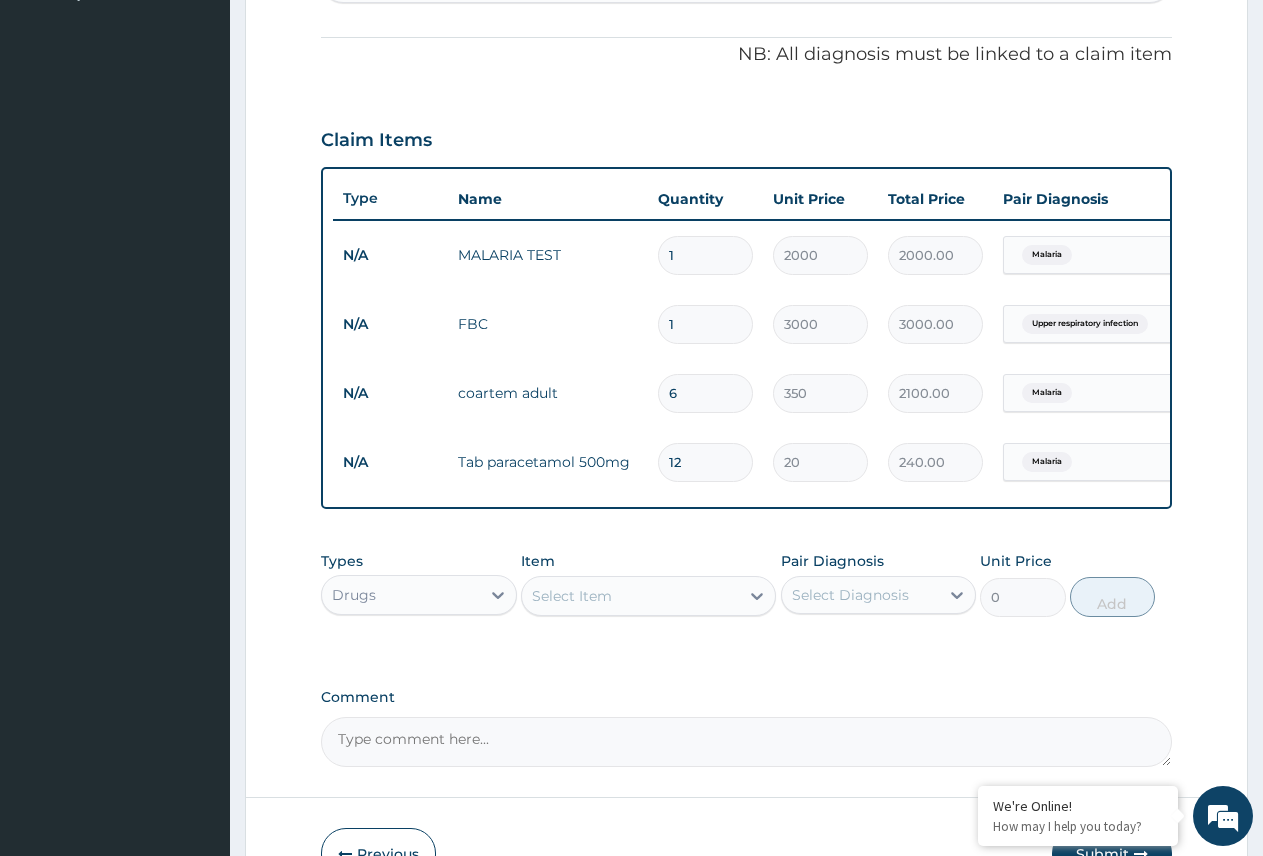 type on "12" 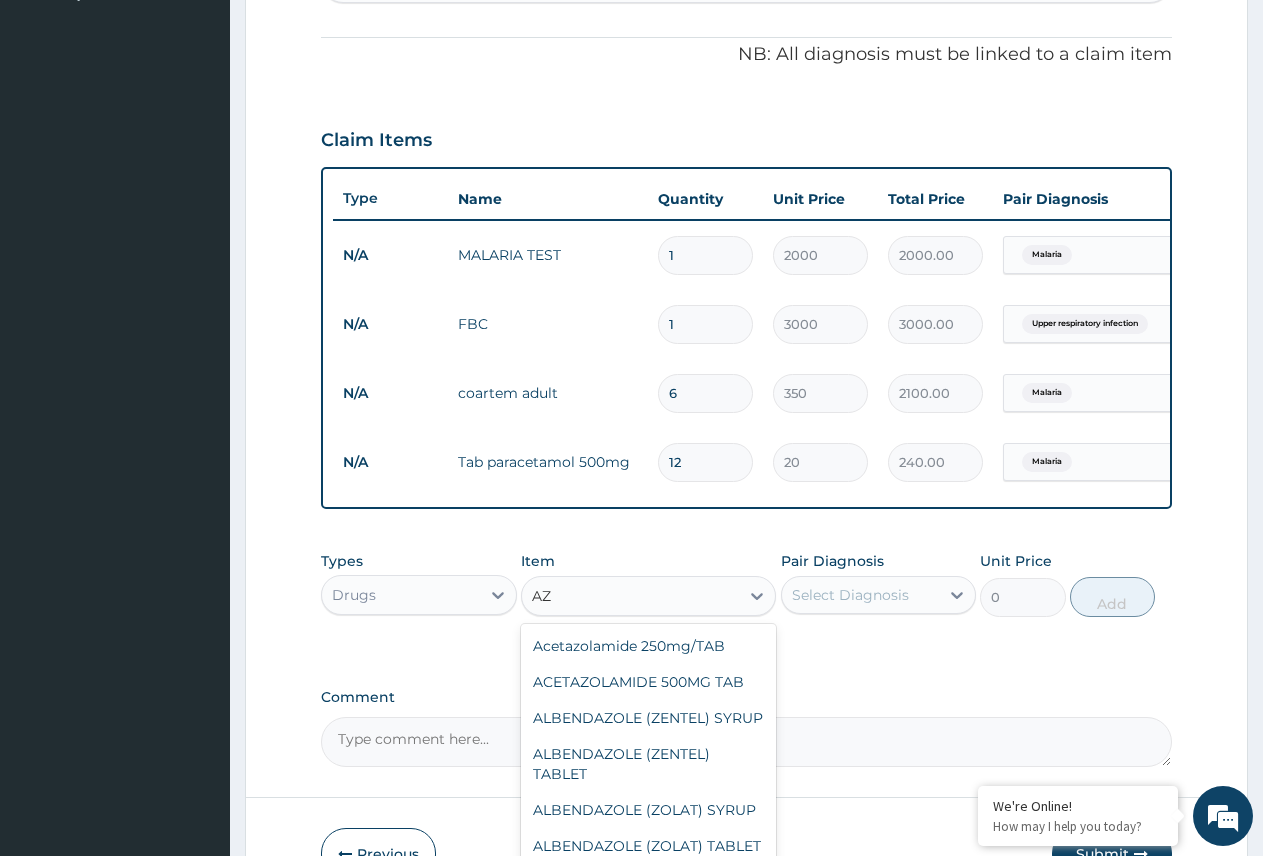 type on "A" 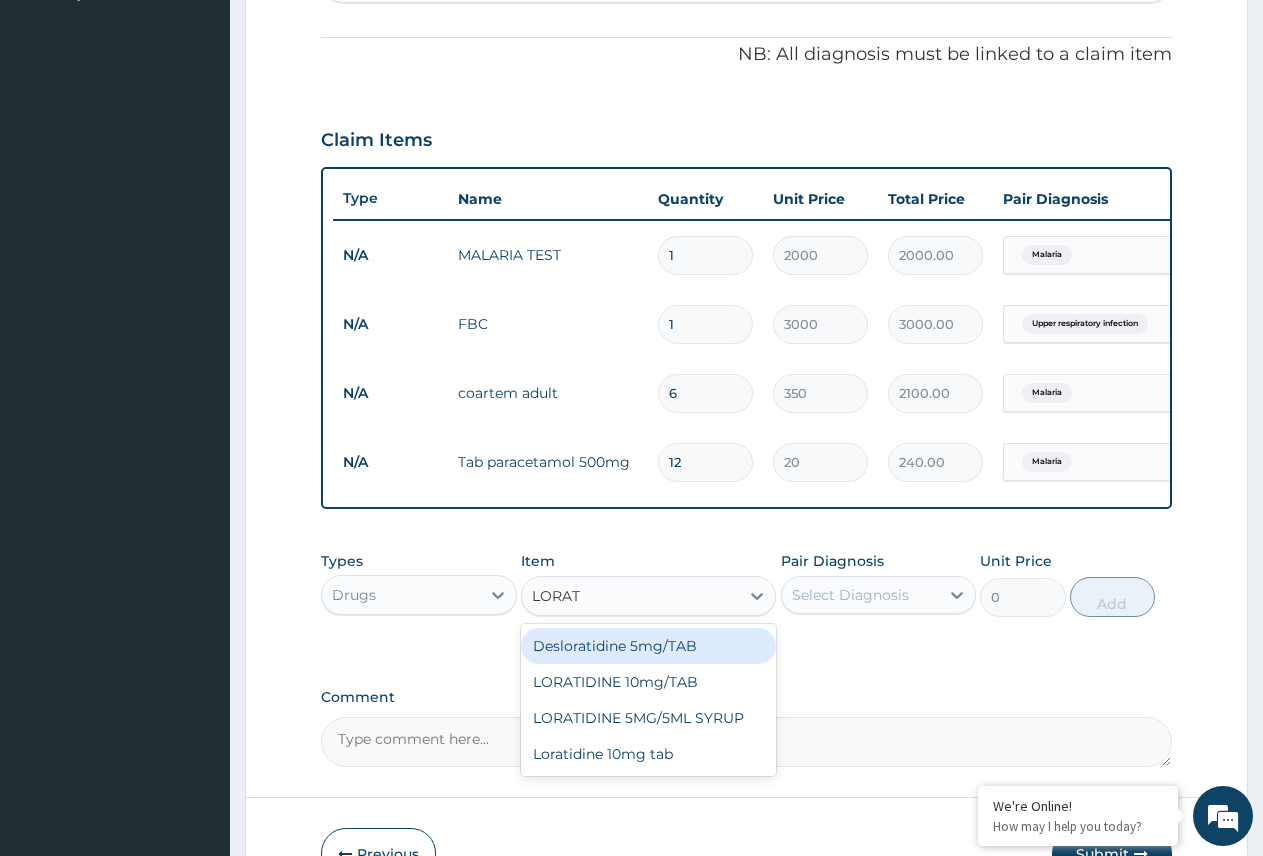 type on "LORATI" 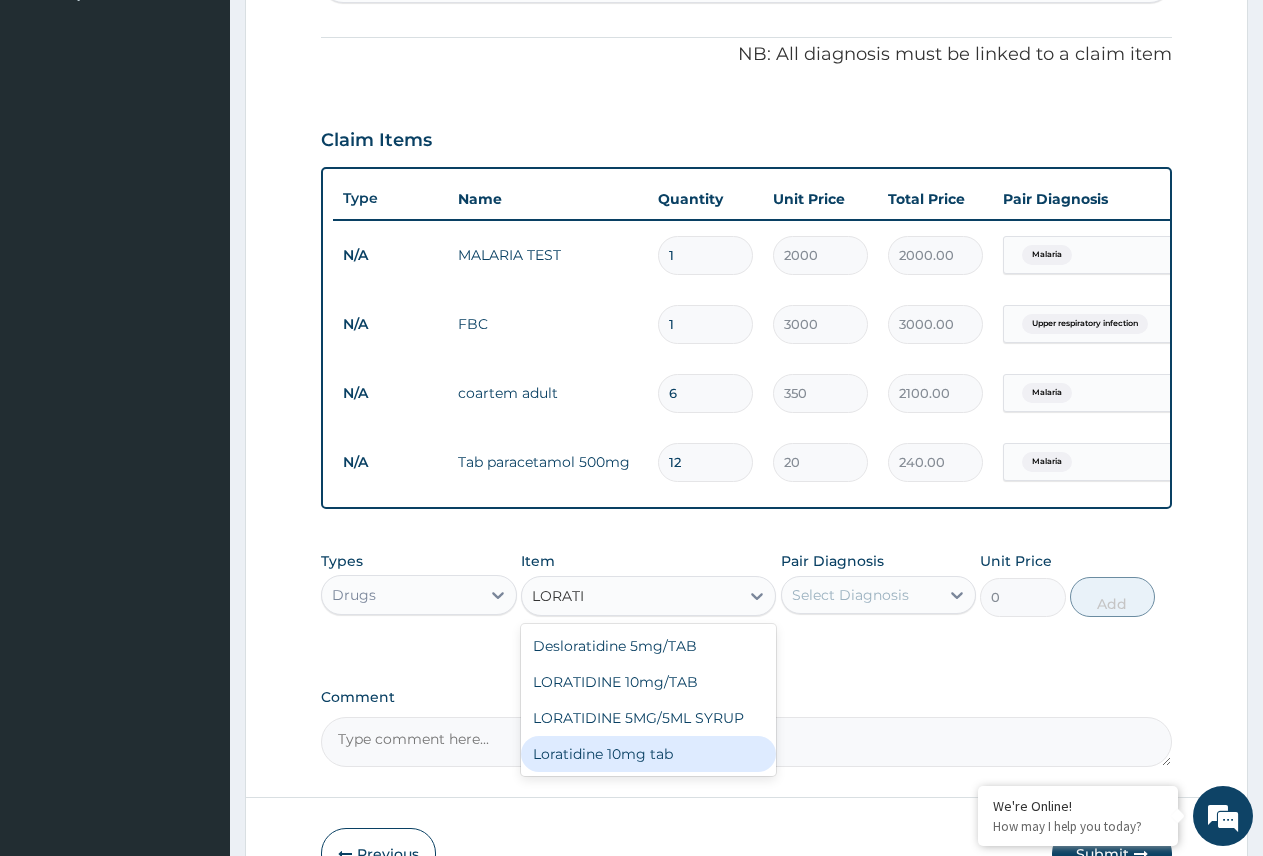 click on "Loratidine 10mg tab" at bounding box center (648, 754) 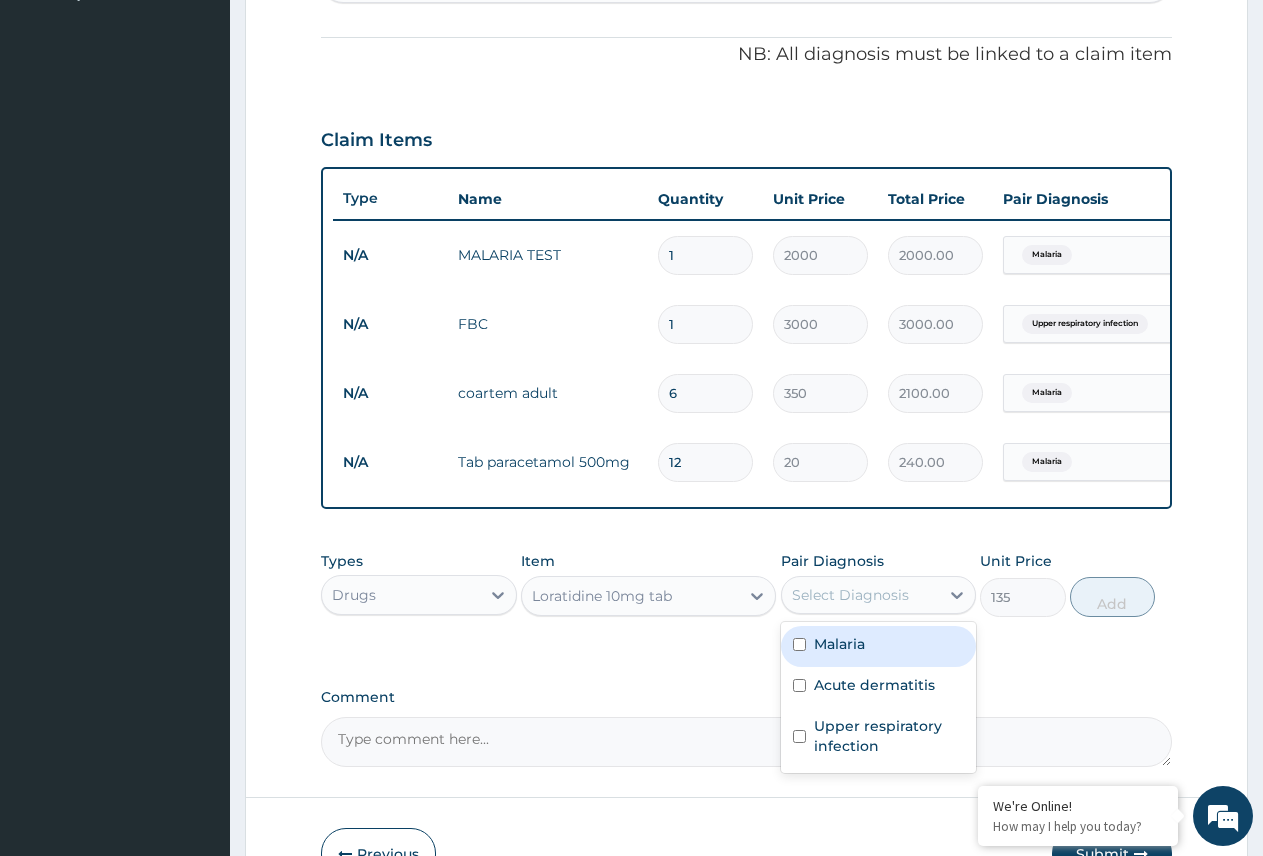 click on "Select Diagnosis" at bounding box center [861, 595] 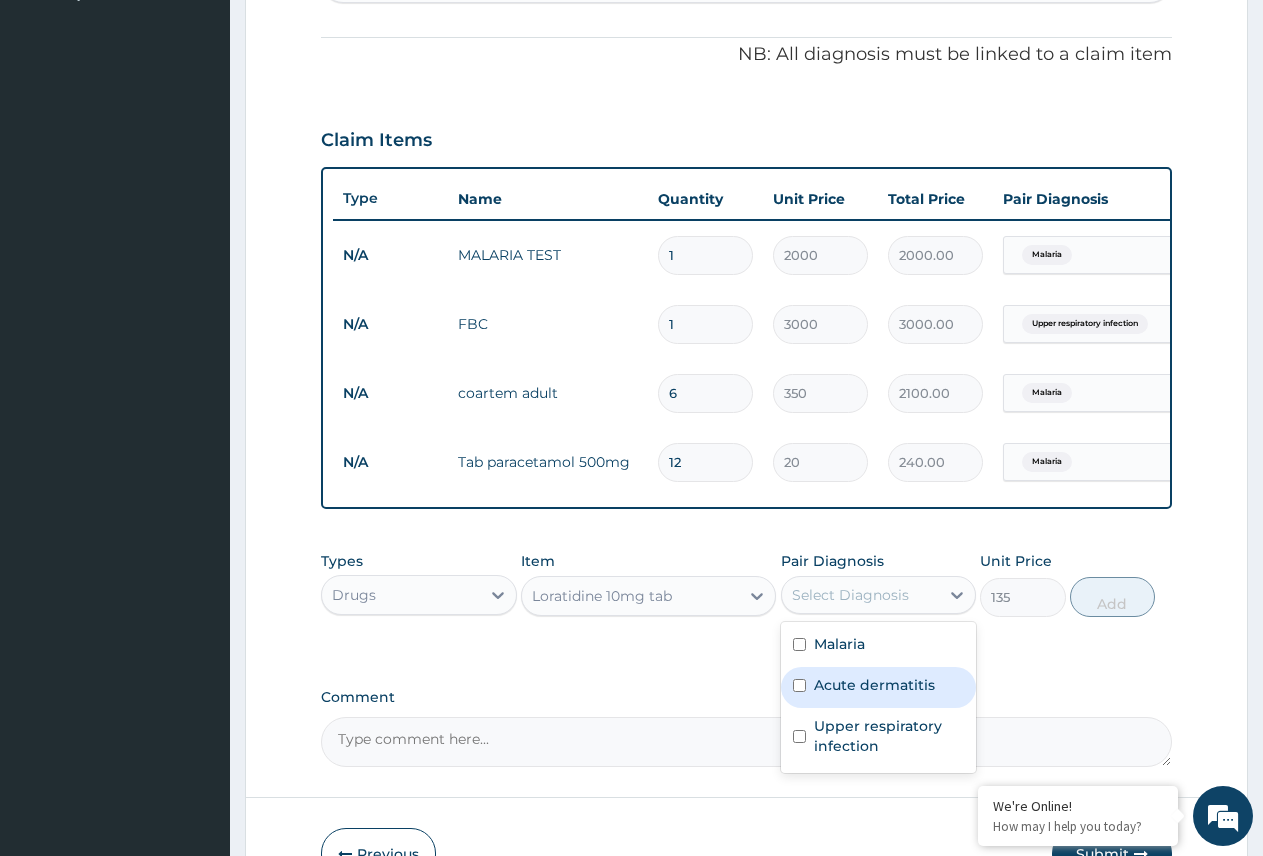 click on "Acute dermatitis" at bounding box center (874, 685) 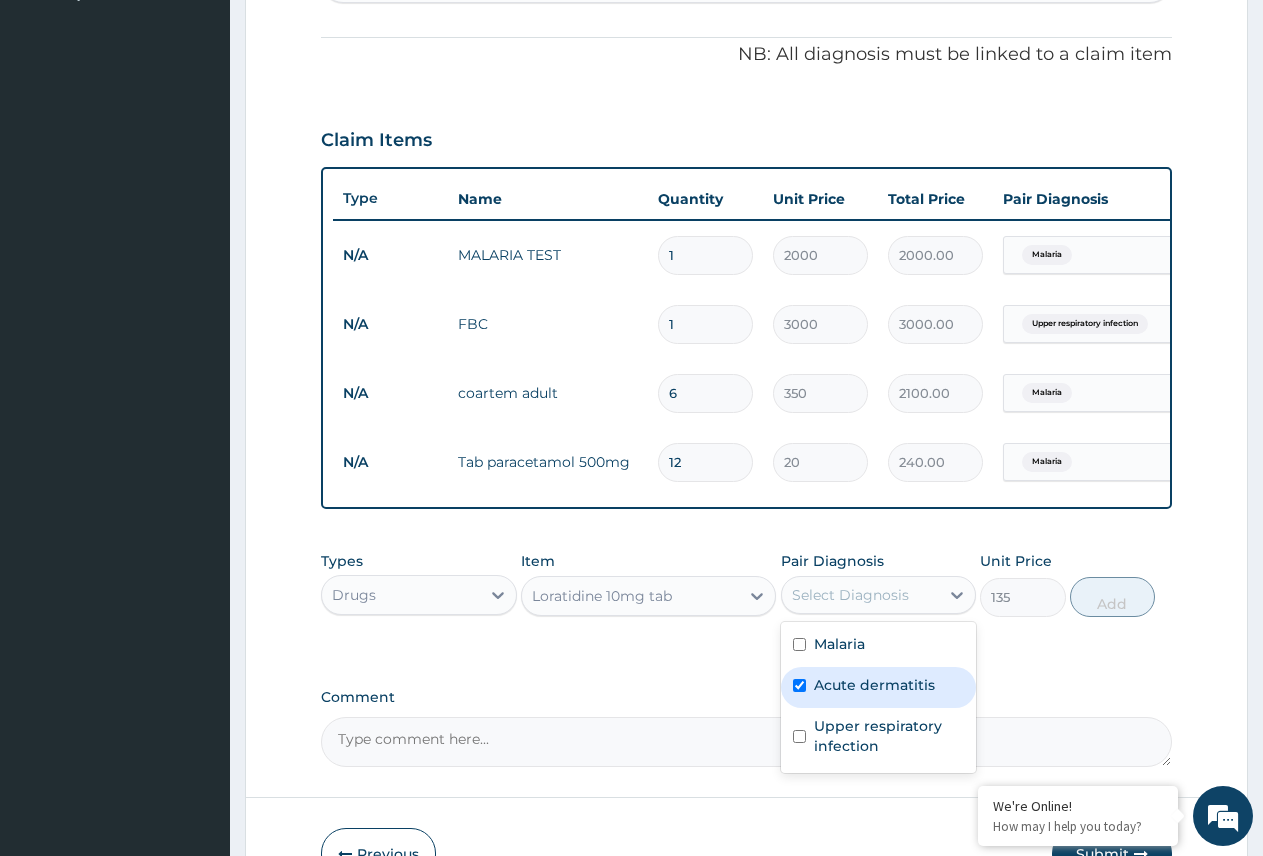 checkbox on "true" 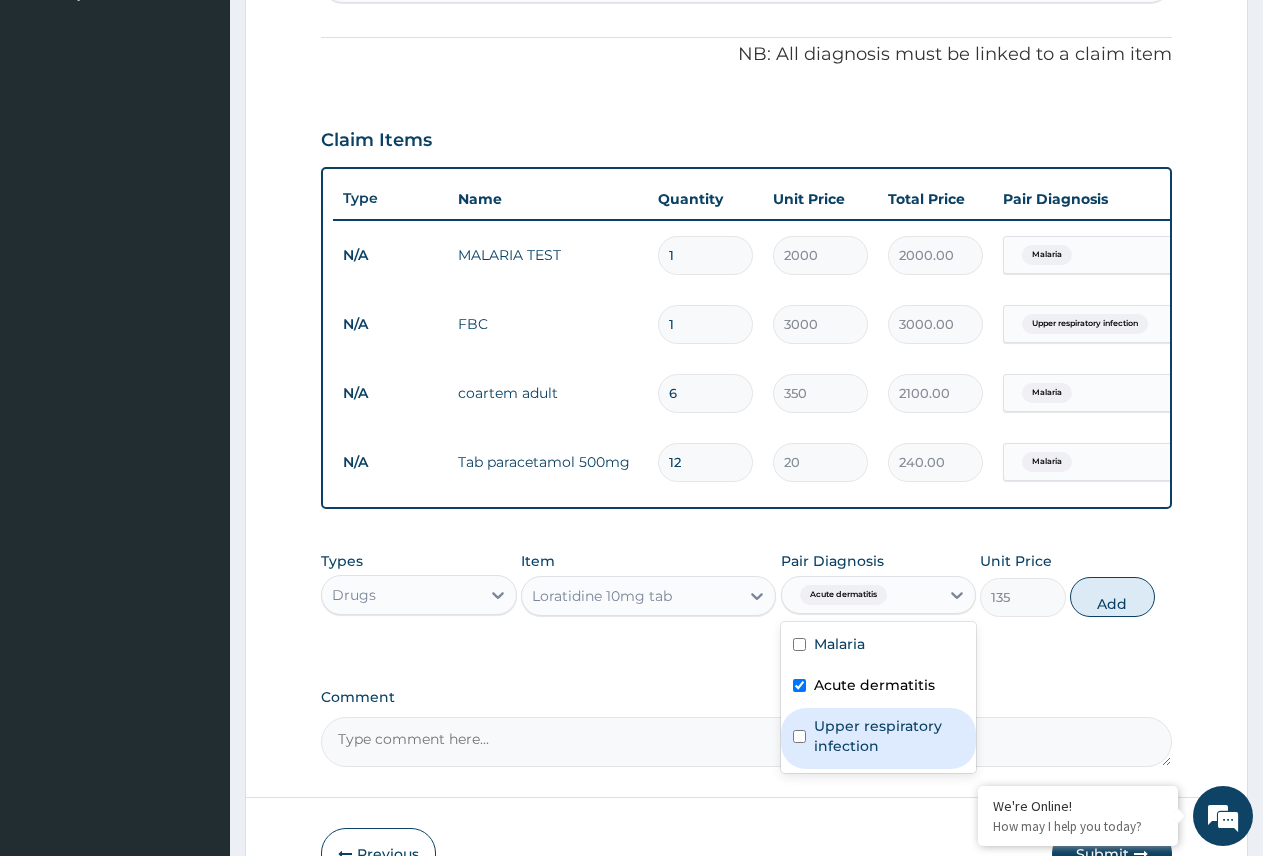 drag, startPoint x: 905, startPoint y: 754, endPoint x: 1001, endPoint y: 721, distance: 101.51354 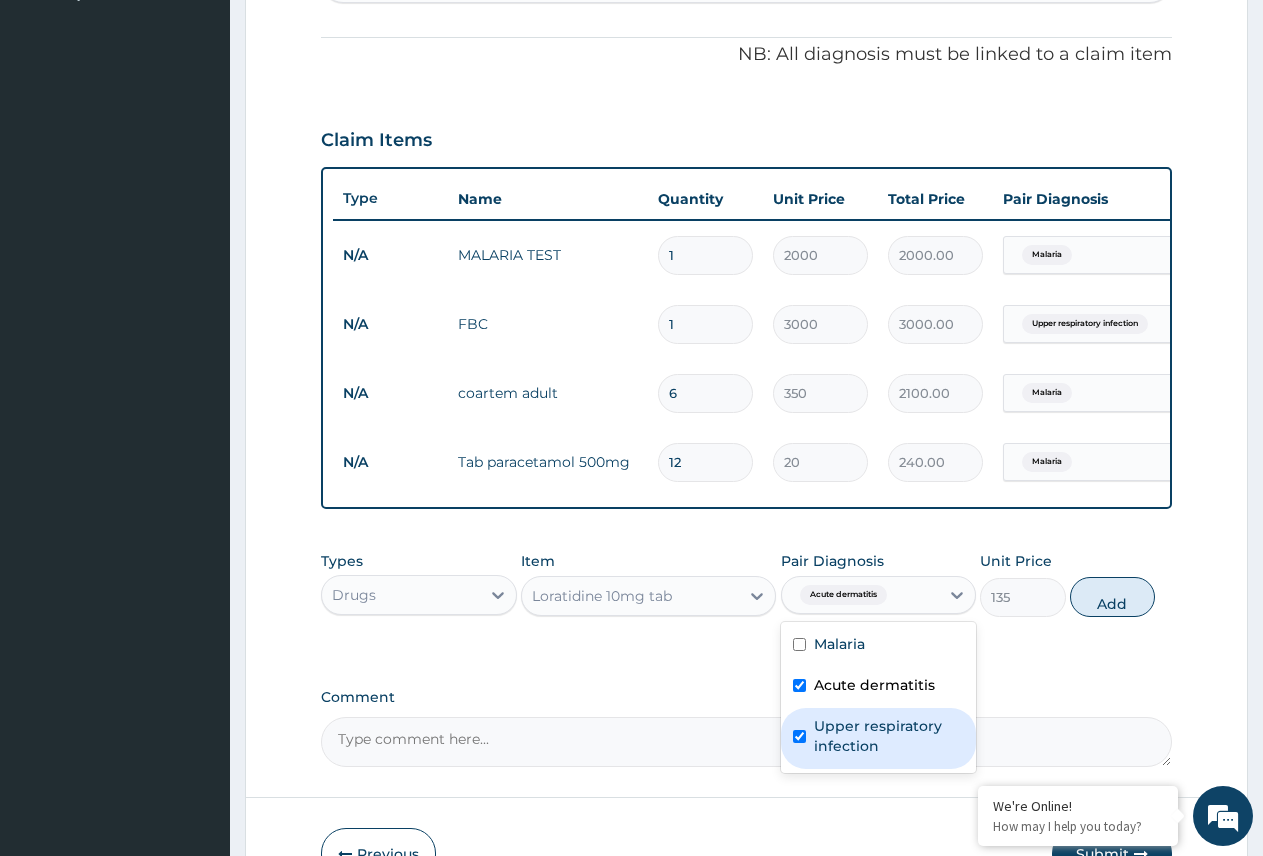 checkbox on "true" 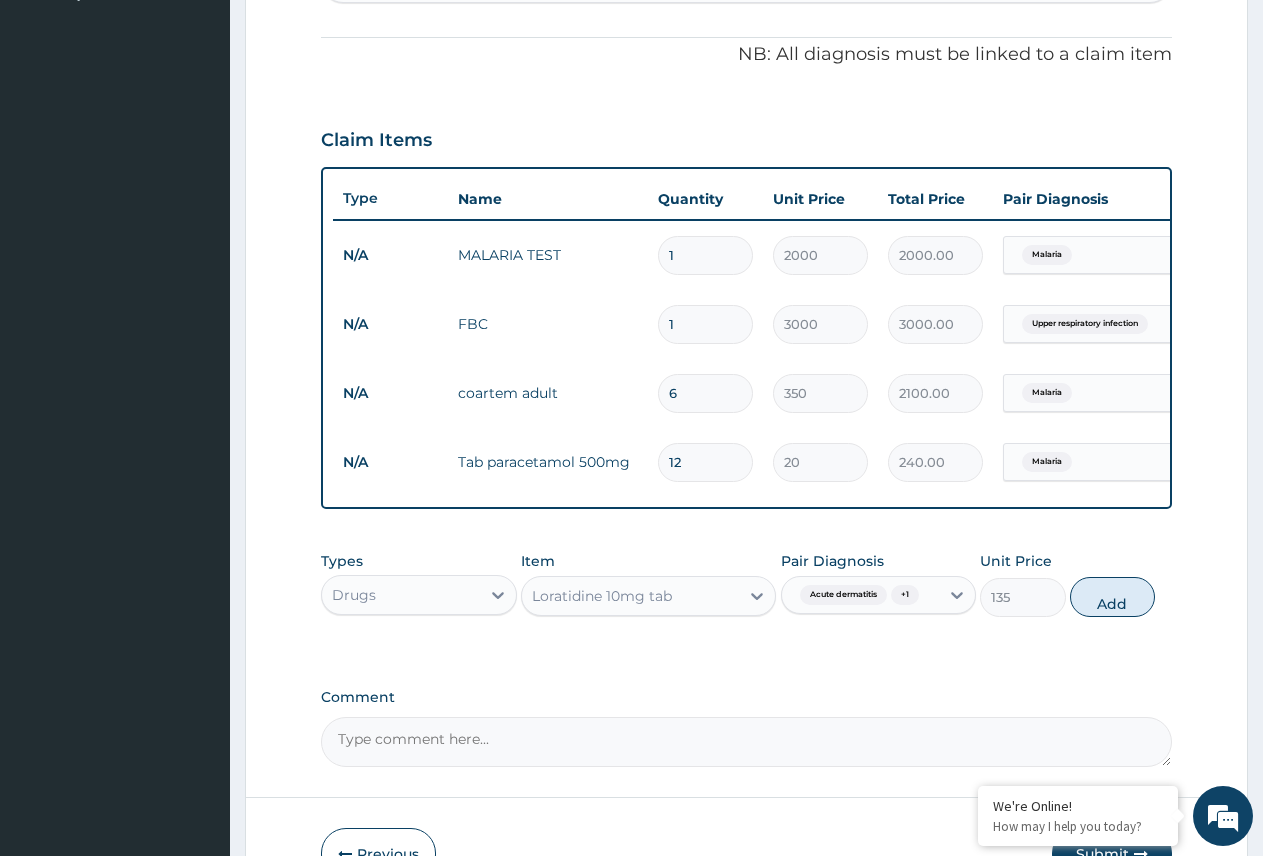 drag, startPoint x: 1108, startPoint y: 623, endPoint x: 921, endPoint y: 616, distance: 187.13097 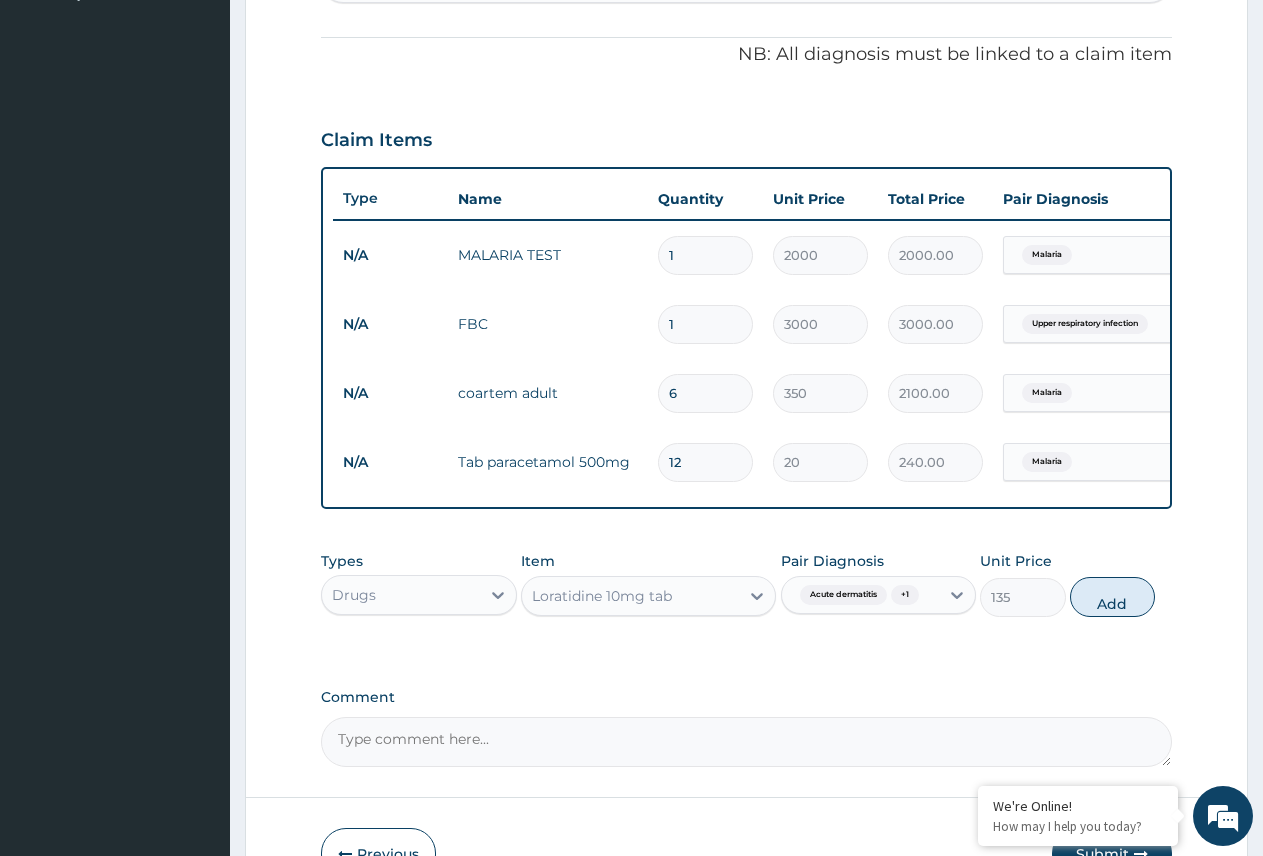 click on "Add" at bounding box center (1112, 597) 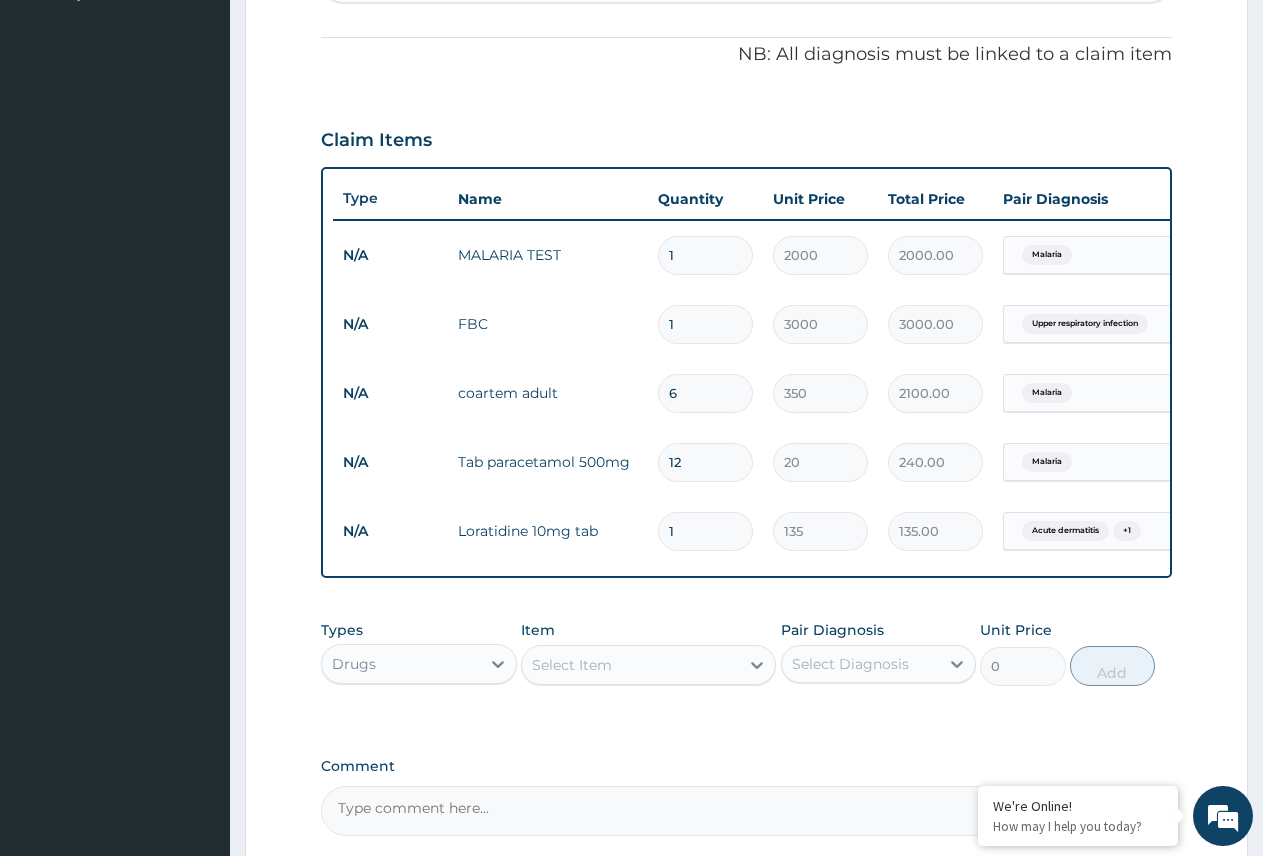 drag, startPoint x: 690, startPoint y: 538, endPoint x: 654, endPoint y: 535, distance: 36.124783 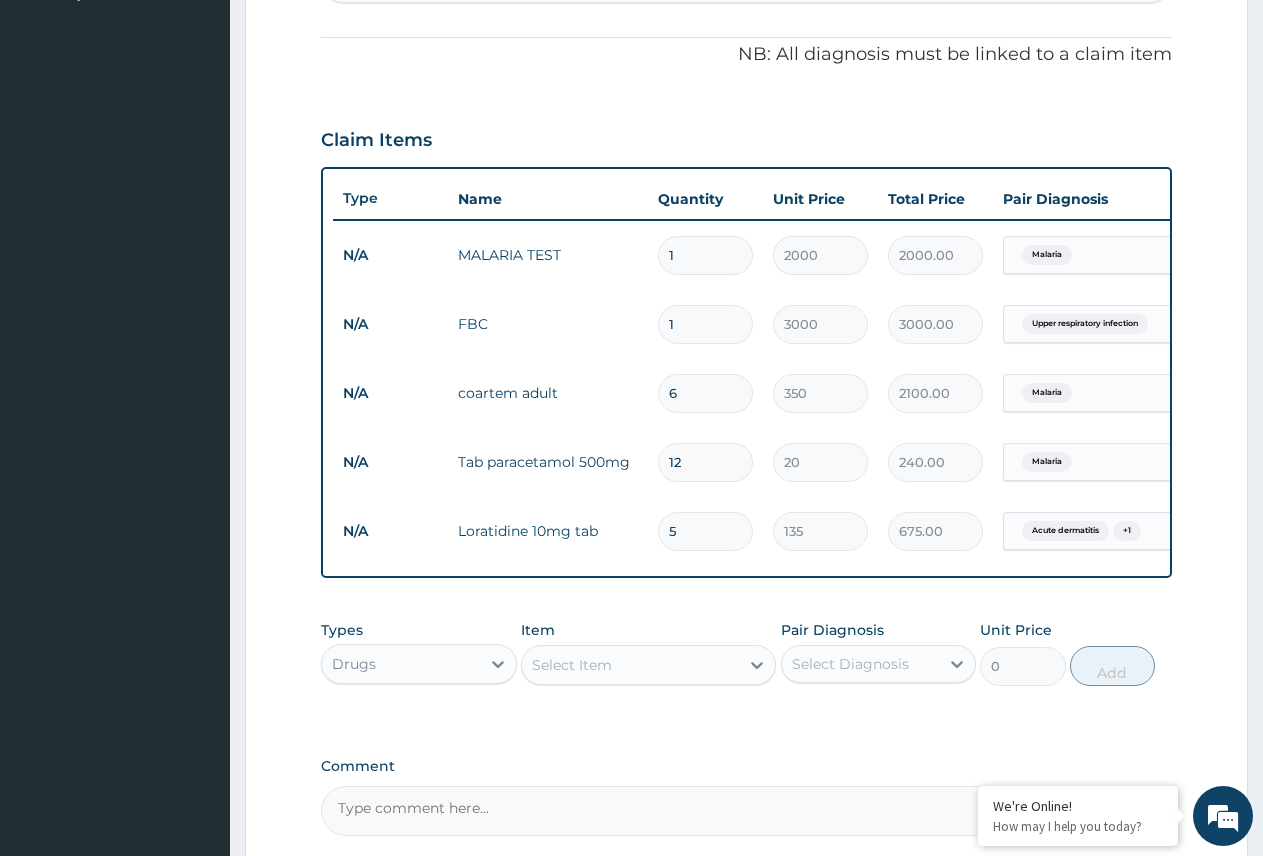 type on "5" 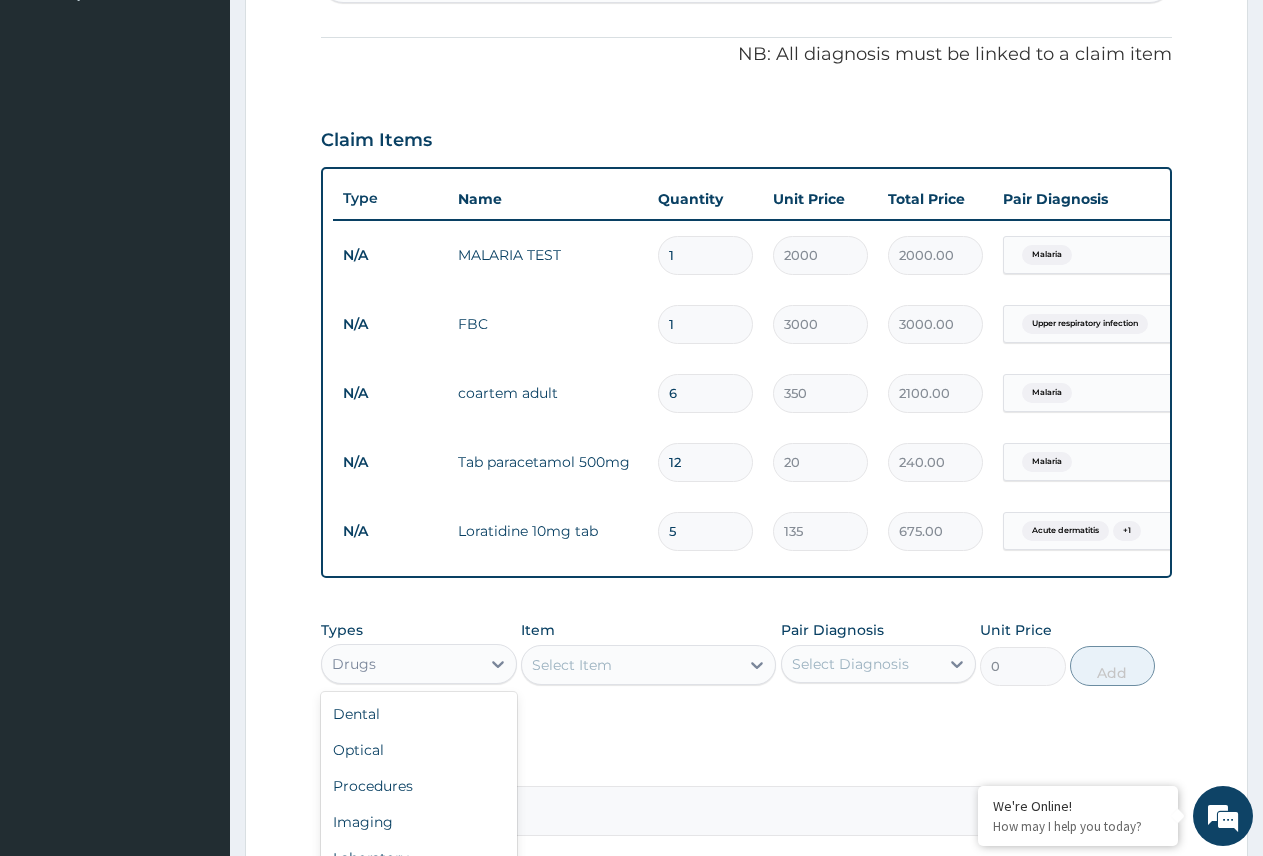 click on "Drugs" at bounding box center [401, 664] 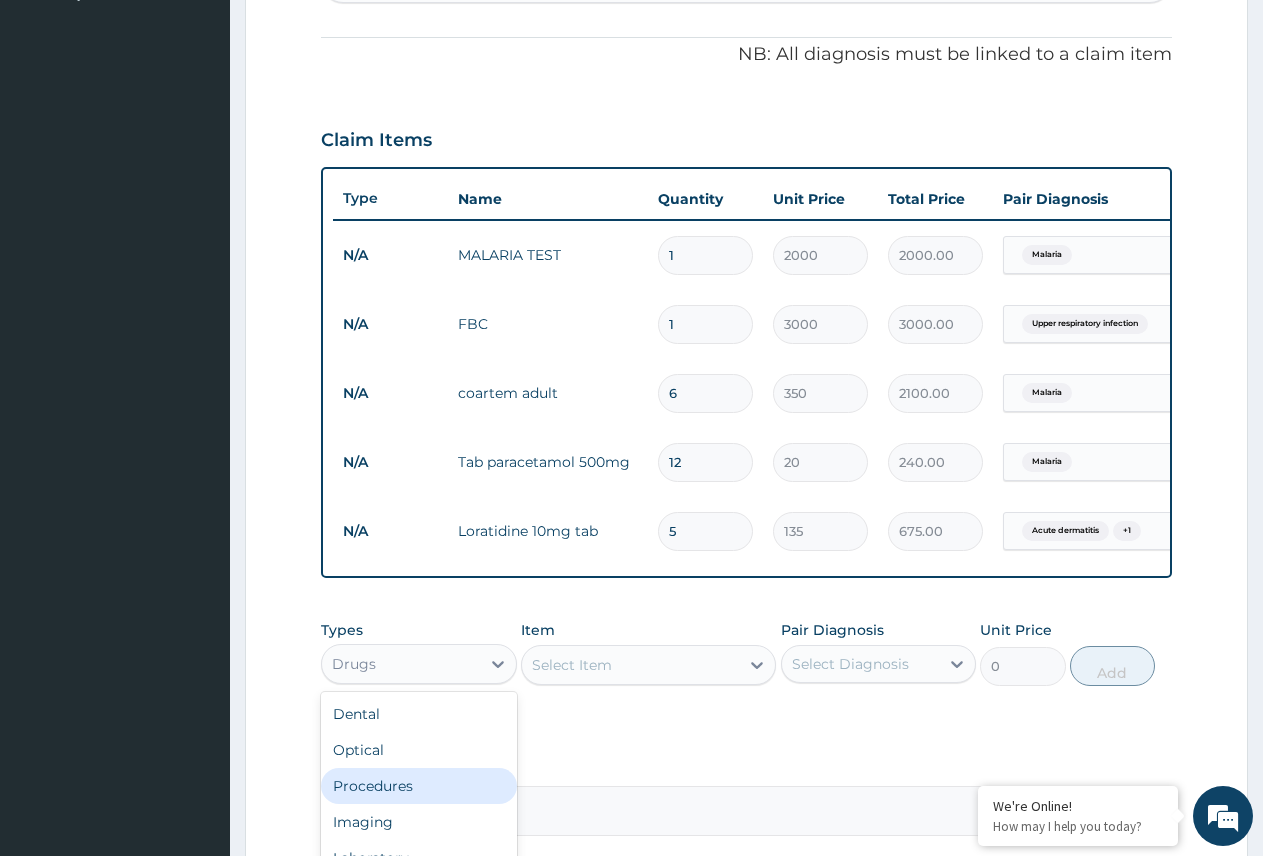 click on "Procedures" at bounding box center [419, 786] 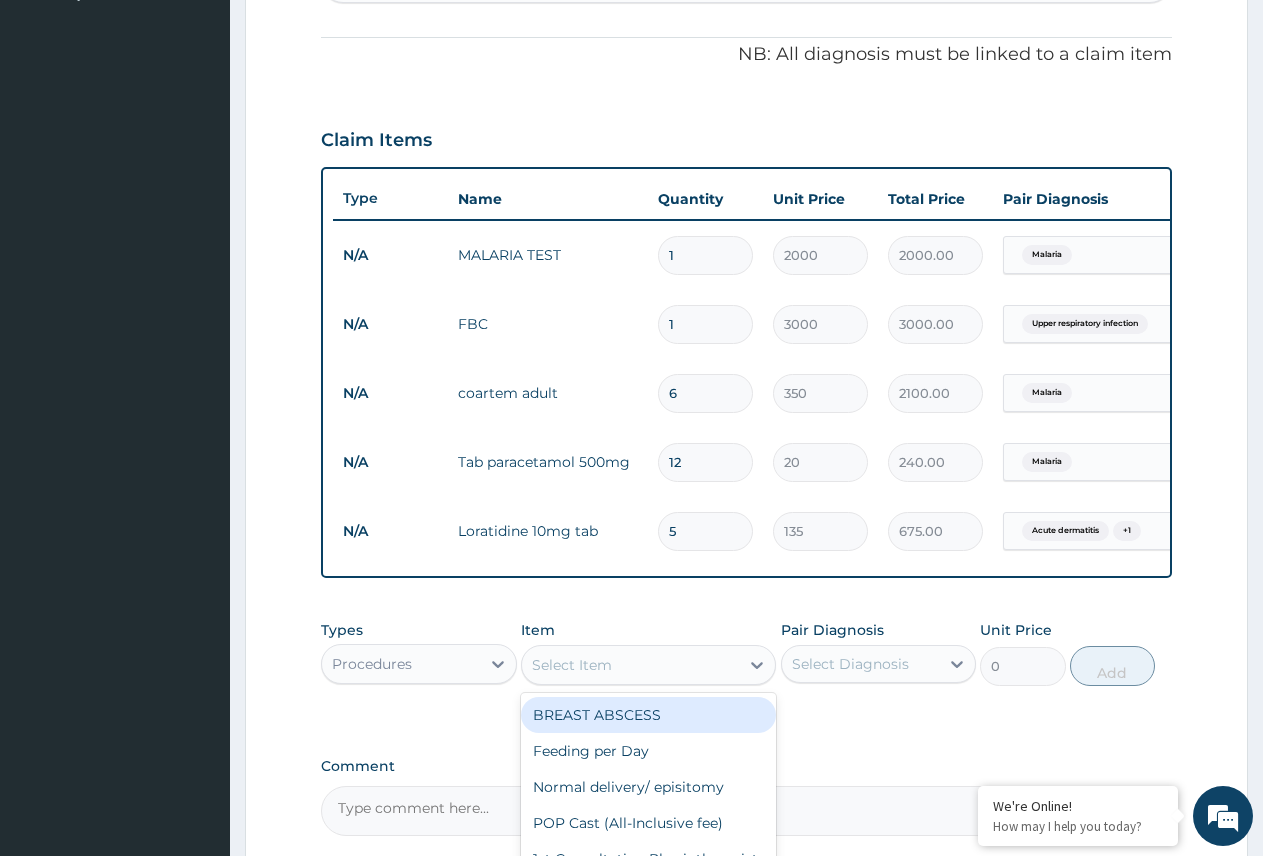 click on "Select Item" at bounding box center (572, 665) 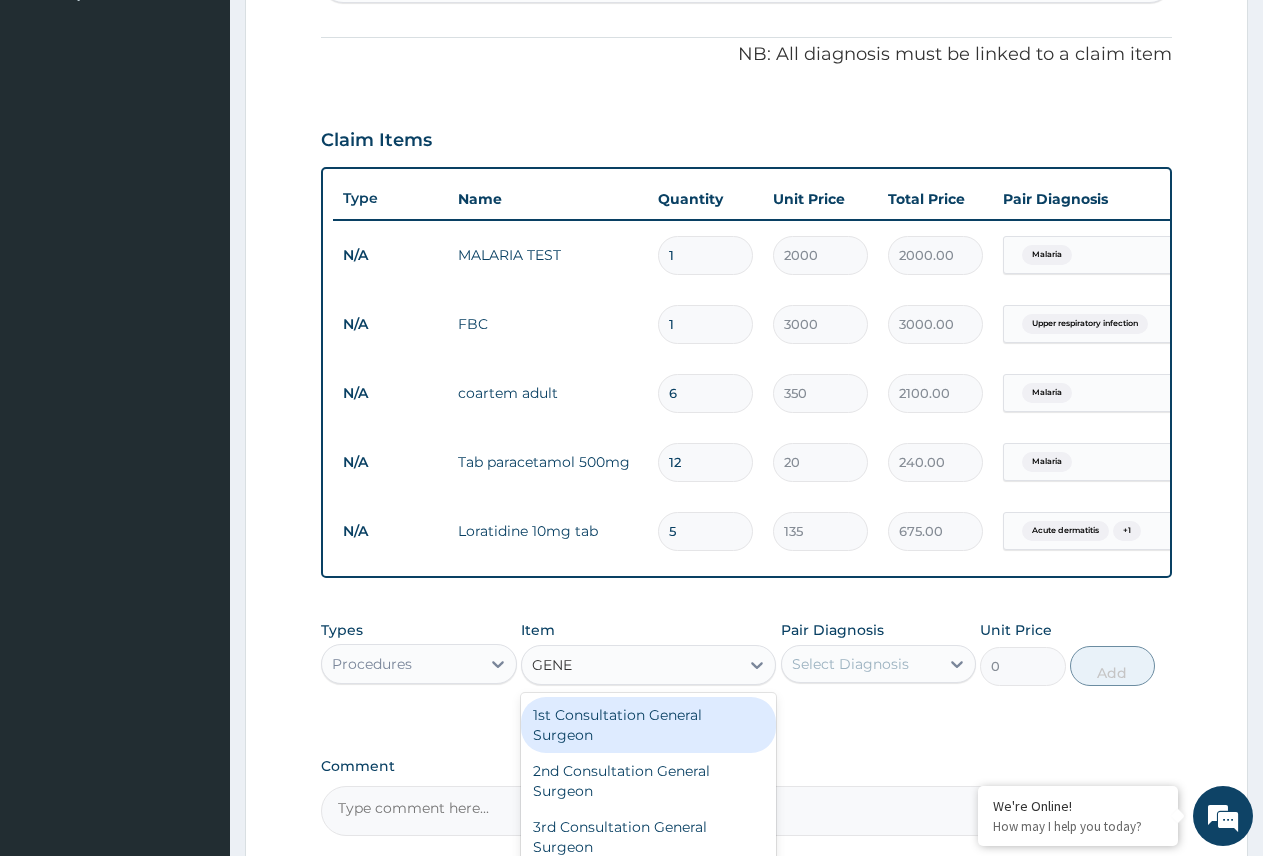 type on "GENER" 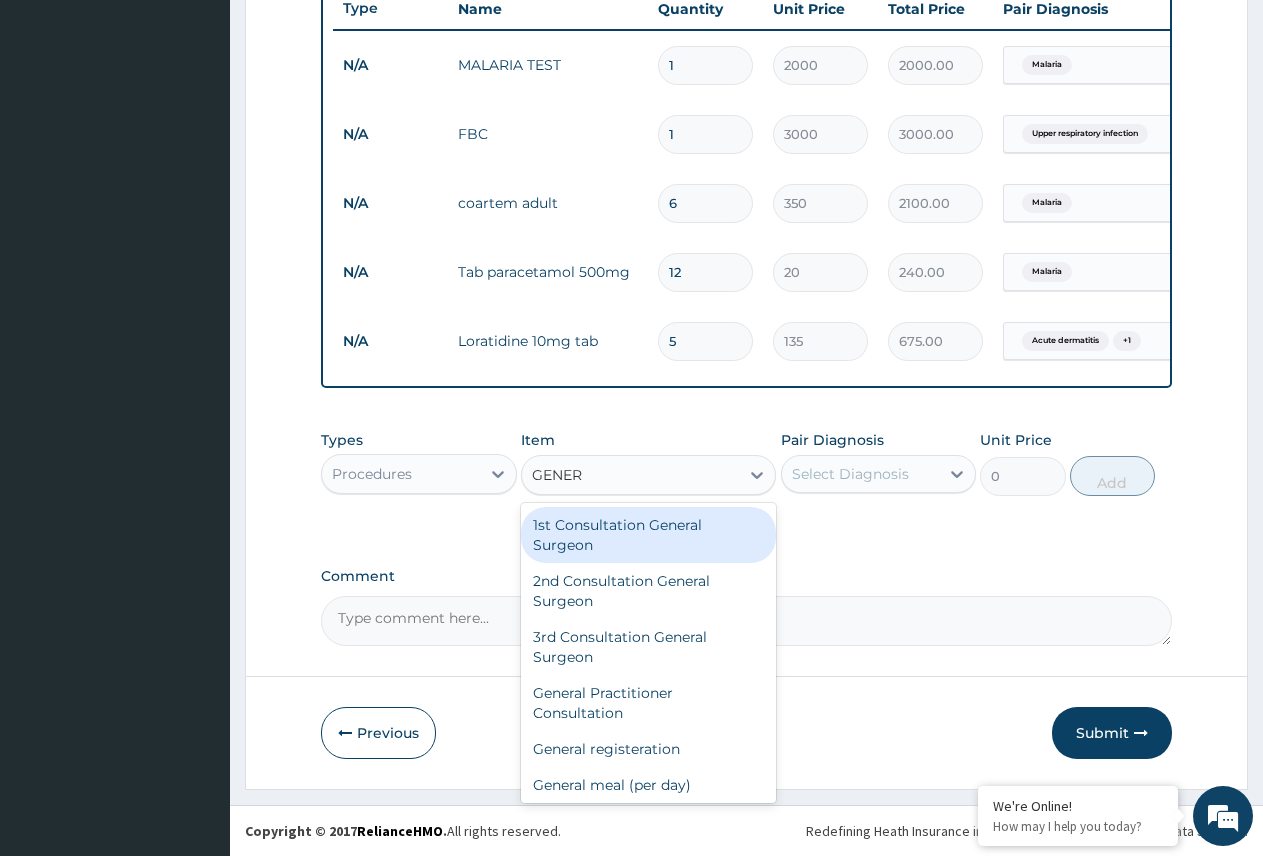 scroll, scrollTop: 784, scrollLeft: 0, axis: vertical 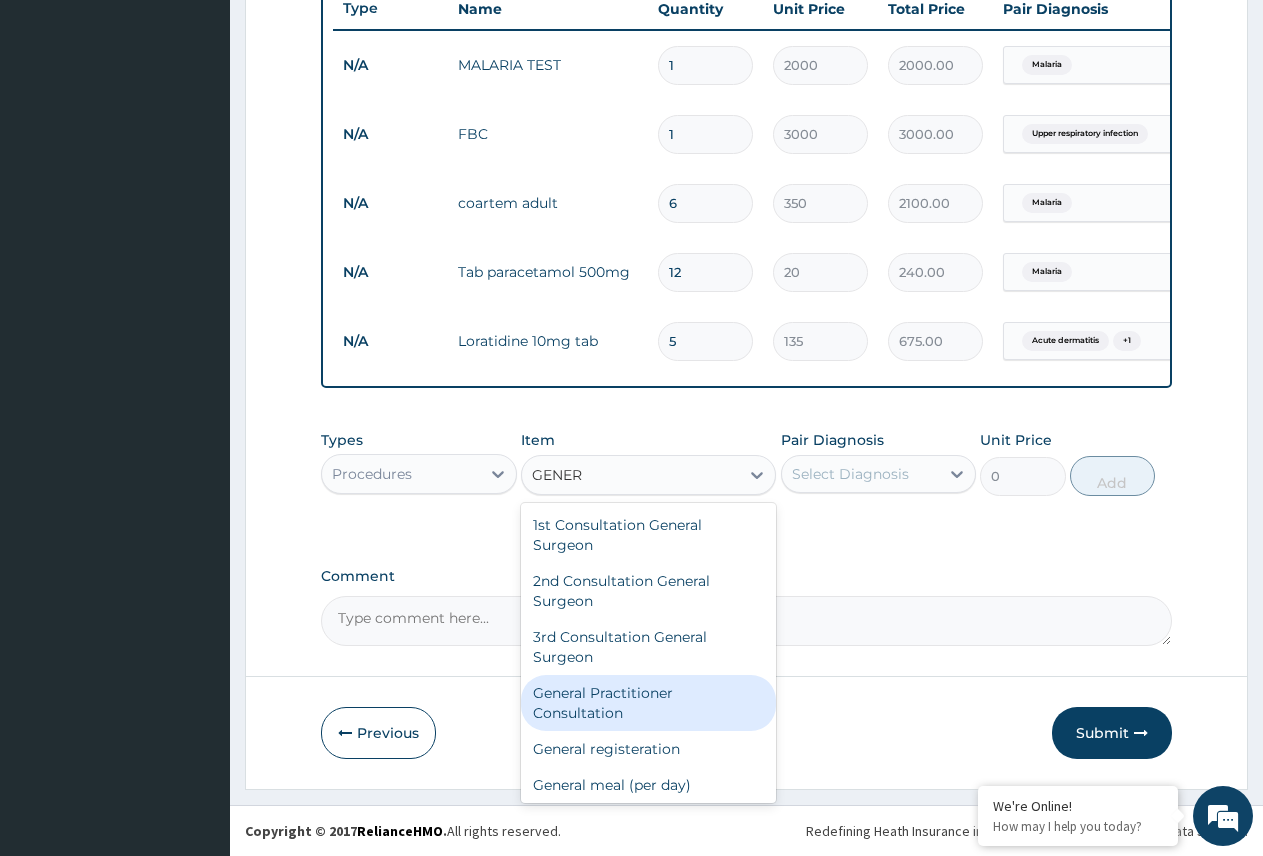 click on "General Practitioner Consultation" at bounding box center (648, 703) 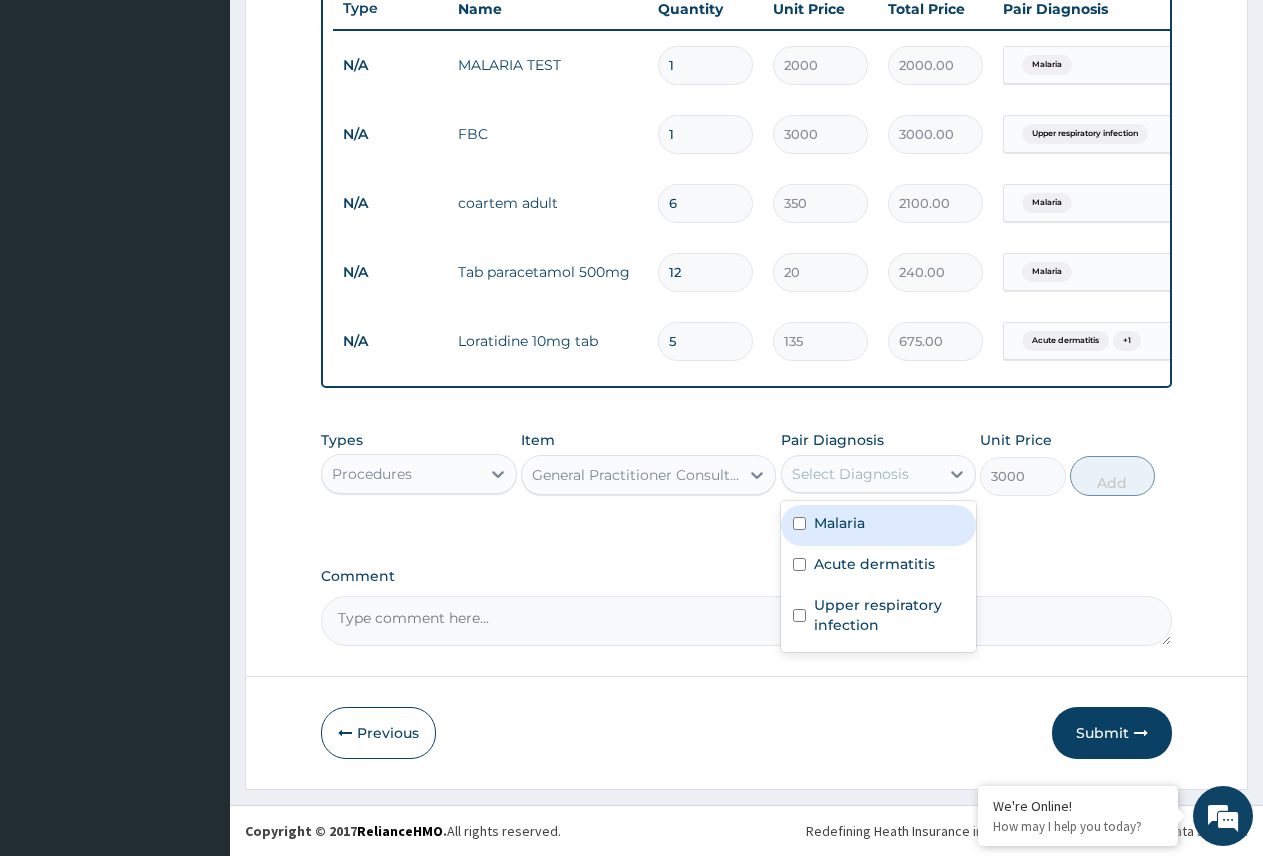 click on "Select Diagnosis" at bounding box center [850, 474] 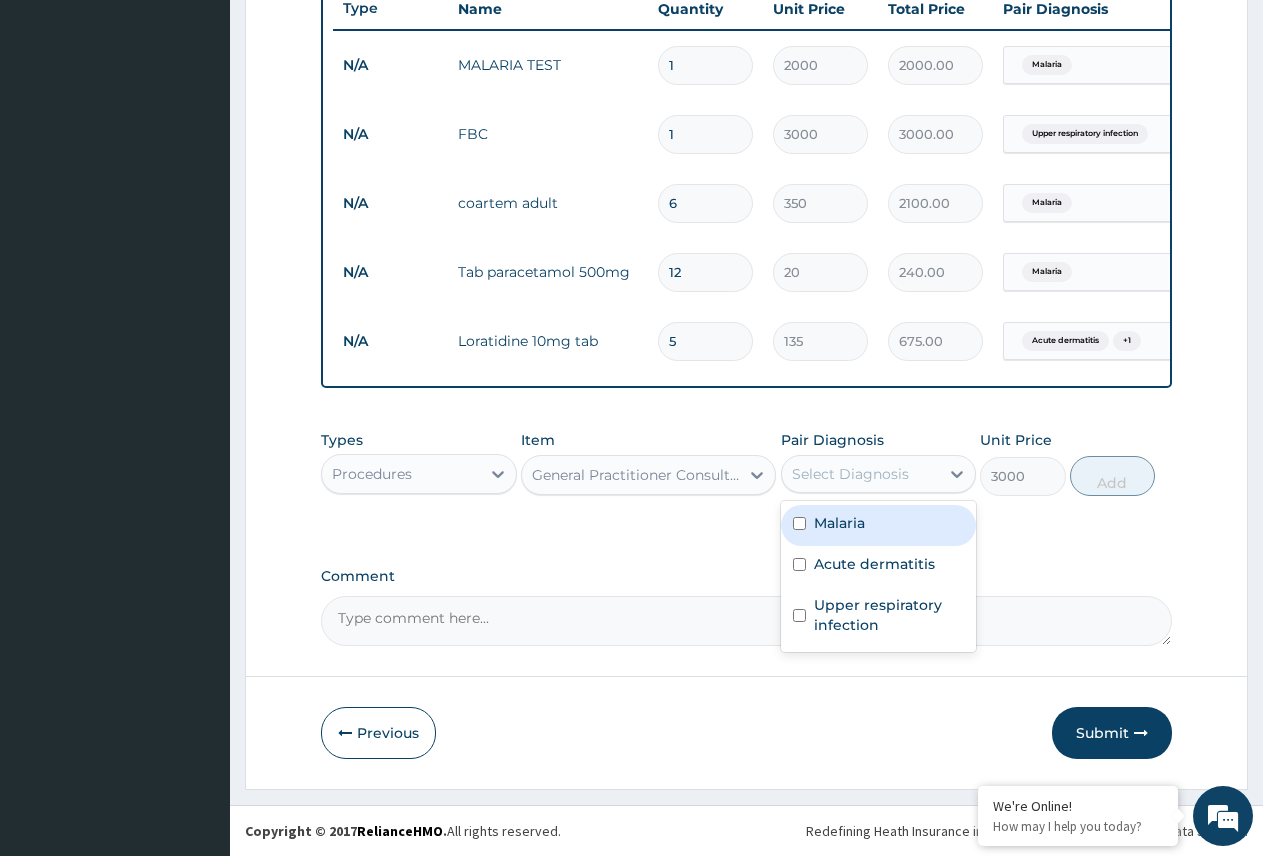 click on "Malaria" at bounding box center [879, 525] 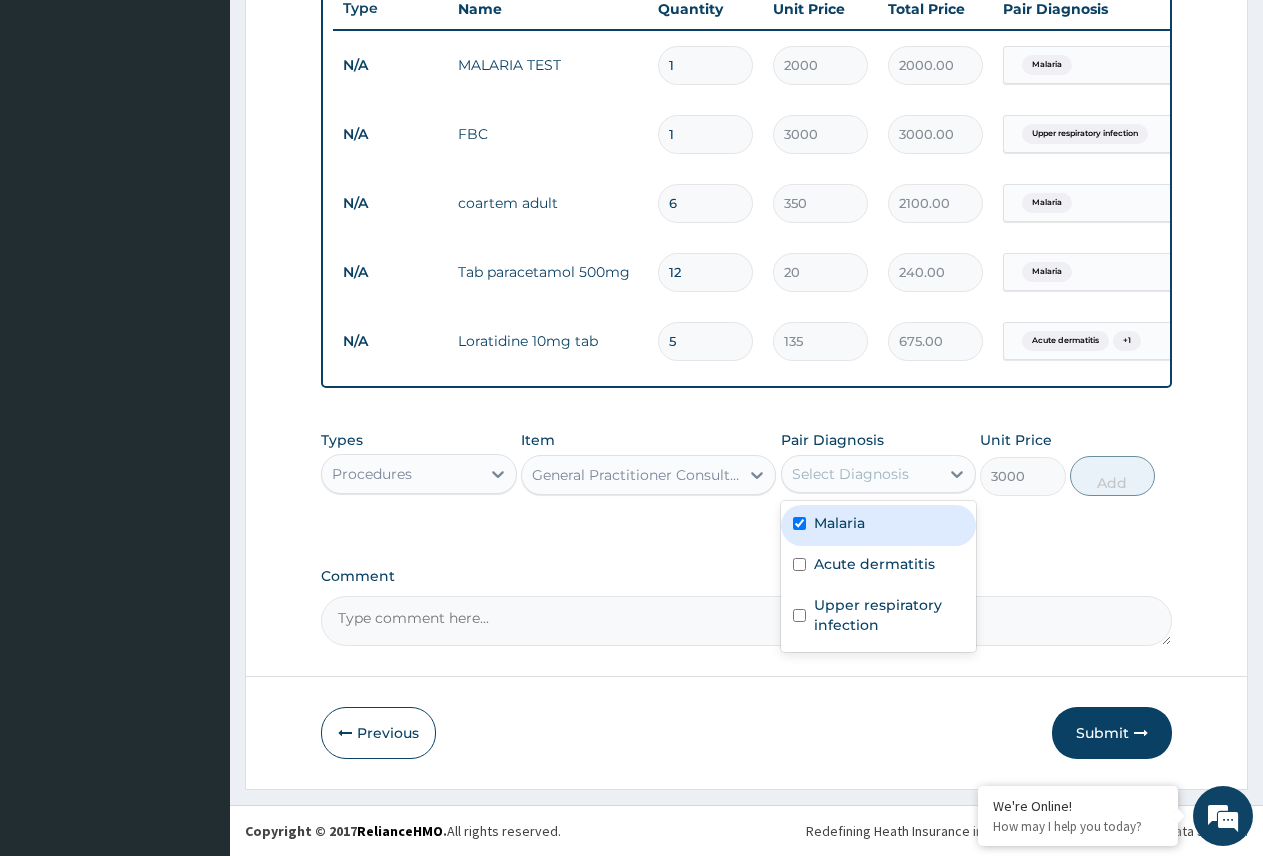 checkbox on "true" 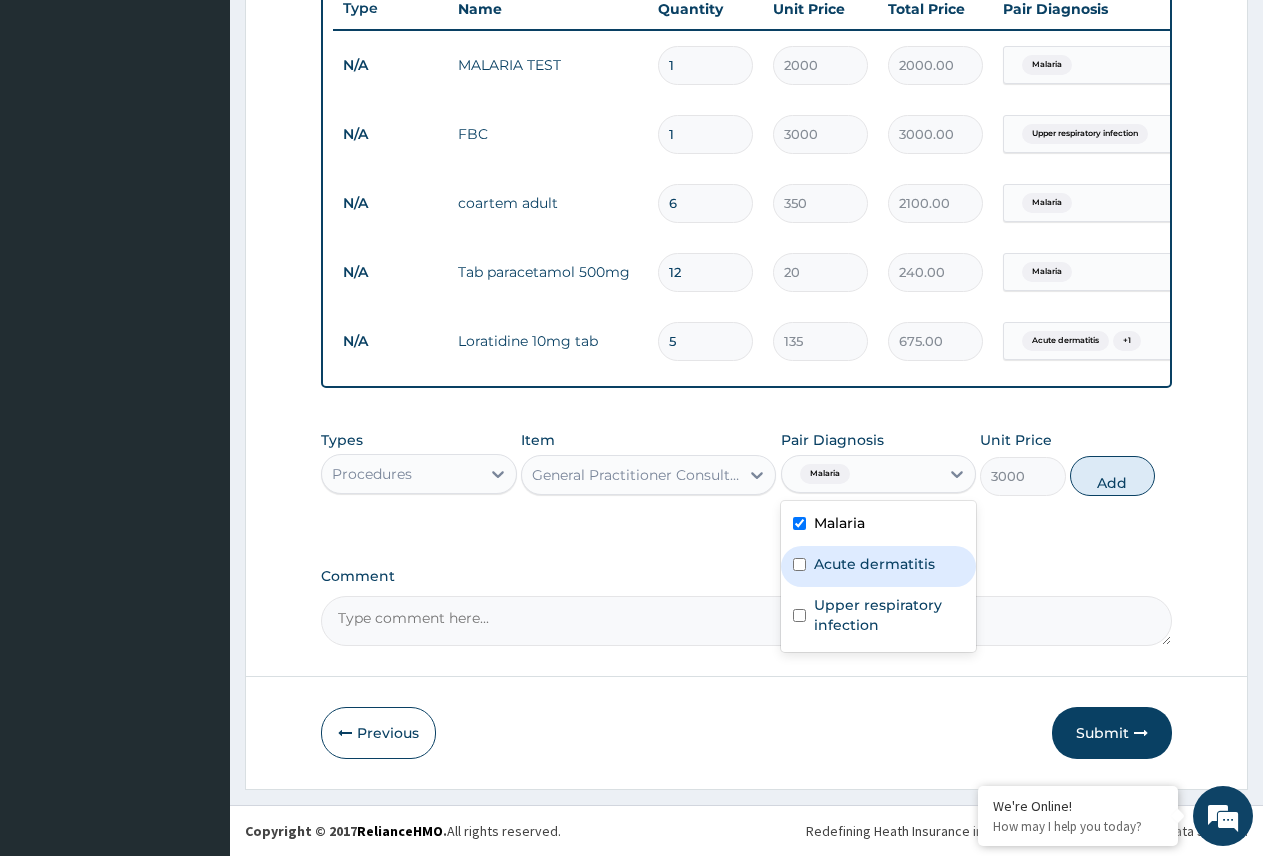 click on "Acute dermatitis" at bounding box center (874, 564) 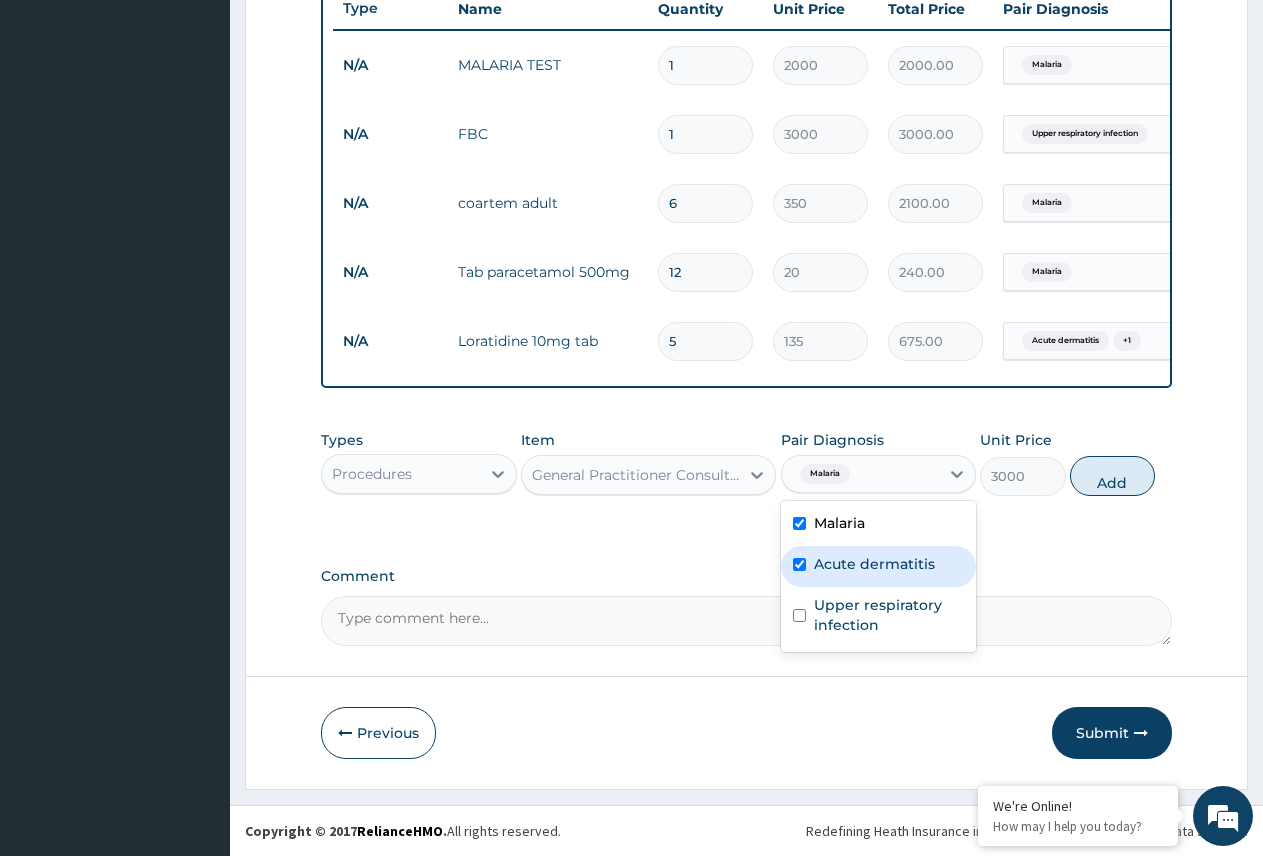checkbox on "true" 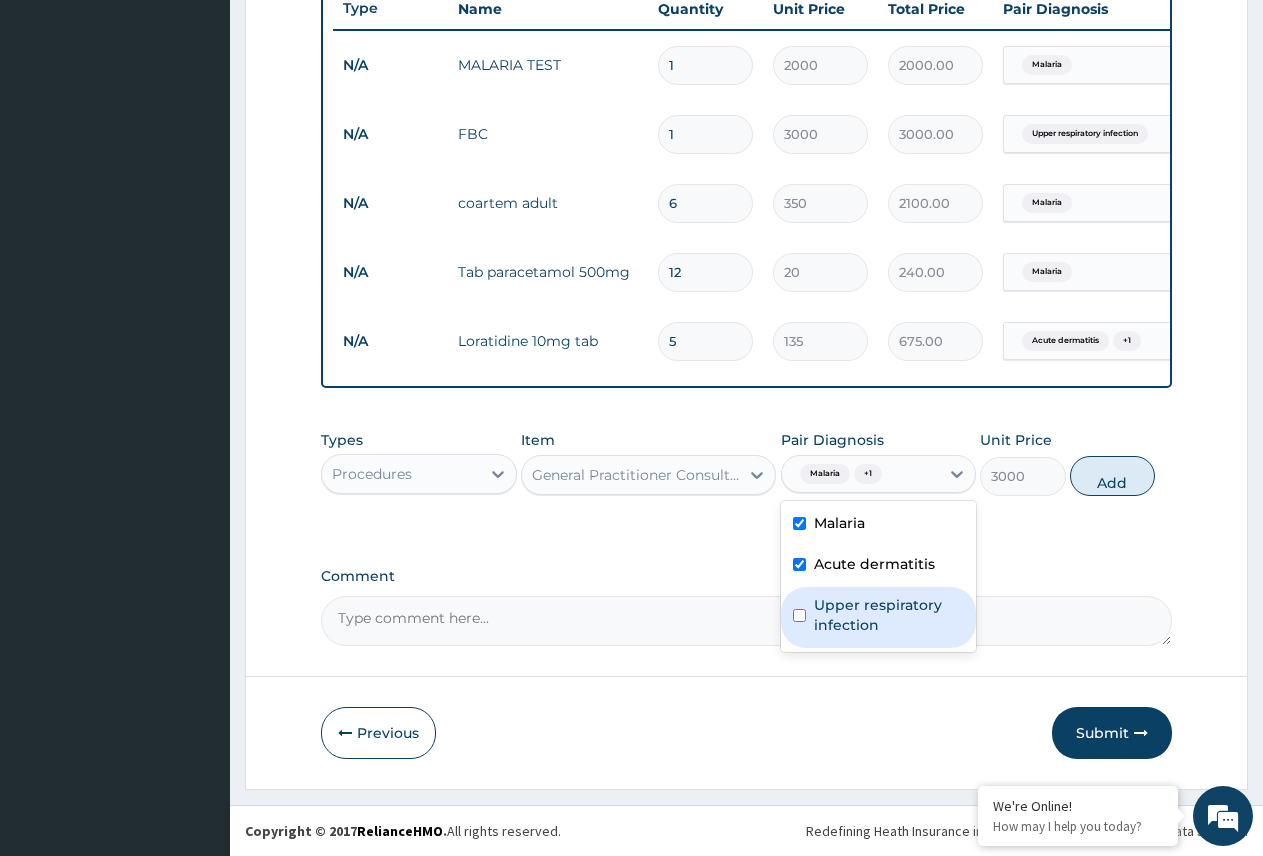click on "Upper respiratory infection" at bounding box center [889, 615] 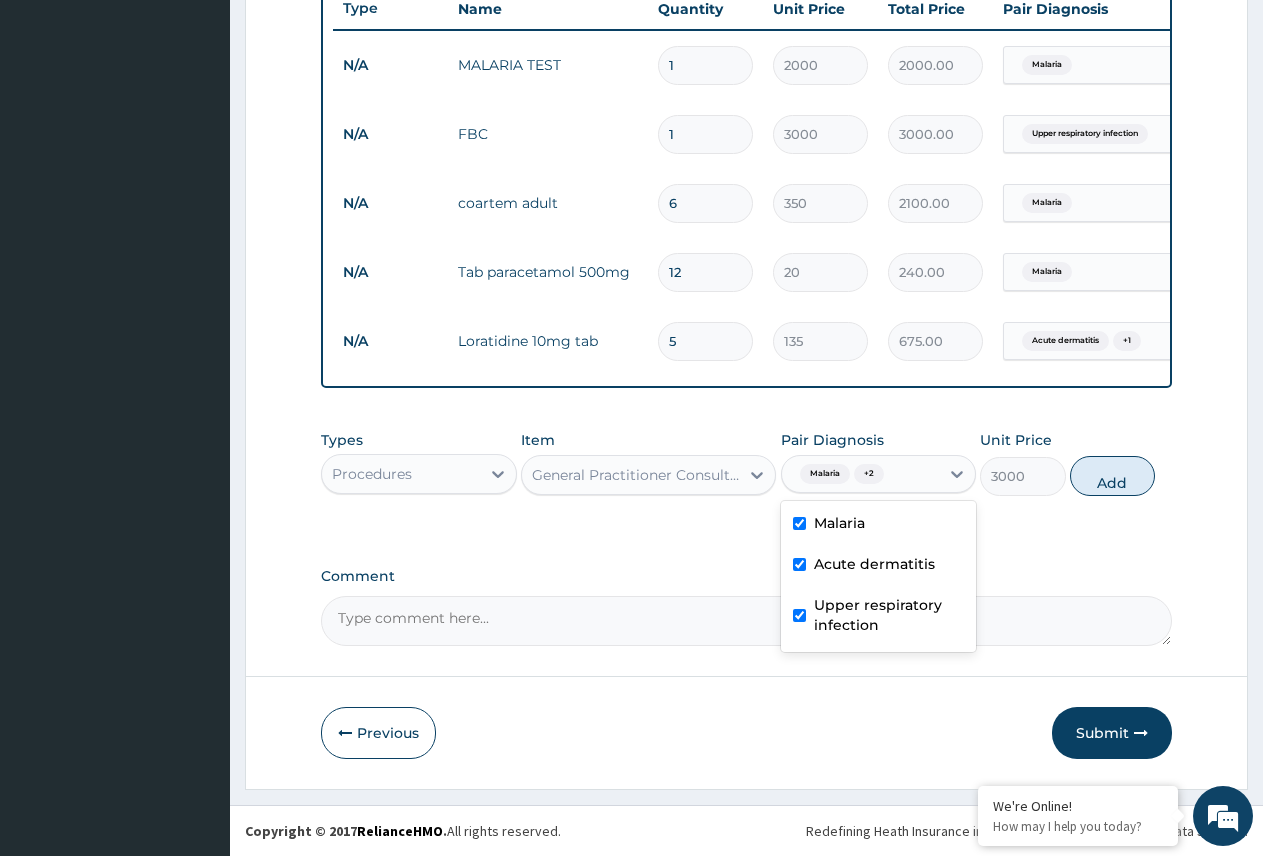 checkbox on "true" 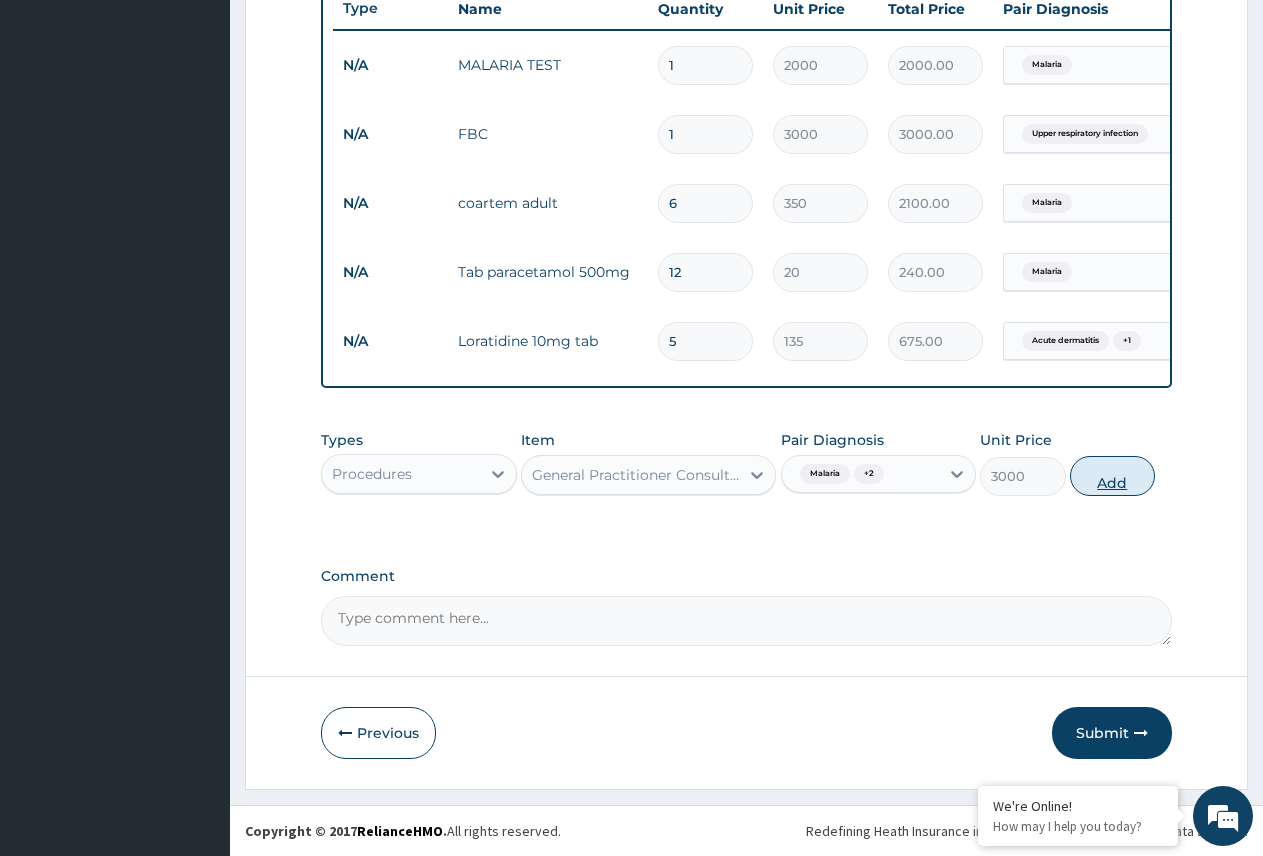 click on "Add" at bounding box center (1112, 476) 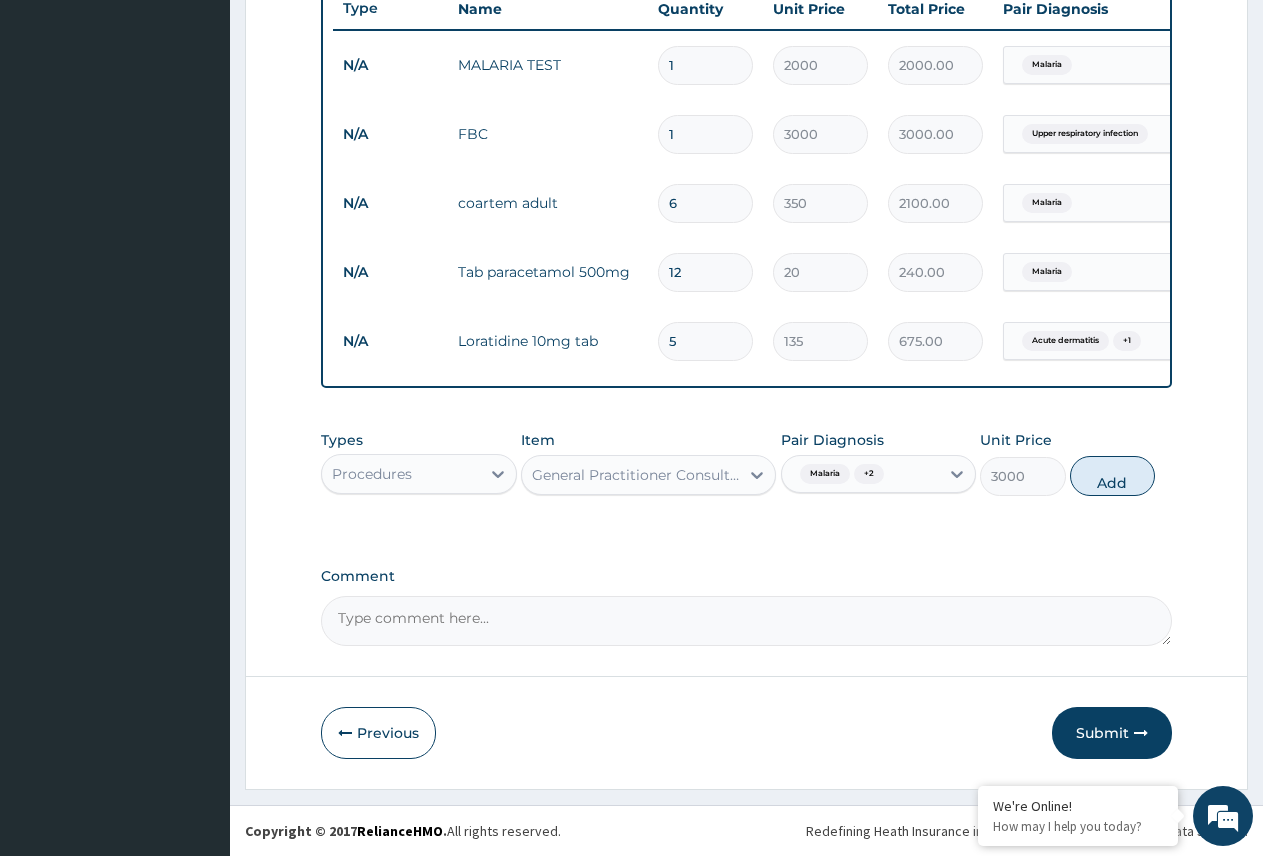 type on "0" 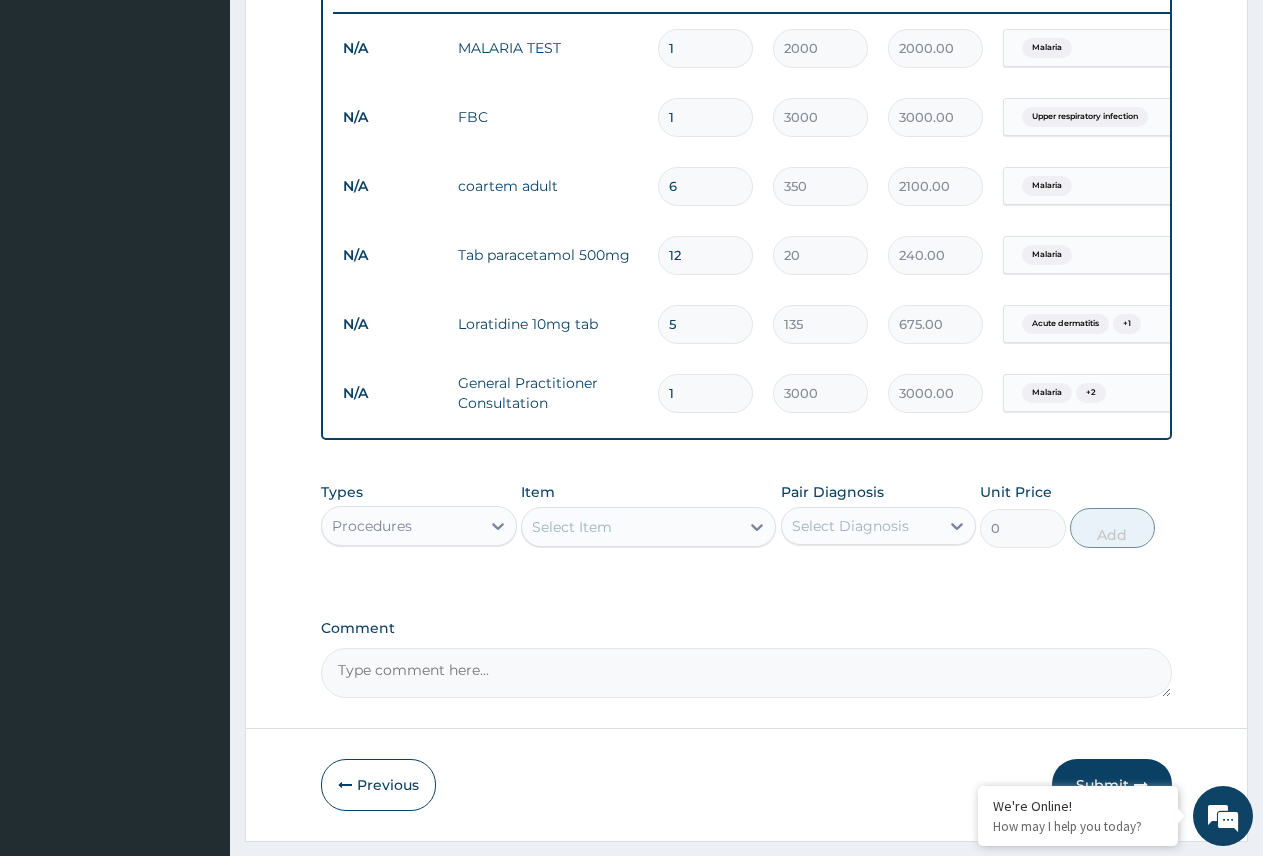scroll, scrollTop: 853, scrollLeft: 0, axis: vertical 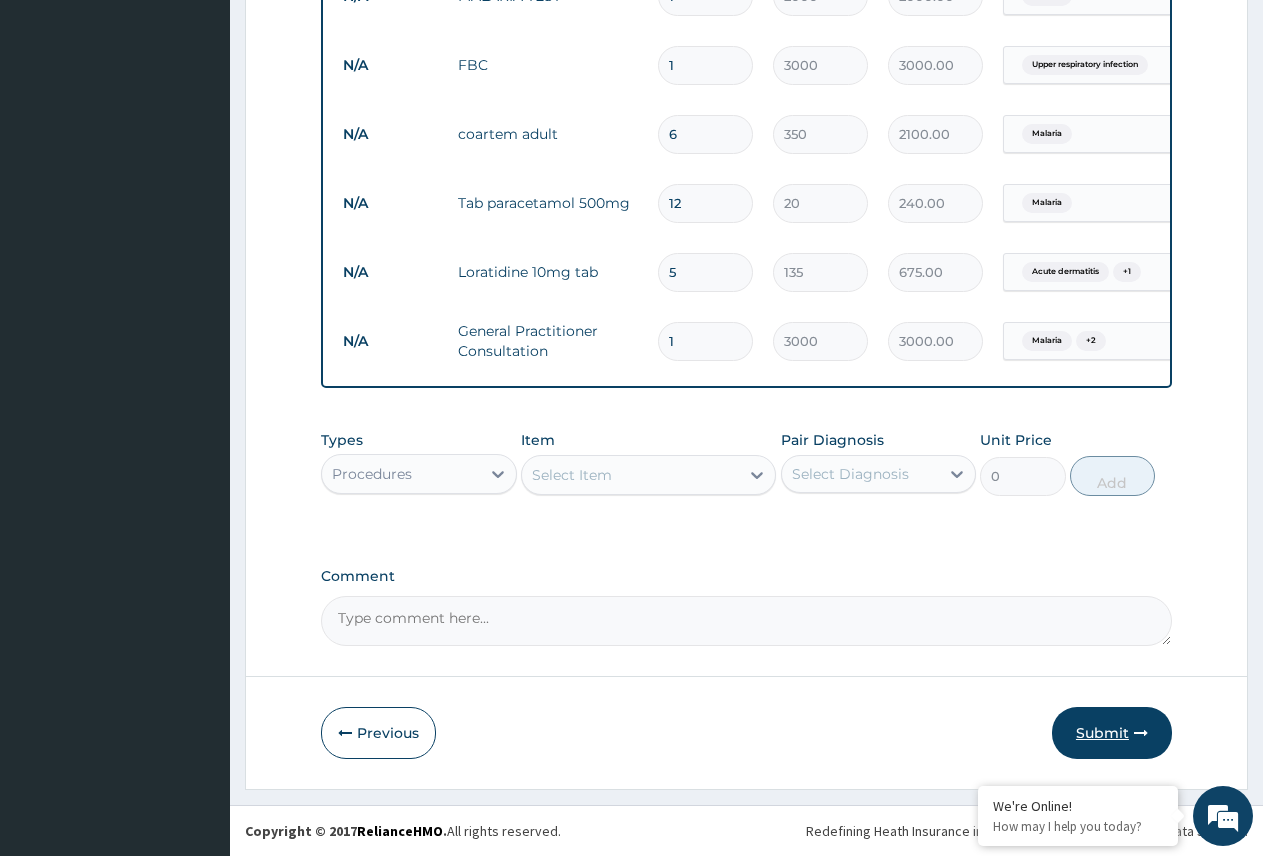 click on "Submit" at bounding box center [1112, 733] 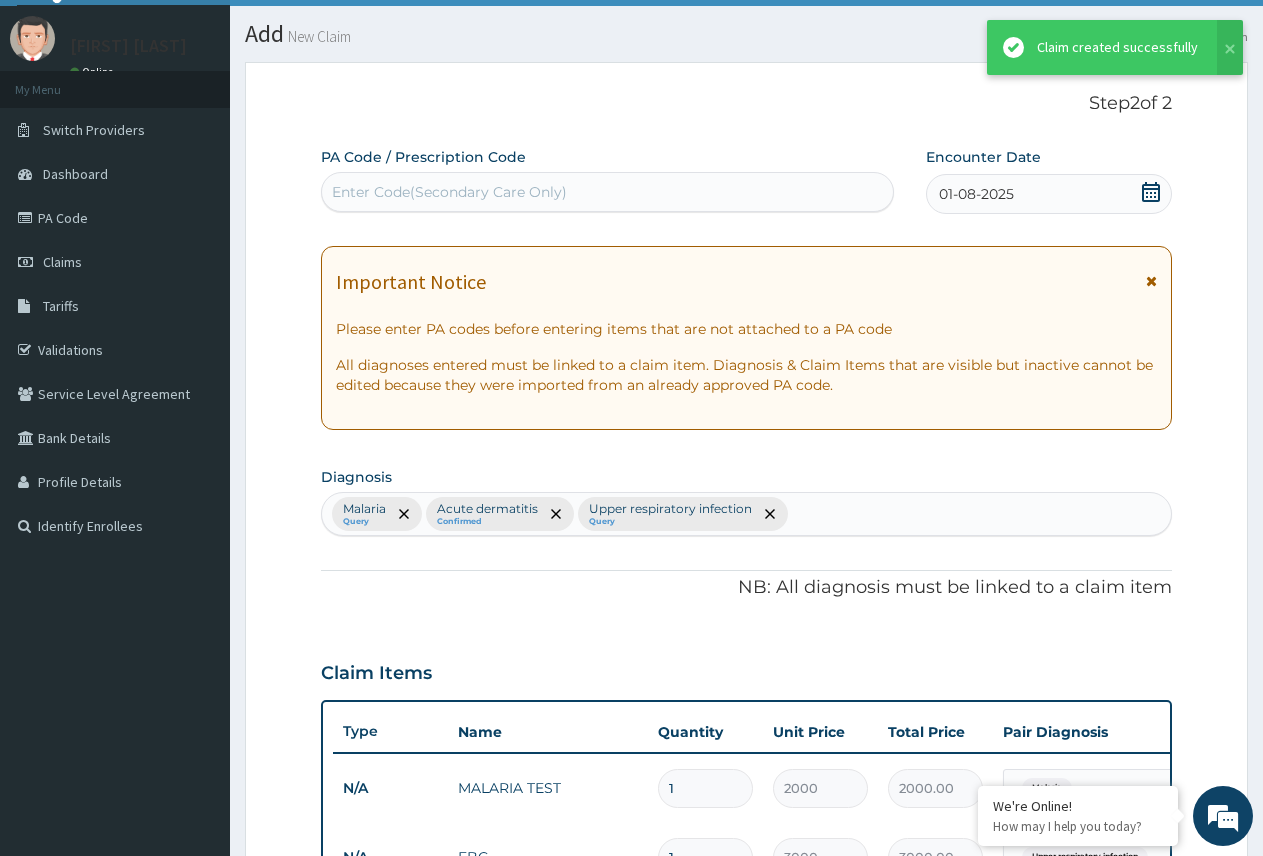 scroll, scrollTop: 853, scrollLeft: 0, axis: vertical 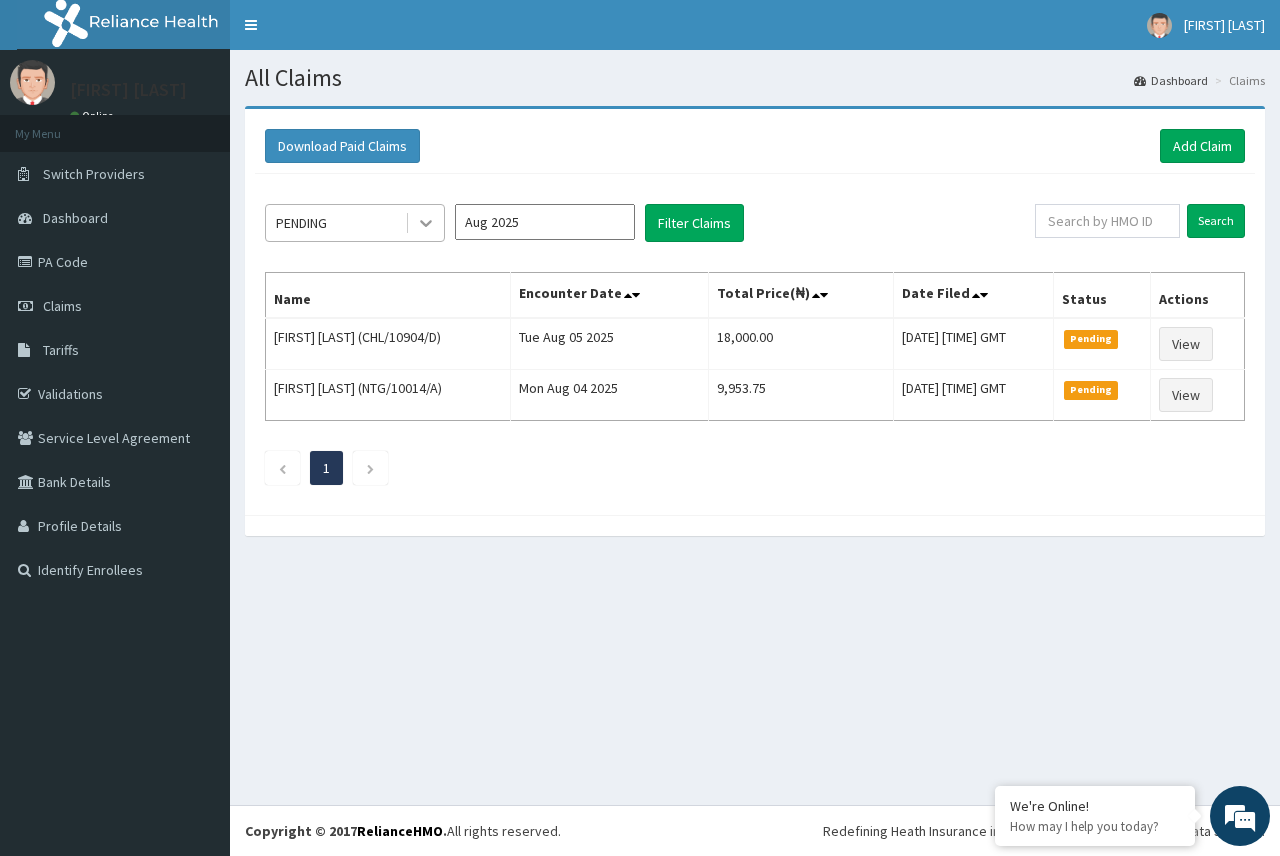 click 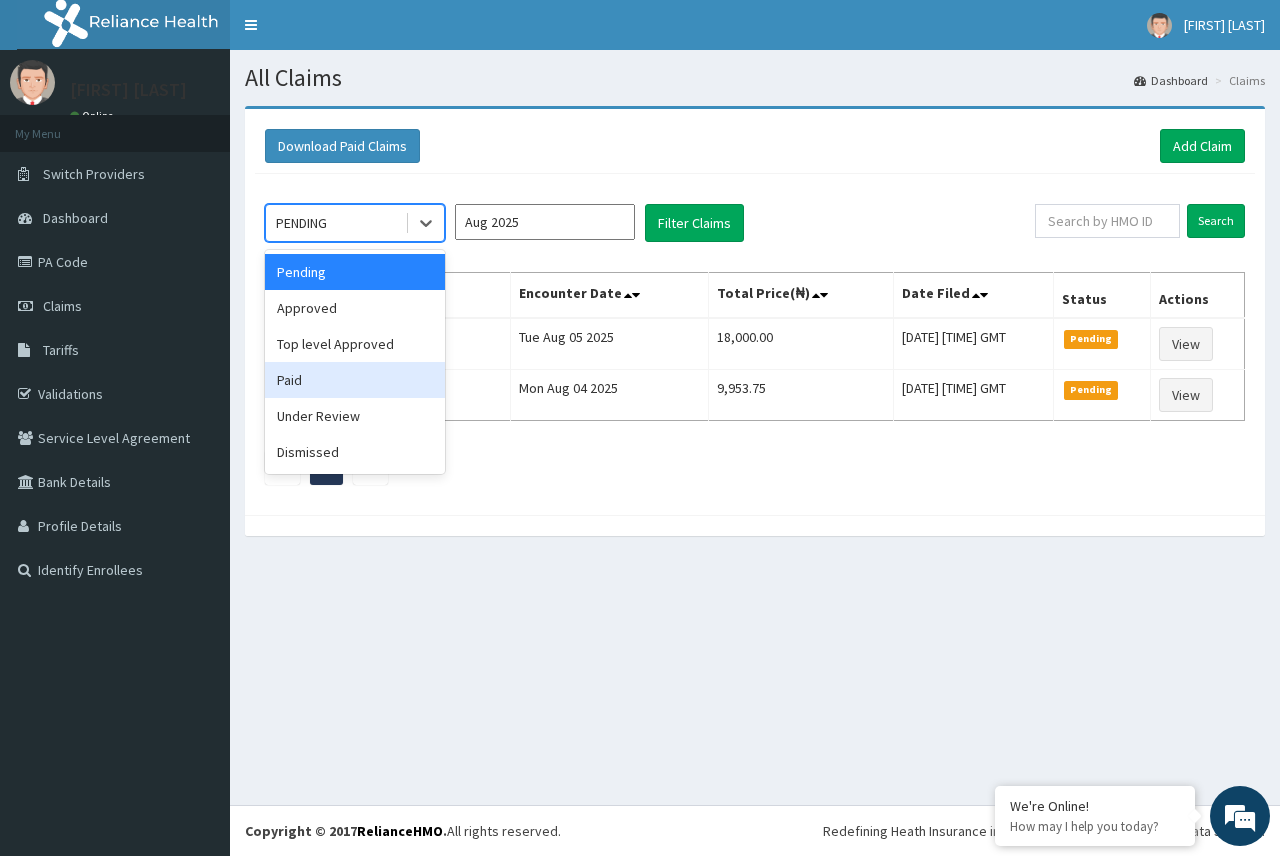 click on "Paid" at bounding box center [355, 380] 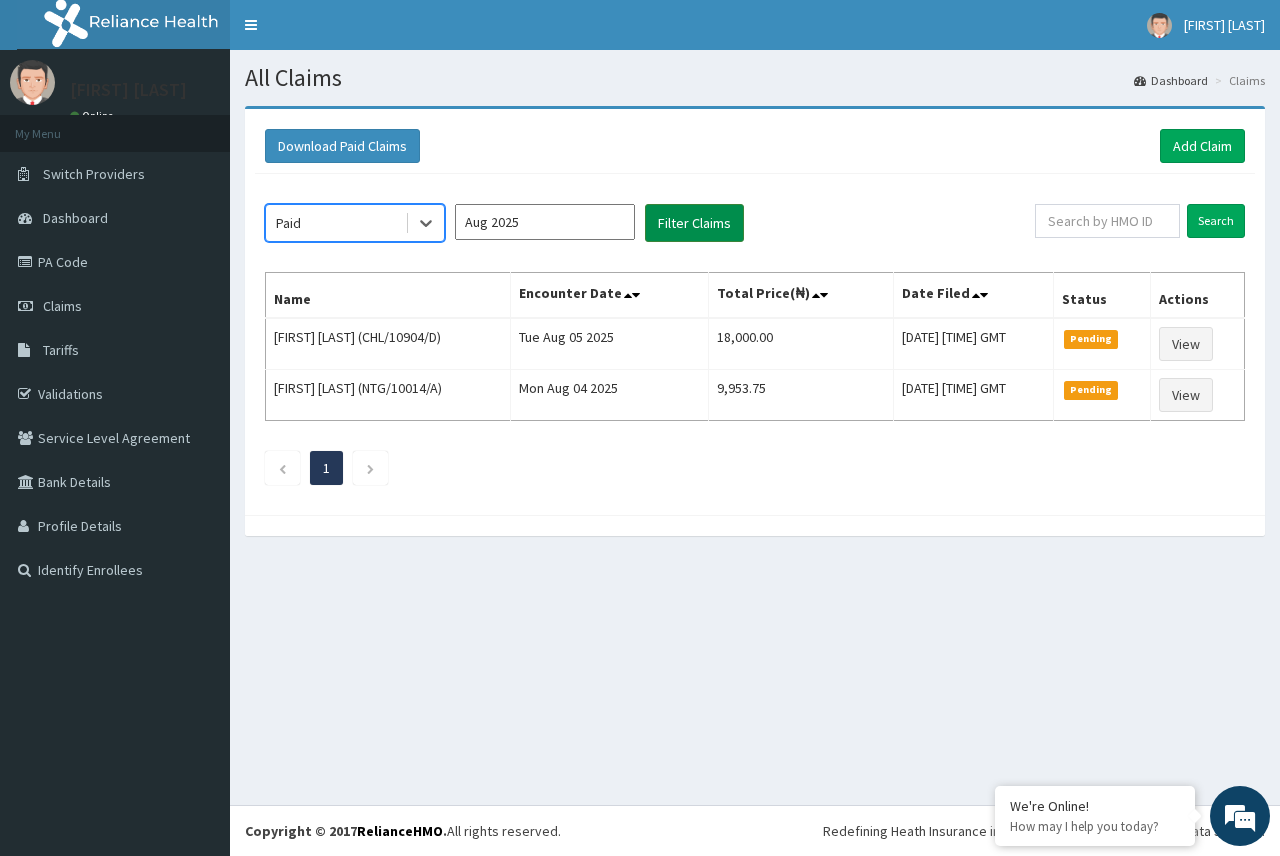 click on "Filter Claims" at bounding box center [694, 223] 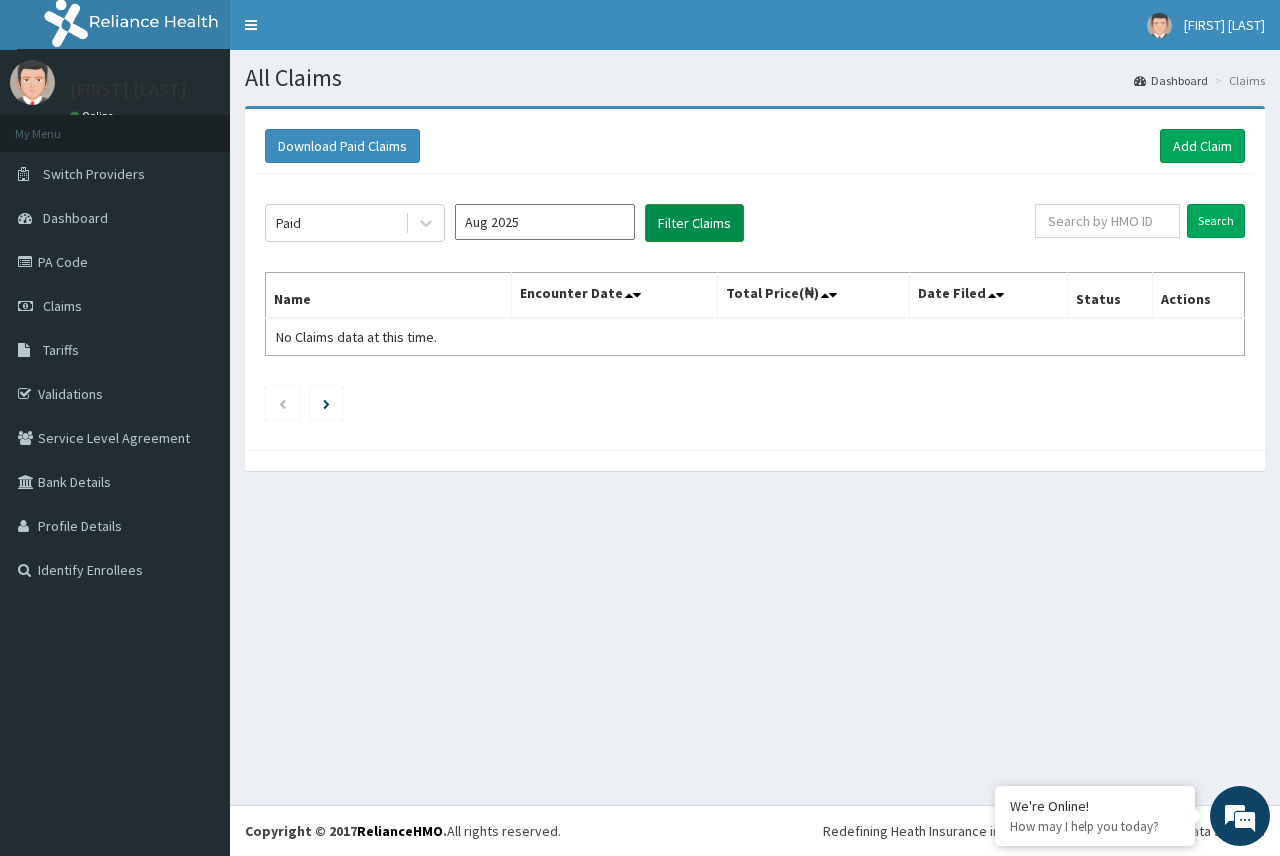 click on "Filter Claims" at bounding box center (694, 223) 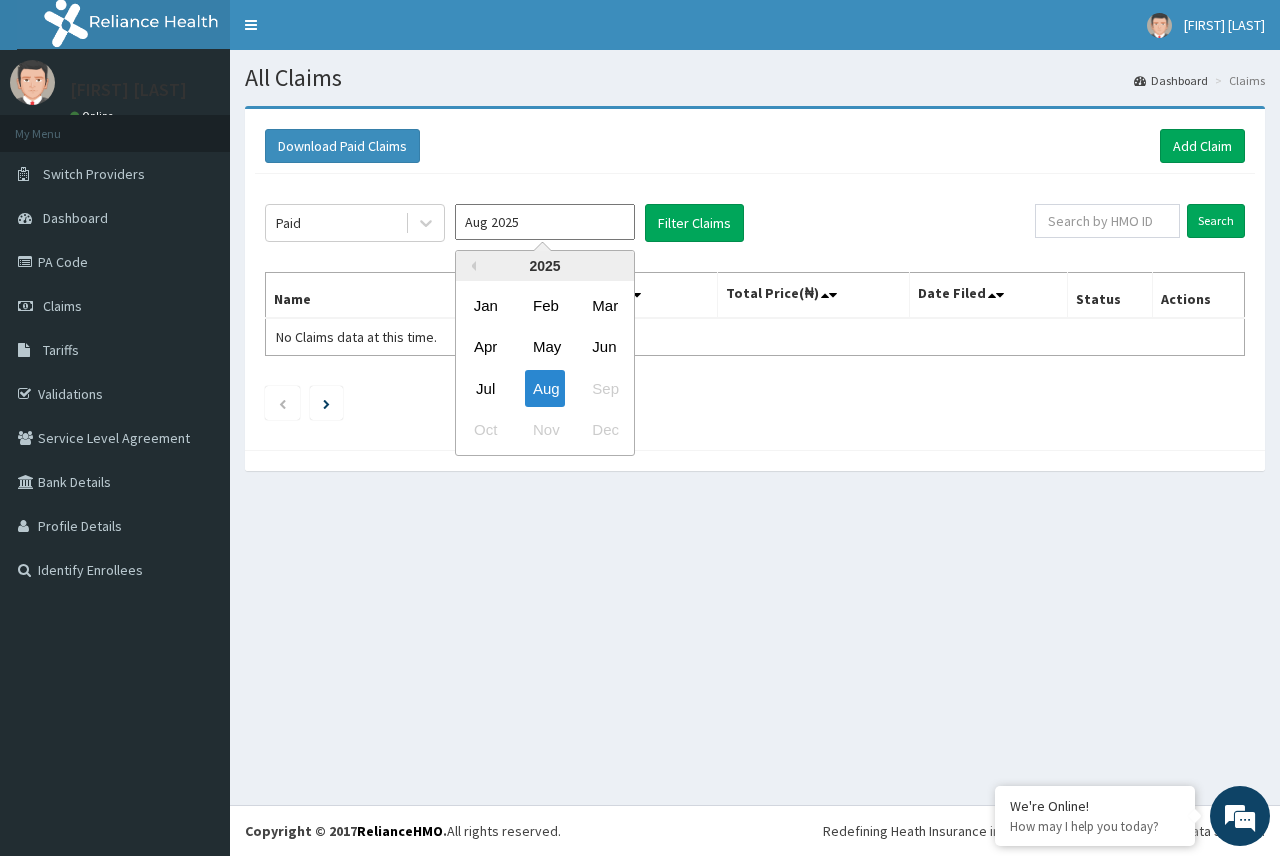 click on "Aug 2025" at bounding box center (545, 222) 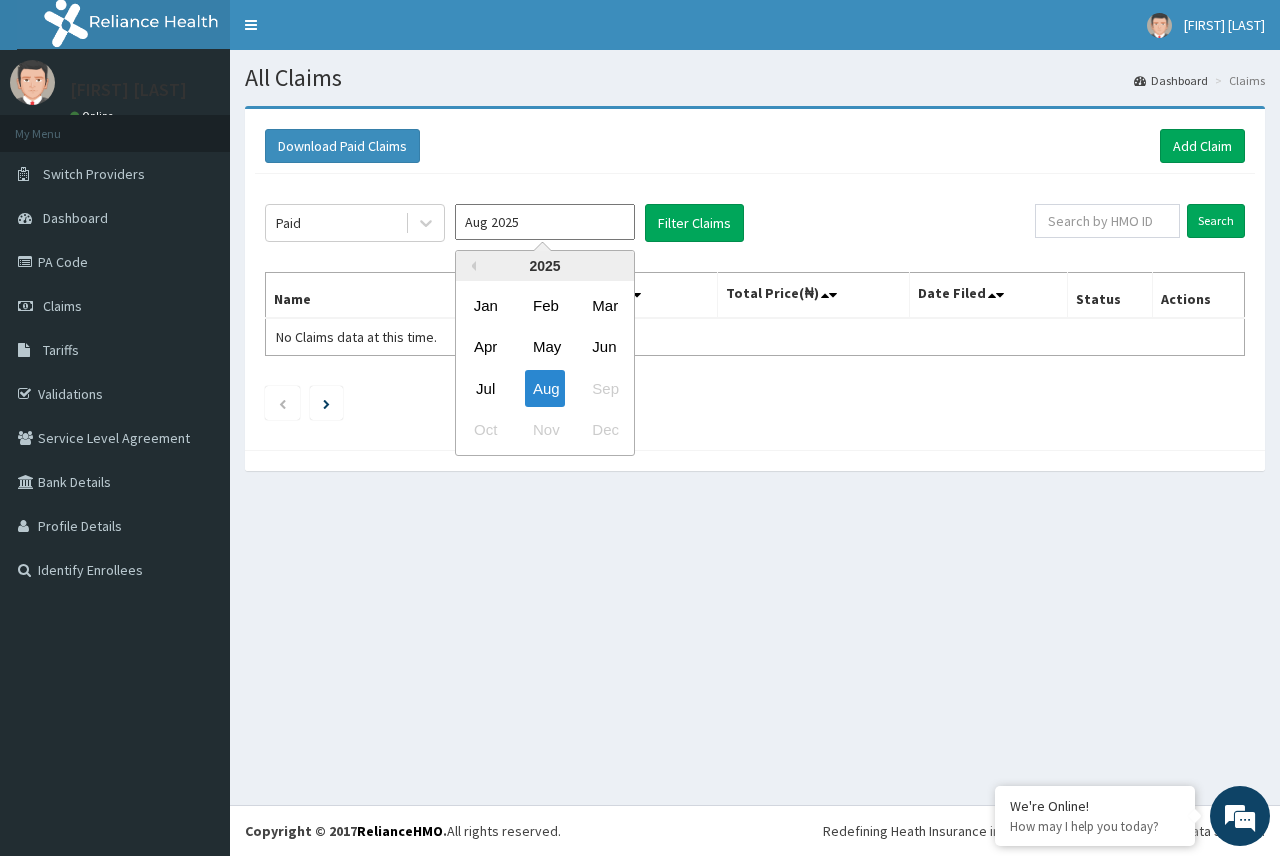 drag, startPoint x: 492, startPoint y: 389, endPoint x: 517, endPoint y: 370, distance: 31.400637 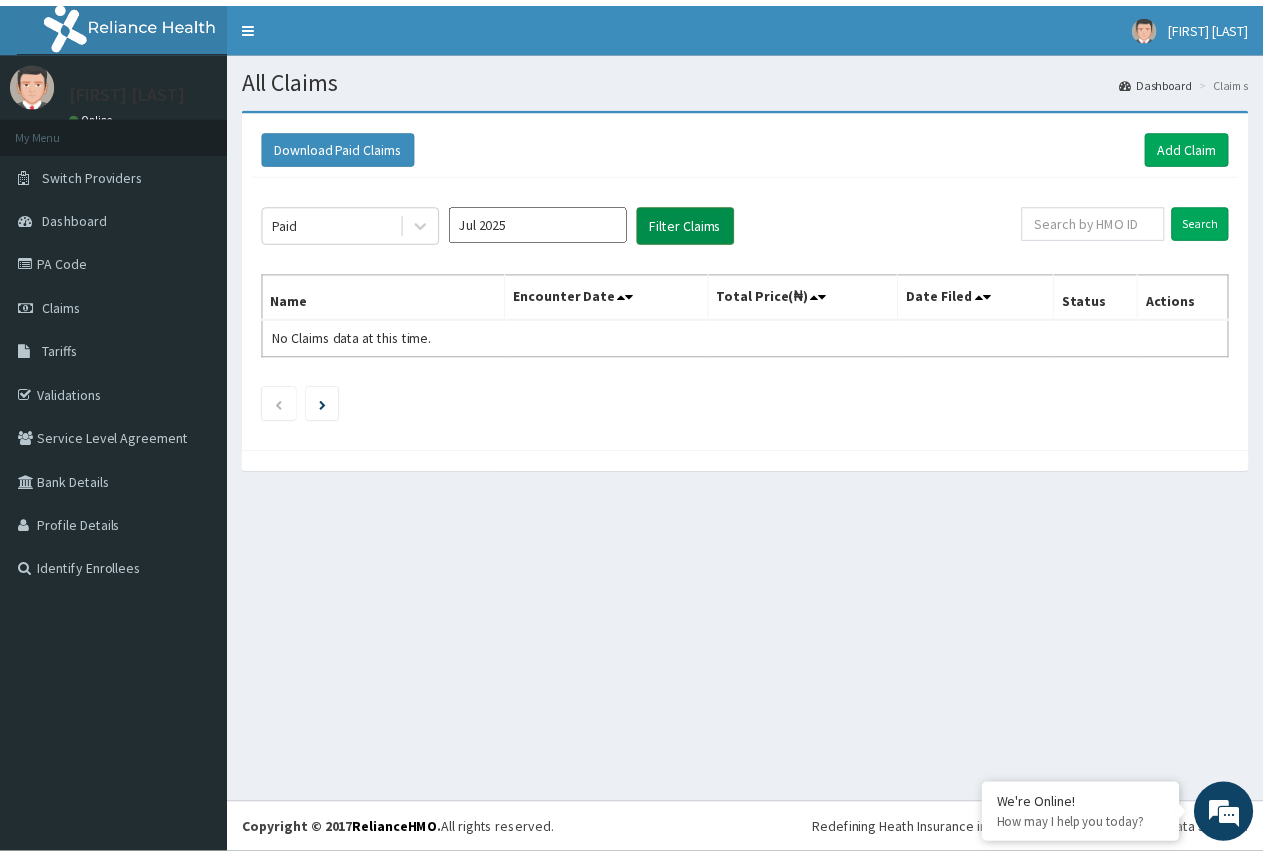 scroll, scrollTop: 0, scrollLeft: 0, axis: both 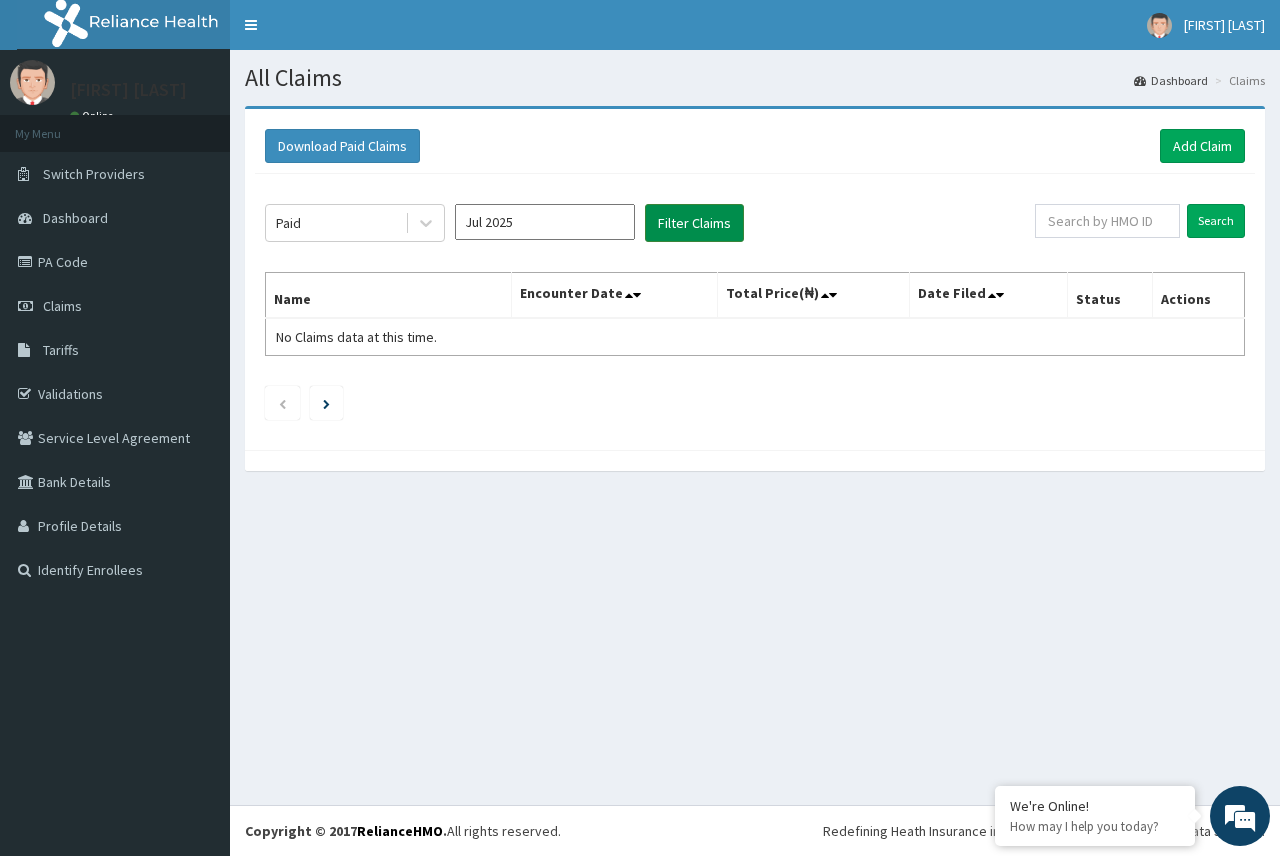 click on "Filter Claims" at bounding box center (694, 223) 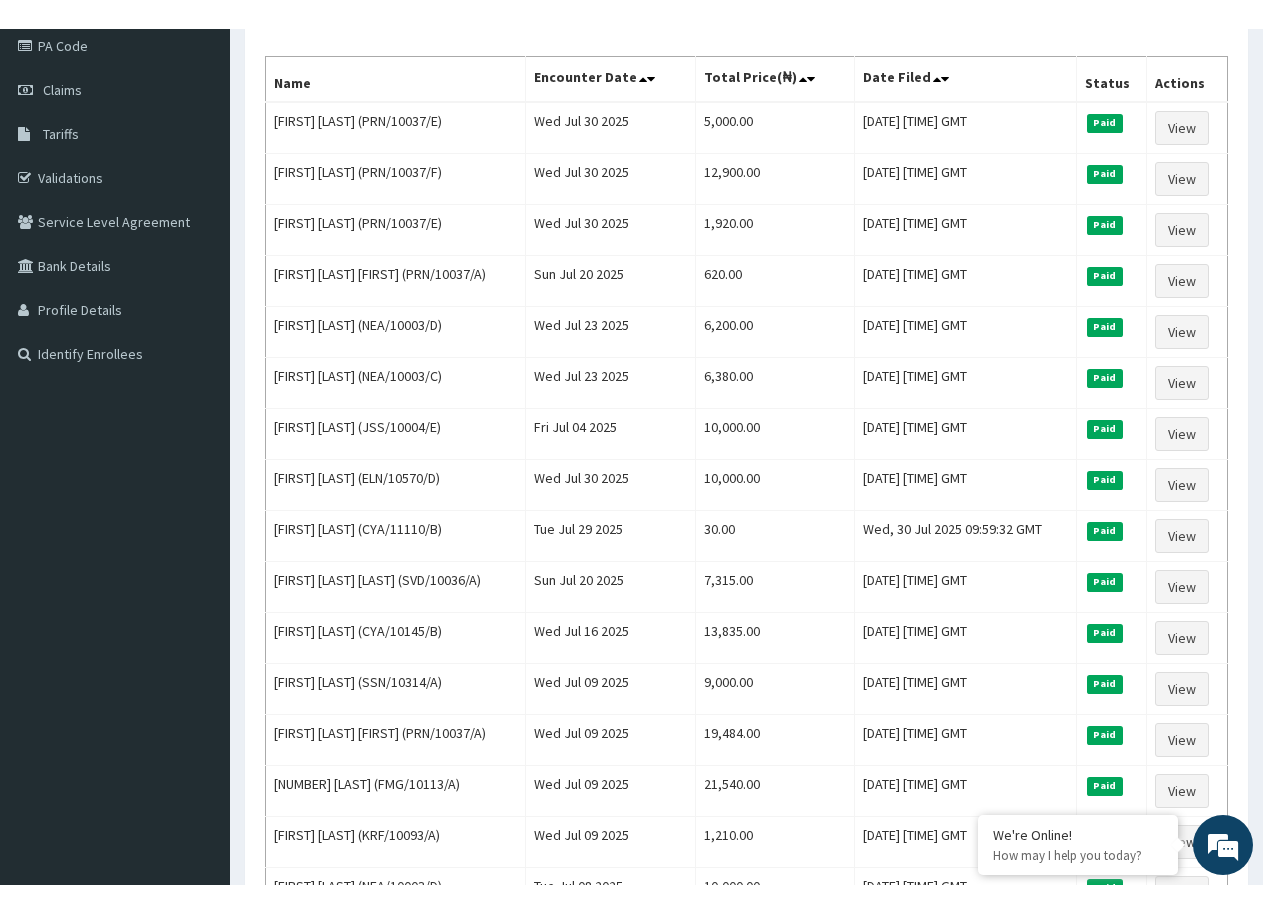 scroll, scrollTop: 0, scrollLeft: 0, axis: both 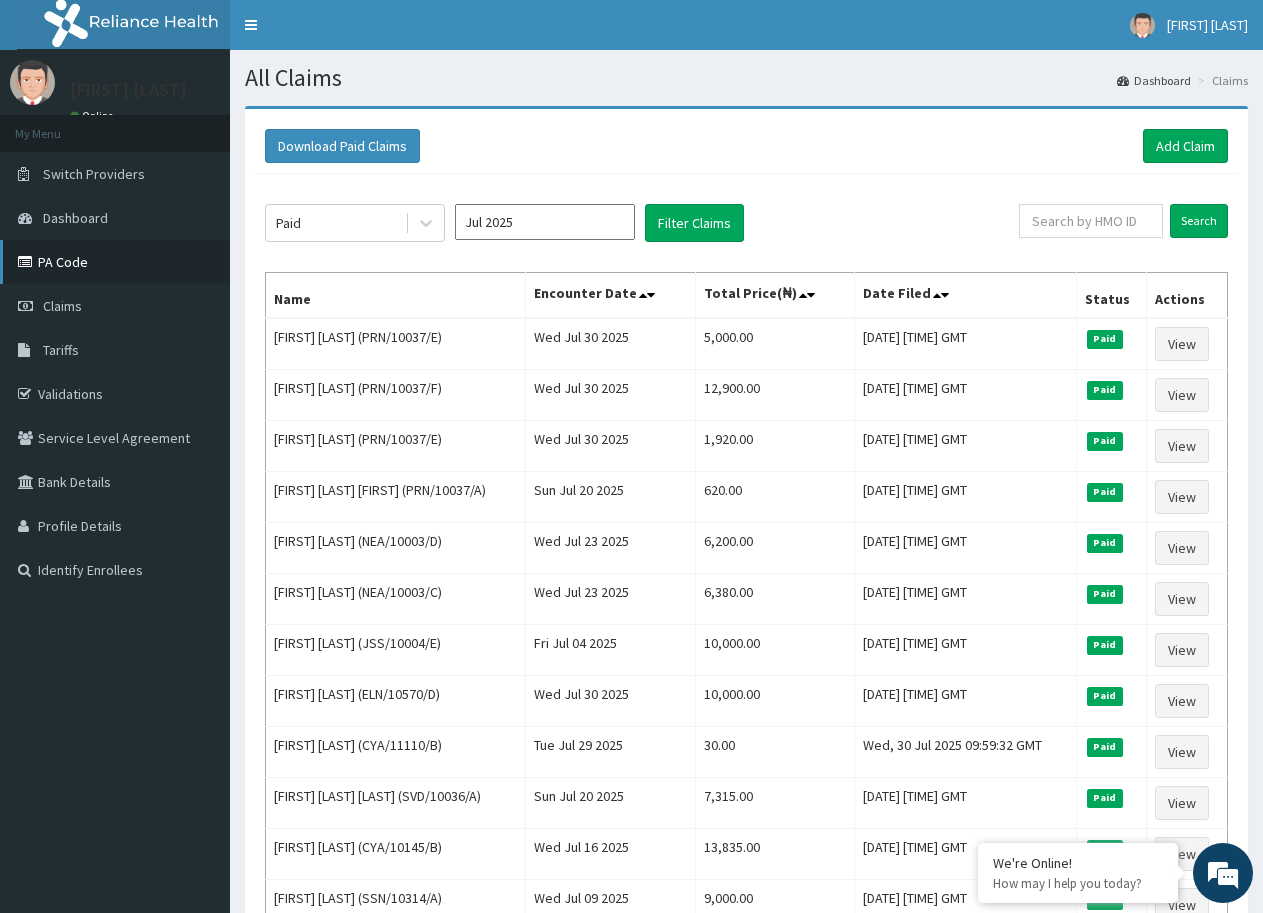 click on "PA Code" at bounding box center [115, 262] 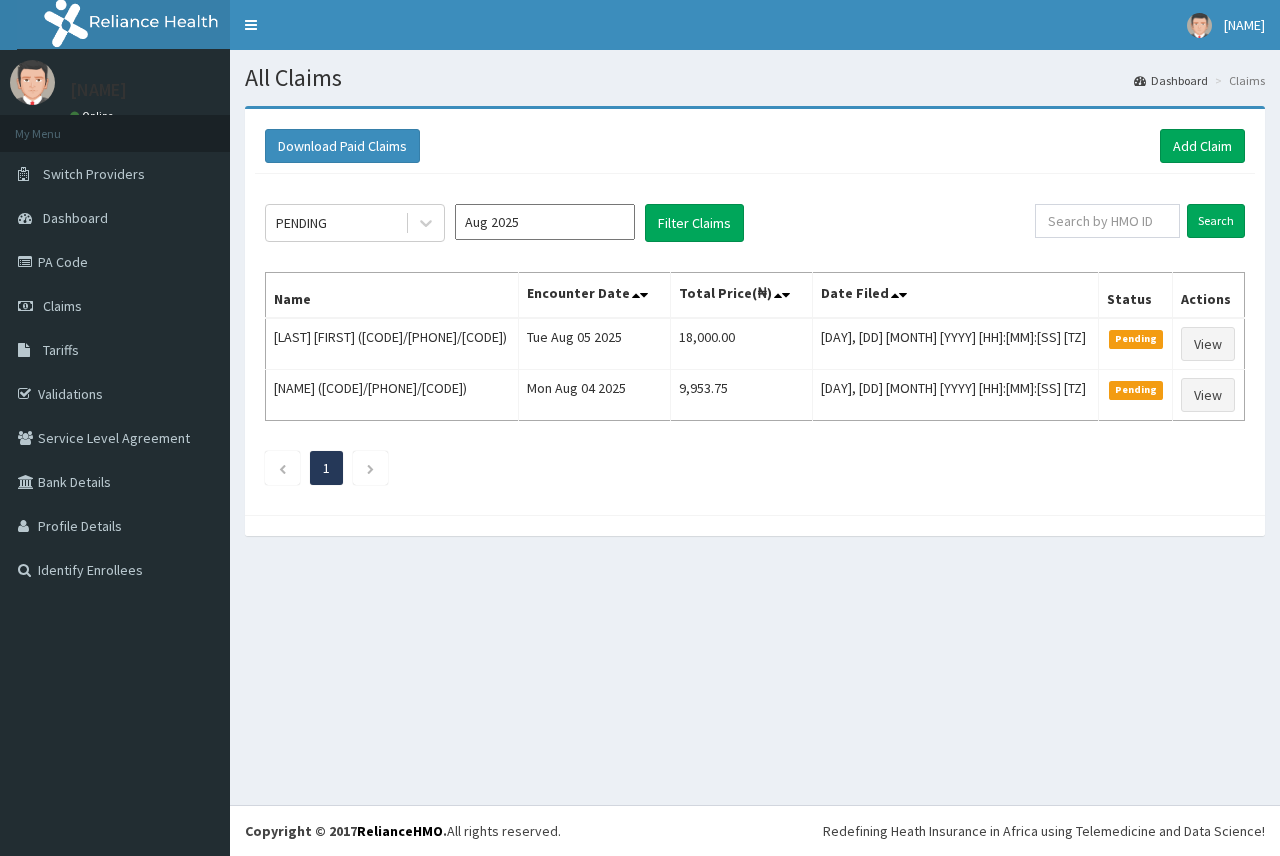 scroll, scrollTop: 0, scrollLeft: 0, axis: both 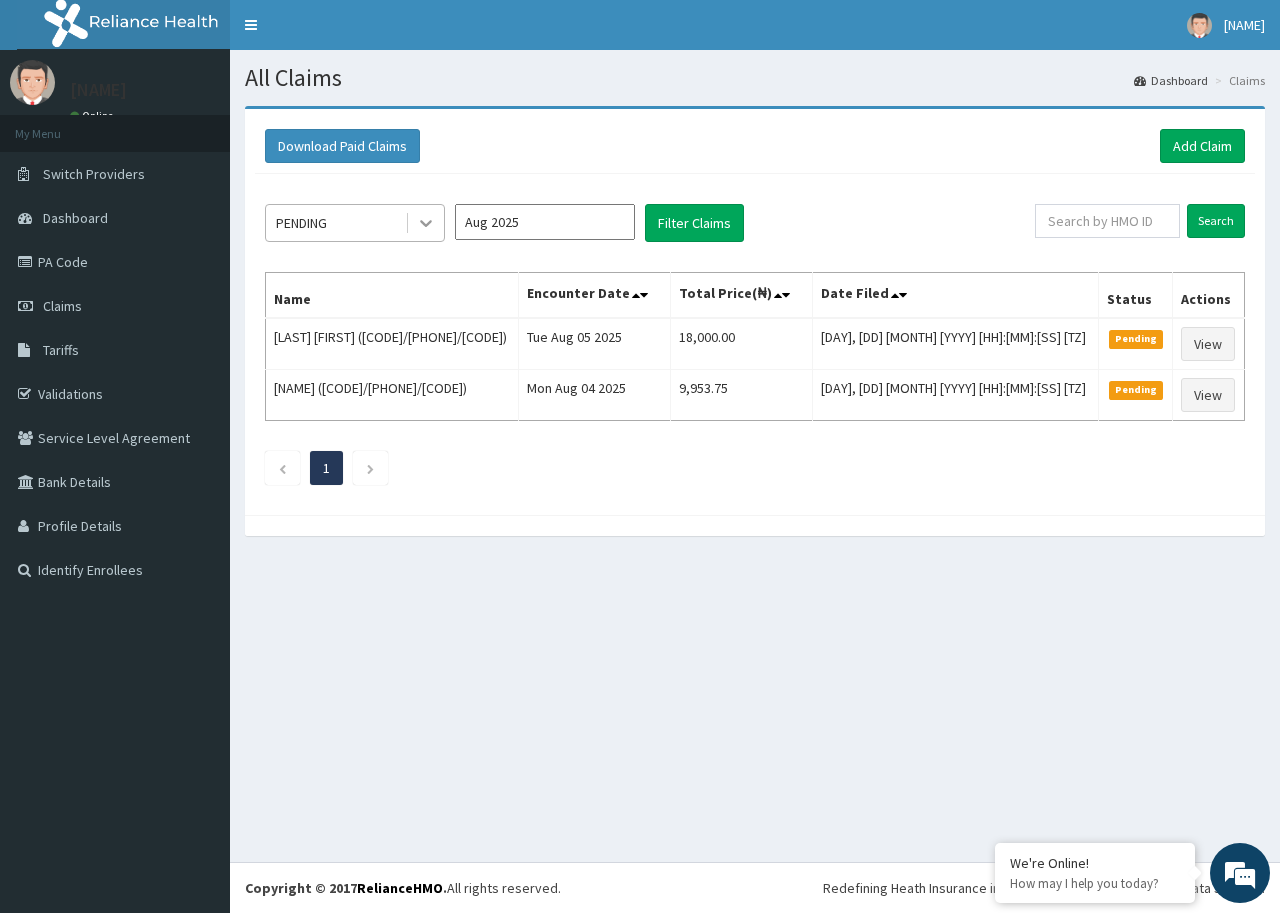 click 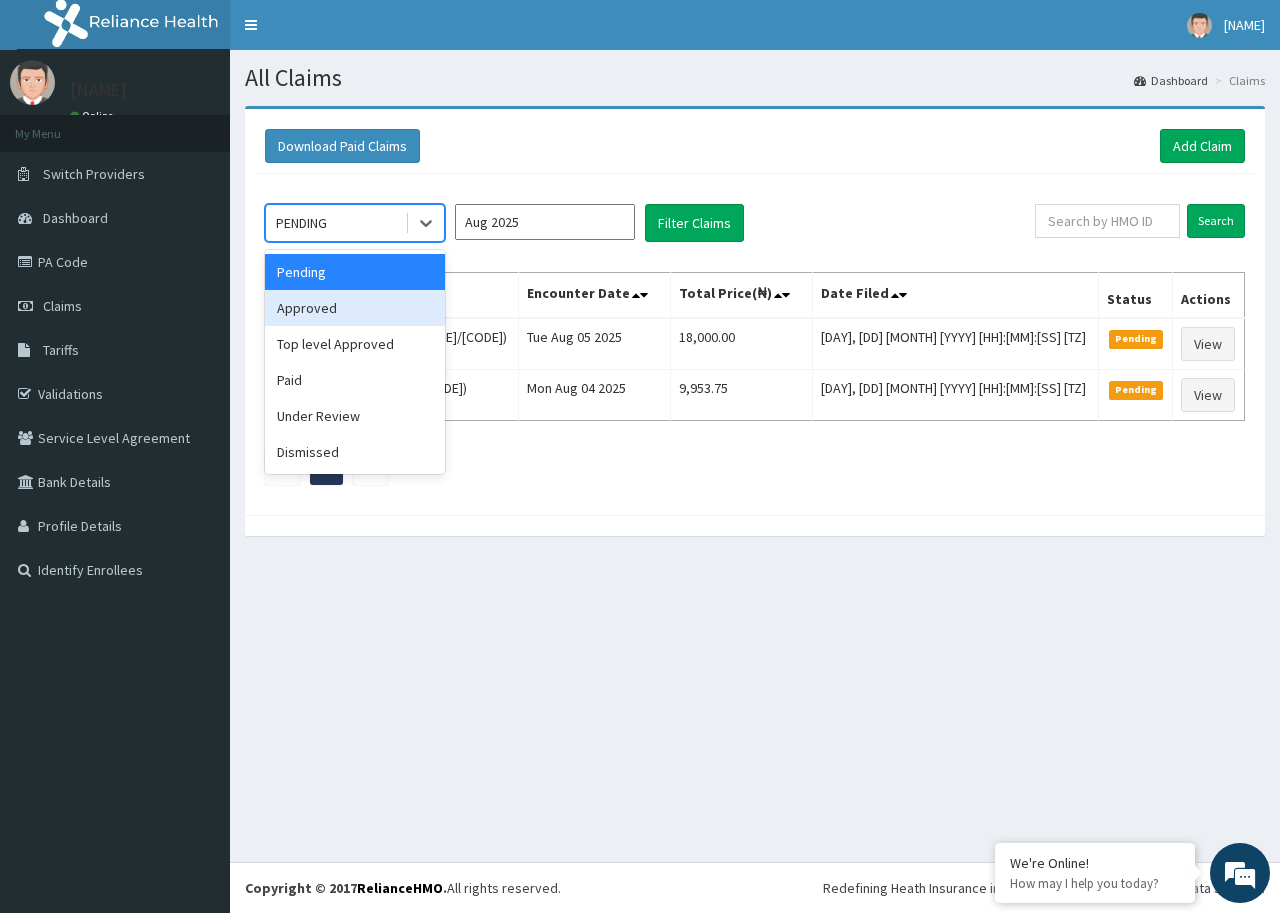 click on "Approved" at bounding box center [355, 308] 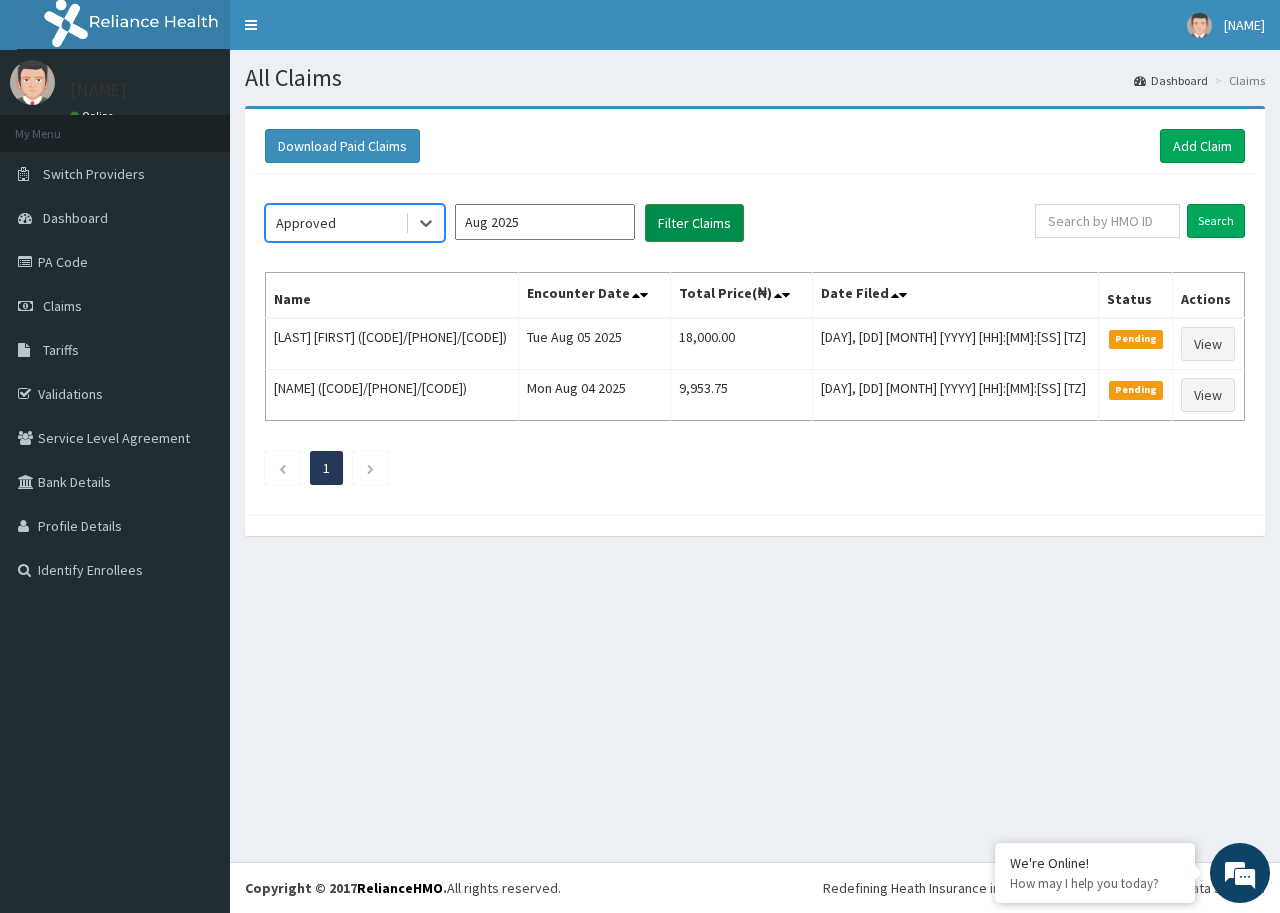 drag, startPoint x: 765, startPoint y: 230, endPoint x: 709, endPoint y: 230, distance: 56 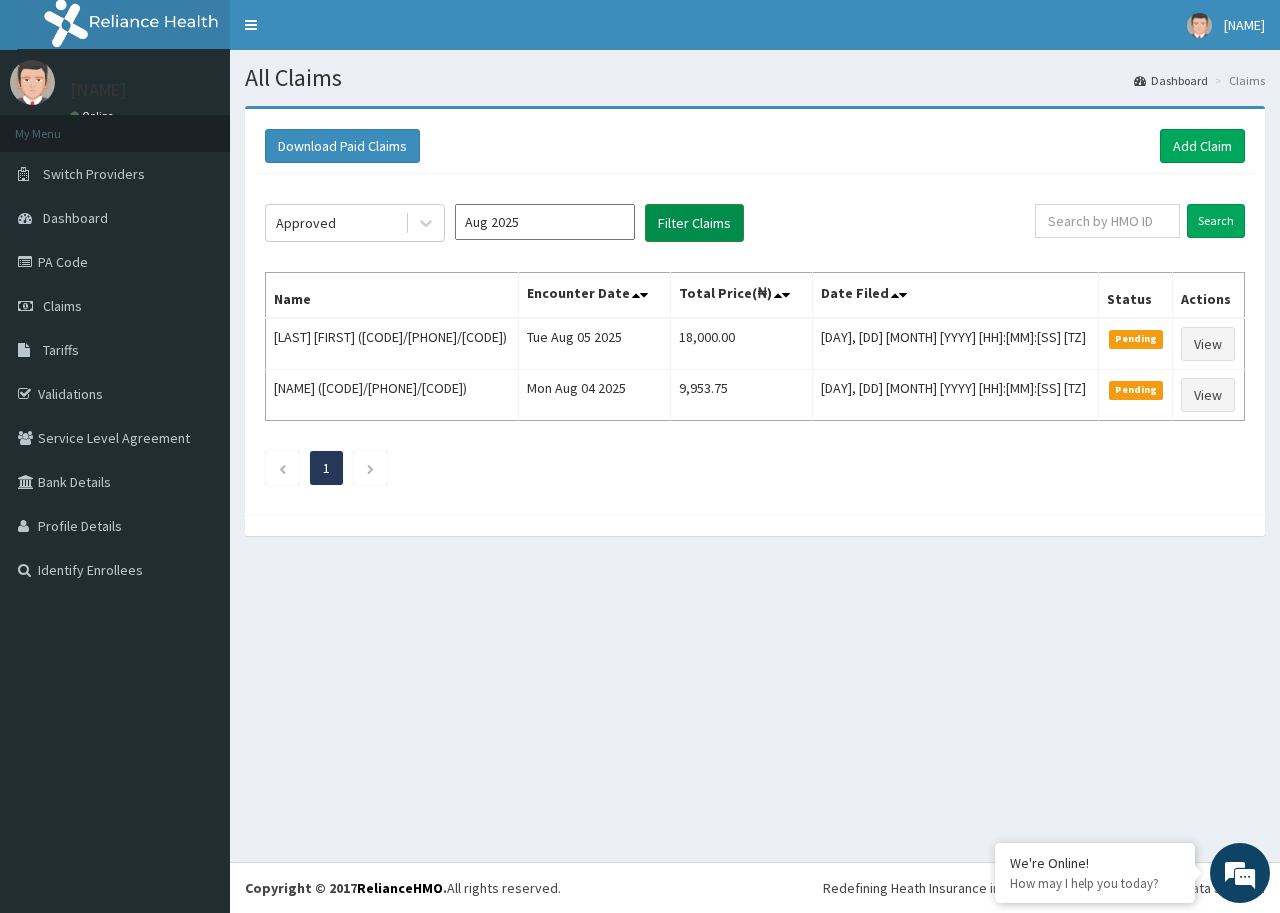 click on "Filter Claims" at bounding box center (694, 223) 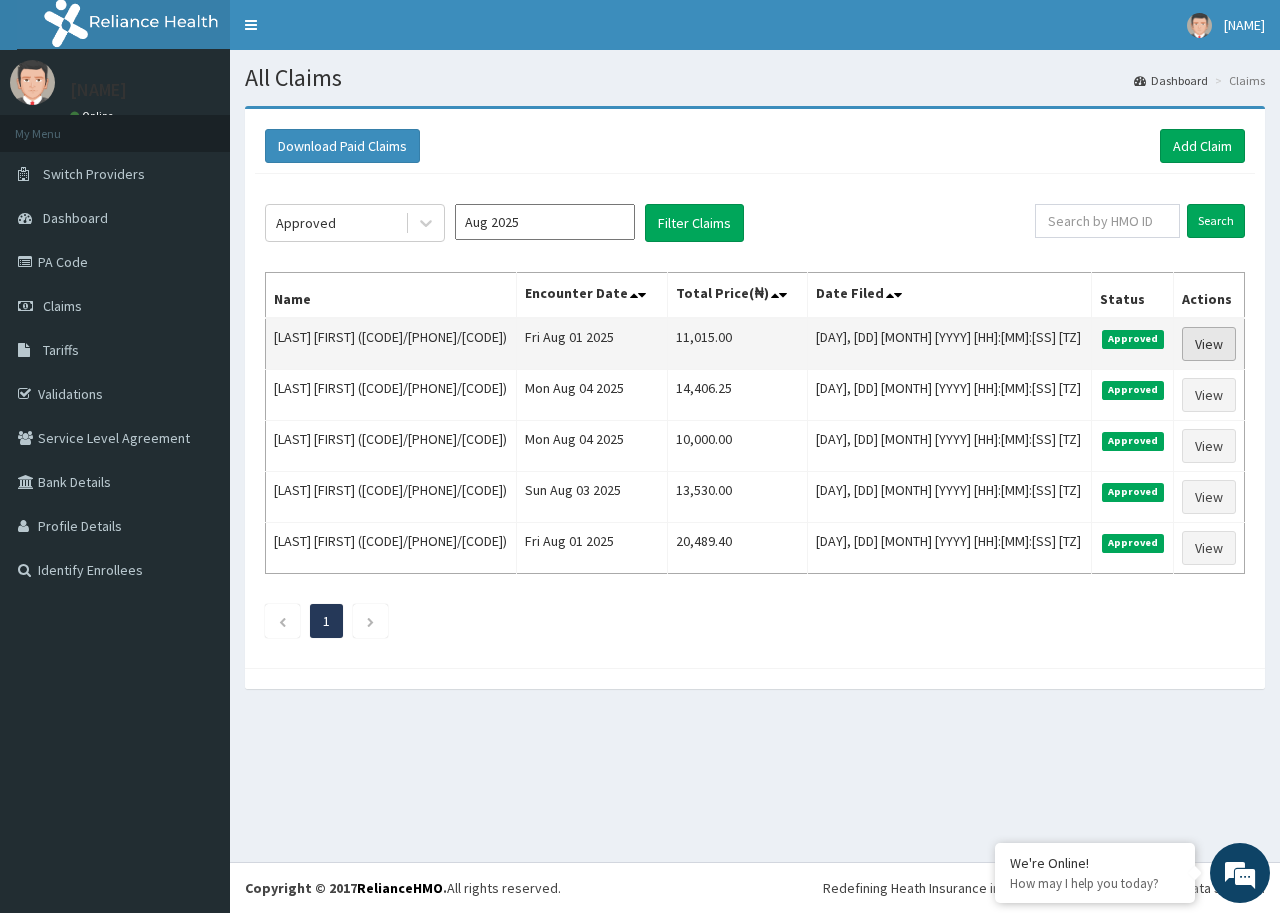 click on "View" at bounding box center (1209, 344) 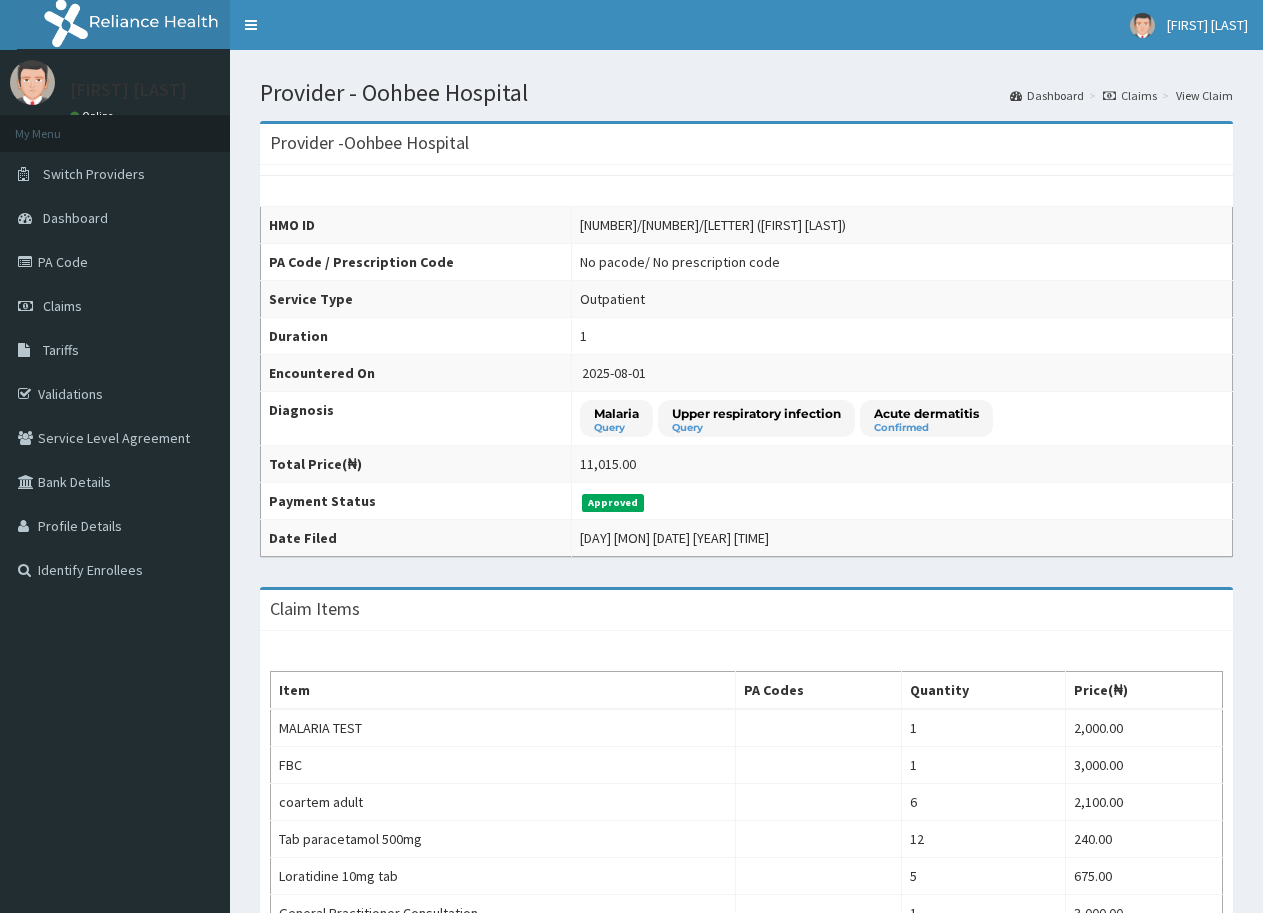 scroll, scrollTop: 0, scrollLeft: 0, axis: both 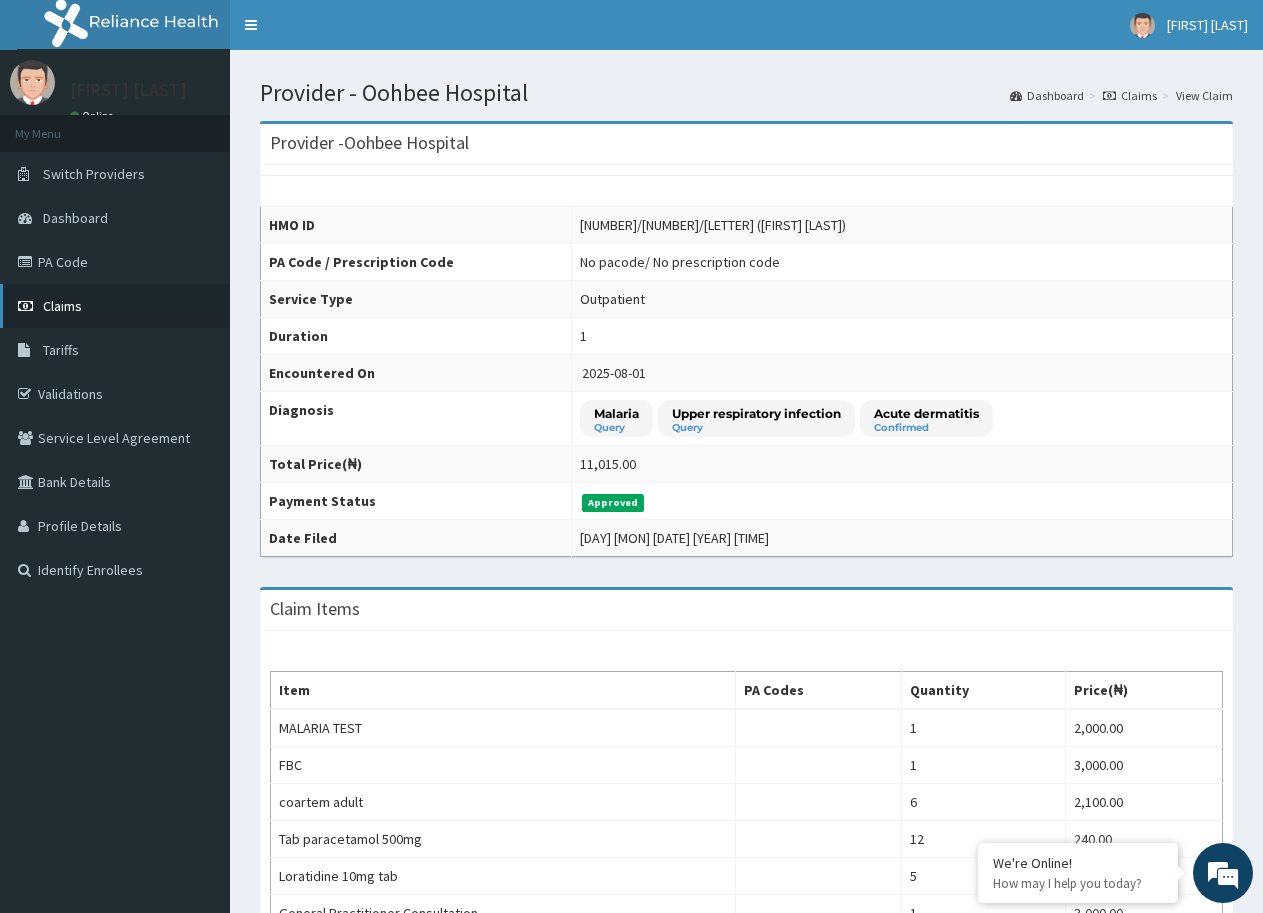 click on "Claims" at bounding box center (62, 306) 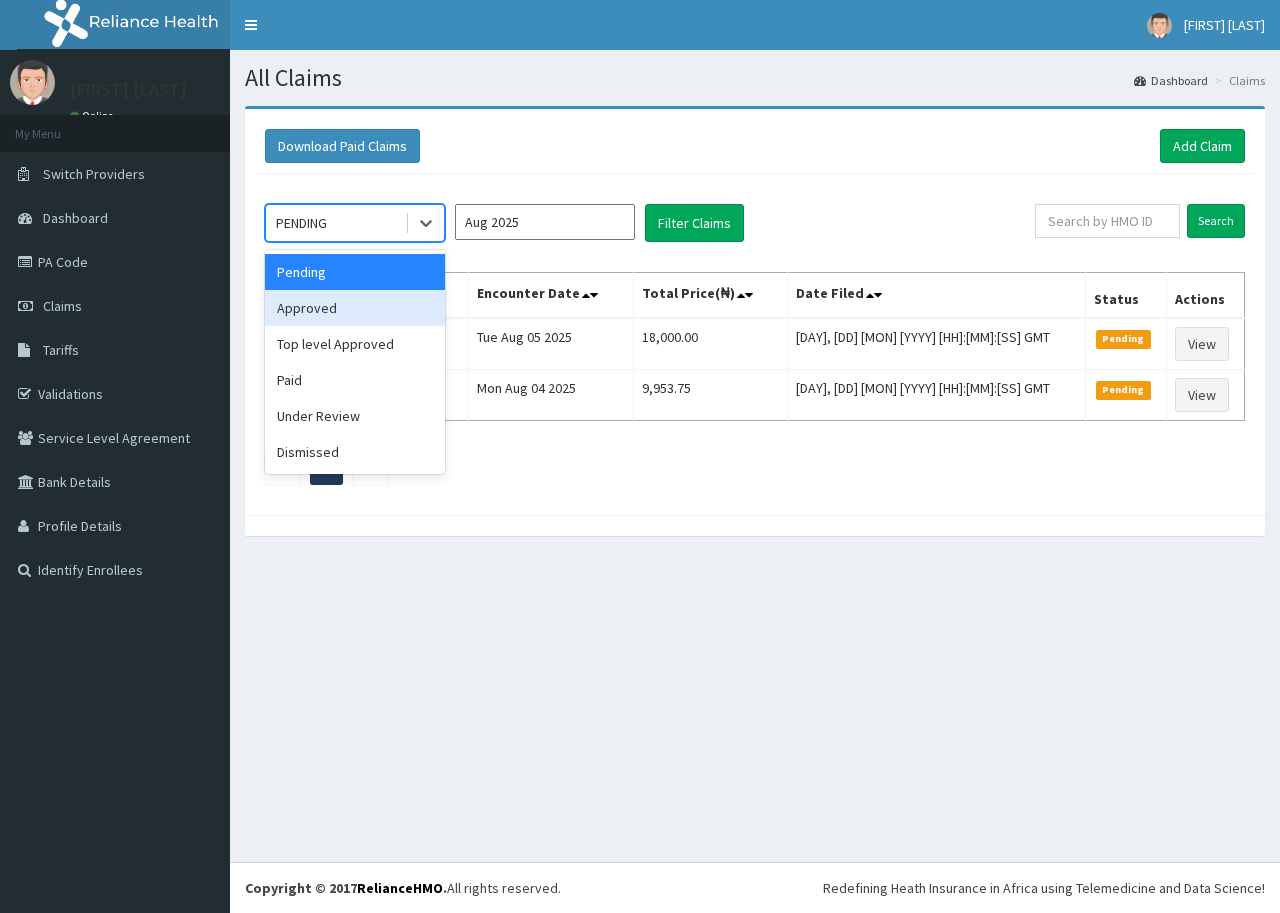 scroll, scrollTop: 0, scrollLeft: 0, axis: both 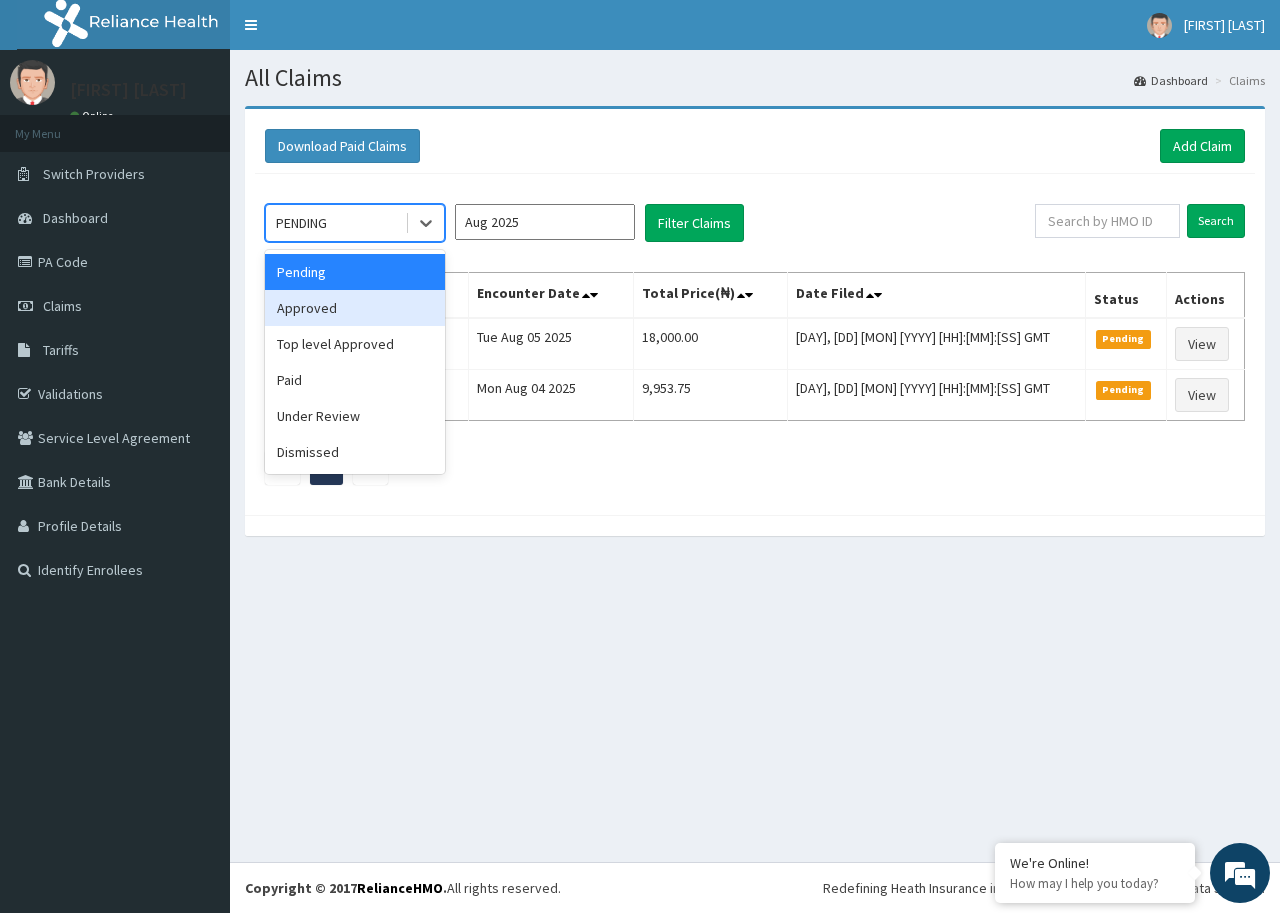 drag, startPoint x: 366, startPoint y: 311, endPoint x: 427, endPoint y: 316, distance: 61.204575 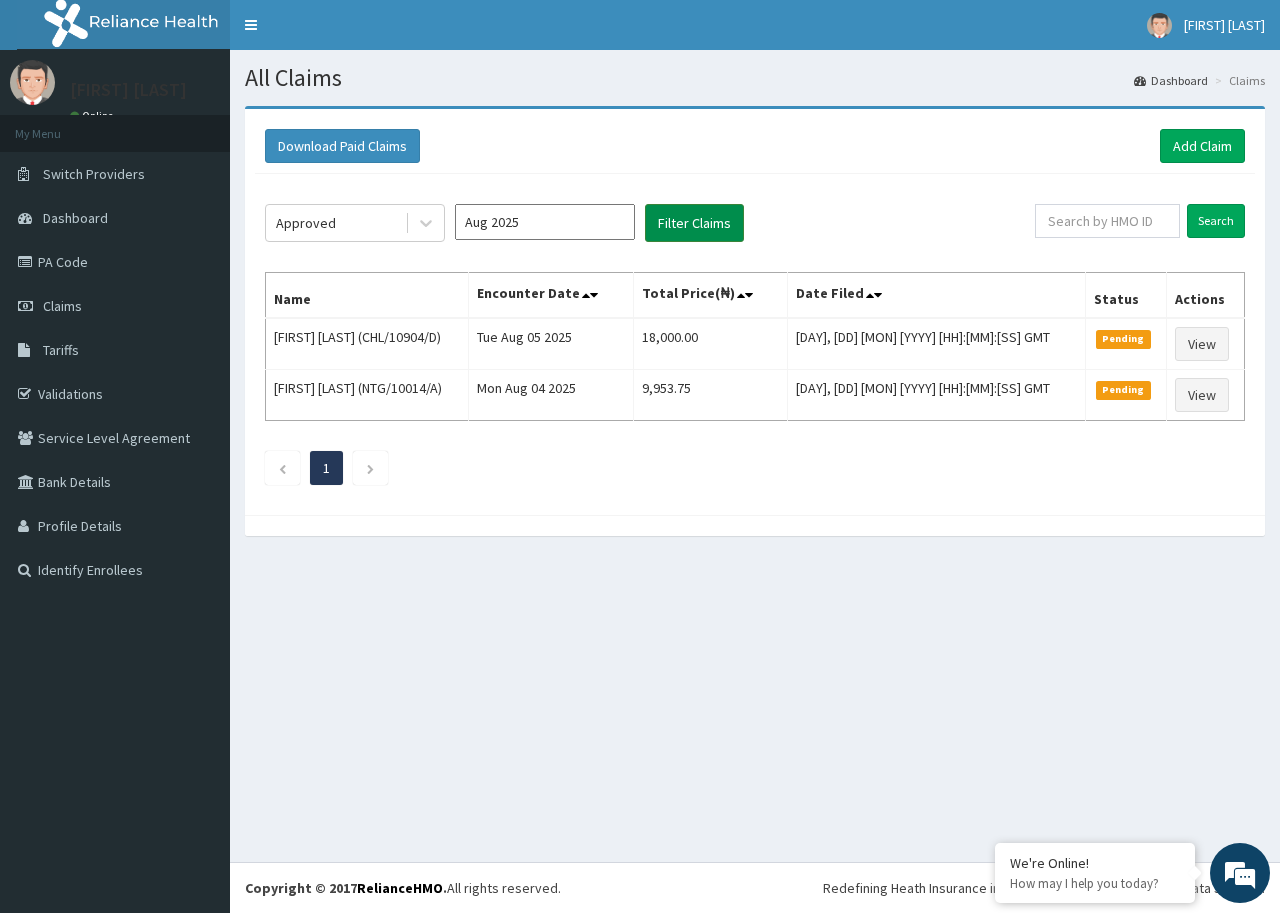 click on "Filter Claims" at bounding box center (694, 223) 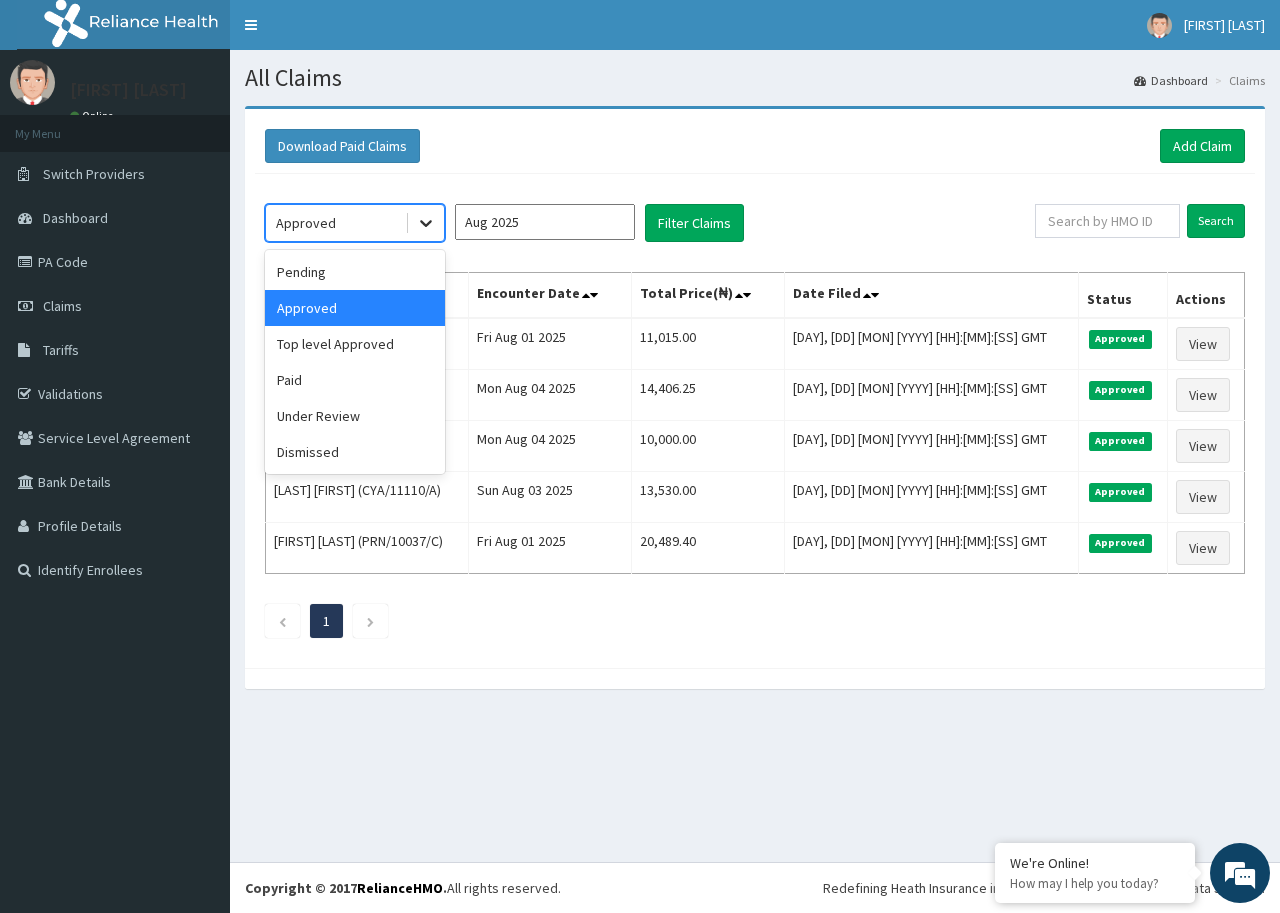 click 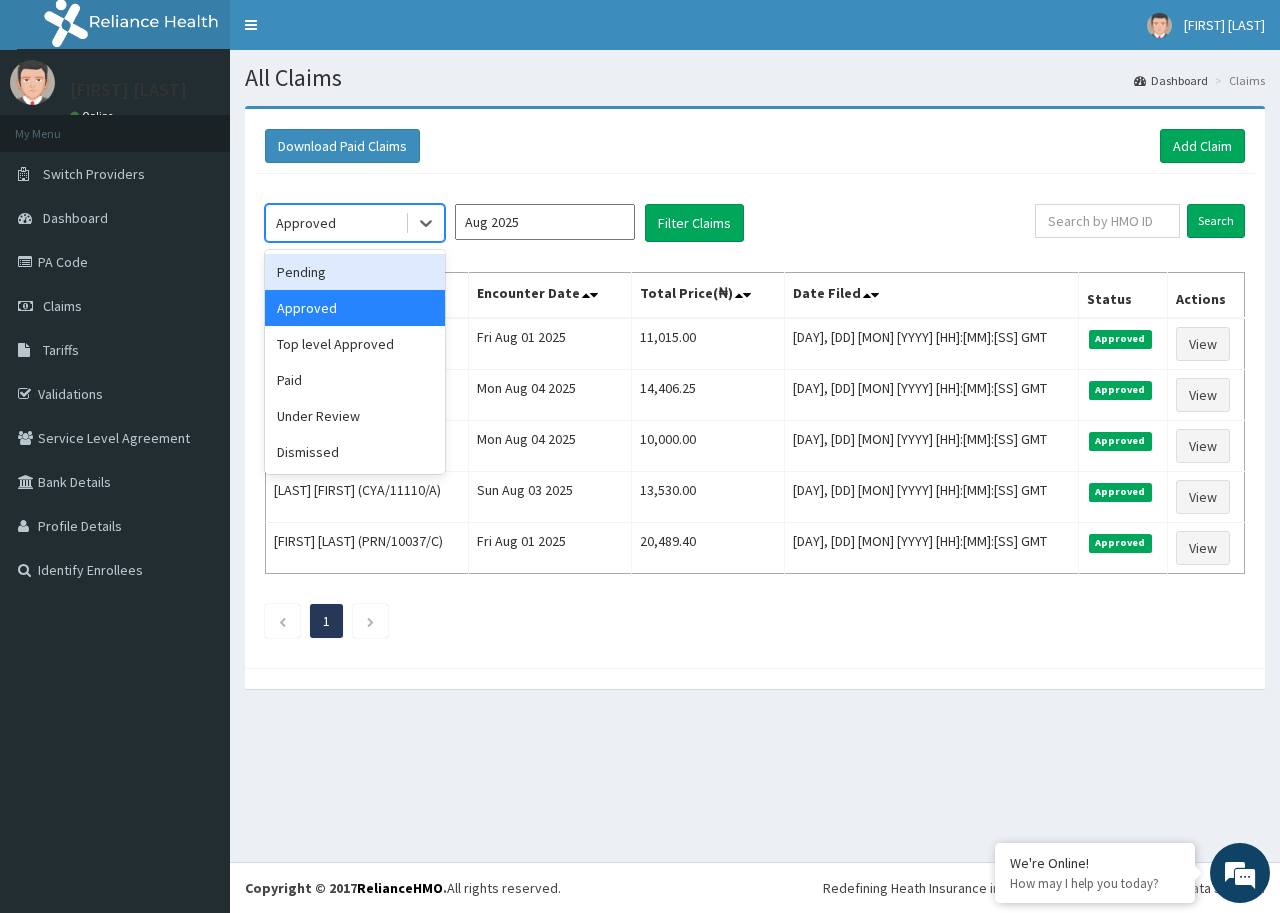 drag, startPoint x: 345, startPoint y: 267, endPoint x: 542, endPoint y: 277, distance: 197.25365 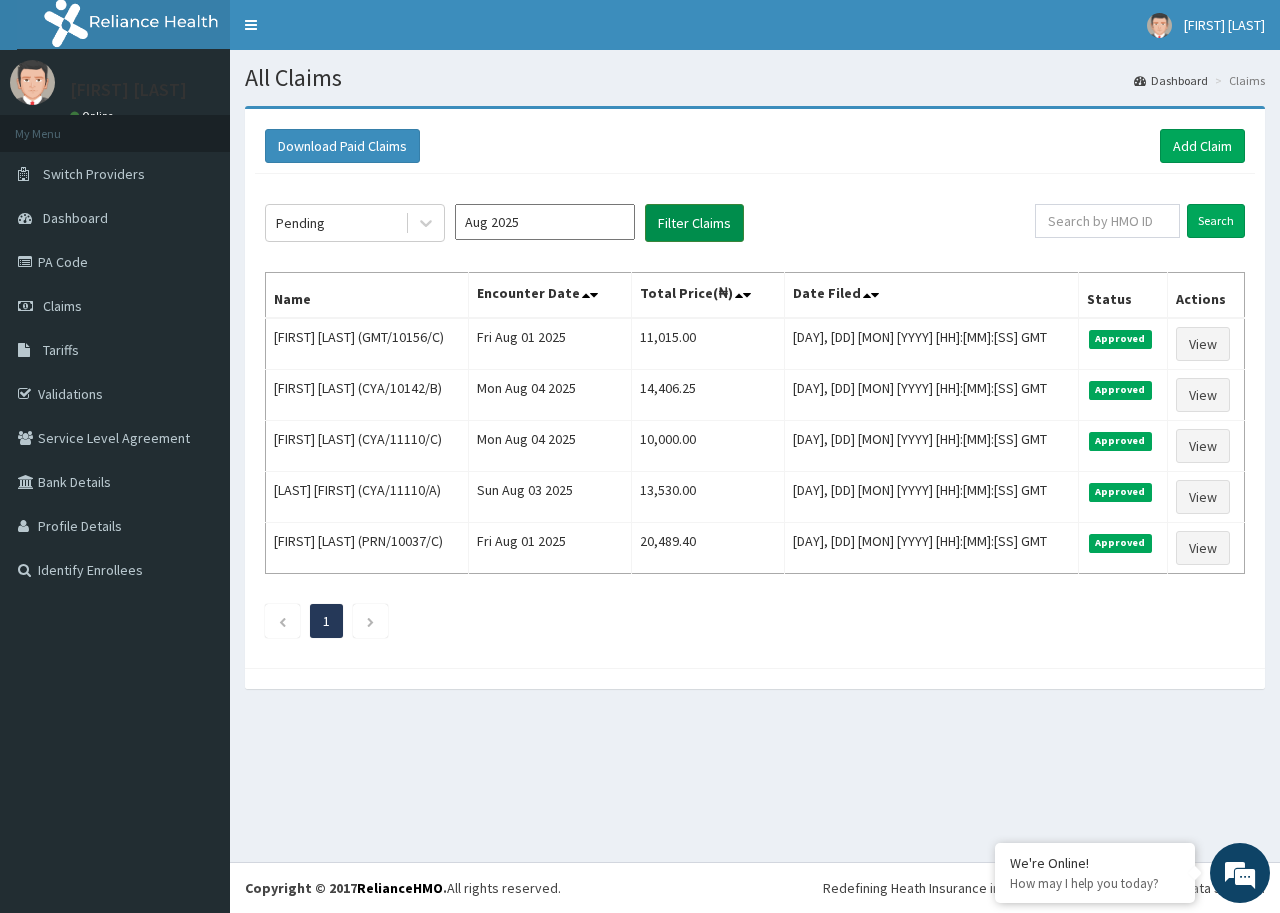 click on "Filter Claims" at bounding box center (694, 223) 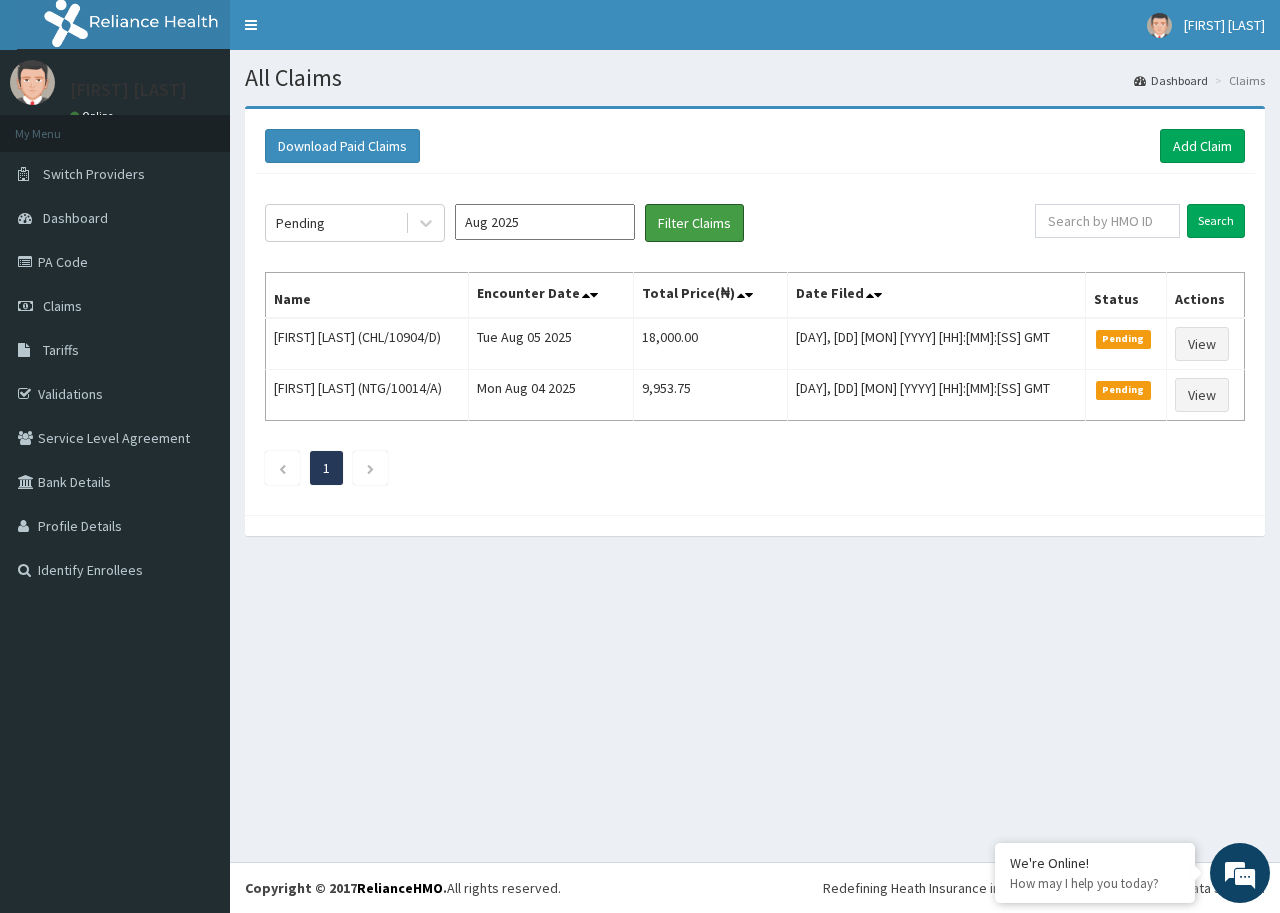scroll, scrollTop: 0, scrollLeft: 0, axis: both 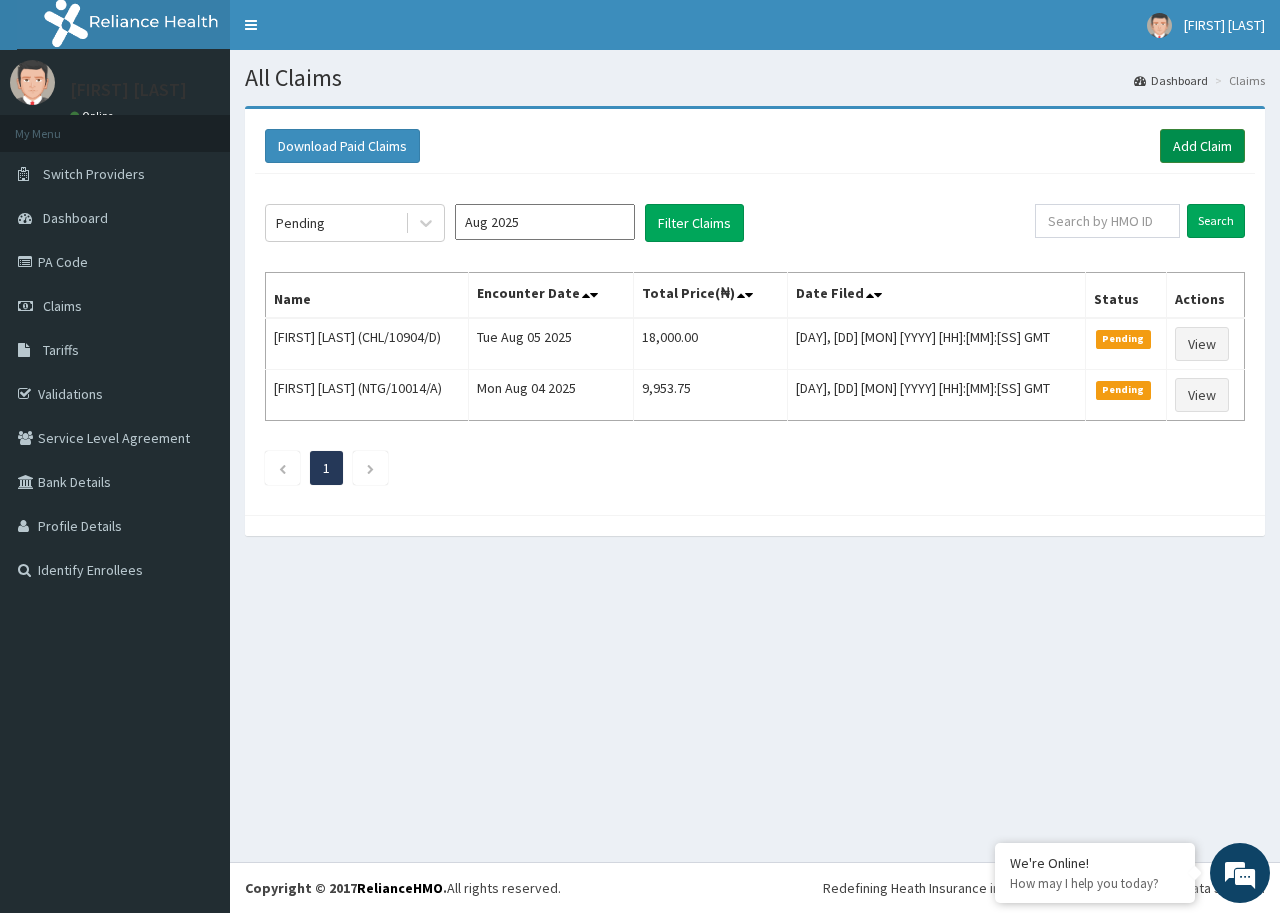 drag, startPoint x: 1194, startPoint y: 145, endPoint x: 1174, endPoint y: 144, distance: 20.024984 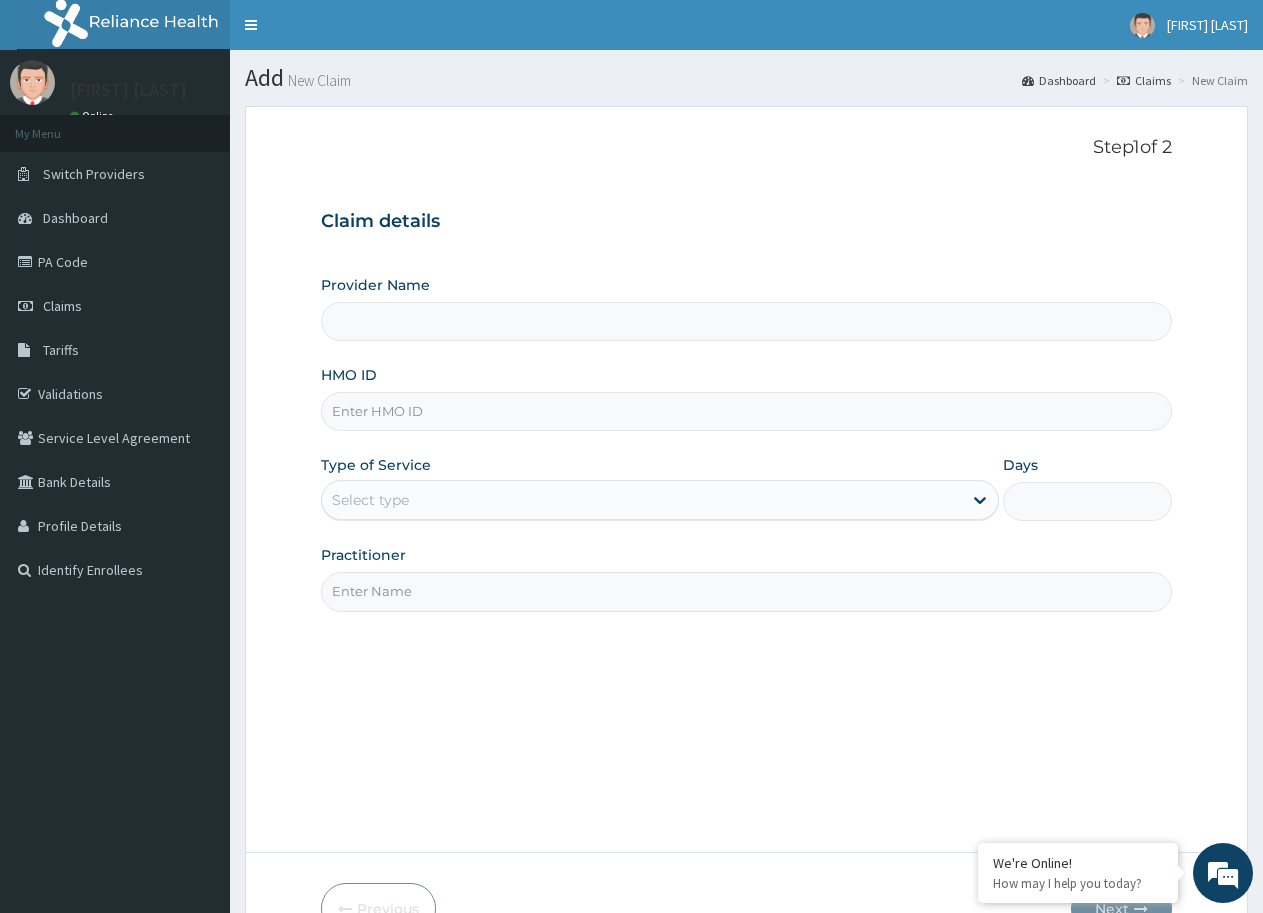 scroll, scrollTop: 0, scrollLeft: 0, axis: both 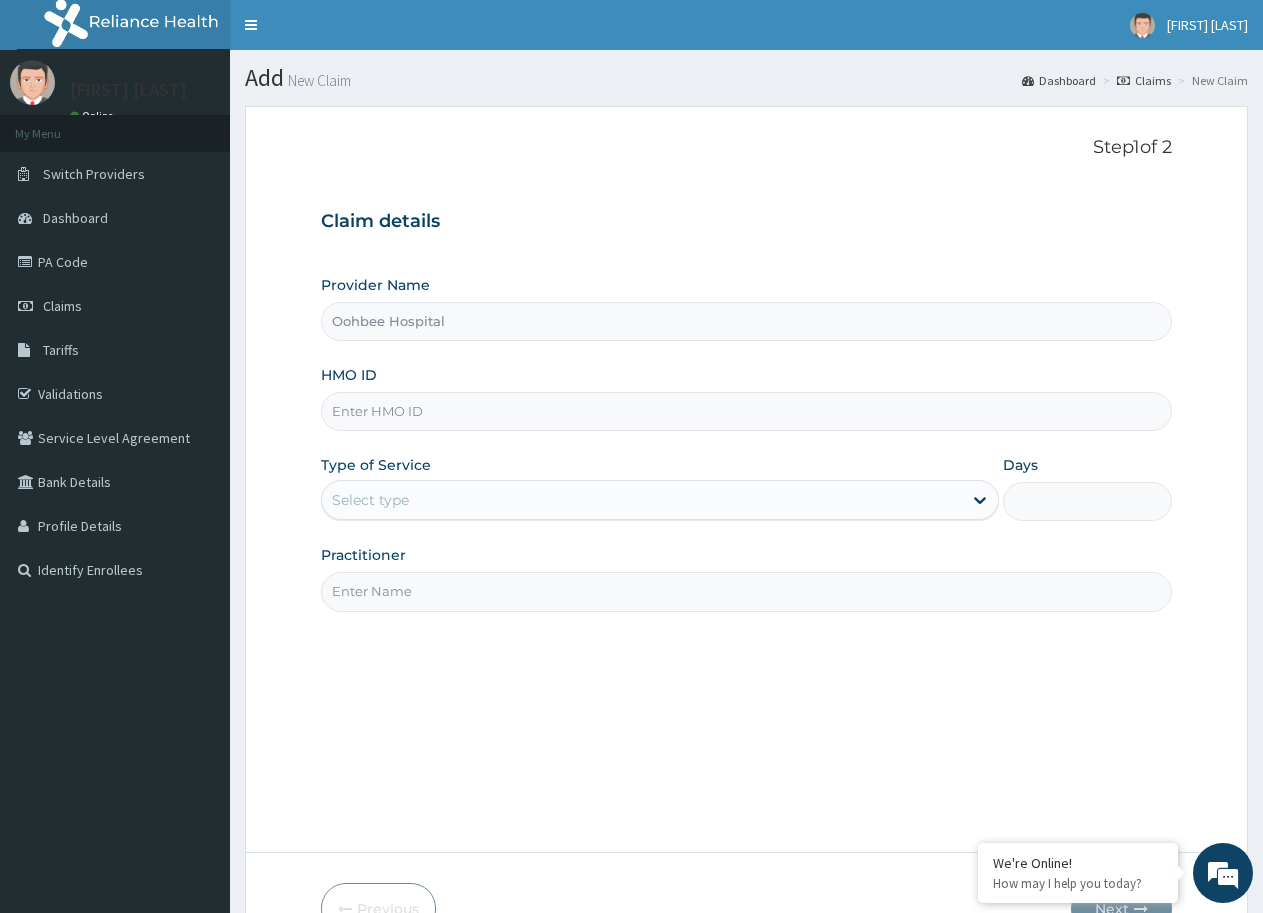 click on "HMO ID" at bounding box center (746, 411) 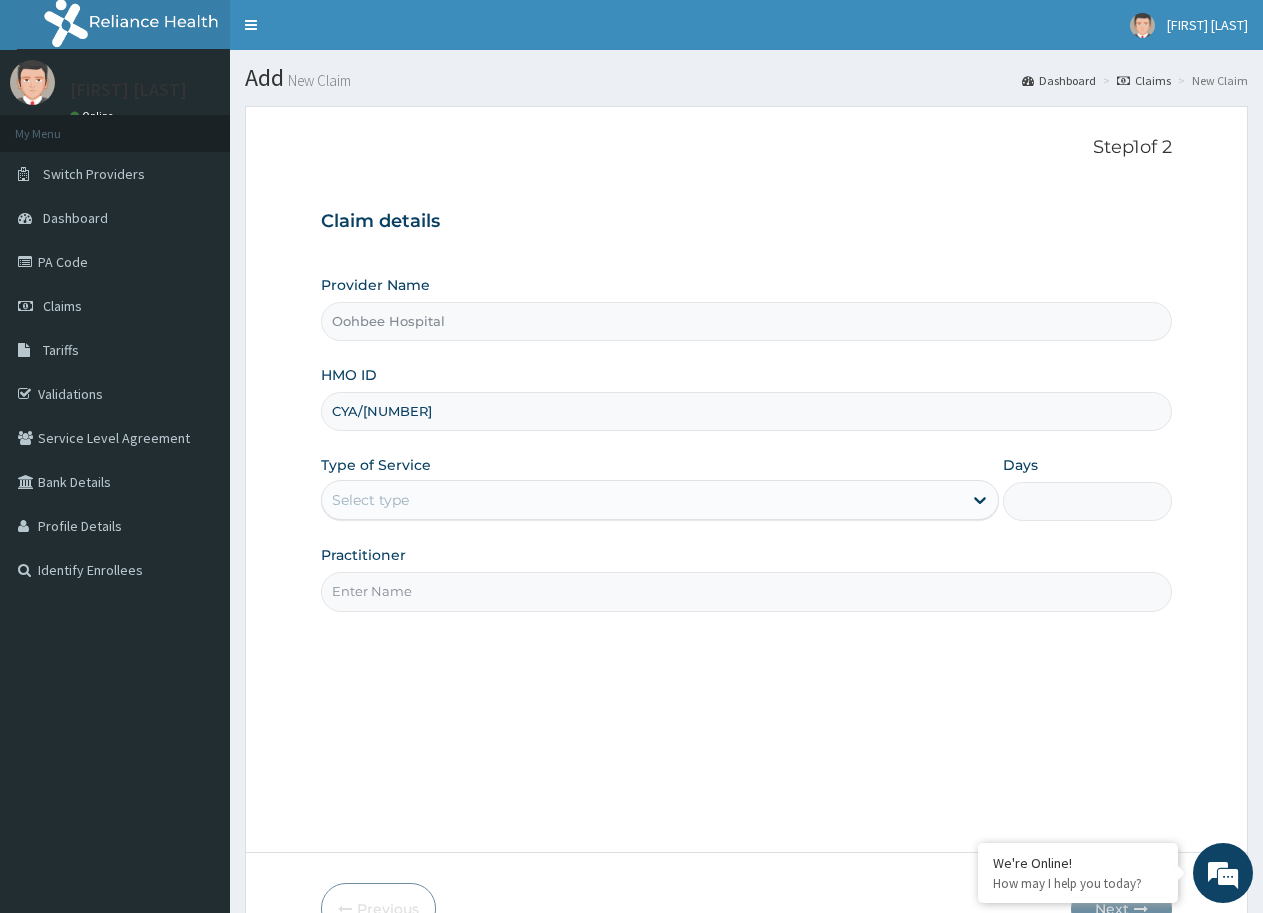 scroll, scrollTop: 0, scrollLeft: 0, axis: both 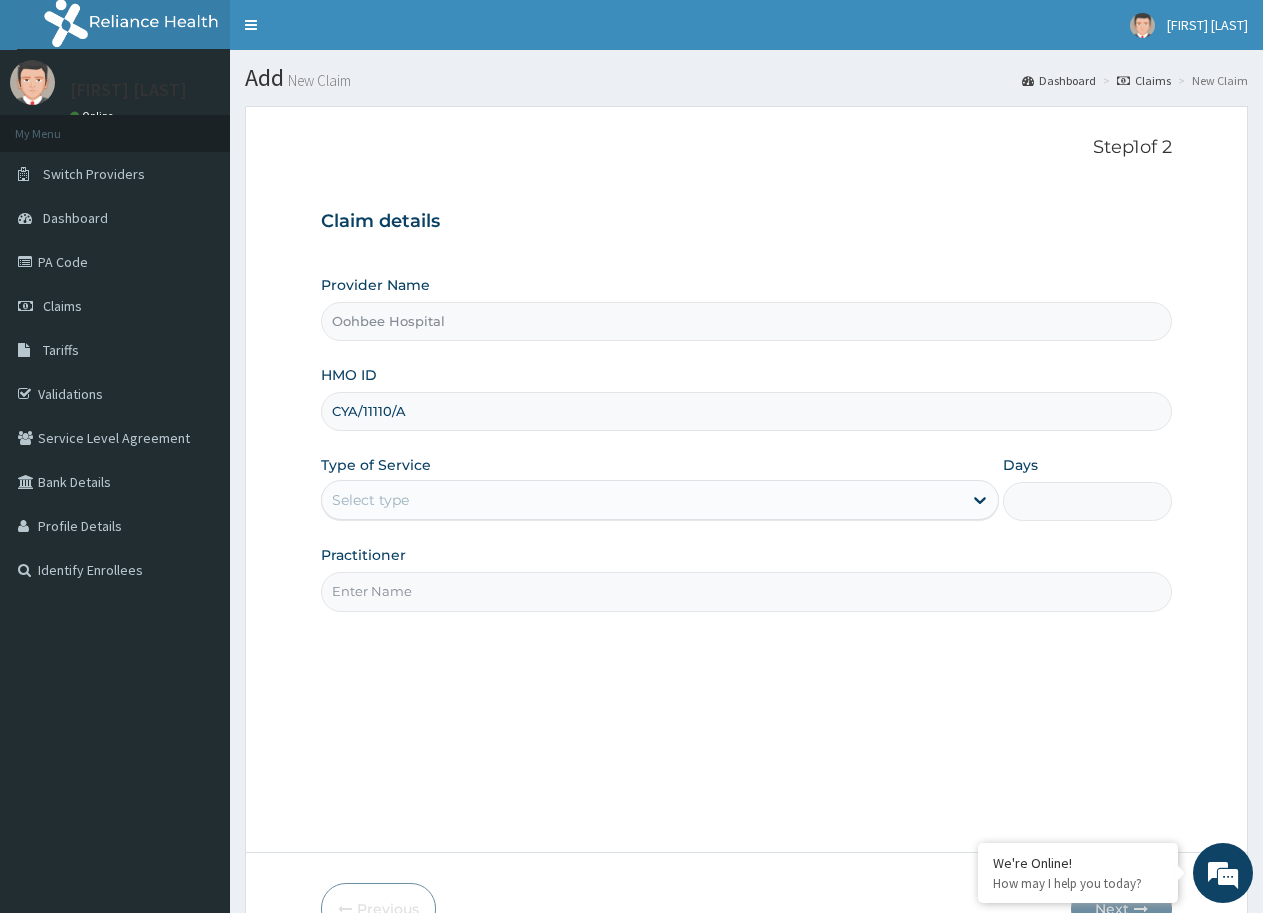click on "Provider Name Oohbee Hospital HMO ID CYA/[NUMBER]/A Type of Service Select type Days Practitioner" at bounding box center [746, 443] 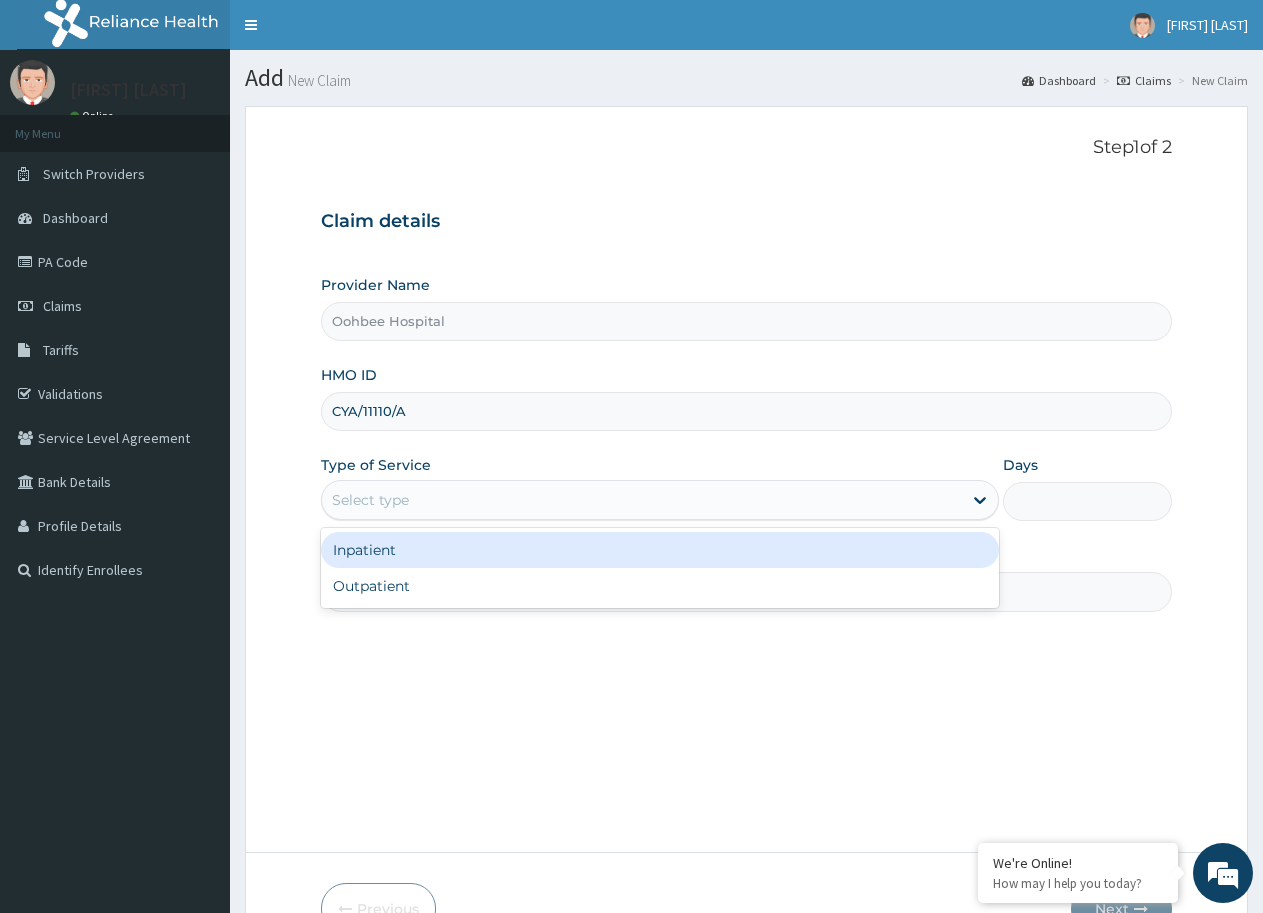 click on "Select type" at bounding box center (641, 500) 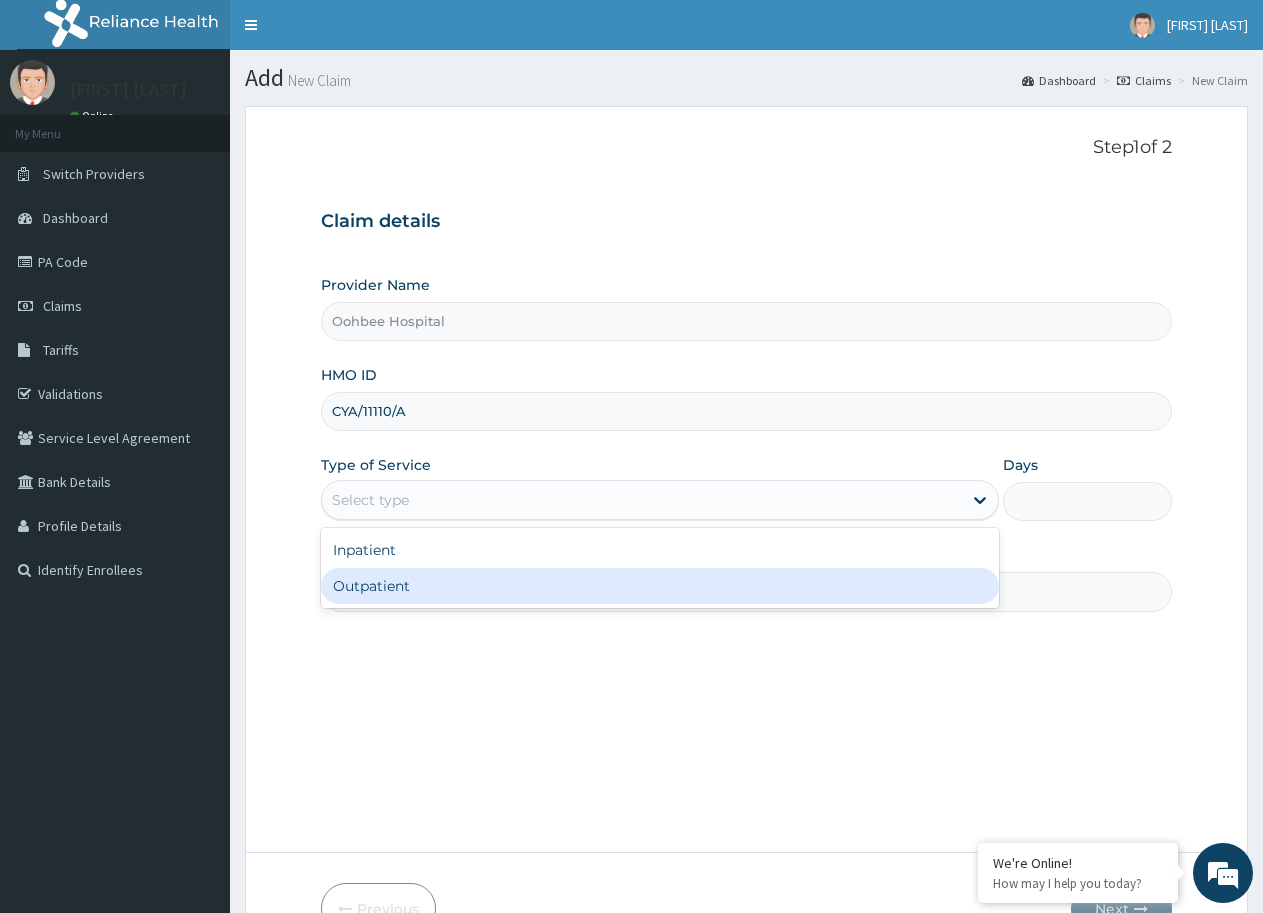 click on "Outpatient" at bounding box center (659, 586) 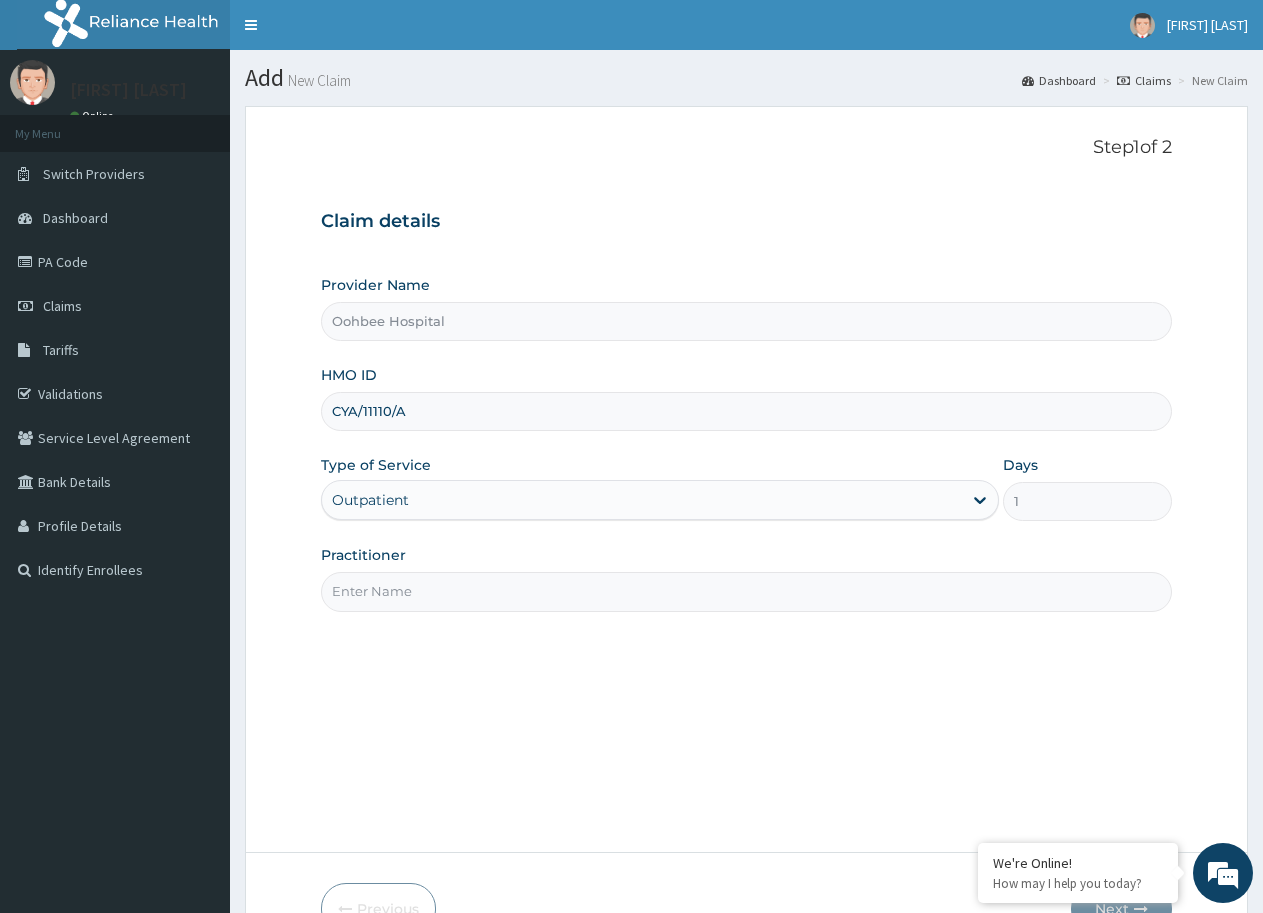 click on "Practitioner" at bounding box center (746, 591) 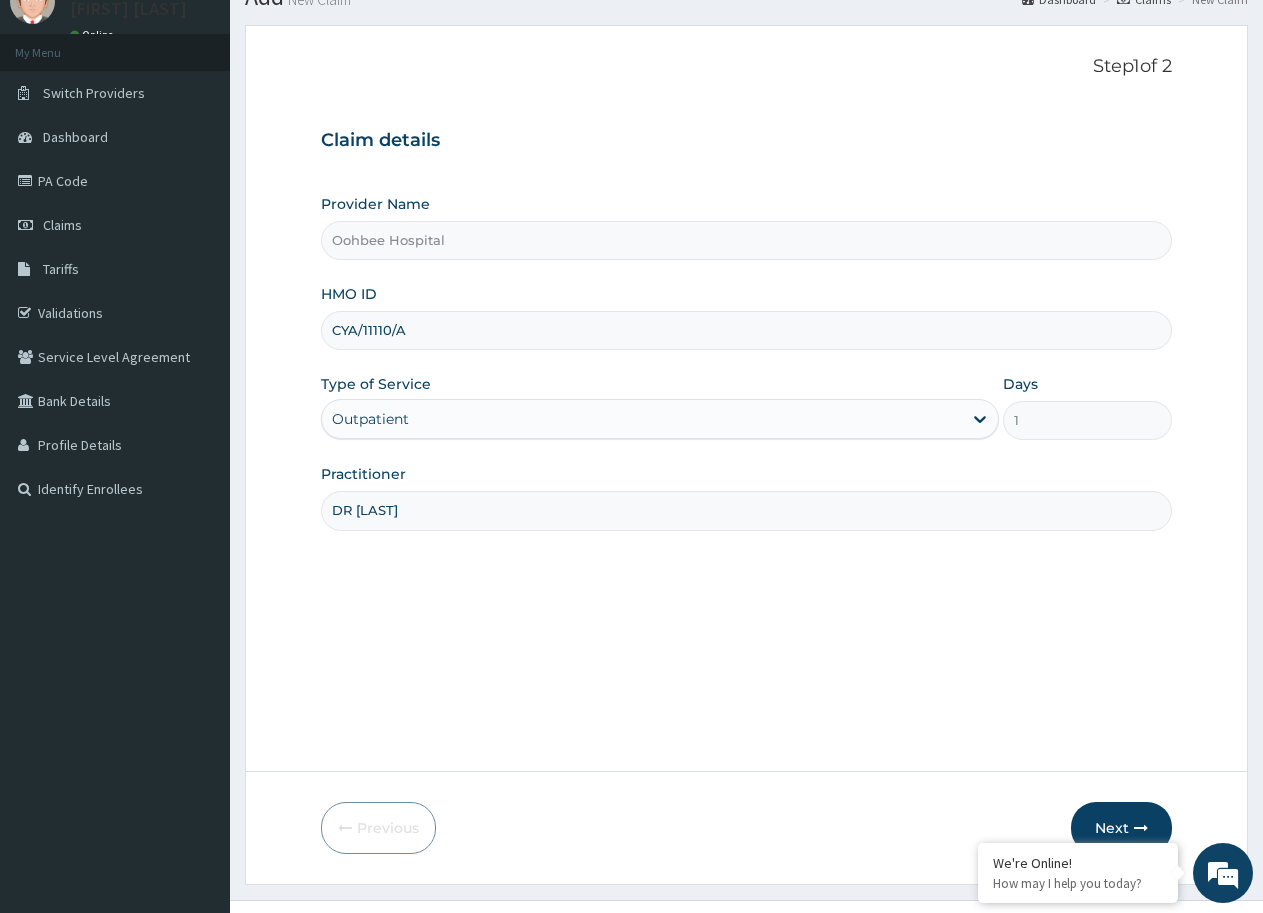 scroll, scrollTop: 119, scrollLeft: 0, axis: vertical 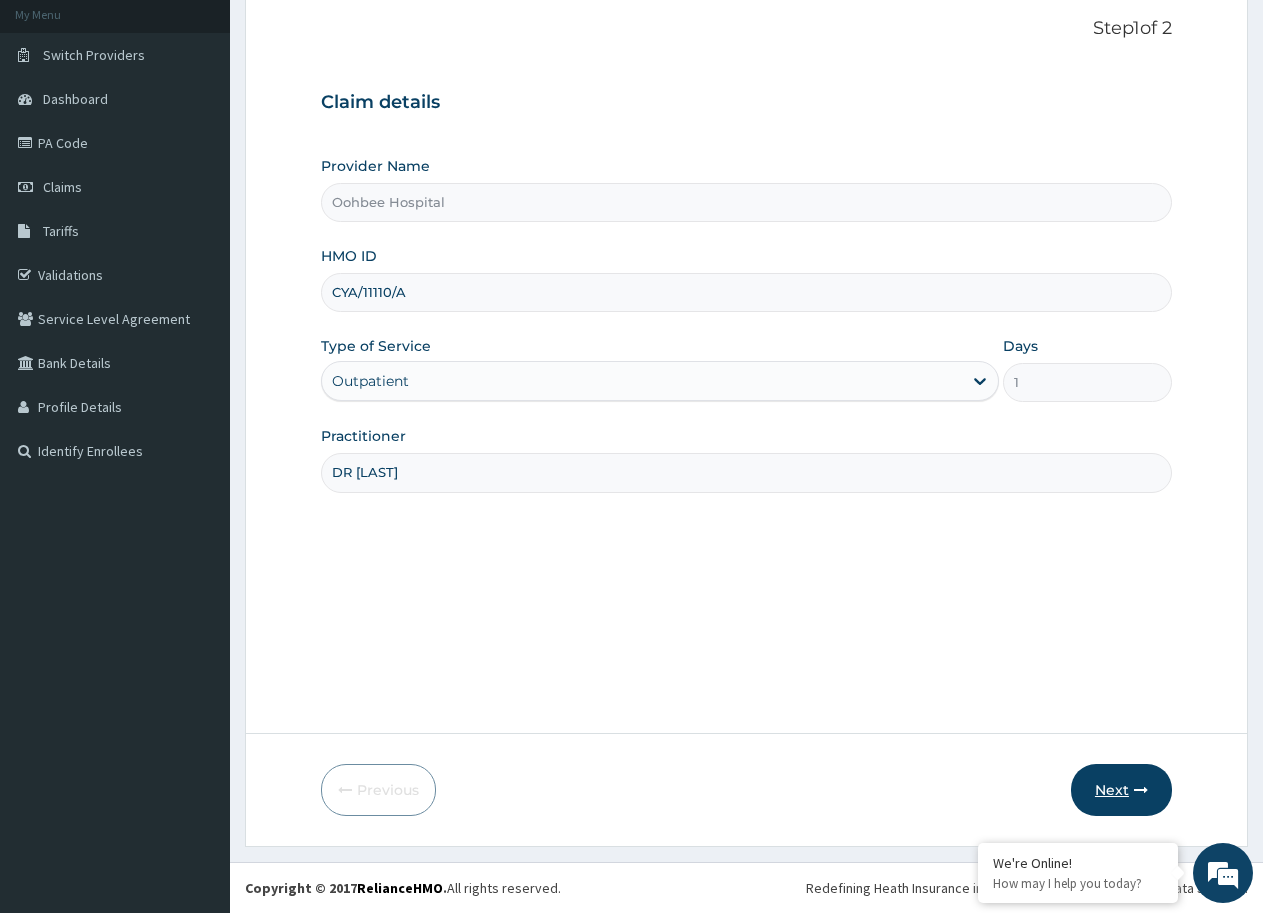type on "DR [LAST]" 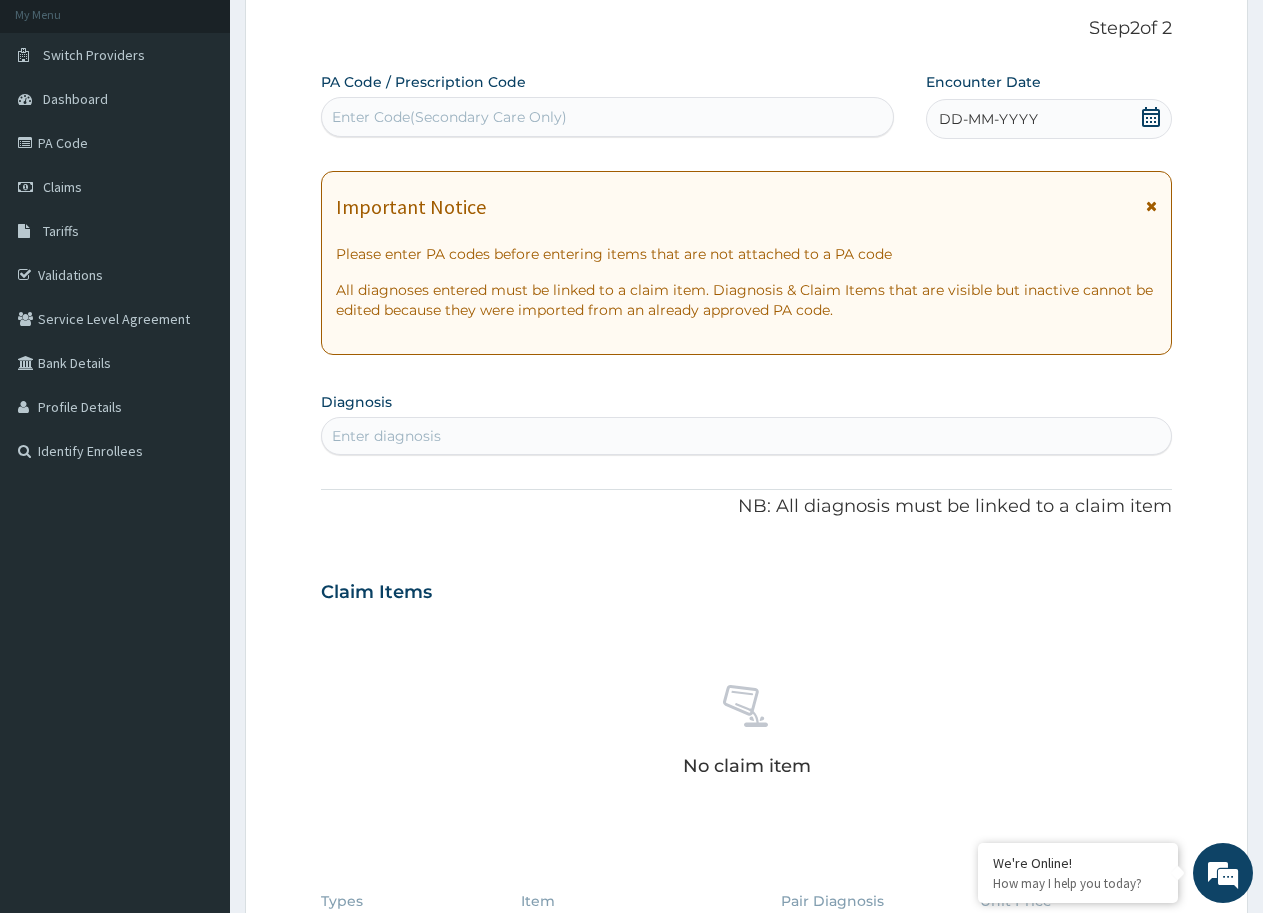 click 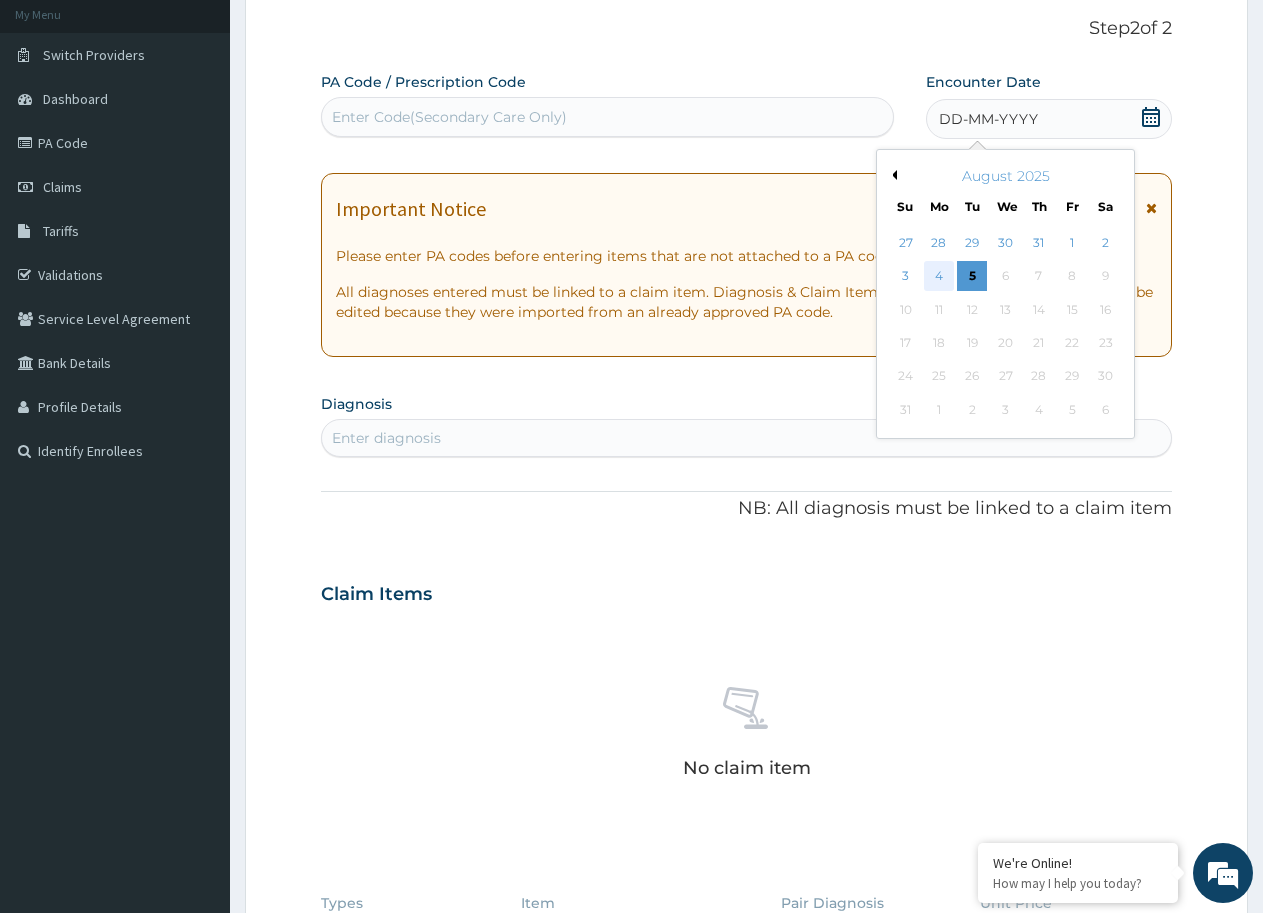click on "4" at bounding box center (939, 277) 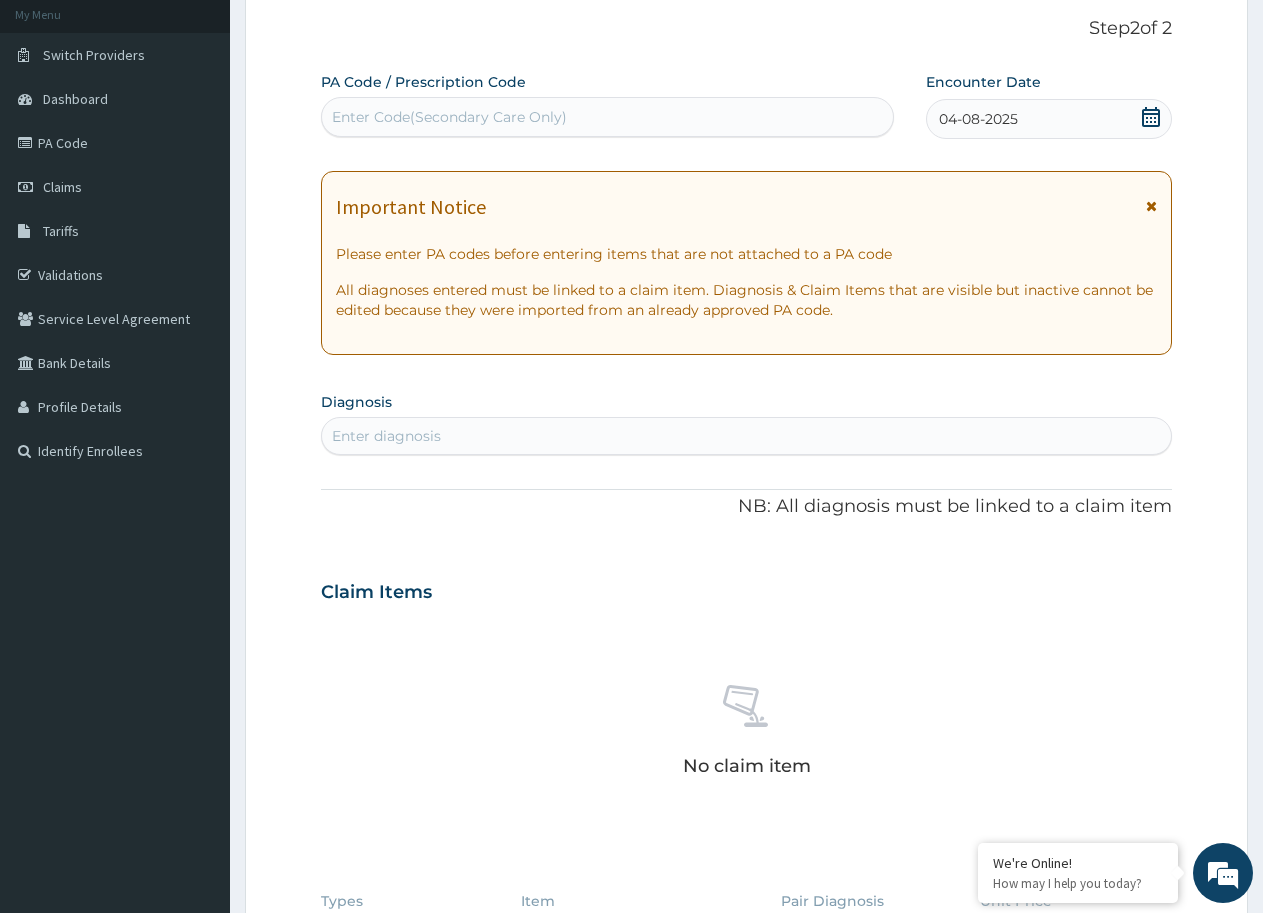 click on "Enter diagnosis" at bounding box center [746, 436] 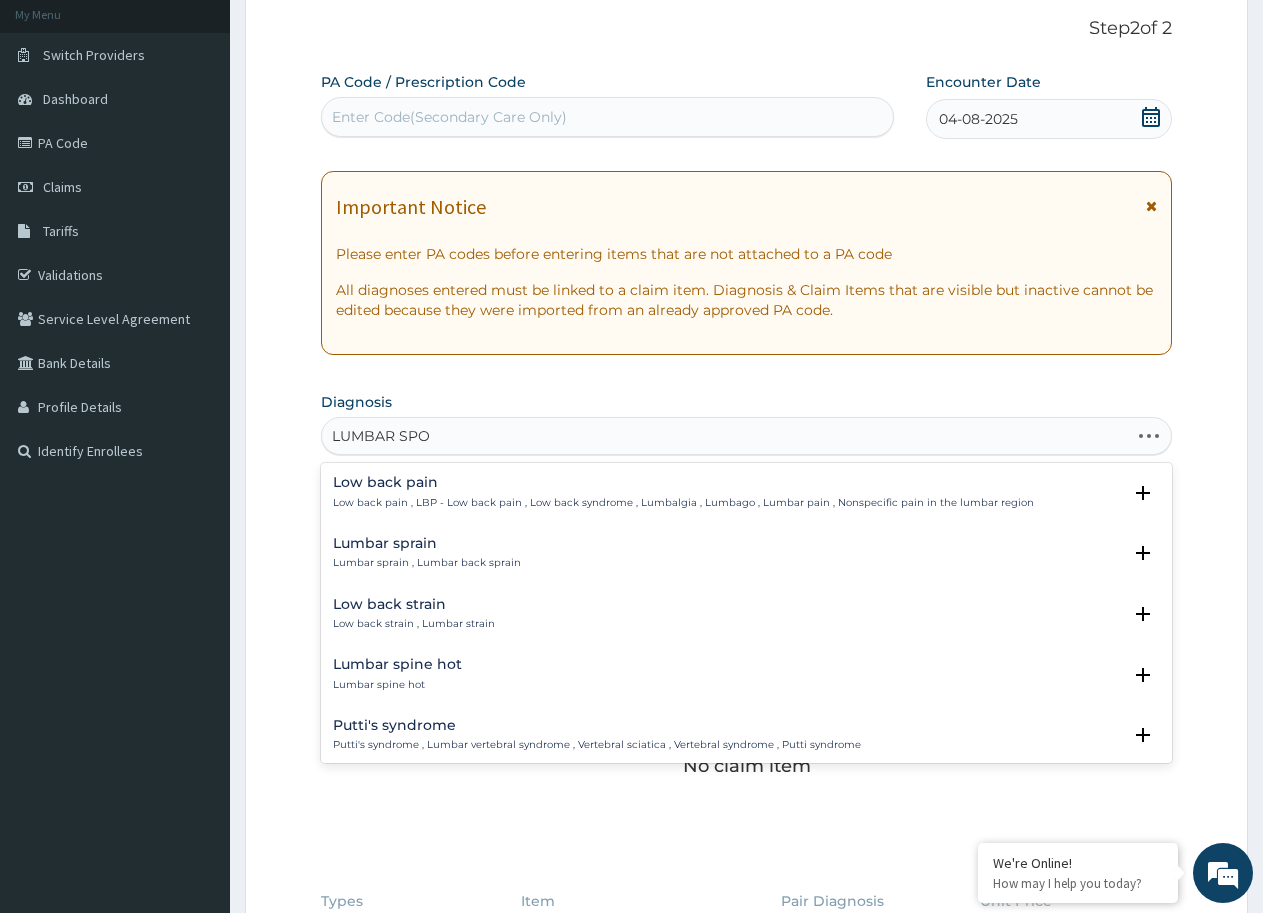 type on "LUMBAR SPON" 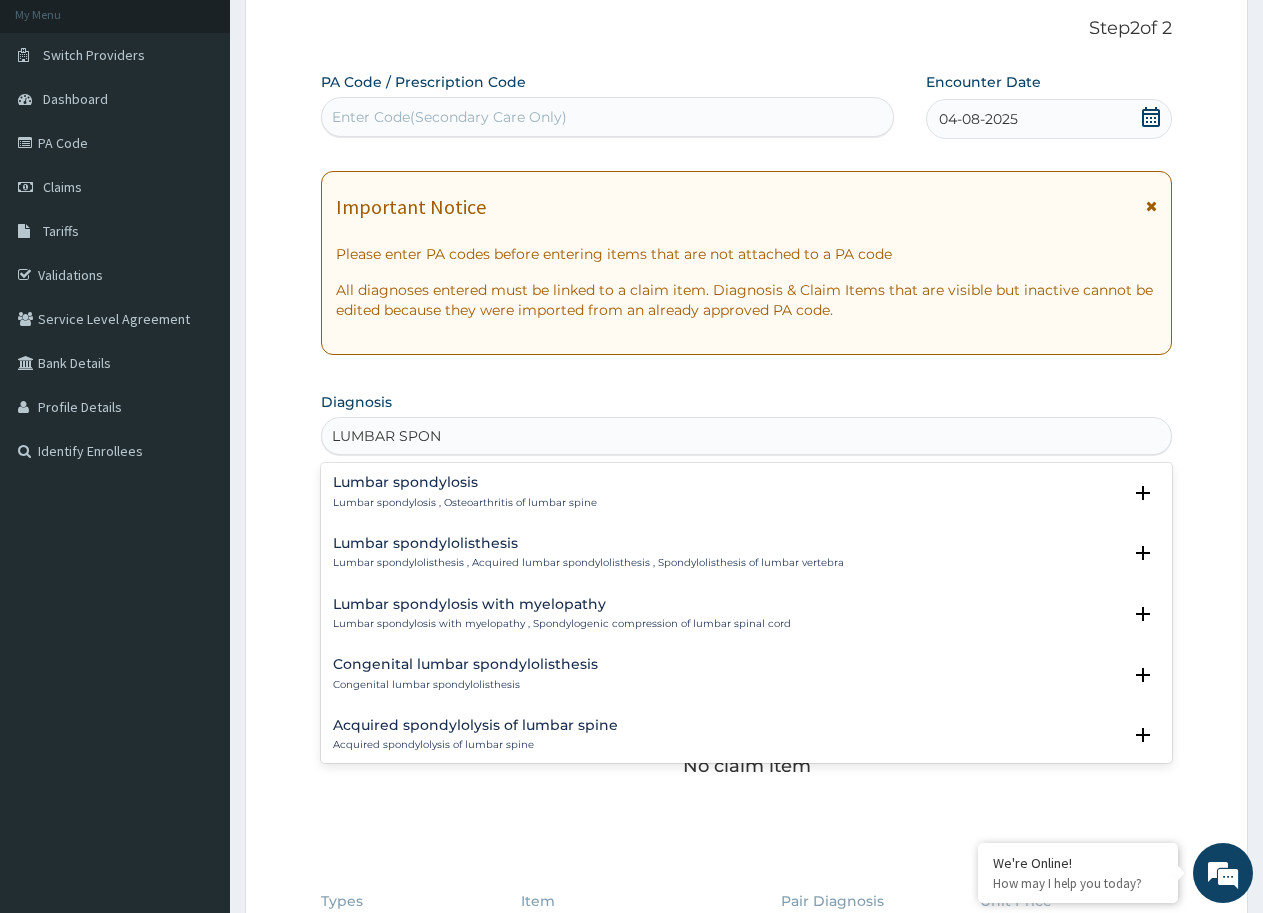click on "Lumbar spondylosis Lumbar spondylosis , Osteoarthritis of lumbar spine" at bounding box center (465, 492) 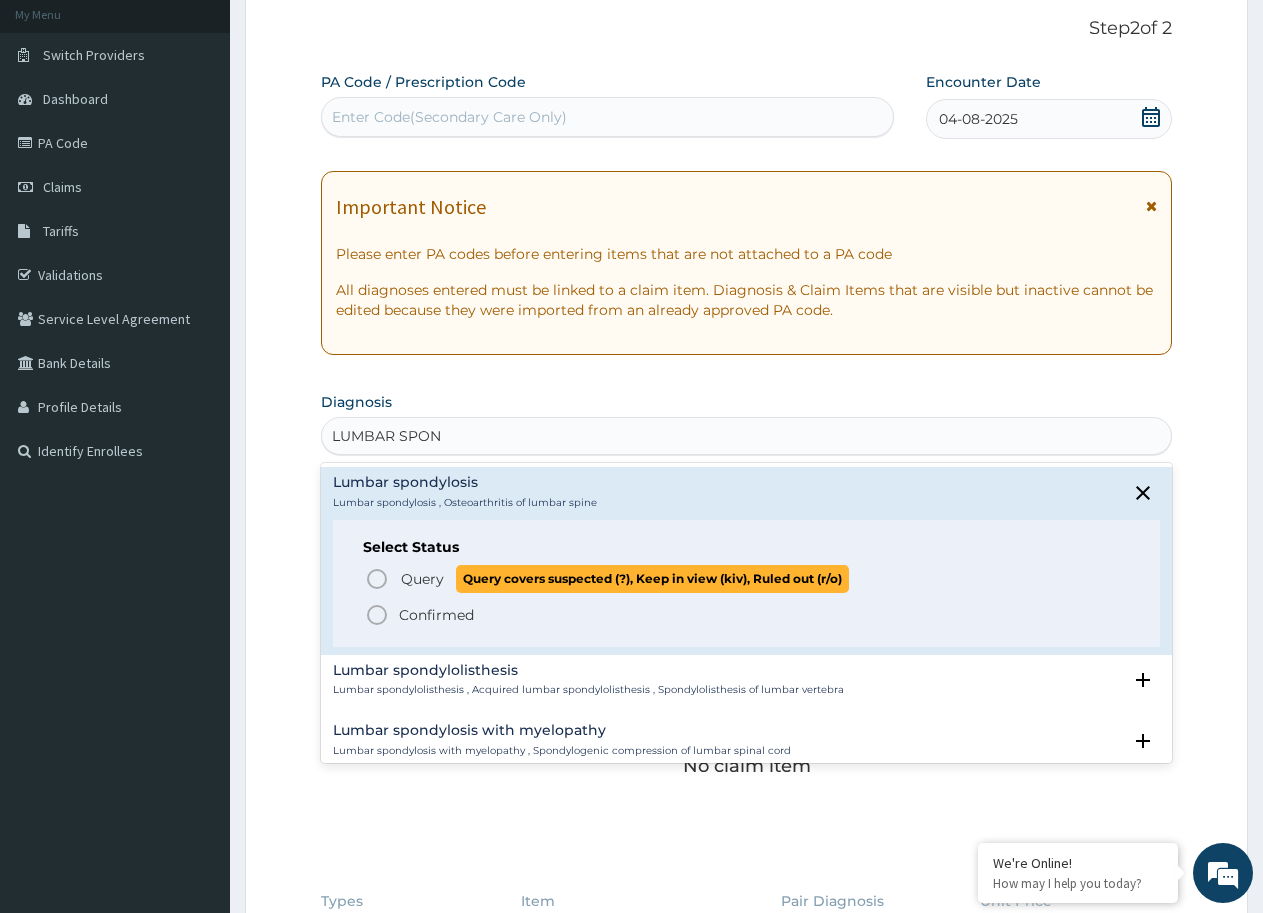 click on "Query Query covers suspected (?), Keep in view (kiv), Ruled out (r/o)" at bounding box center (624, 578) 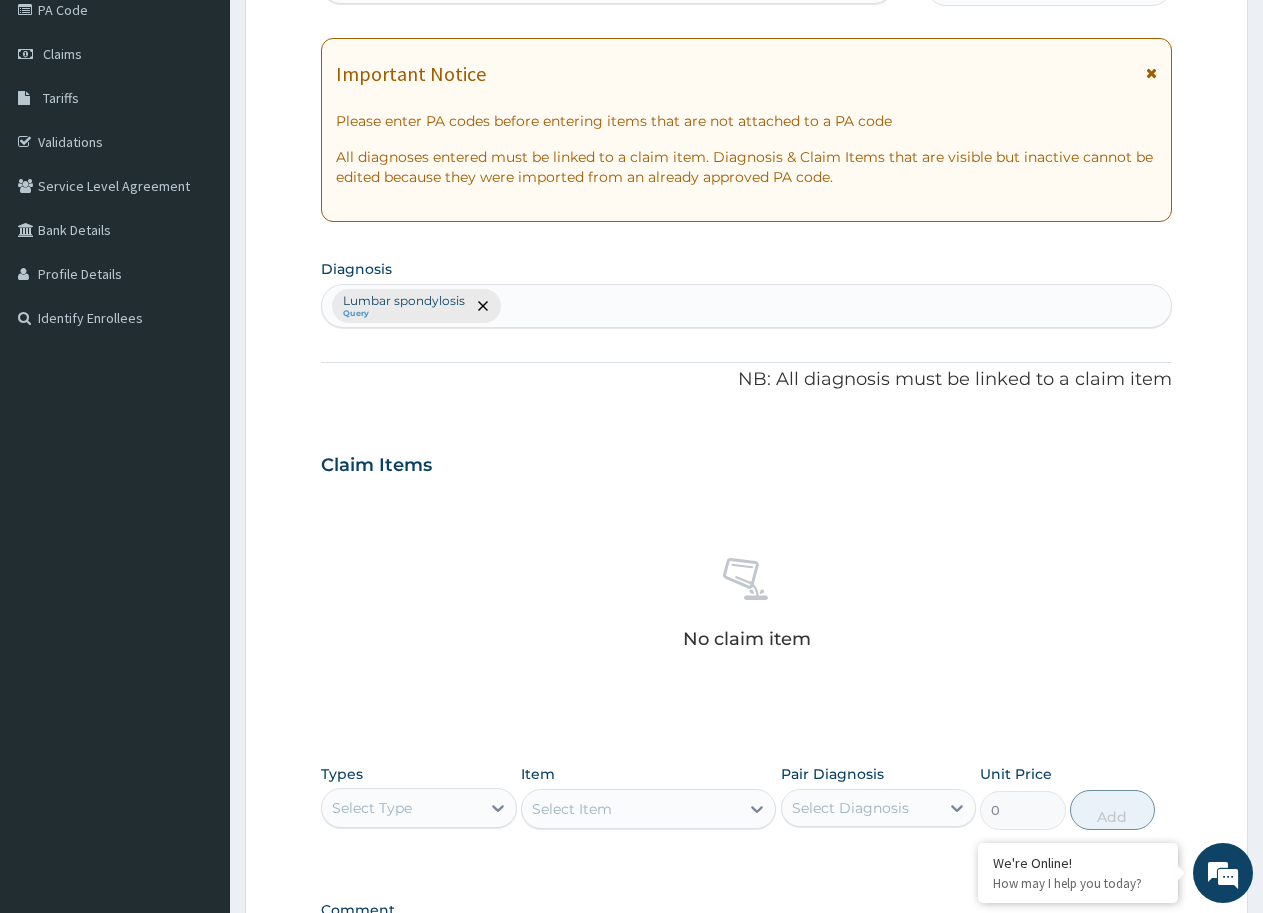 scroll, scrollTop: 301, scrollLeft: 0, axis: vertical 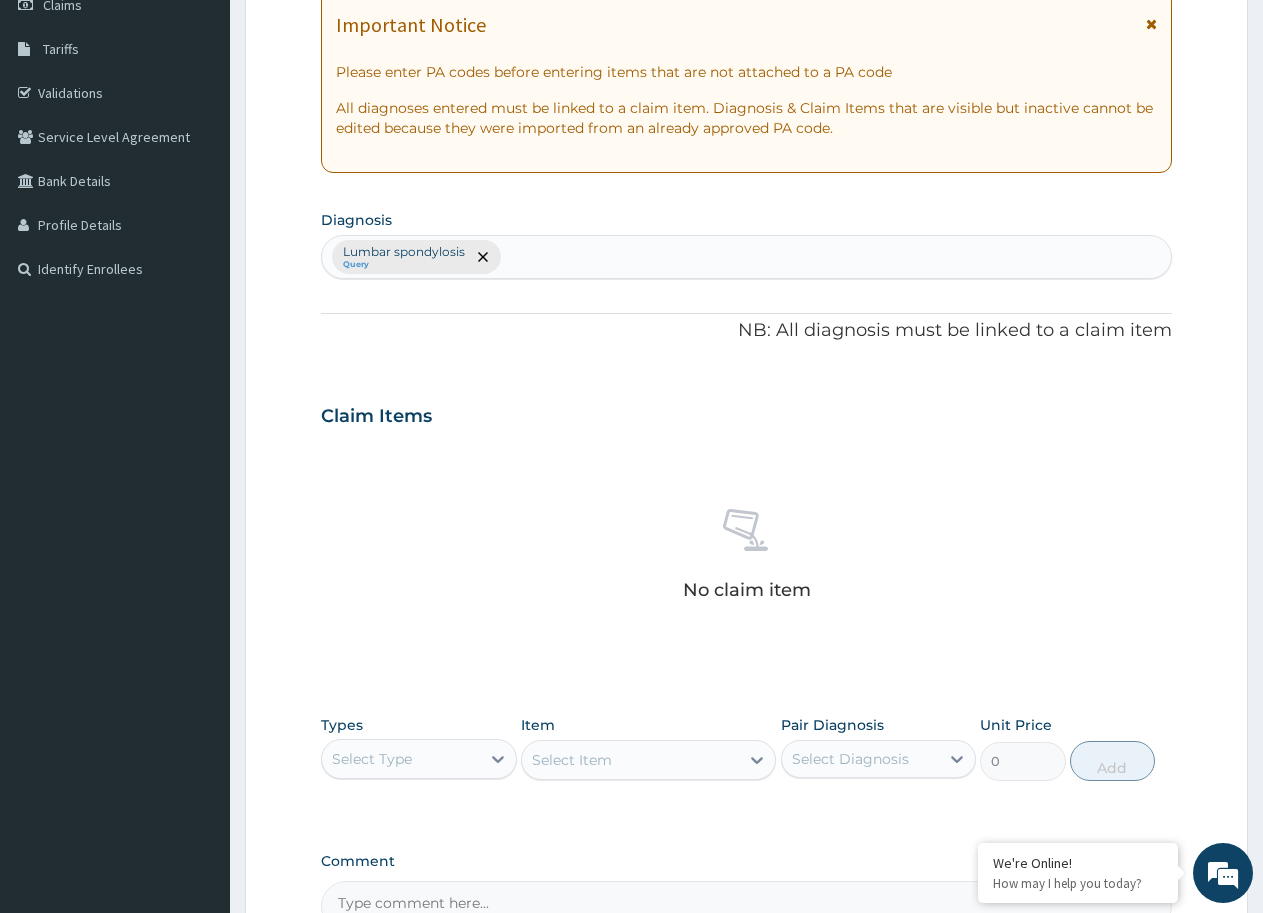 click on "Select Type" at bounding box center (372, 759) 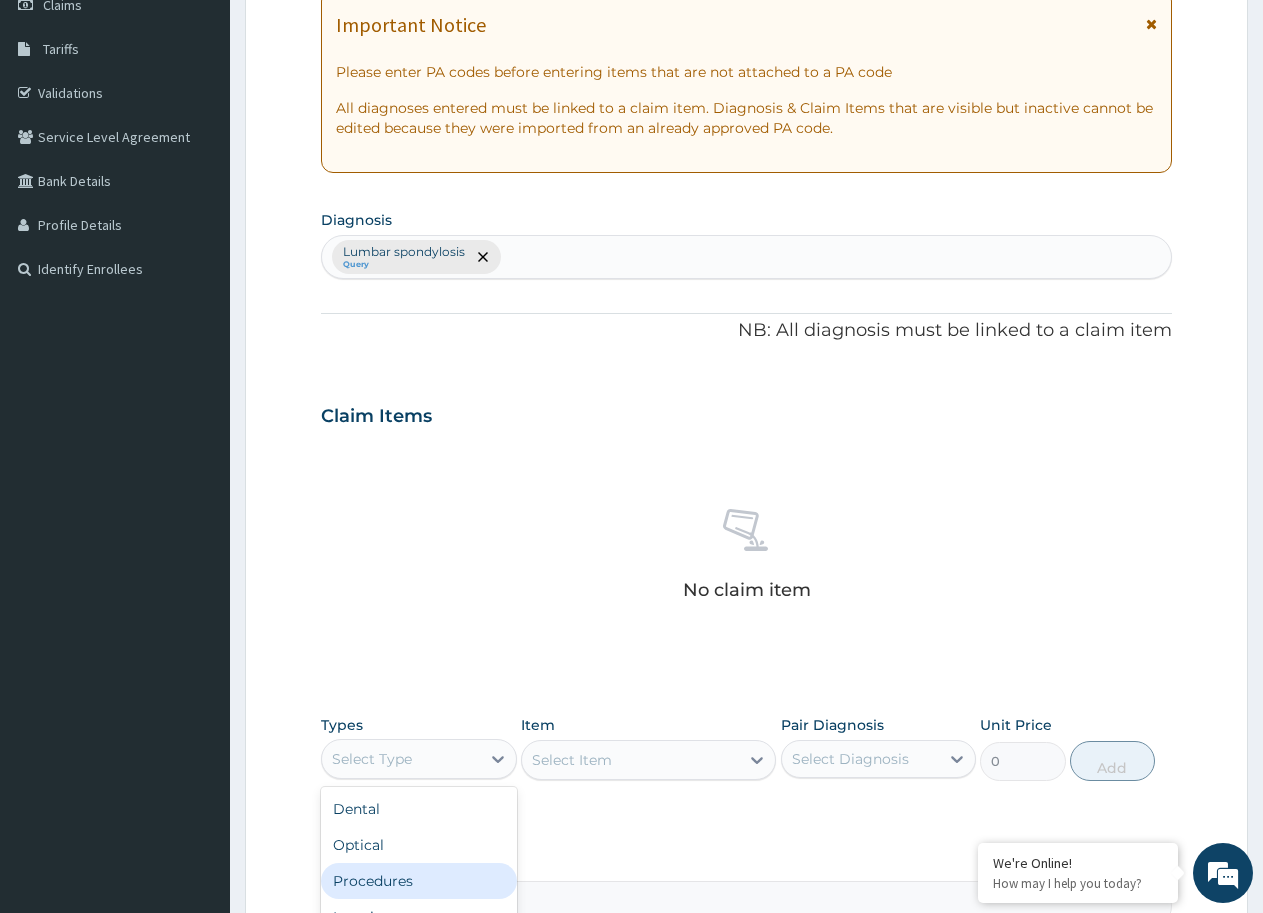 scroll, scrollTop: 529, scrollLeft: 0, axis: vertical 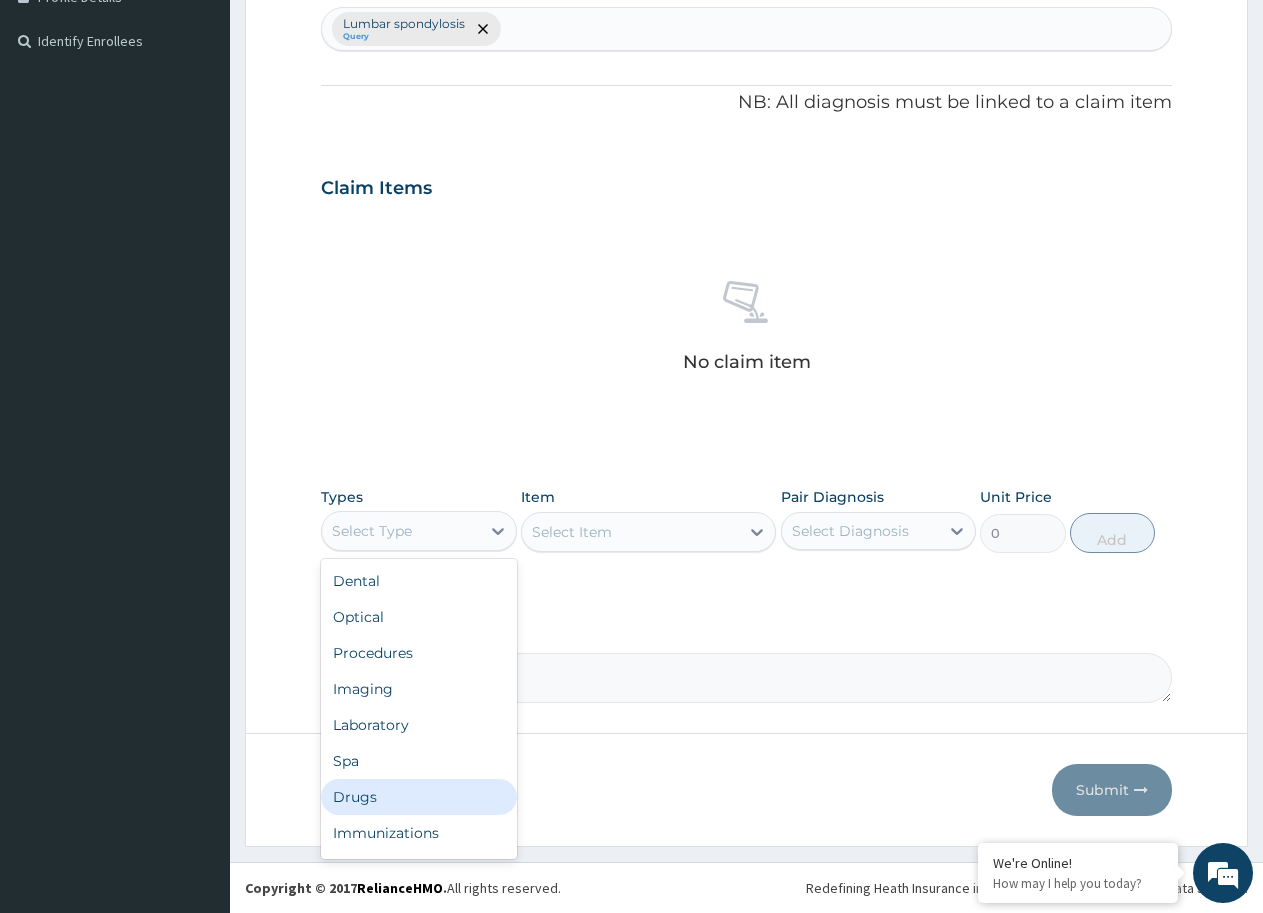 click on "Drugs" at bounding box center [419, 797] 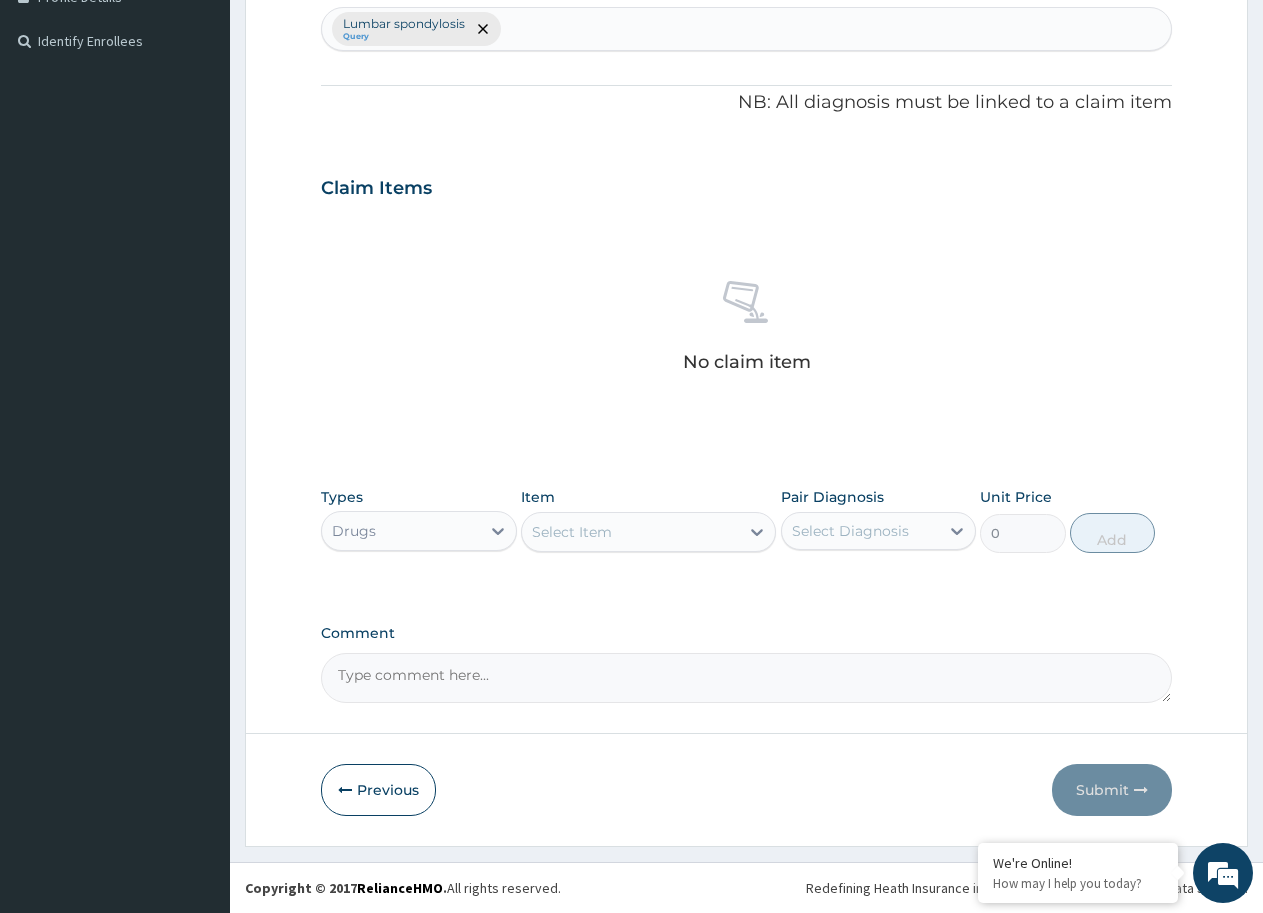 click on "Select Item" at bounding box center [630, 532] 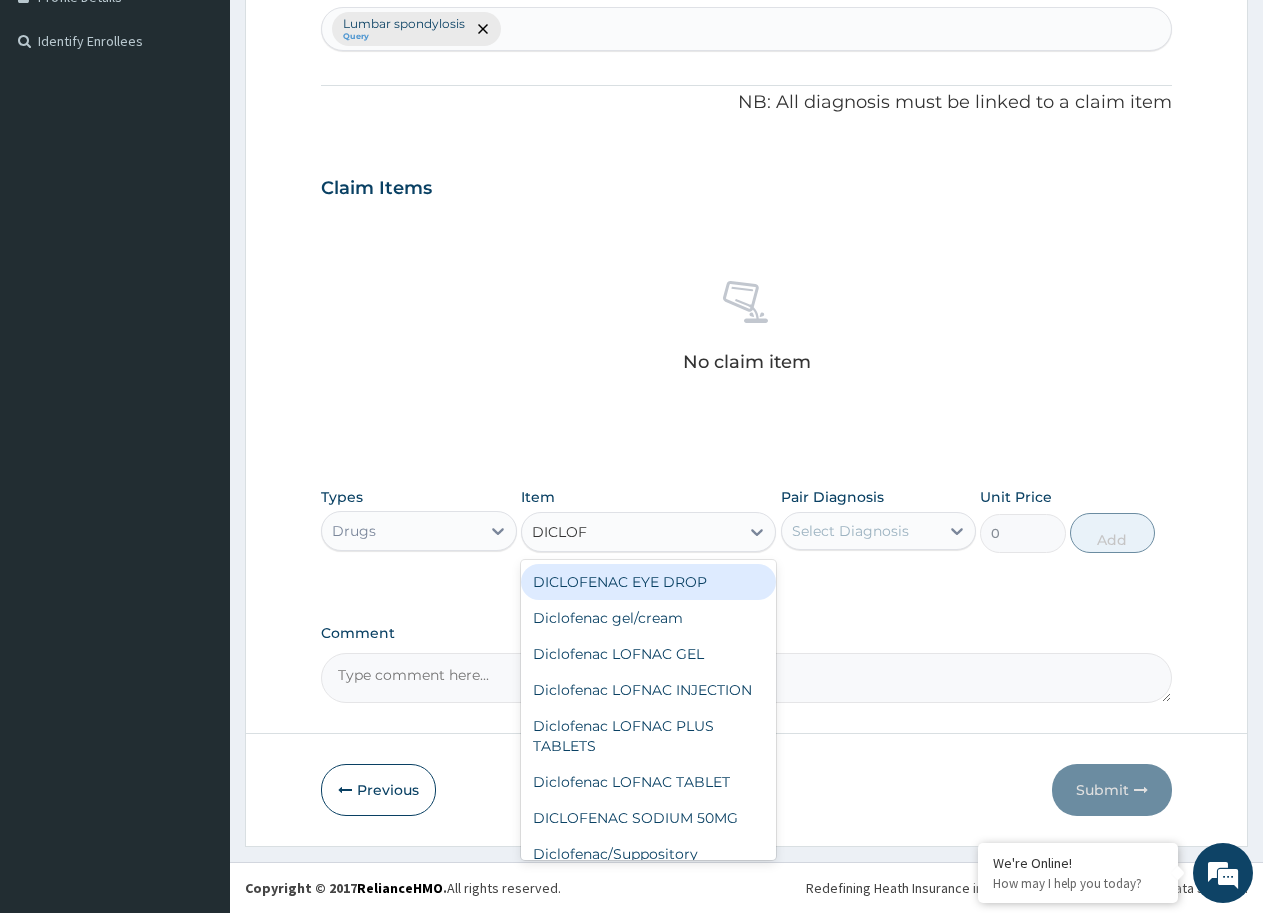 type on "DICLOFE" 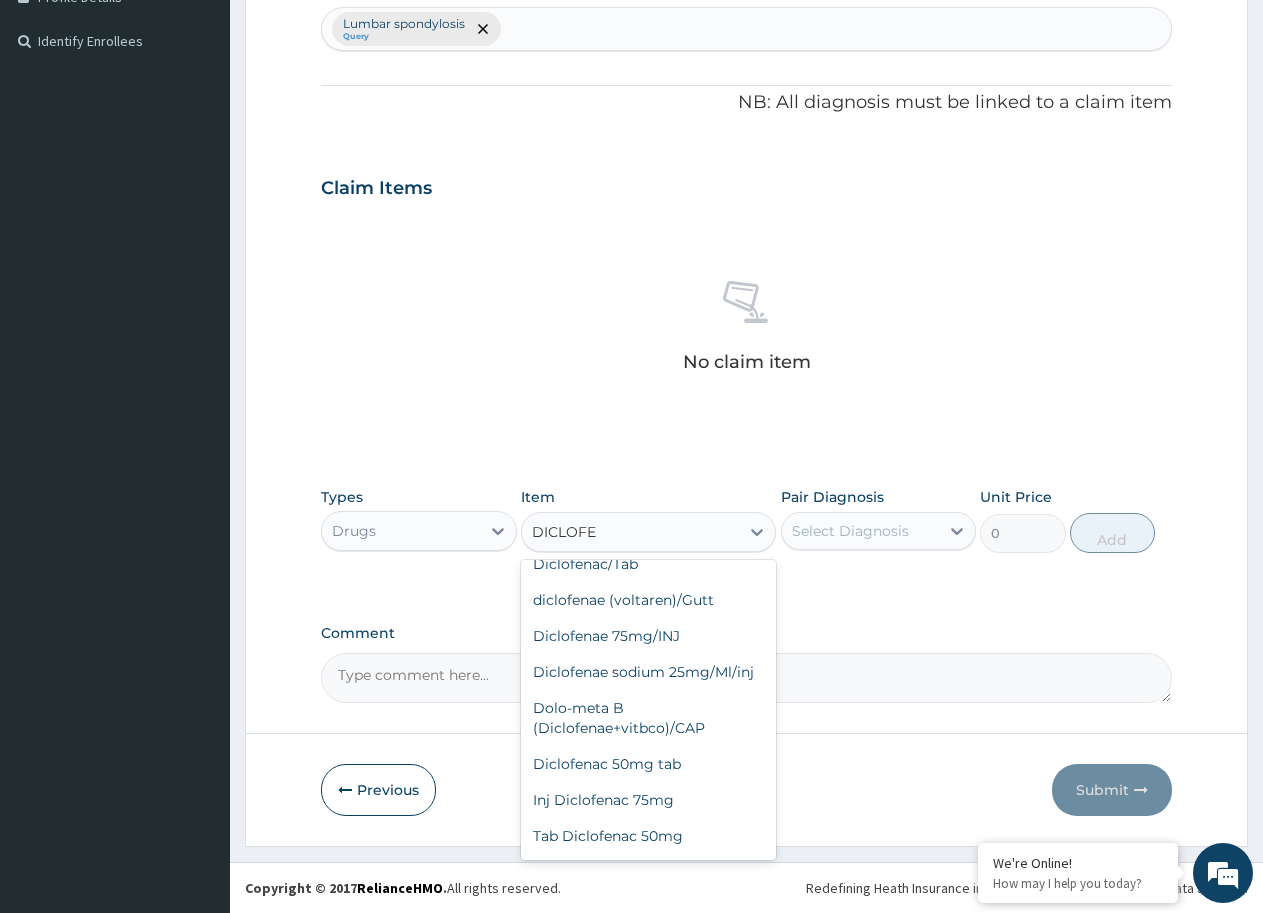 scroll, scrollTop: 400, scrollLeft: 0, axis: vertical 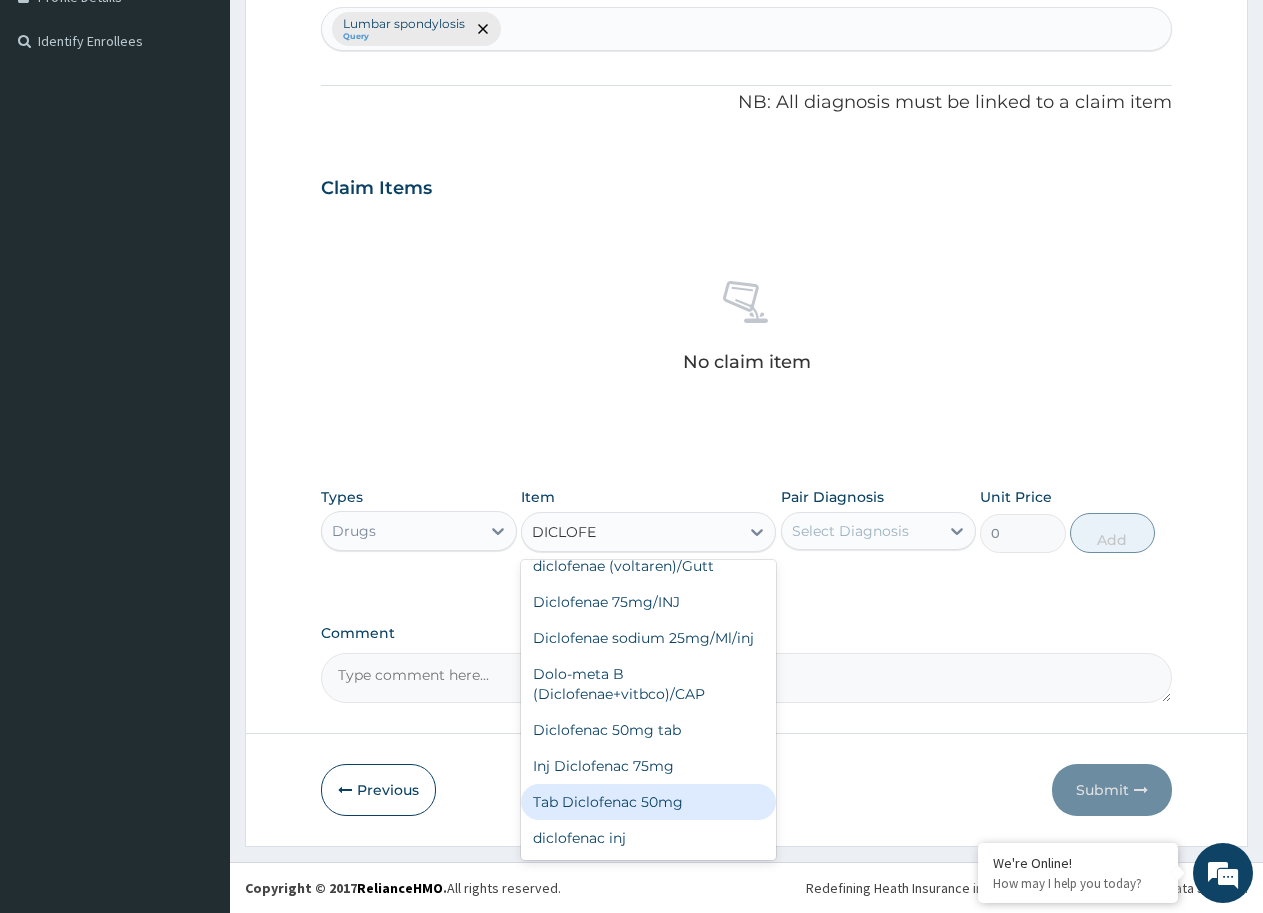 click on "Tab Diclofenac 50mg" at bounding box center [648, 802] 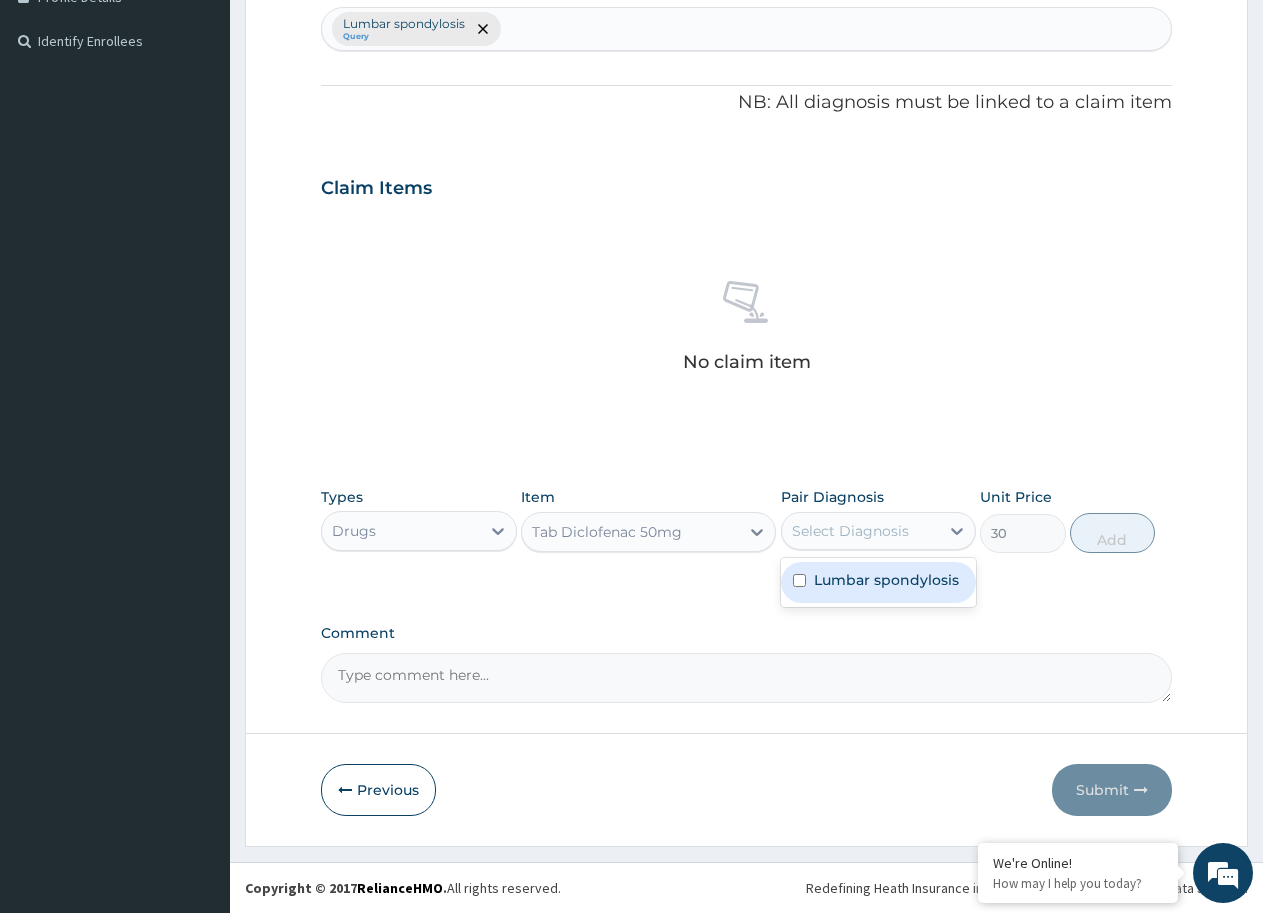 click on "Select Diagnosis" at bounding box center (861, 531) 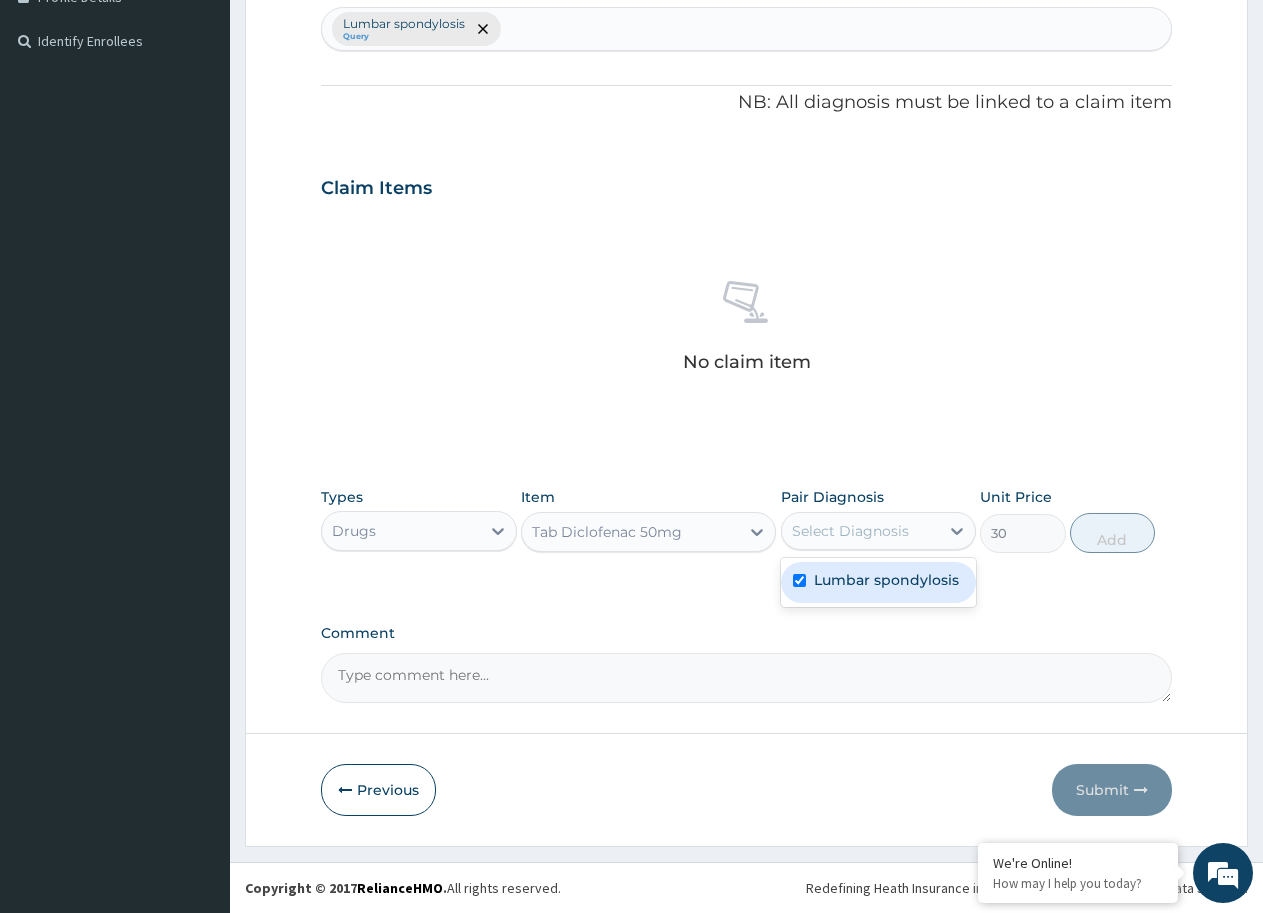 checkbox on "true" 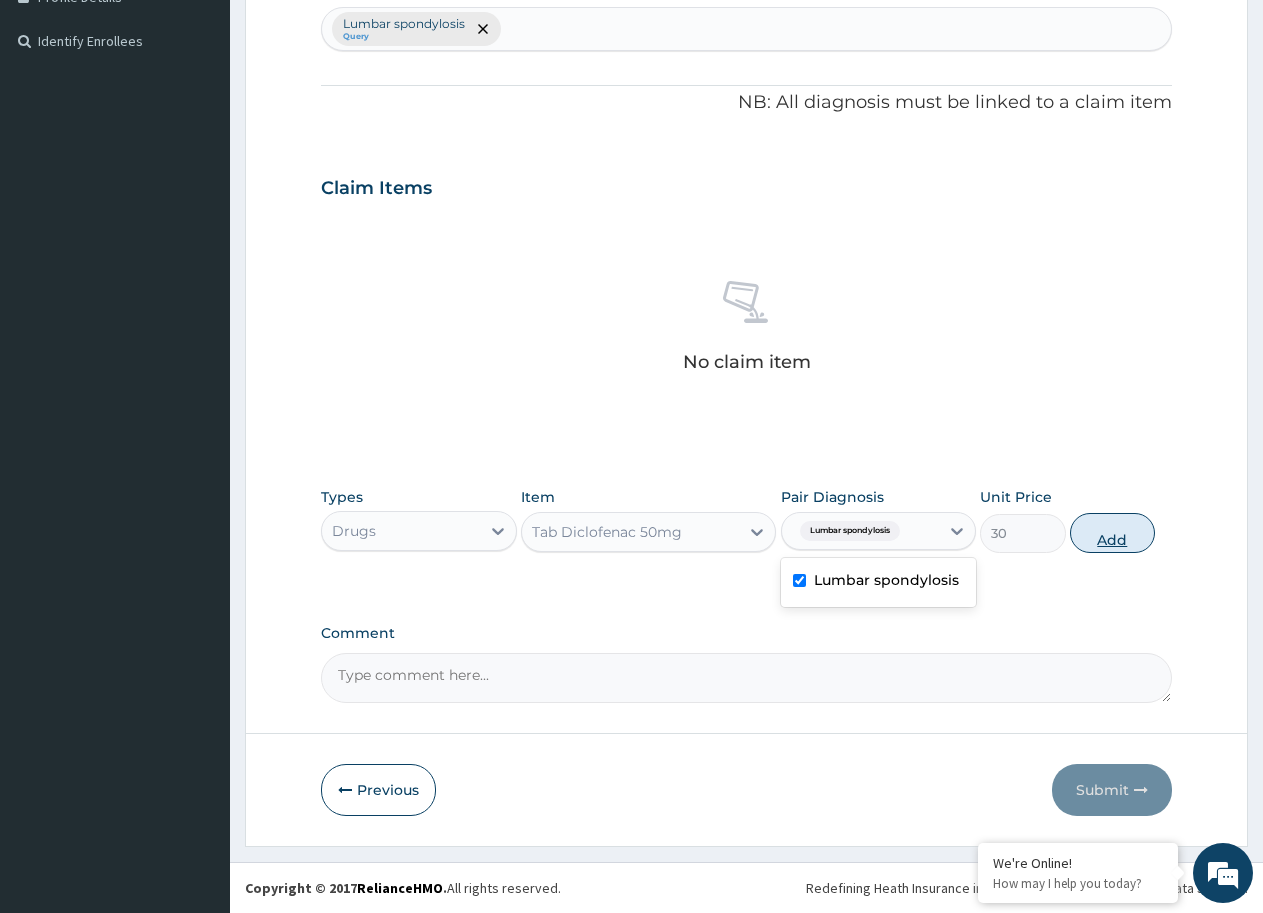 click on "Add" at bounding box center (1112, 533) 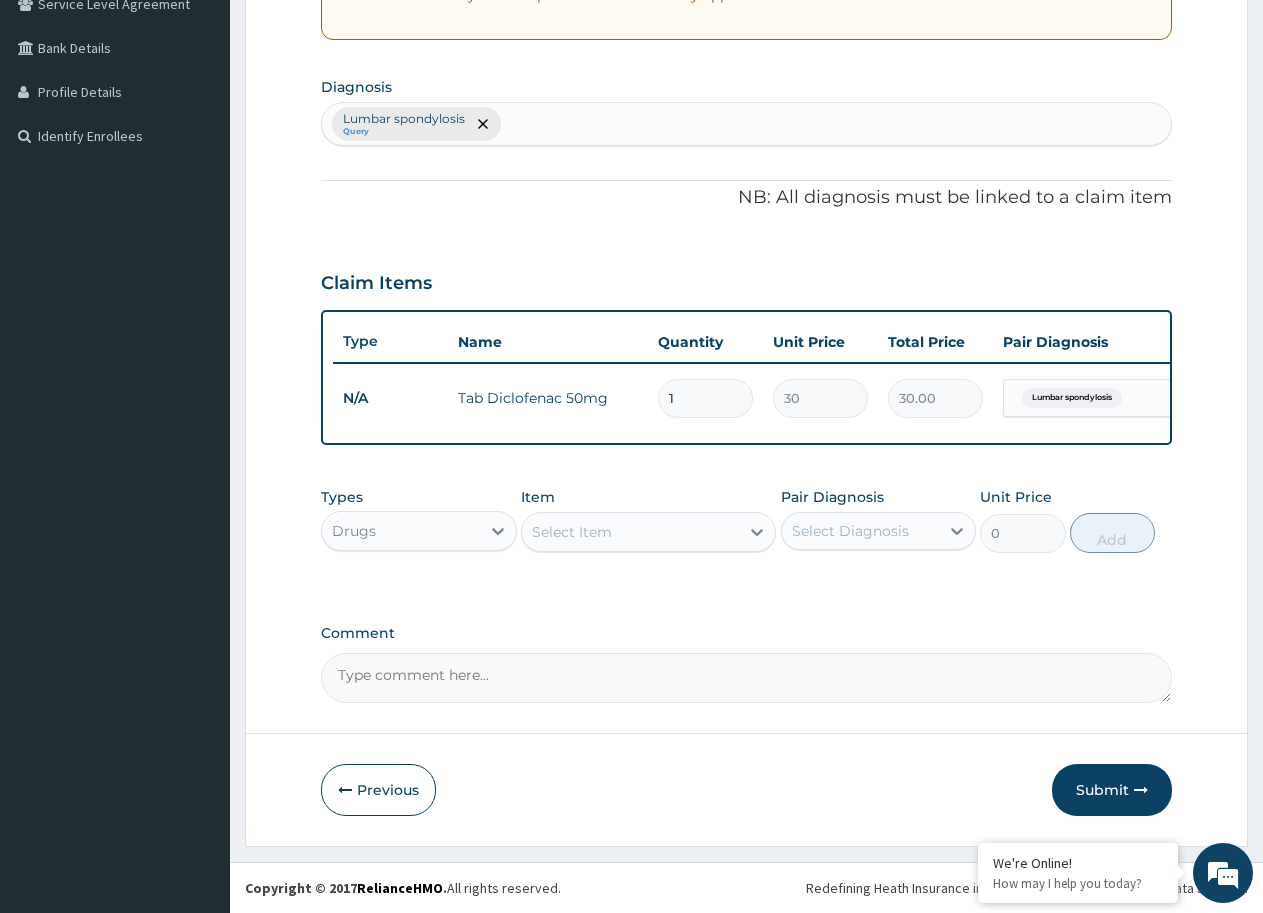 scroll, scrollTop: 451, scrollLeft: 0, axis: vertical 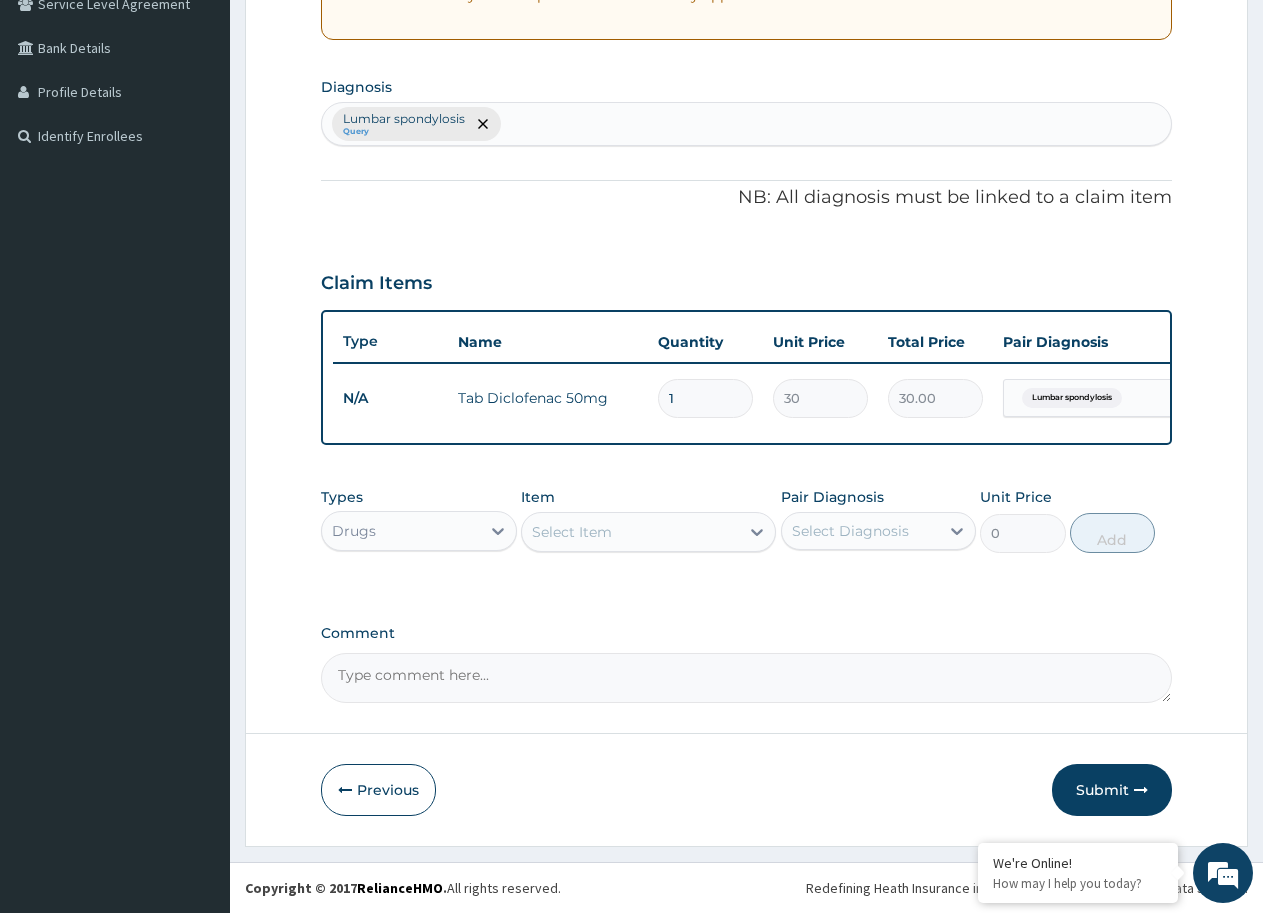 click on "1" at bounding box center [705, 398] 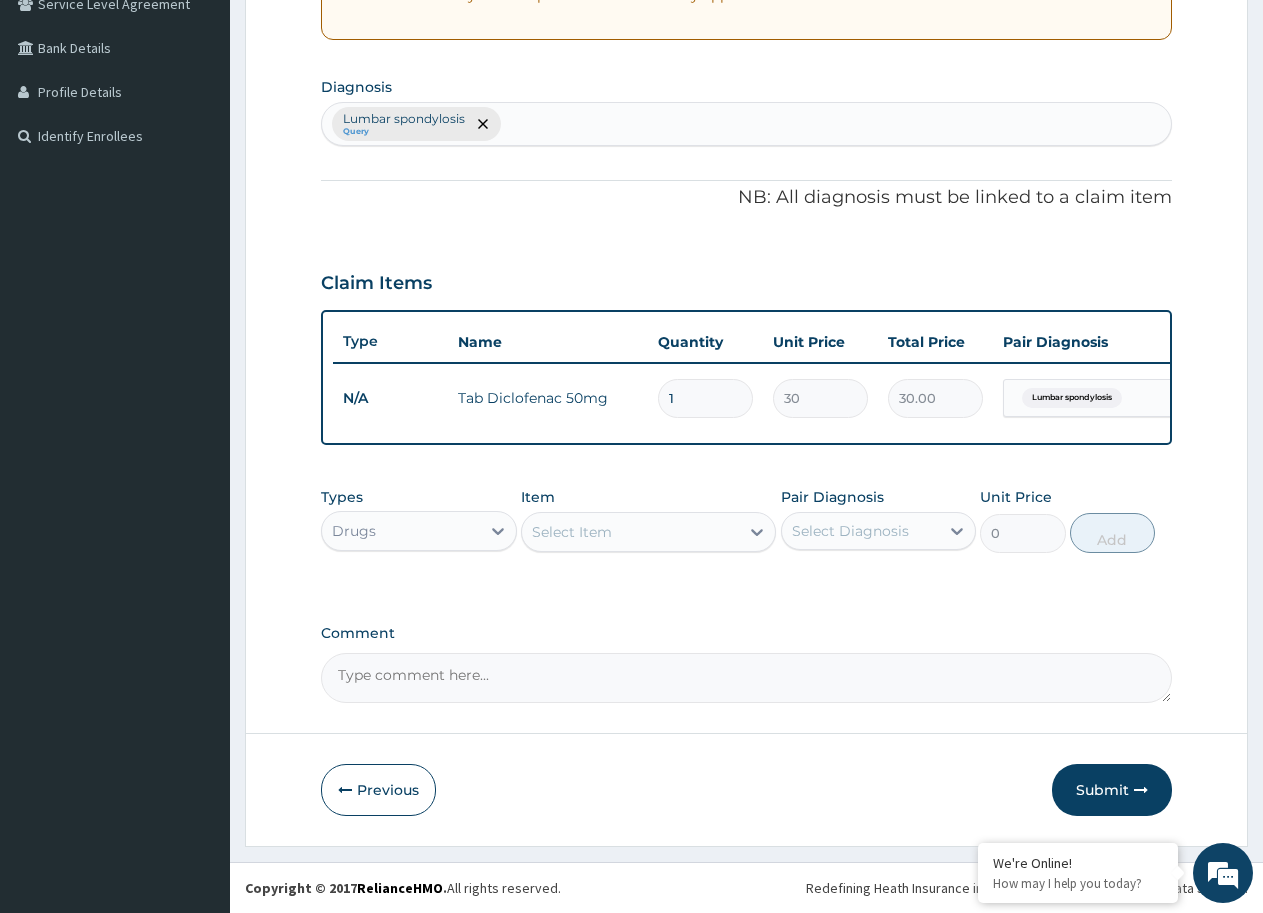type on "10" 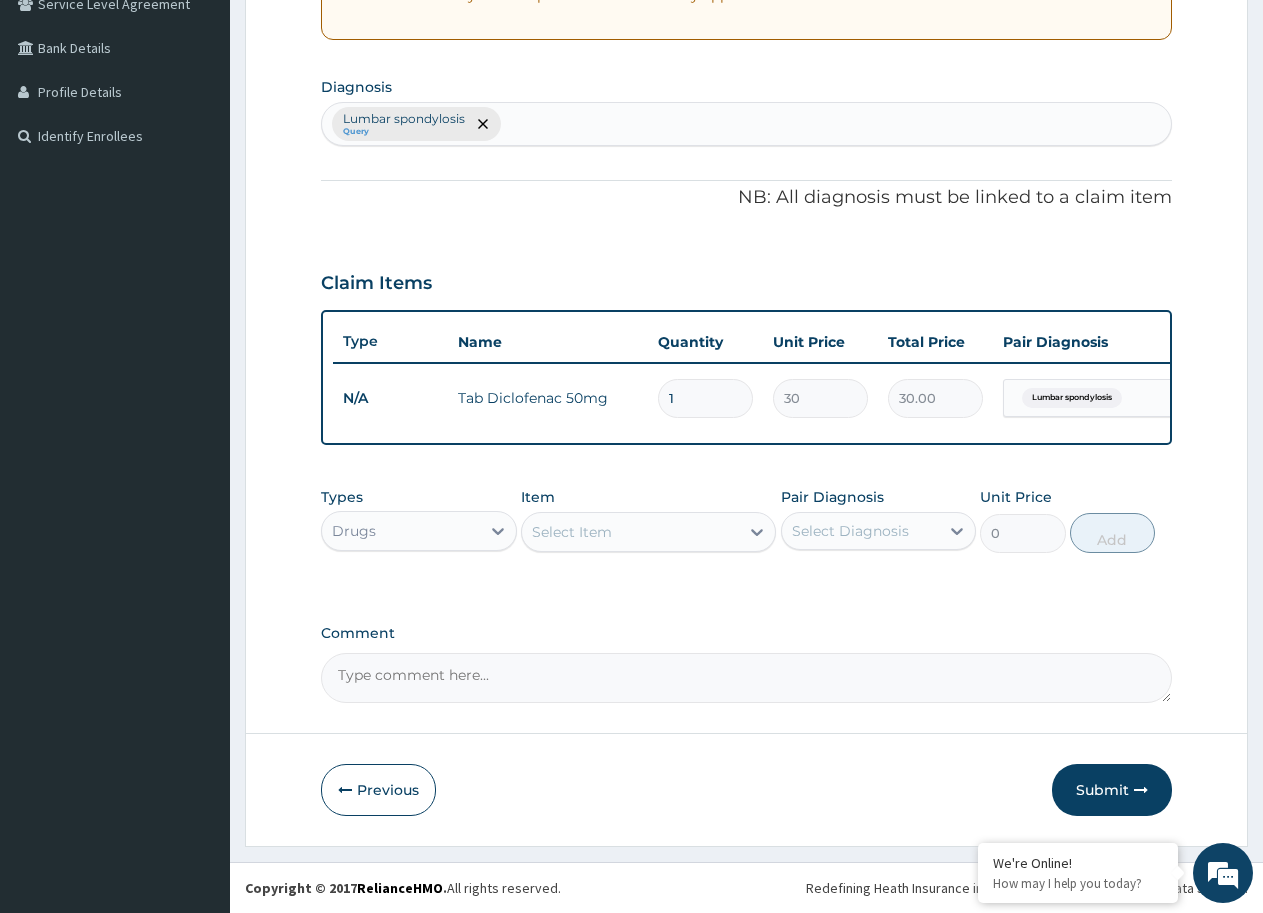 type on "300.00" 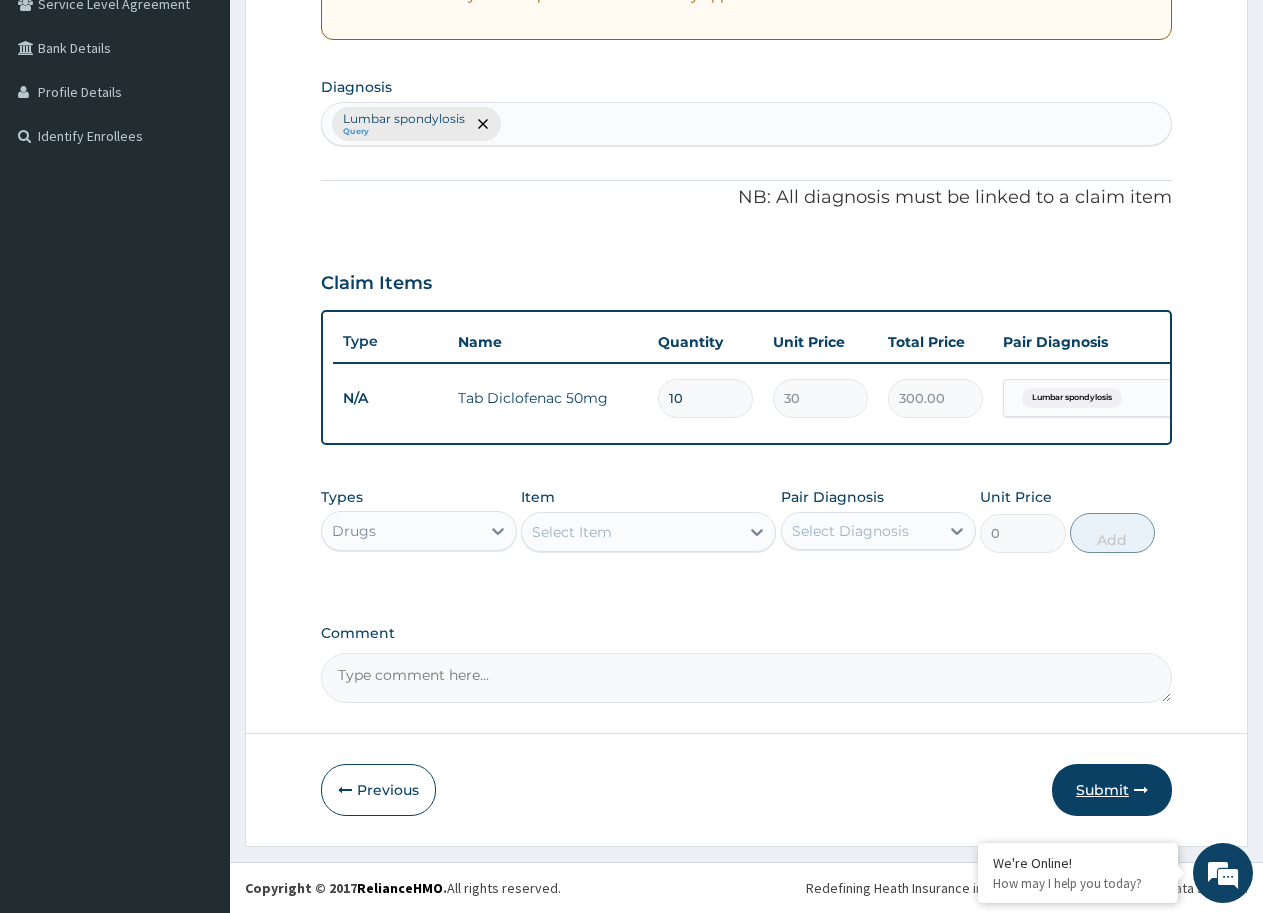 type on "10" 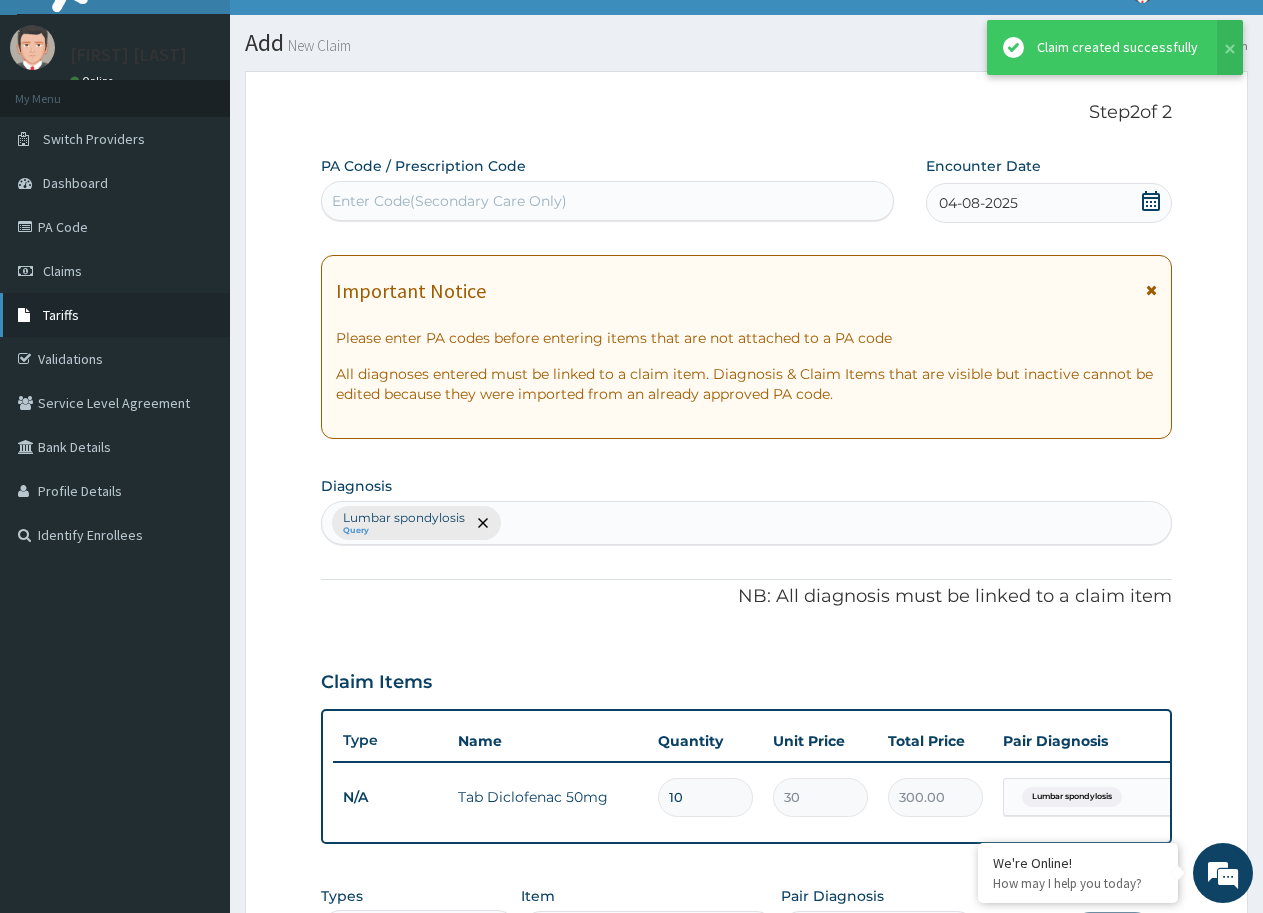 scroll, scrollTop: 451, scrollLeft: 0, axis: vertical 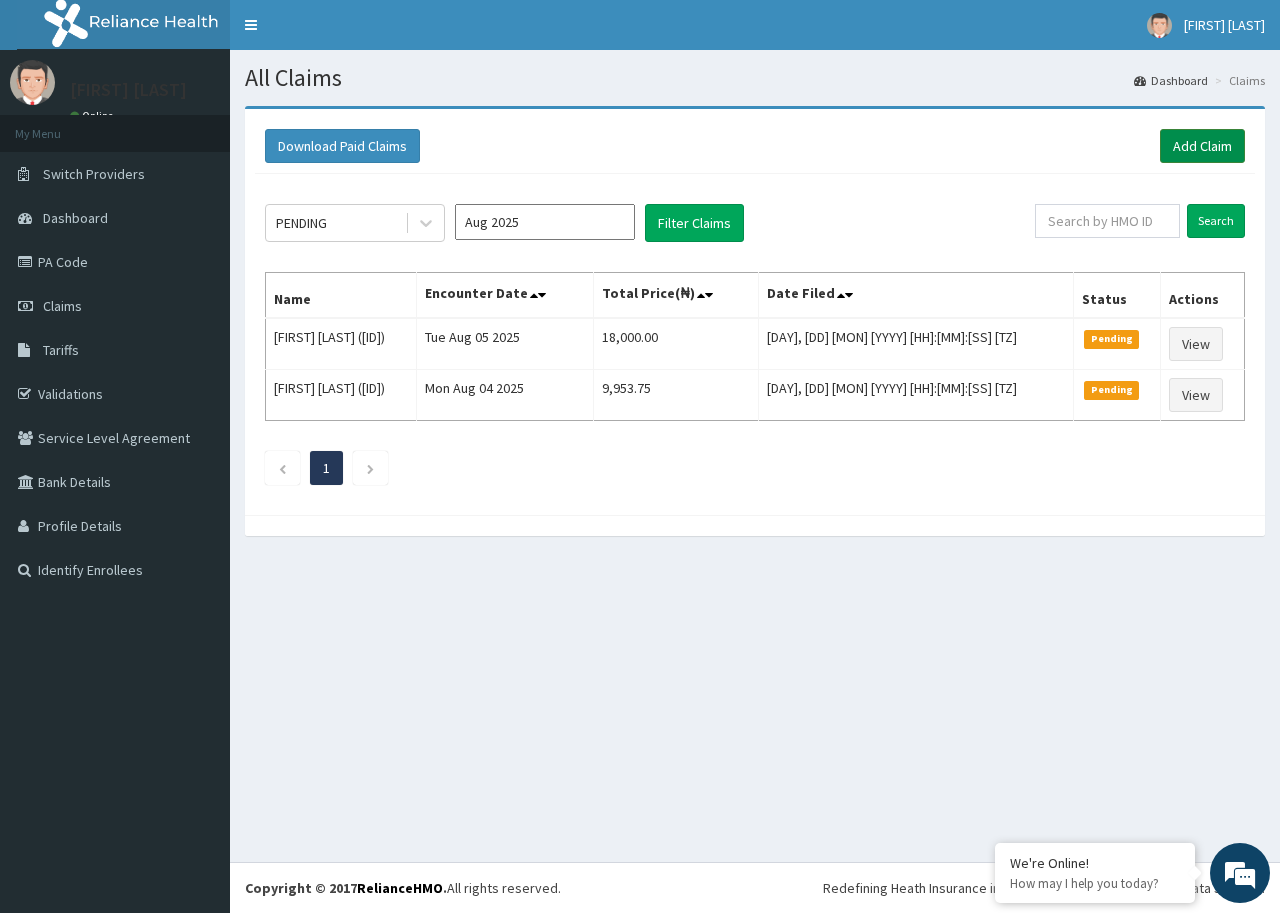 click on "Add Claim" at bounding box center (1202, 146) 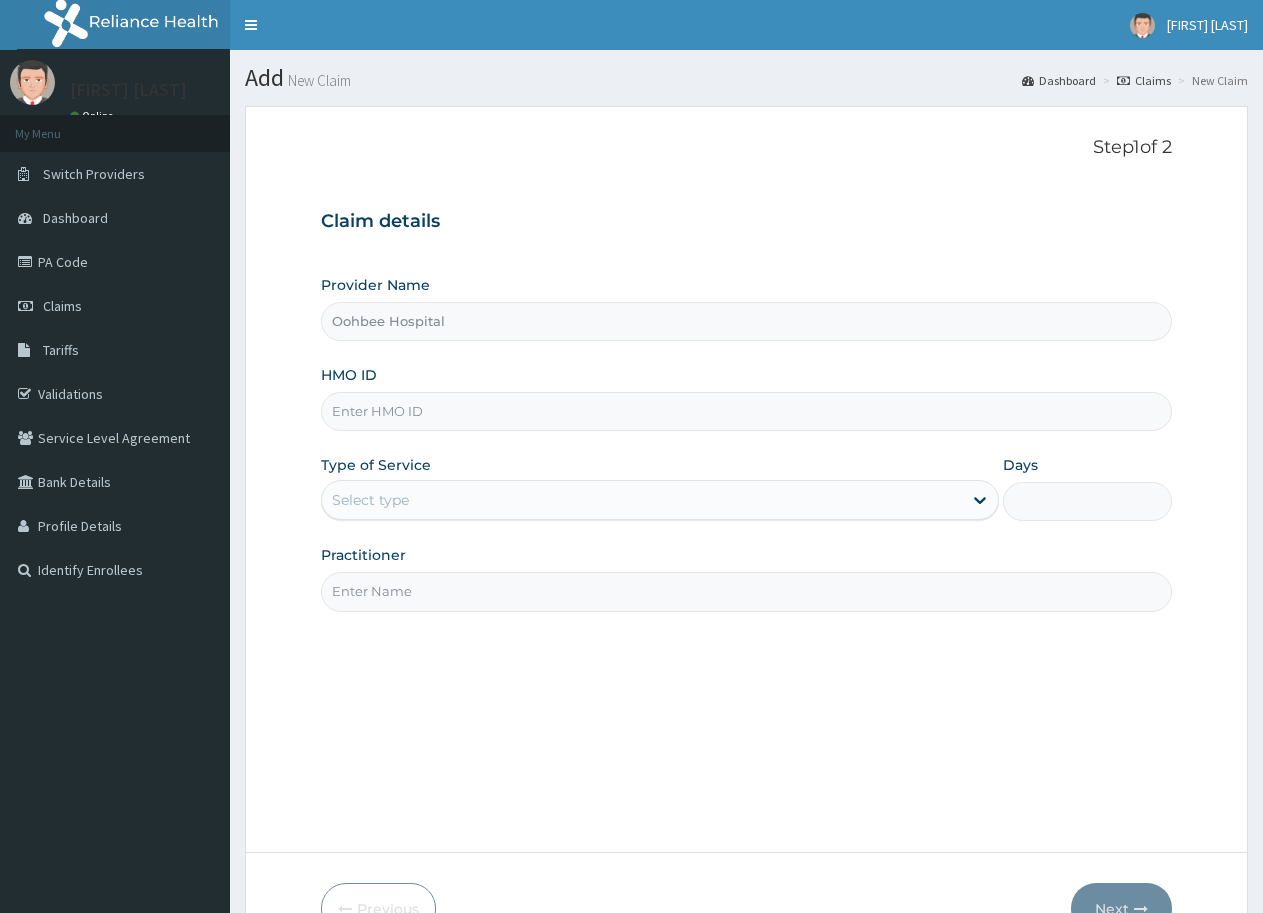 scroll, scrollTop: 0, scrollLeft: 0, axis: both 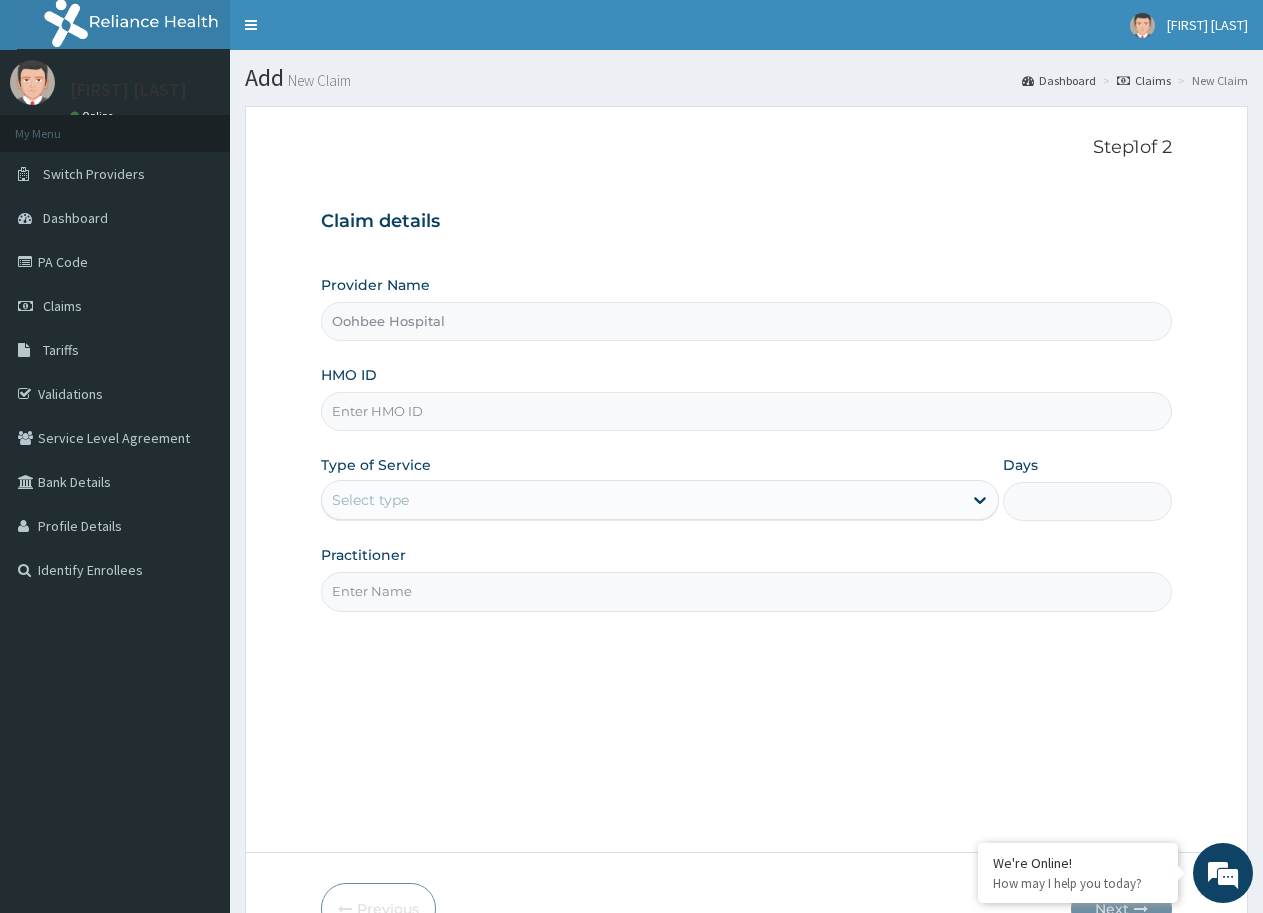 click on "HMO ID" at bounding box center [746, 411] 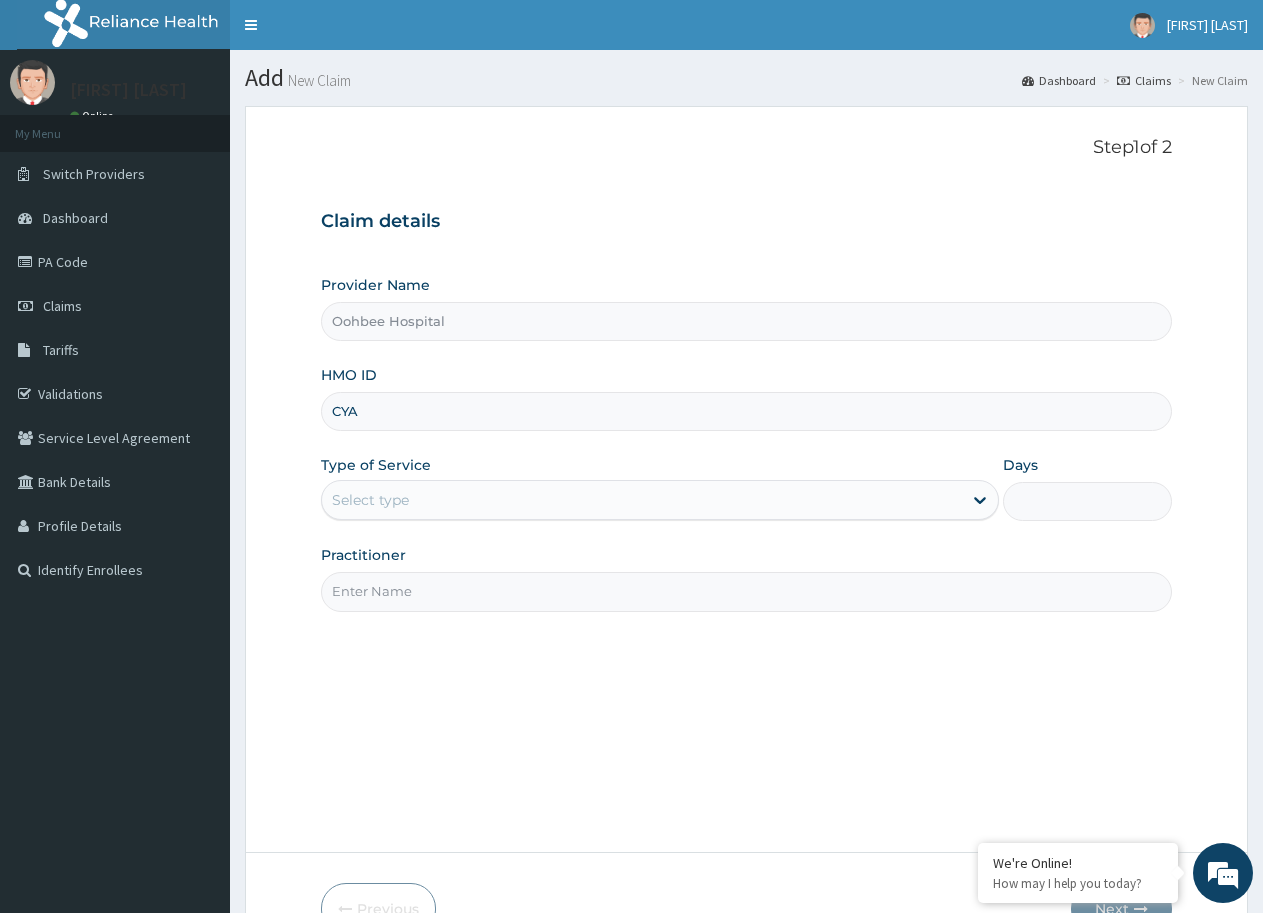 type on "[ID]" 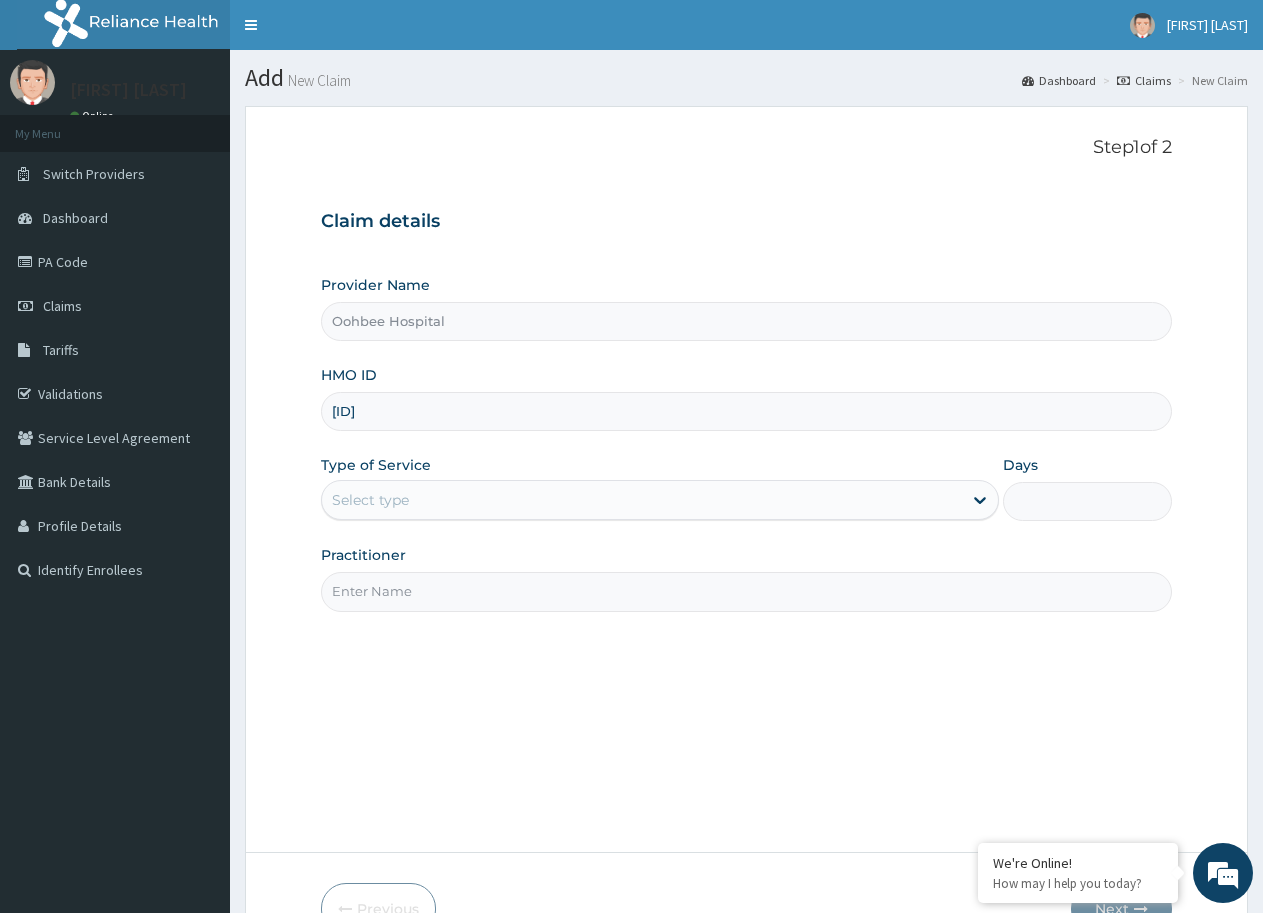 scroll, scrollTop: 0, scrollLeft: 0, axis: both 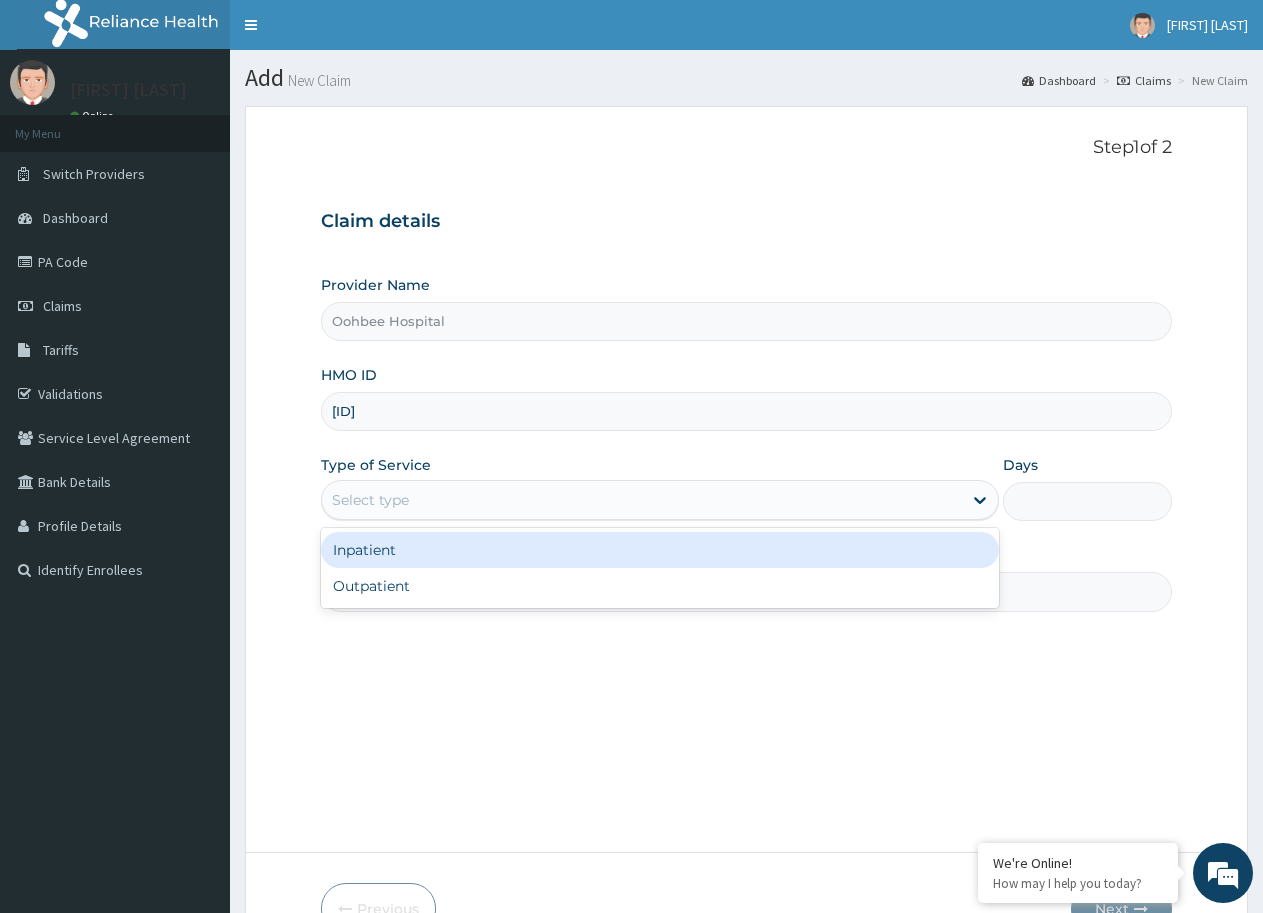 click on "Select type" at bounding box center (641, 500) 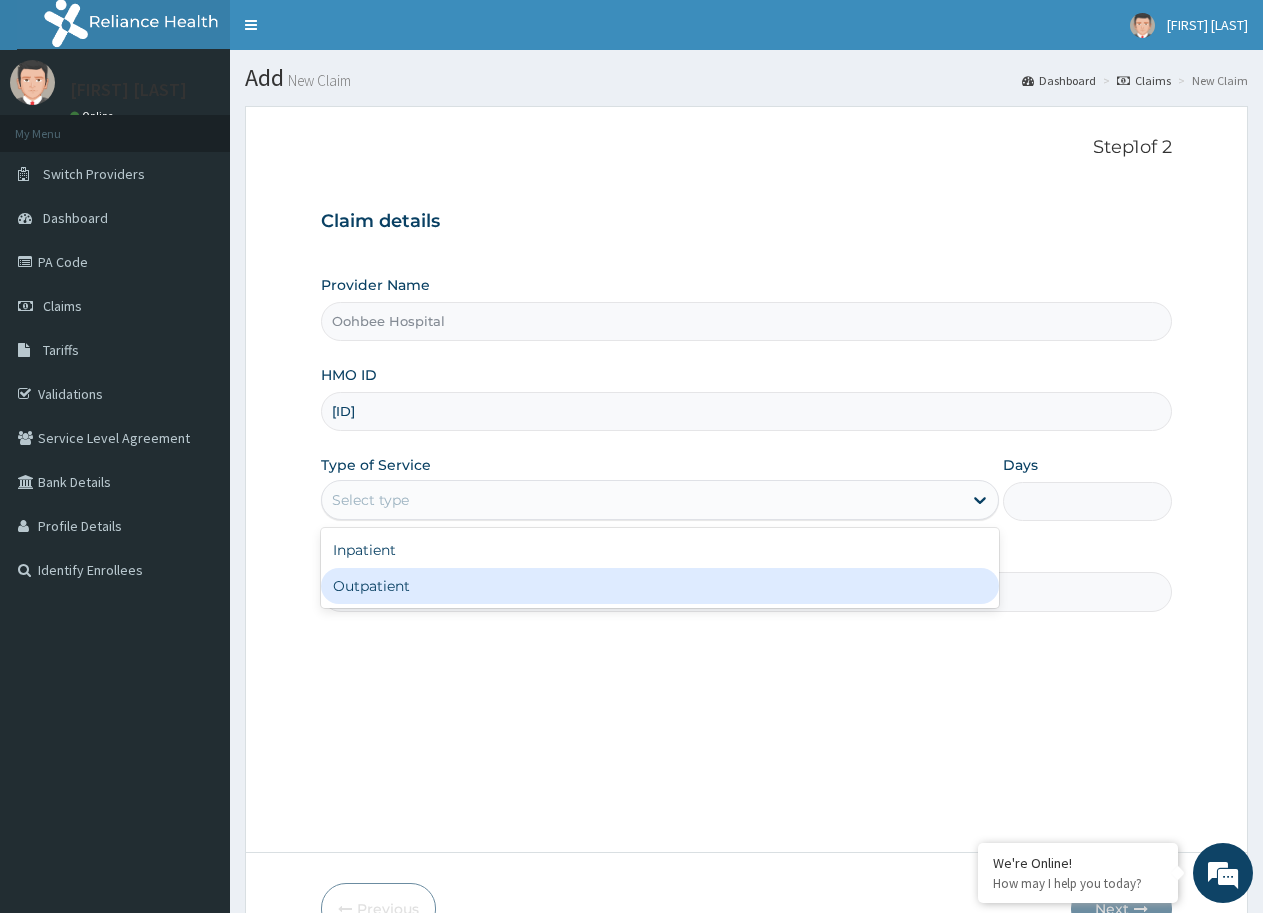 click on "Outpatient" at bounding box center [659, 586] 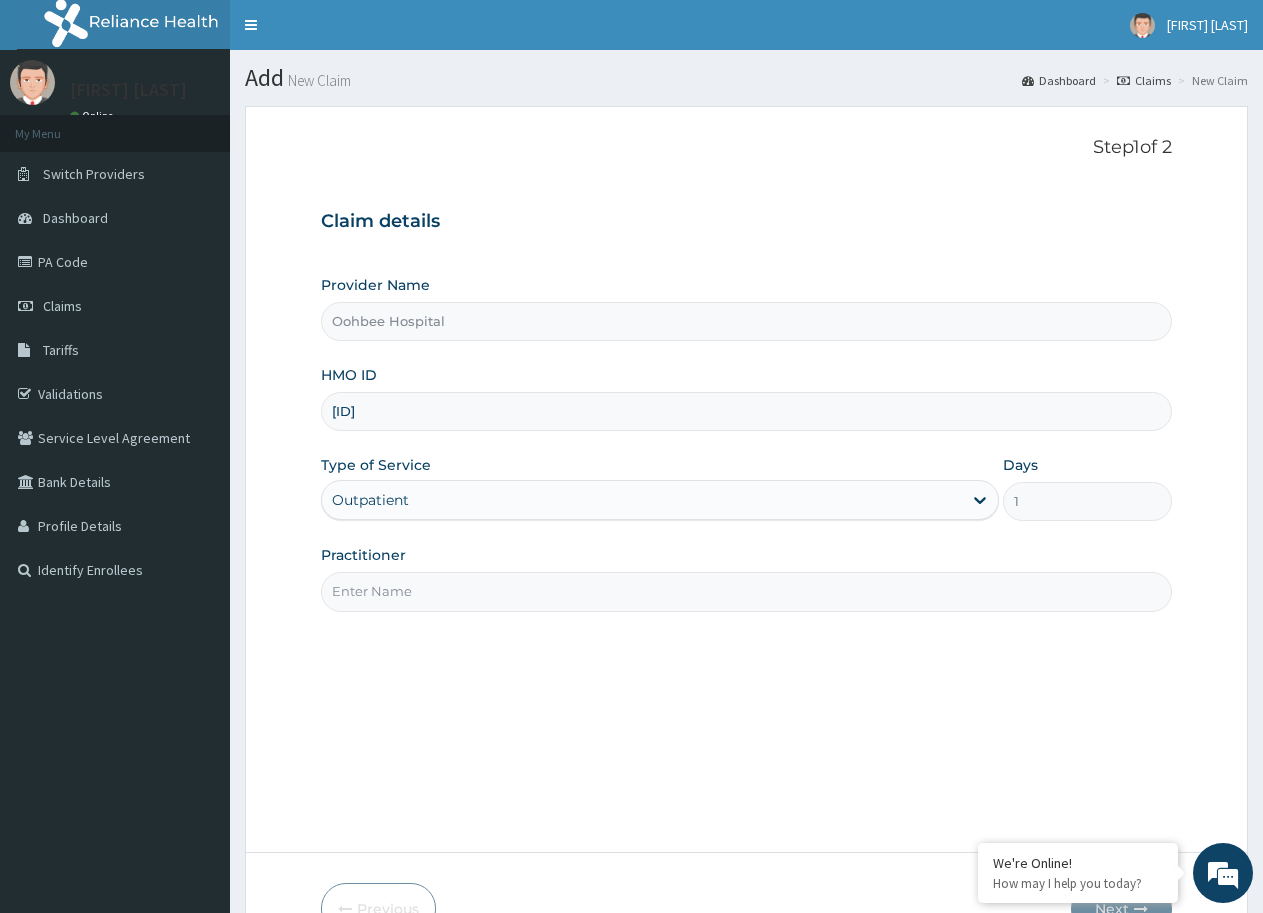 click on "Practitioner" at bounding box center [746, 591] 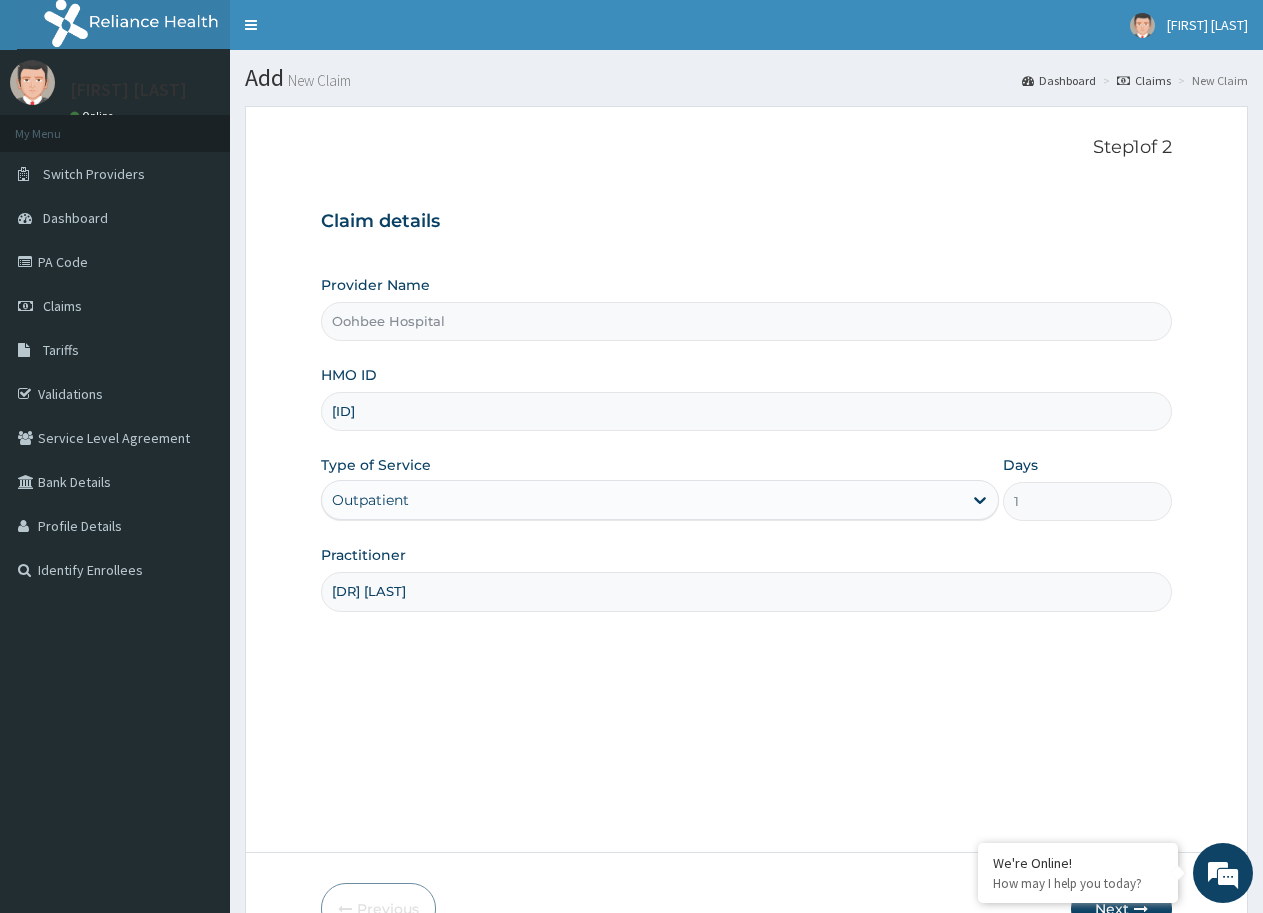 scroll, scrollTop: 119, scrollLeft: 0, axis: vertical 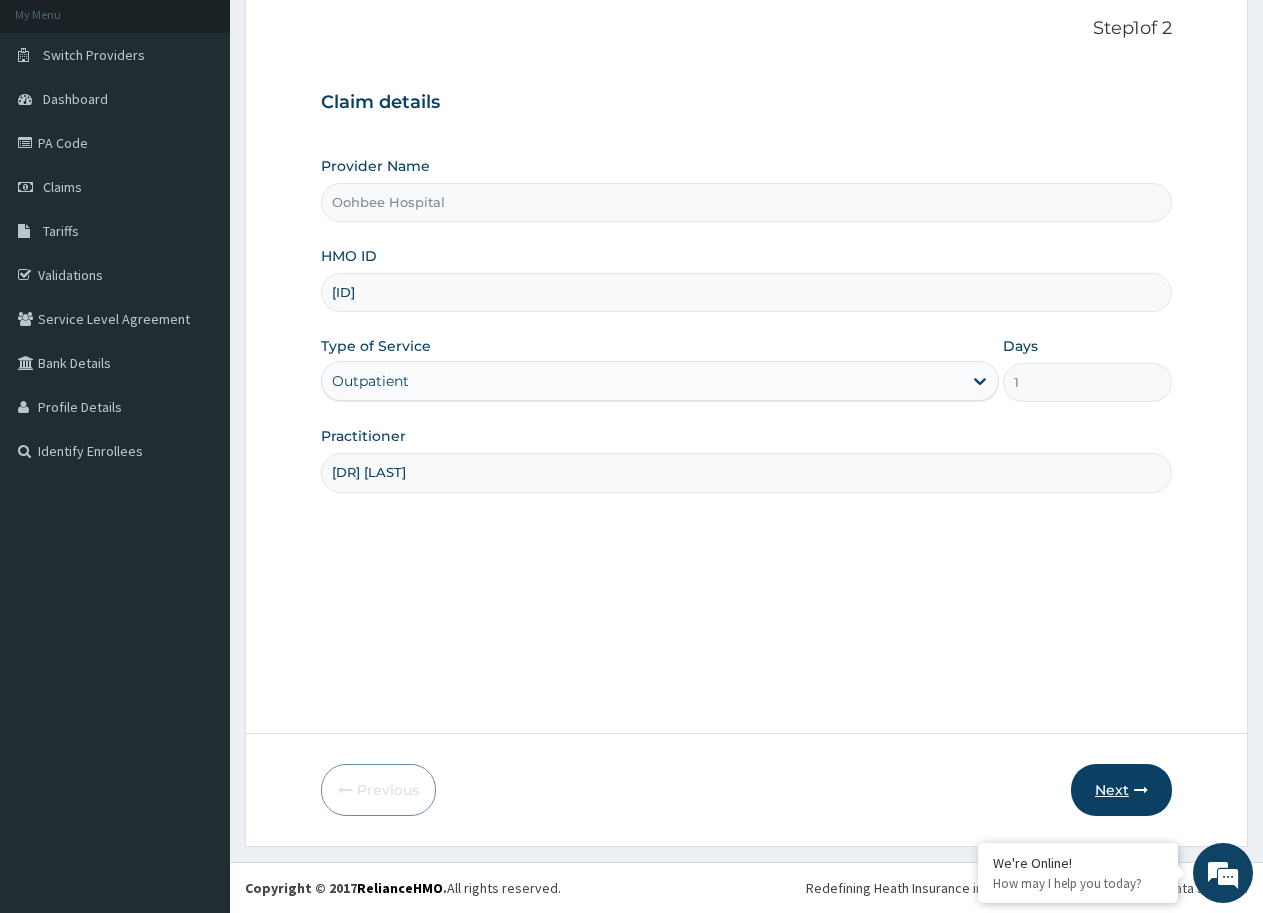 type on "[DR] [LAST]" 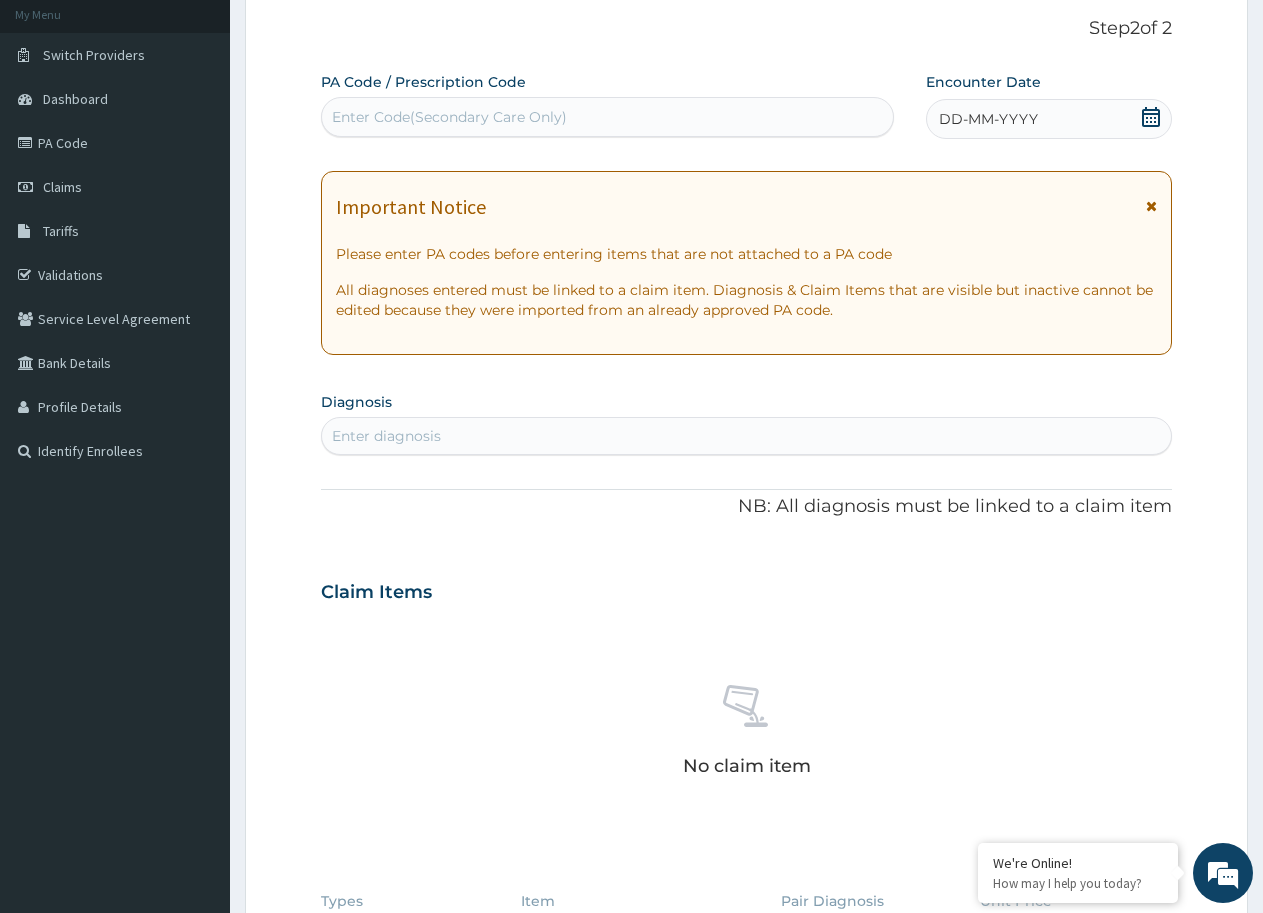 click 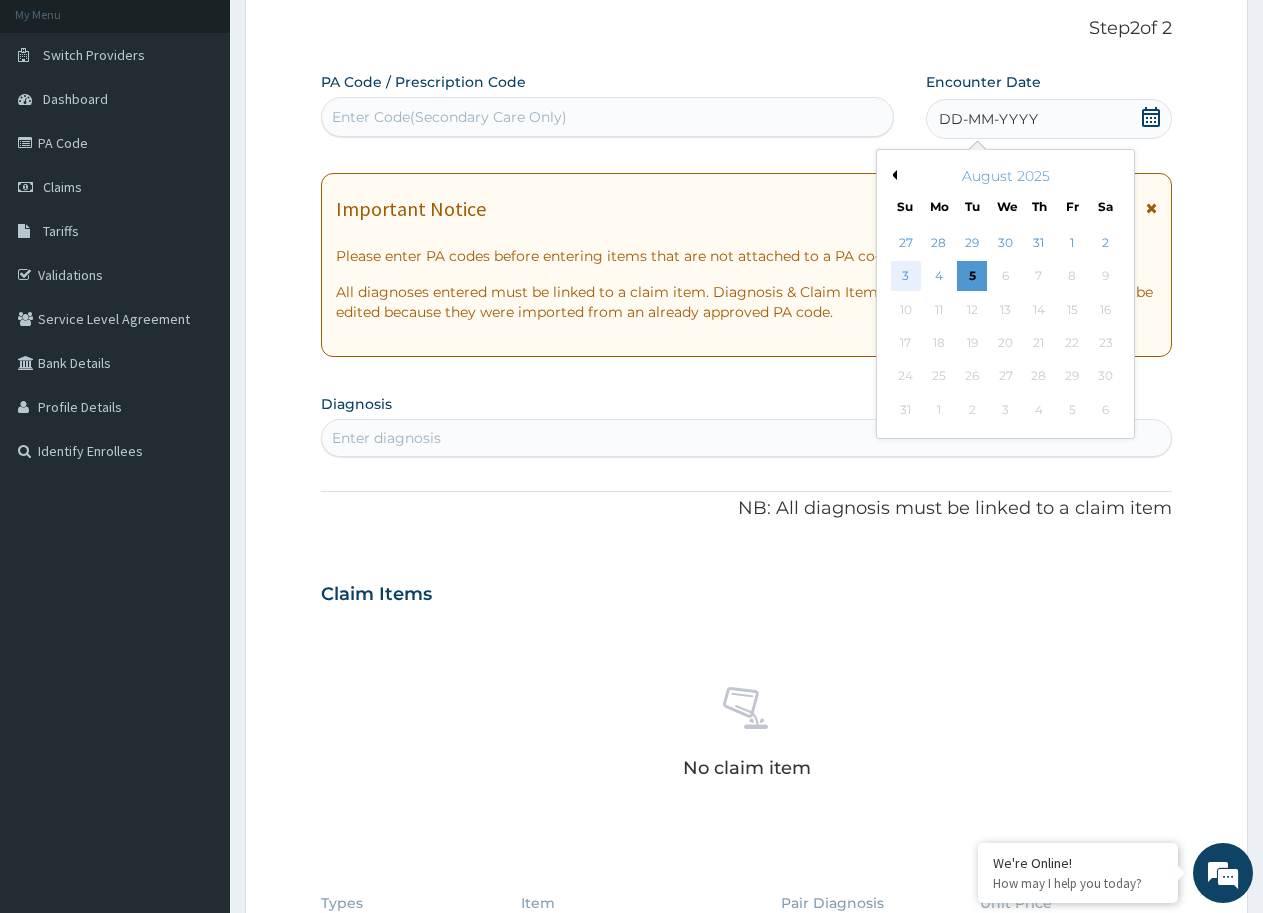 click on "3" at bounding box center (906, 277) 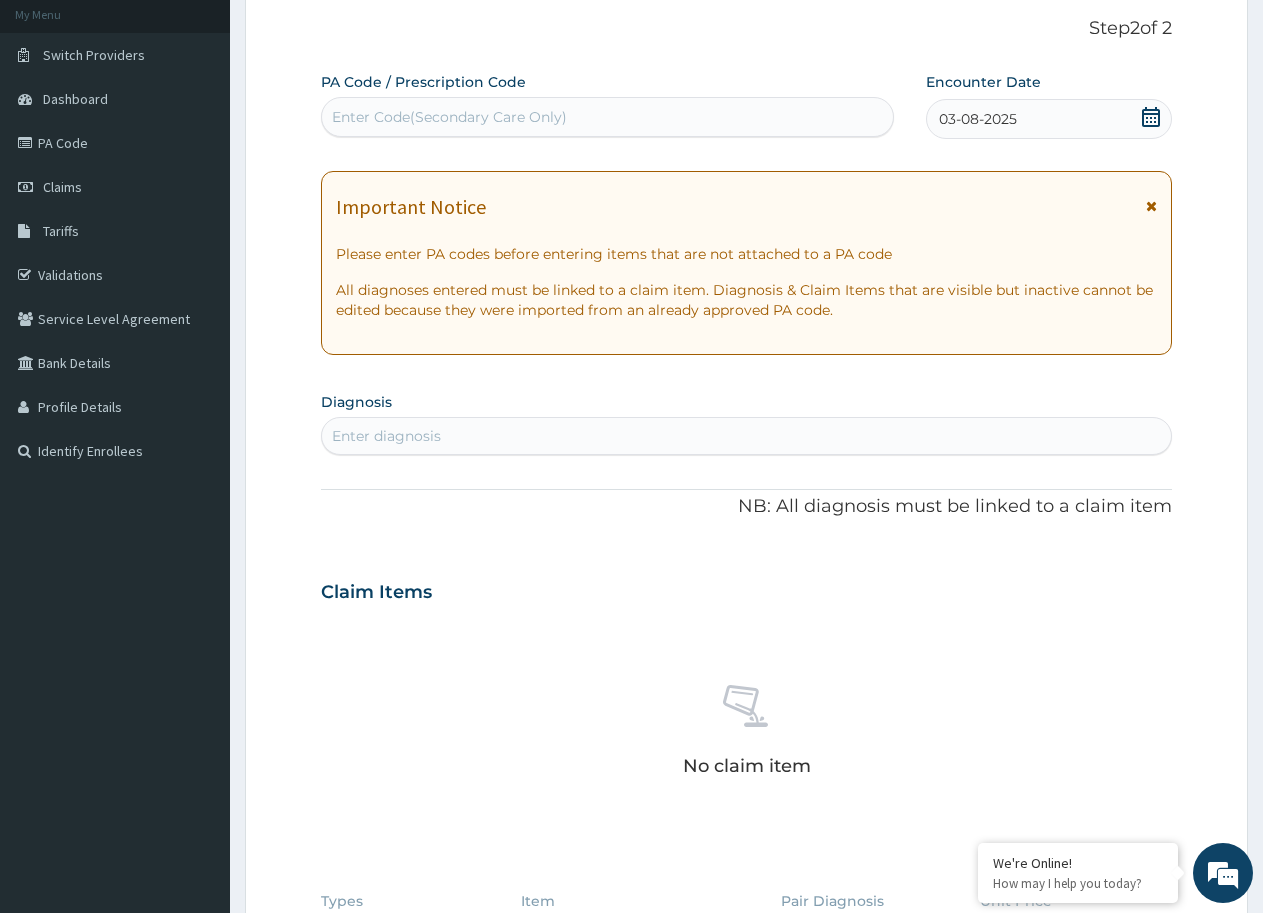 click on "Enter diagnosis" at bounding box center [746, 436] 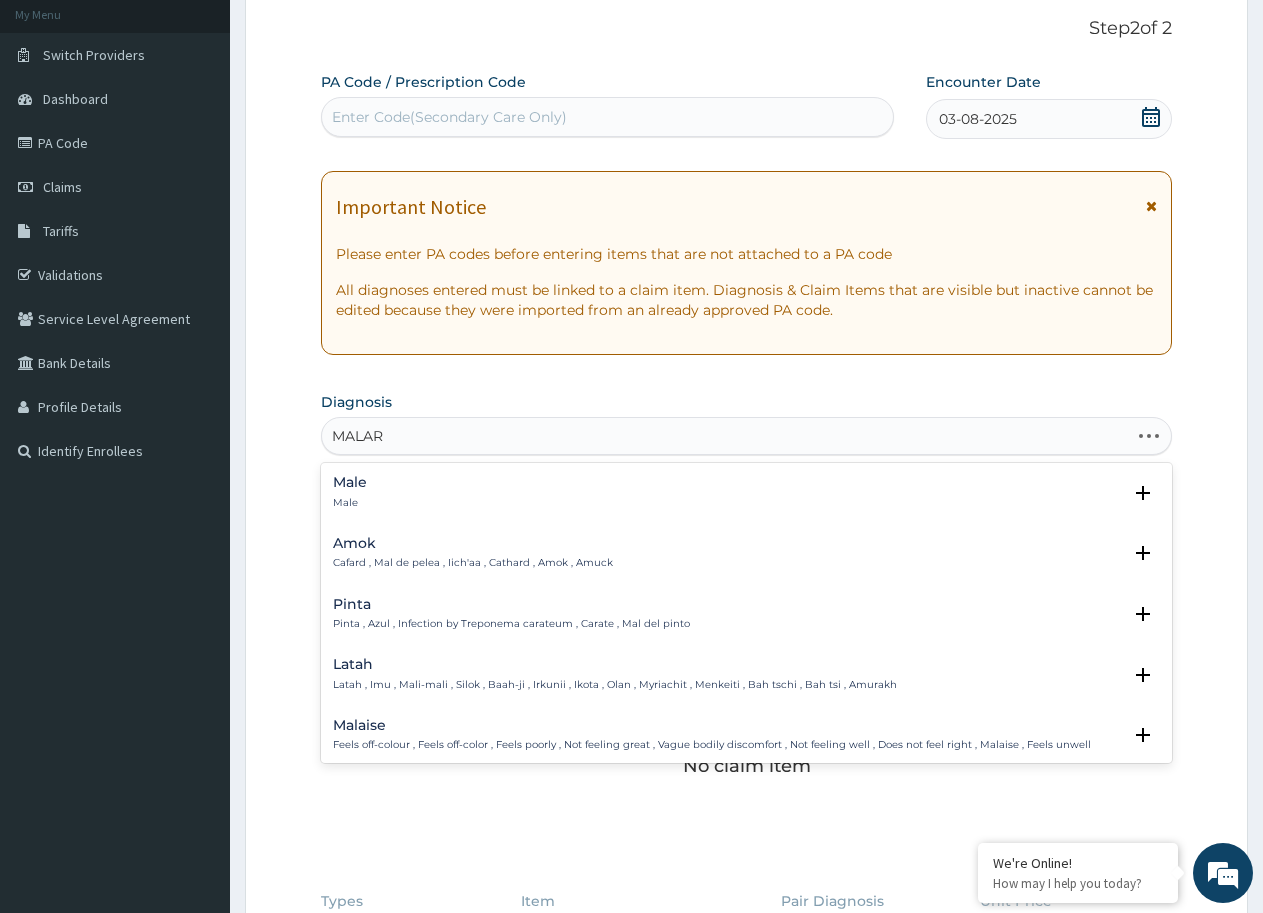 type on "MALARI" 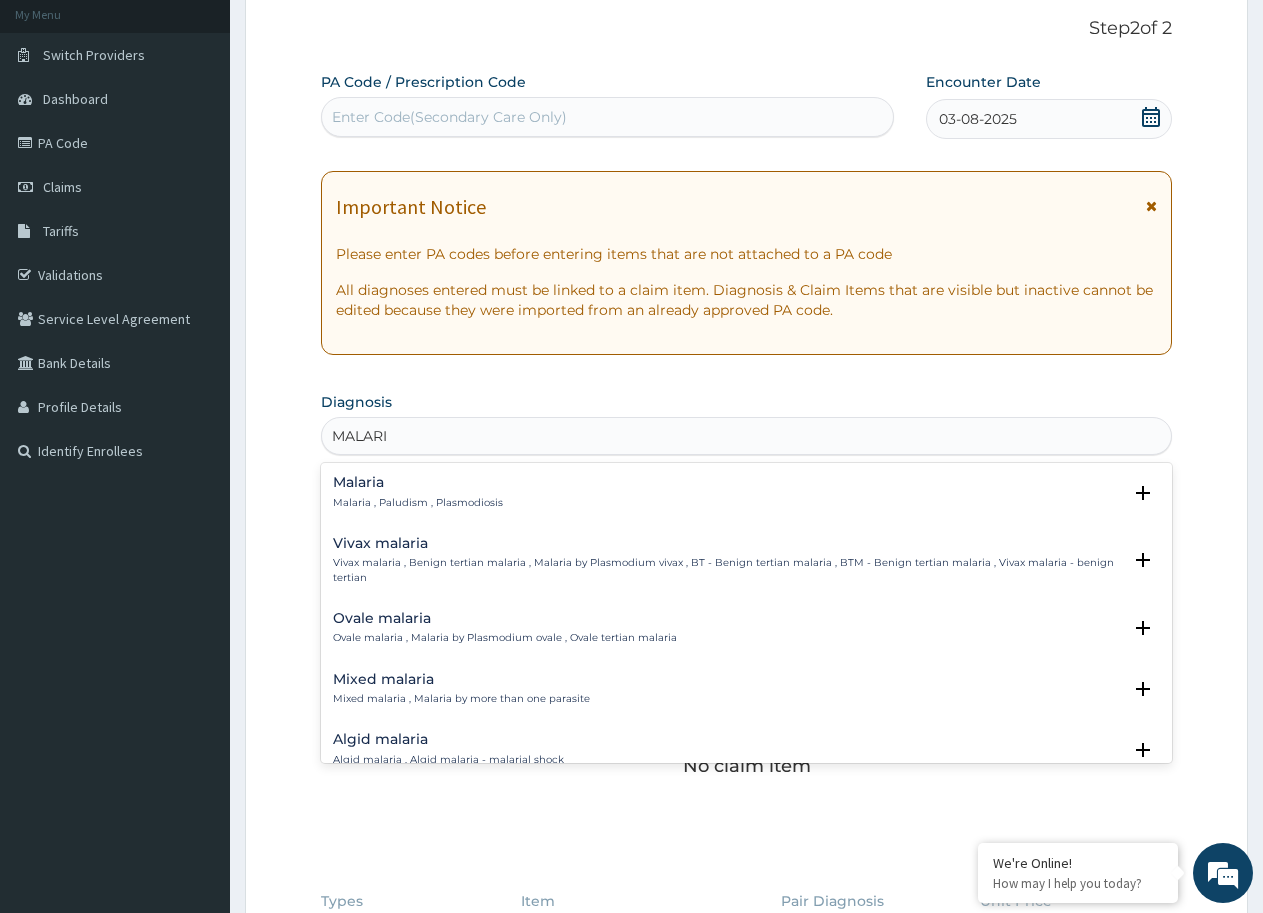click on "Malaria , Paludism , Plasmodiosis" at bounding box center (418, 503) 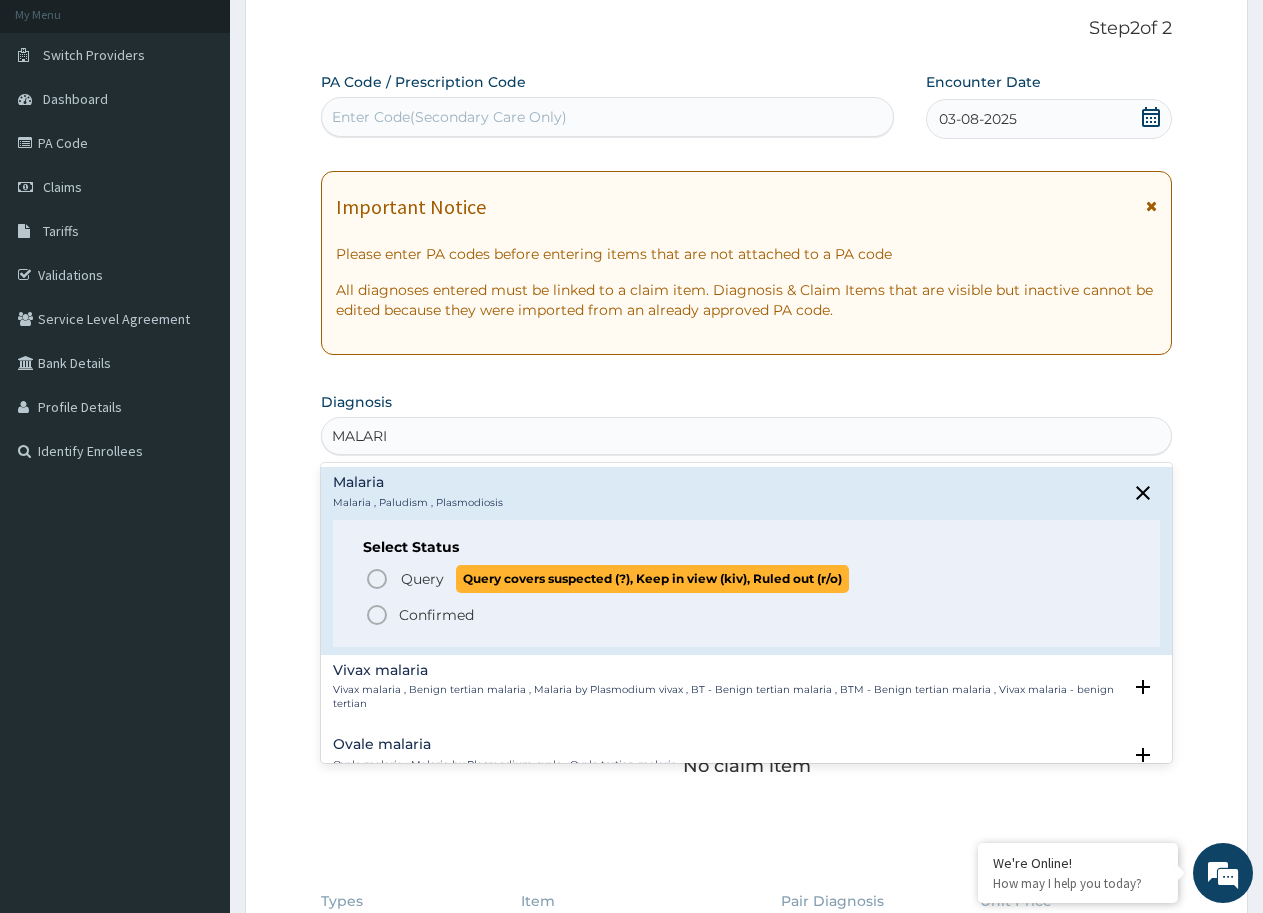 click on "Query covers suspected (?), Keep in view (kiv), Ruled out (r/o)" at bounding box center [652, 578] 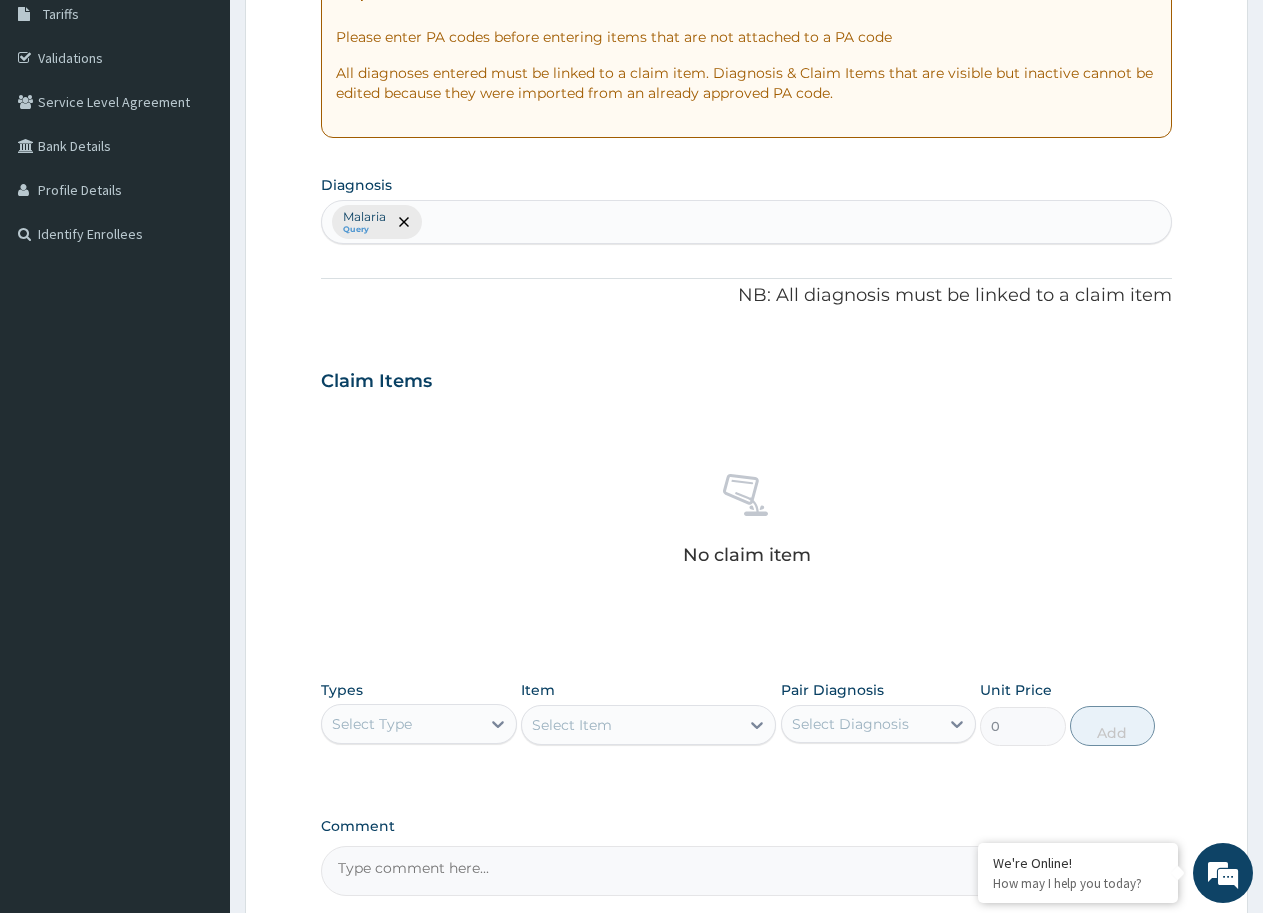 scroll, scrollTop: 342, scrollLeft: 0, axis: vertical 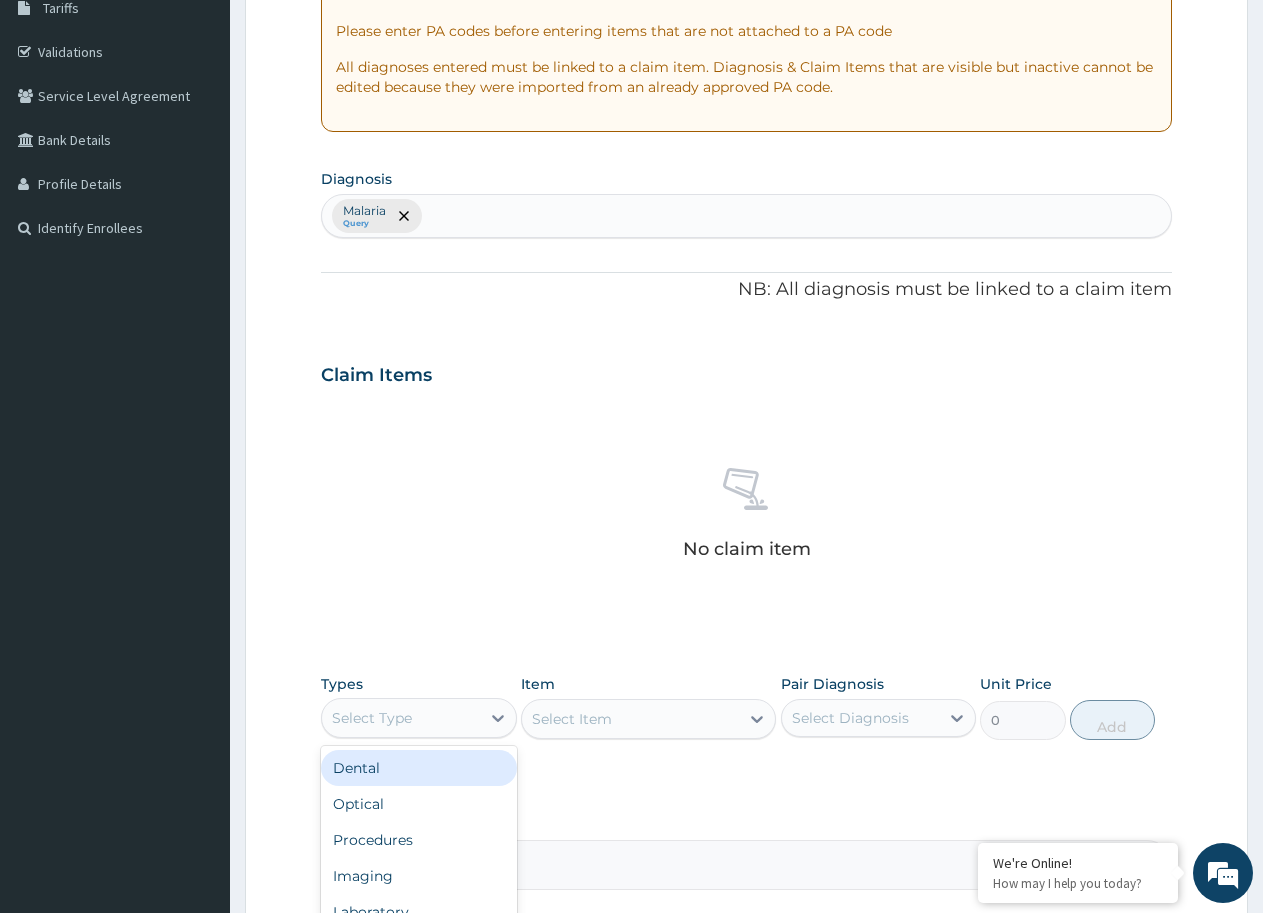 click on "Select Type" at bounding box center [372, 718] 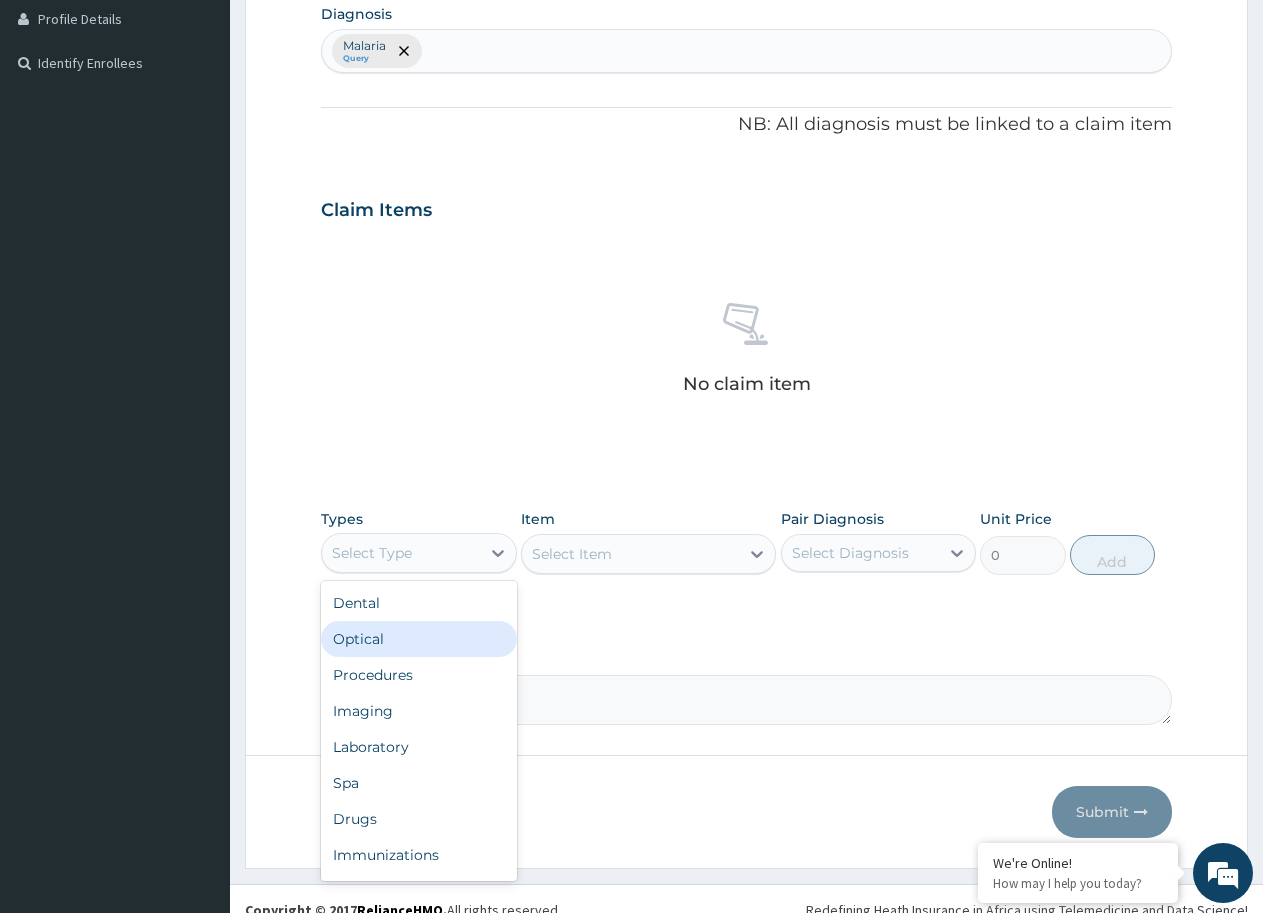 scroll, scrollTop: 529, scrollLeft: 0, axis: vertical 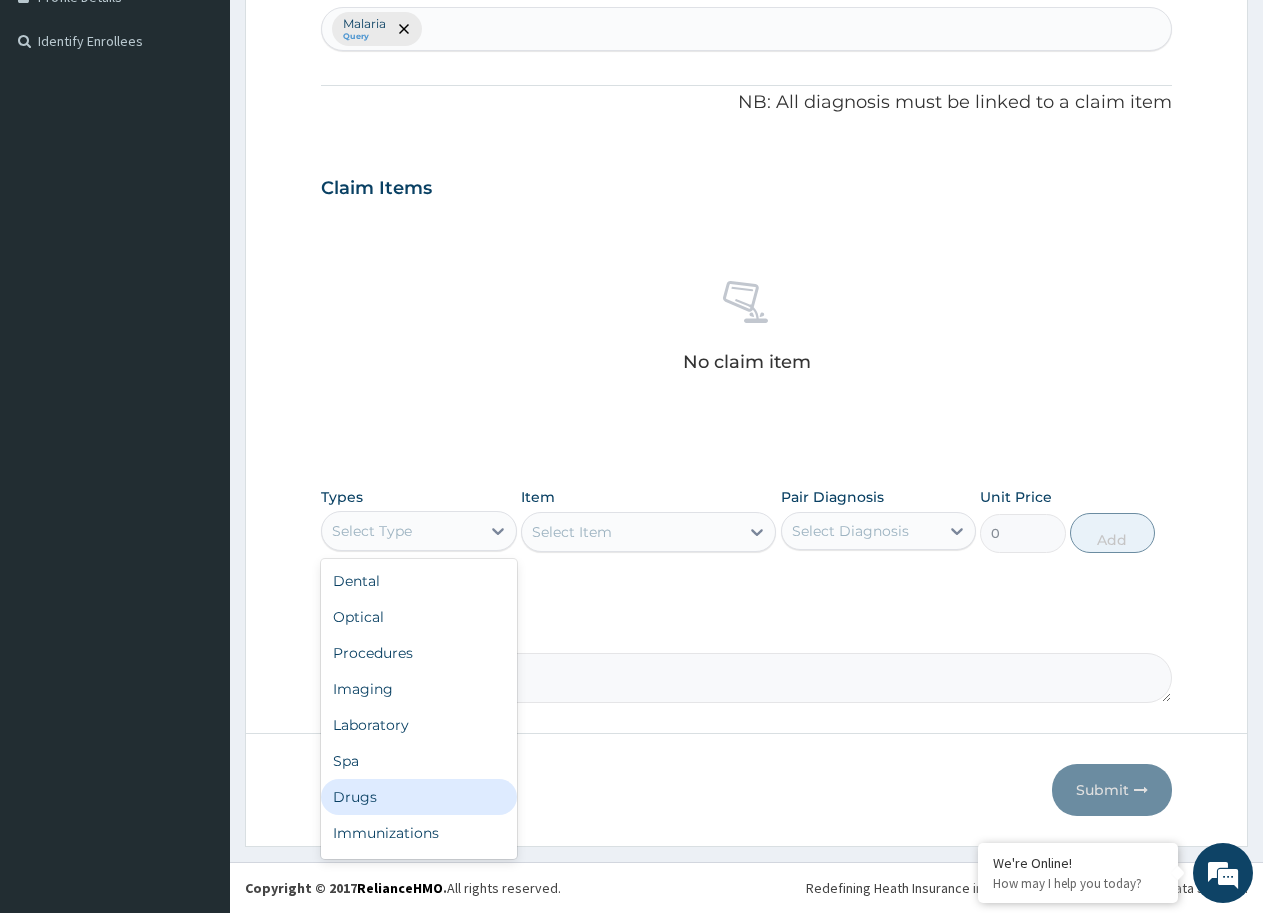 click on "Drugs" at bounding box center (419, 797) 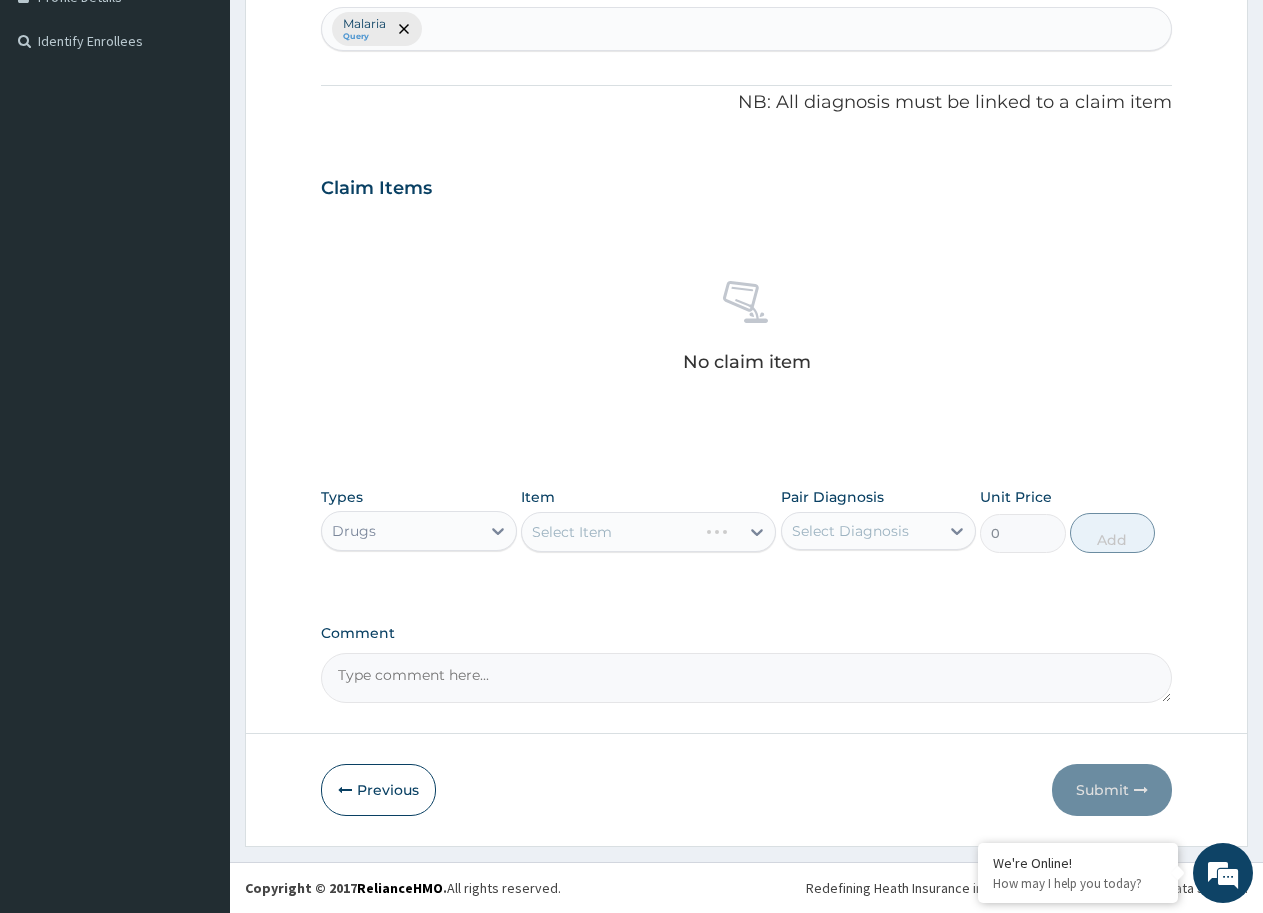 click on "Select Item" at bounding box center (648, 532) 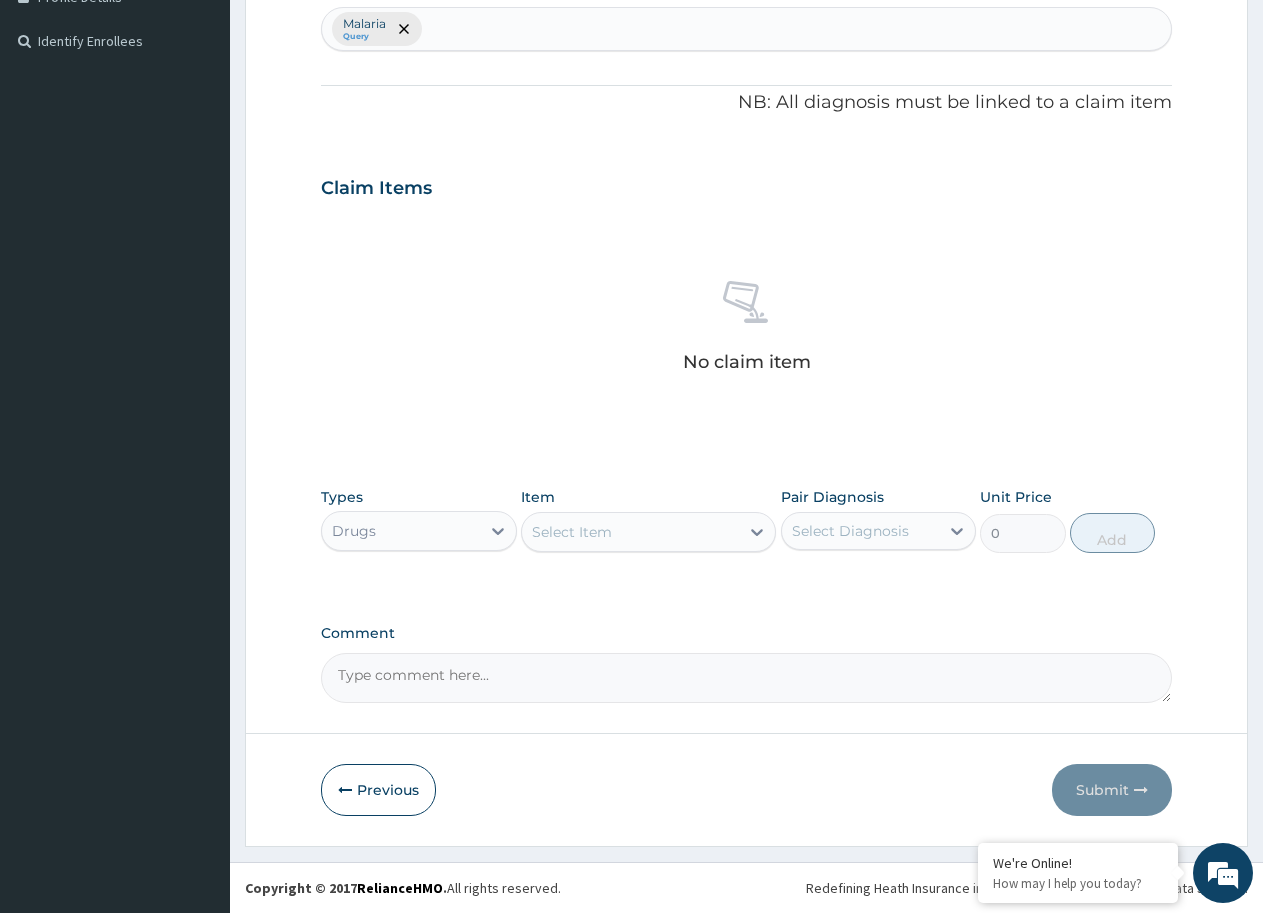 click on "Select Item" at bounding box center [572, 532] 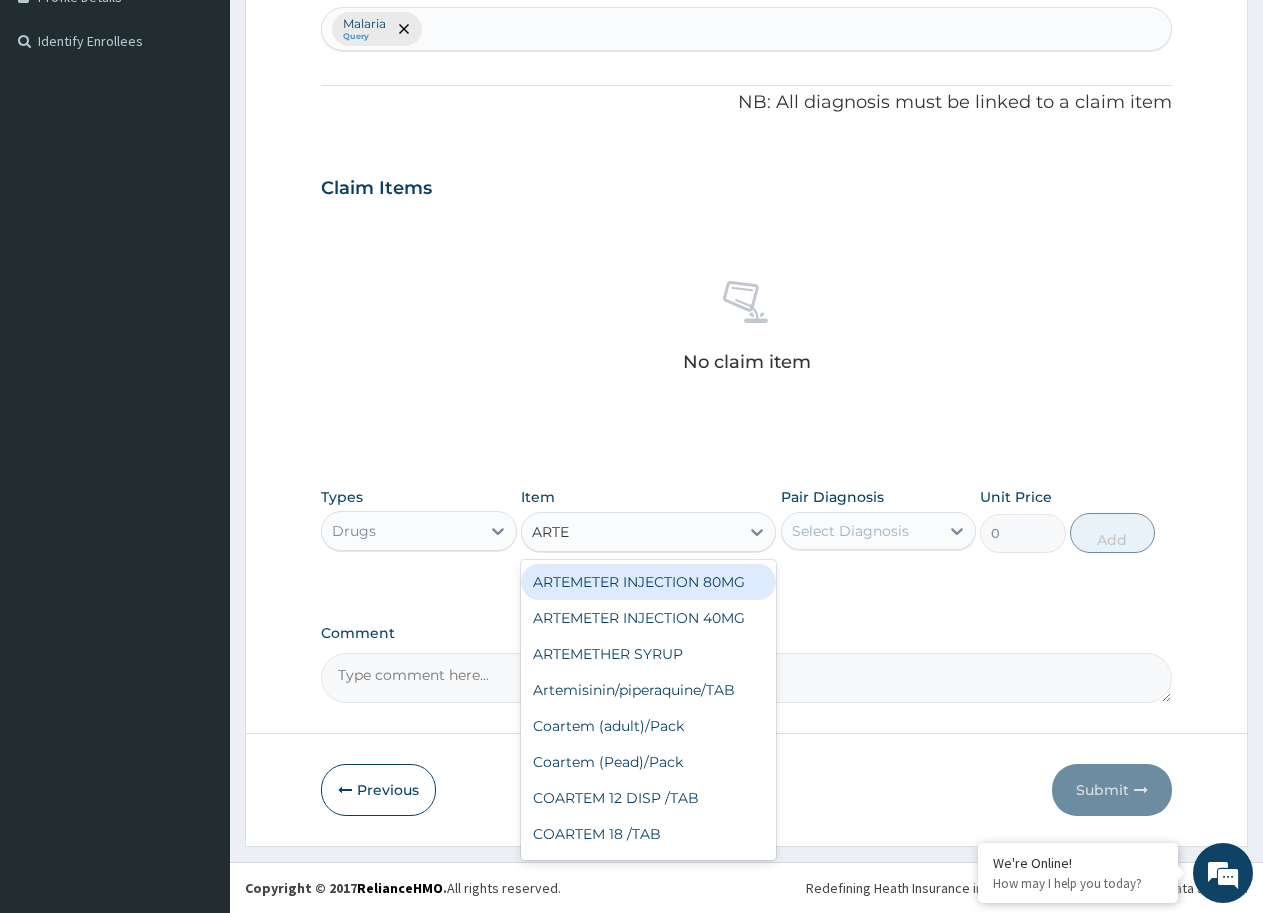 type on "ARTEM" 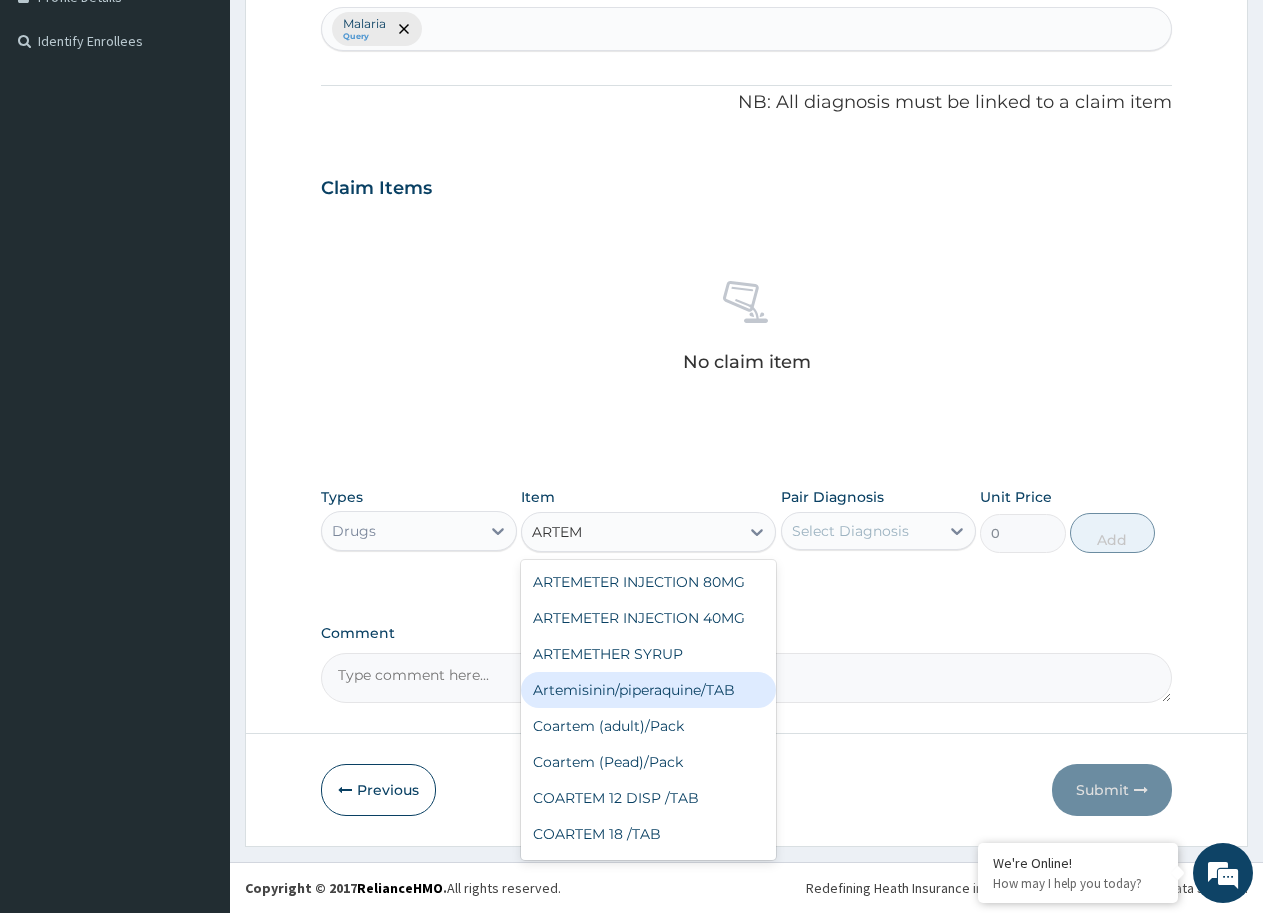 scroll, scrollTop: 465, scrollLeft: 0, axis: vertical 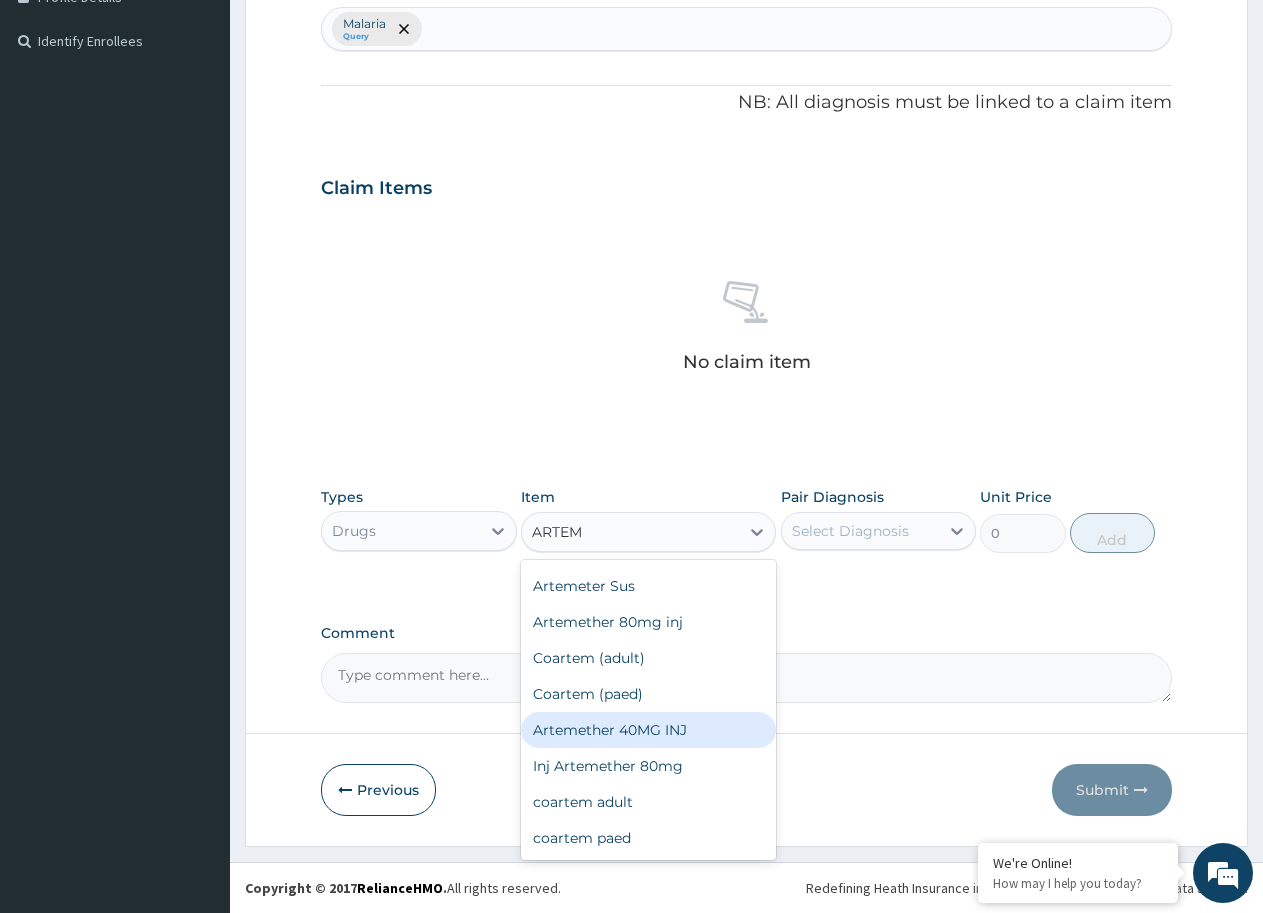 click on "Artemether 40MG INJ" at bounding box center [648, 730] 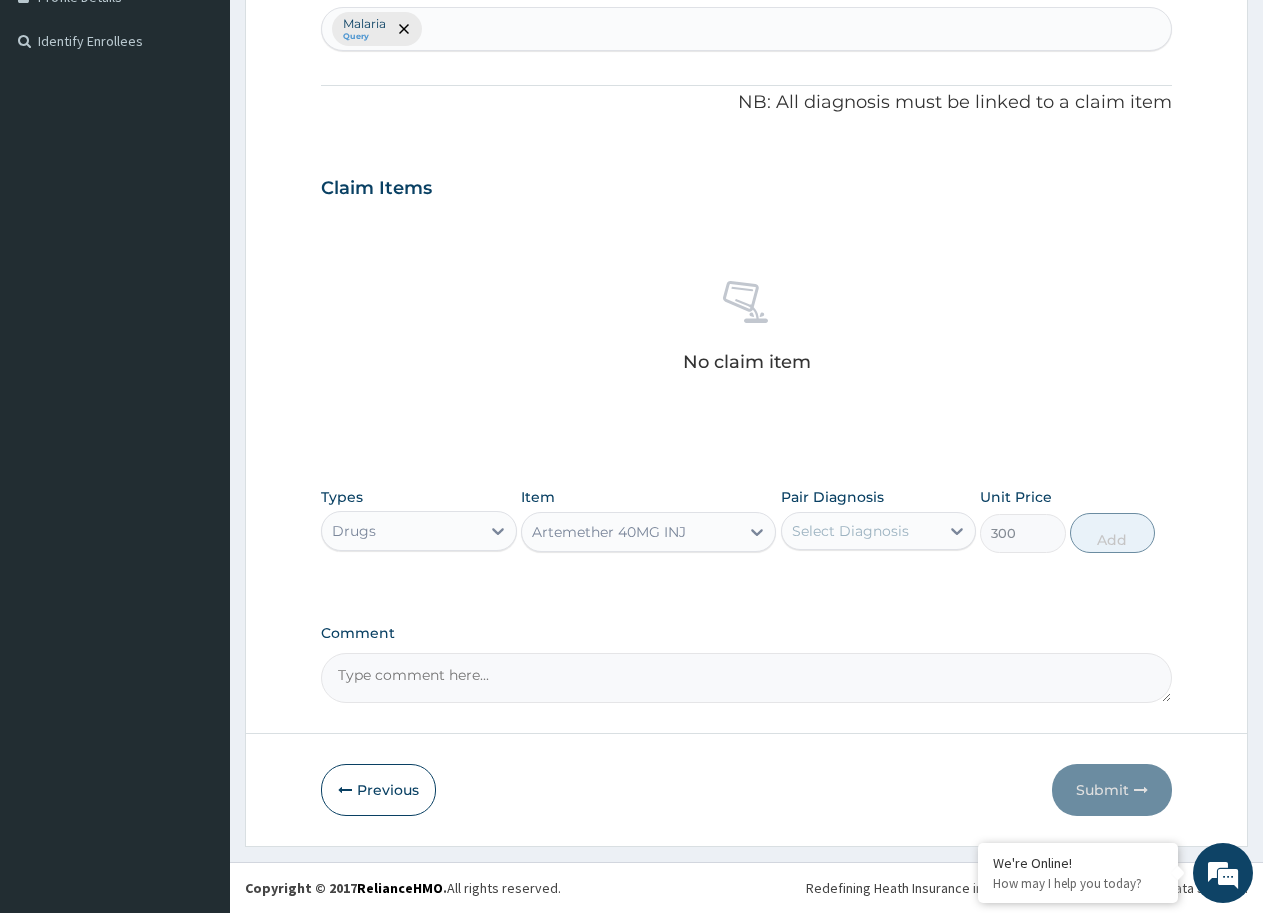 click on "Select Diagnosis" at bounding box center [879, 531] 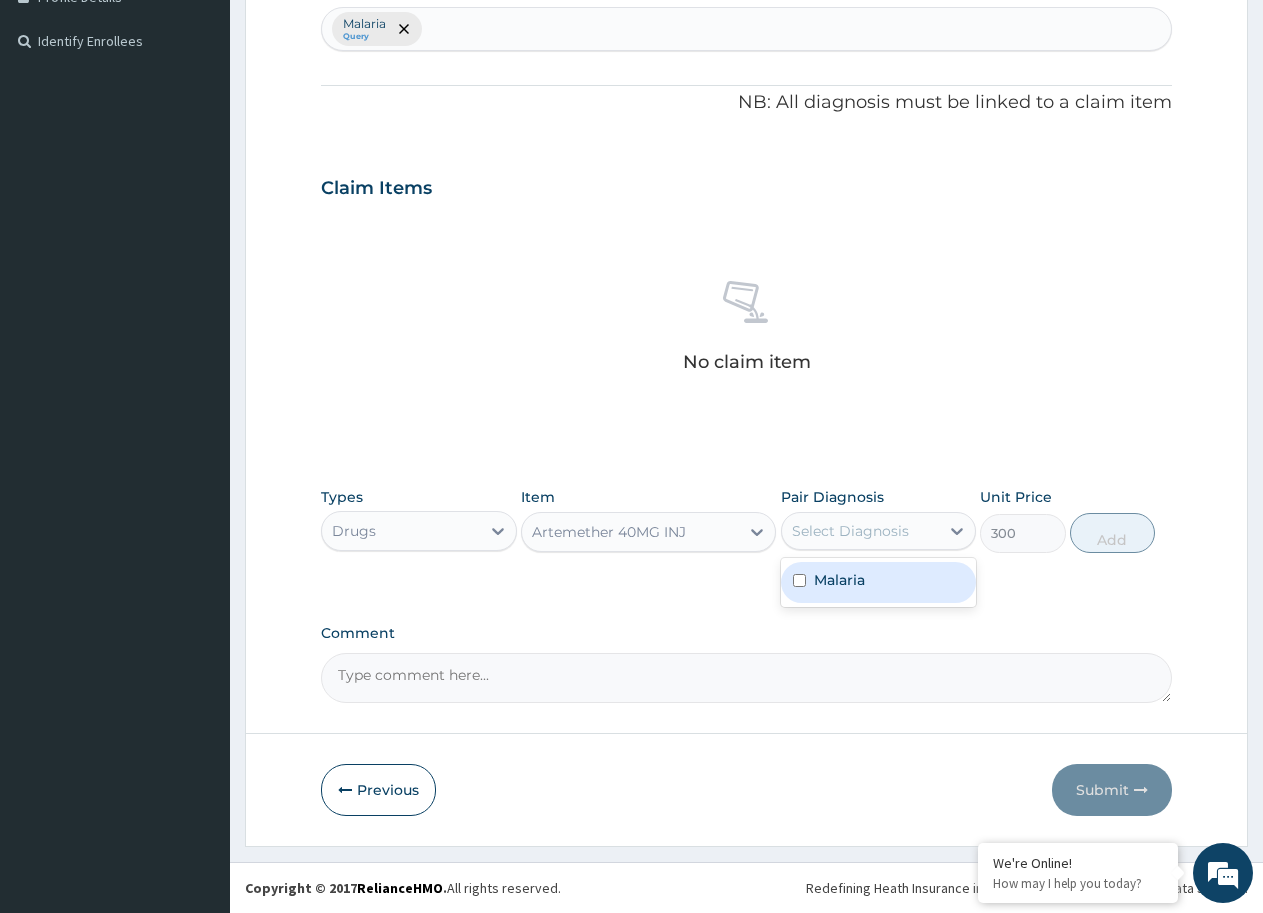 click on "Malaria" at bounding box center [839, 580] 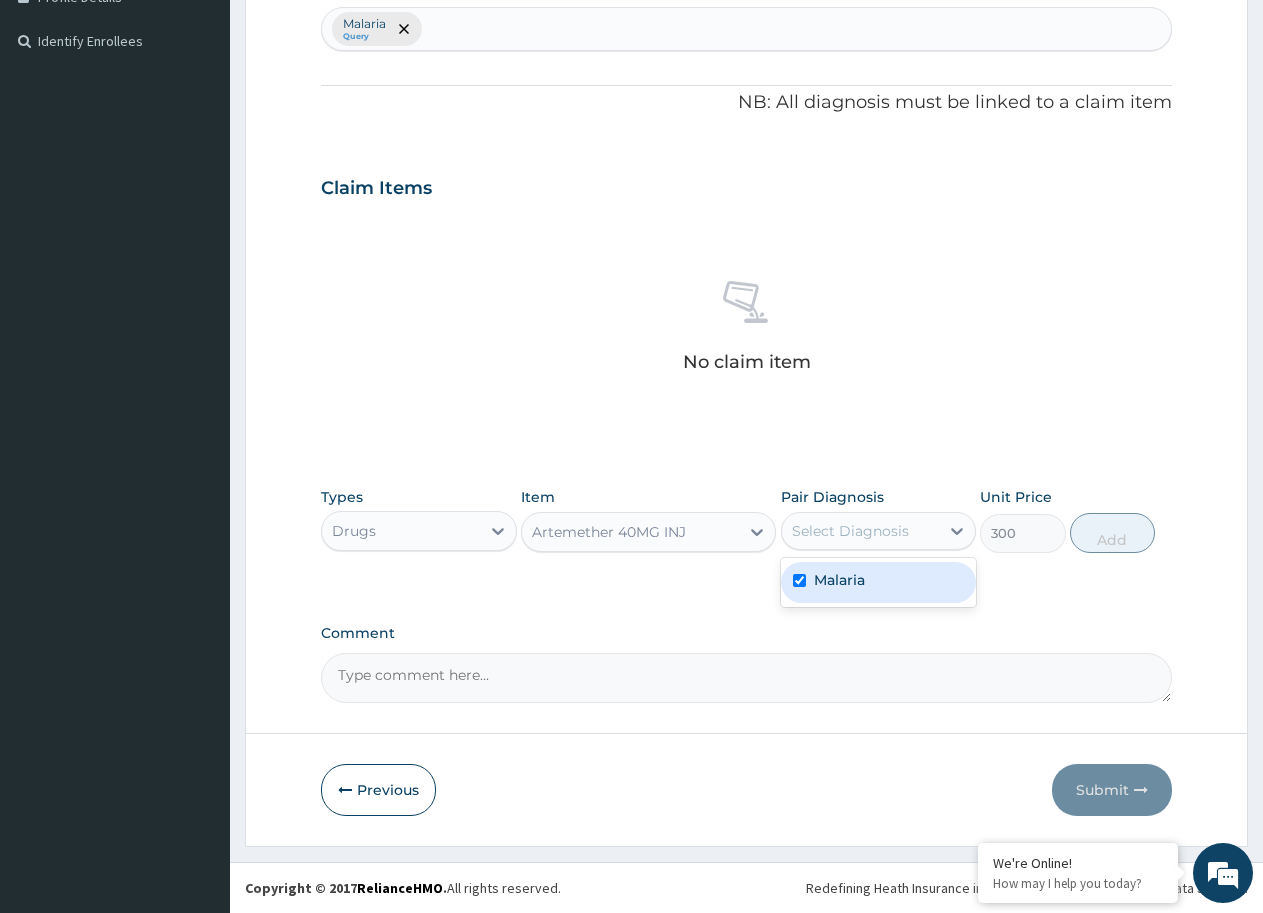checkbox on "true" 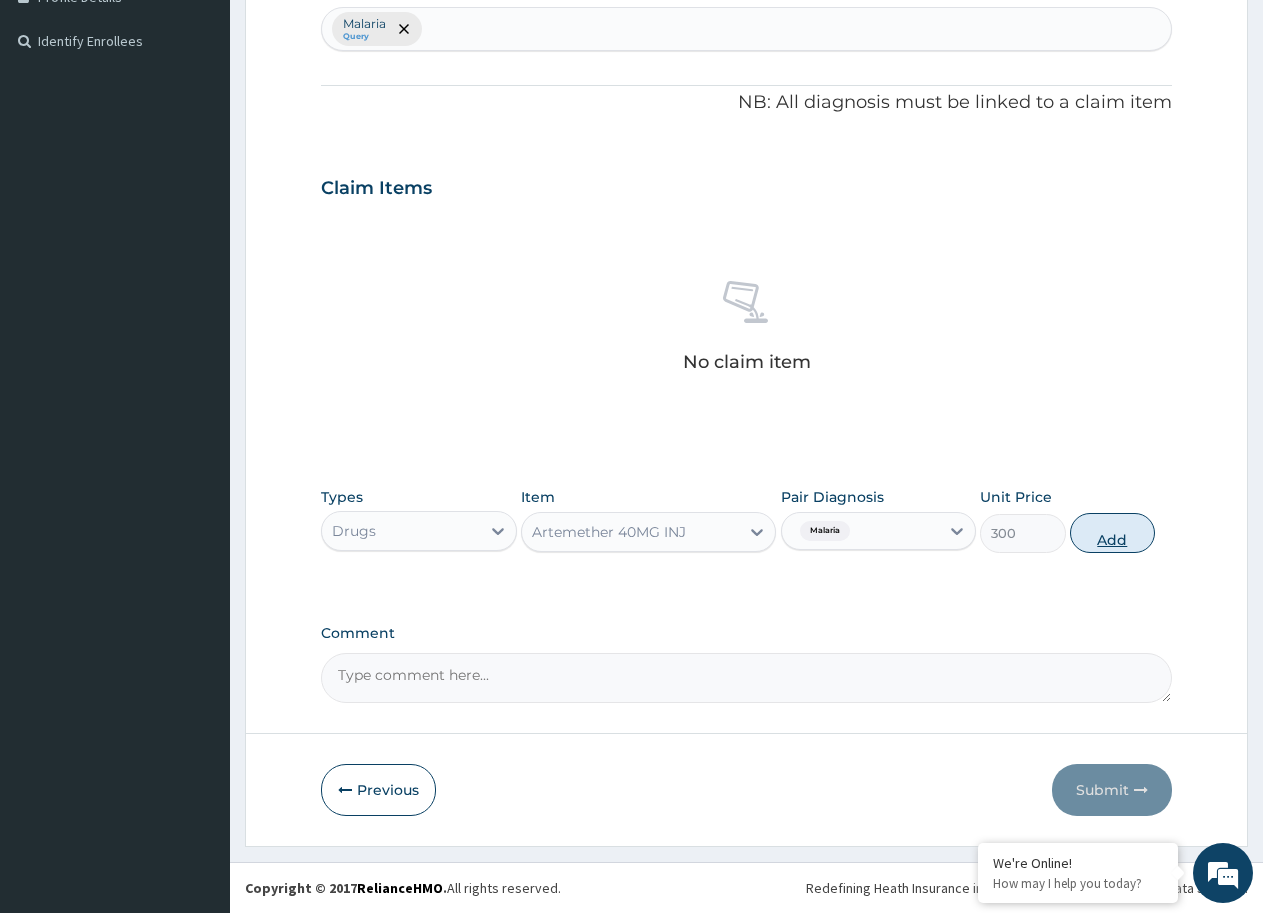 click on "Add" at bounding box center (1112, 533) 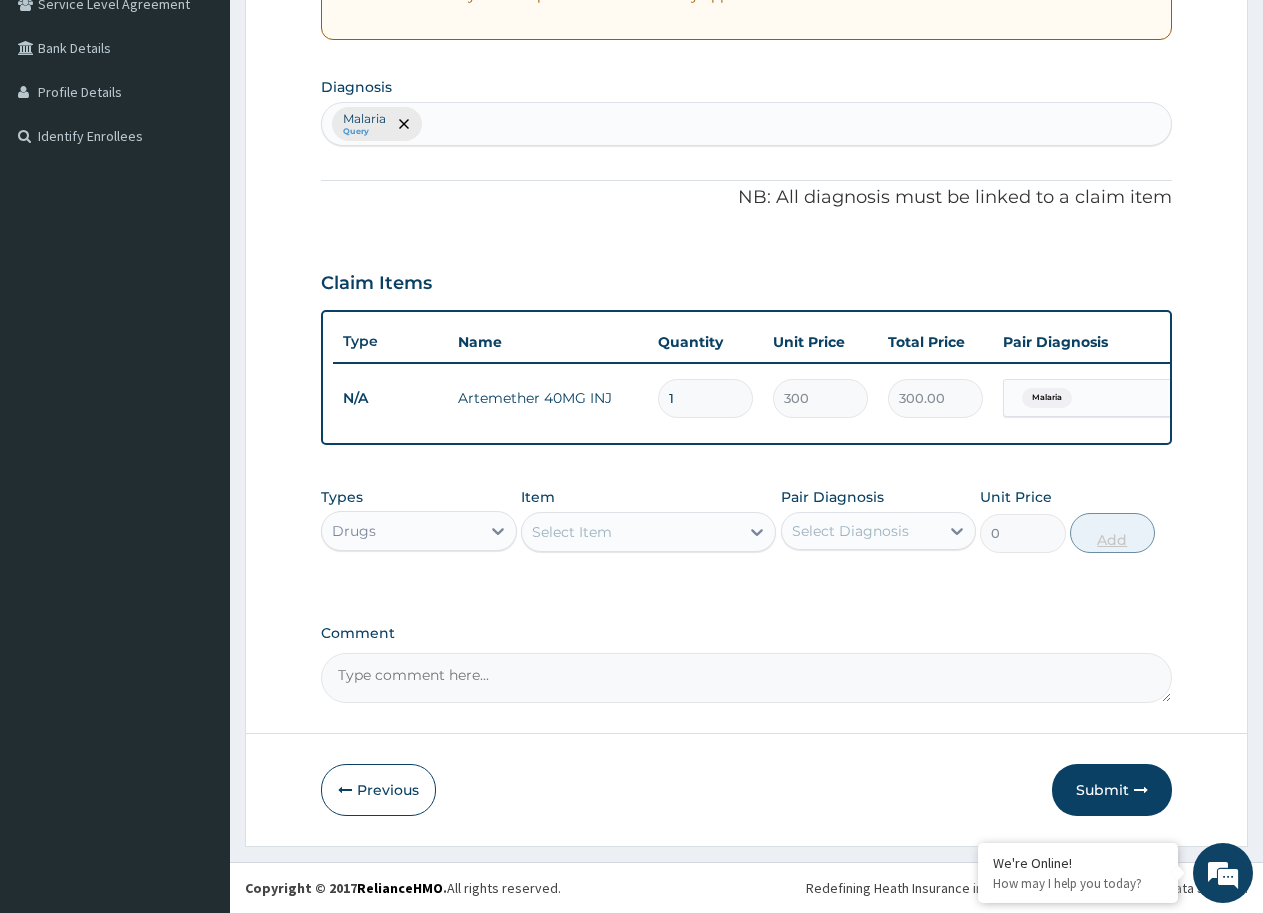 scroll, scrollTop: 451, scrollLeft: 0, axis: vertical 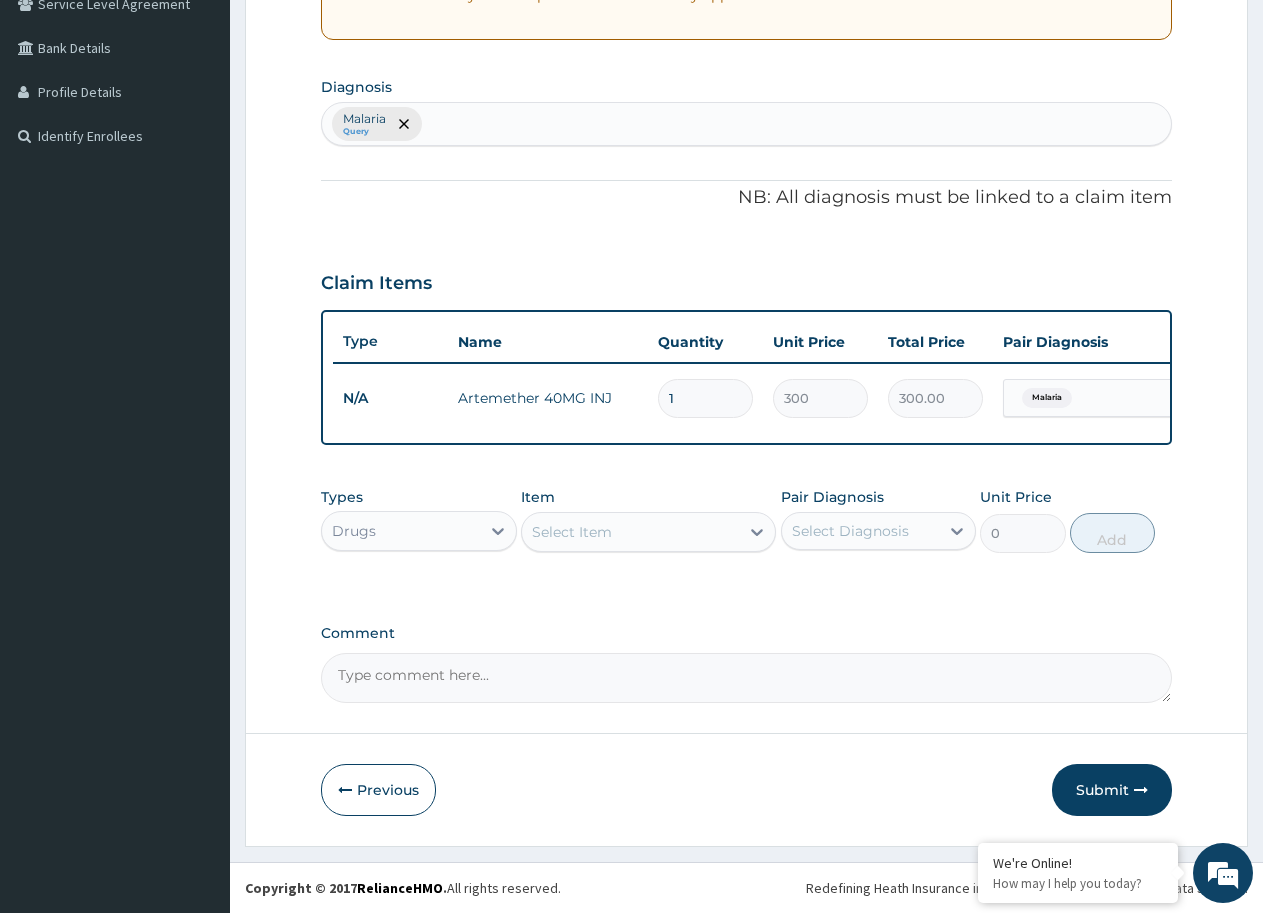 drag, startPoint x: 695, startPoint y: 378, endPoint x: 656, endPoint y: 384, distance: 39.45884 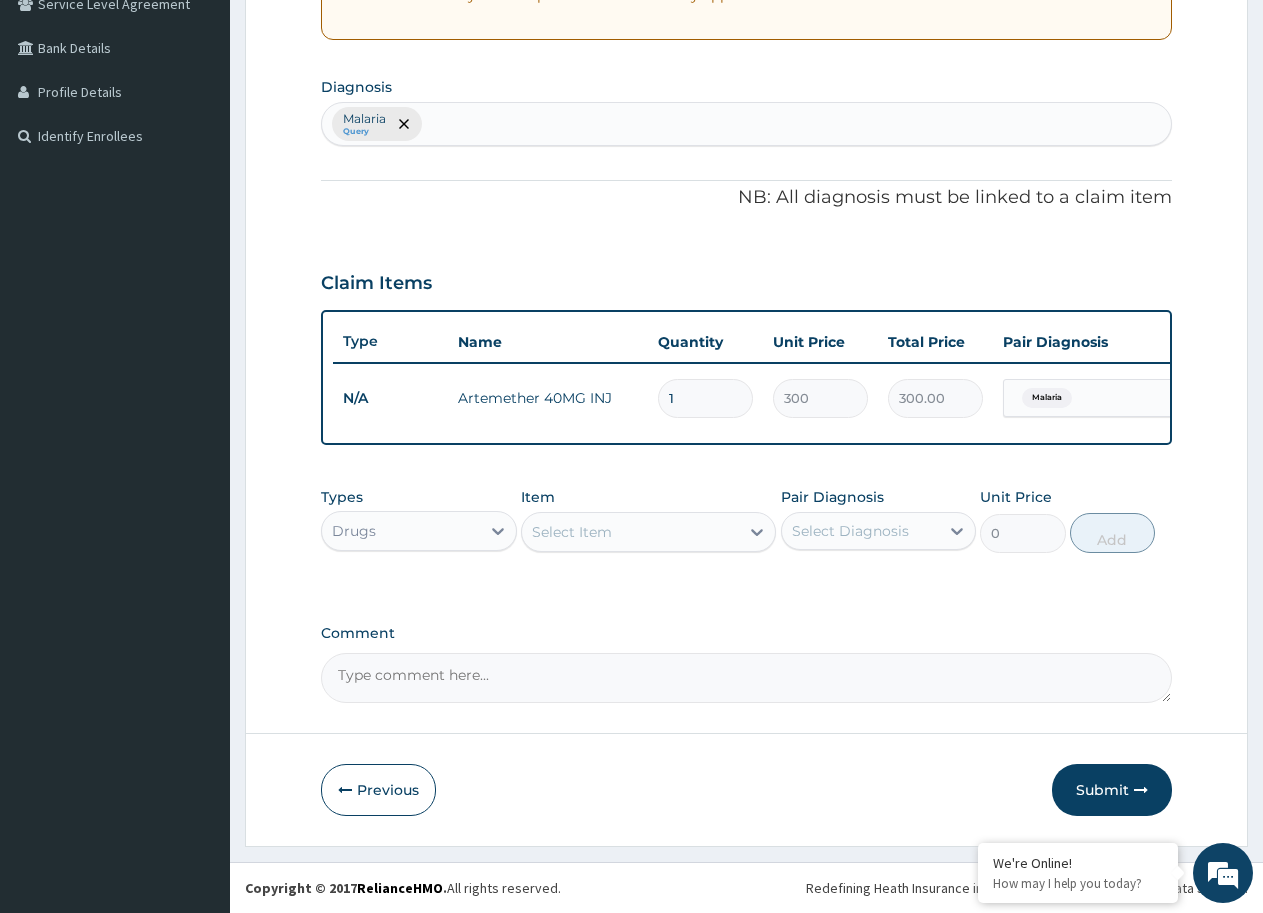 click on "1" at bounding box center [705, 398] 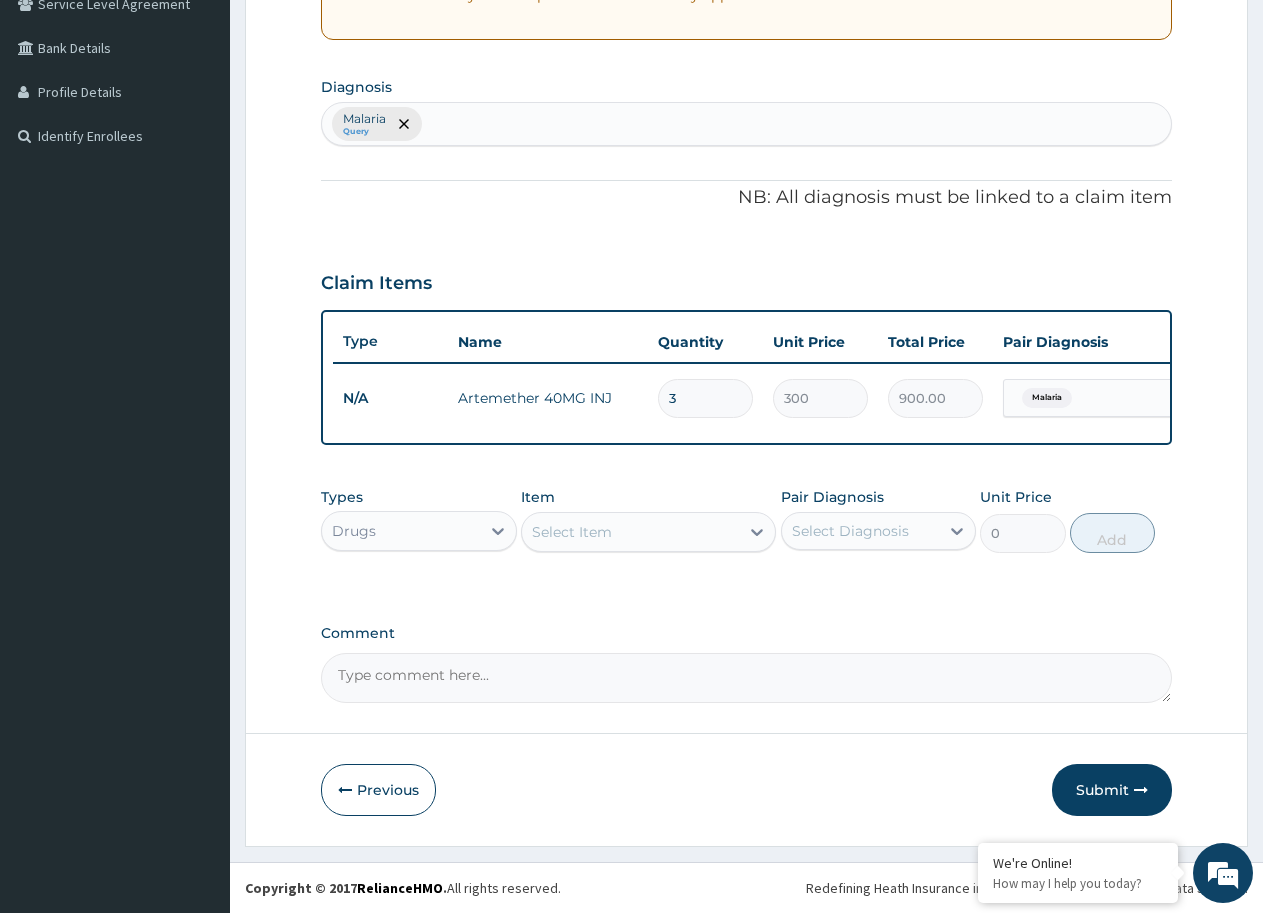 type on "3" 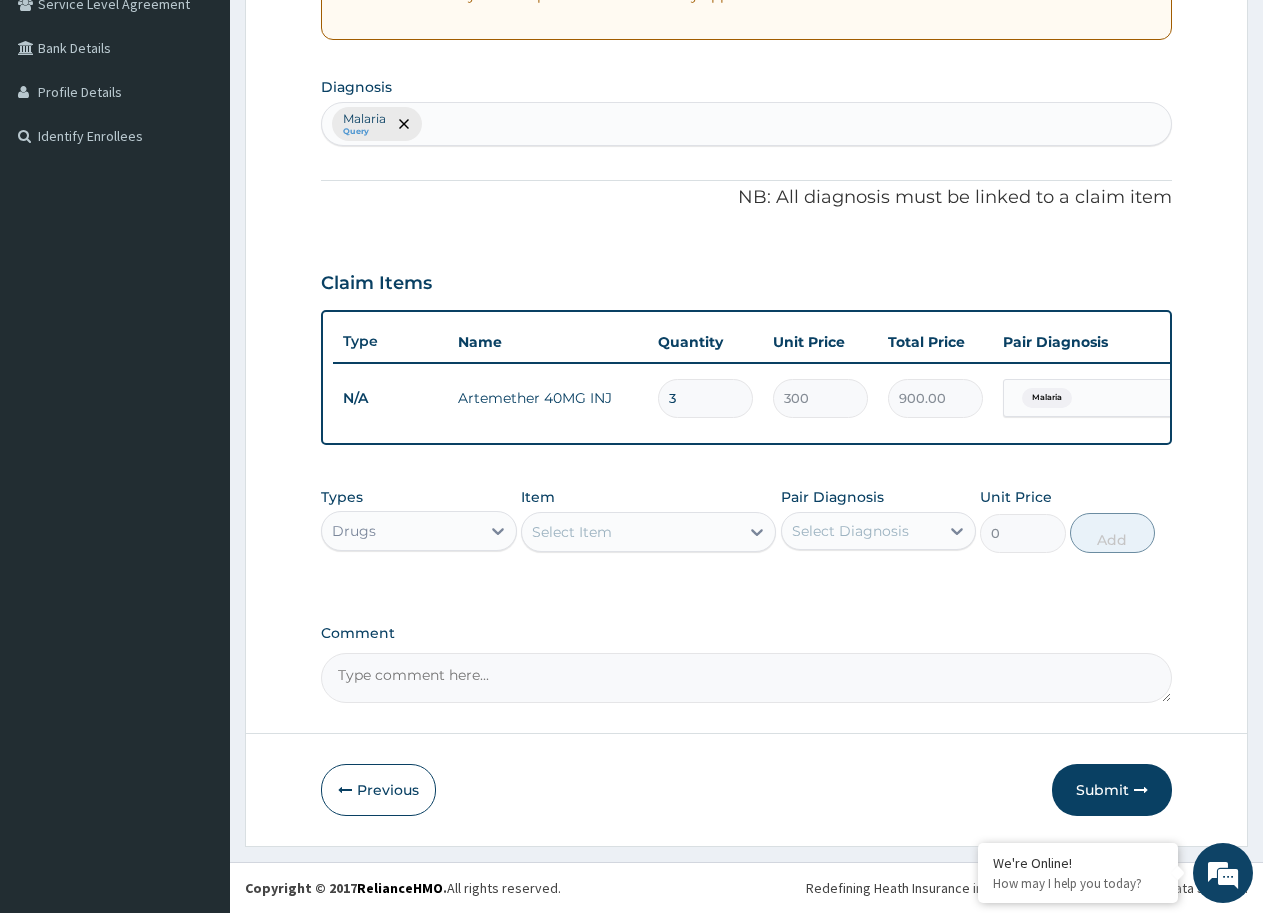 click on "Select Item" at bounding box center [572, 532] 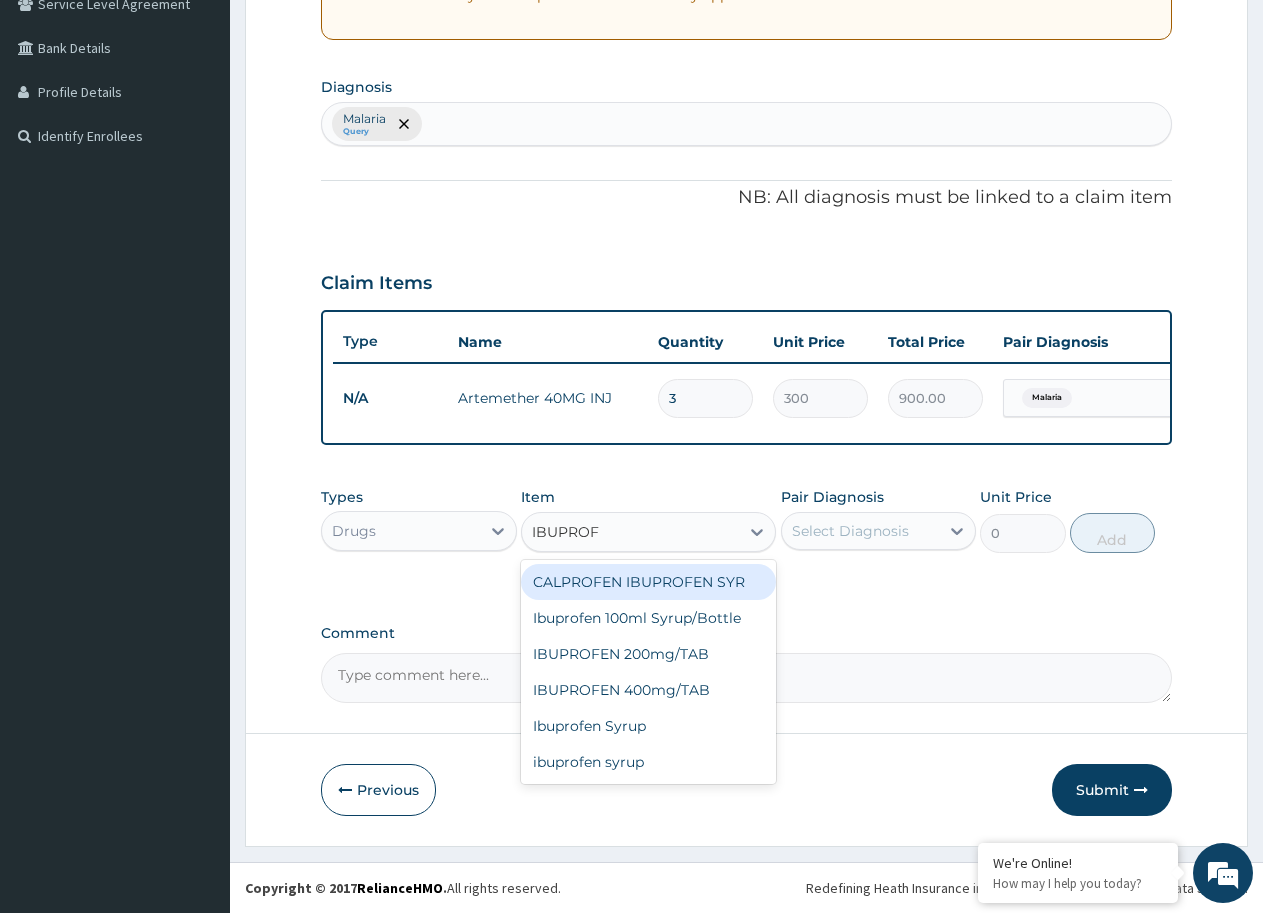 type on "IBUPROFE" 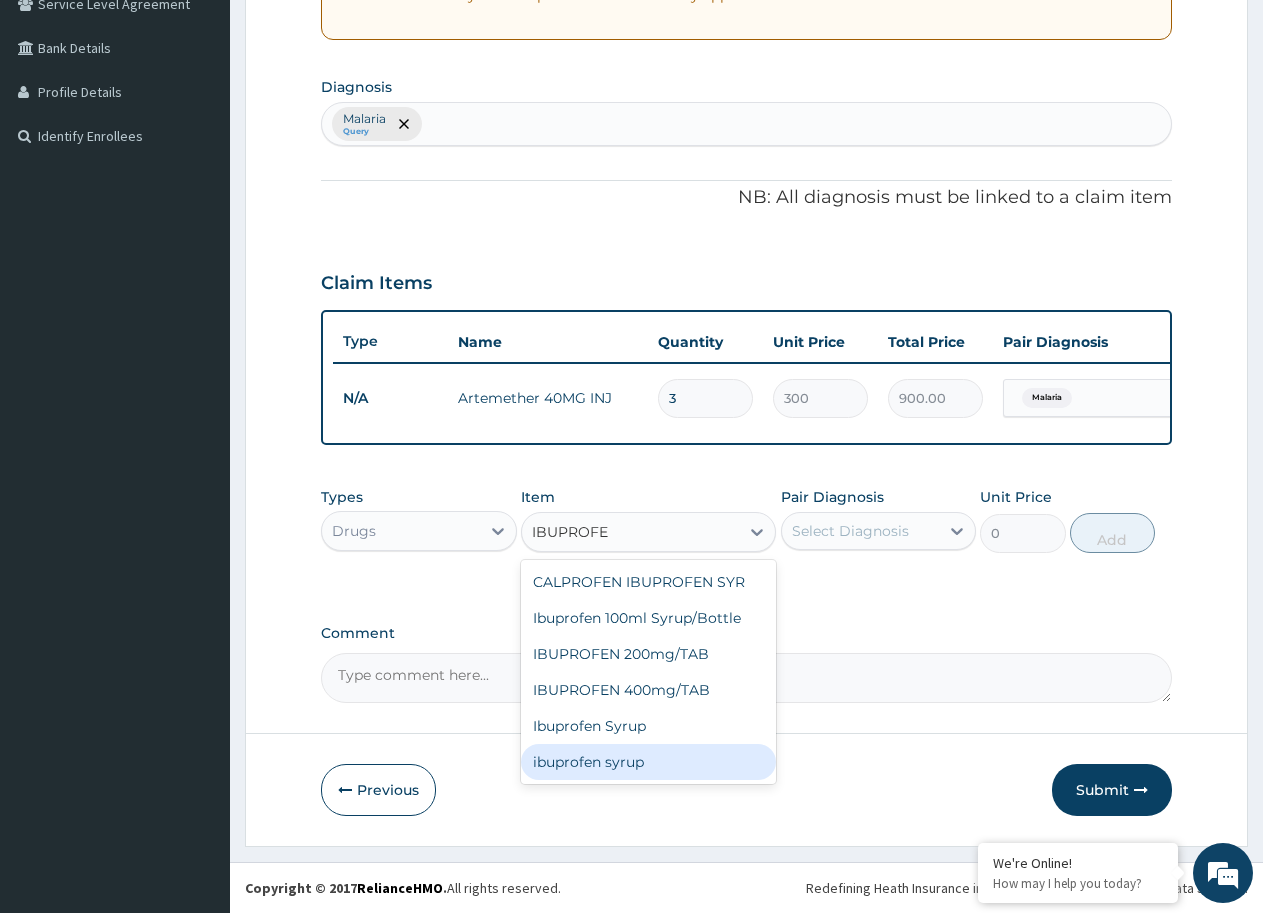 click on "ibuprofen syrup" at bounding box center [648, 762] 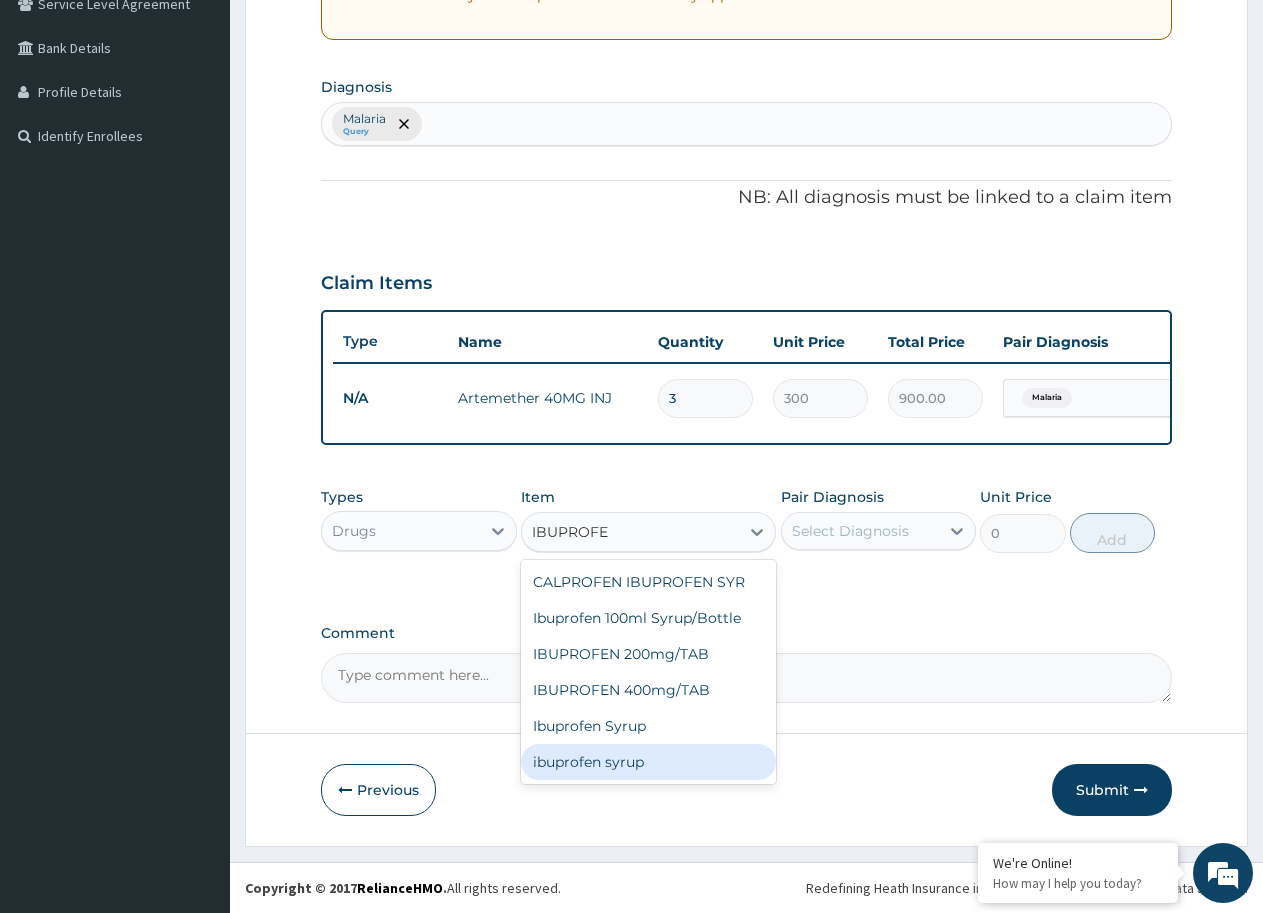 type 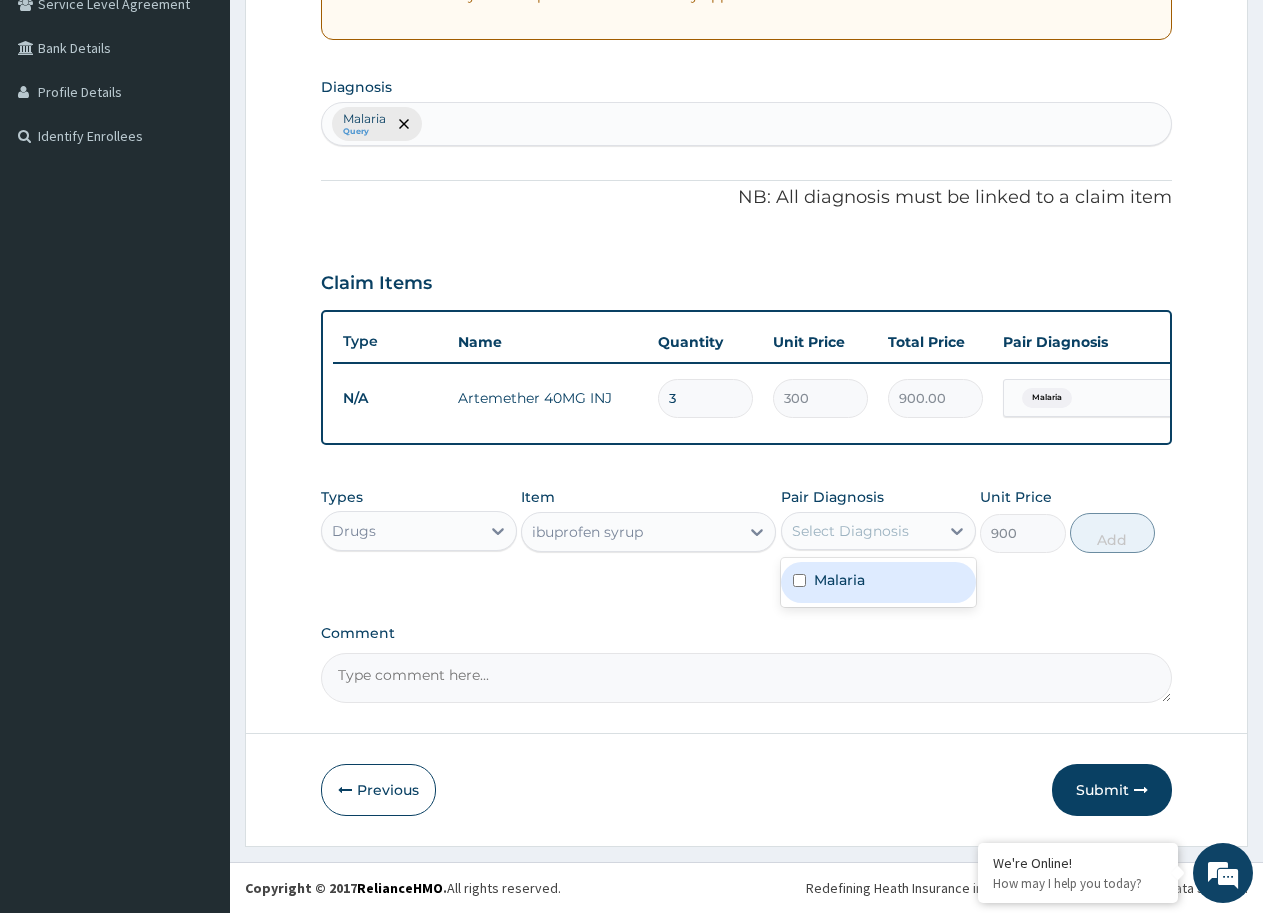 click on "Select Diagnosis" at bounding box center [861, 531] 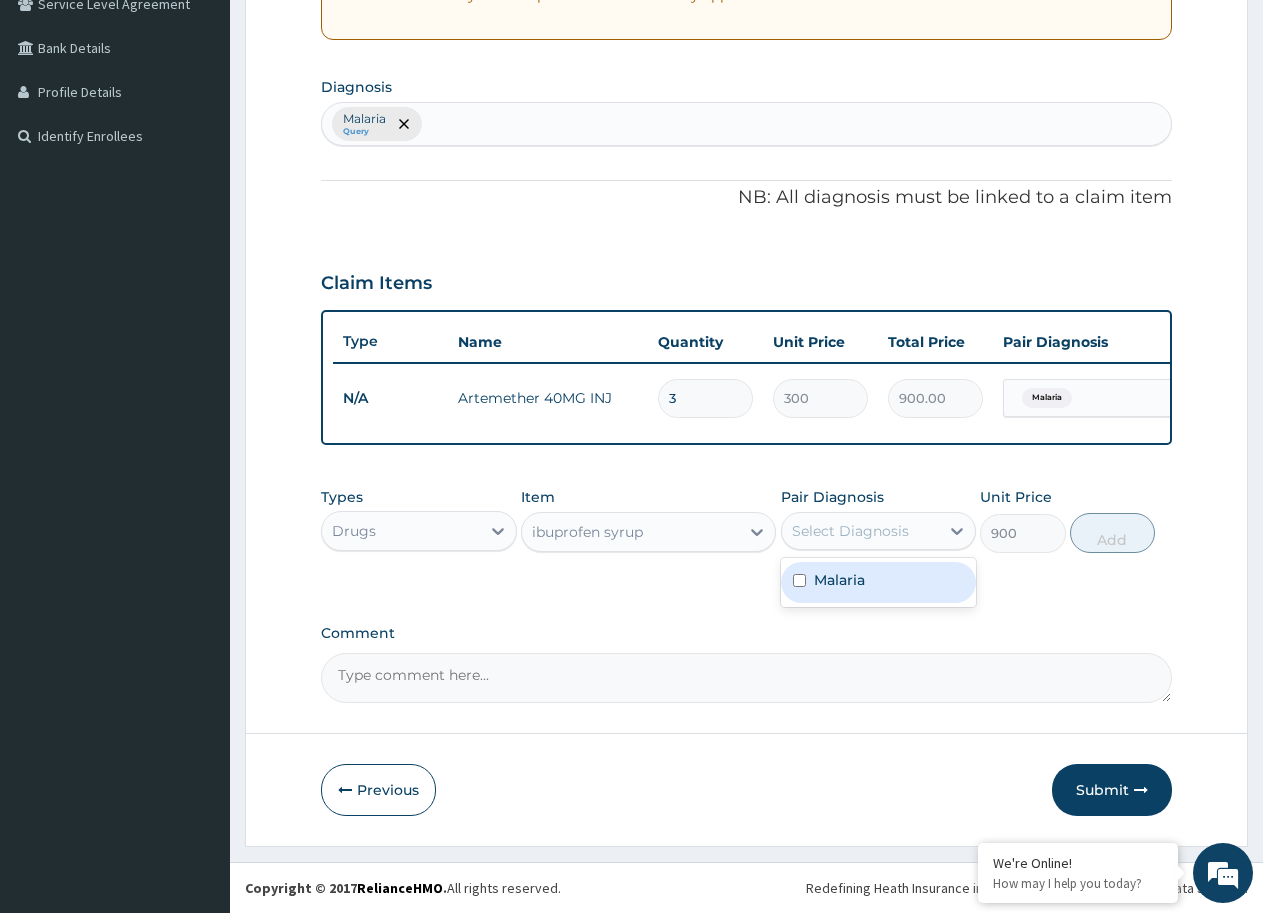 click on "Malaria" at bounding box center [839, 580] 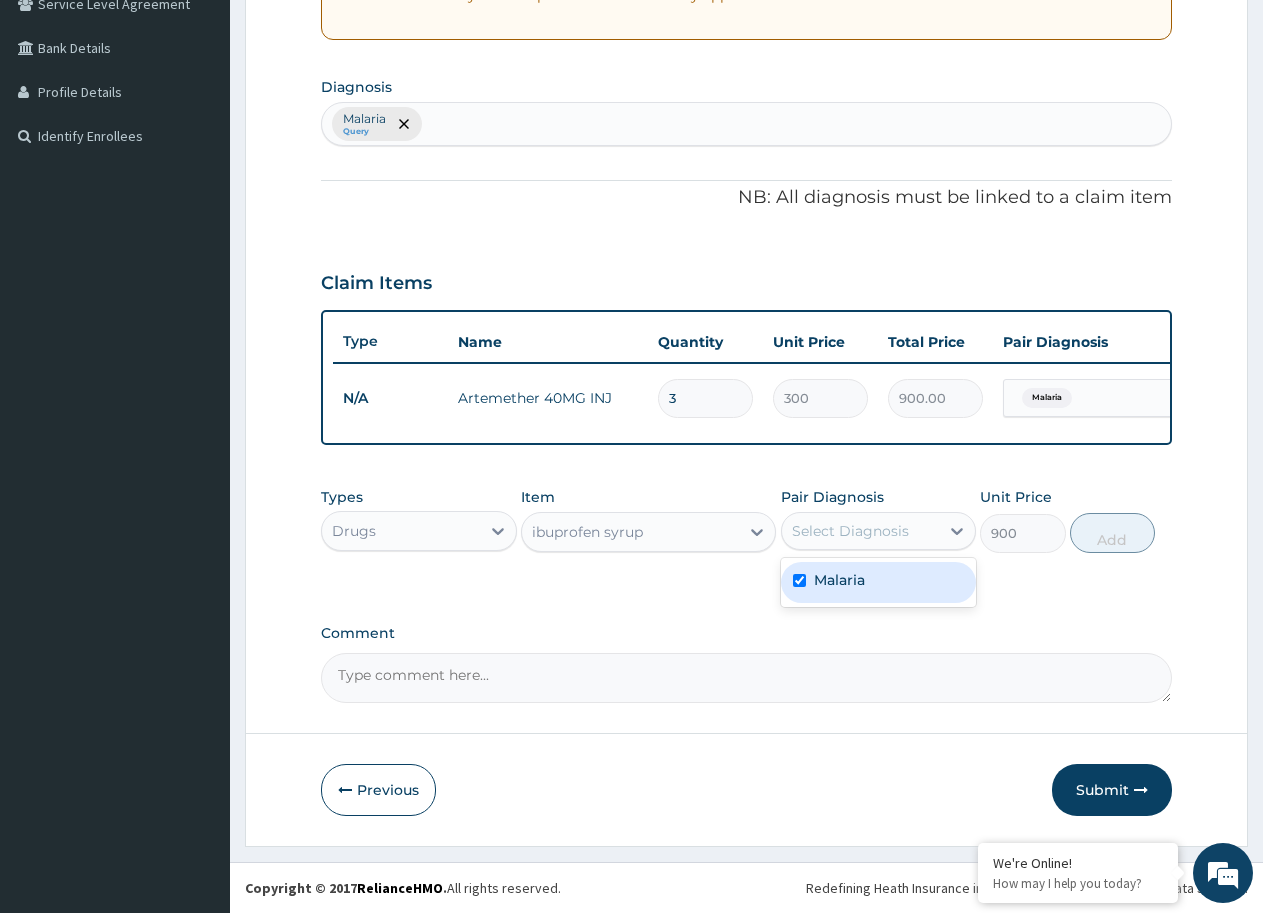 checkbox on "true" 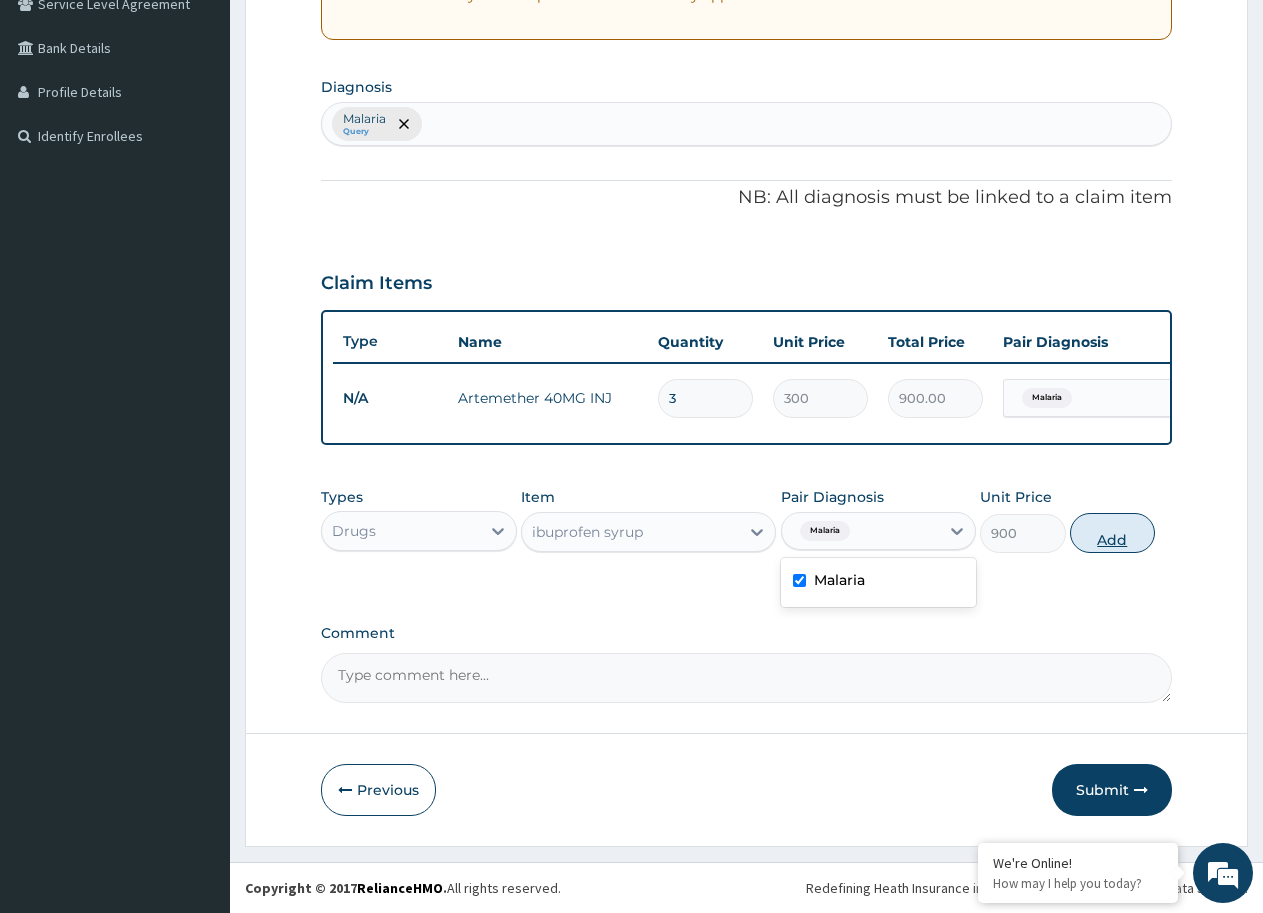 click on "Add" at bounding box center (1112, 533) 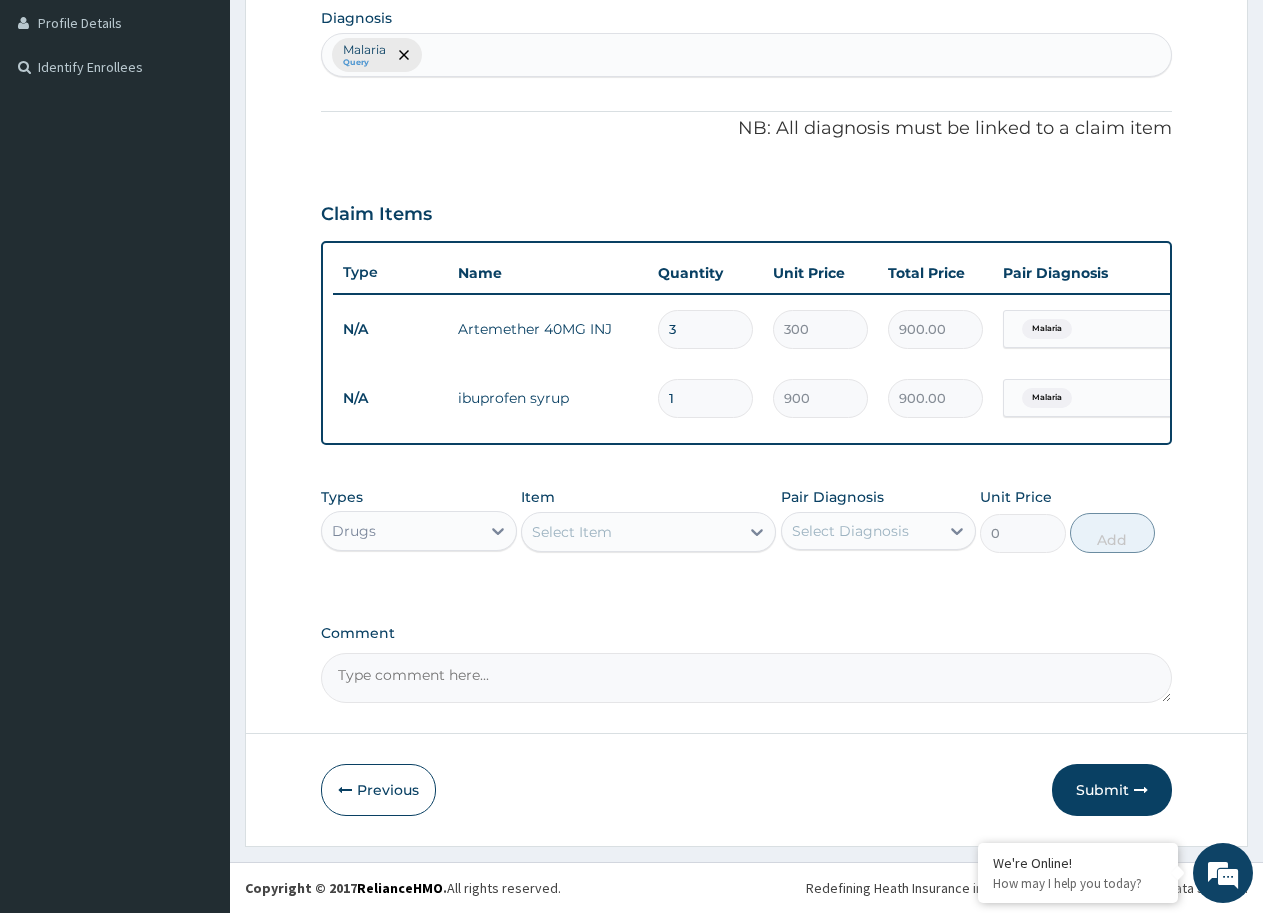 scroll, scrollTop: 520, scrollLeft: 0, axis: vertical 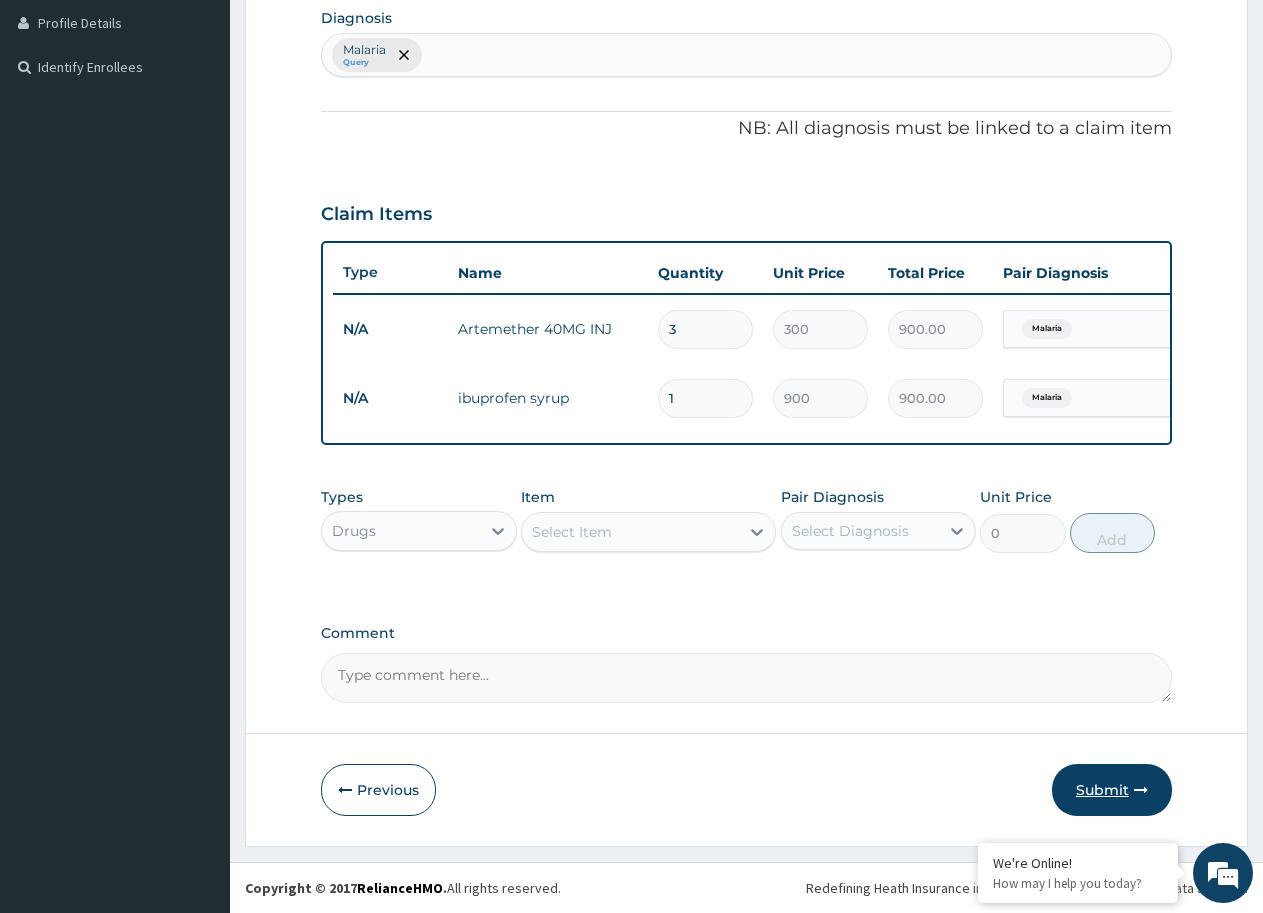 click on "Submit" at bounding box center (1112, 790) 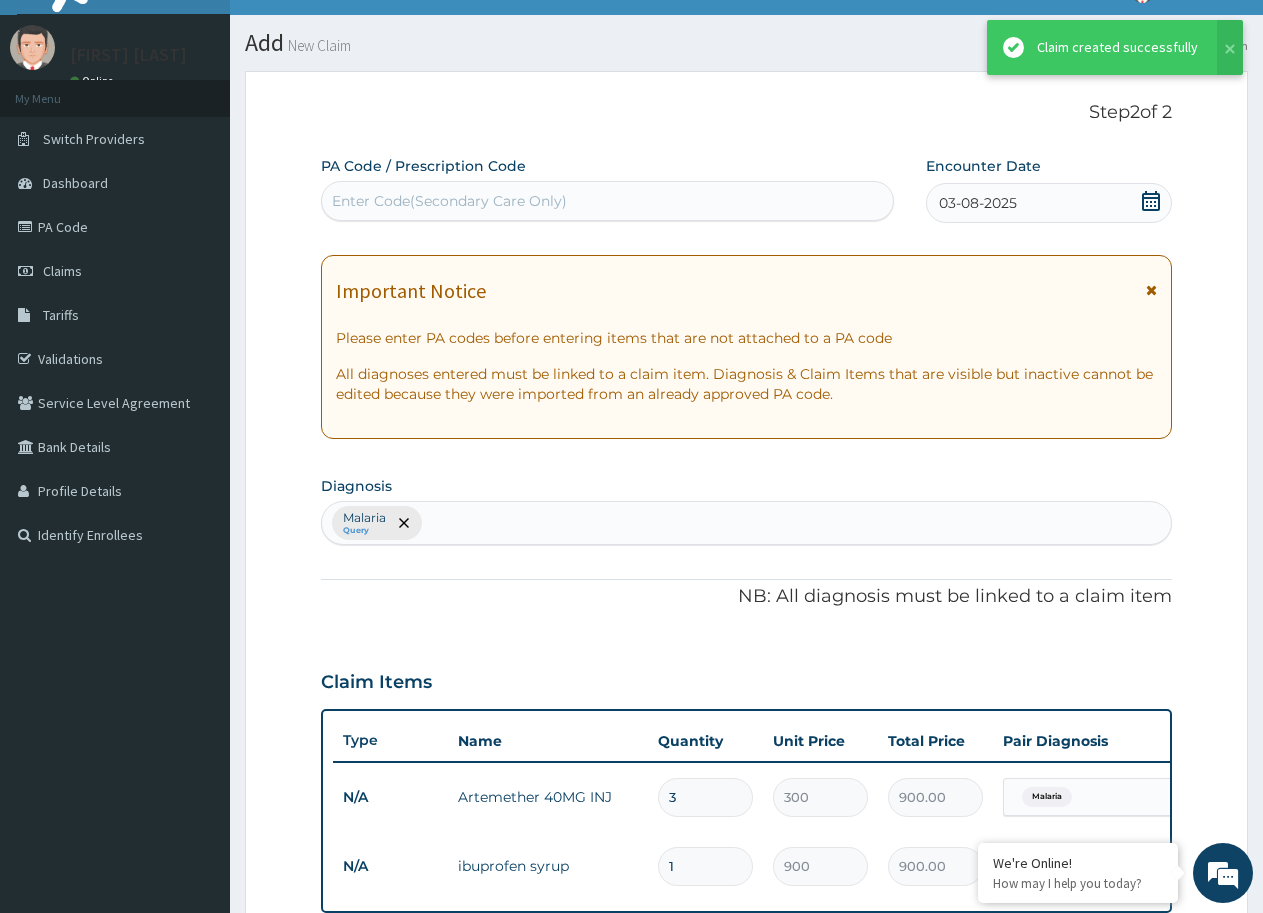 scroll, scrollTop: 520, scrollLeft: 0, axis: vertical 